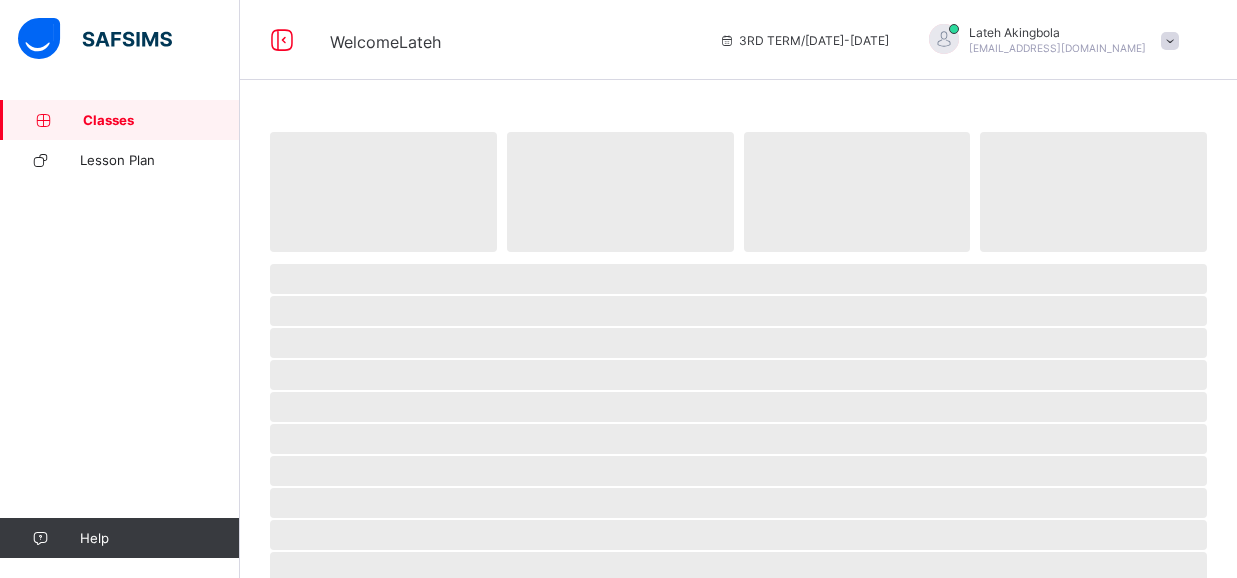 scroll, scrollTop: 0, scrollLeft: 0, axis: both 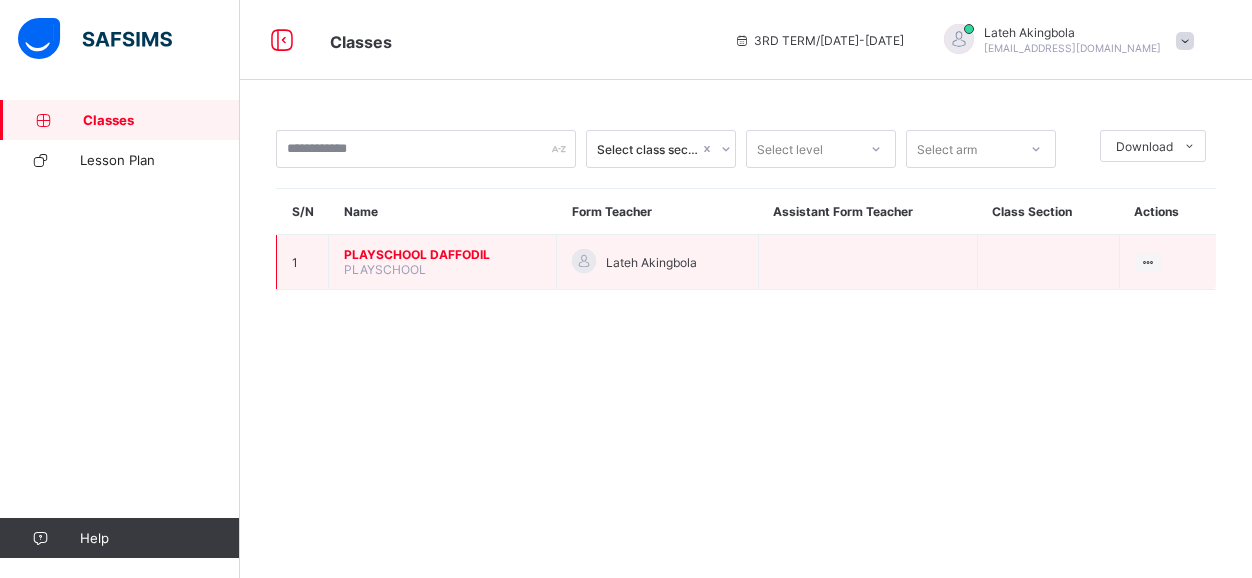 click on "PLAYSCHOOL   DAFFODIL" at bounding box center [442, 254] 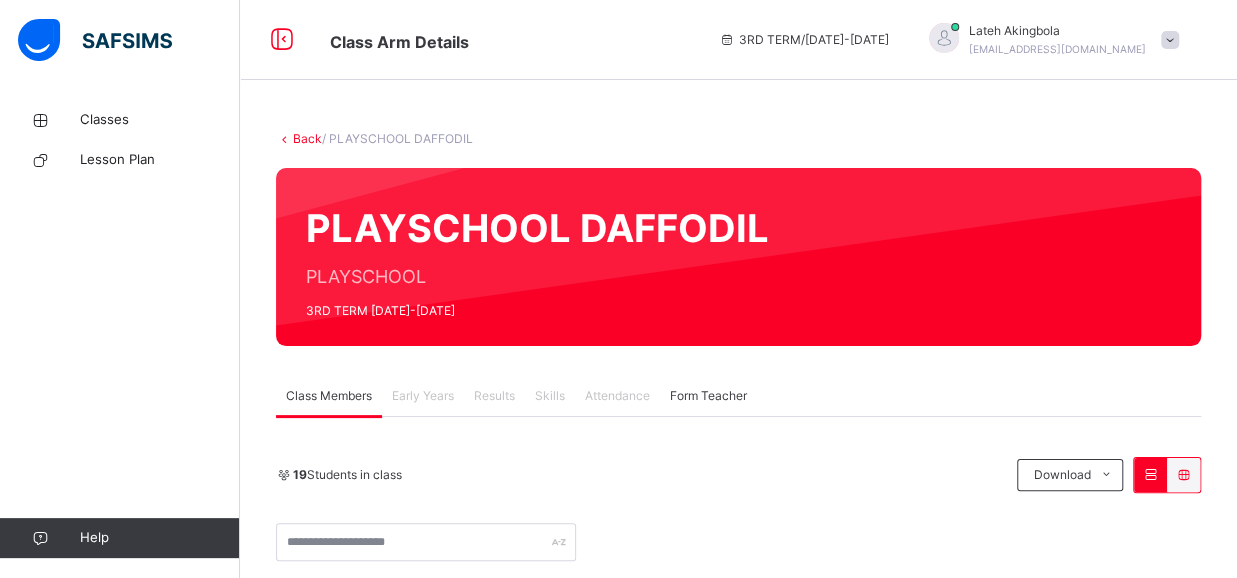 click on "Lateh   Akingbola" at bounding box center [1057, 31] 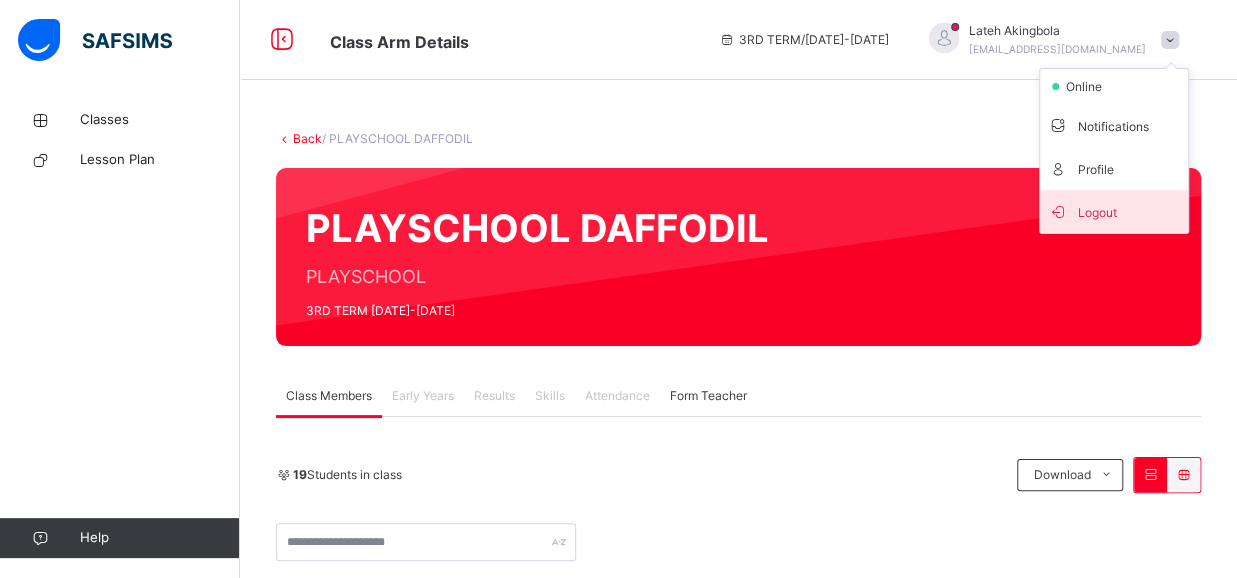 click on "Logout" at bounding box center [1114, 211] 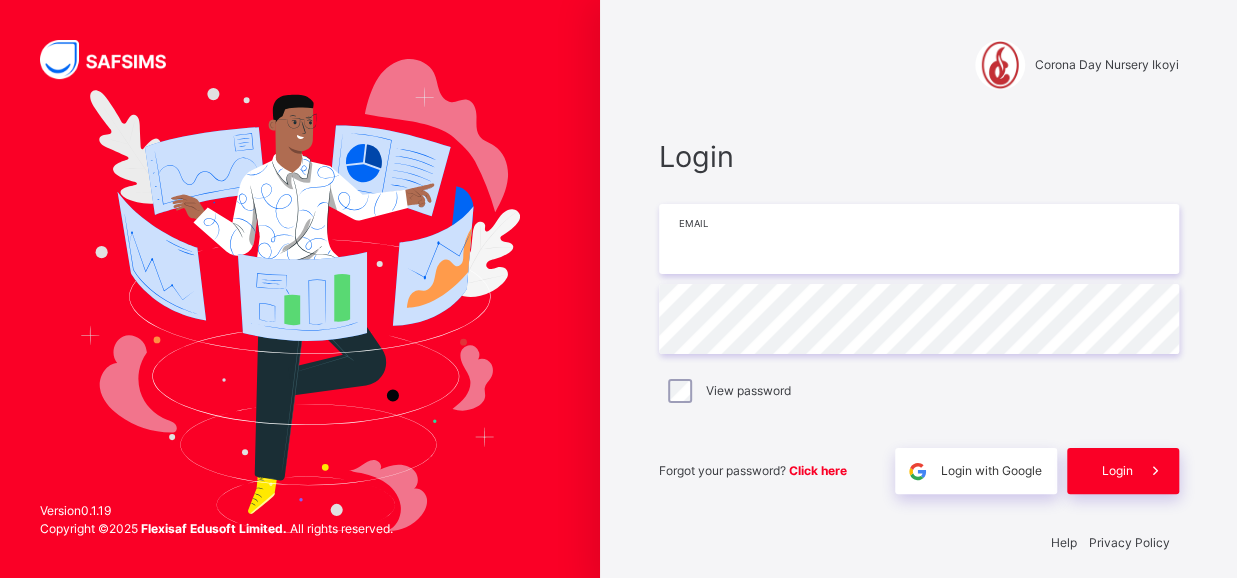 type on "**********" 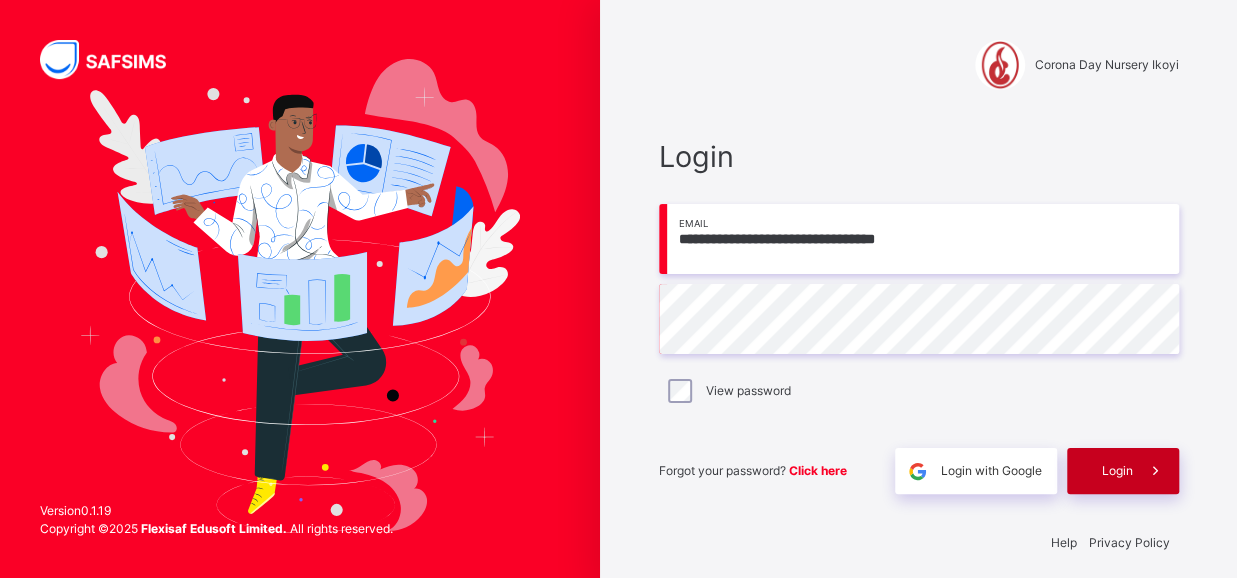 click on "Login" at bounding box center (1117, 471) 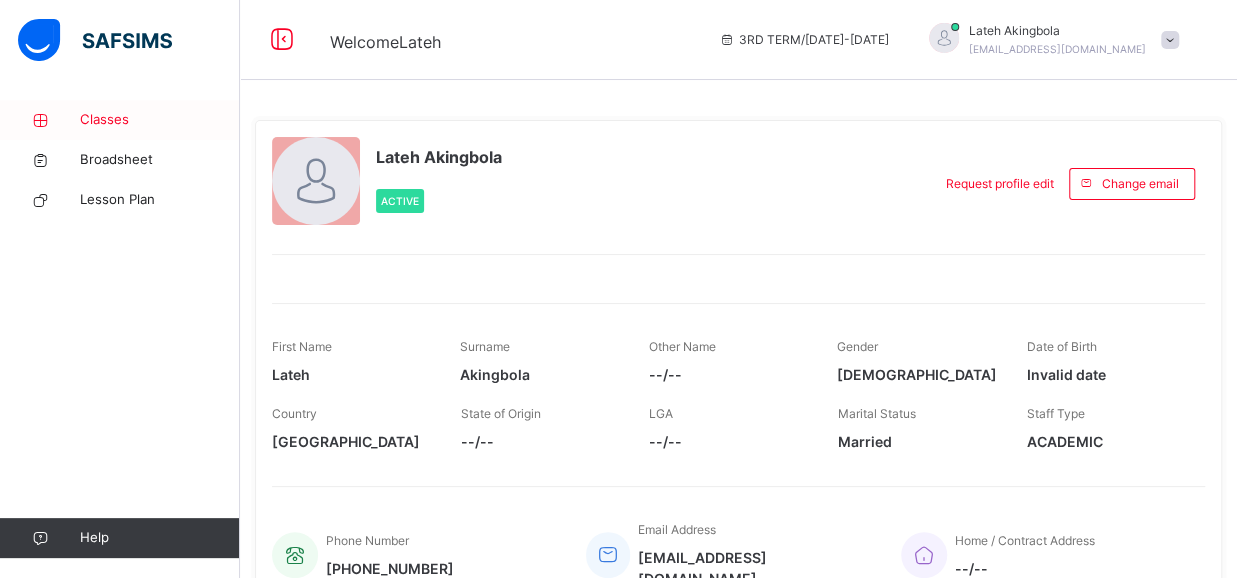 click on "Classes" at bounding box center [160, 120] 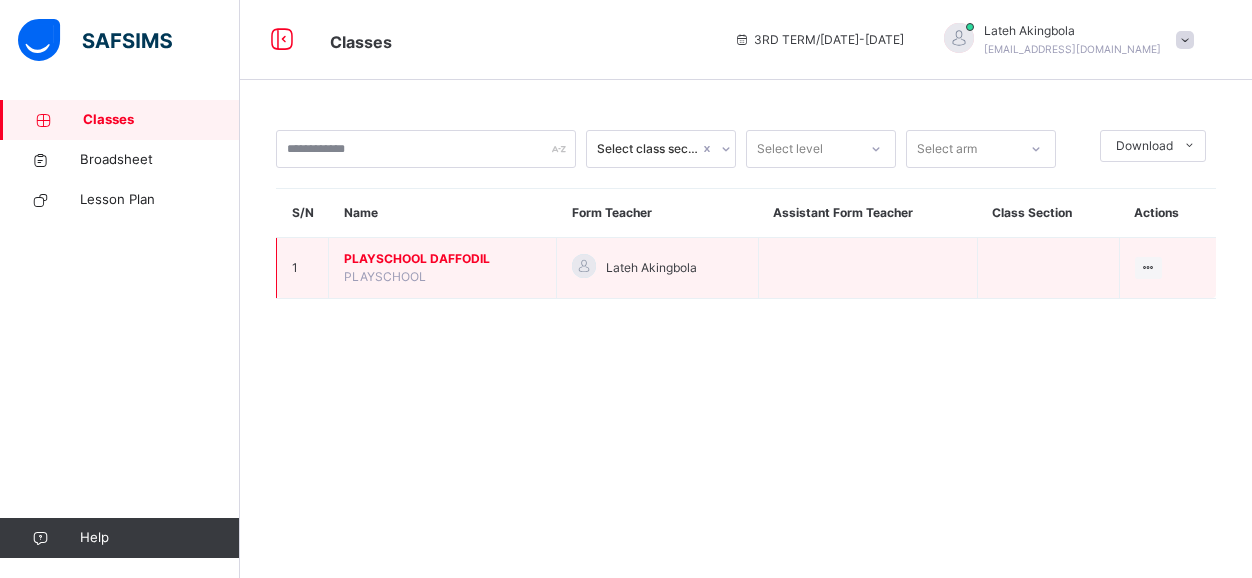 click on "PLAYSCHOOL   DAFFODIL" at bounding box center [442, 259] 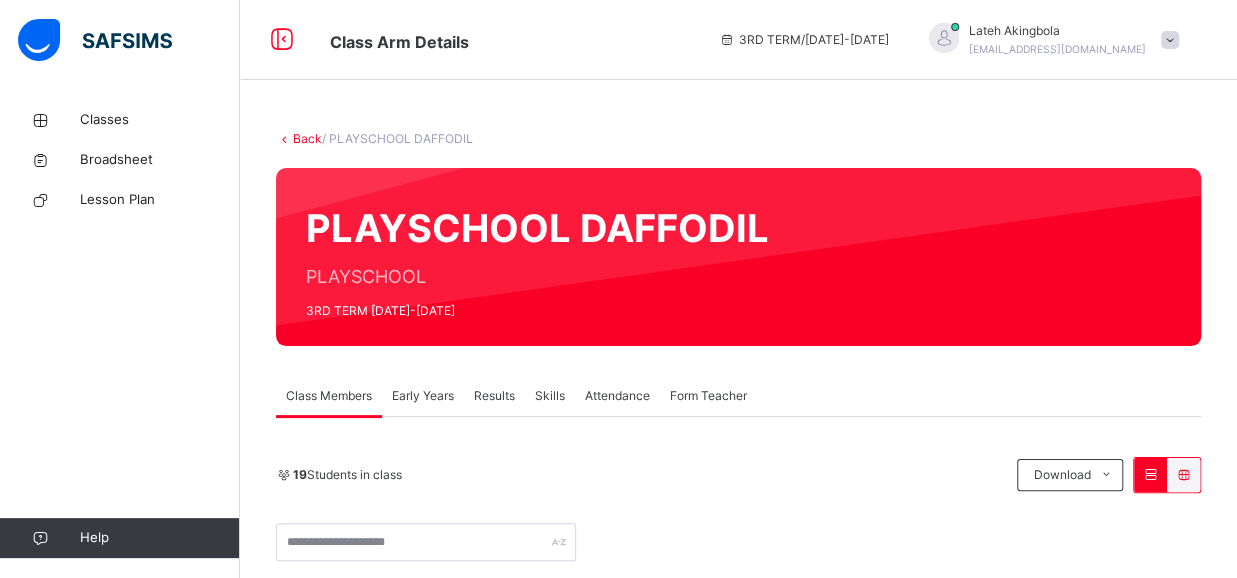 click on "Early Years" at bounding box center [423, 396] 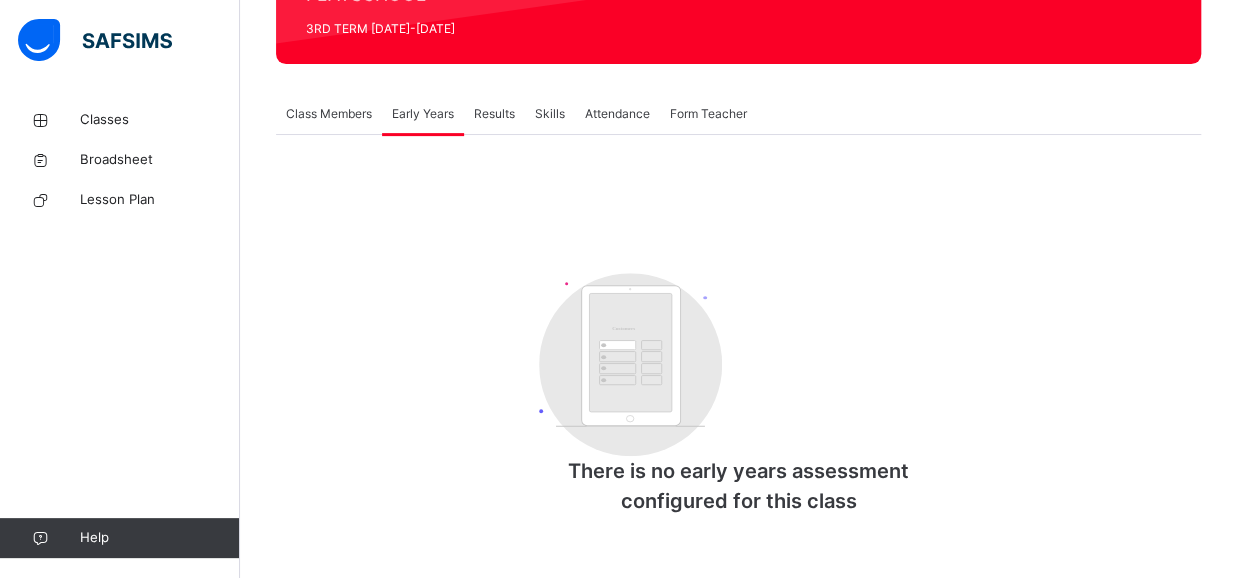 scroll, scrollTop: 290, scrollLeft: 0, axis: vertical 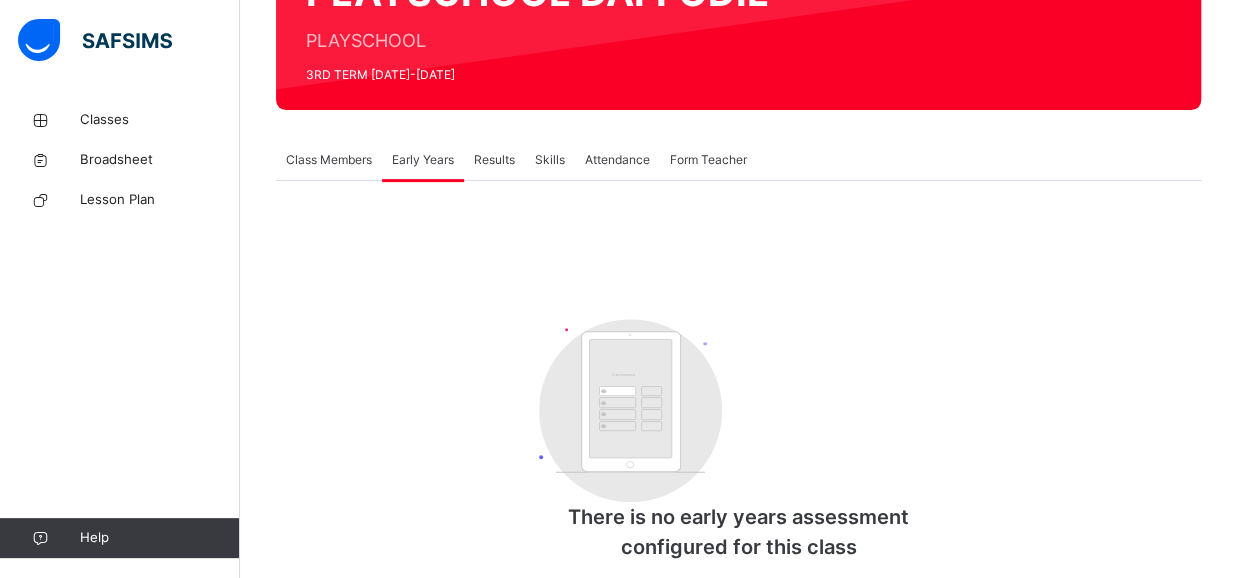 click on "Class Members" at bounding box center [329, 160] 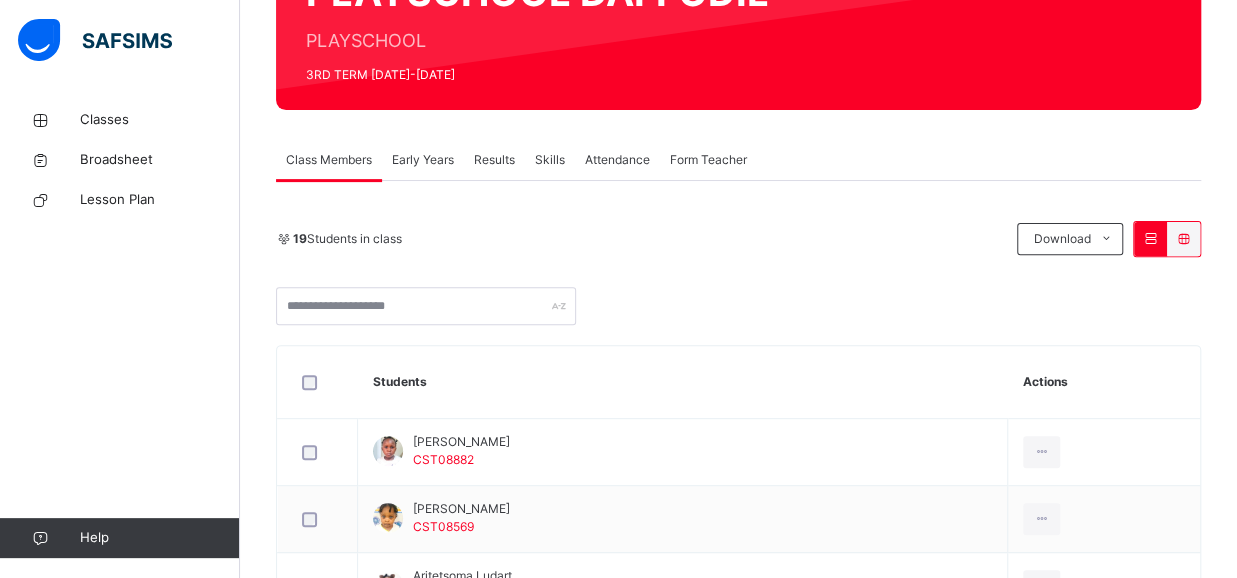 click on "Early Years" at bounding box center [423, 160] 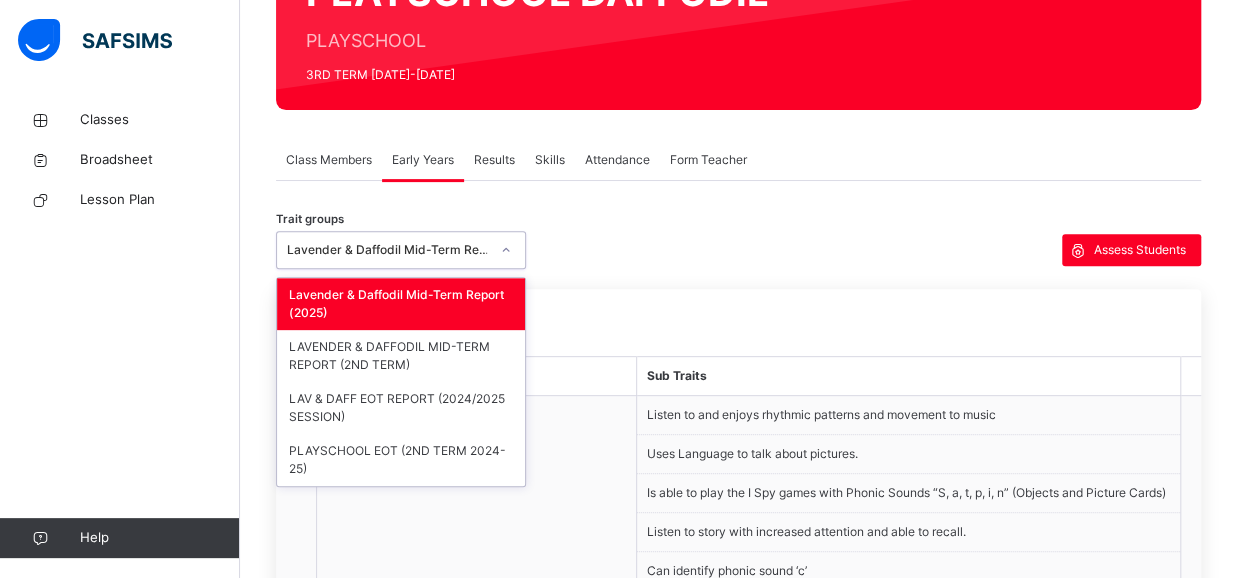 click 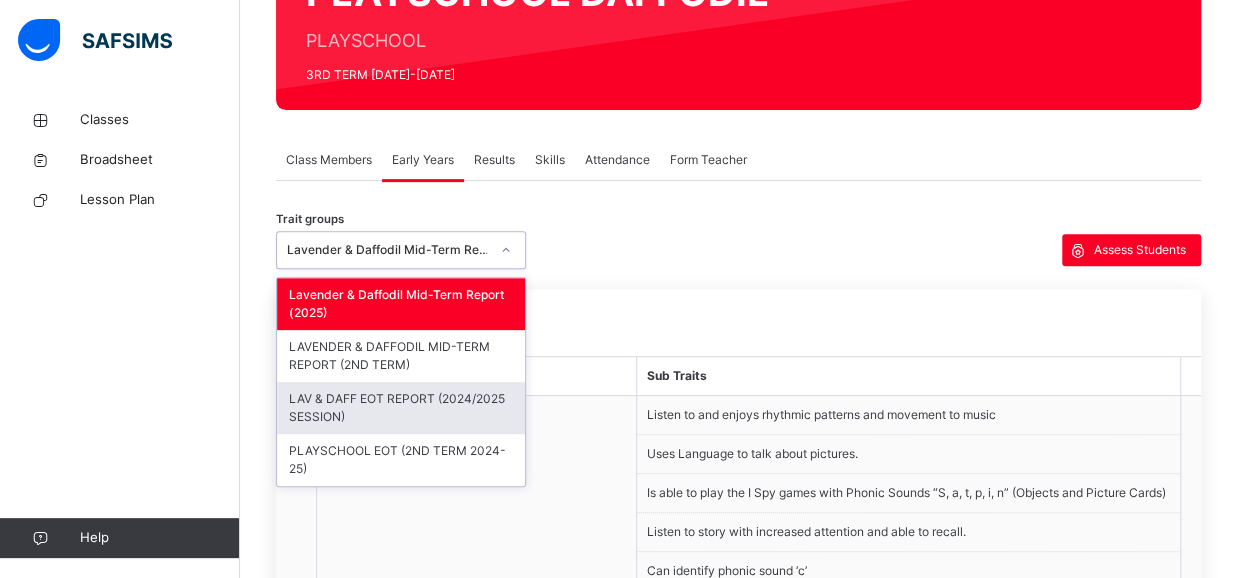 click on "LAV & DAFF EOT REPORT (2024/2025 SESSION)" at bounding box center (401, 408) 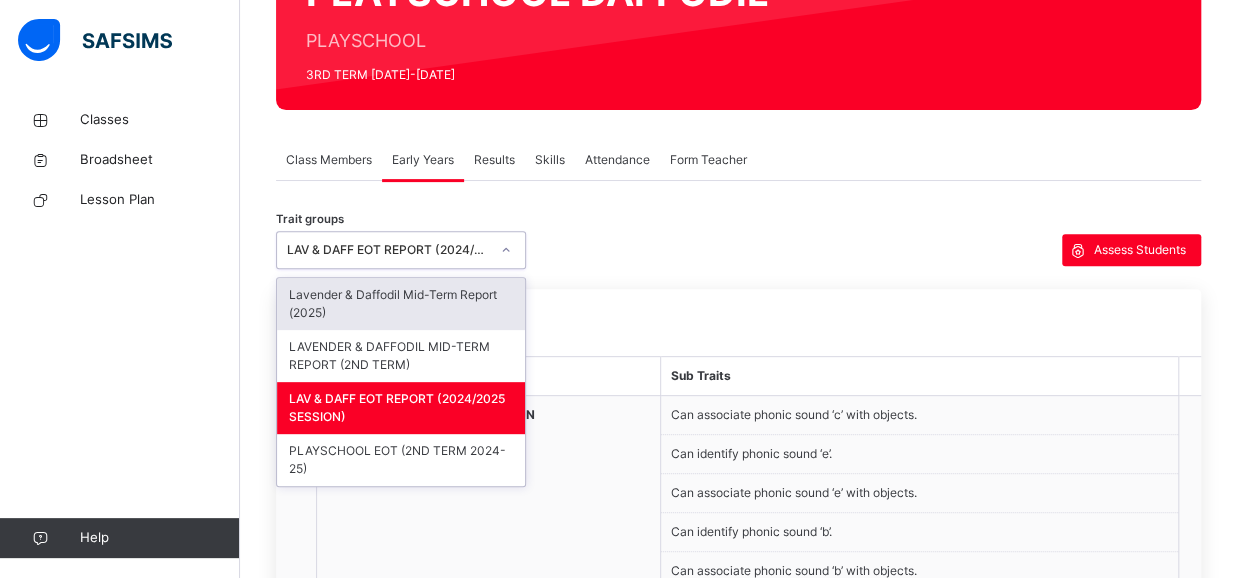 click 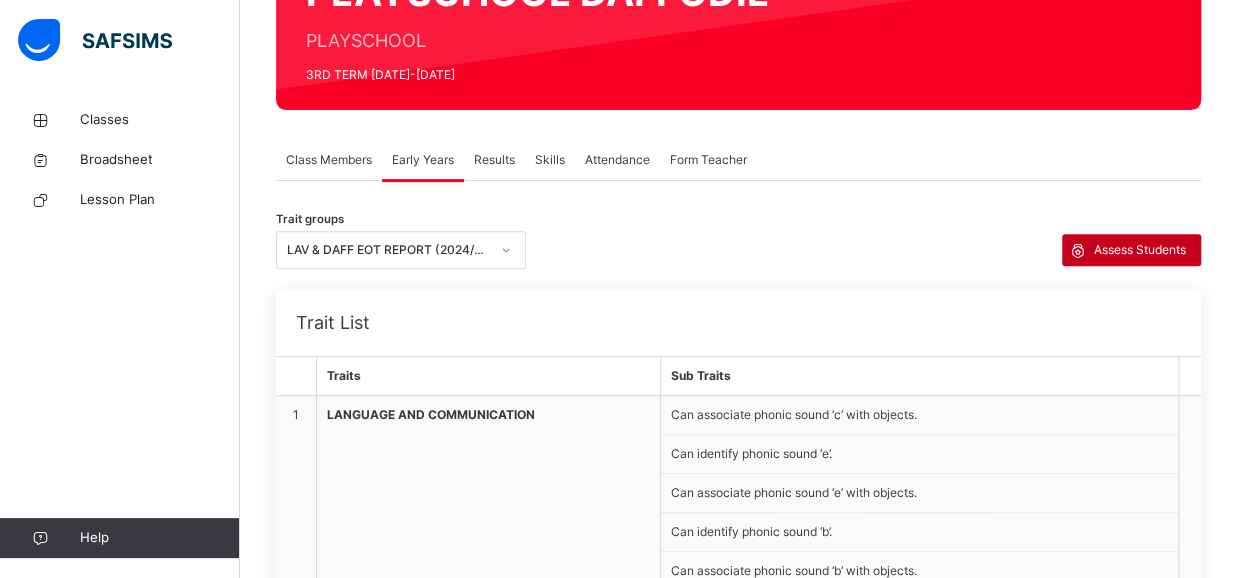 click on "Assess Students" at bounding box center (1140, 250) 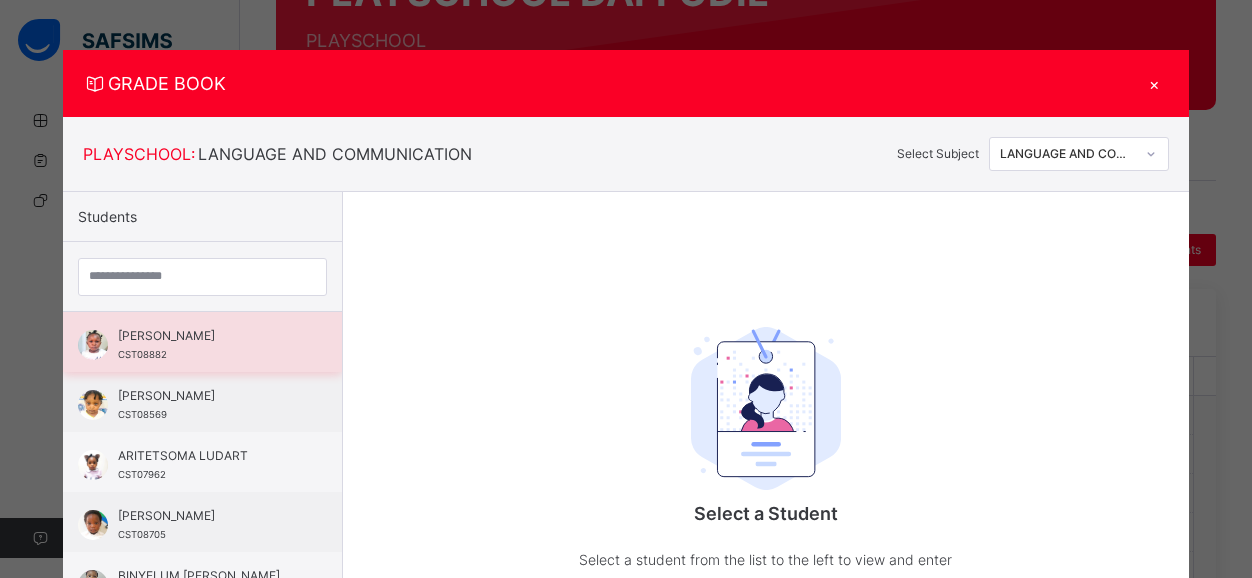 click on "[PERSON_NAME] CST08882" at bounding box center [207, 345] 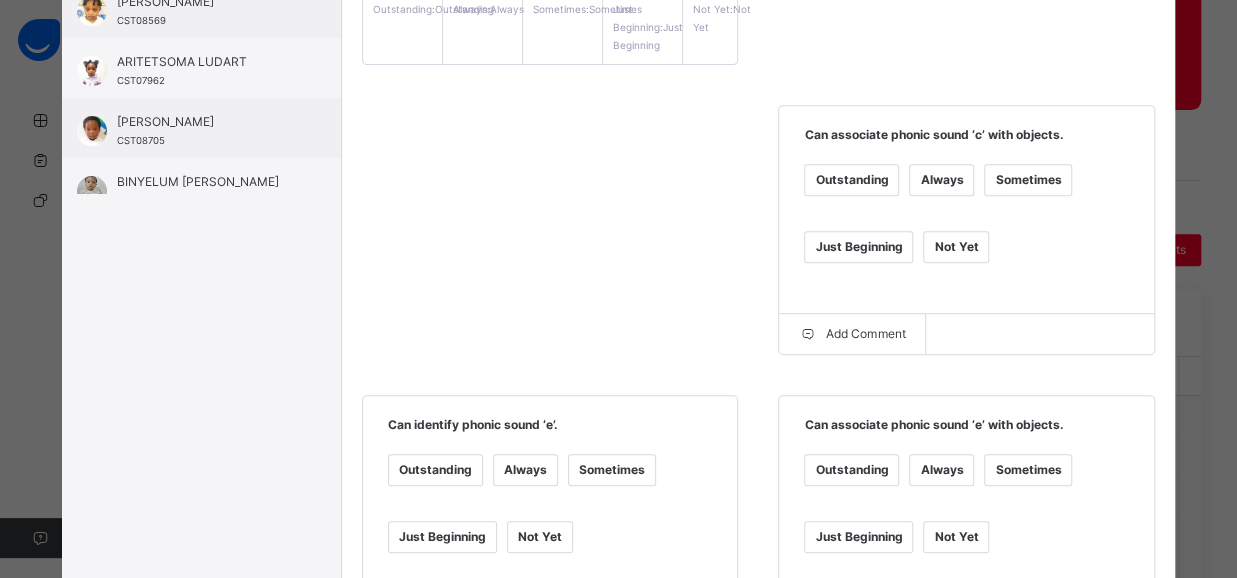 scroll, scrollTop: 390, scrollLeft: 0, axis: vertical 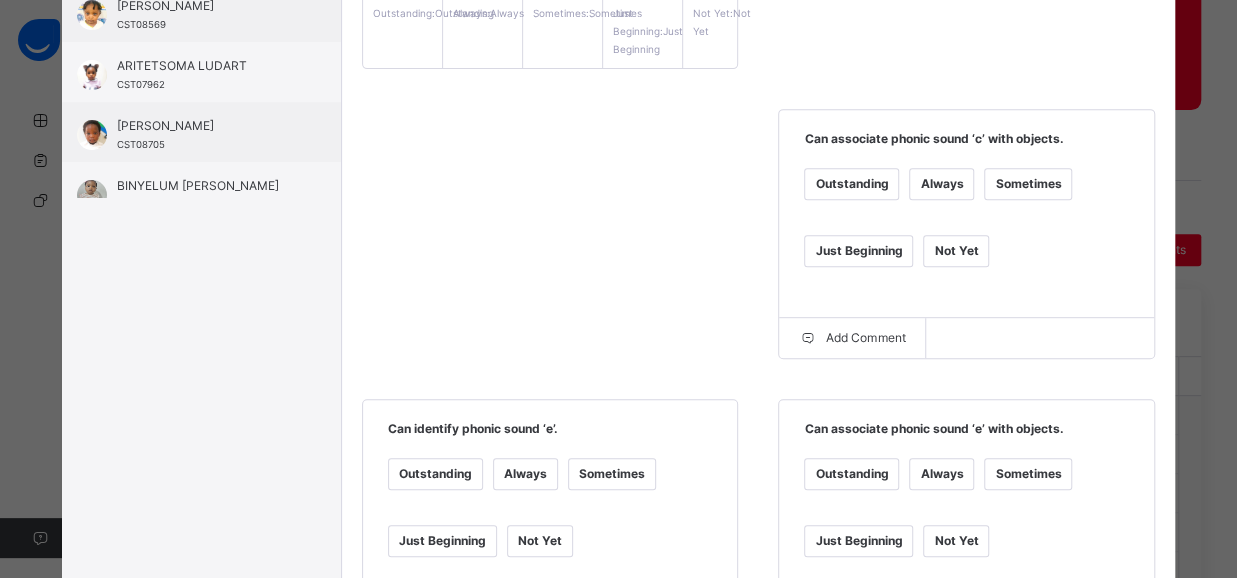 click on "Just Beginning" at bounding box center (858, 251) 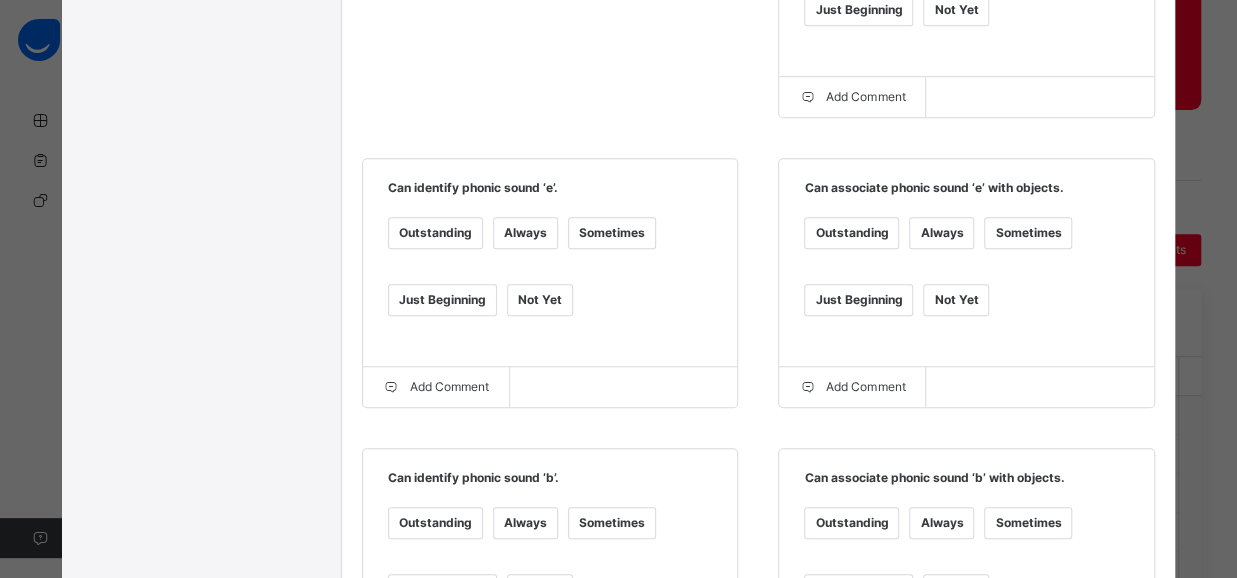 scroll, scrollTop: 664, scrollLeft: 0, axis: vertical 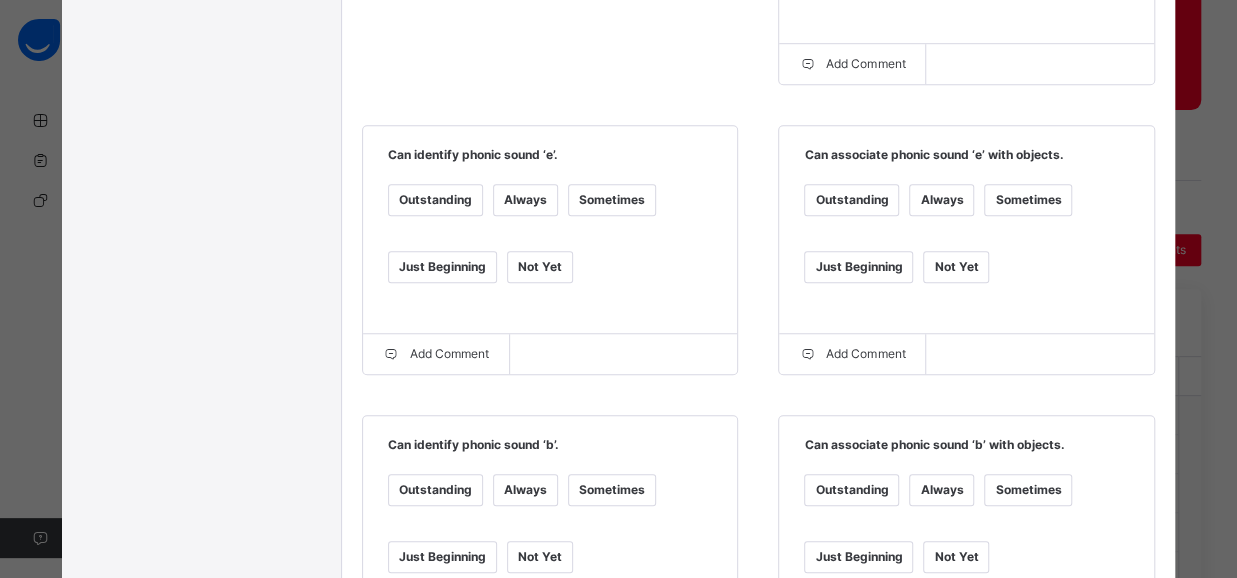 click on "Just Beginning" at bounding box center [858, 267] 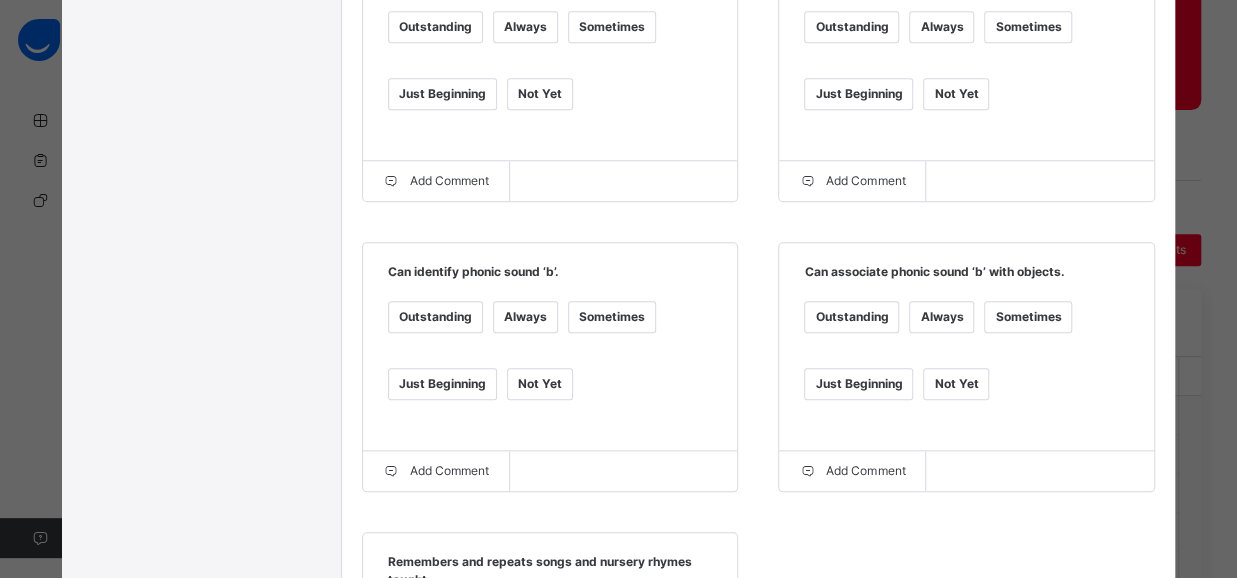 scroll, scrollTop: 840, scrollLeft: 0, axis: vertical 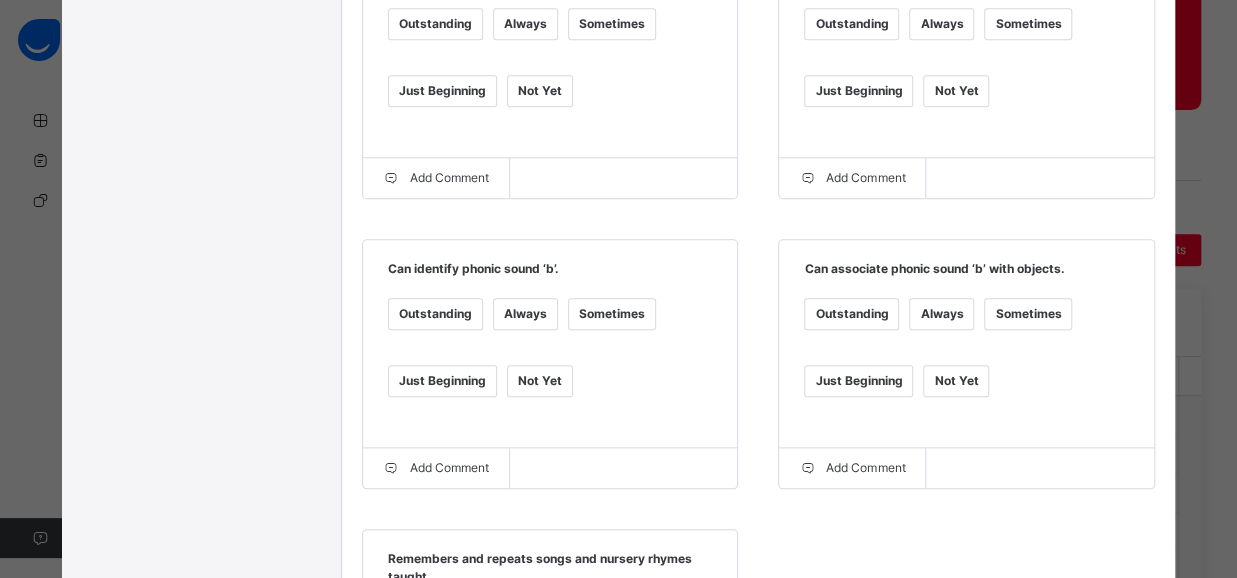 click on "Just Beginning" at bounding box center (442, 381) 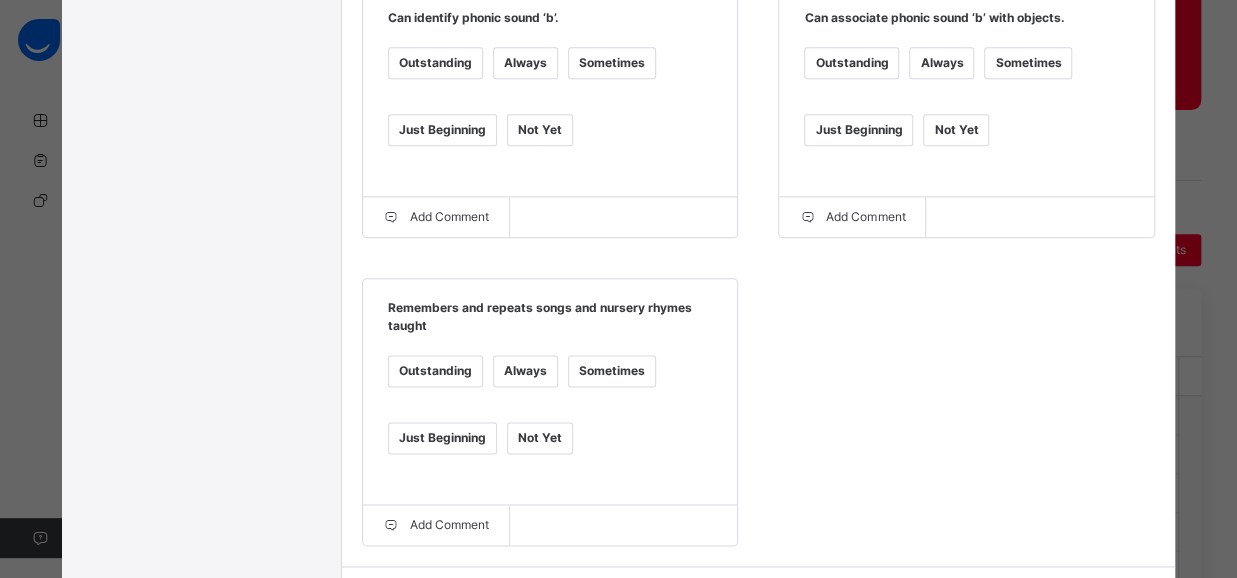 scroll, scrollTop: 1128, scrollLeft: 0, axis: vertical 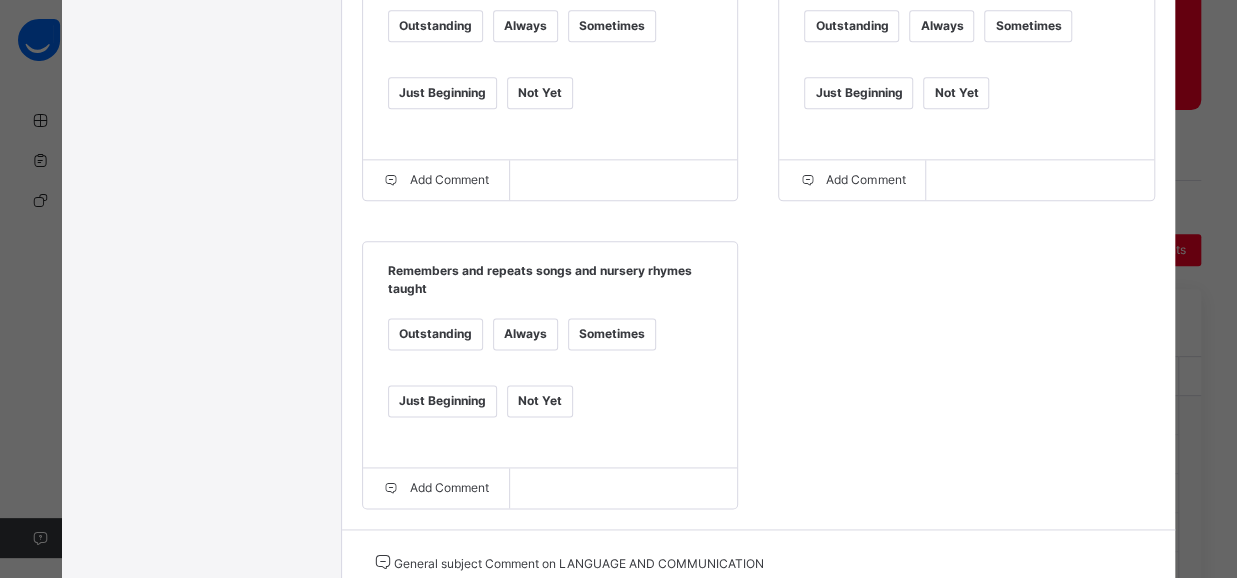 click on "Always" at bounding box center [525, 334] 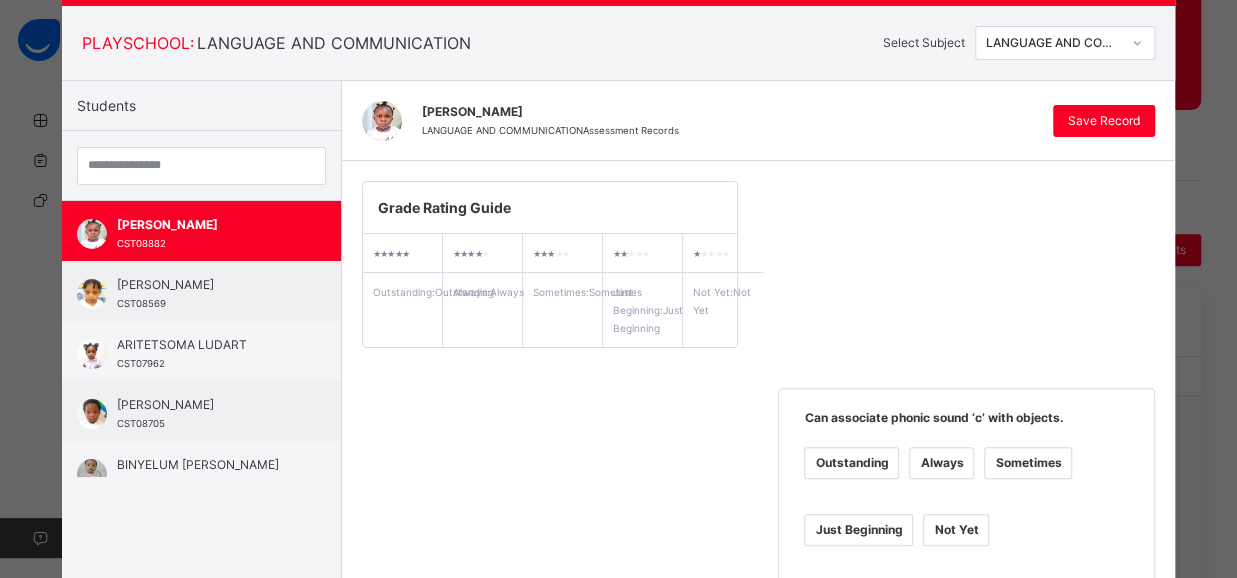 scroll, scrollTop: 58, scrollLeft: 0, axis: vertical 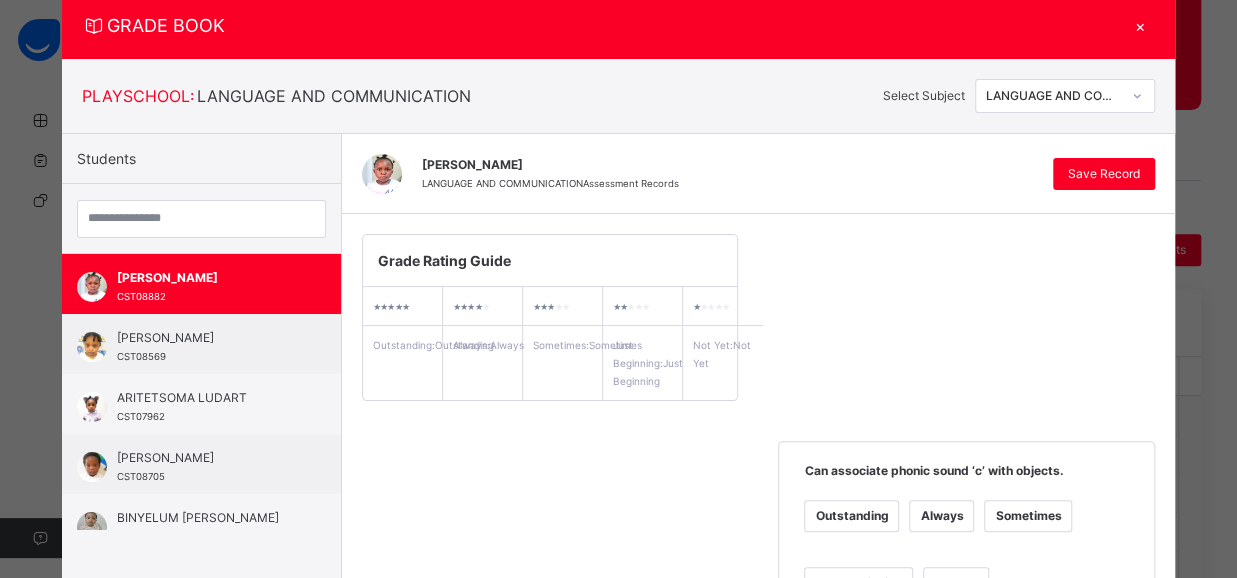 click 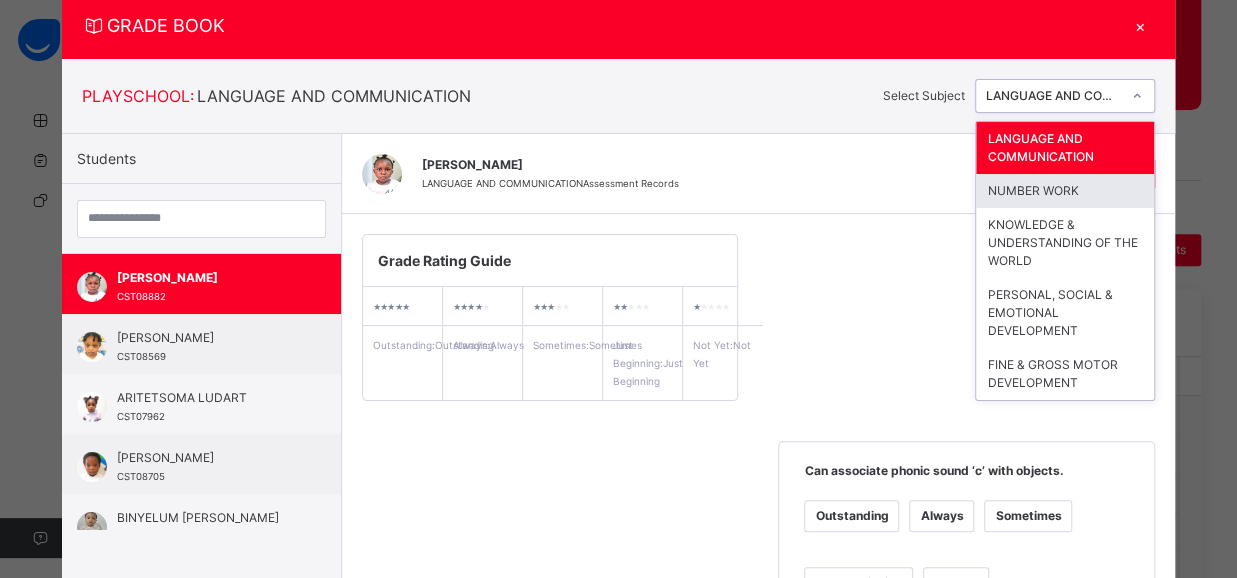 click on "NUMBER WORK" at bounding box center (1065, 191) 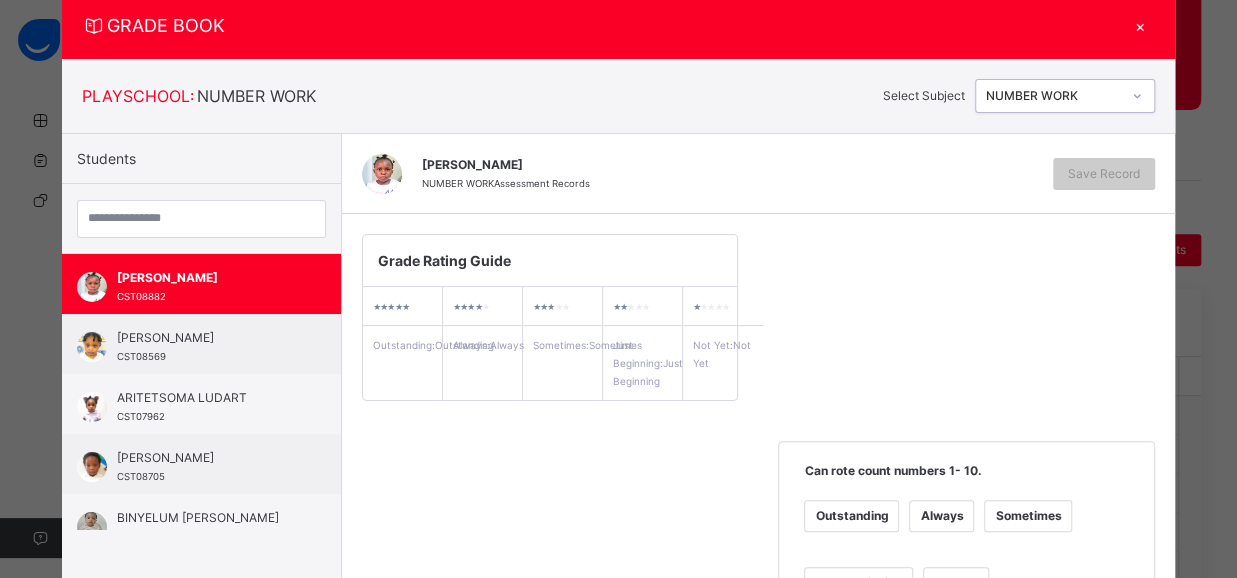 click at bounding box center [1137, 96] 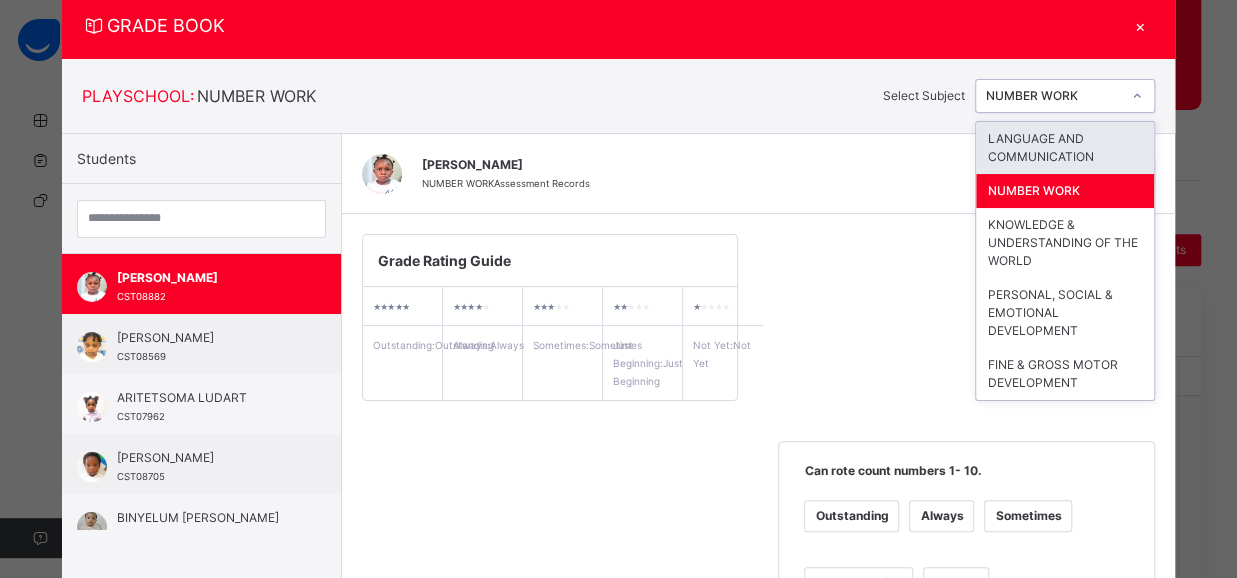 click on "LANGUAGE AND COMMUNICATION" at bounding box center [1065, 148] 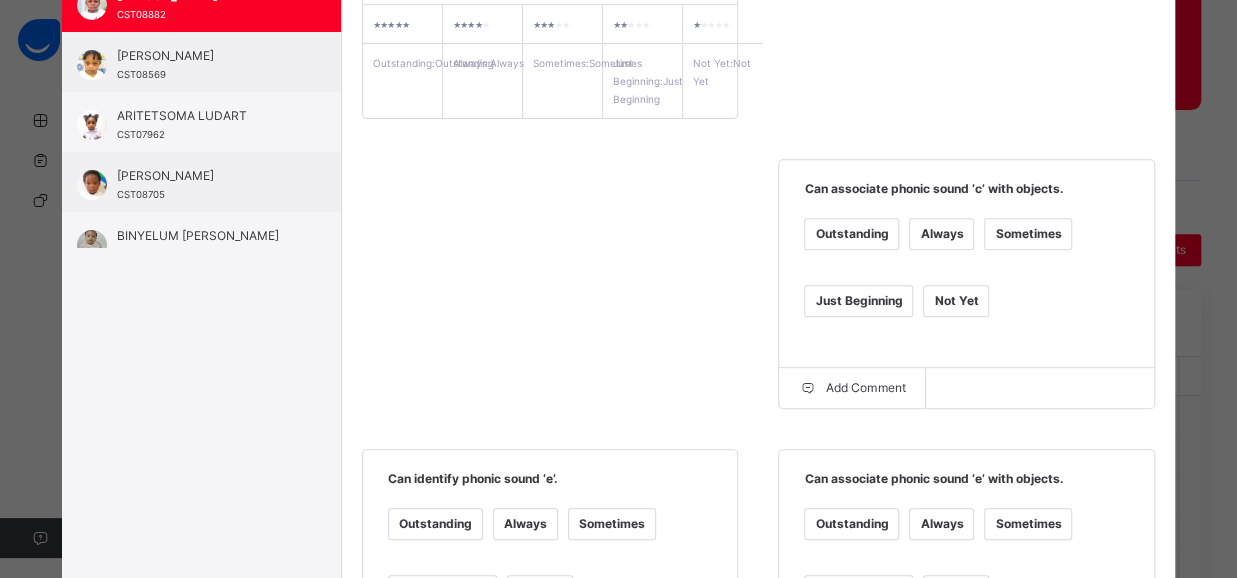 scroll, scrollTop: 344, scrollLeft: 0, axis: vertical 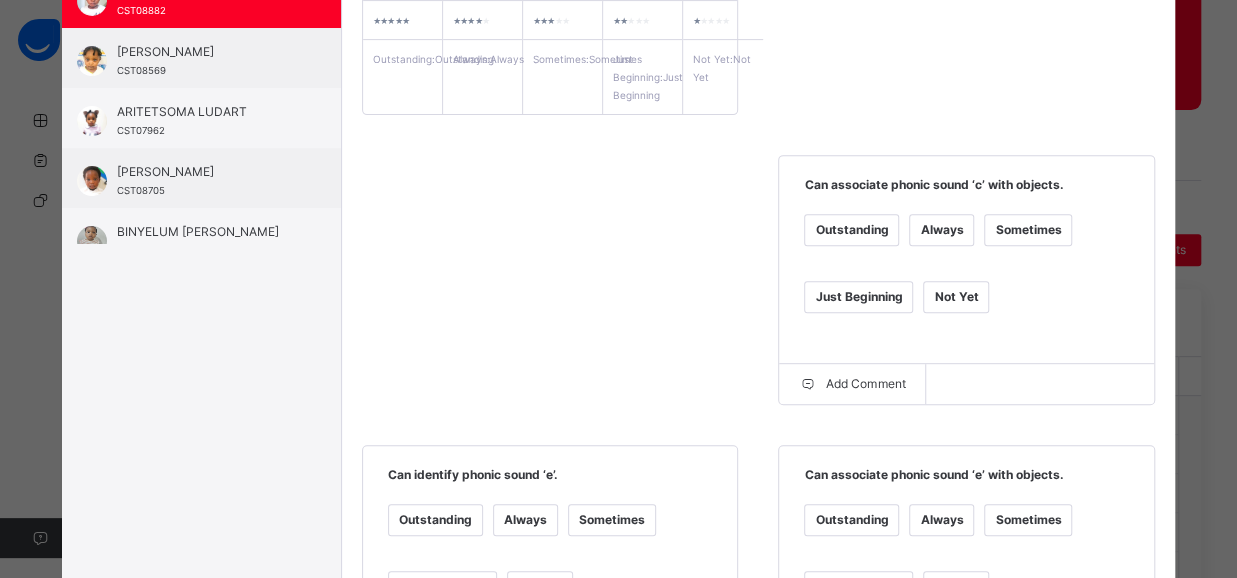 click on "Just Beginning" at bounding box center [858, 297] 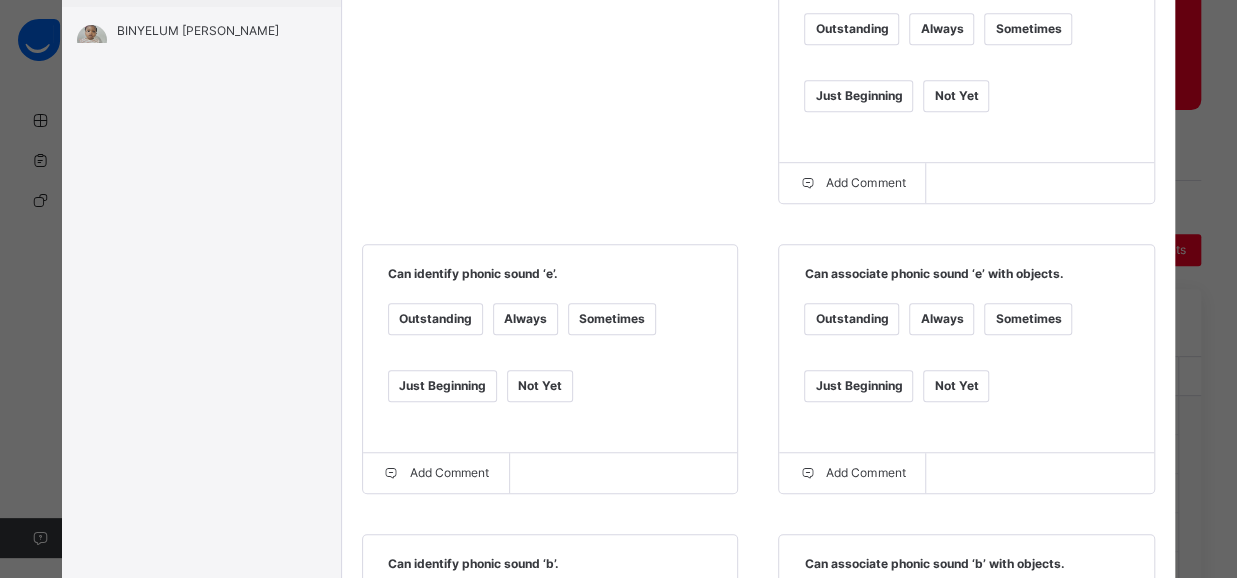 scroll, scrollTop: 553, scrollLeft: 0, axis: vertical 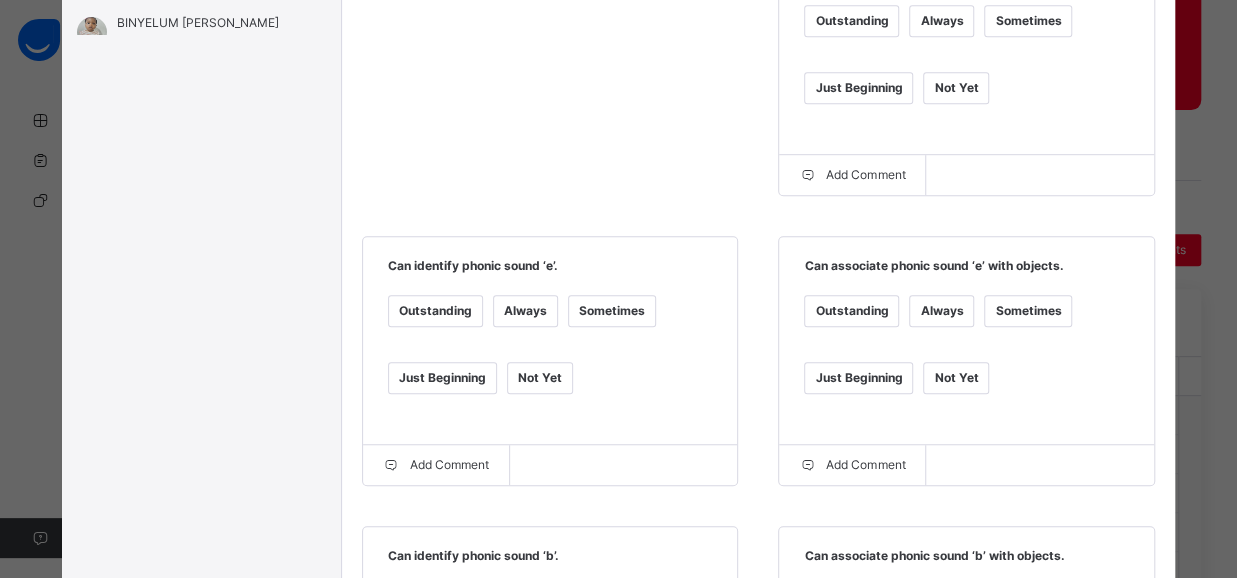 click on "Just Beginning" at bounding box center (442, 378) 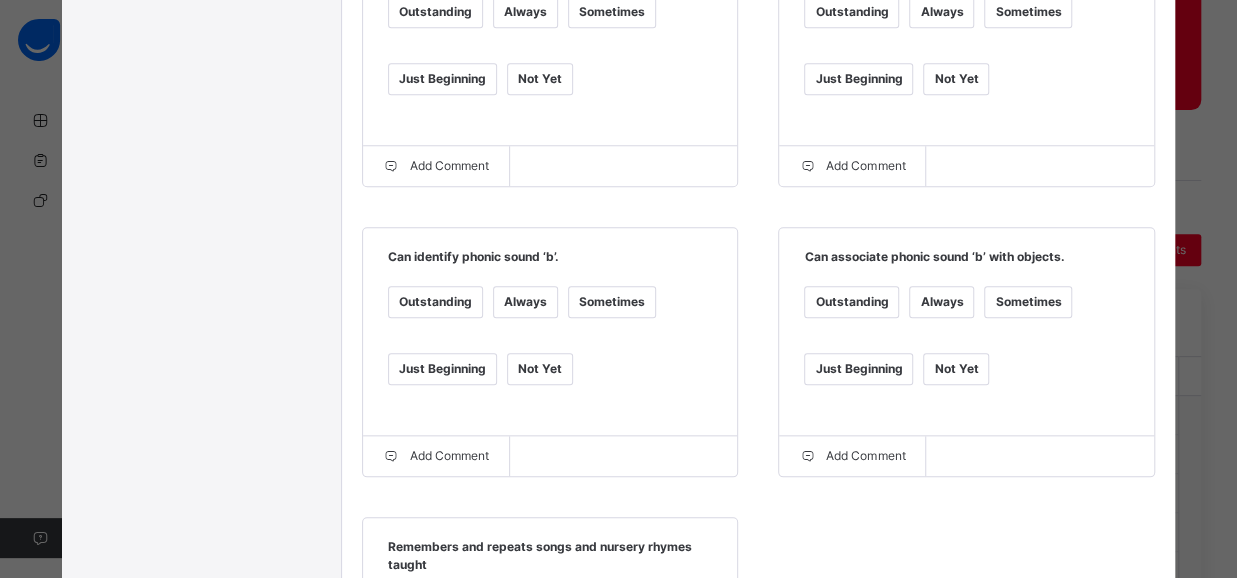 scroll, scrollTop: 859, scrollLeft: 0, axis: vertical 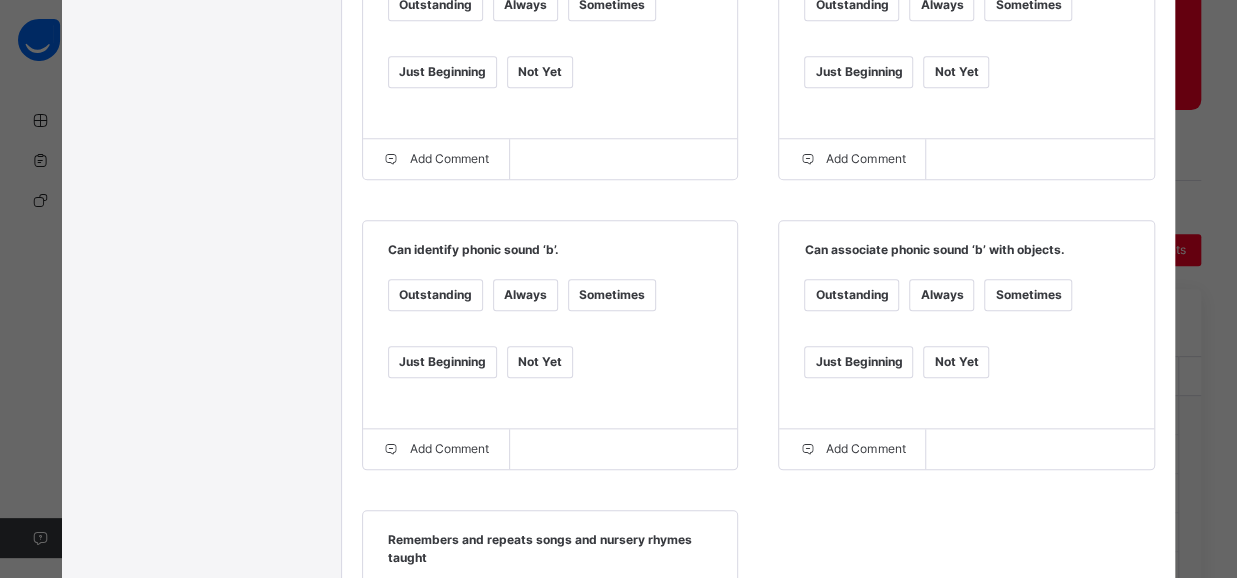 click on "Just Beginning" at bounding box center (442, 362) 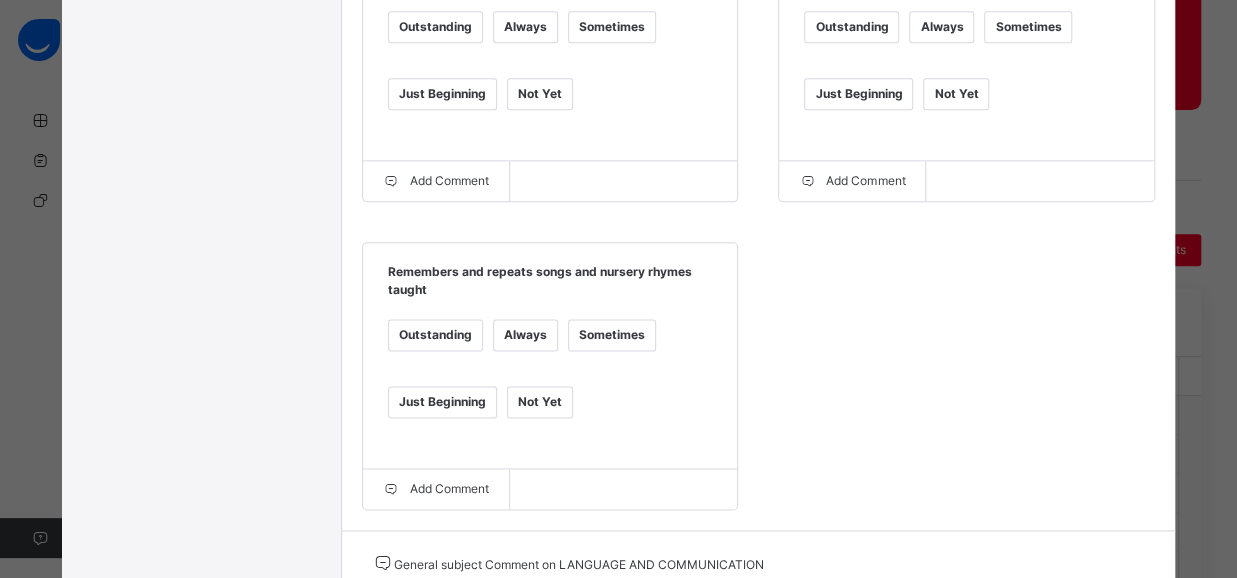 scroll, scrollTop: 1192, scrollLeft: 0, axis: vertical 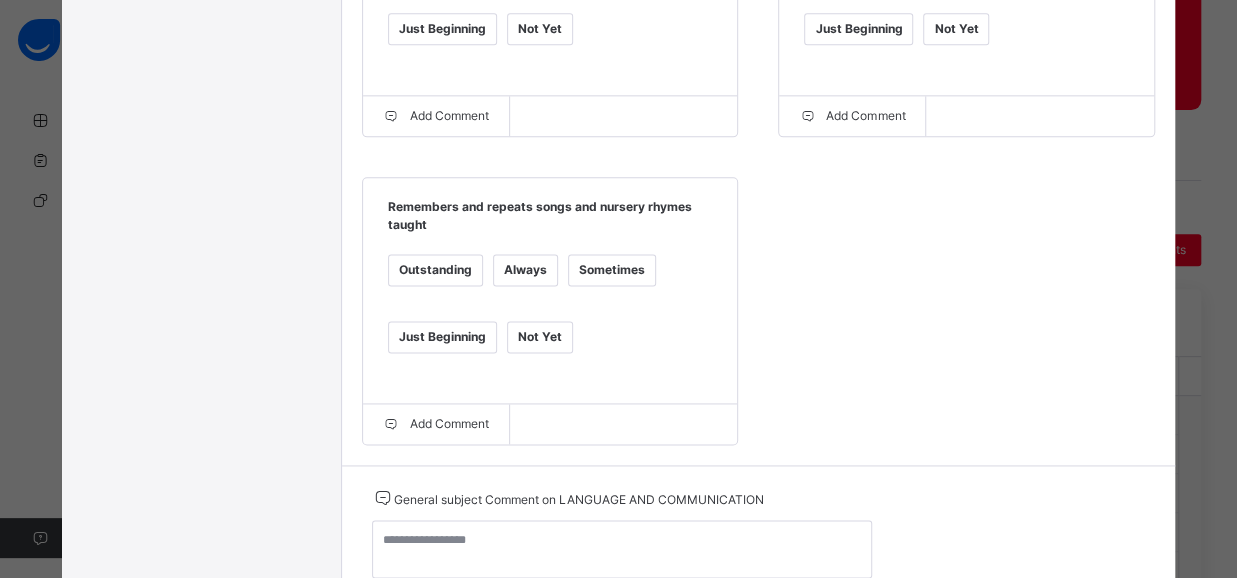 click on "Always" at bounding box center (525, 270) 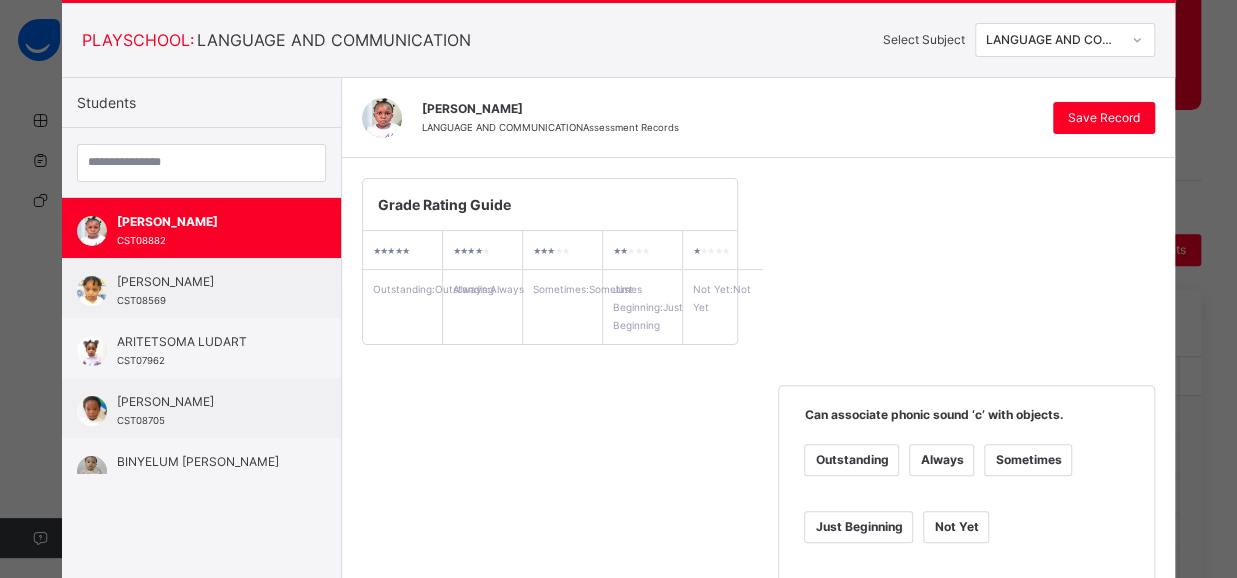 scroll, scrollTop: 90, scrollLeft: 0, axis: vertical 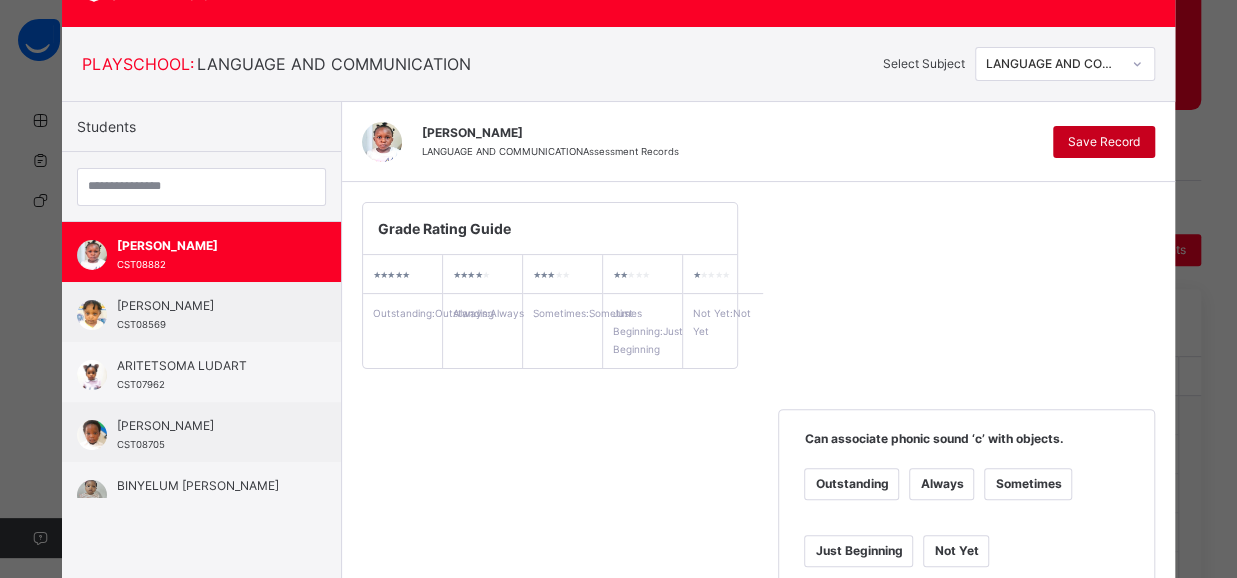 click on "Save Record" at bounding box center [1104, 142] 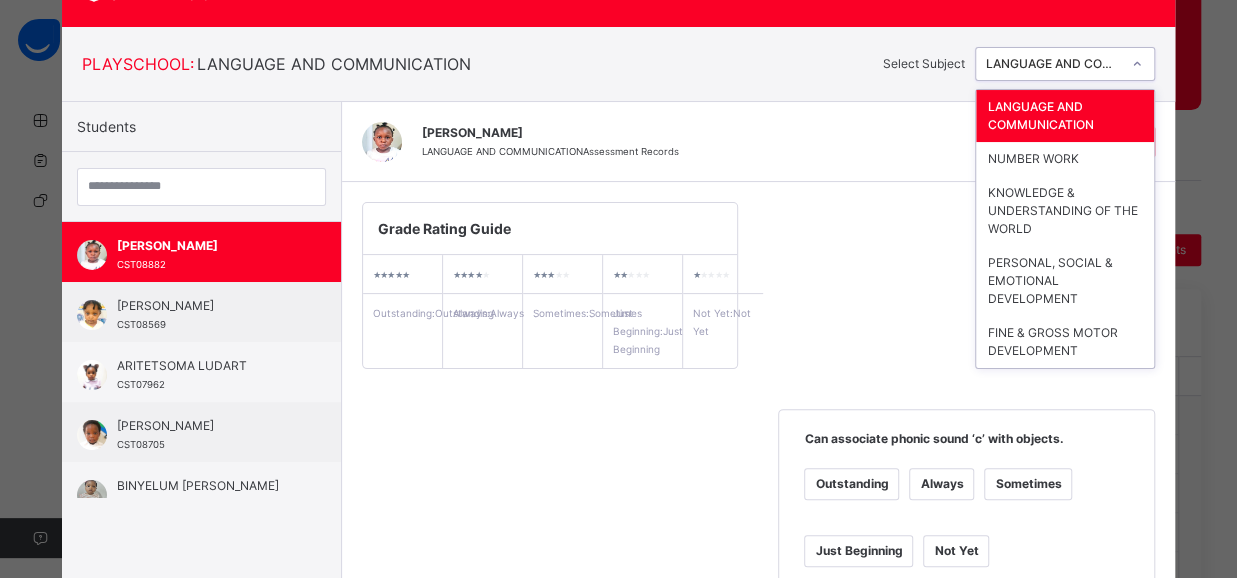 click at bounding box center [1137, 64] 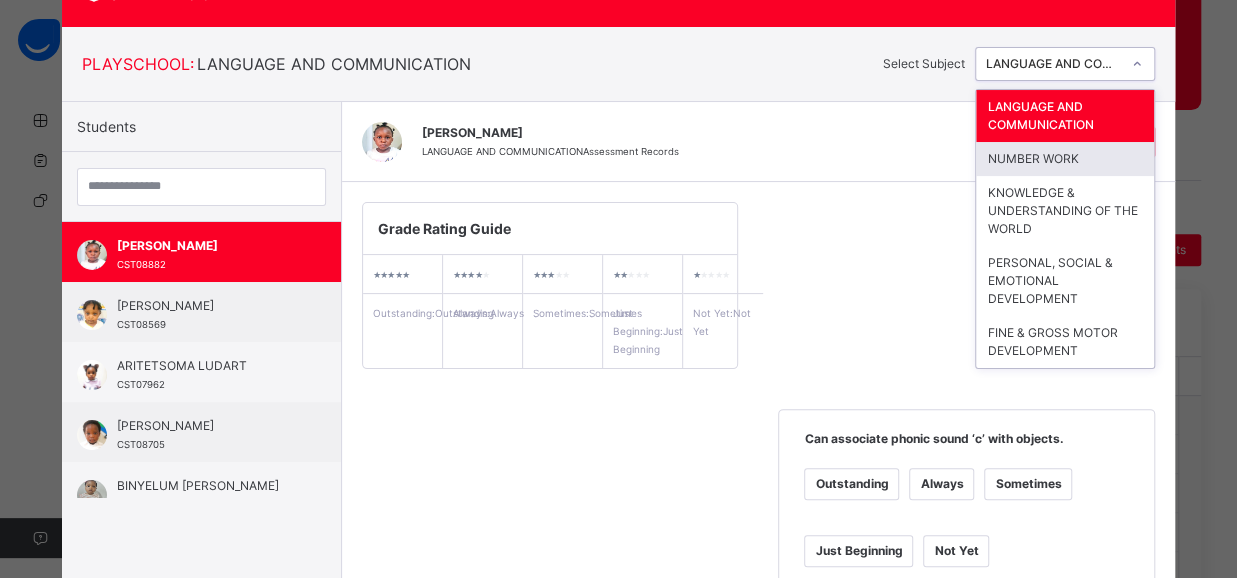 click on "NUMBER WORK" at bounding box center (1065, 159) 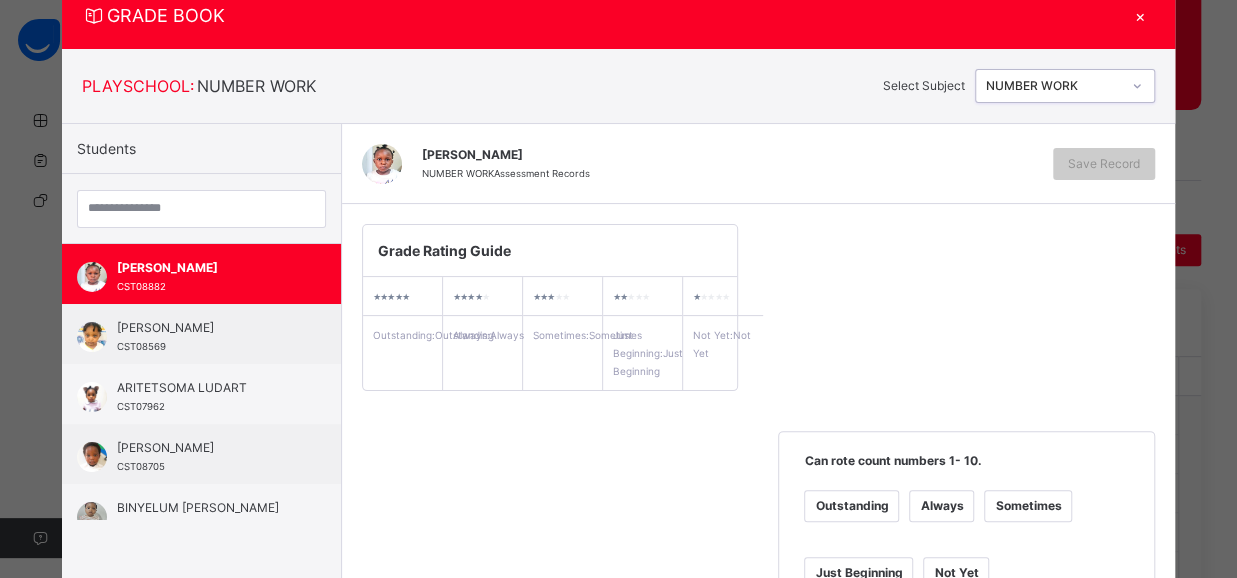 scroll, scrollTop: 90, scrollLeft: 0, axis: vertical 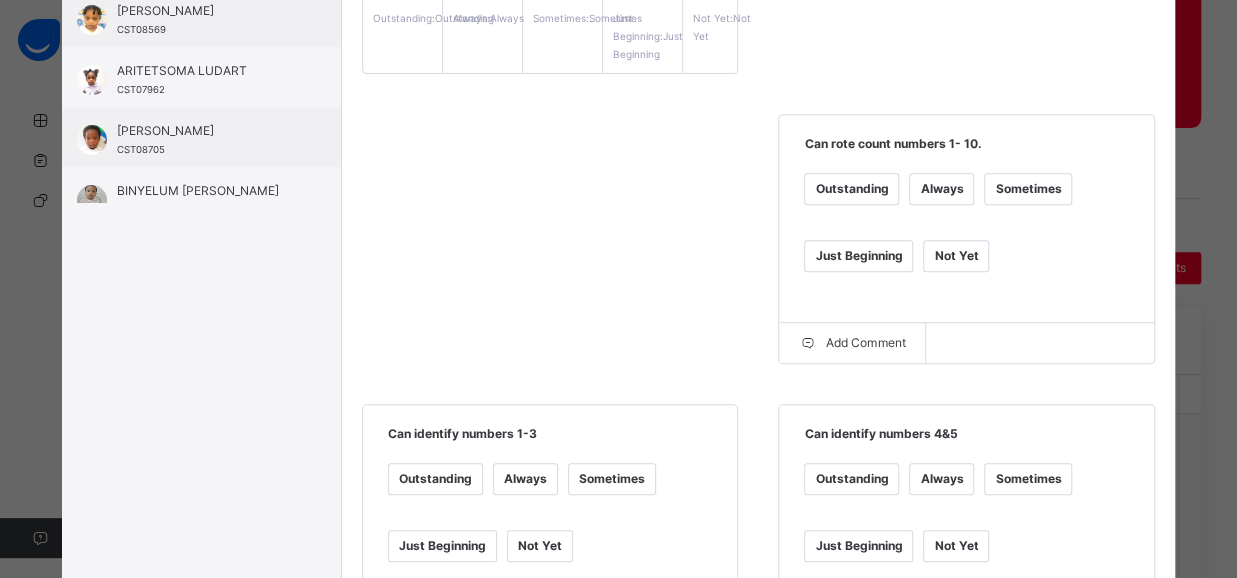 click on "Always" at bounding box center [941, 189] 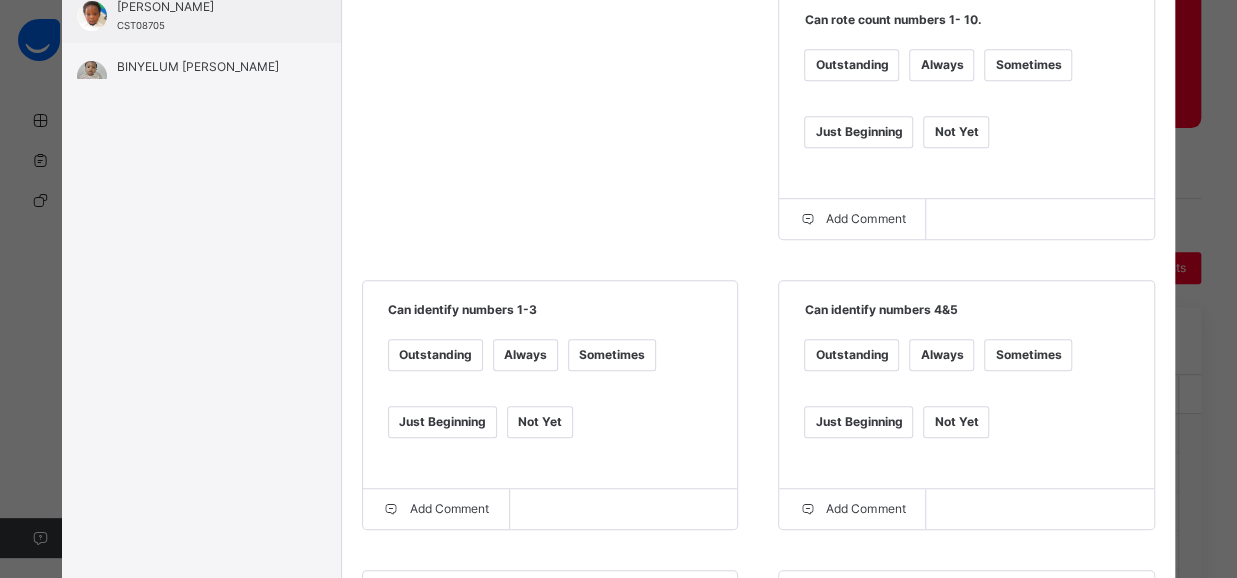 scroll, scrollTop: 523, scrollLeft: 0, axis: vertical 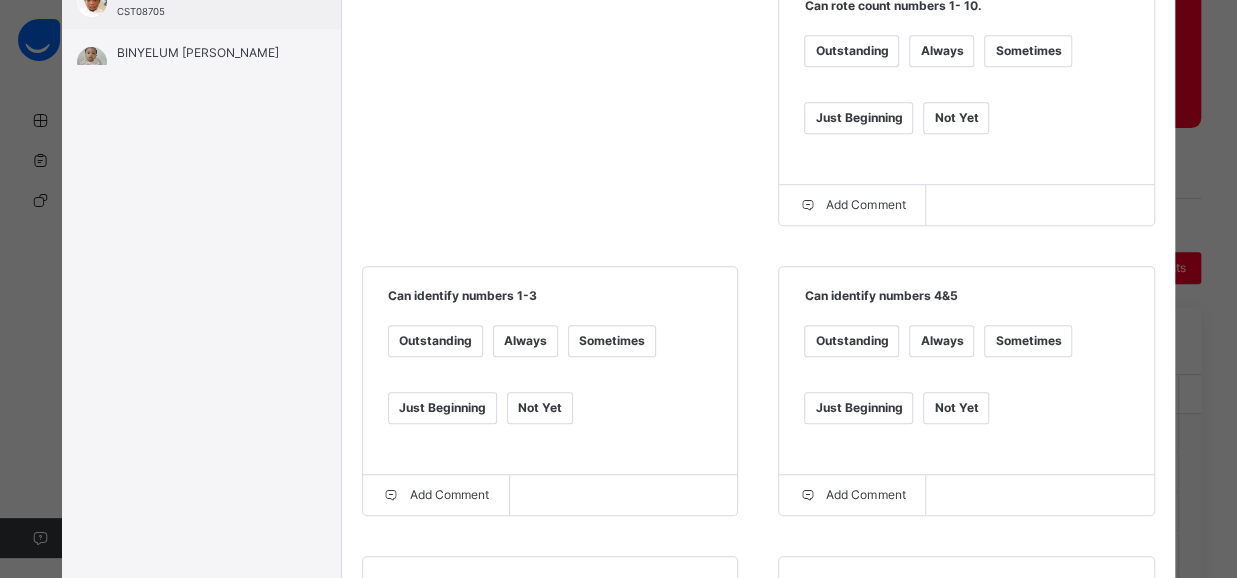 click on "Just Beginning" at bounding box center (442, 408) 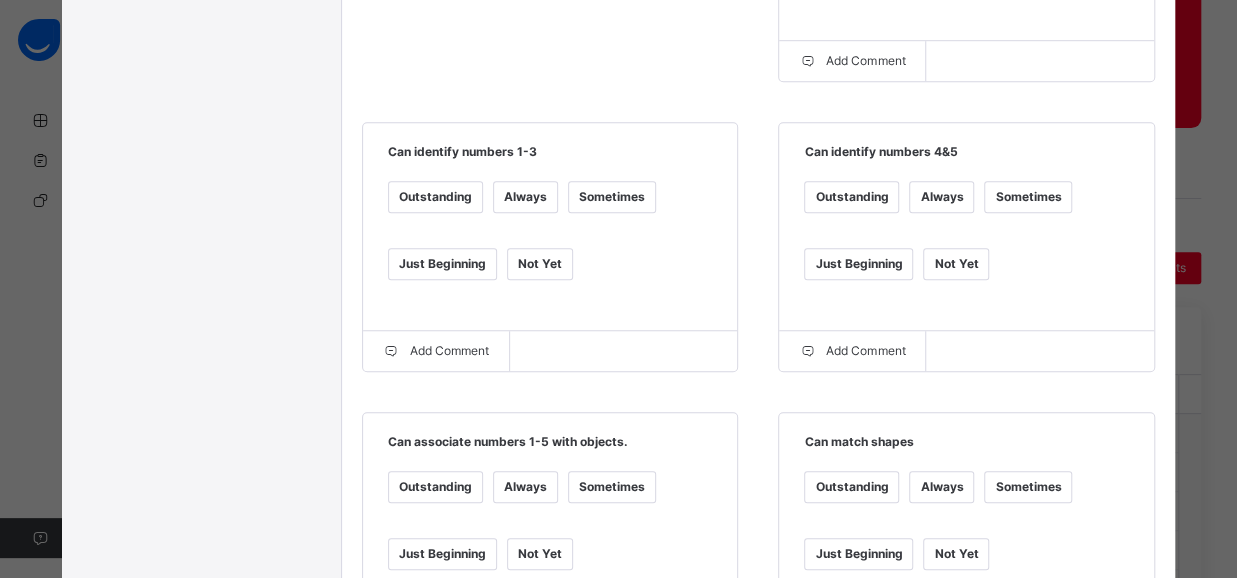 scroll, scrollTop: 744, scrollLeft: 0, axis: vertical 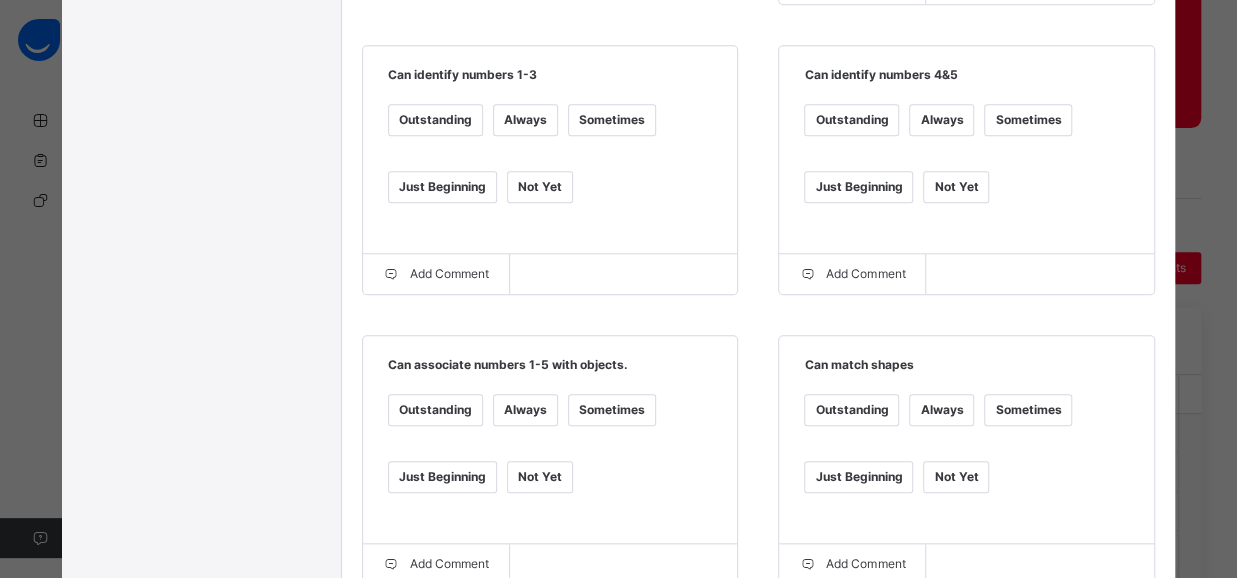 click on "Just Beginning" at bounding box center (442, 477) 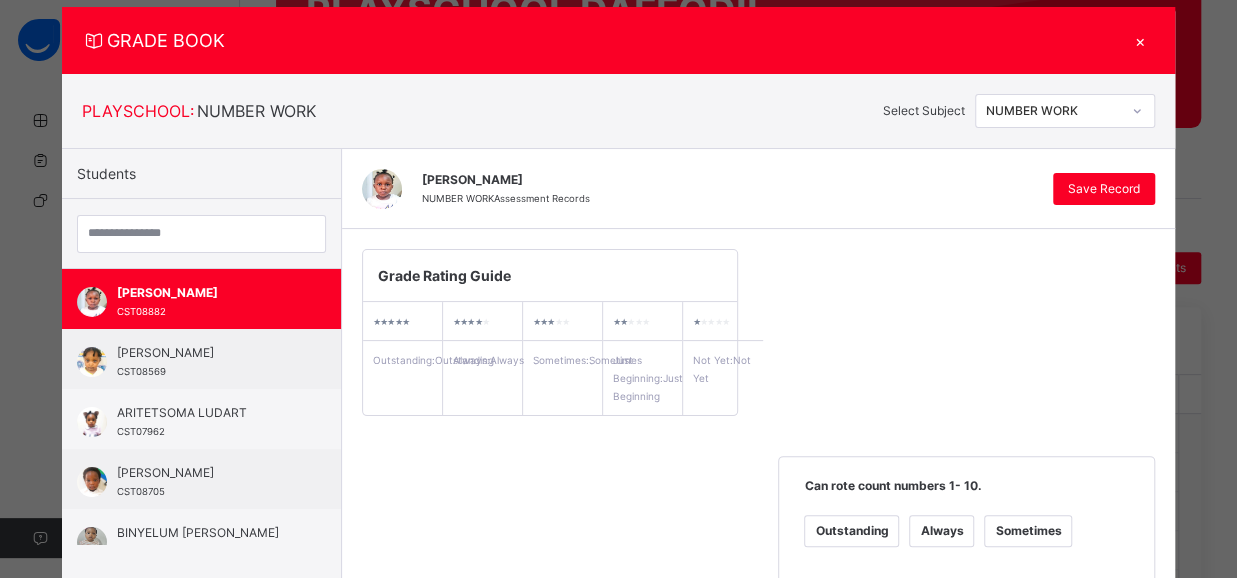 scroll, scrollTop: 0, scrollLeft: 0, axis: both 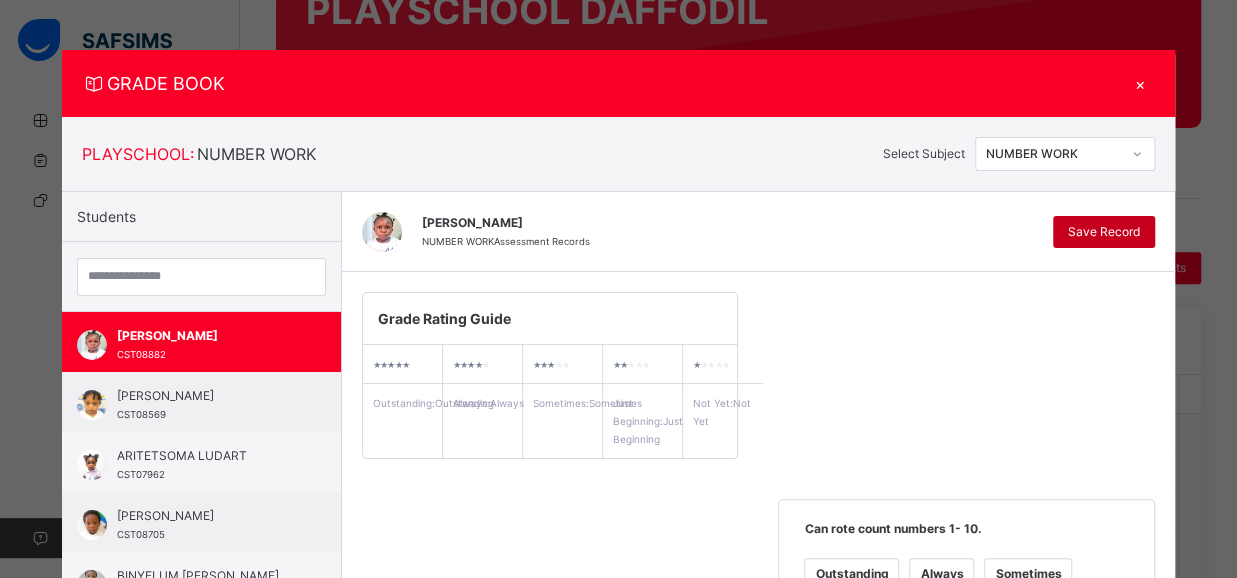 click on "Save Record" at bounding box center (1104, 232) 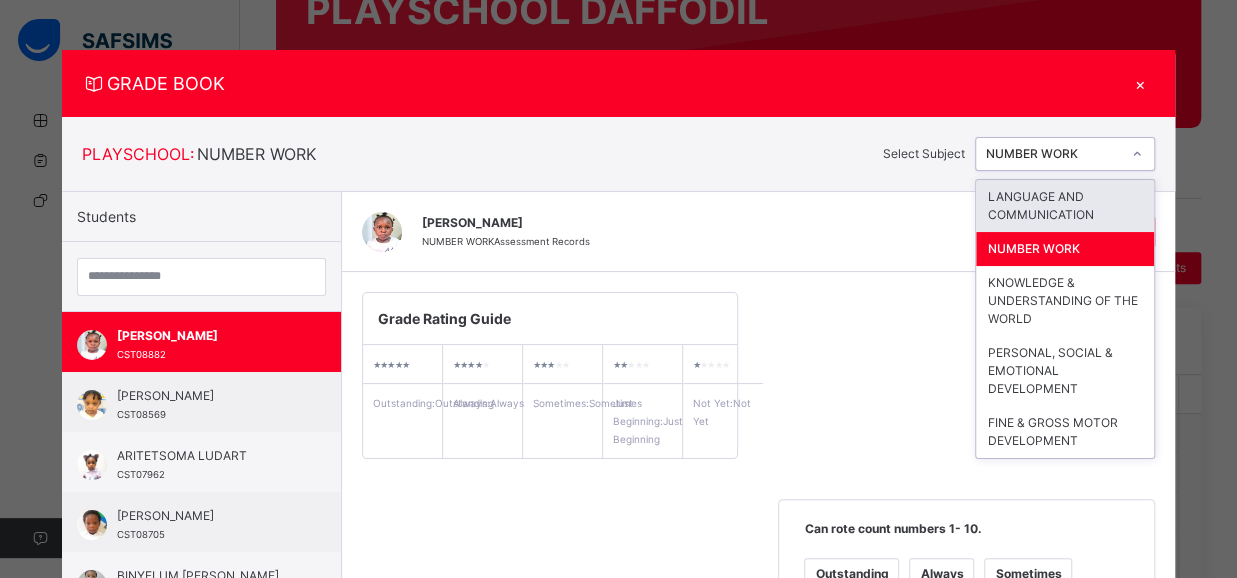 click 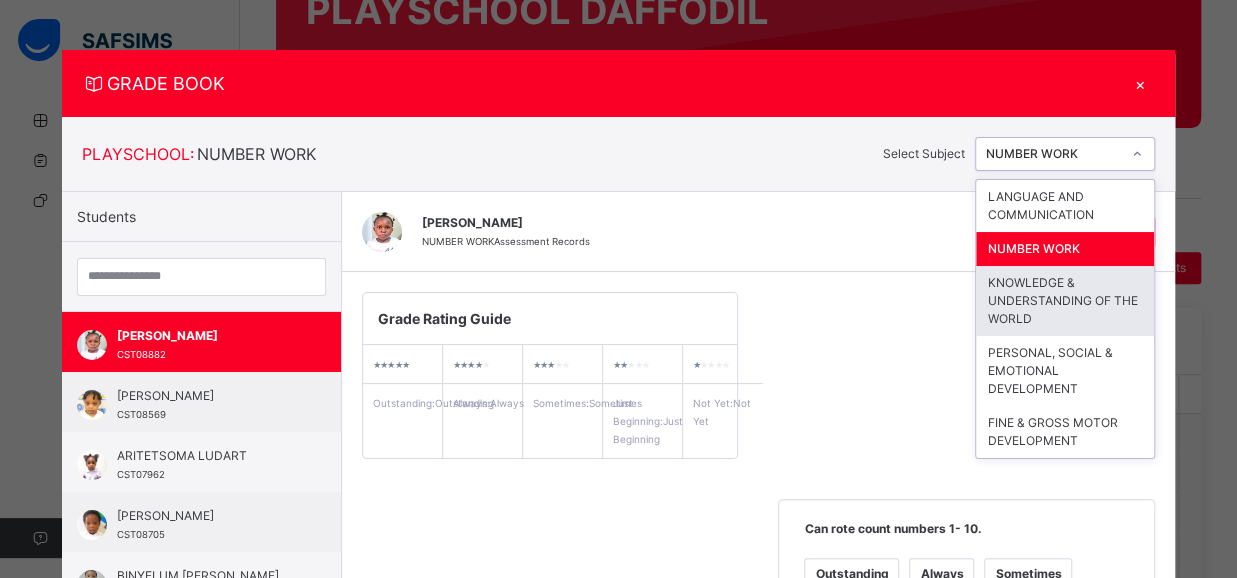 click on "KNOWLEDGE & UNDERSTANDING OF THE WORLD" at bounding box center (1065, 301) 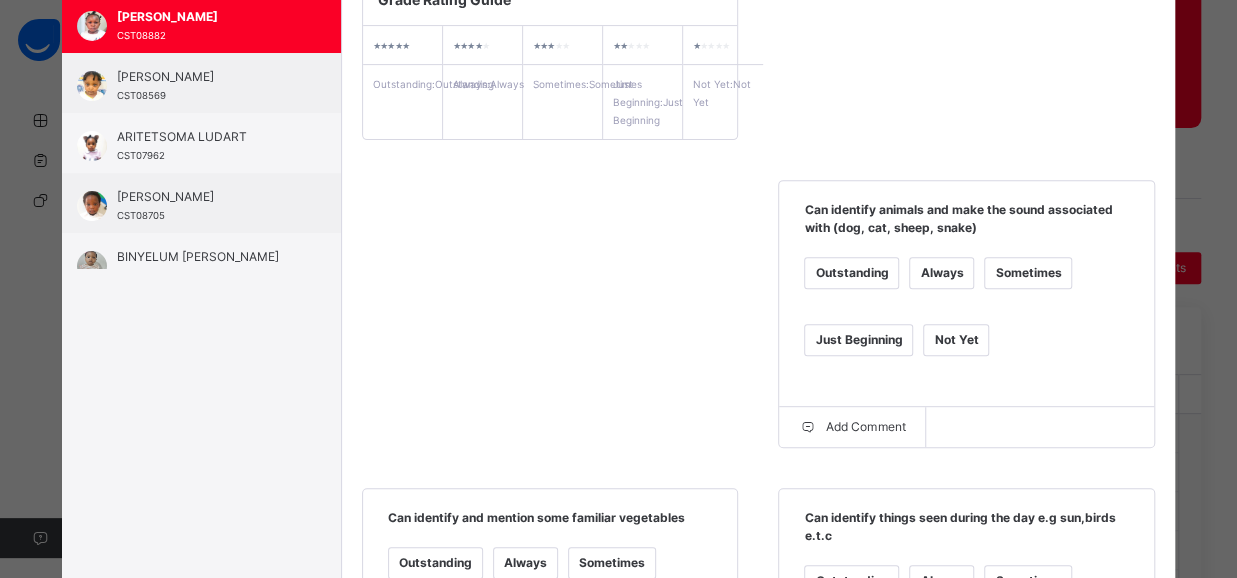 scroll, scrollTop: 326, scrollLeft: 0, axis: vertical 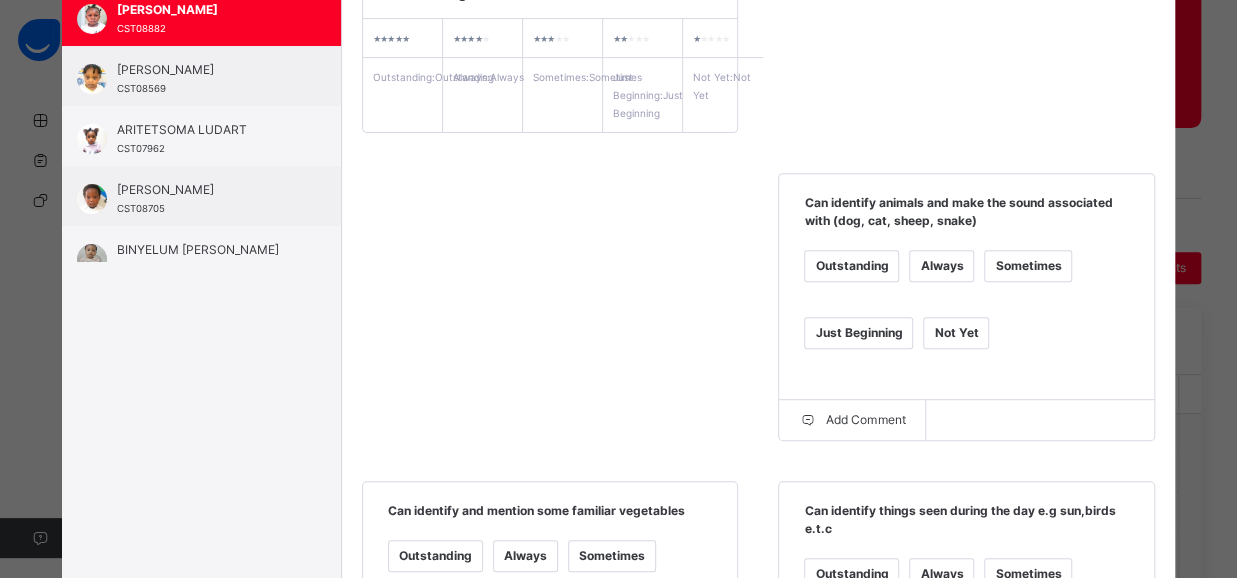 click on "Just Beginning" at bounding box center (858, 333) 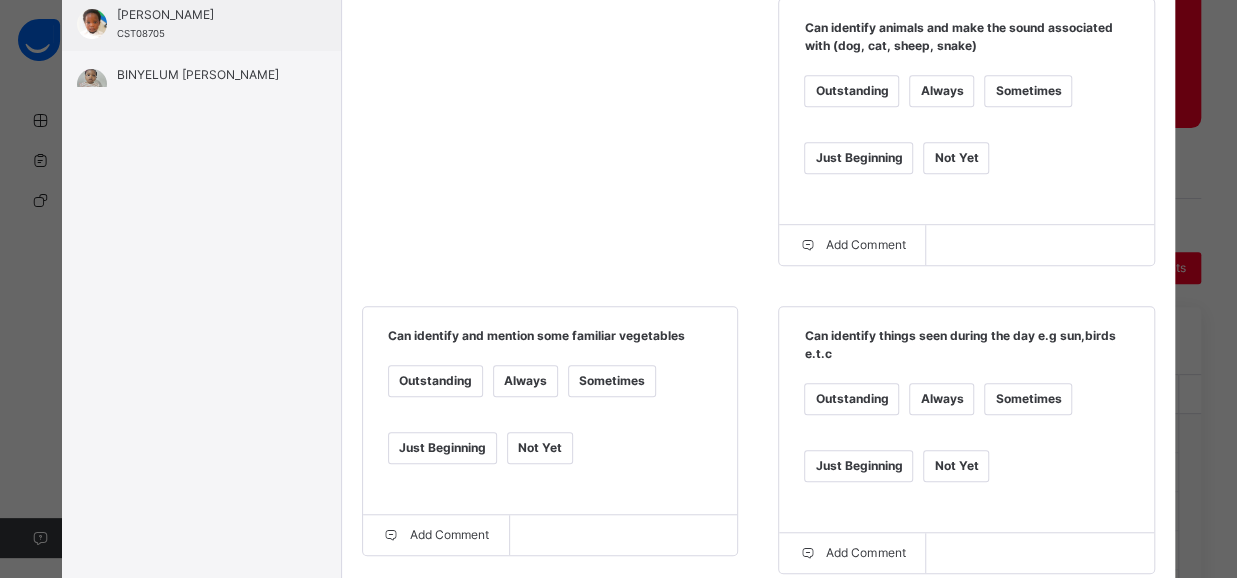 scroll, scrollTop: 526, scrollLeft: 0, axis: vertical 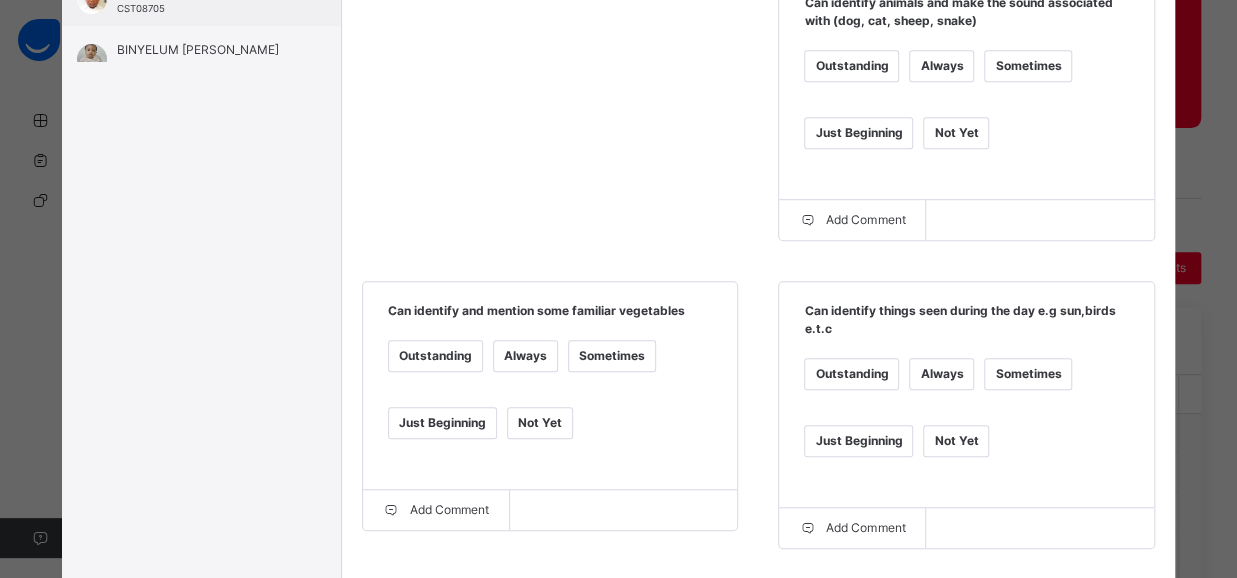 click on "Just Beginning" at bounding box center (442, 423) 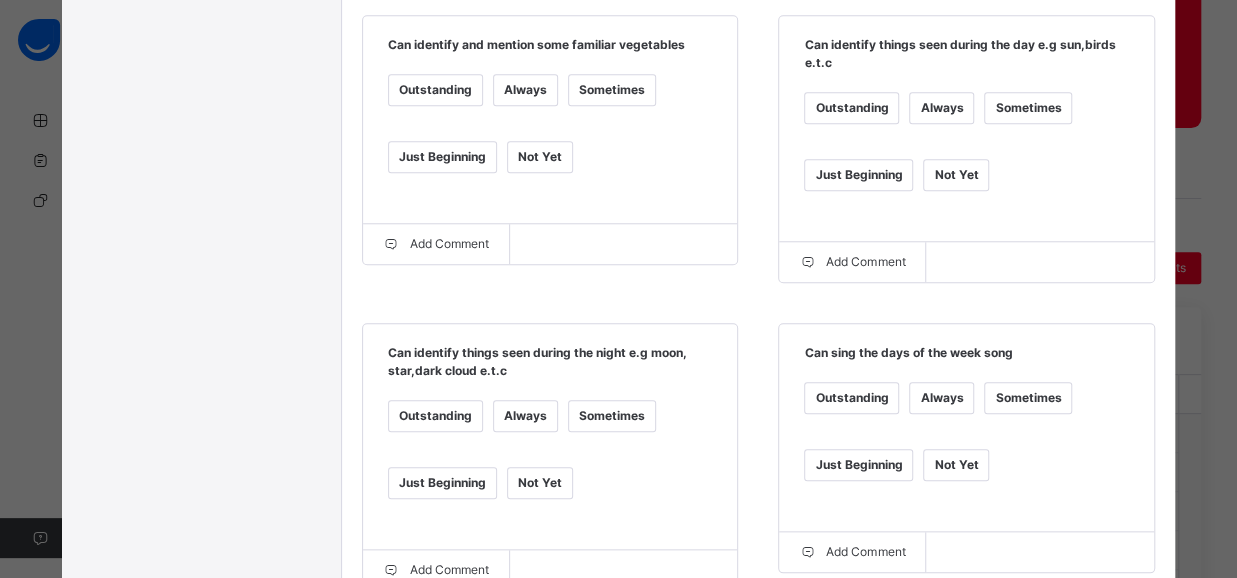 scroll, scrollTop: 794, scrollLeft: 0, axis: vertical 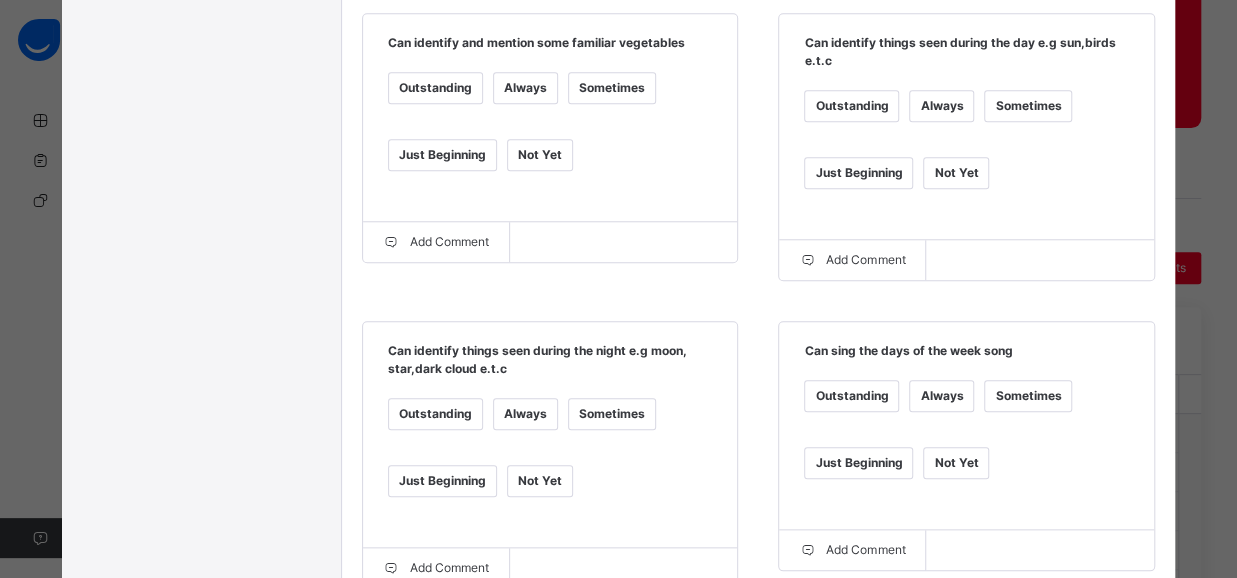 click on "Just Beginning" at bounding box center [442, 481] 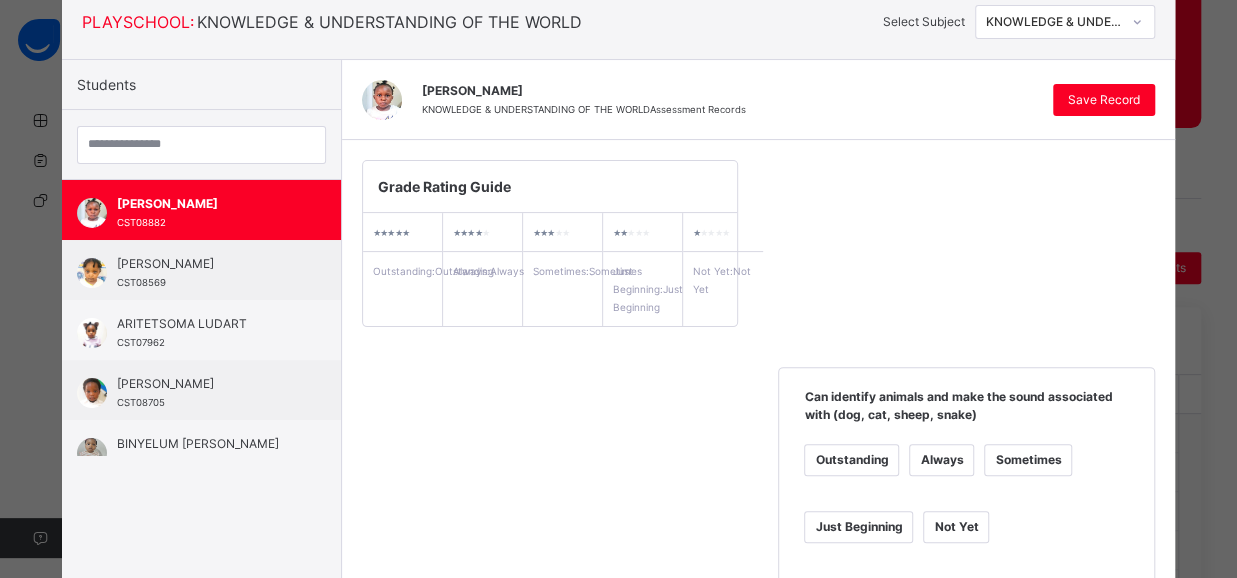 scroll, scrollTop: 46, scrollLeft: 0, axis: vertical 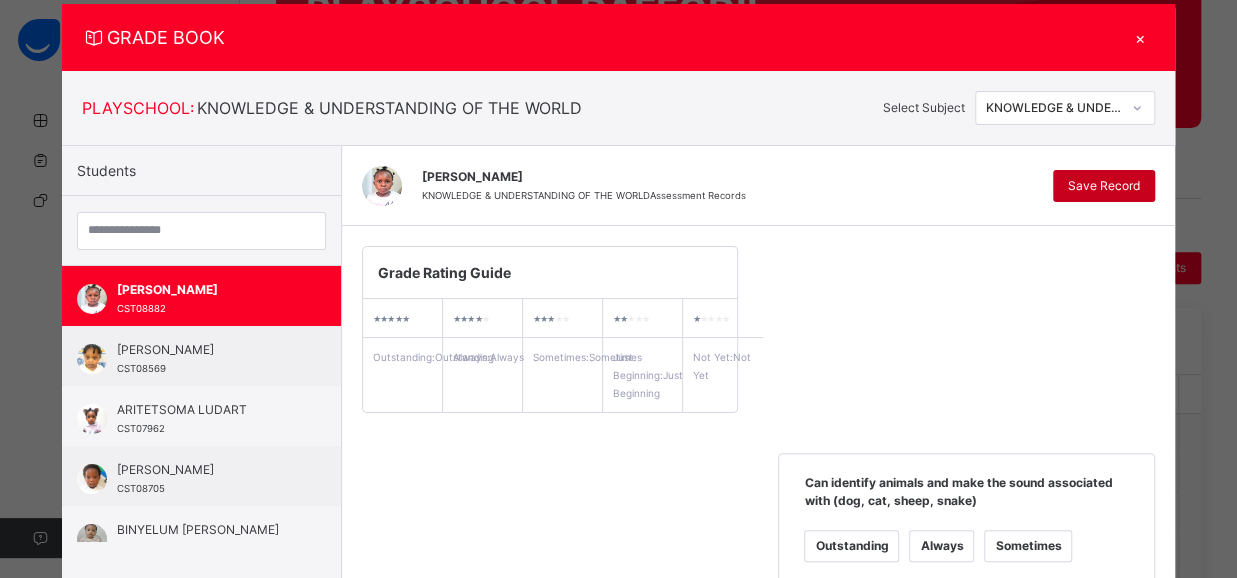 click on "Save Record" at bounding box center [1104, 186] 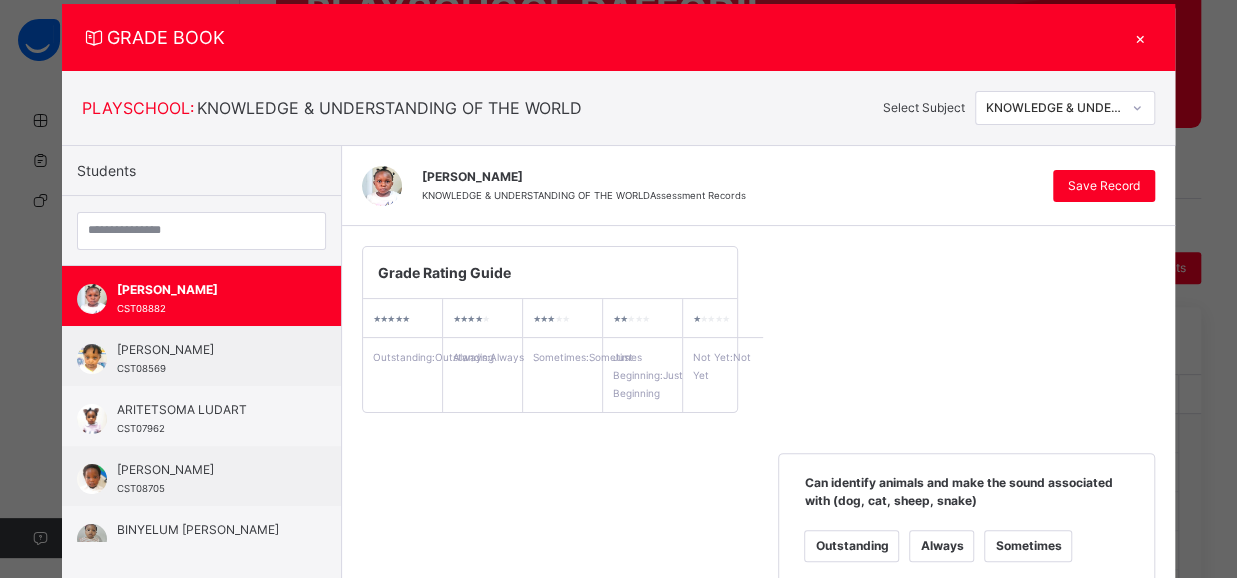 click 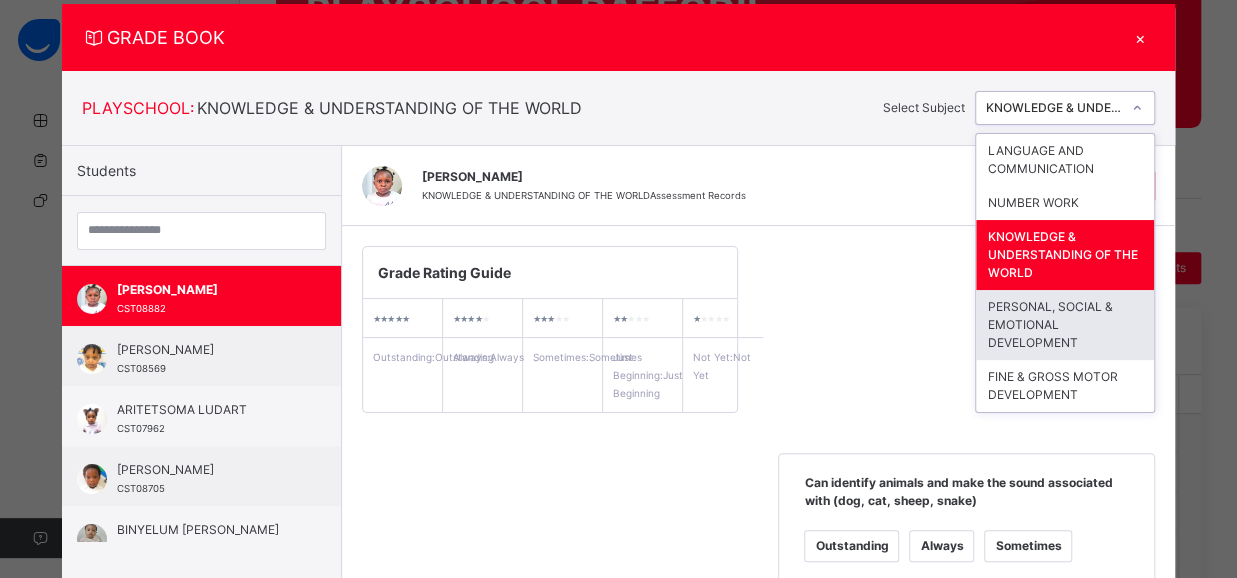 click on "PERSONAL, SOCIAL & EMOTIONAL DEVELOPMENT" at bounding box center [1065, 325] 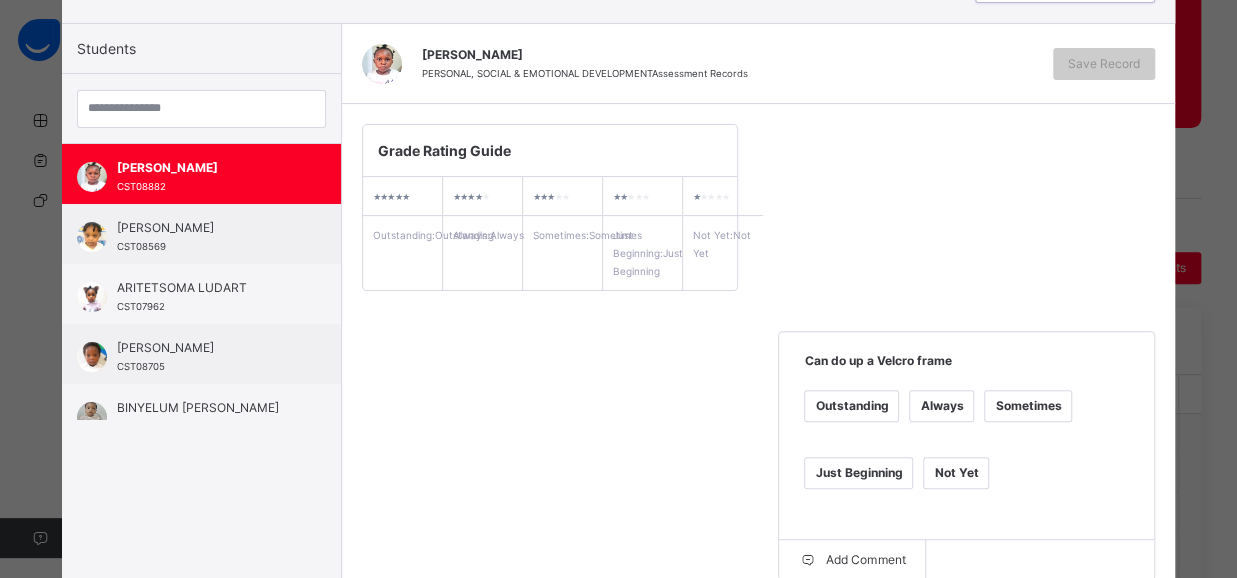 scroll, scrollTop: 183, scrollLeft: 0, axis: vertical 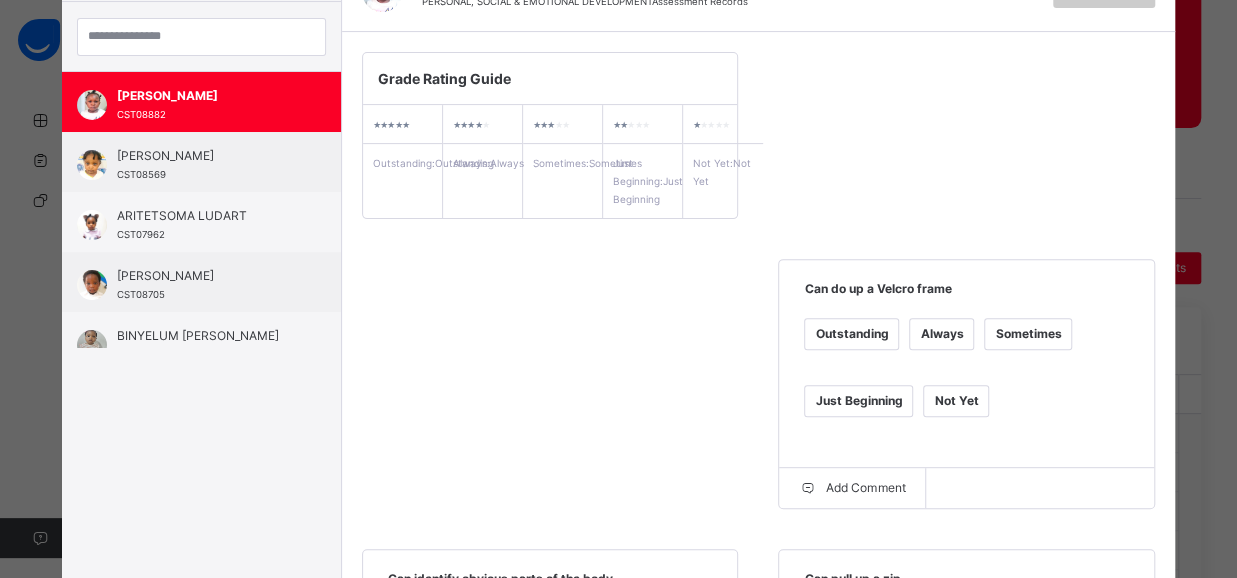 click on "Just Beginning" at bounding box center [858, 401] 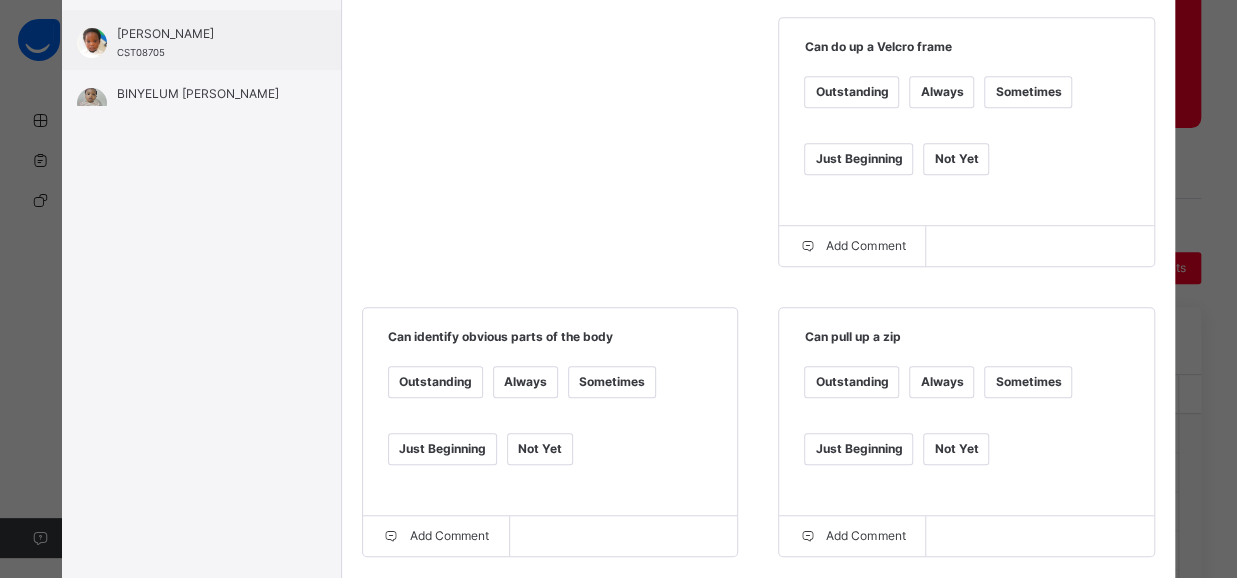 scroll, scrollTop: 514, scrollLeft: 0, axis: vertical 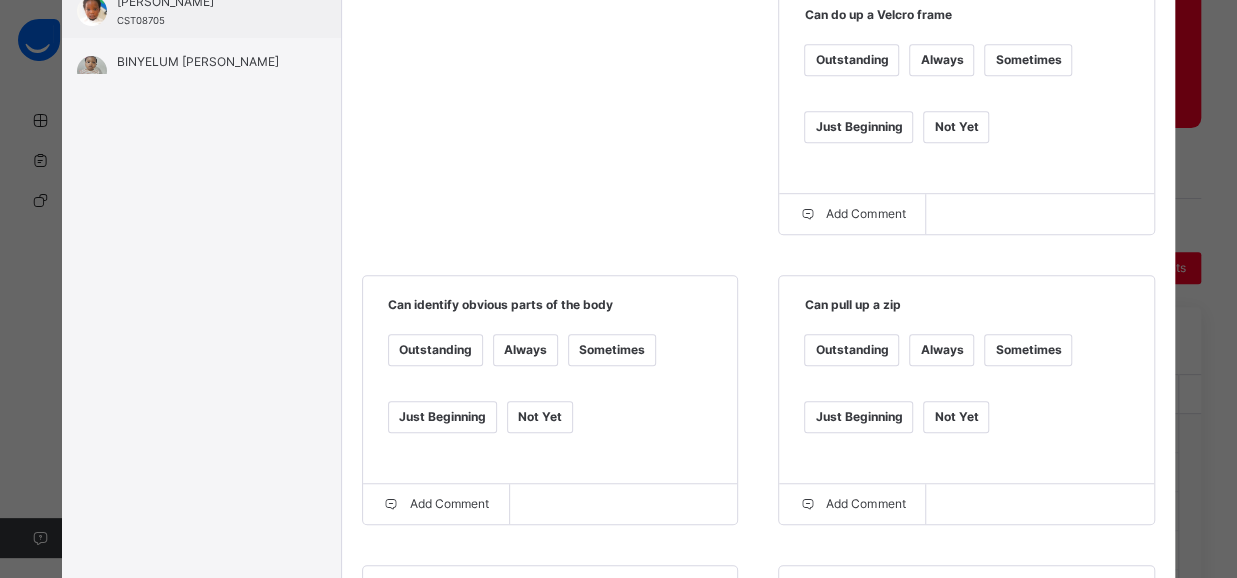 click on "Sometimes" at bounding box center [612, 350] 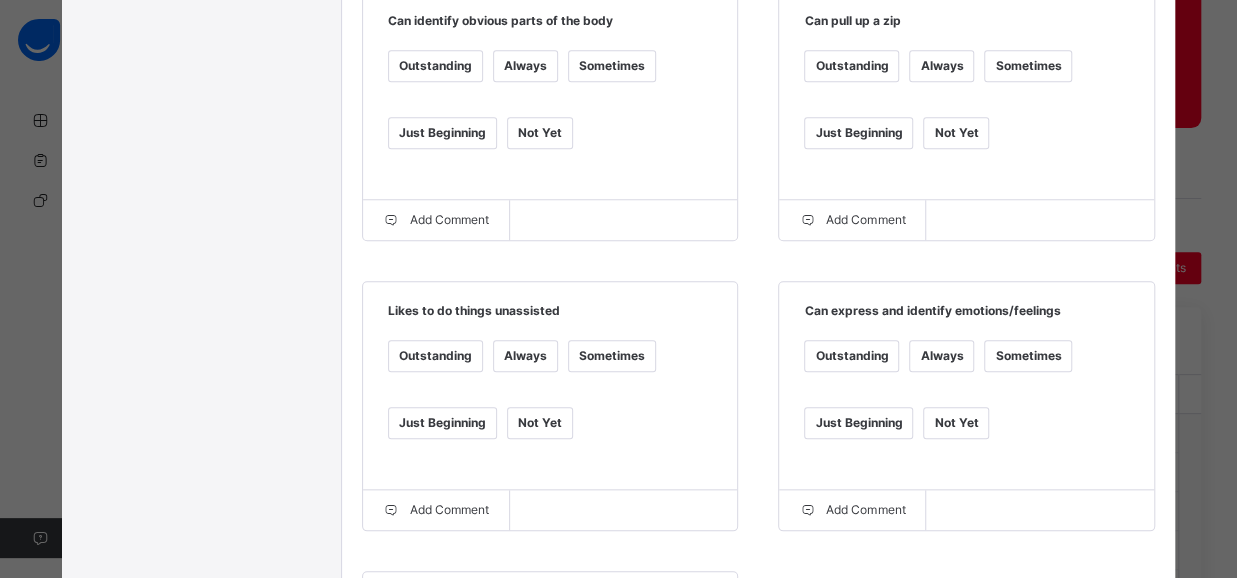scroll, scrollTop: 800, scrollLeft: 0, axis: vertical 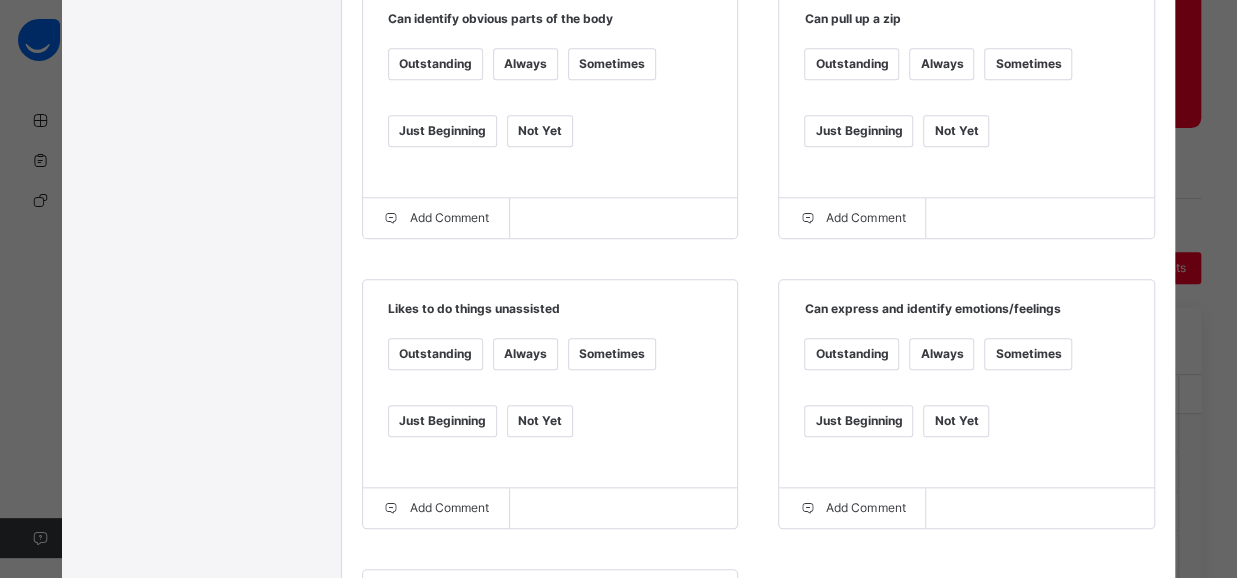 click on "Sometimes" at bounding box center [612, 354] 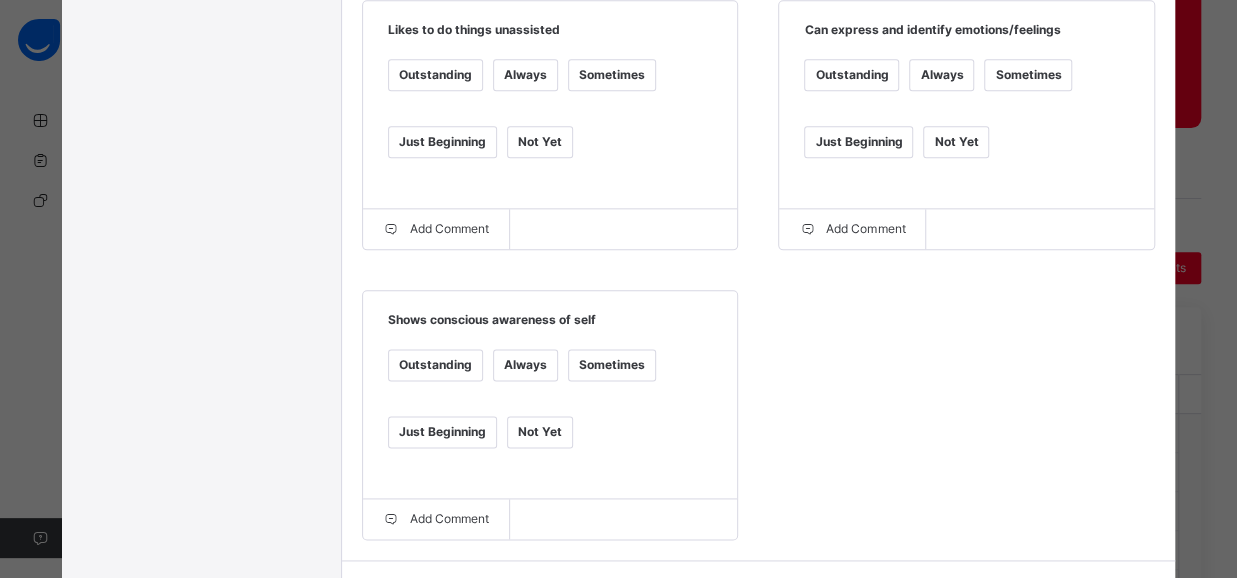 scroll, scrollTop: 1084, scrollLeft: 0, axis: vertical 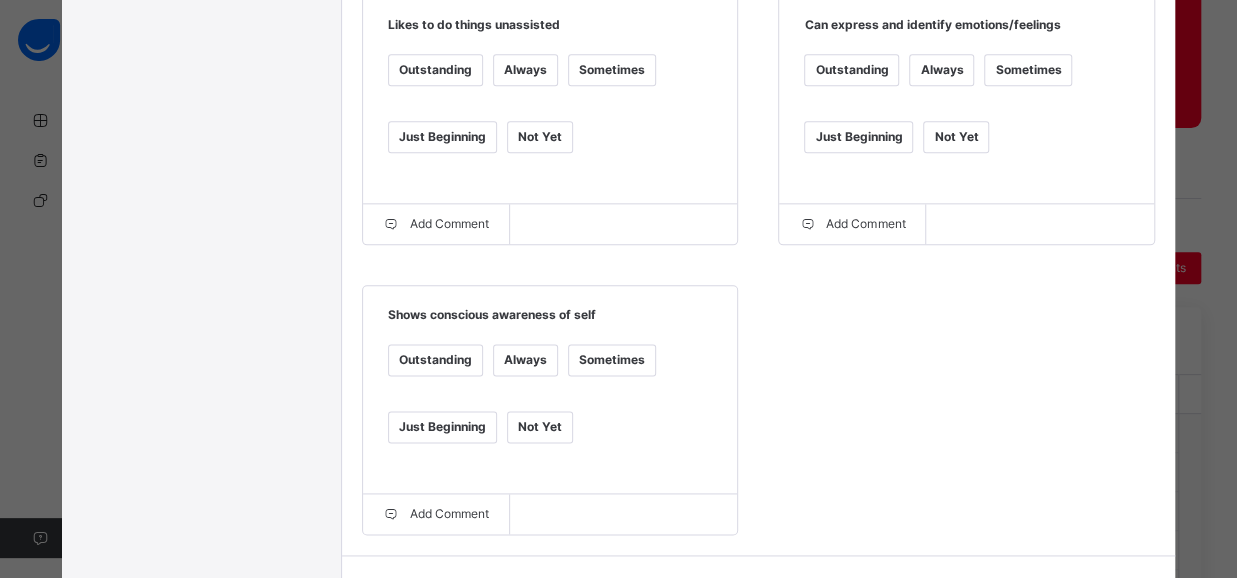 click on "Always" at bounding box center [525, 360] 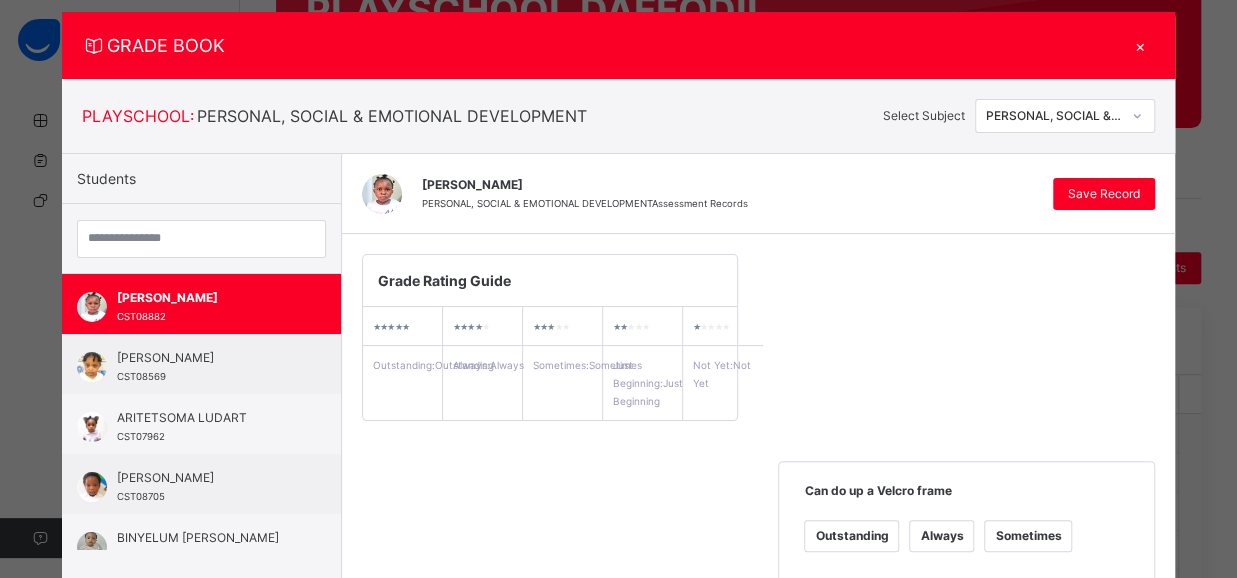 scroll, scrollTop: 0, scrollLeft: 0, axis: both 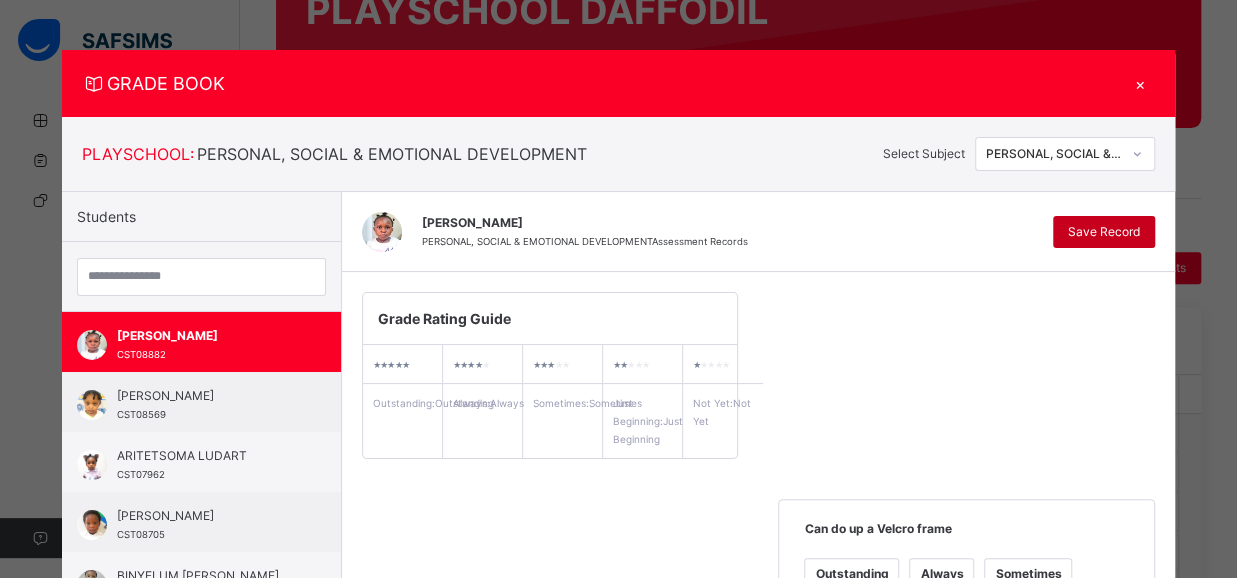 click on "Save Record" at bounding box center [1104, 232] 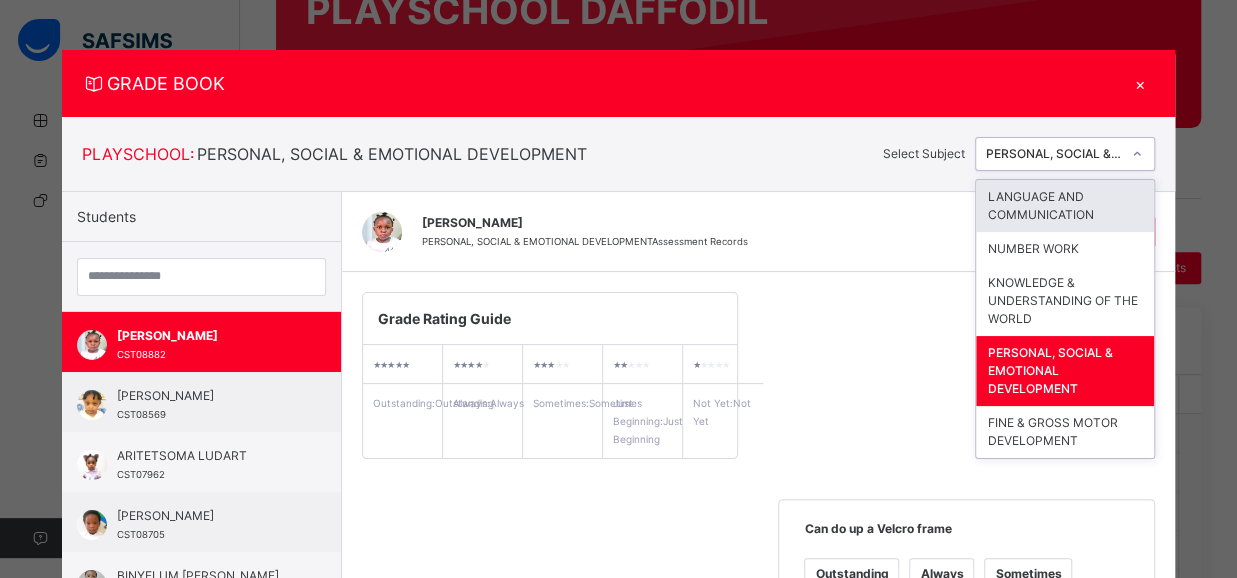 click 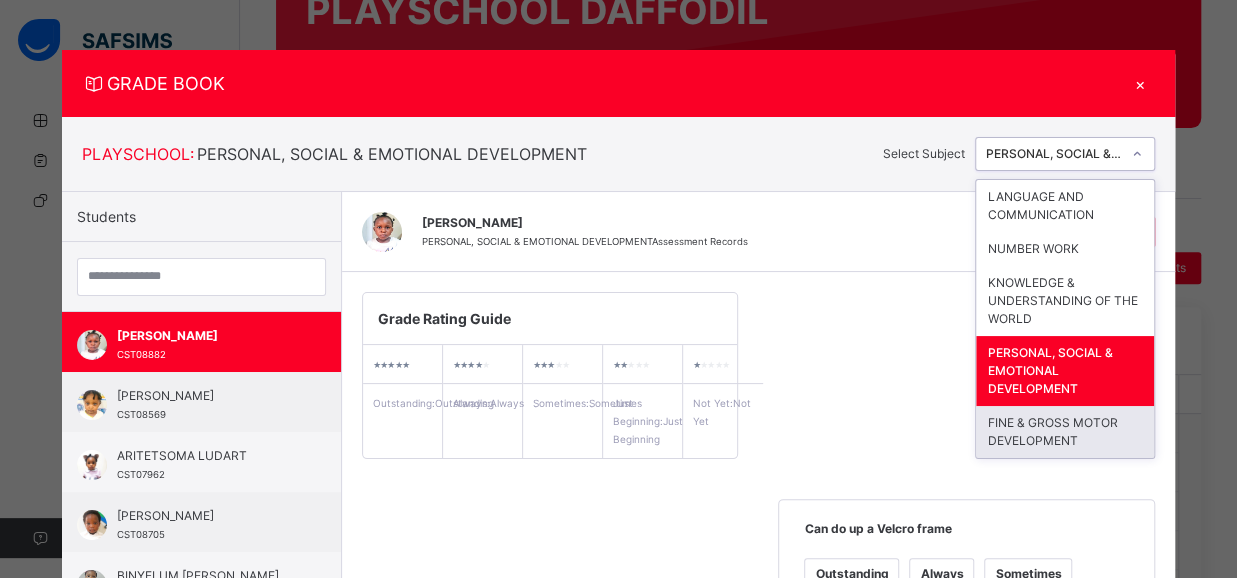 click on "FINE & GROSS MOTOR DEVELOPMENT" at bounding box center [1065, 432] 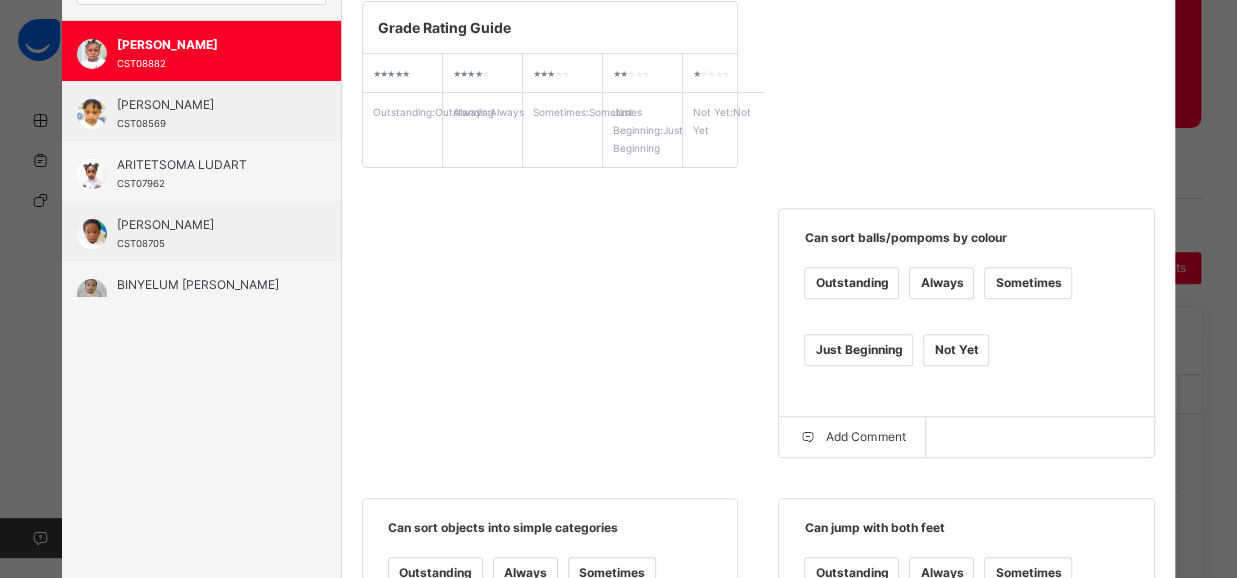 scroll, scrollTop: 297, scrollLeft: 0, axis: vertical 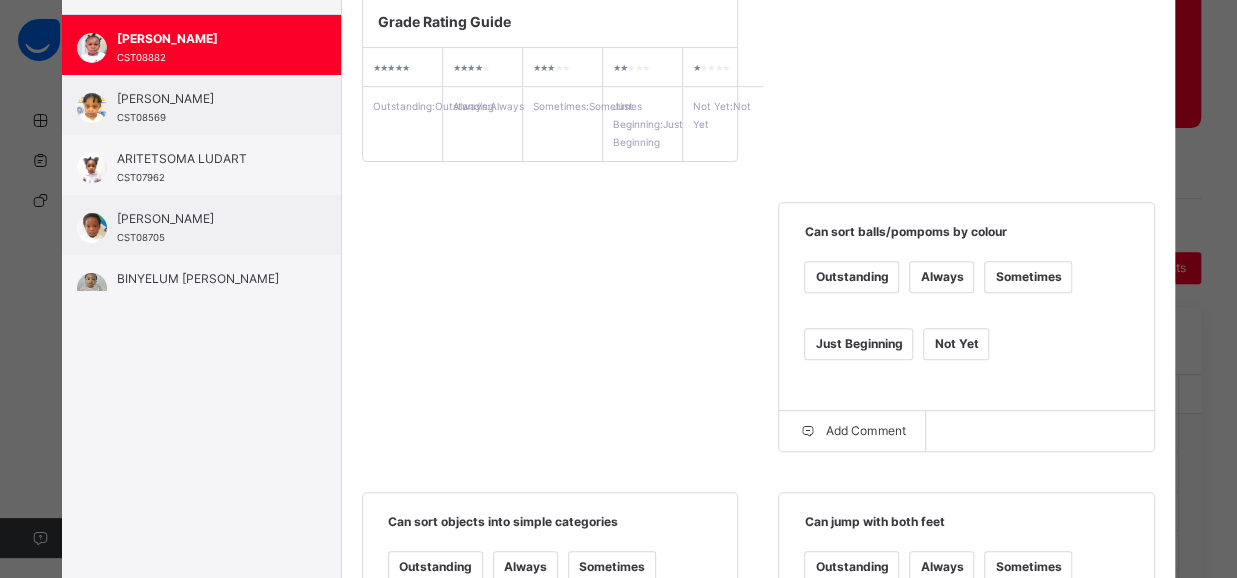 click on "Always" at bounding box center [941, 277] 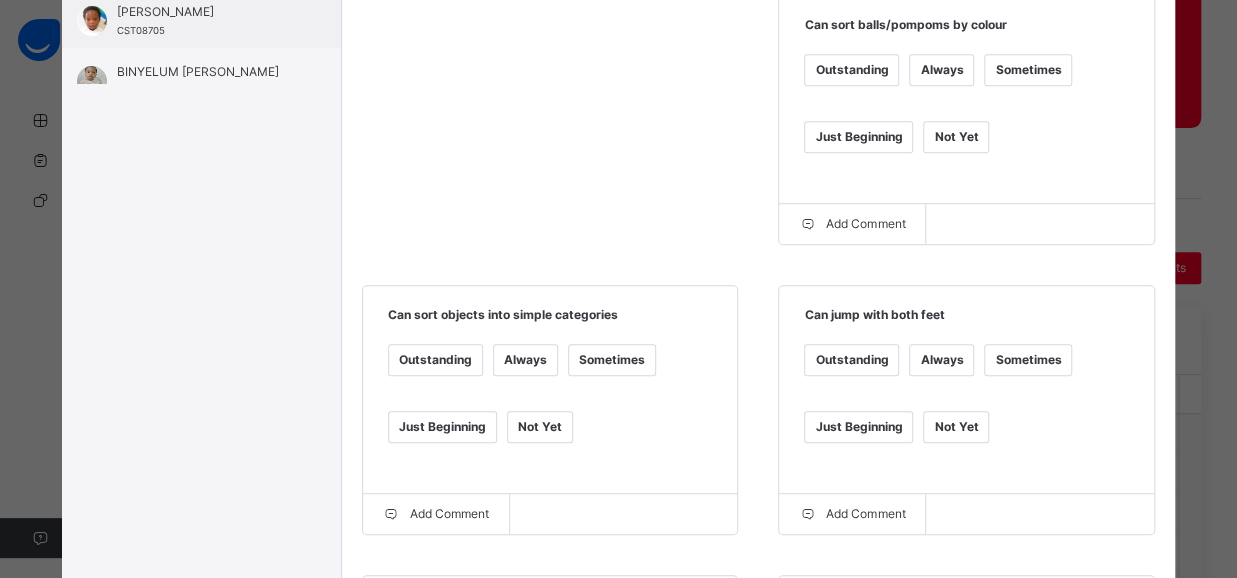 scroll, scrollTop: 506, scrollLeft: 0, axis: vertical 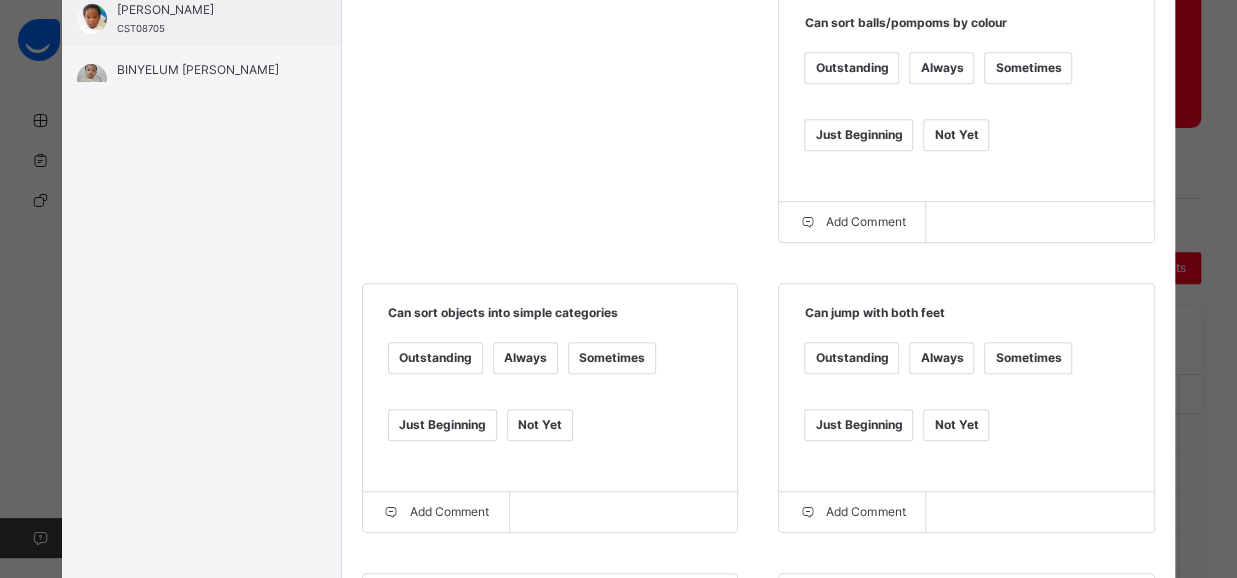 click on "Sometimes" at bounding box center (612, 358) 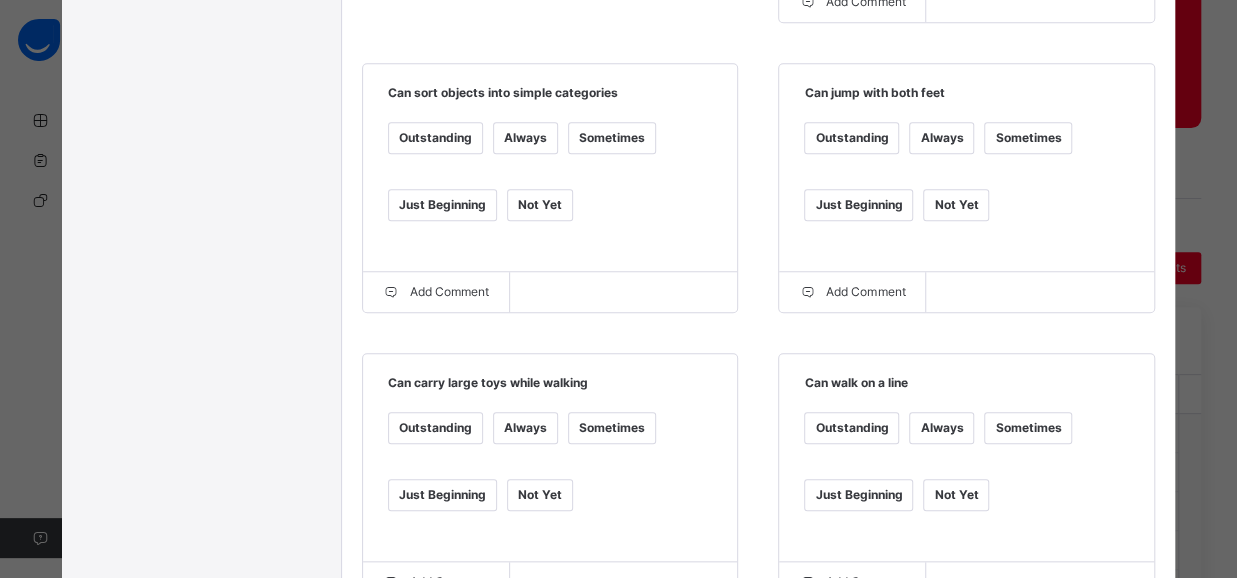 scroll, scrollTop: 730, scrollLeft: 0, axis: vertical 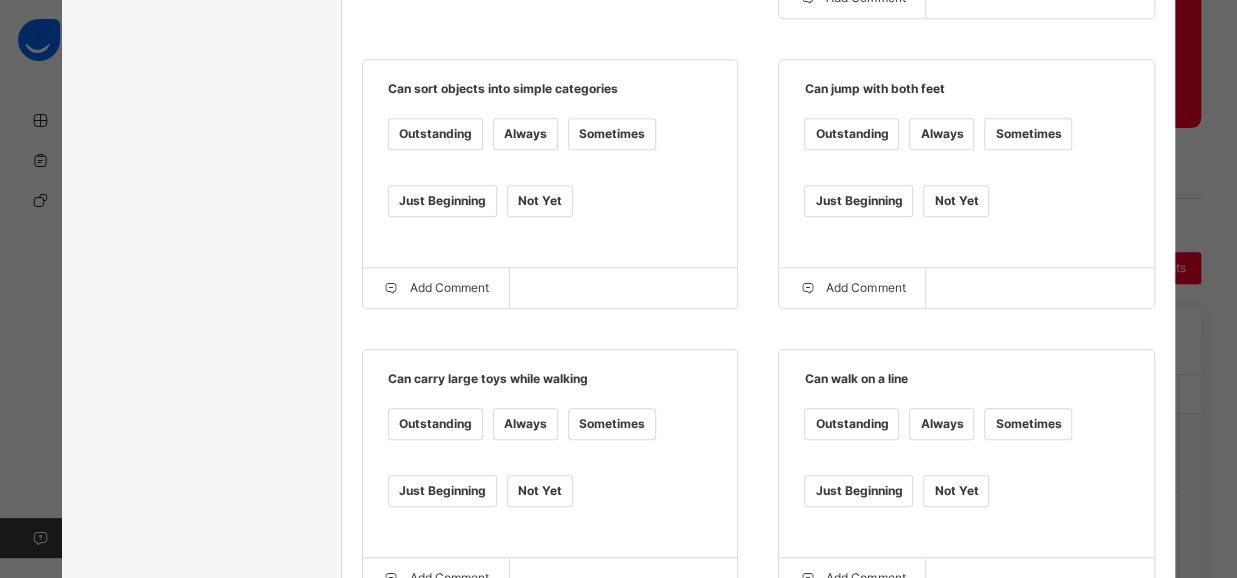 click on "Always" at bounding box center [525, 424] 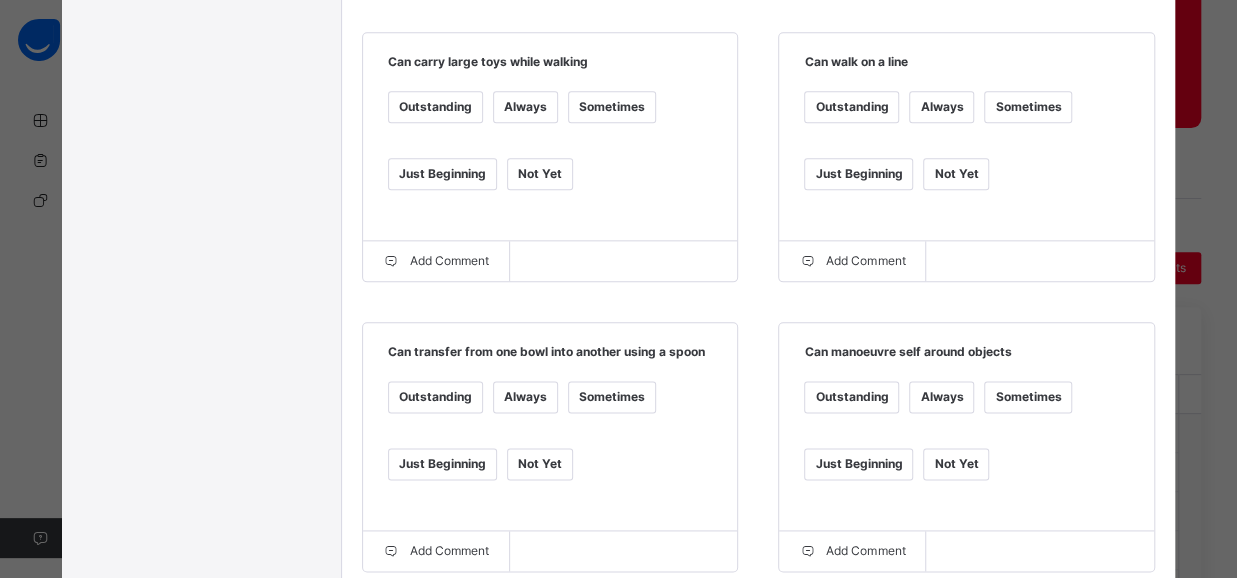 scroll, scrollTop: 1049, scrollLeft: 0, axis: vertical 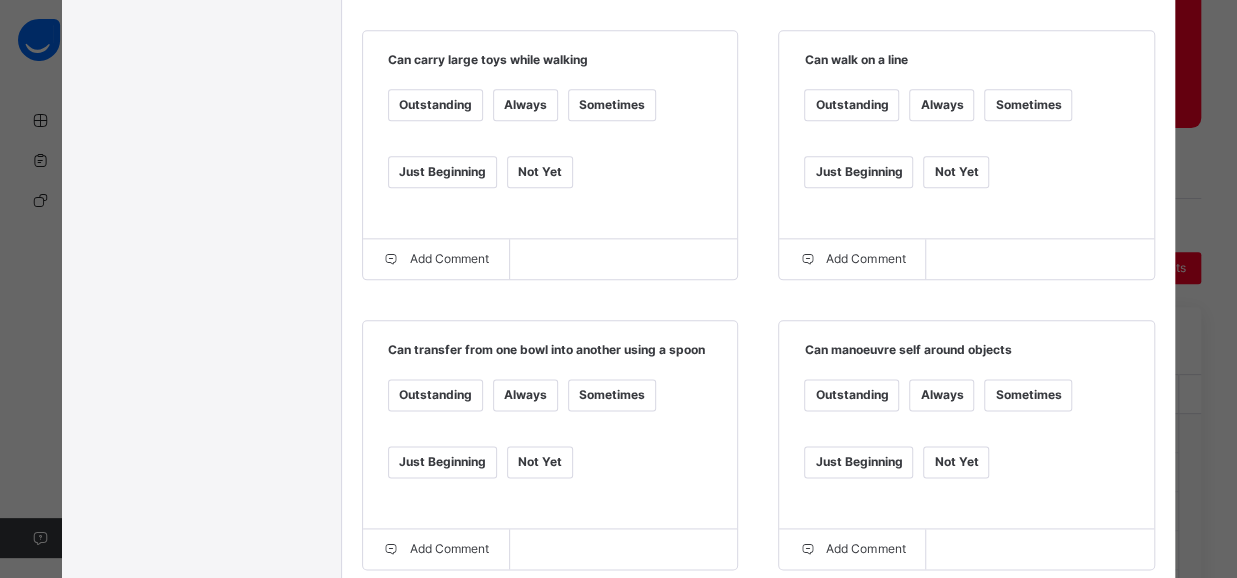 click on "Just Beginning" at bounding box center (442, 462) 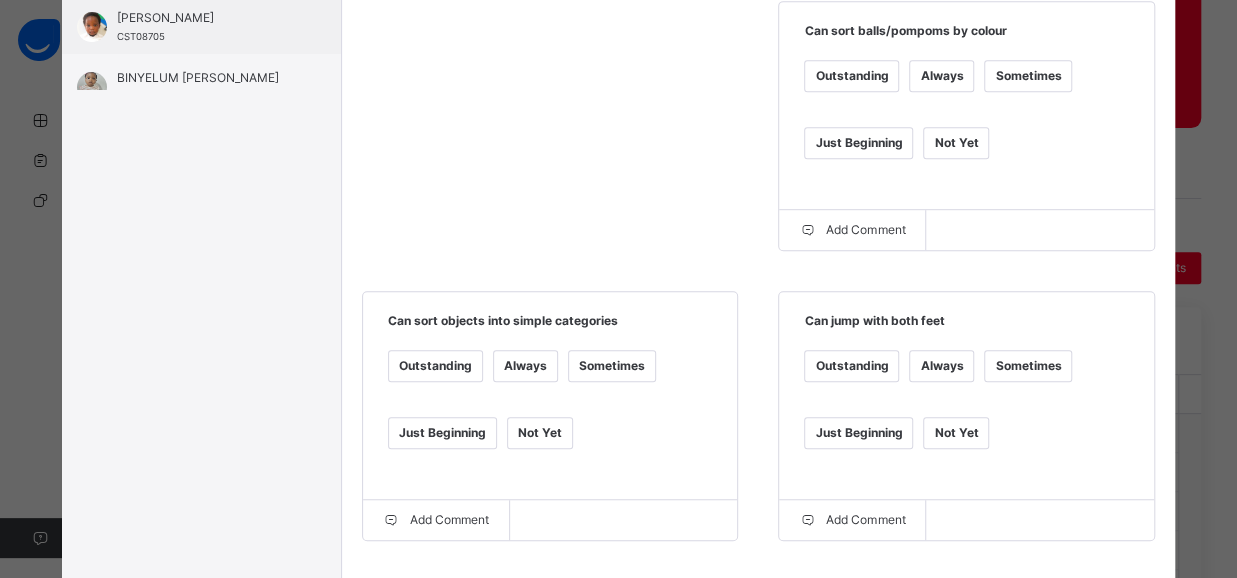scroll, scrollTop: 1049, scrollLeft: 0, axis: vertical 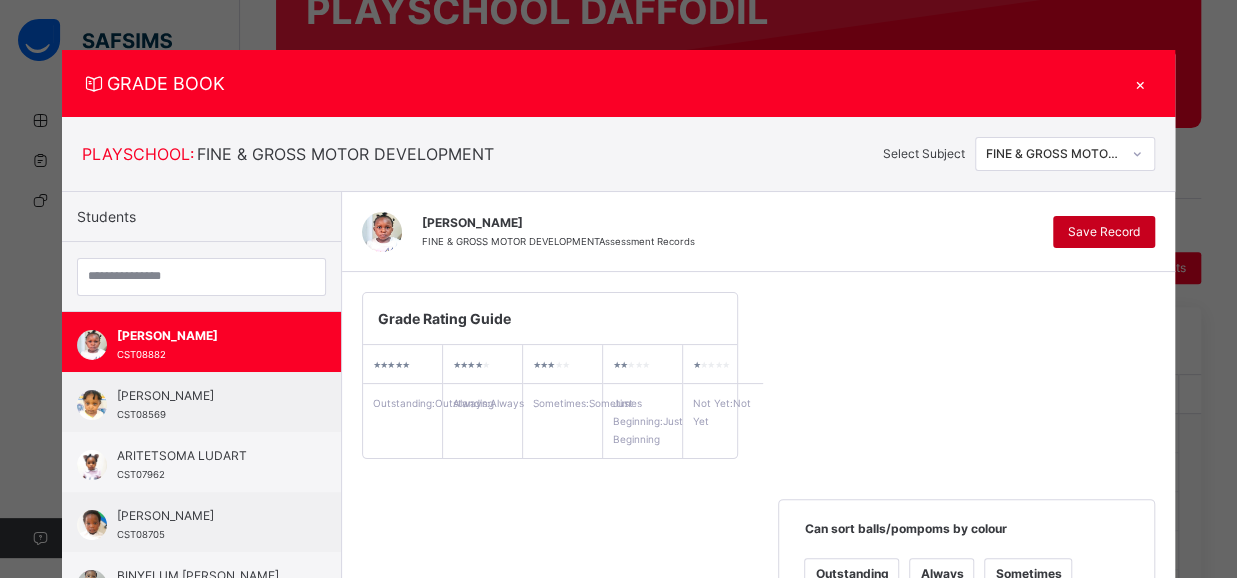 click on "Save Record" at bounding box center (1104, 232) 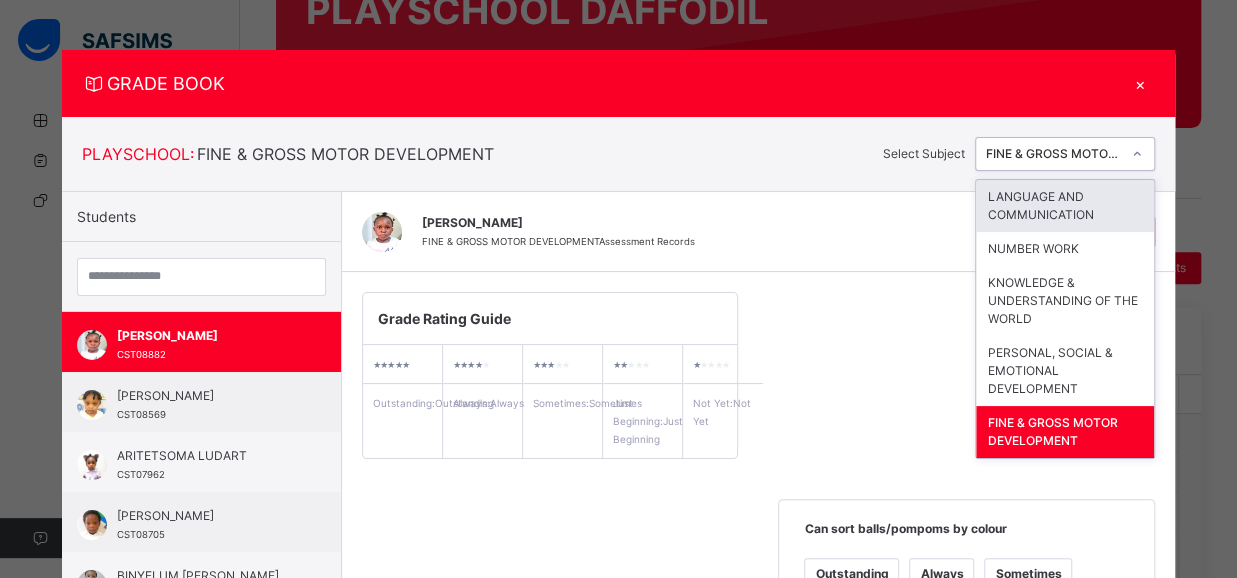 click at bounding box center [1137, 154] 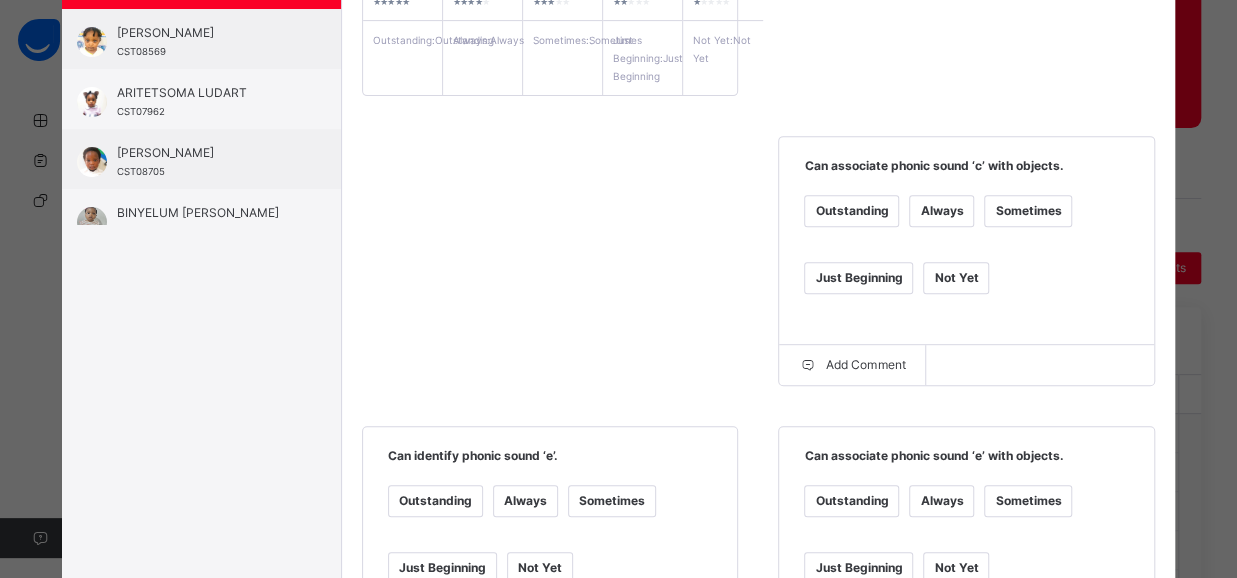scroll, scrollTop: 0, scrollLeft: 0, axis: both 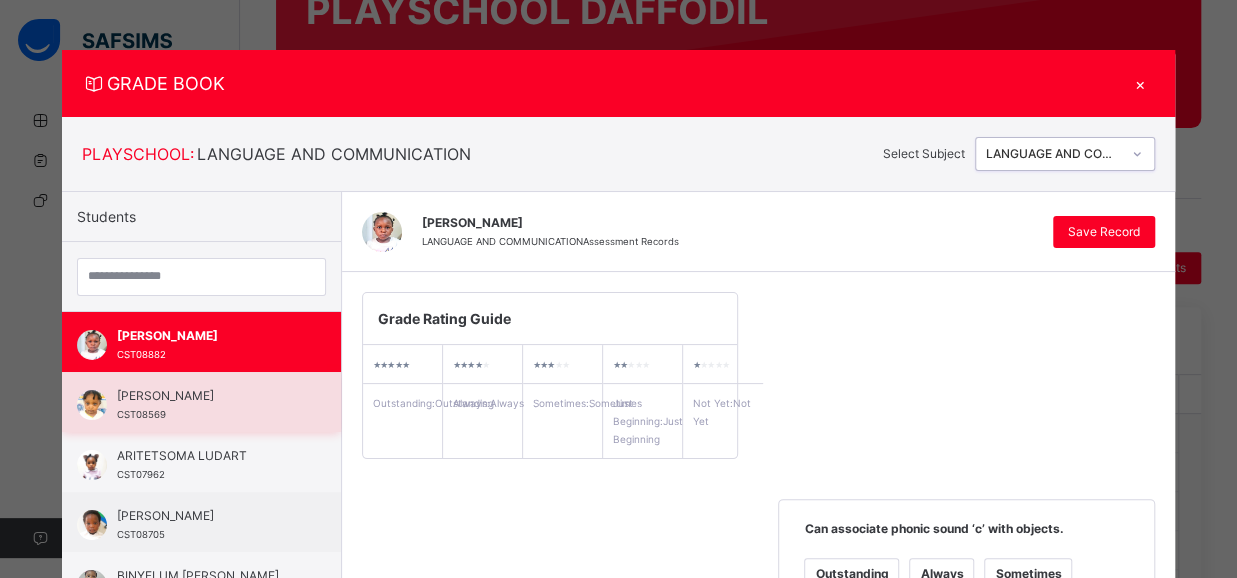 click on "[PERSON_NAME]" at bounding box center (206, 396) 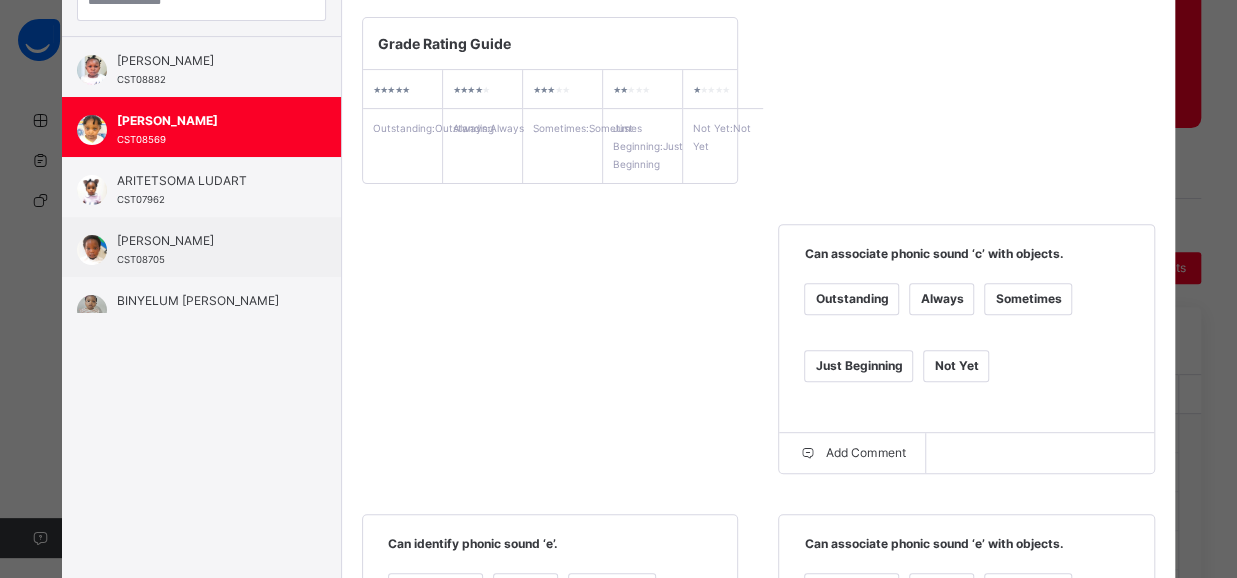 scroll, scrollTop: 280, scrollLeft: 0, axis: vertical 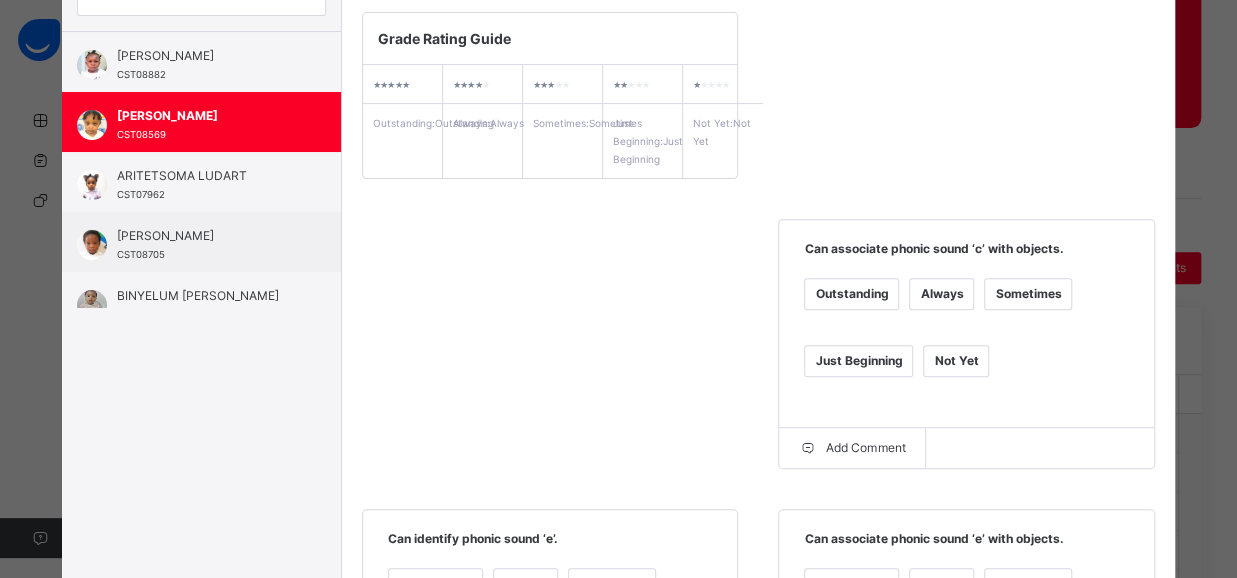 click on "Always" at bounding box center [941, 294] 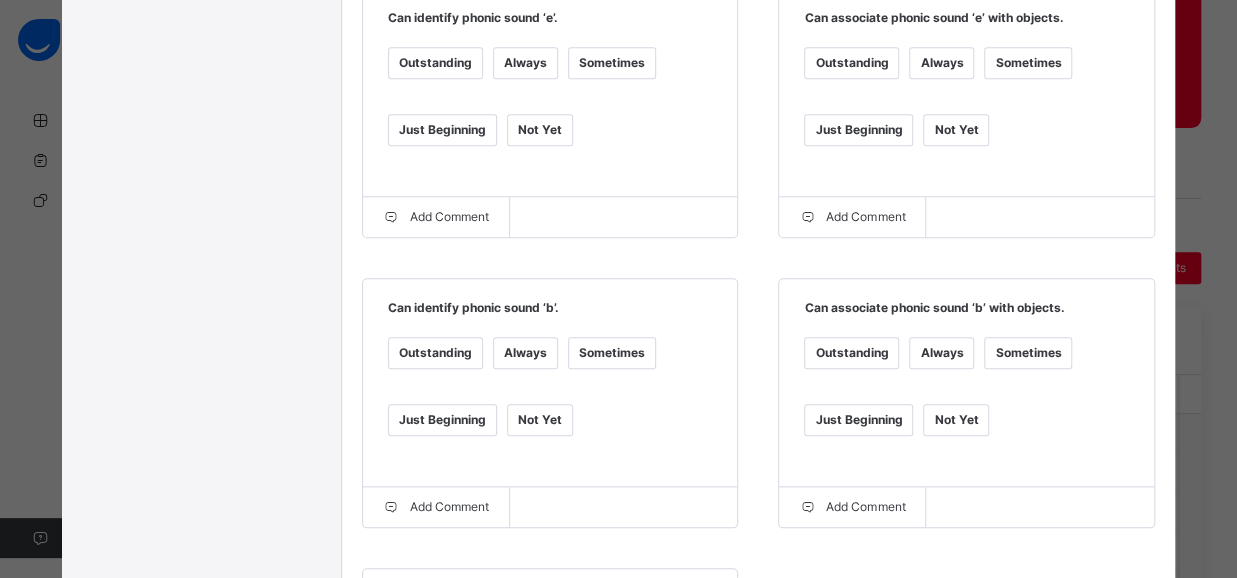 scroll, scrollTop: 769, scrollLeft: 0, axis: vertical 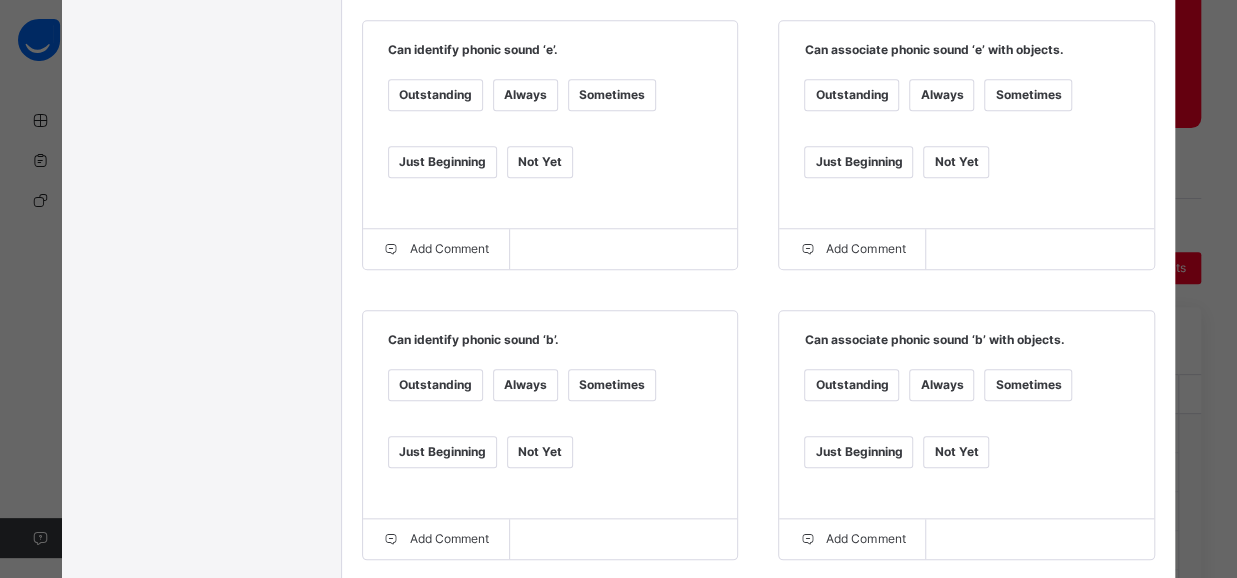 click on "Always" at bounding box center (525, 95) 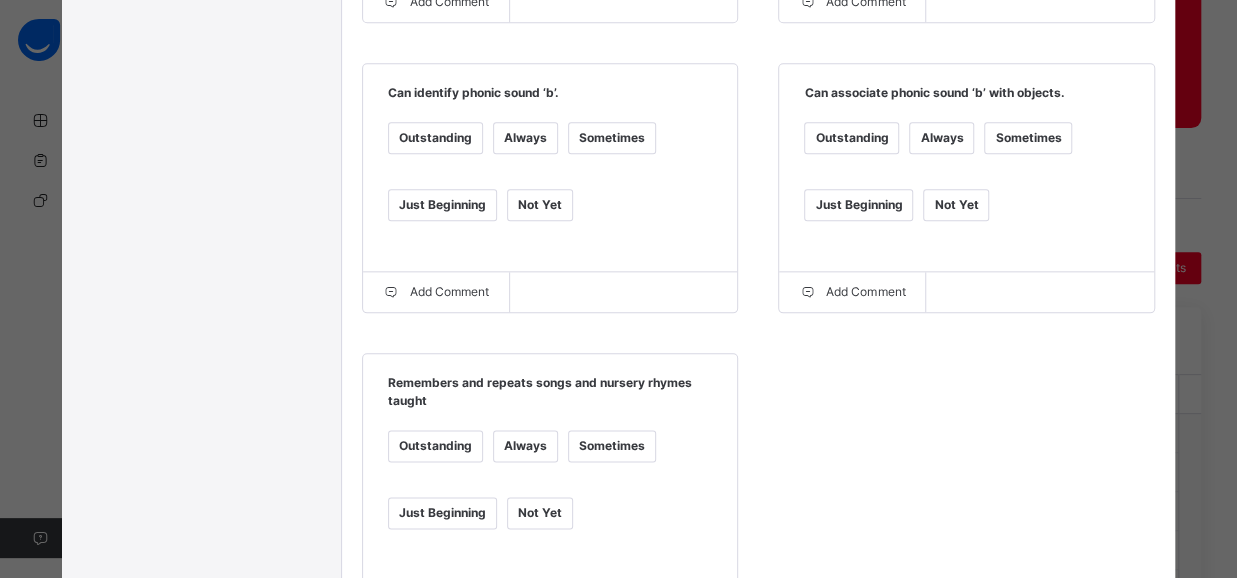 scroll, scrollTop: 1020, scrollLeft: 0, axis: vertical 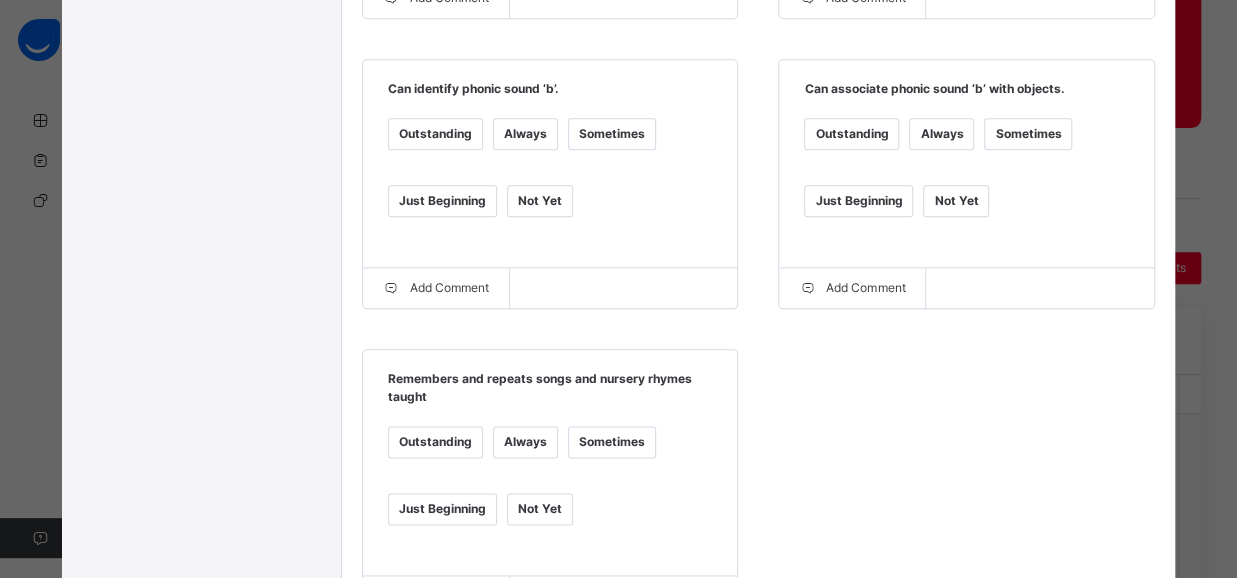 click on "Always" at bounding box center [525, 442] 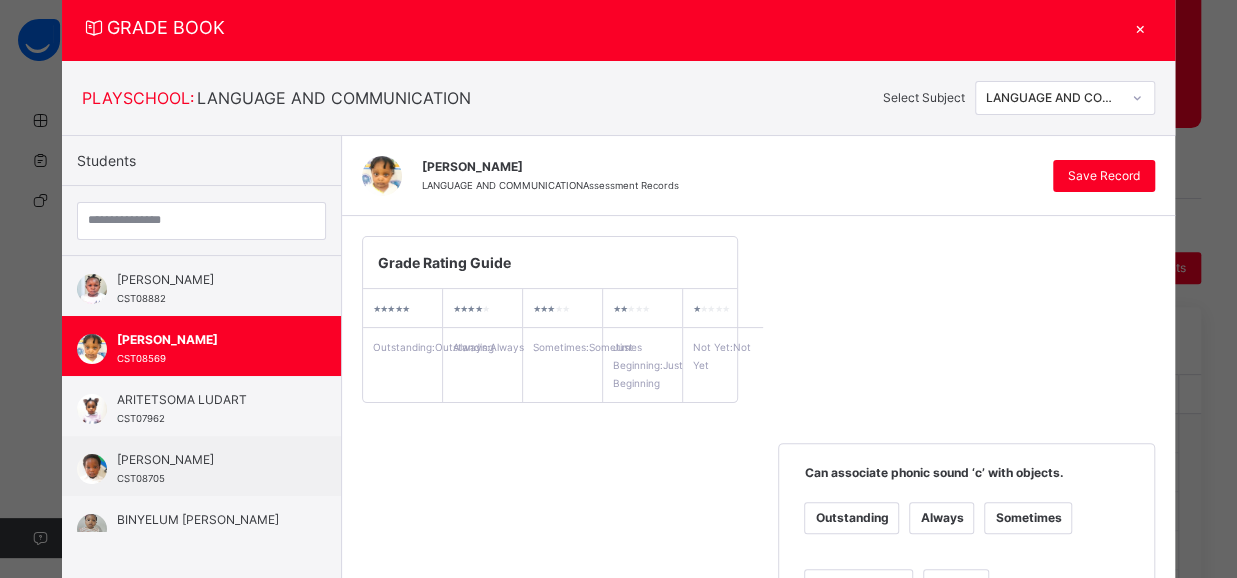scroll, scrollTop: 6, scrollLeft: 0, axis: vertical 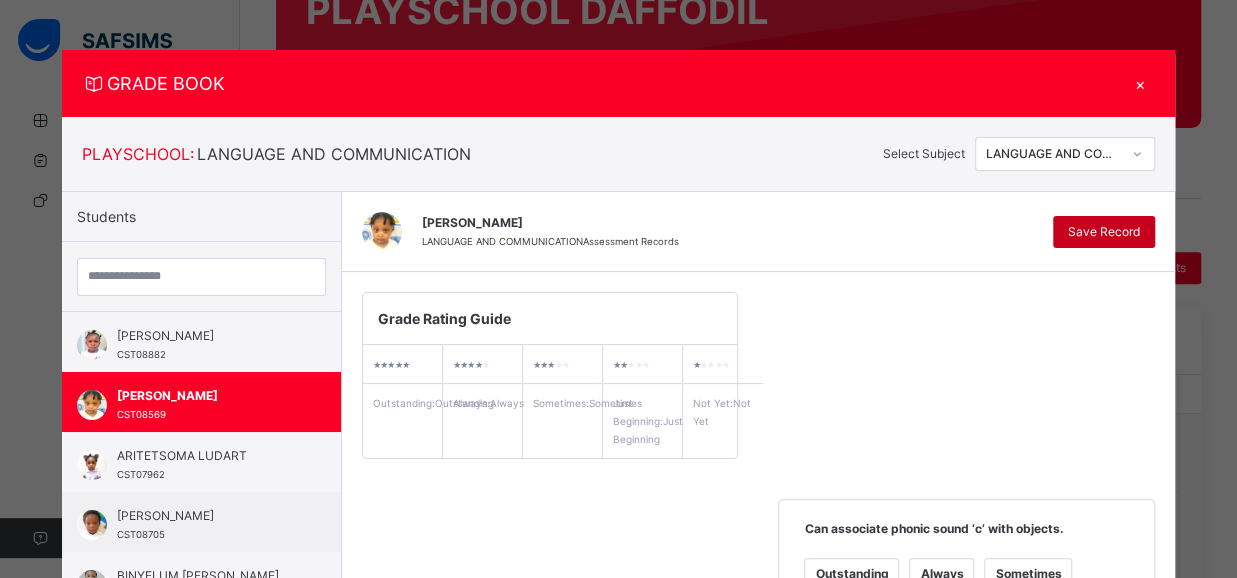 click on "Save Record" at bounding box center (1104, 232) 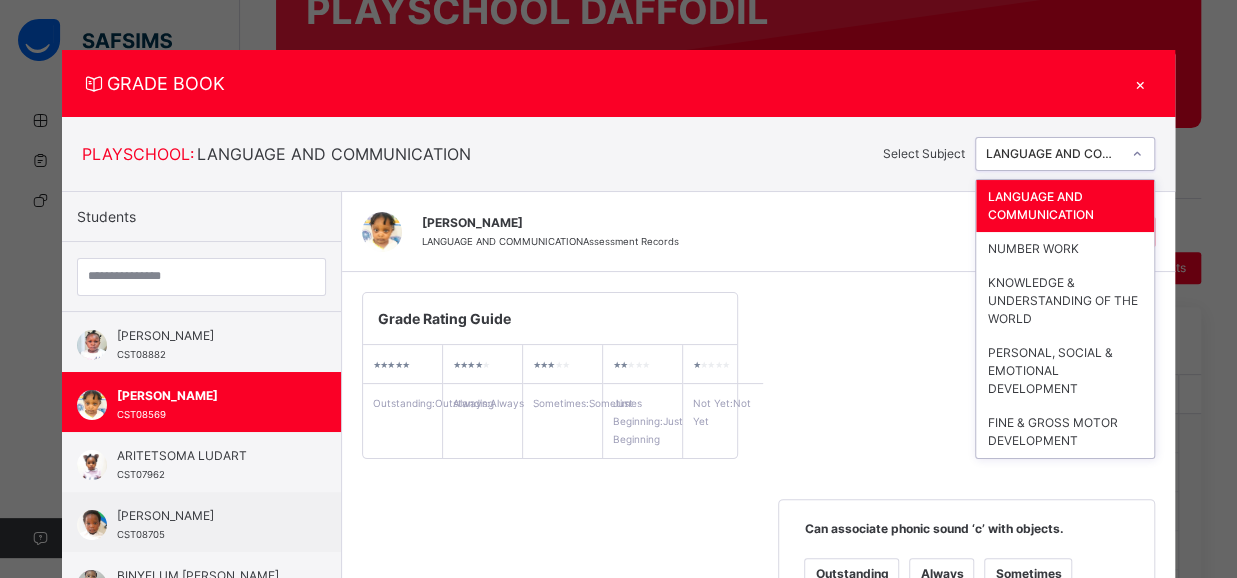 click 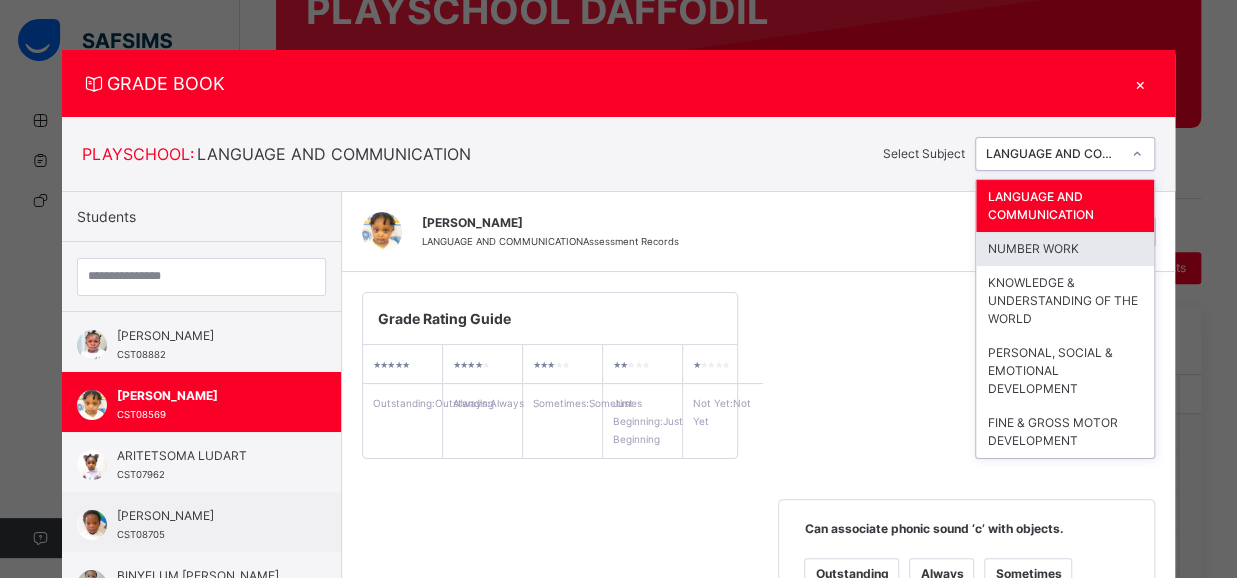 click on "NUMBER WORK" at bounding box center [1065, 249] 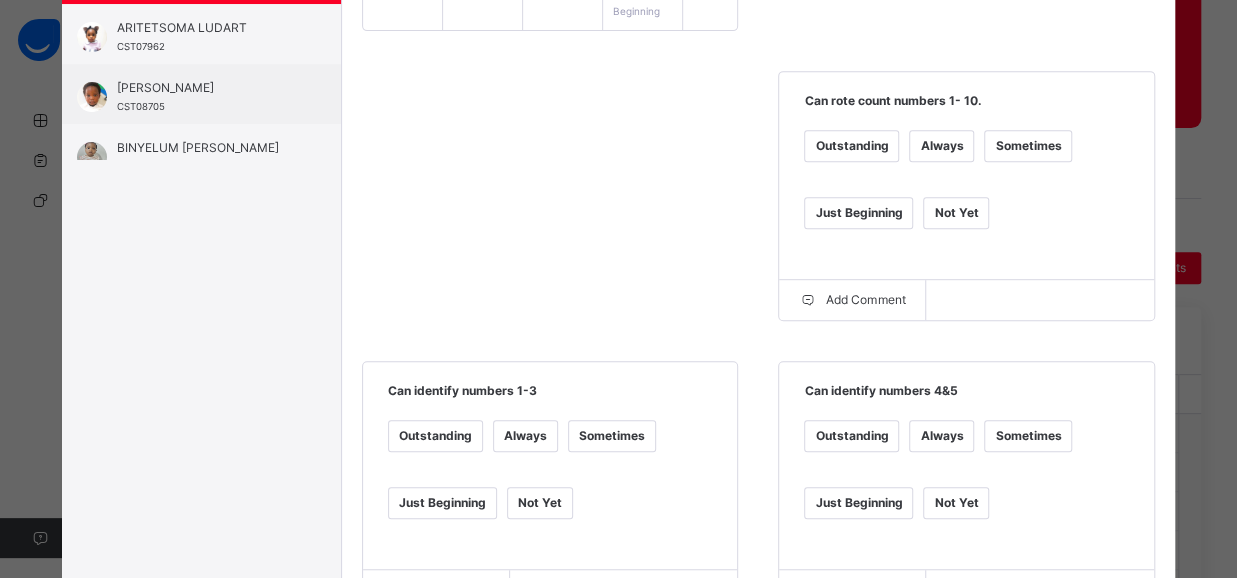 scroll, scrollTop: 422, scrollLeft: 0, axis: vertical 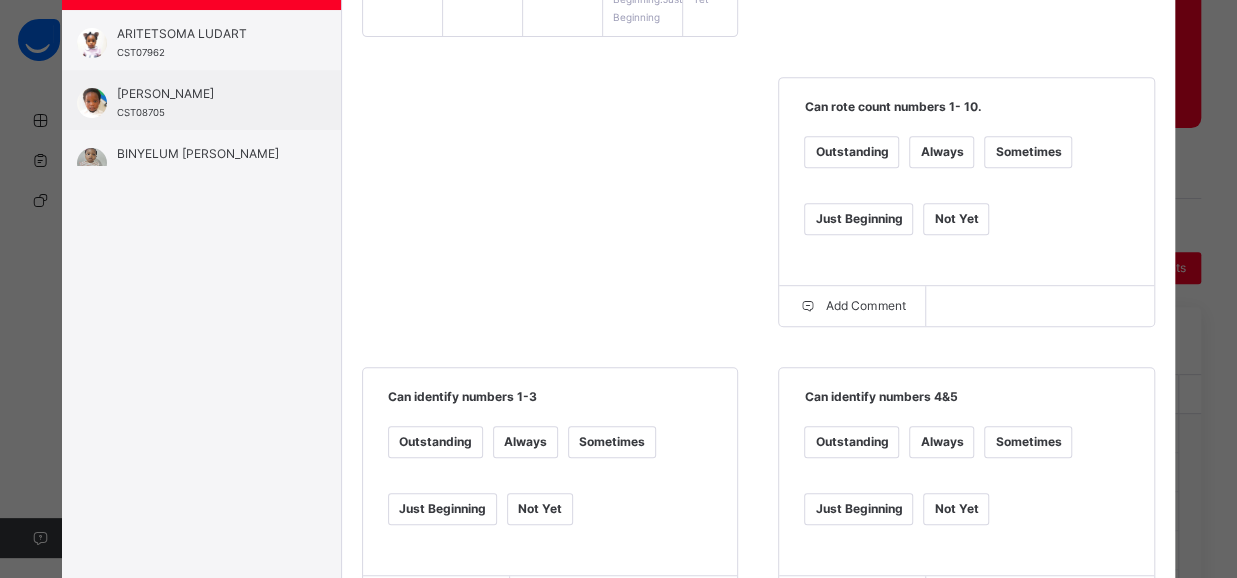 click on "Always" at bounding box center (941, 152) 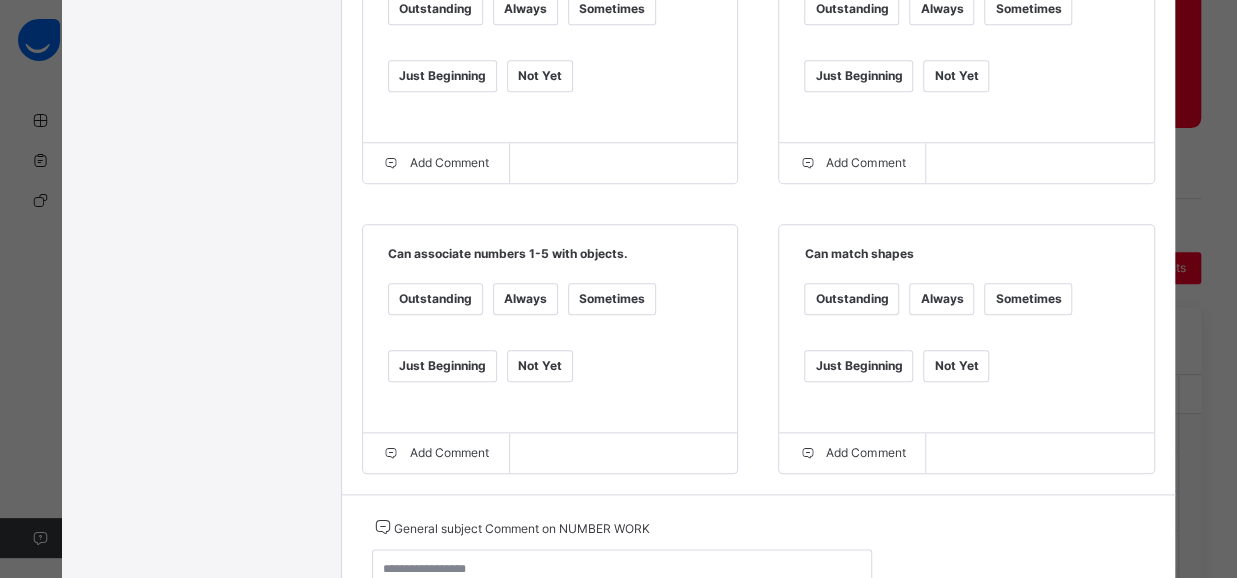 scroll, scrollTop: 841, scrollLeft: 0, axis: vertical 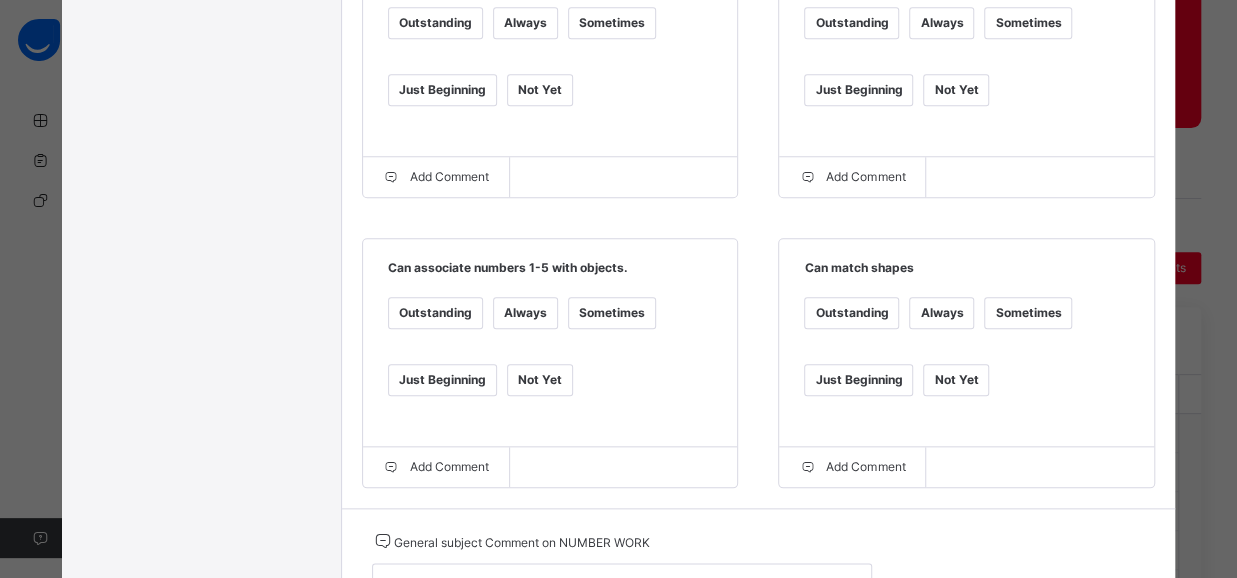 click on "Always" at bounding box center [525, 313] 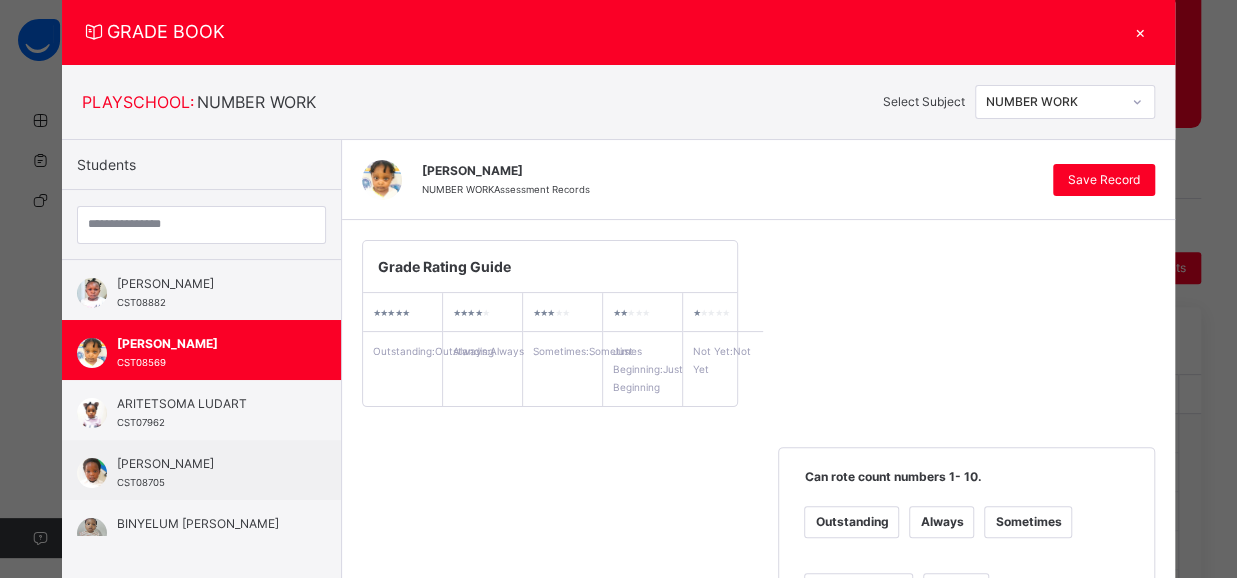 scroll, scrollTop: 841, scrollLeft: 0, axis: vertical 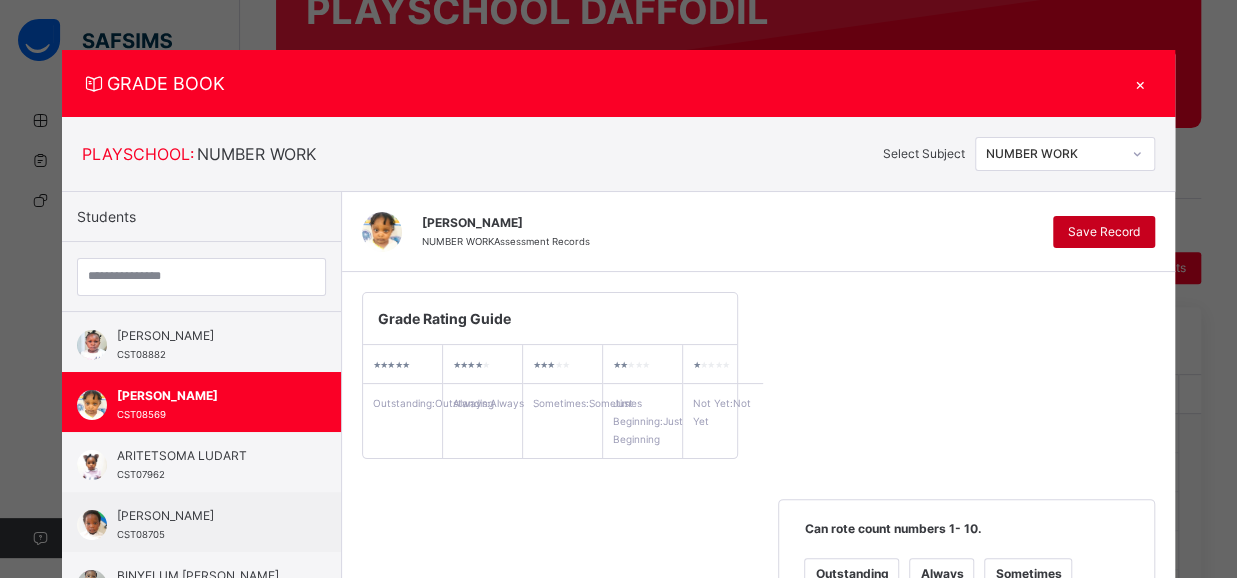 click on "Save Record" at bounding box center [1104, 232] 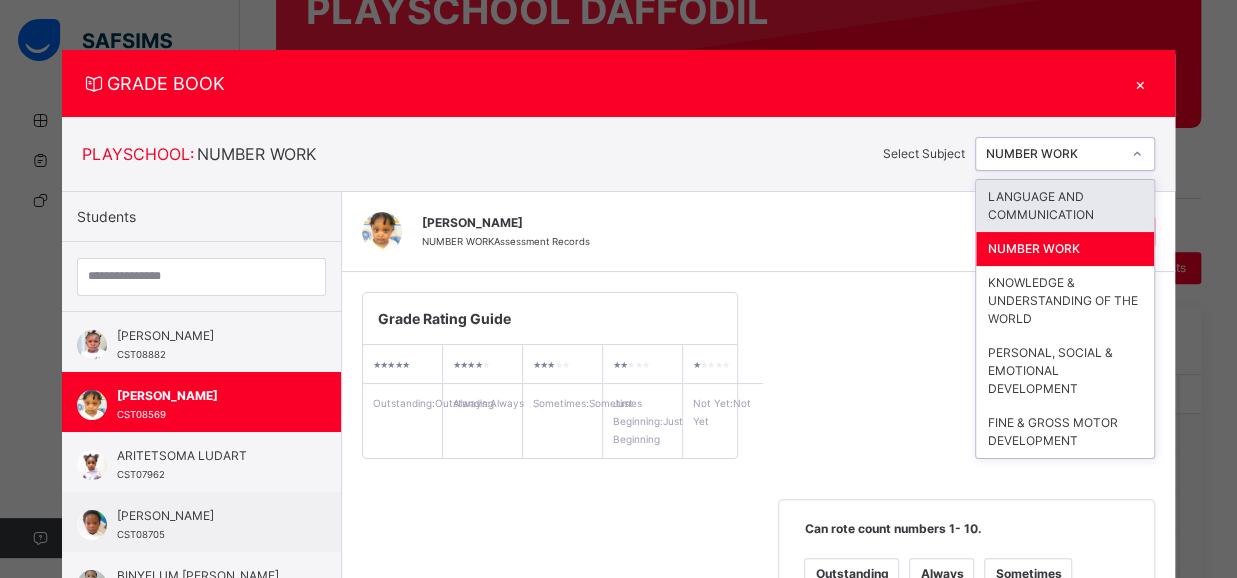 click 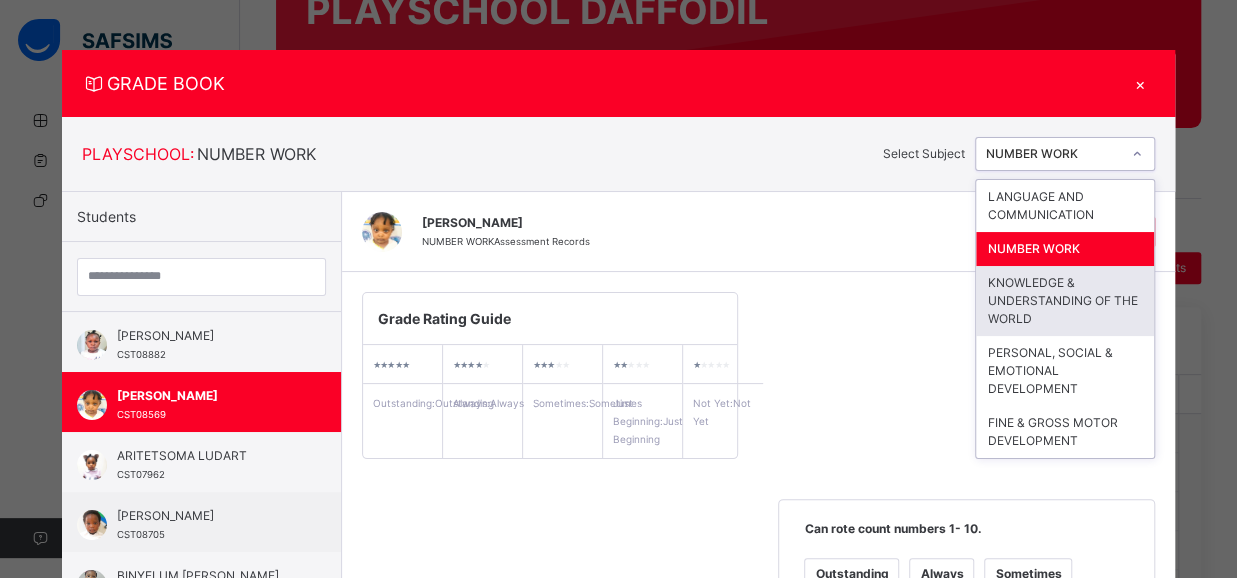 click on "KNOWLEDGE & UNDERSTANDING OF THE WORLD" at bounding box center (1065, 301) 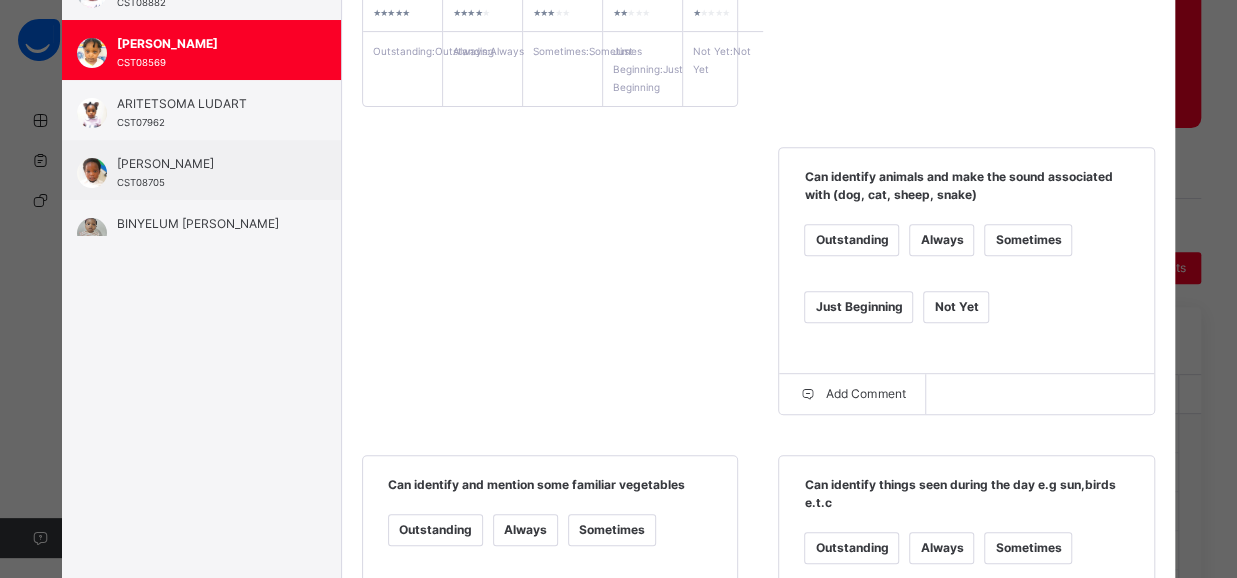 scroll, scrollTop: 354, scrollLeft: 0, axis: vertical 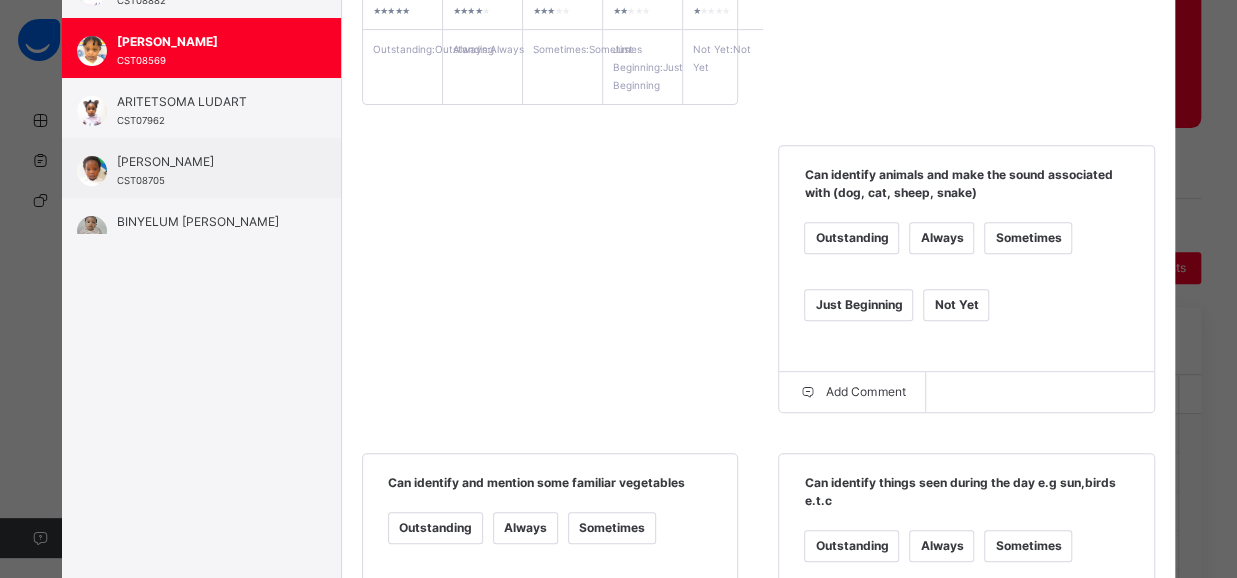 click on "Always" at bounding box center (941, 238) 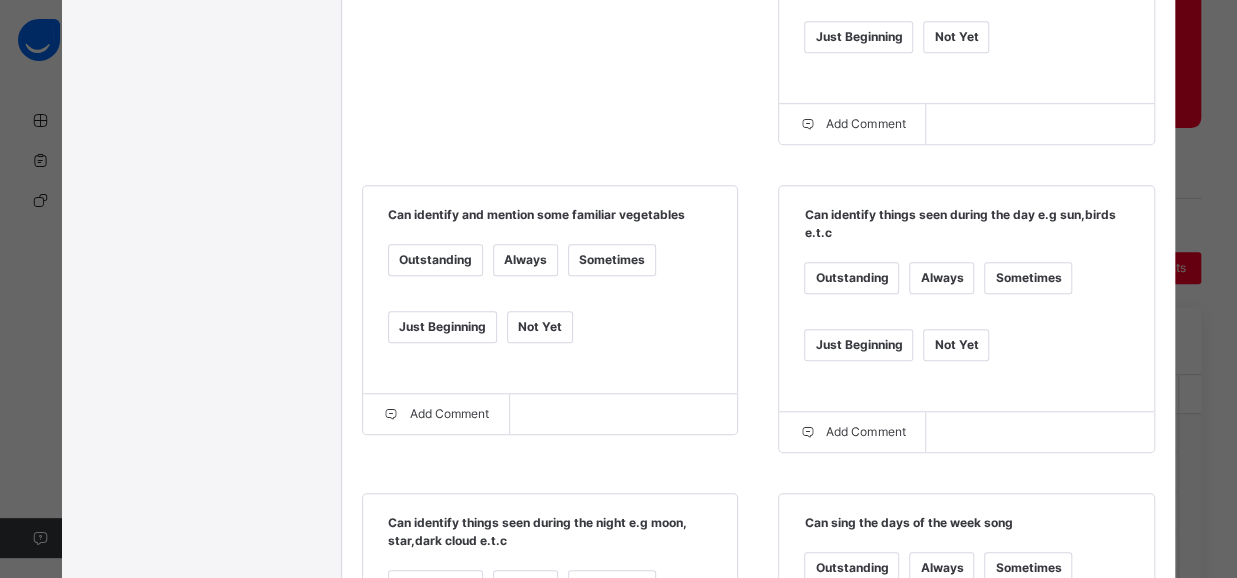scroll, scrollTop: 624, scrollLeft: 0, axis: vertical 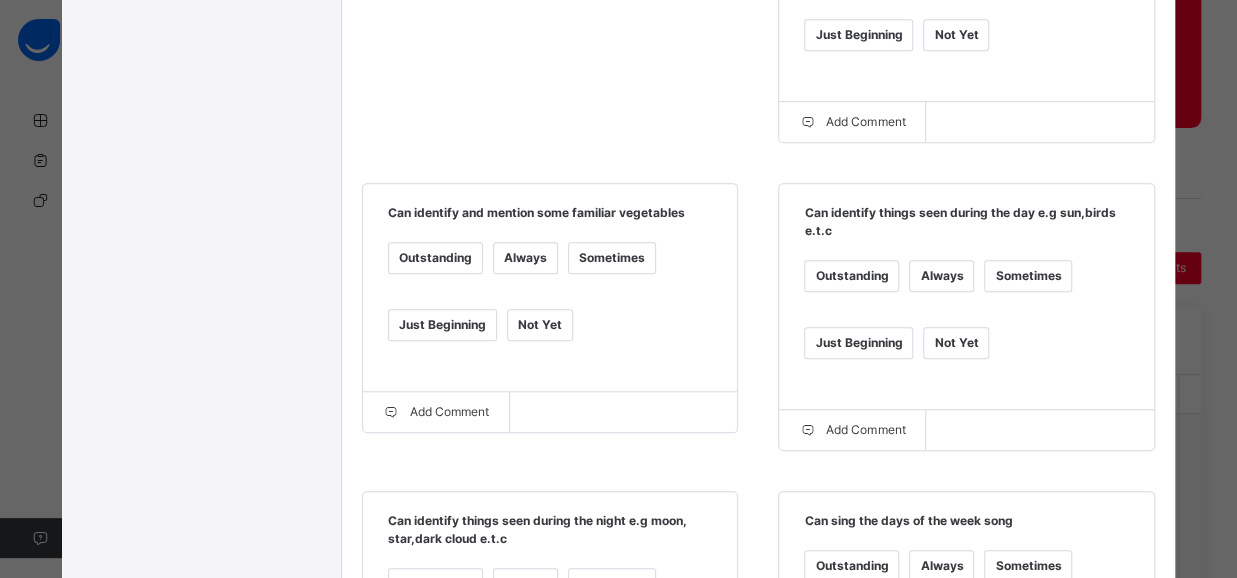 click on "Always" at bounding box center (525, 258) 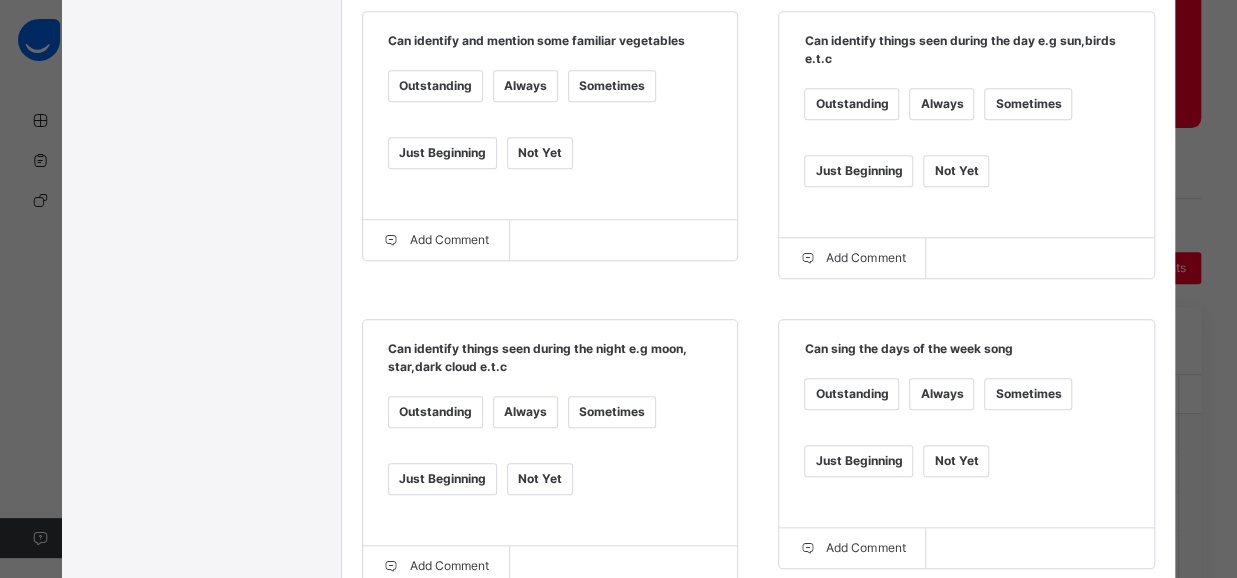 scroll, scrollTop: 803, scrollLeft: 0, axis: vertical 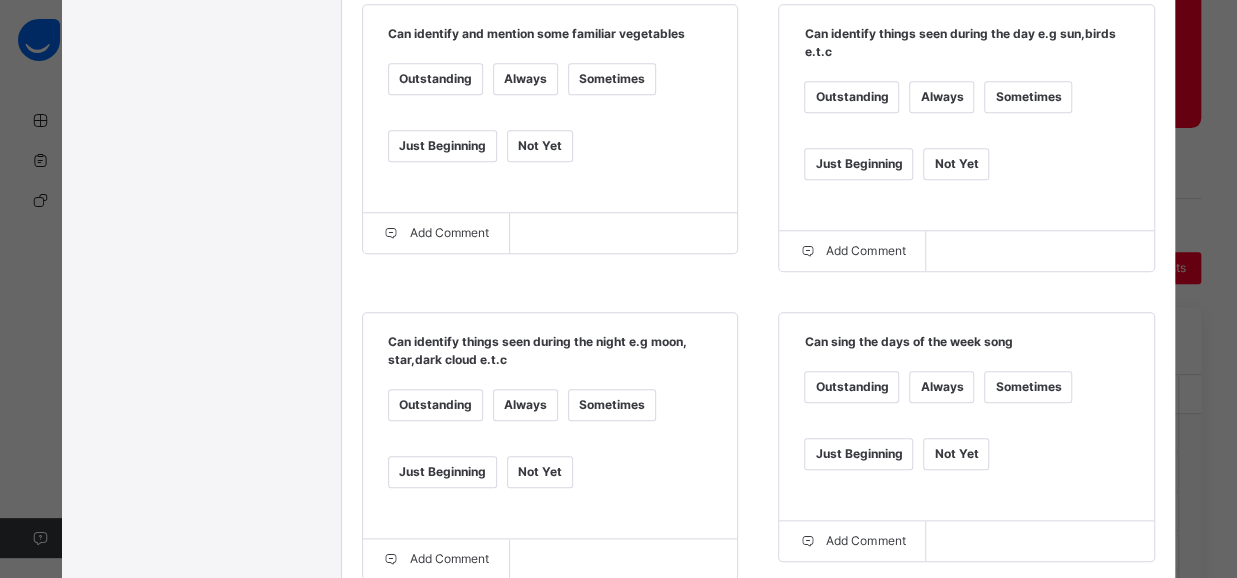 click on "Always" at bounding box center (525, 405) 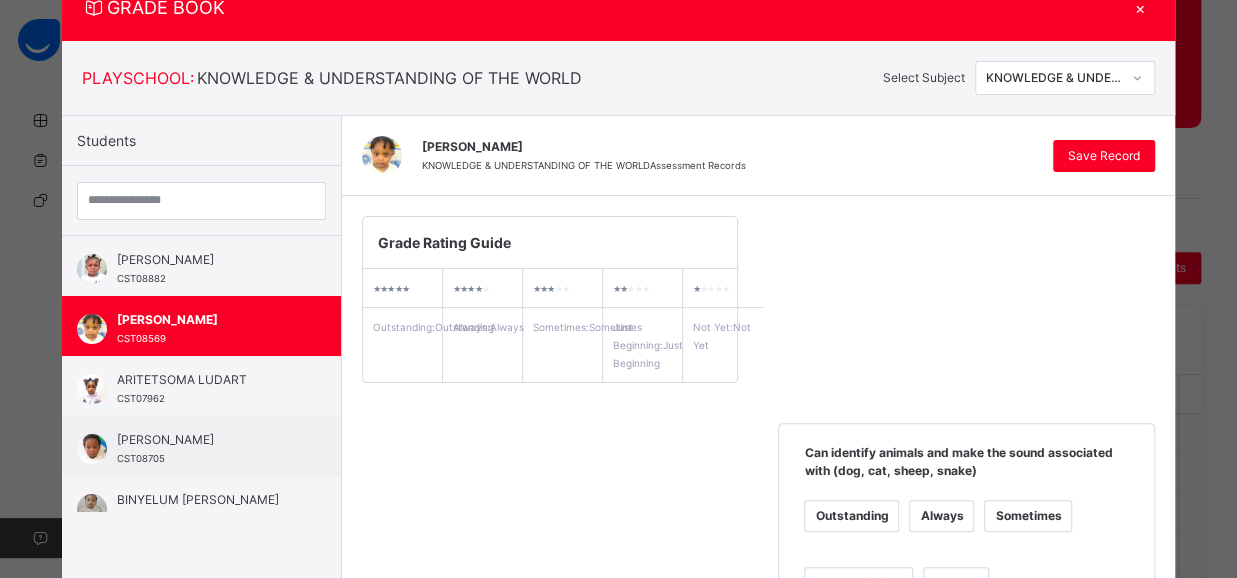 scroll, scrollTop: 64, scrollLeft: 0, axis: vertical 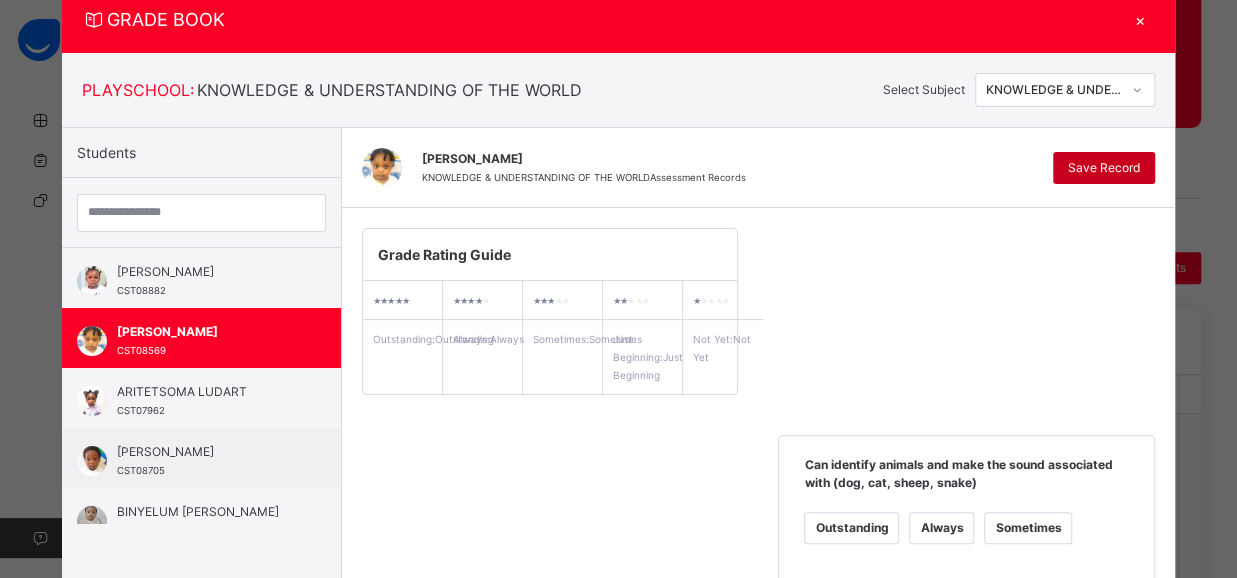 click on "Save Record" at bounding box center (1104, 168) 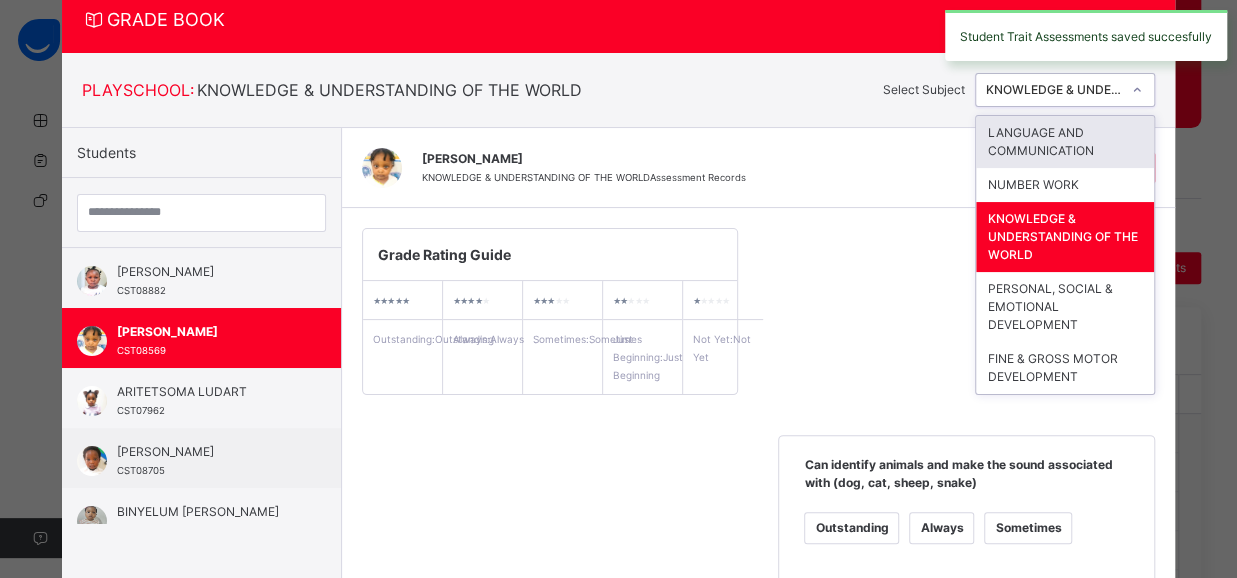 click 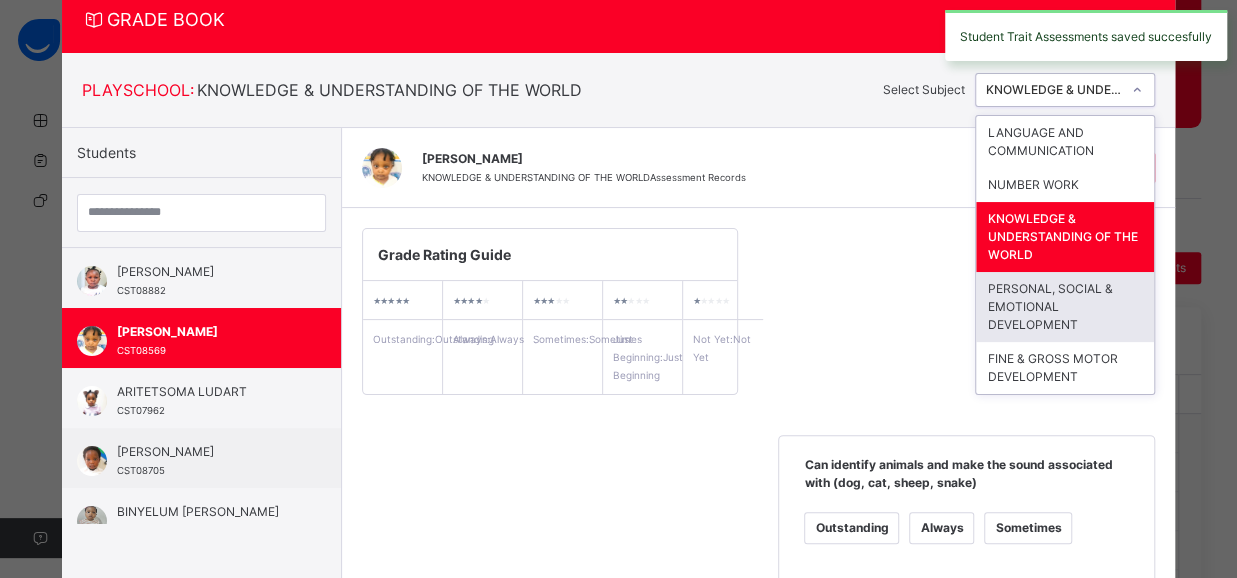 click on "PERSONAL, SOCIAL & EMOTIONAL DEVELOPMENT" at bounding box center (1065, 307) 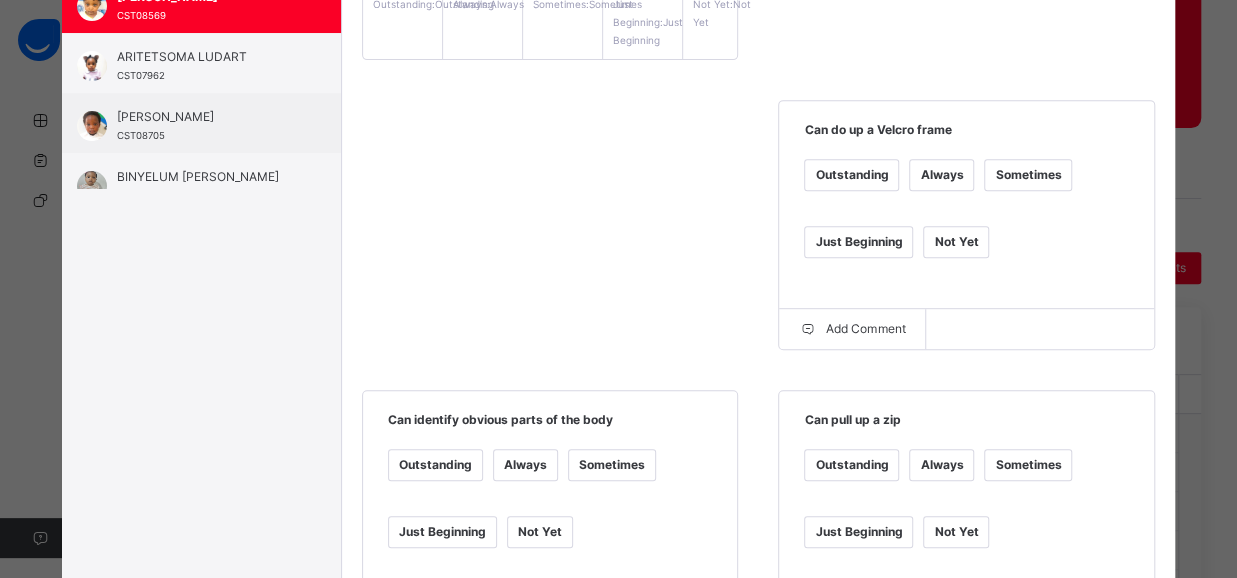 scroll, scrollTop: 404, scrollLeft: 0, axis: vertical 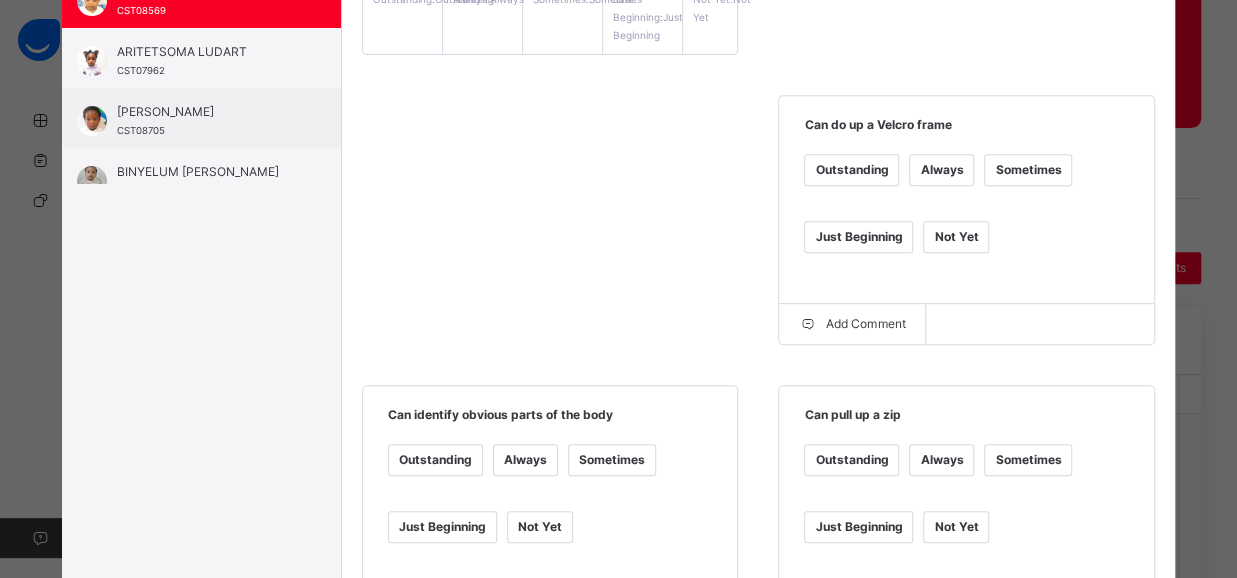 click on "Always" at bounding box center [941, 170] 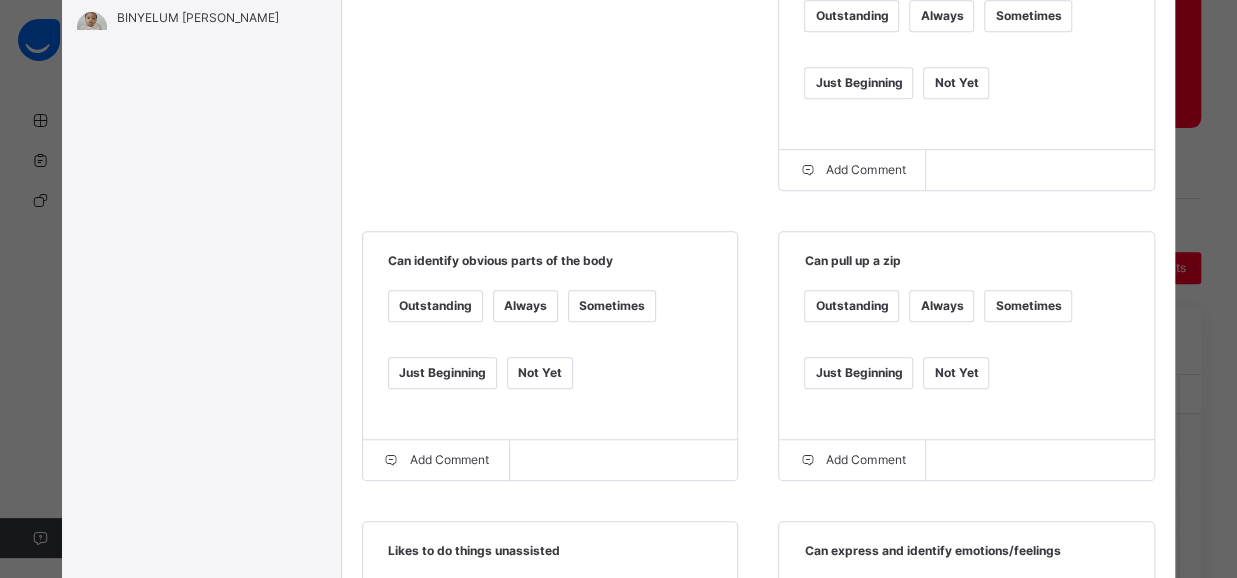 scroll, scrollTop: 563, scrollLeft: 0, axis: vertical 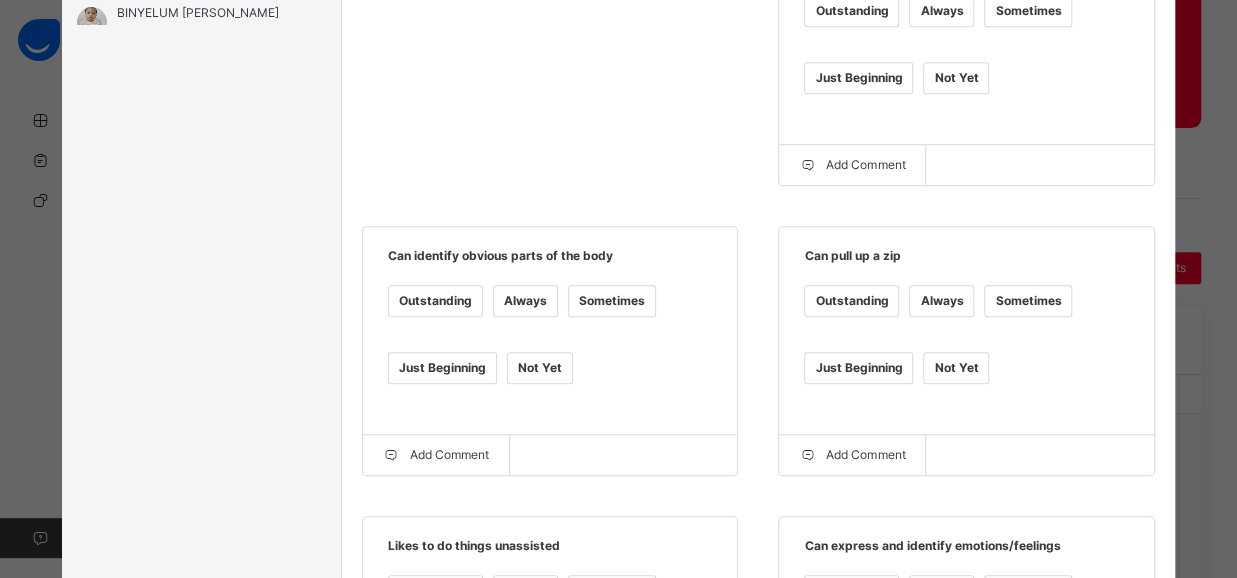 click on "Always" at bounding box center (525, 301) 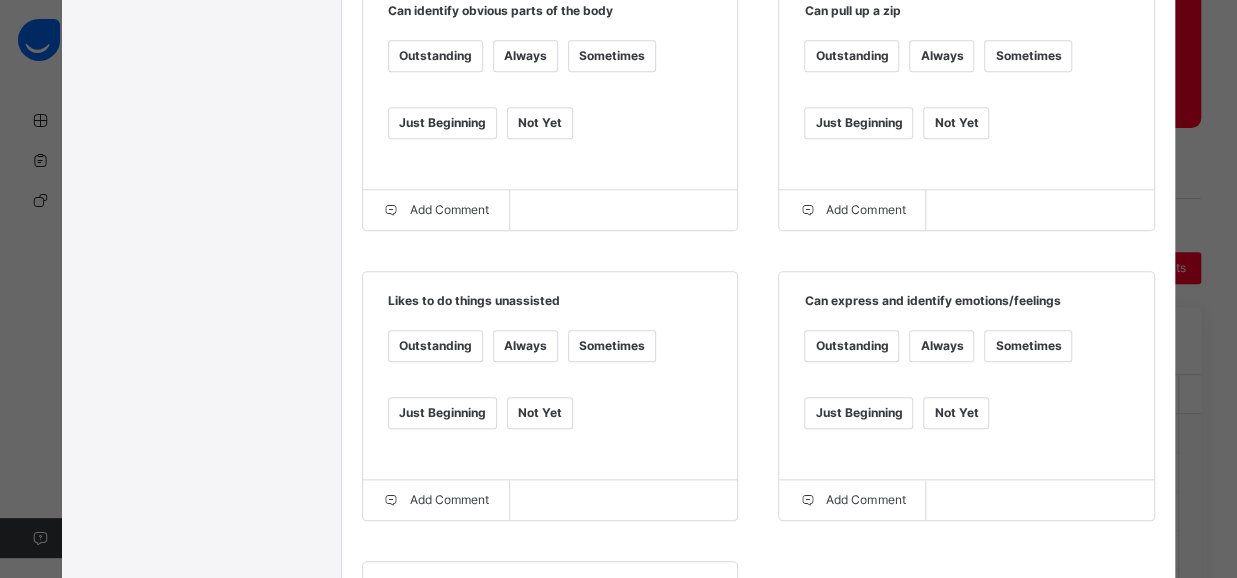 scroll, scrollTop: 823, scrollLeft: 0, axis: vertical 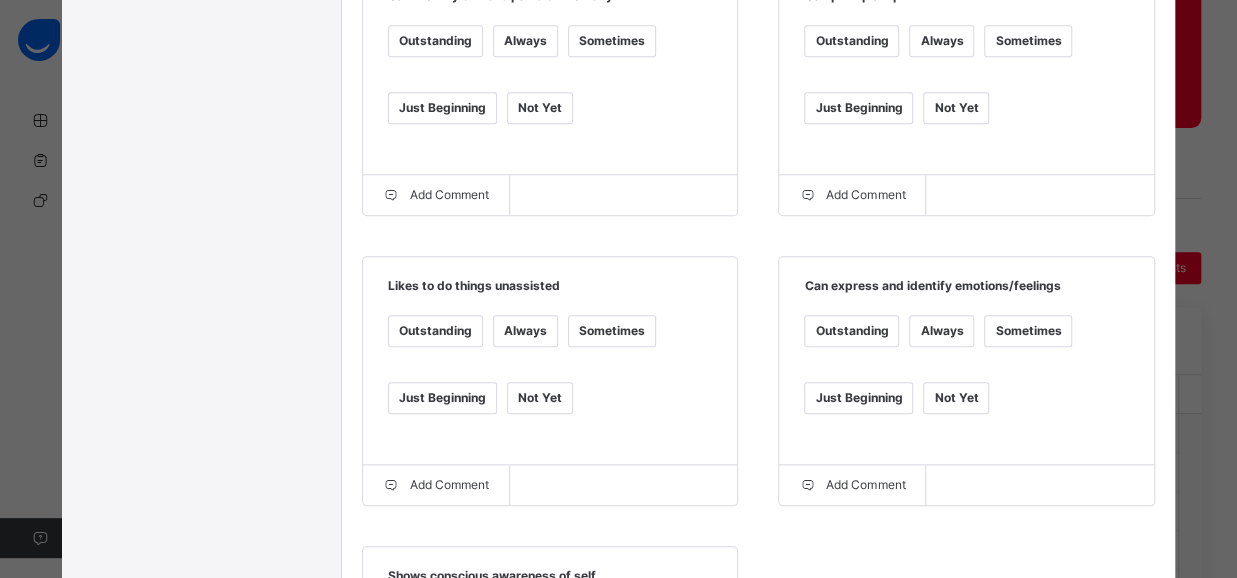 click on "Sometimes" at bounding box center [612, 331] 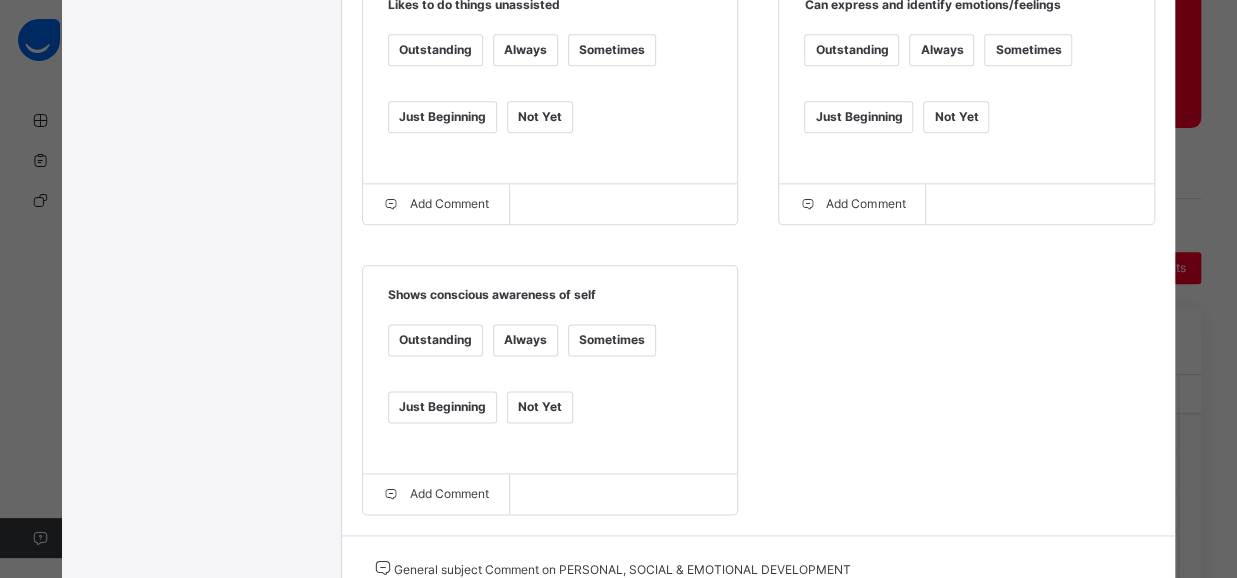 scroll, scrollTop: 1111, scrollLeft: 0, axis: vertical 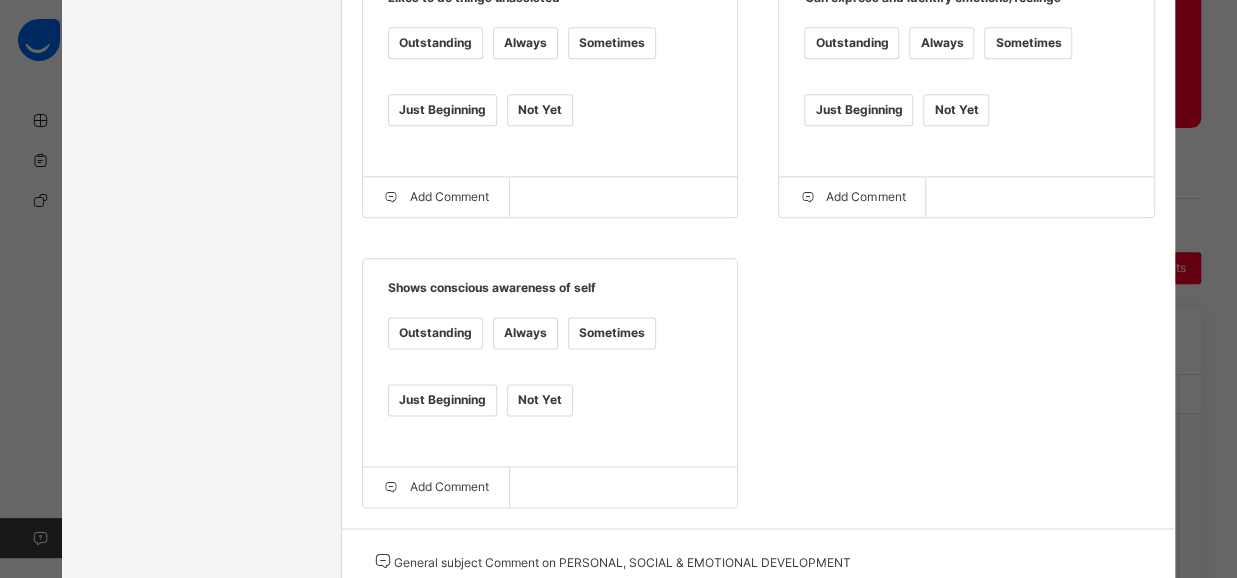 click on "Always" at bounding box center [525, 333] 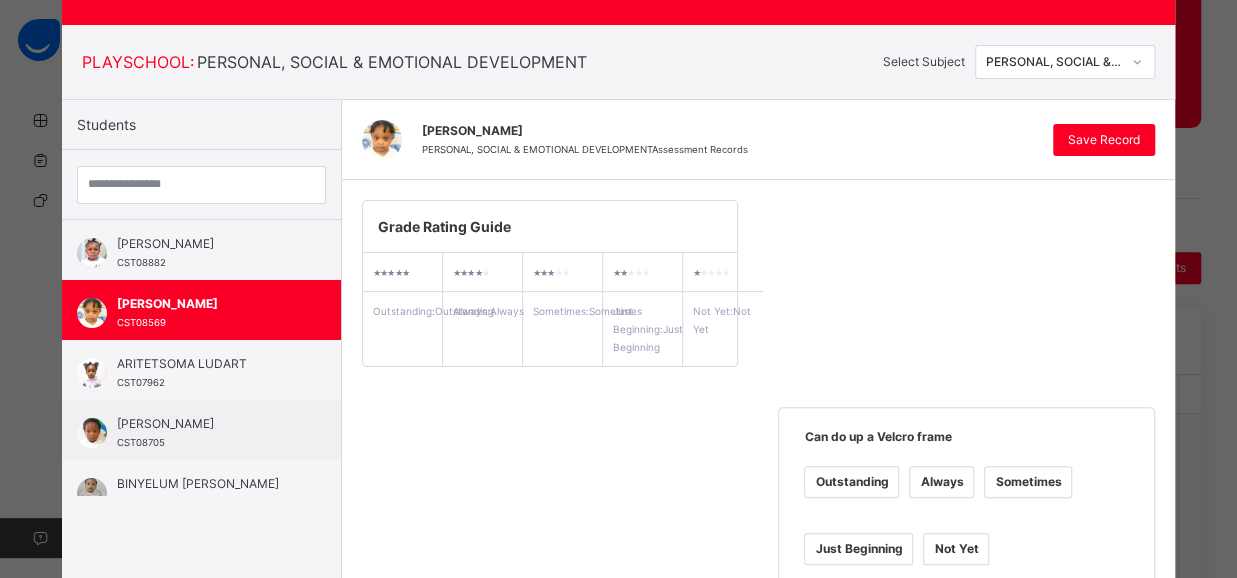 scroll, scrollTop: 40, scrollLeft: 0, axis: vertical 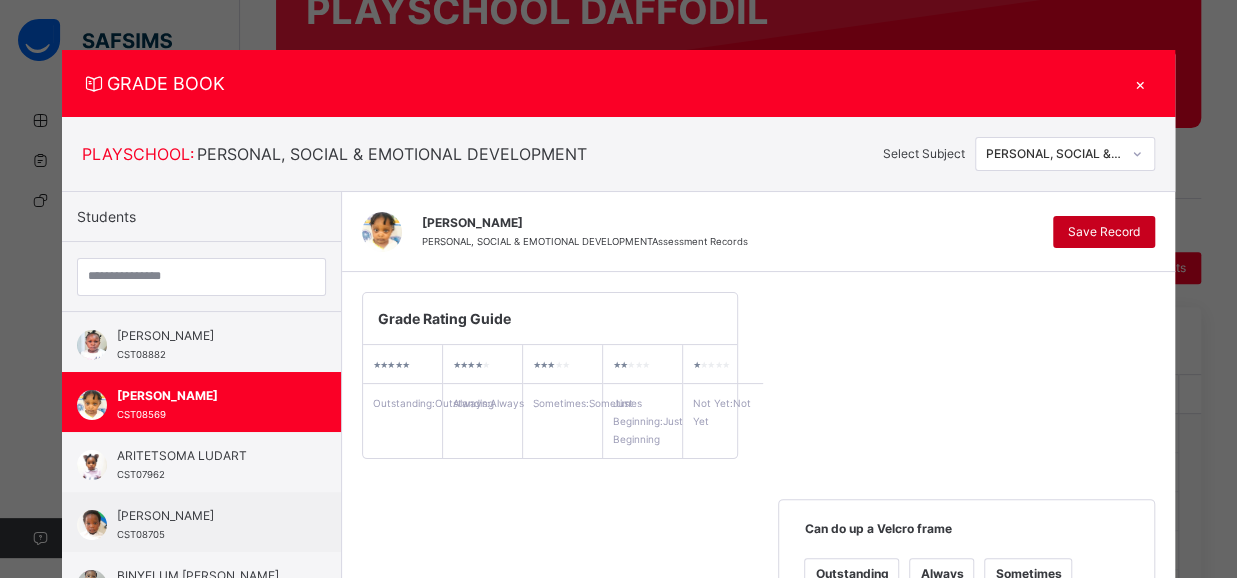 click on "Save Record" at bounding box center [1104, 232] 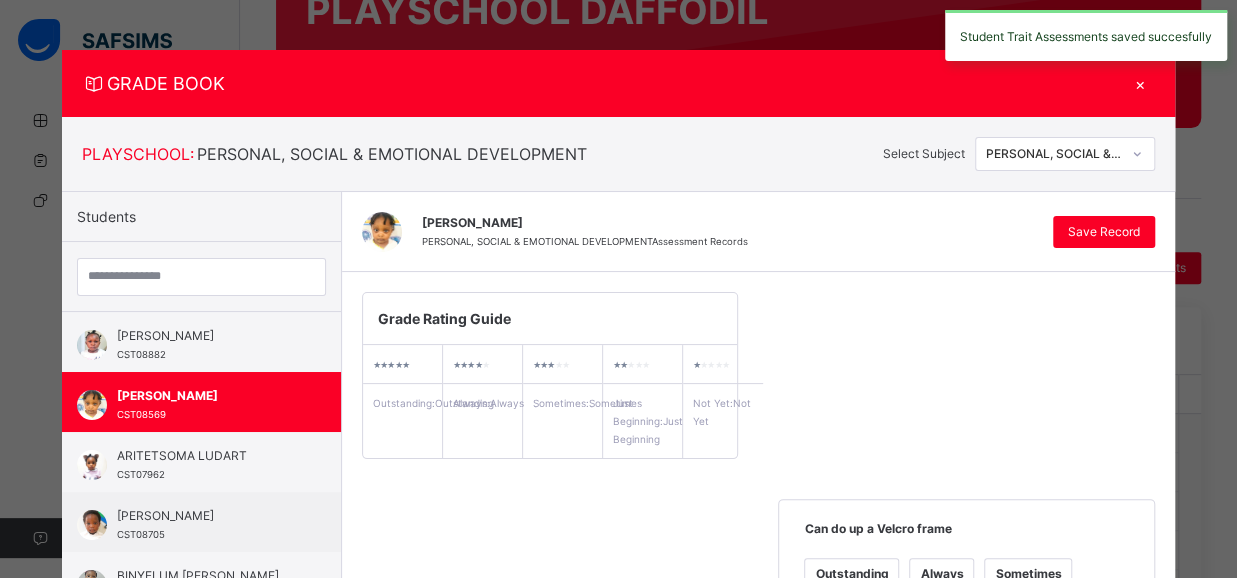 click 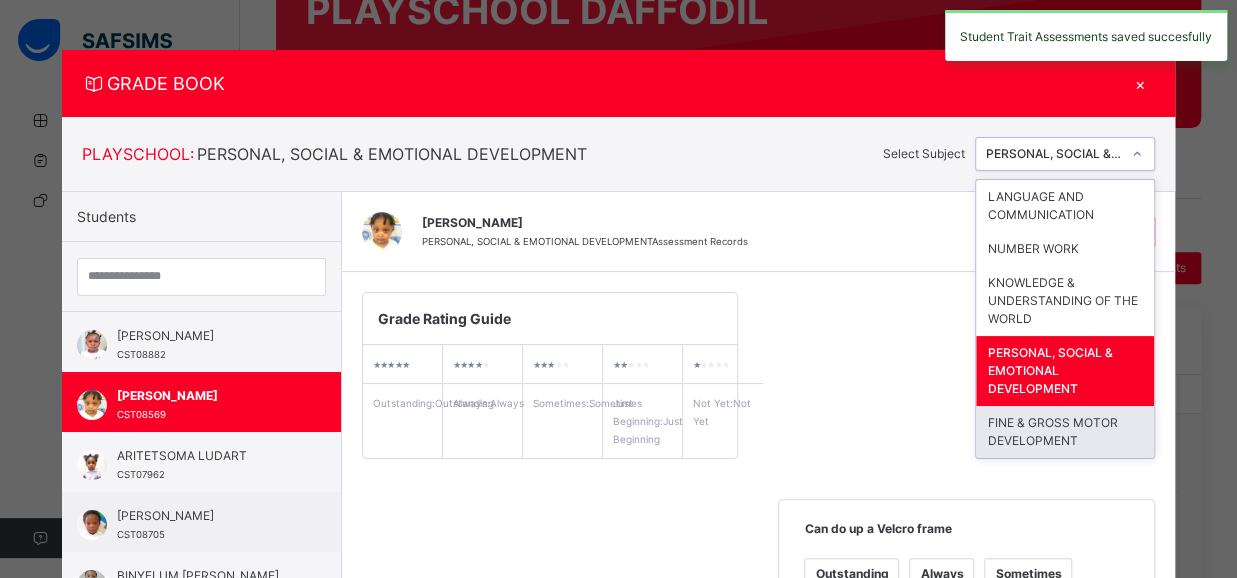 click on "FINE & GROSS MOTOR DEVELOPMENT" at bounding box center [1065, 432] 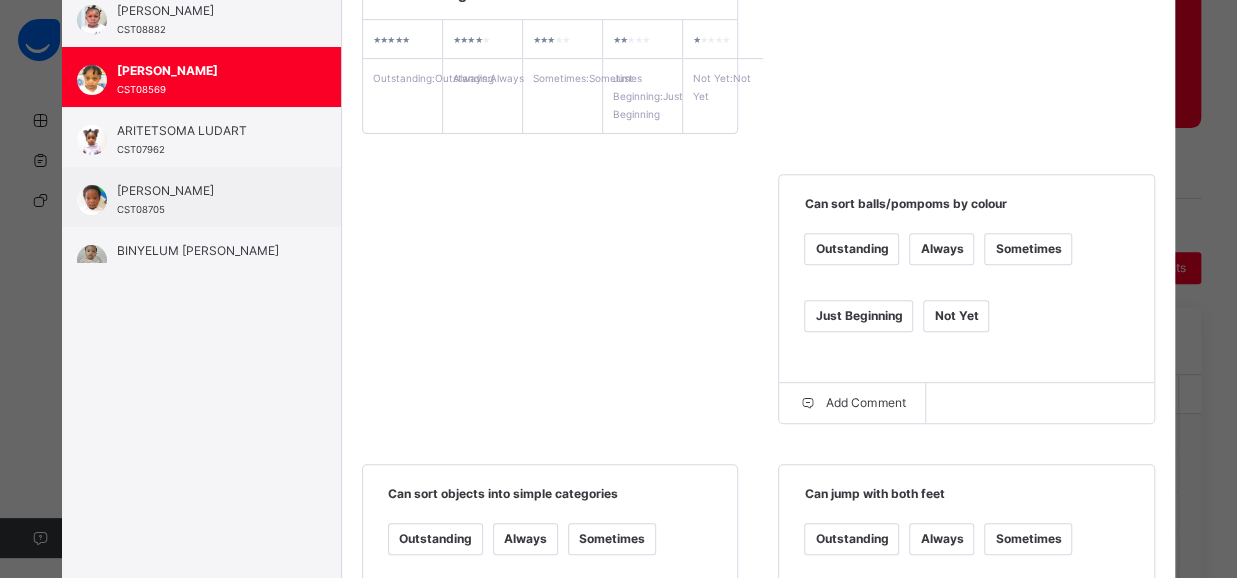 scroll, scrollTop: 332, scrollLeft: 0, axis: vertical 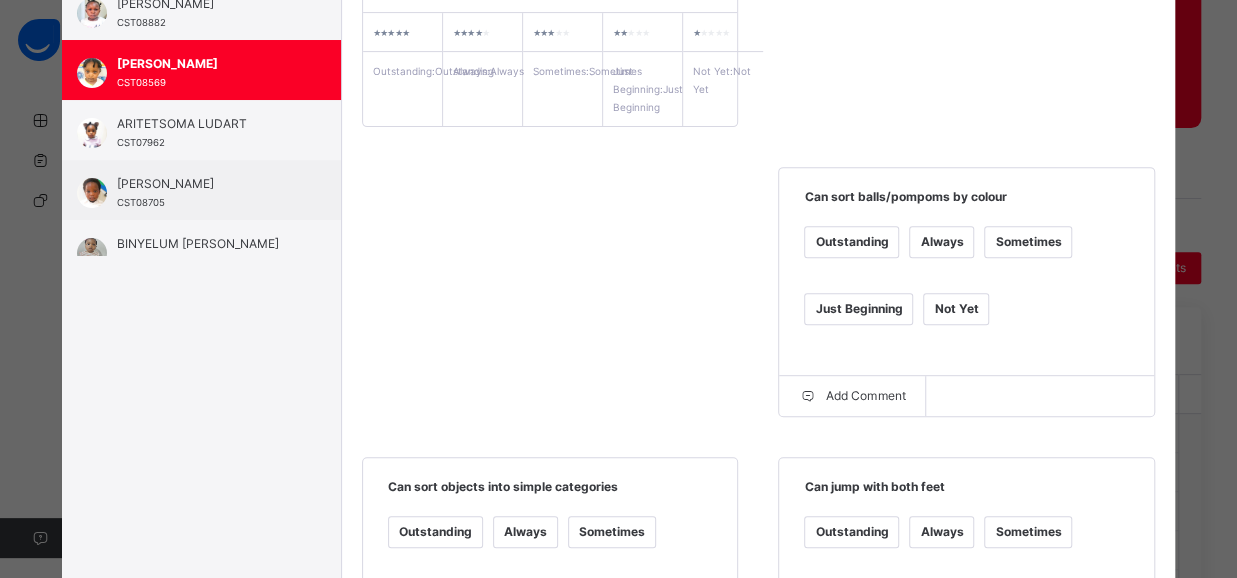 click on "Always" at bounding box center [941, 242] 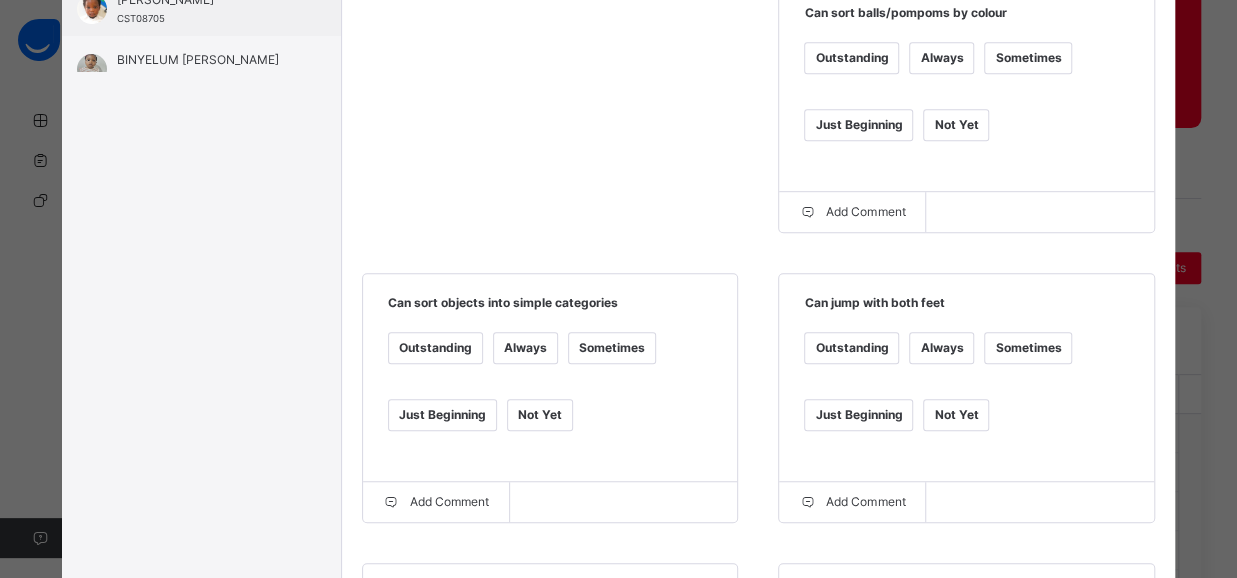 scroll, scrollTop: 523, scrollLeft: 0, axis: vertical 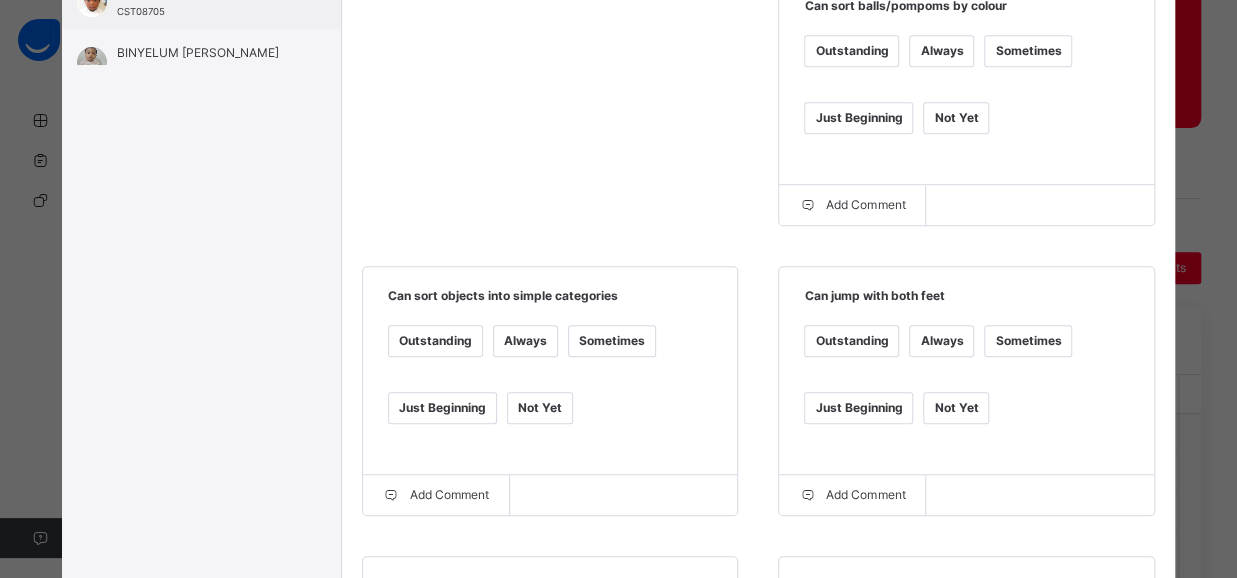 click on "Always" at bounding box center (525, 341) 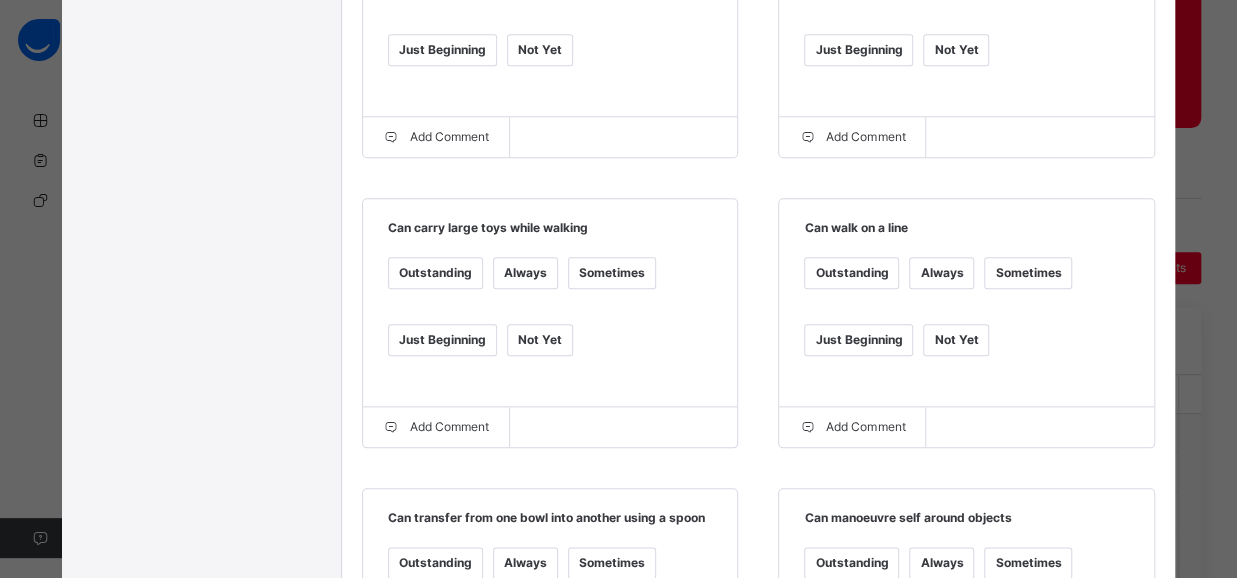 scroll, scrollTop: 906, scrollLeft: 0, axis: vertical 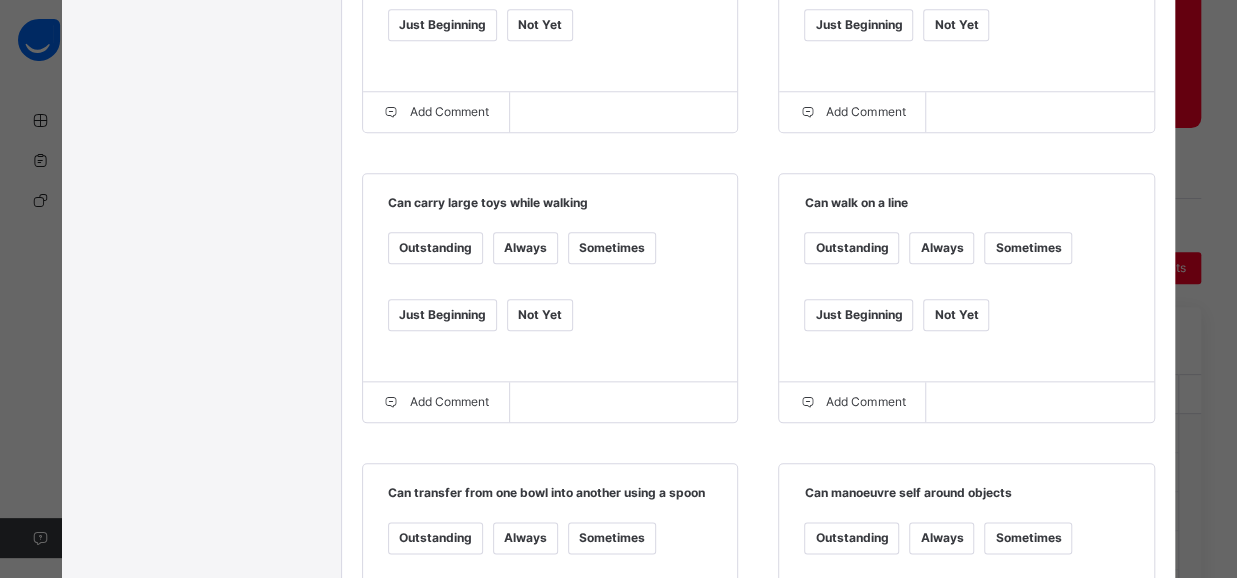 click on "Always" at bounding box center (525, 248) 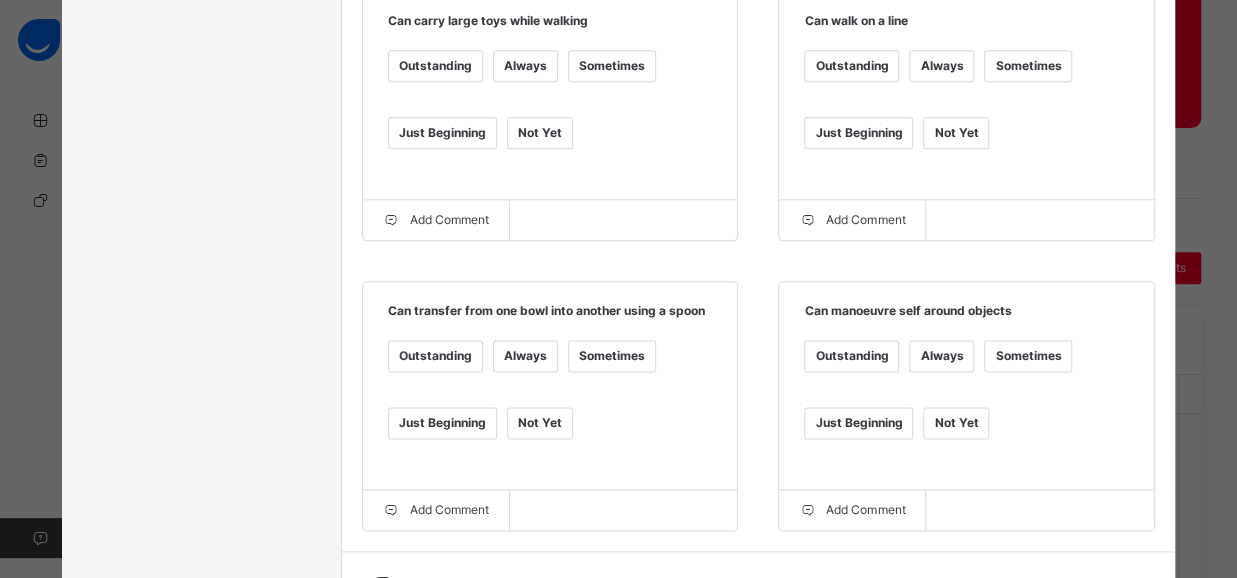 scroll, scrollTop: 1102, scrollLeft: 0, axis: vertical 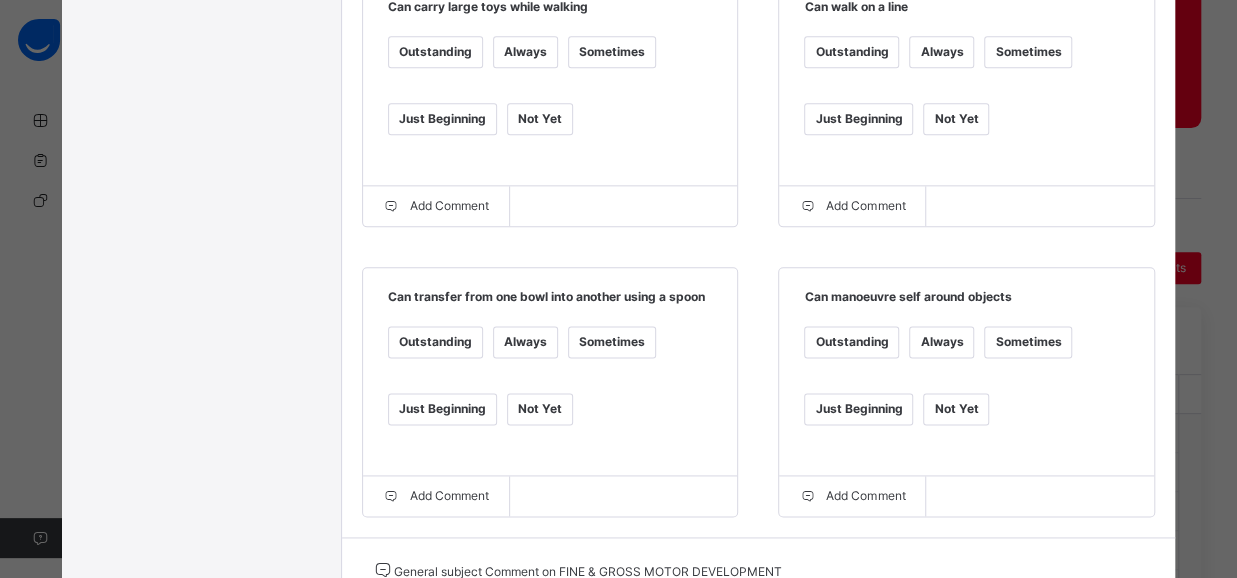 click on "Always" at bounding box center (525, 342) 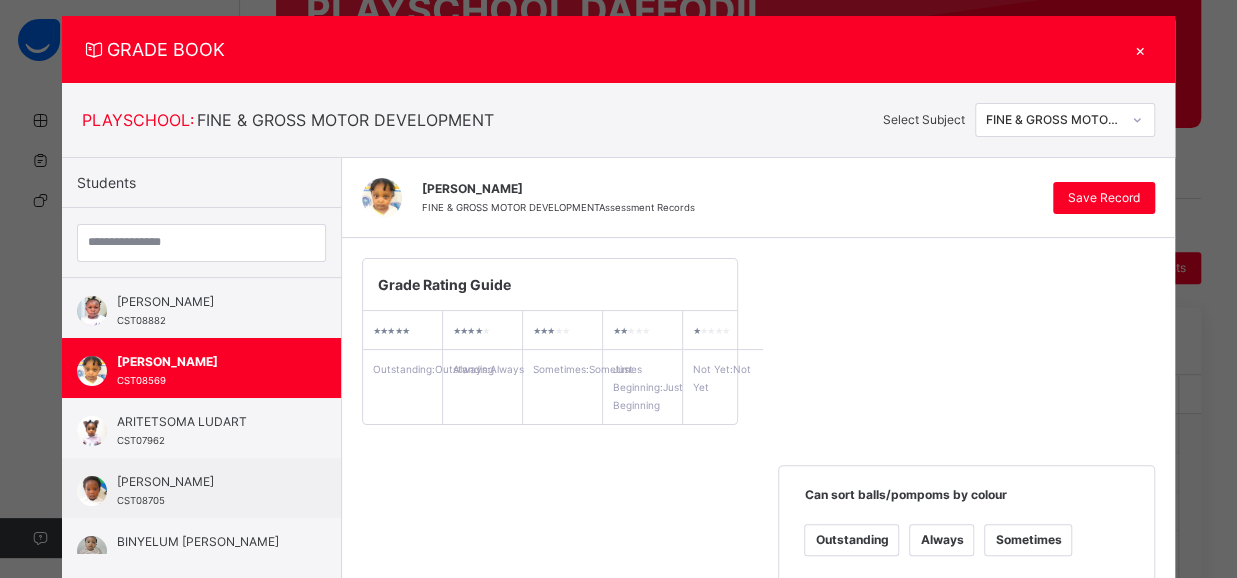 scroll, scrollTop: 0, scrollLeft: 0, axis: both 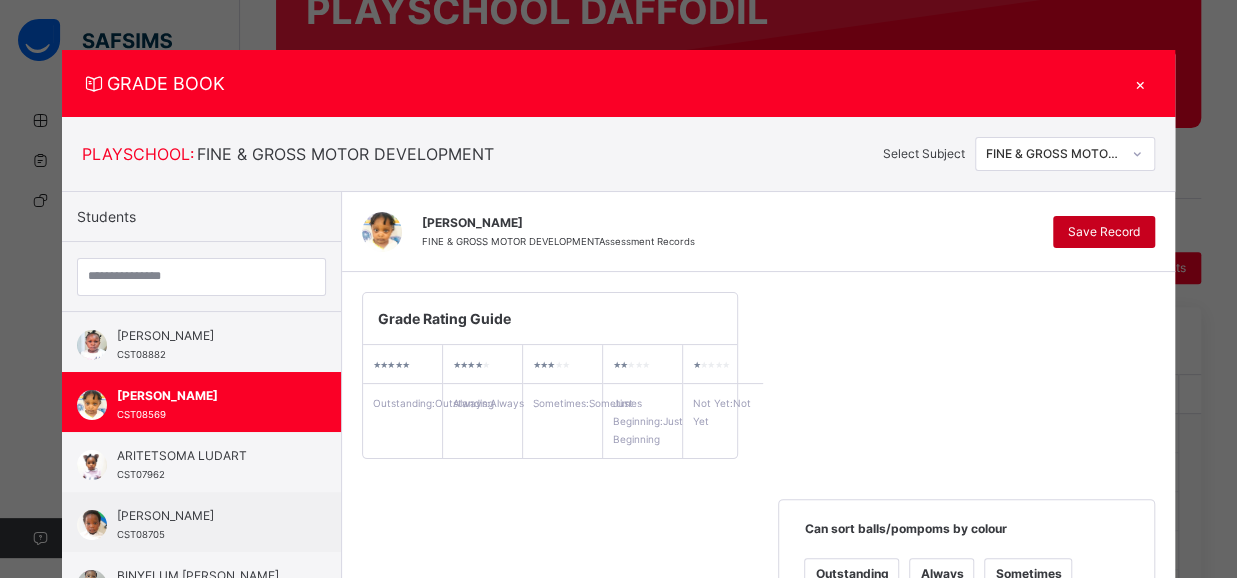 click on "Save Record" at bounding box center [1104, 232] 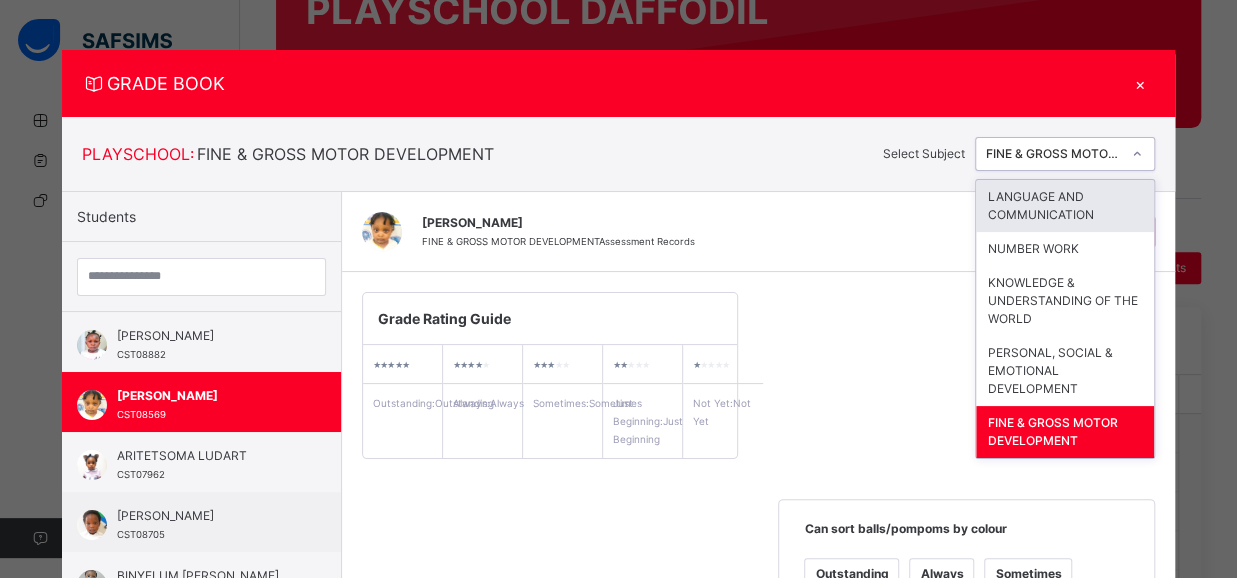 click 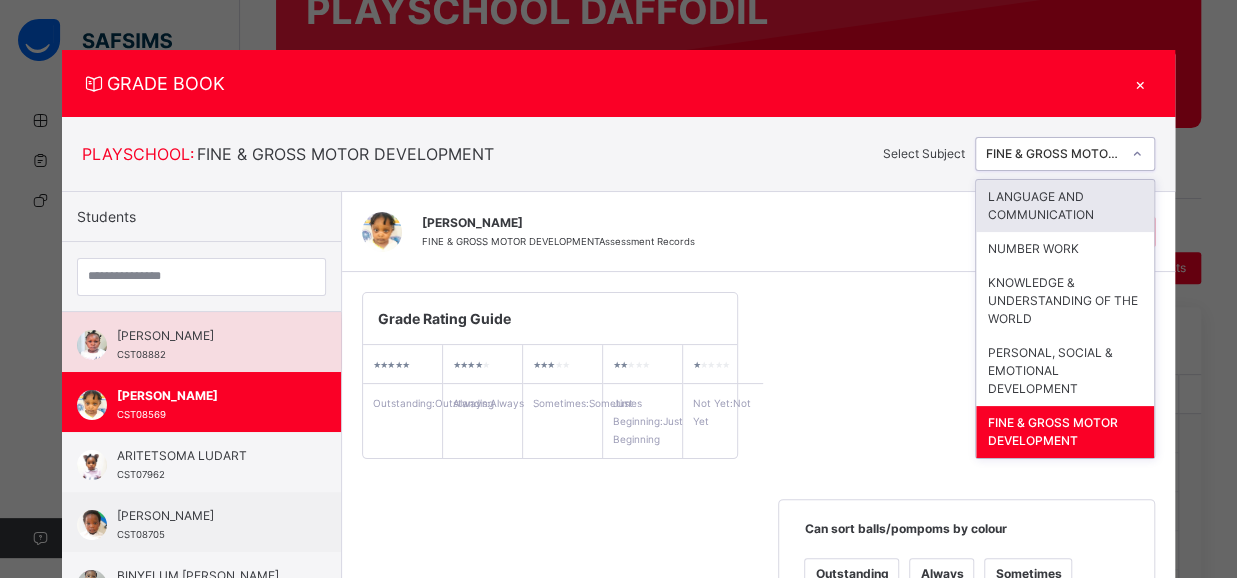 click on "[PERSON_NAME]" at bounding box center (206, 336) 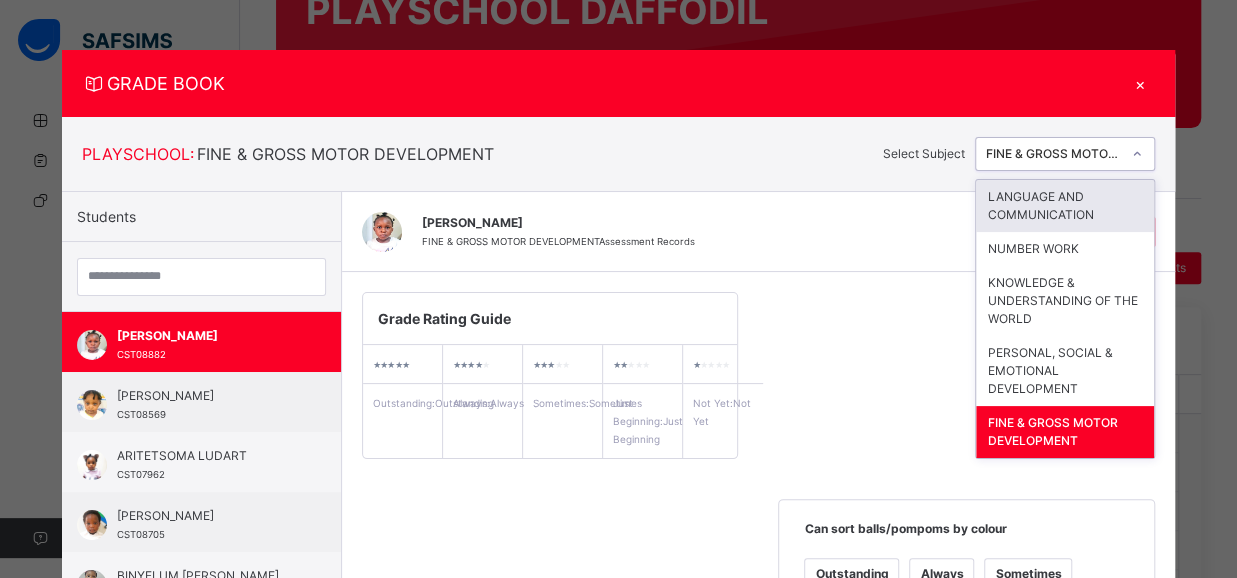 click 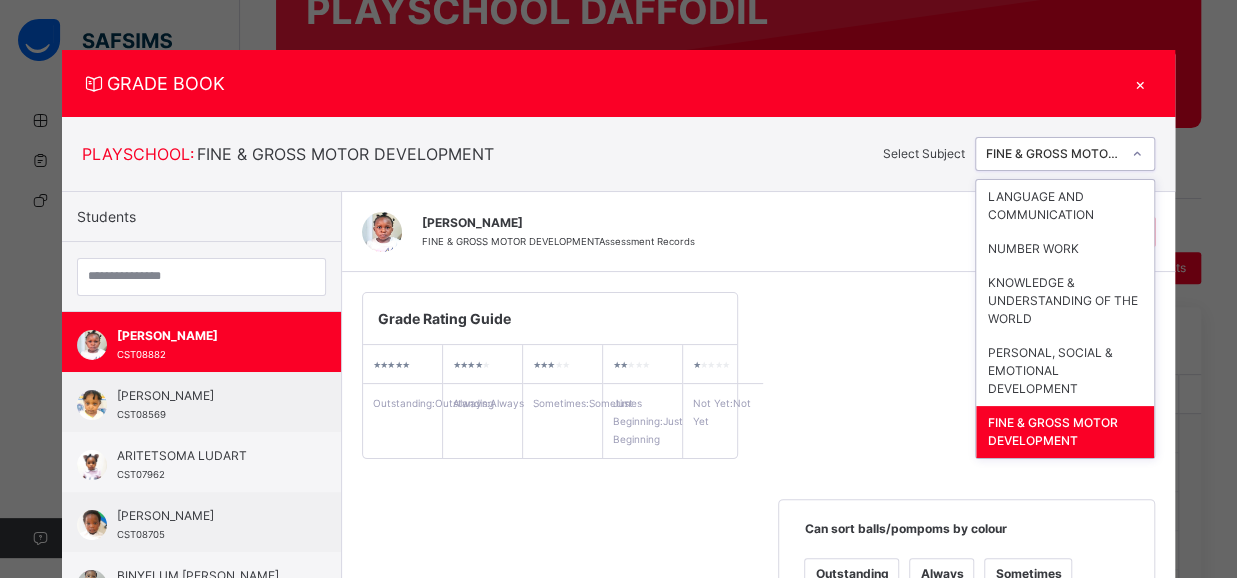 click on "FINE & GROSS MOTOR DEVELOPMENT" at bounding box center (1065, 432) 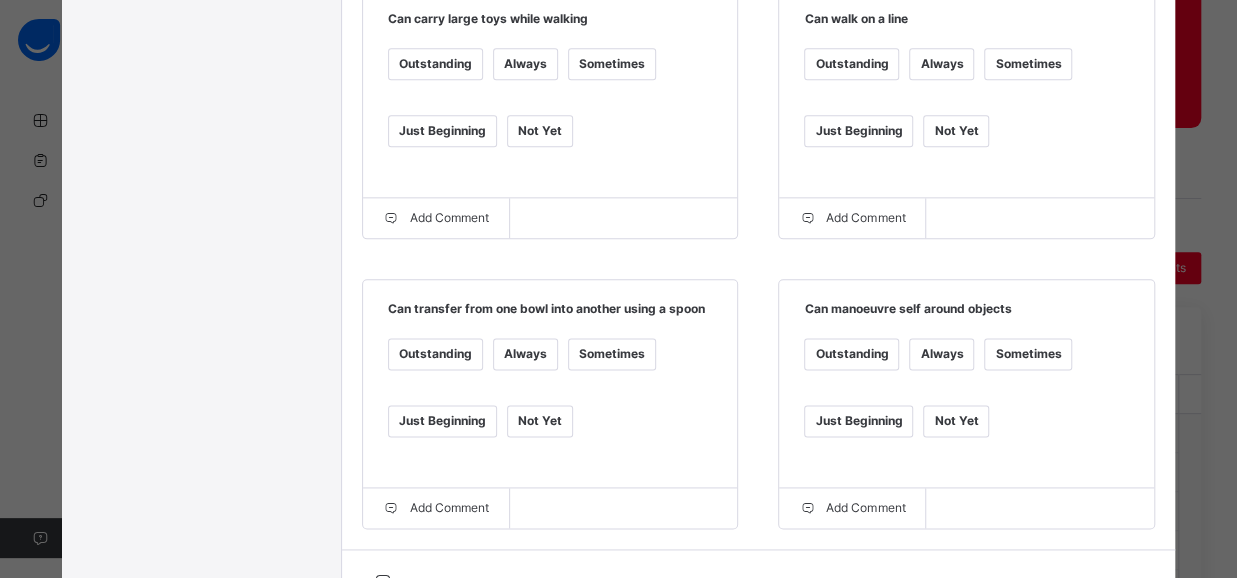 scroll, scrollTop: 1092, scrollLeft: 0, axis: vertical 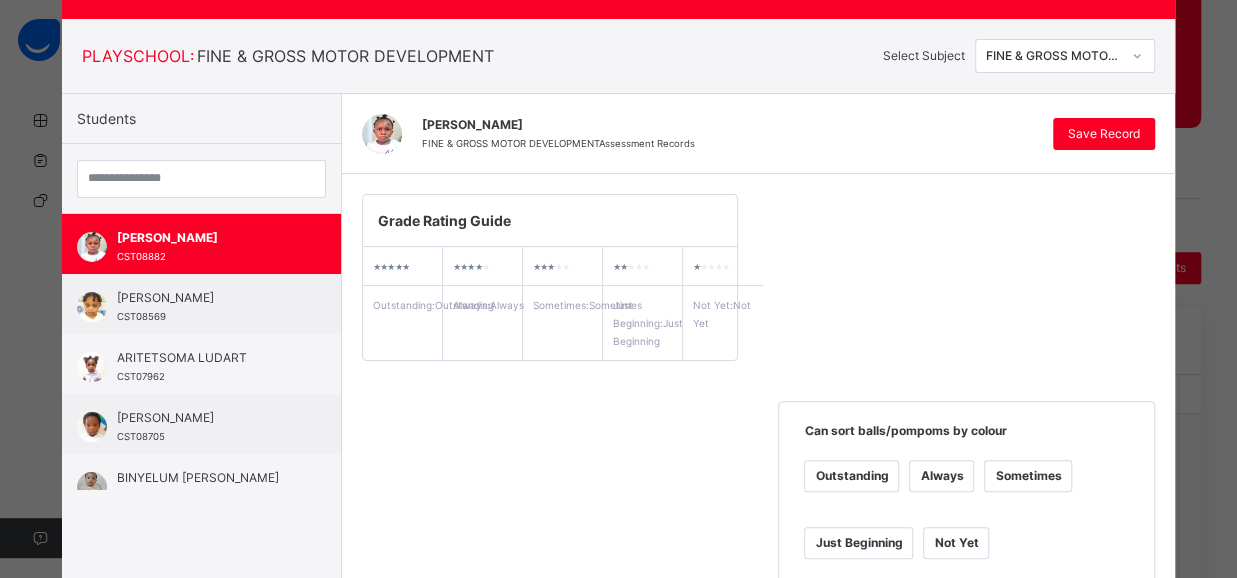 click on "[PERSON_NAME] FINE & GROSS MOTOR DEVELOPMENT  Assessment Records Save Record" at bounding box center (758, 134) 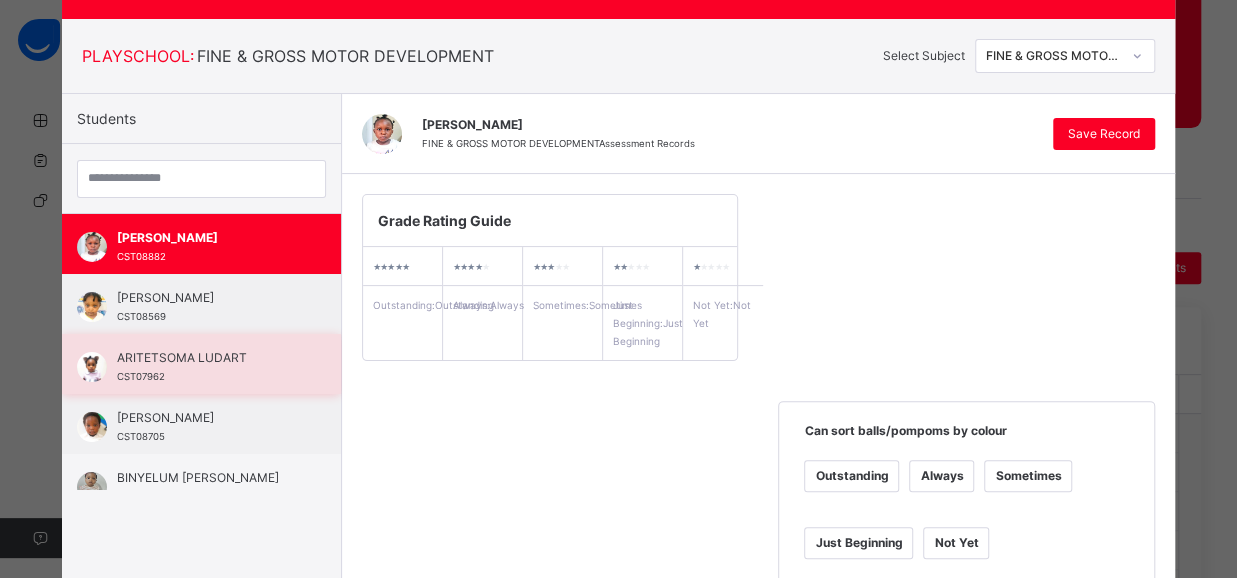 click on "ARITETSOMA   LUDART CST07962" at bounding box center [201, 364] 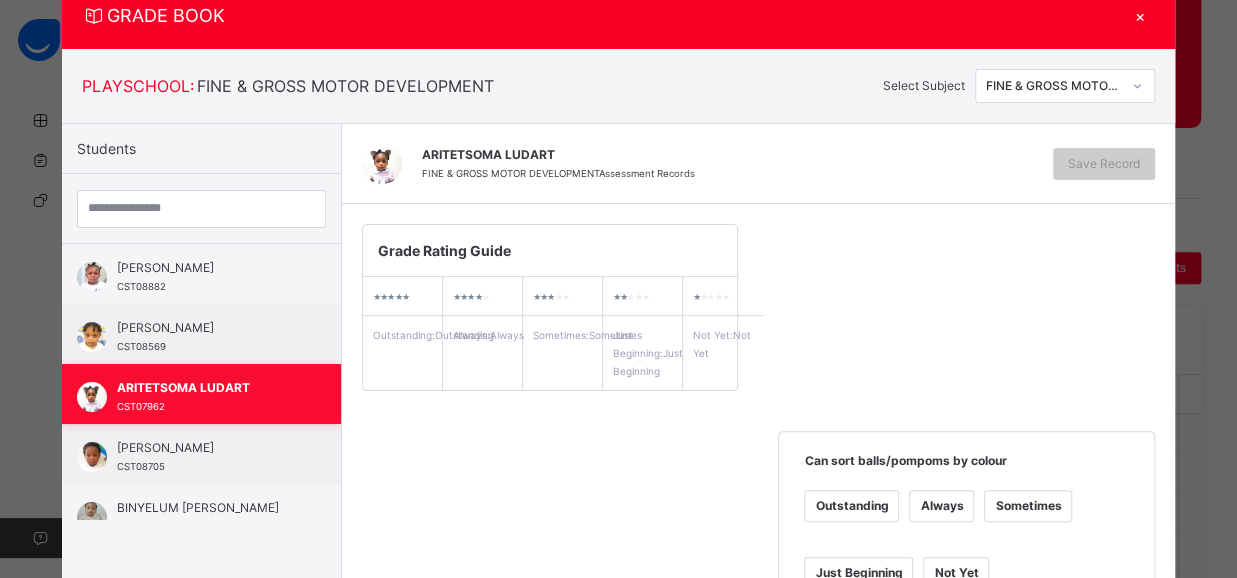 scroll, scrollTop: 98, scrollLeft: 0, axis: vertical 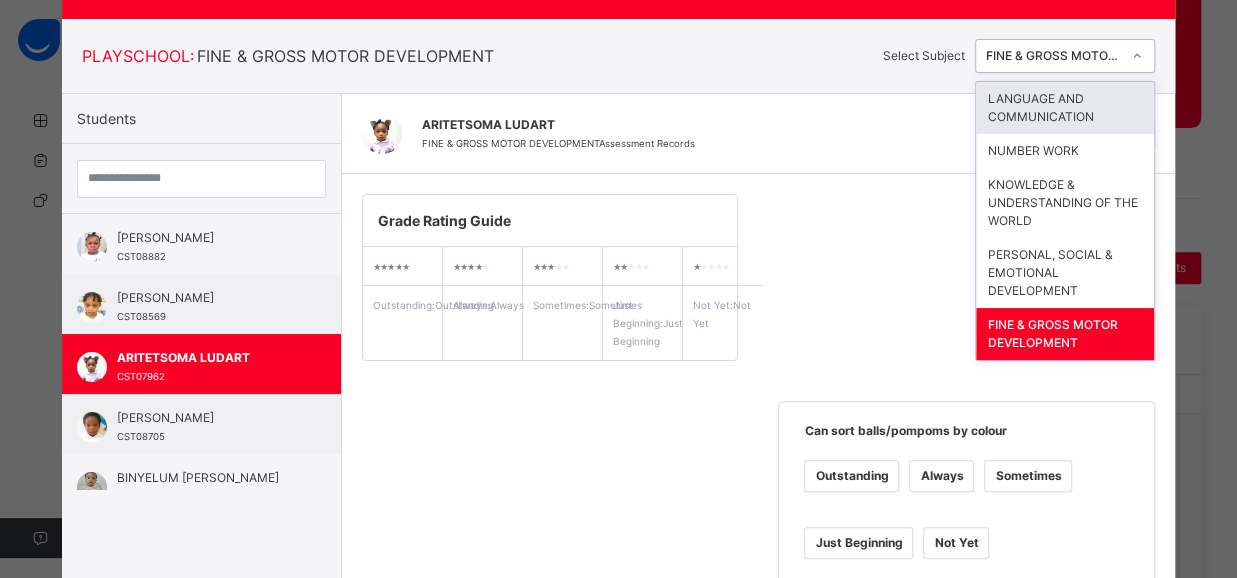 click 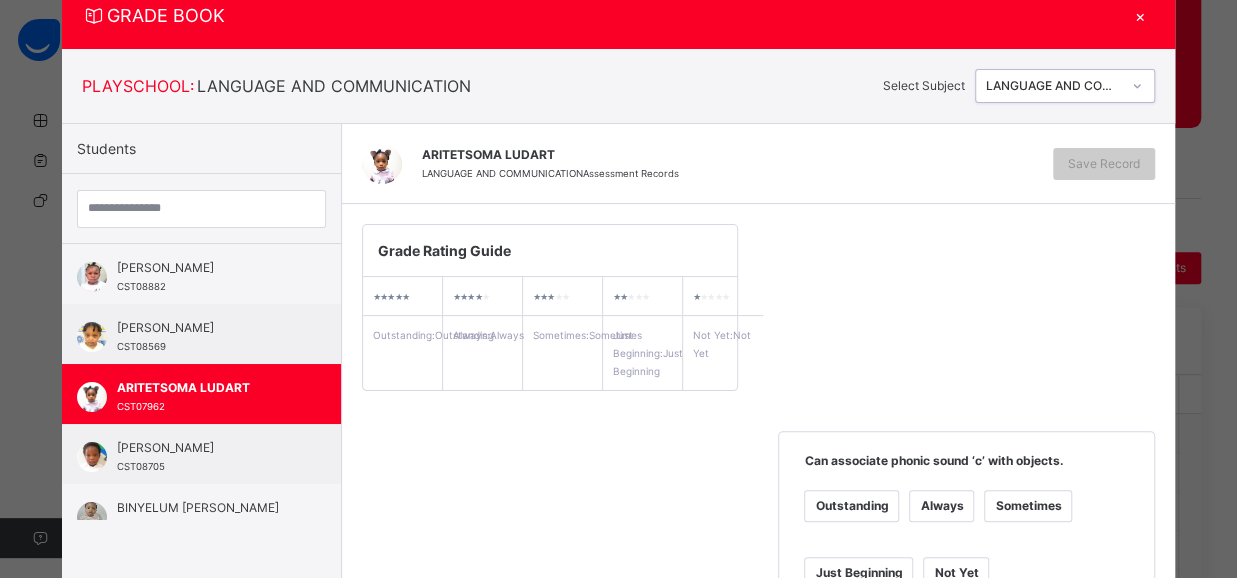 scroll, scrollTop: 98, scrollLeft: 0, axis: vertical 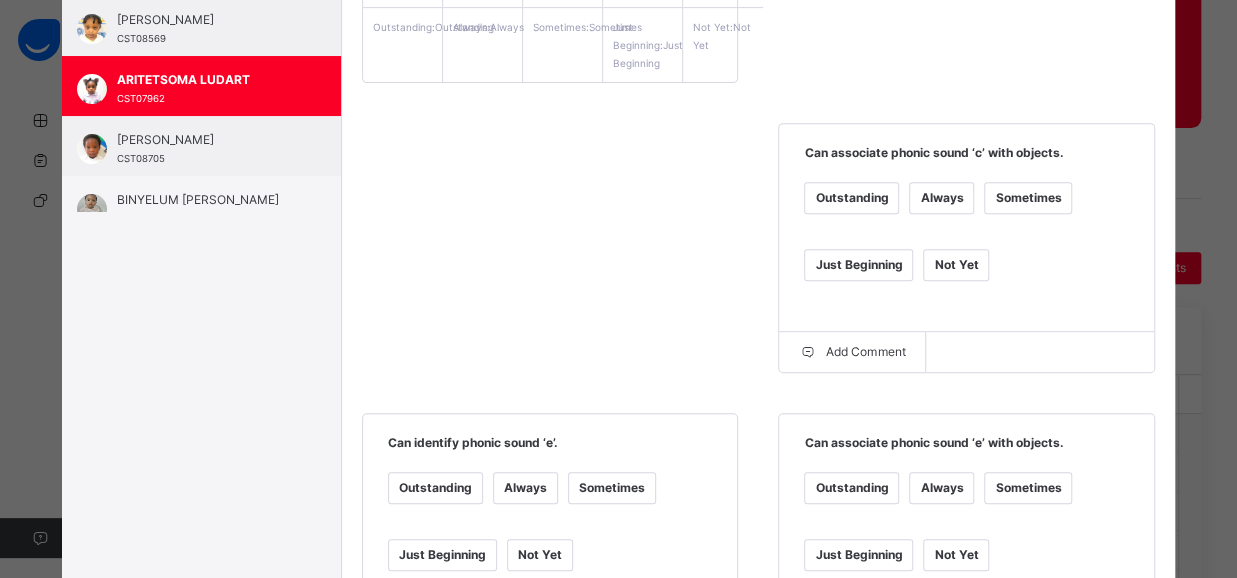 click on "Sometimes" at bounding box center (1028, 198) 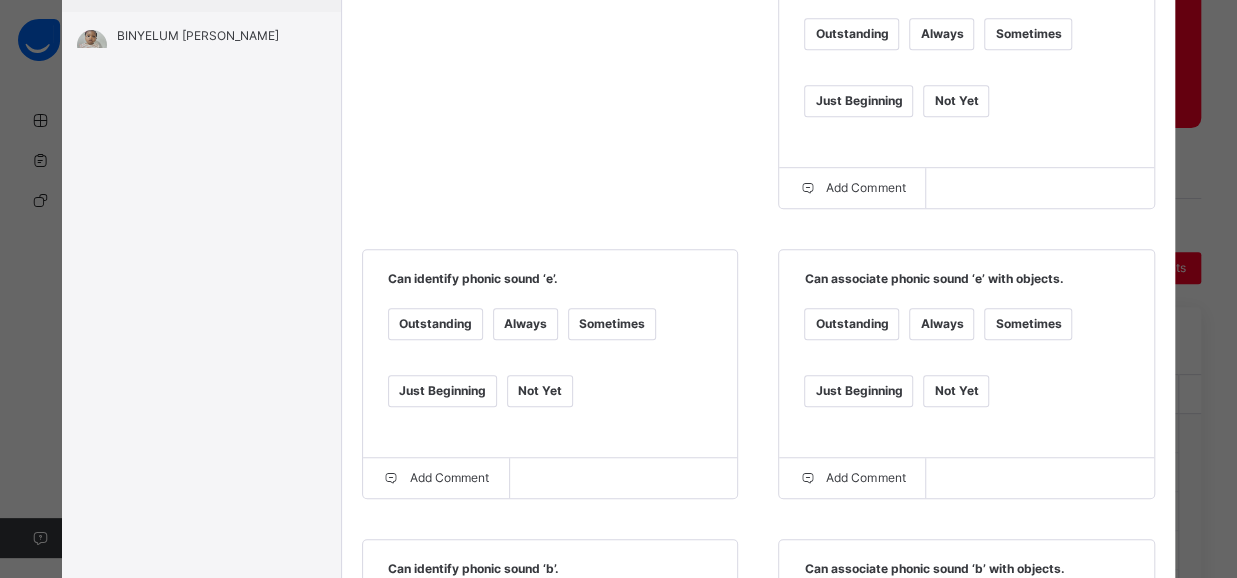 scroll, scrollTop: 573, scrollLeft: 0, axis: vertical 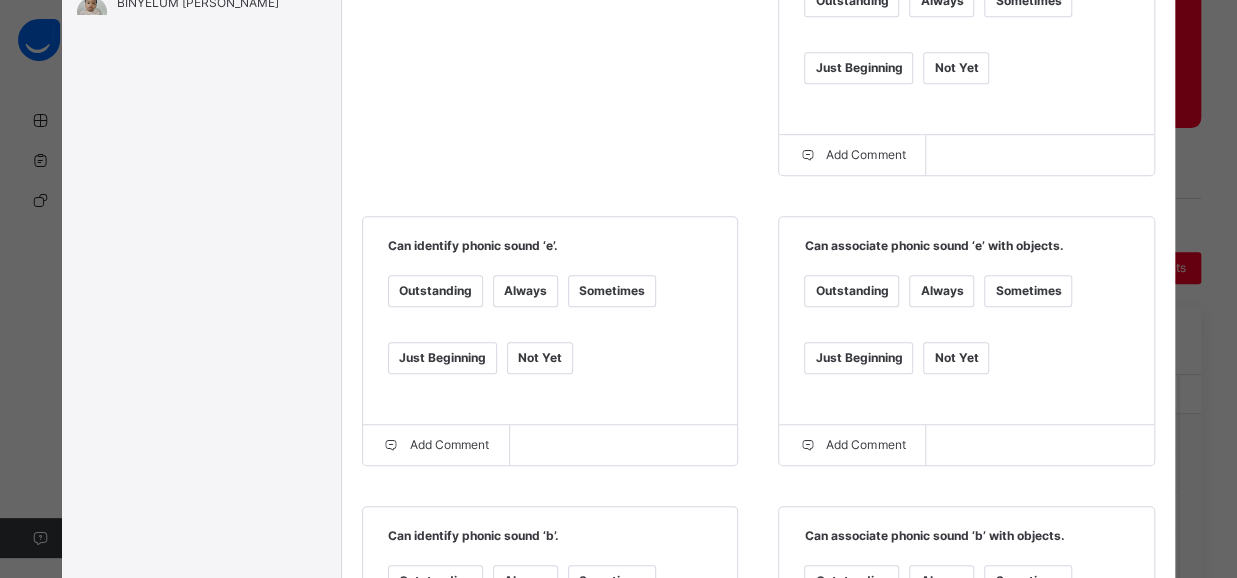 click on "Sometimes" at bounding box center (612, 291) 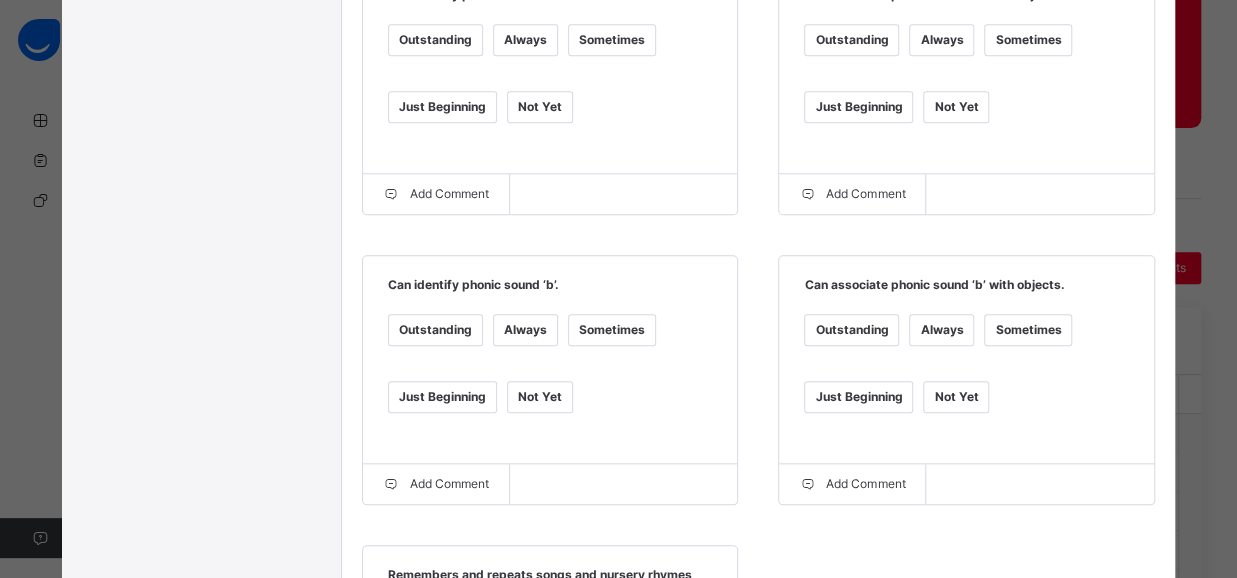 scroll, scrollTop: 828, scrollLeft: 0, axis: vertical 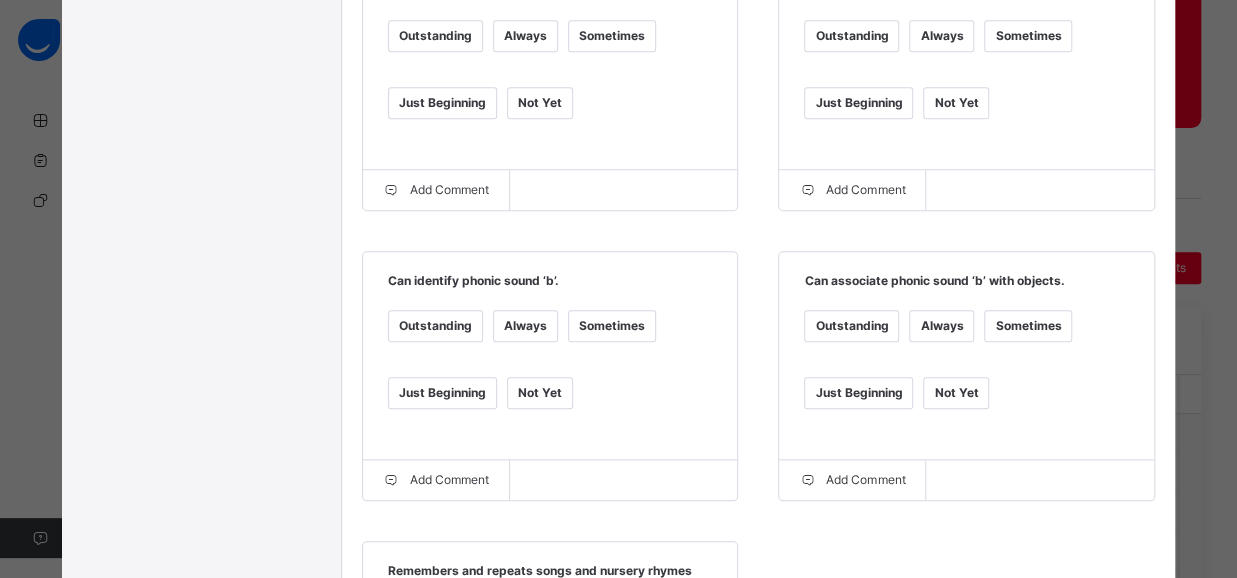 click on "Sometimes" at bounding box center [612, 326] 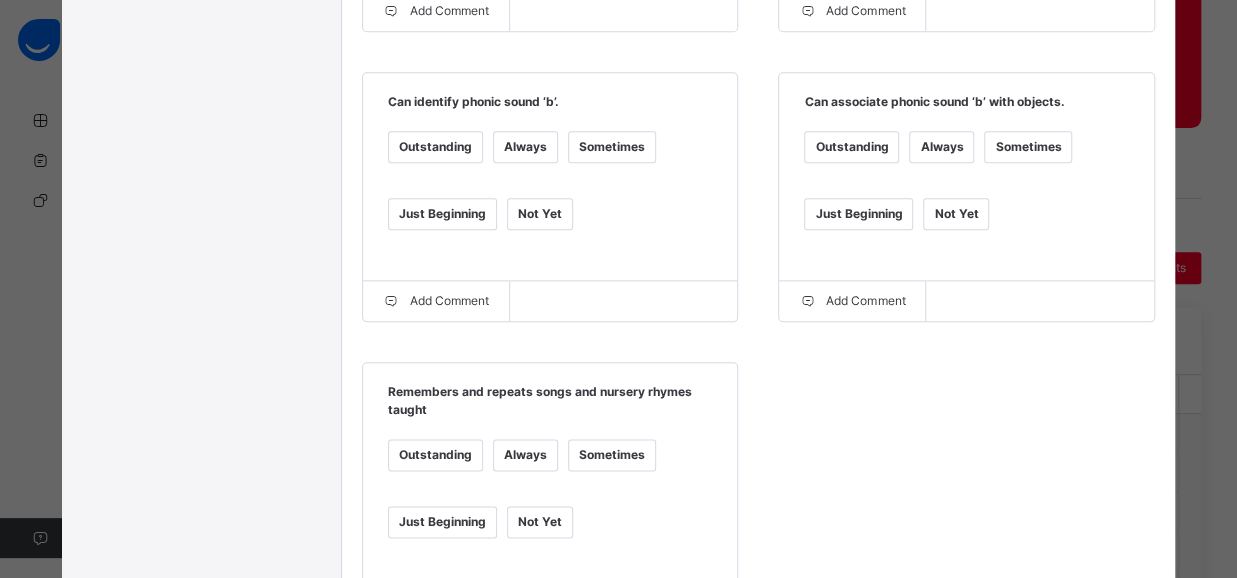 scroll, scrollTop: 1058, scrollLeft: 0, axis: vertical 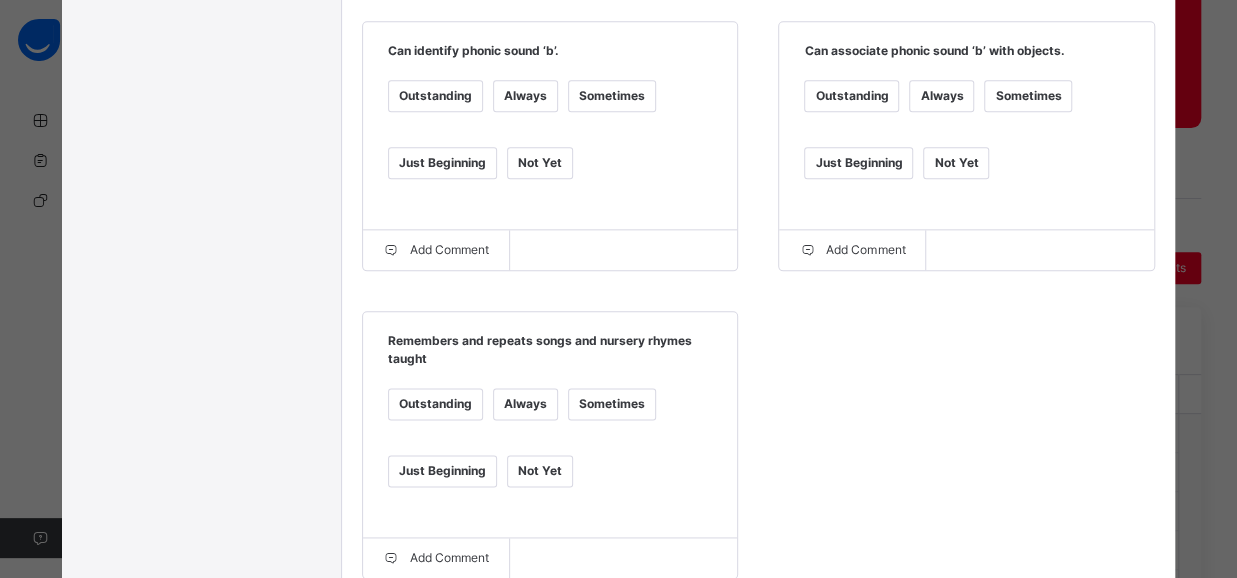 click on "Always" at bounding box center (525, 404) 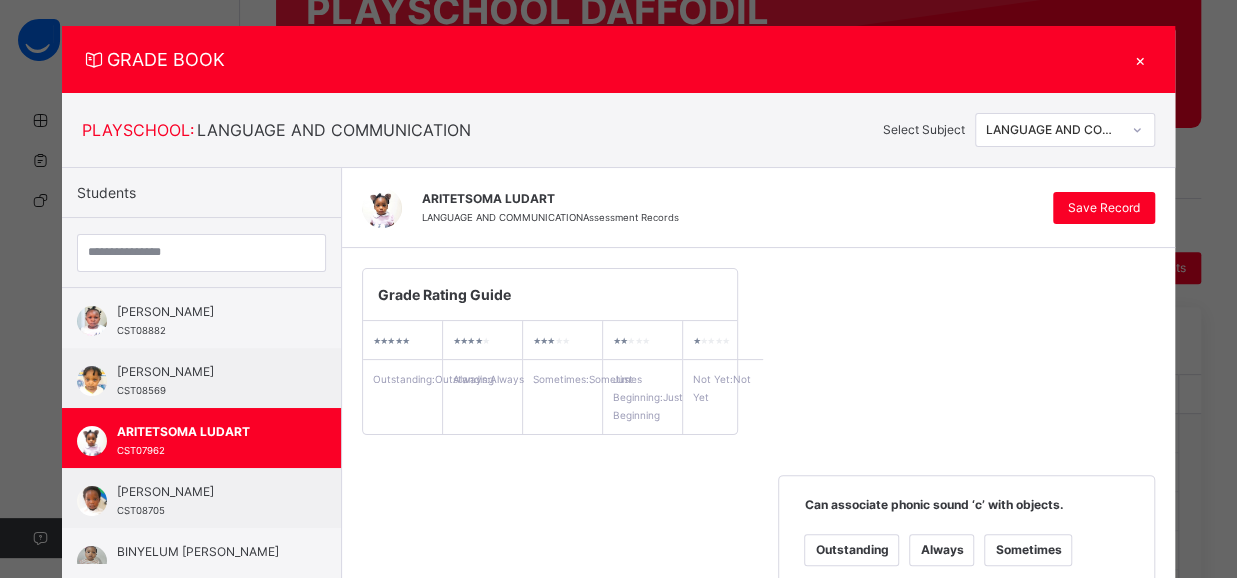 scroll, scrollTop: 0, scrollLeft: 0, axis: both 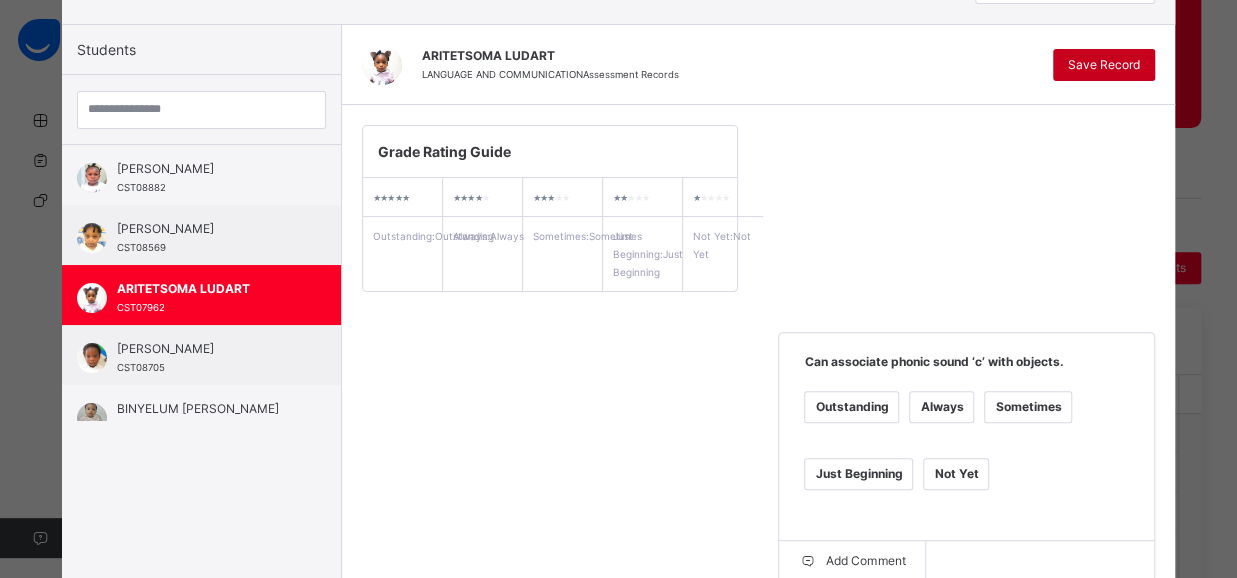 click on "Save Record" at bounding box center (1104, 65) 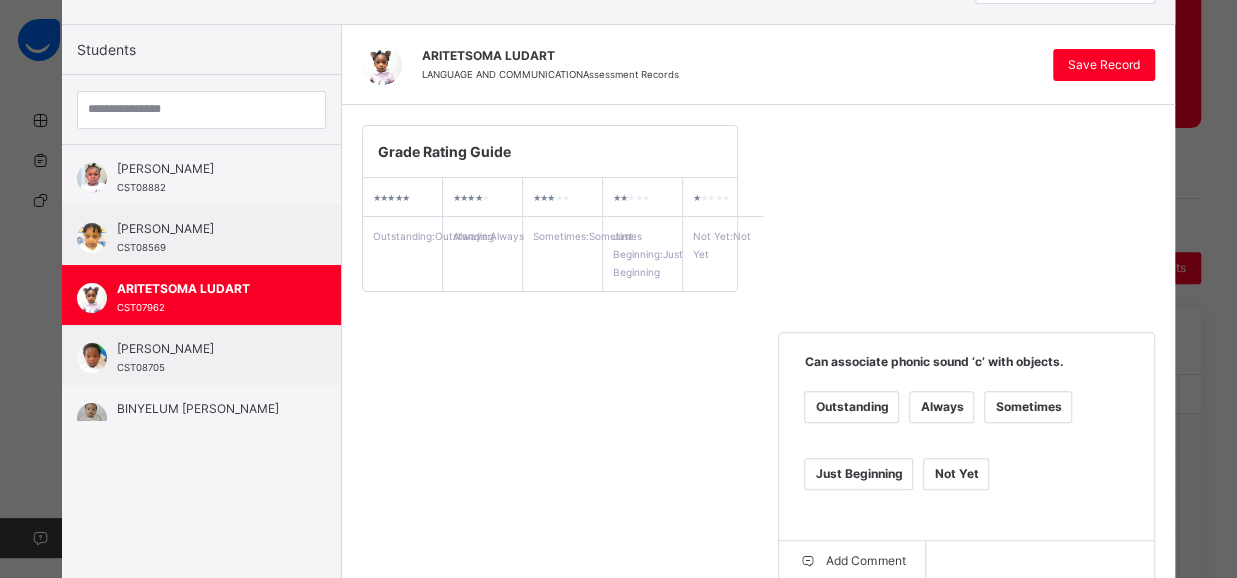 scroll, scrollTop: 6, scrollLeft: 0, axis: vertical 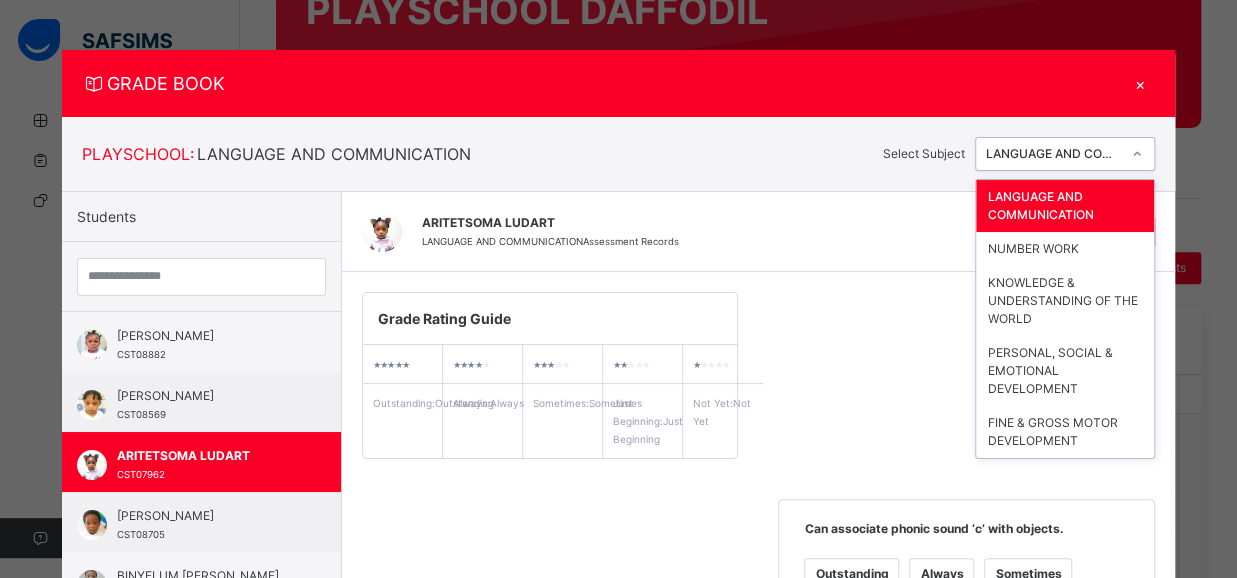 click 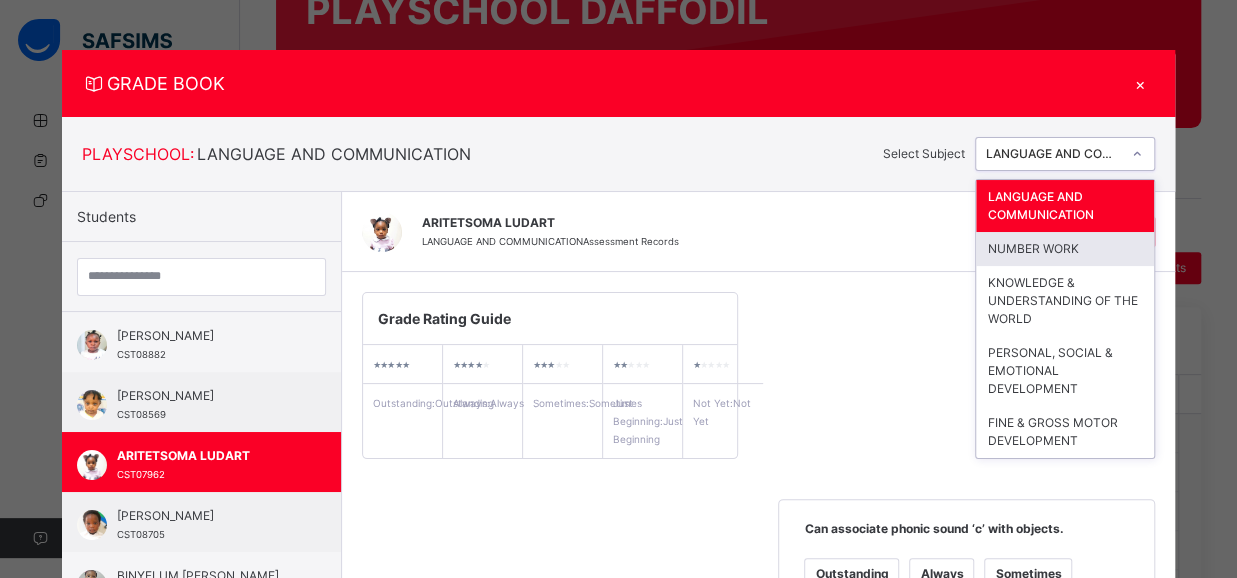 click on "NUMBER WORK" at bounding box center (1065, 249) 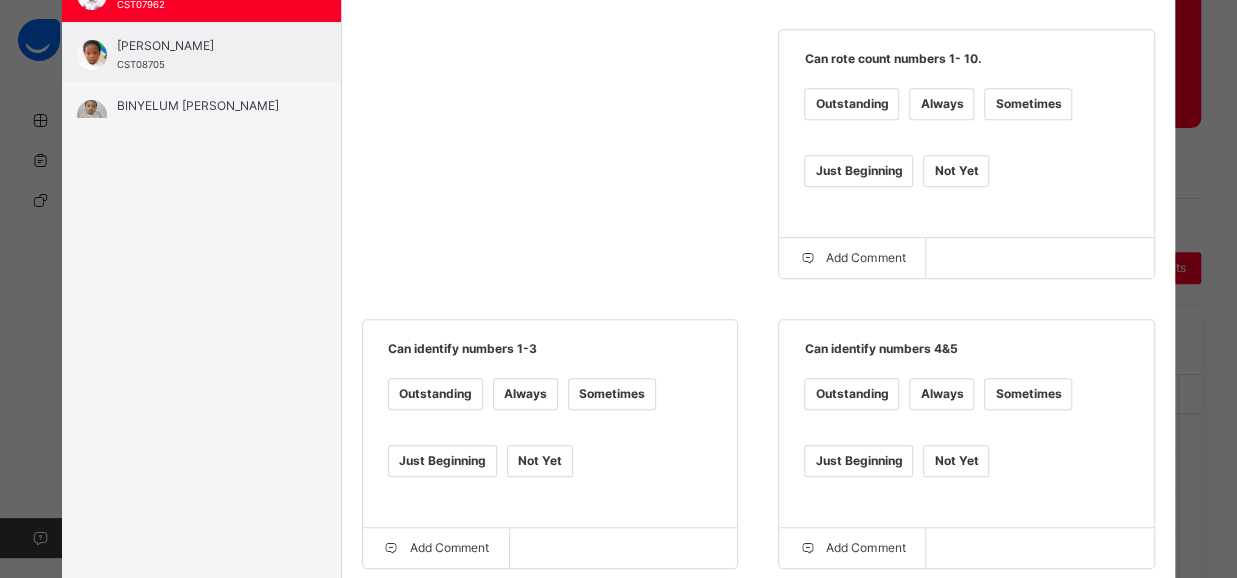 scroll, scrollTop: 498, scrollLeft: 0, axis: vertical 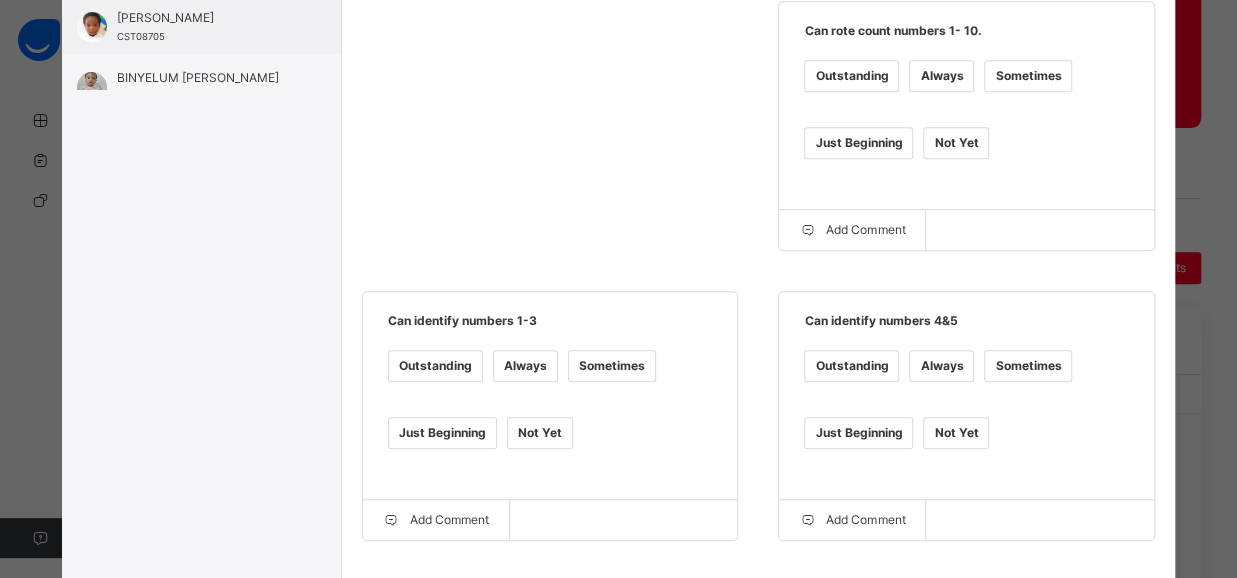 click on "Always" at bounding box center [941, 76] 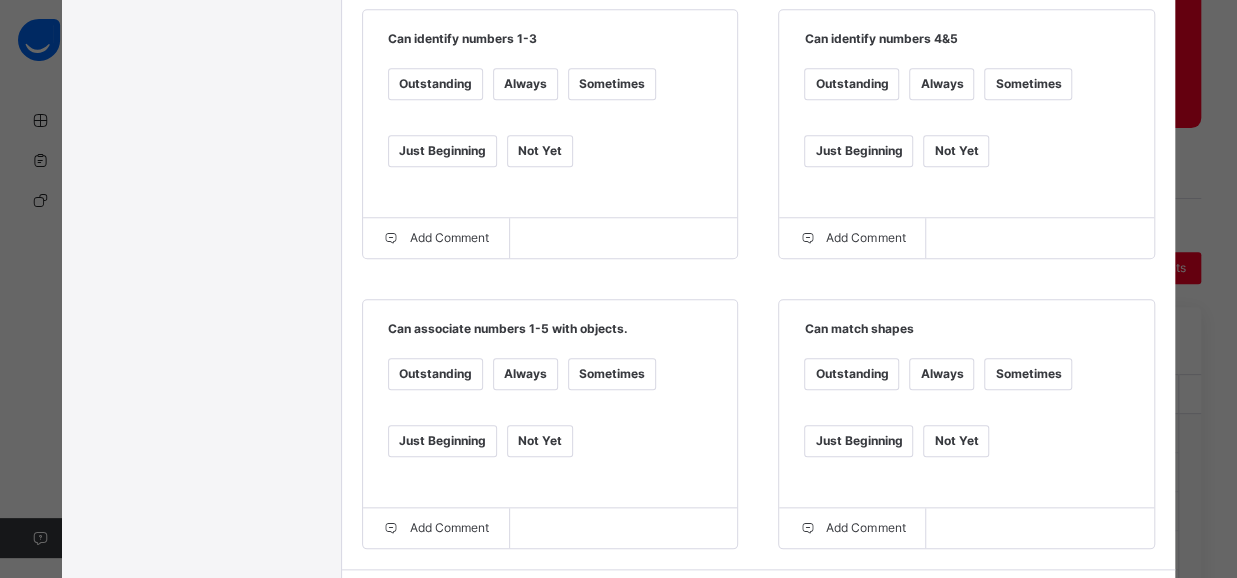 scroll, scrollTop: 805, scrollLeft: 0, axis: vertical 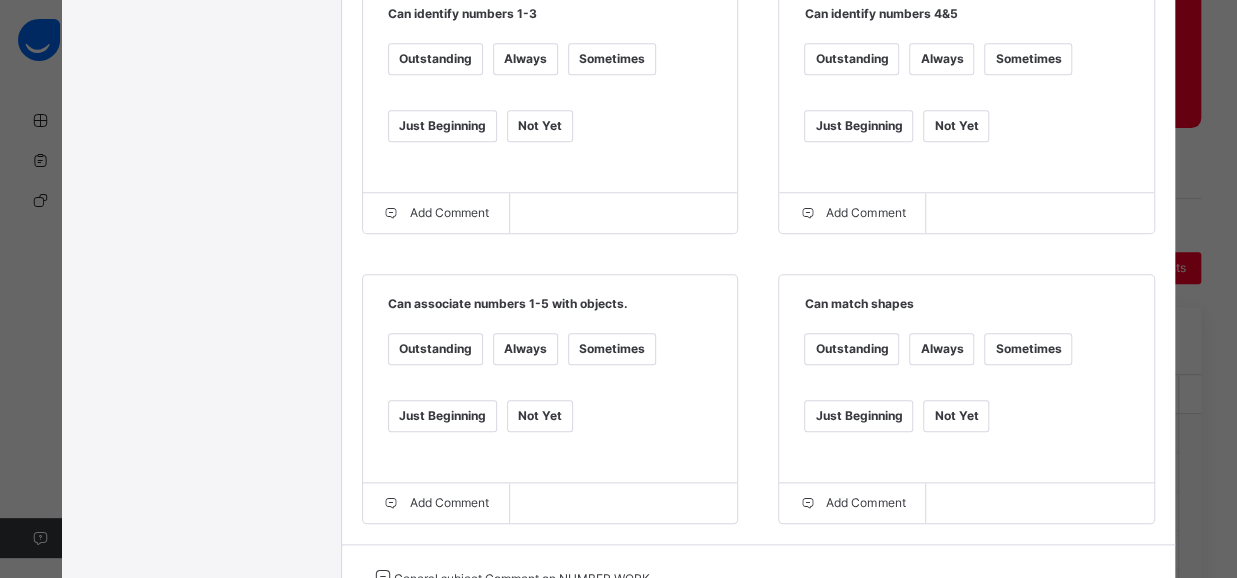 click on "Sometimes" at bounding box center [612, 349] 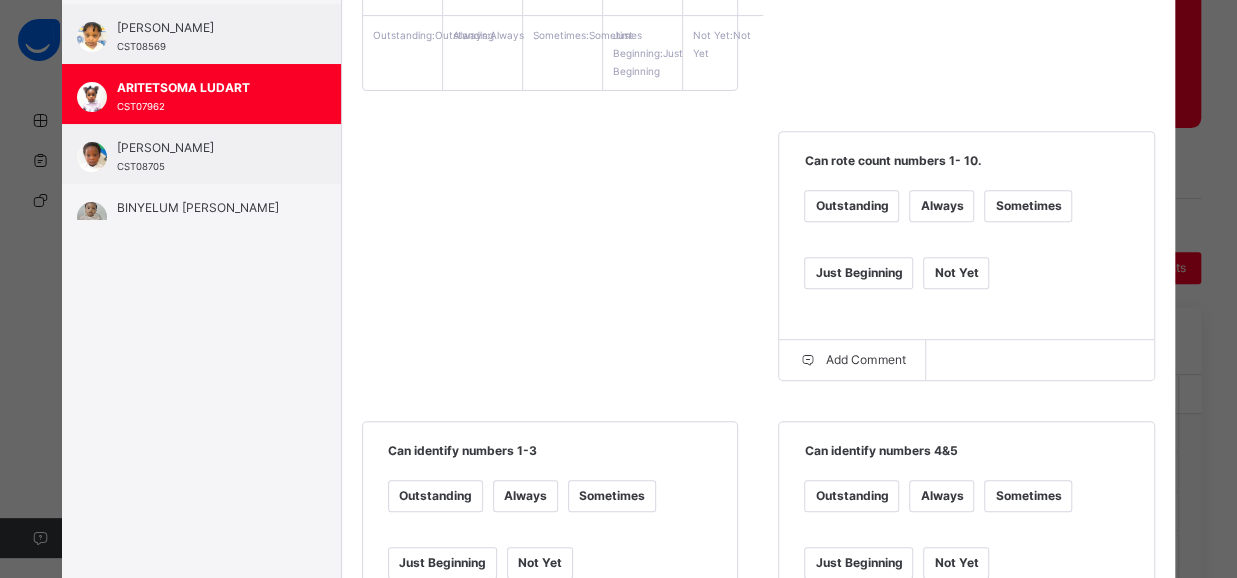 scroll, scrollTop: 198, scrollLeft: 0, axis: vertical 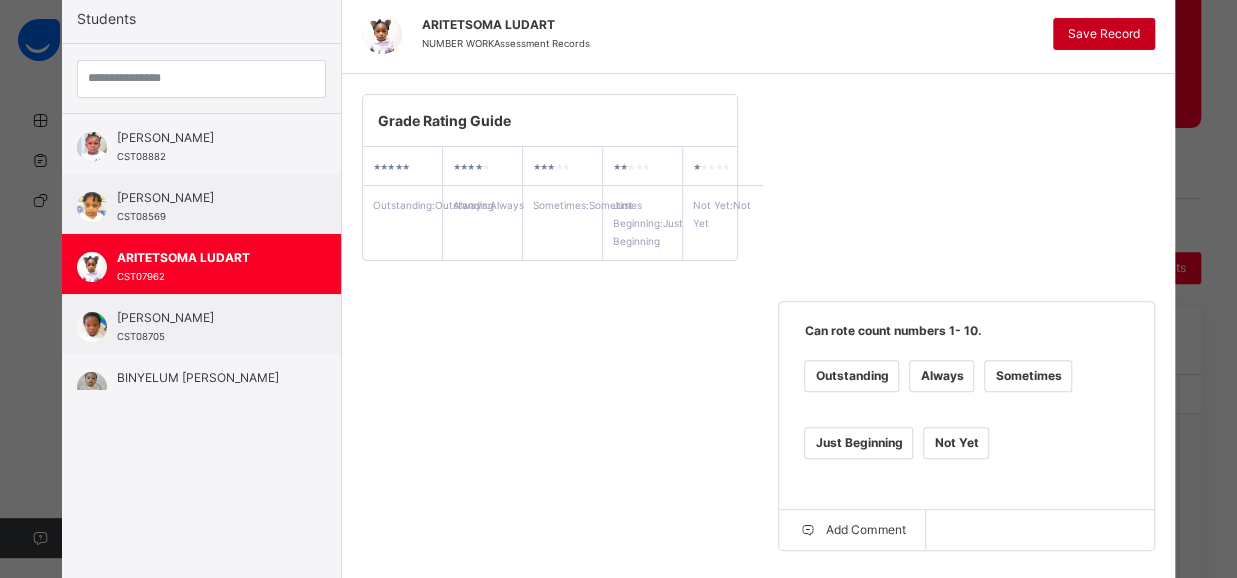 click on "Save Record" at bounding box center (1104, 34) 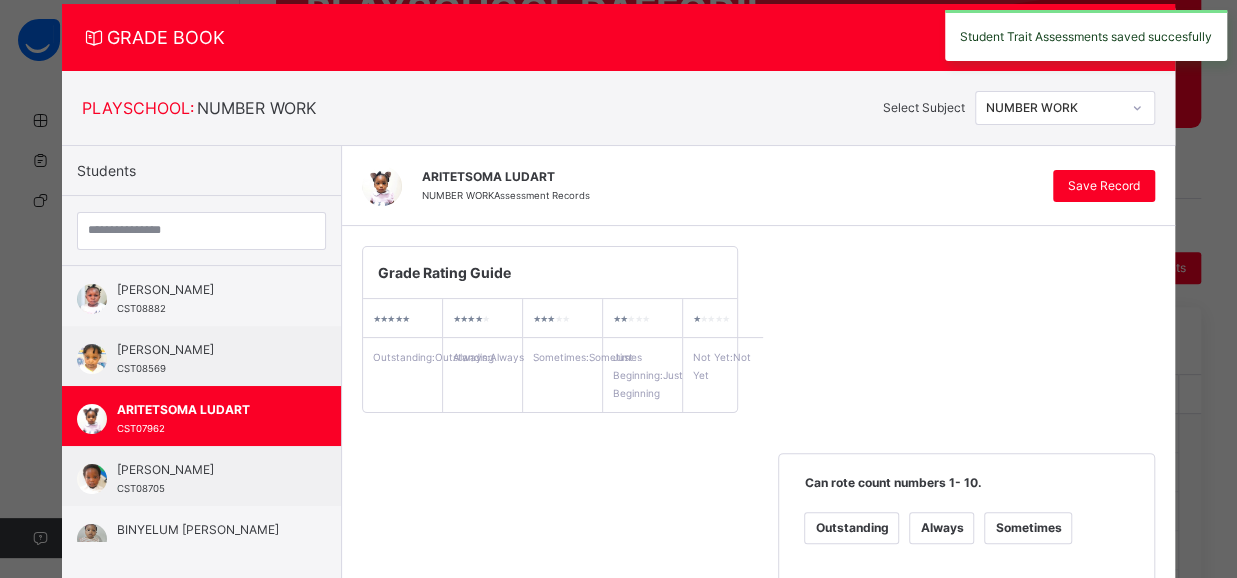 scroll, scrollTop: 0, scrollLeft: 0, axis: both 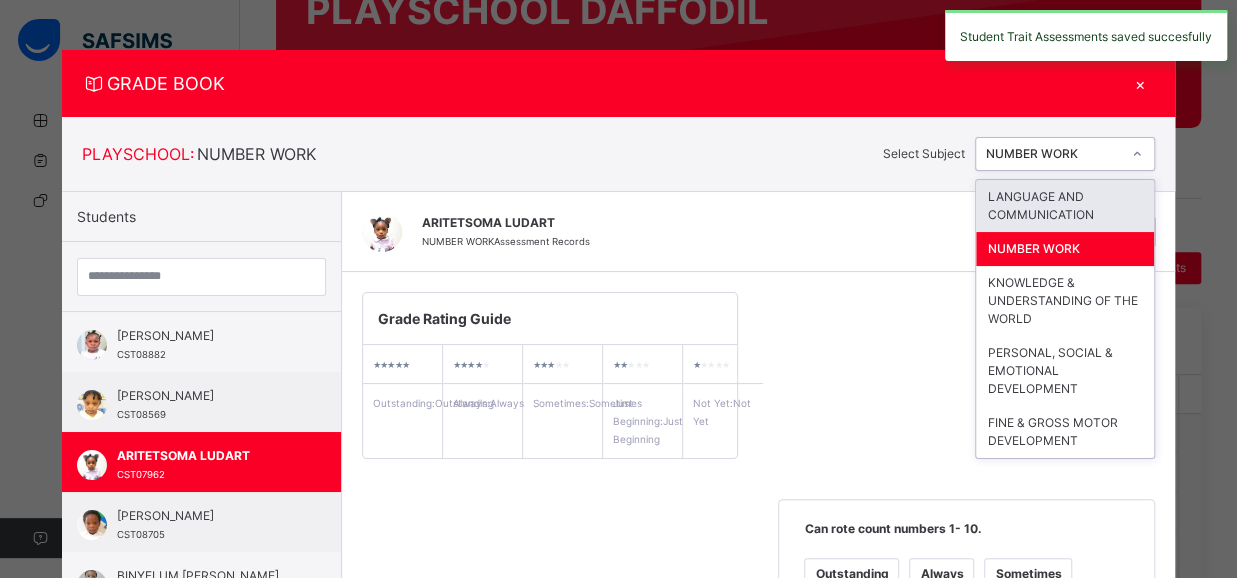 click 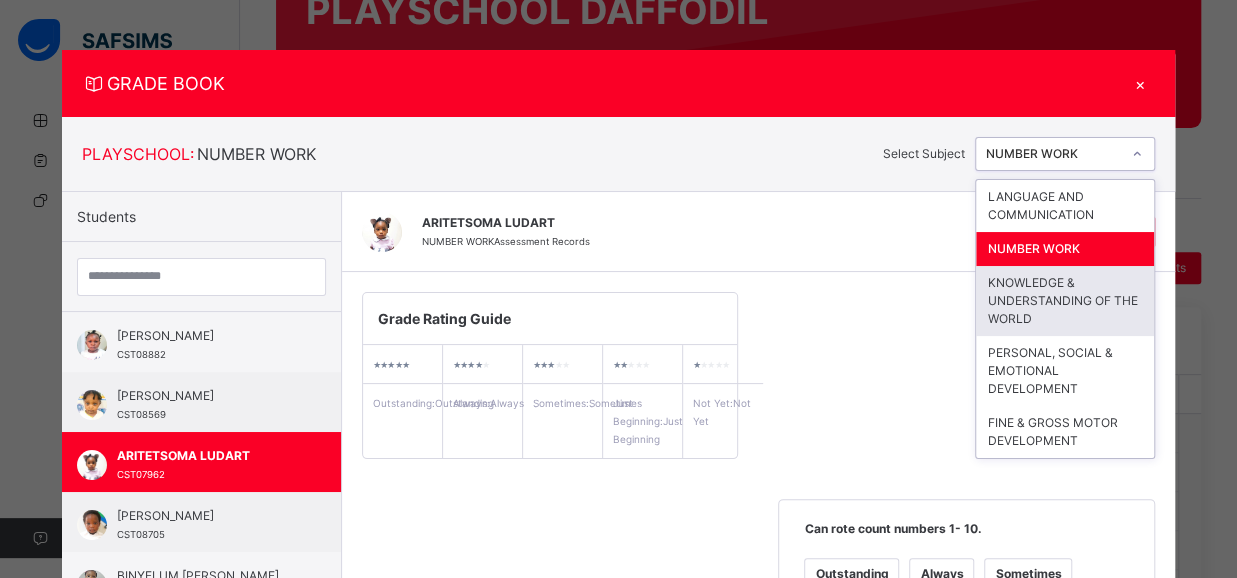 click on "KNOWLEDGE & UNDERSTANDING OF THE WORLD" at bounding box center [1065, 301] 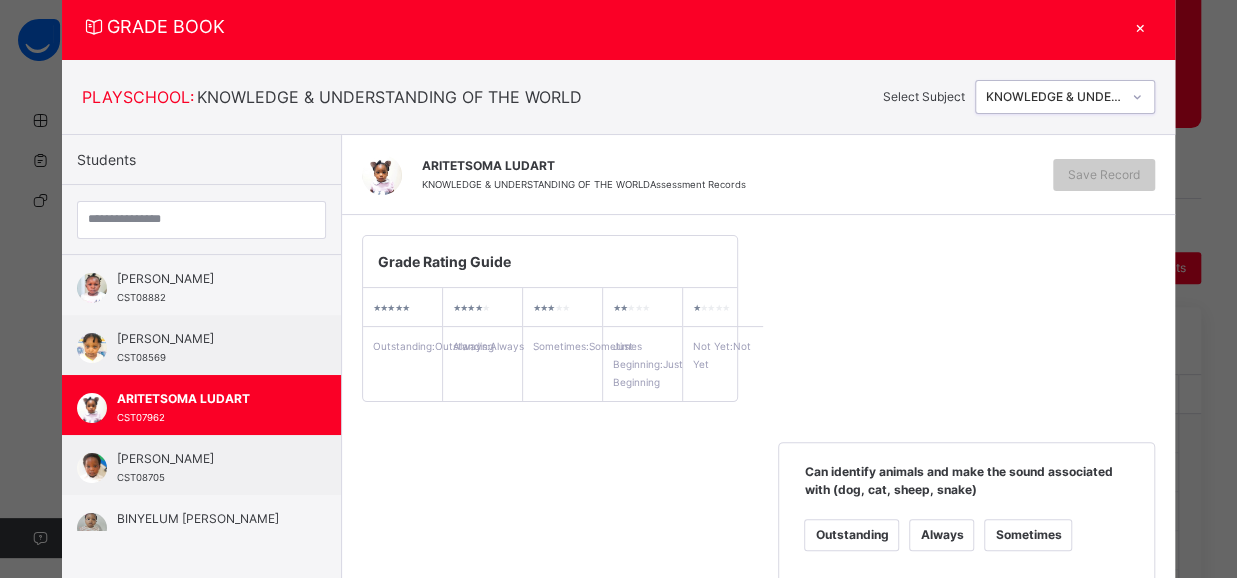 scroll, scrollTop: 59, scrollLeft: 0, axis: vertical 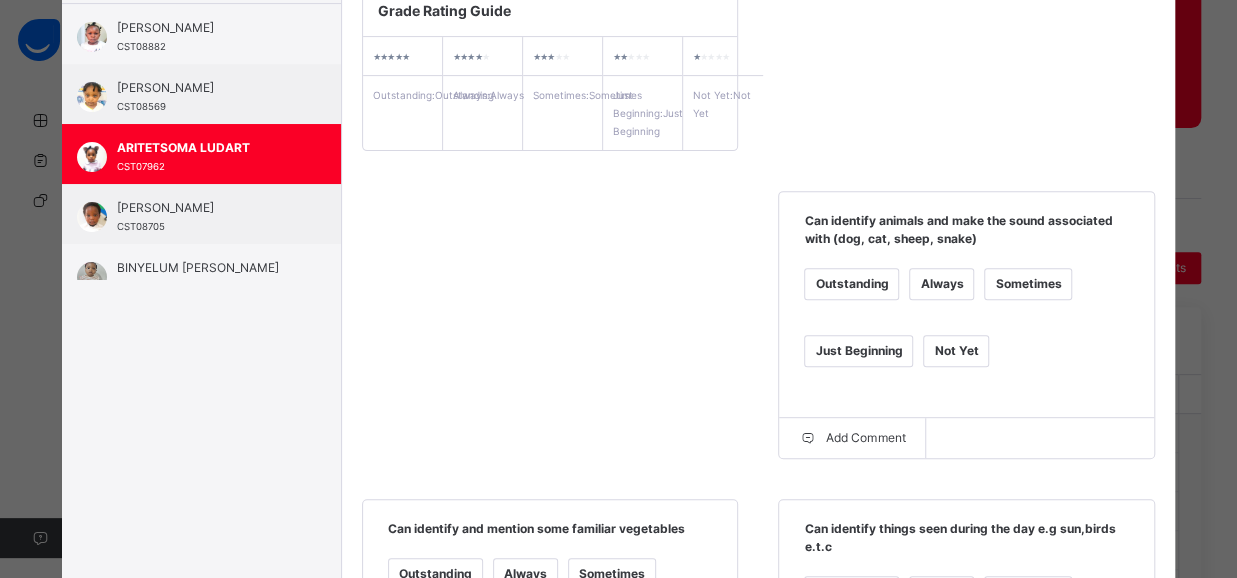 click on "Always" at bounding box center [941, 284] 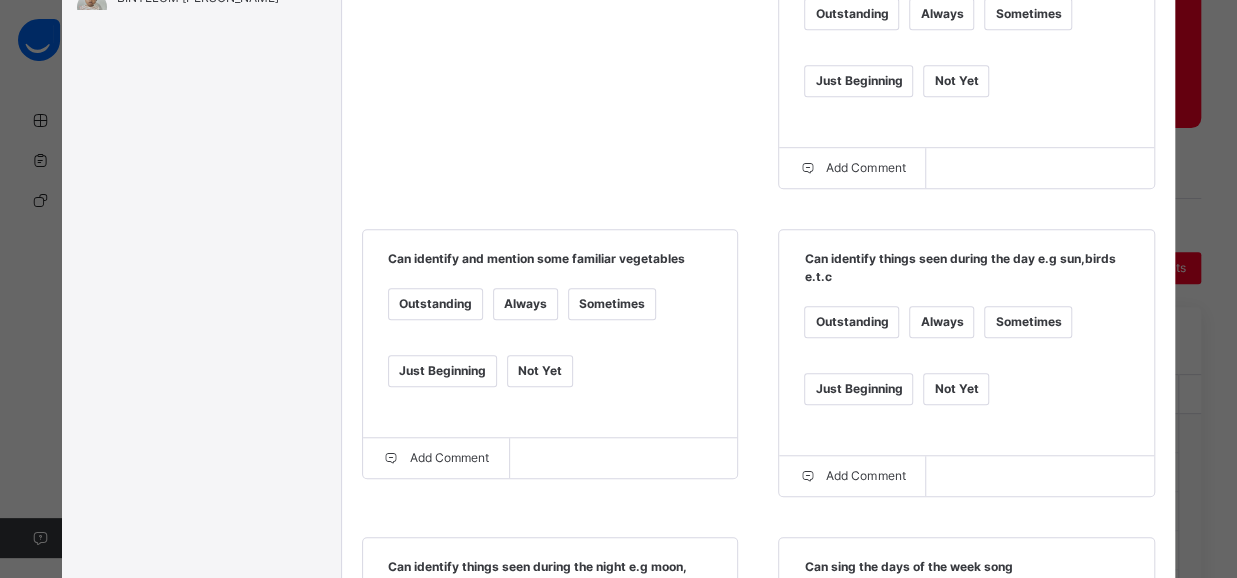 scroll, scrollTop: 580, scrollLeft: 0, axis: vertical 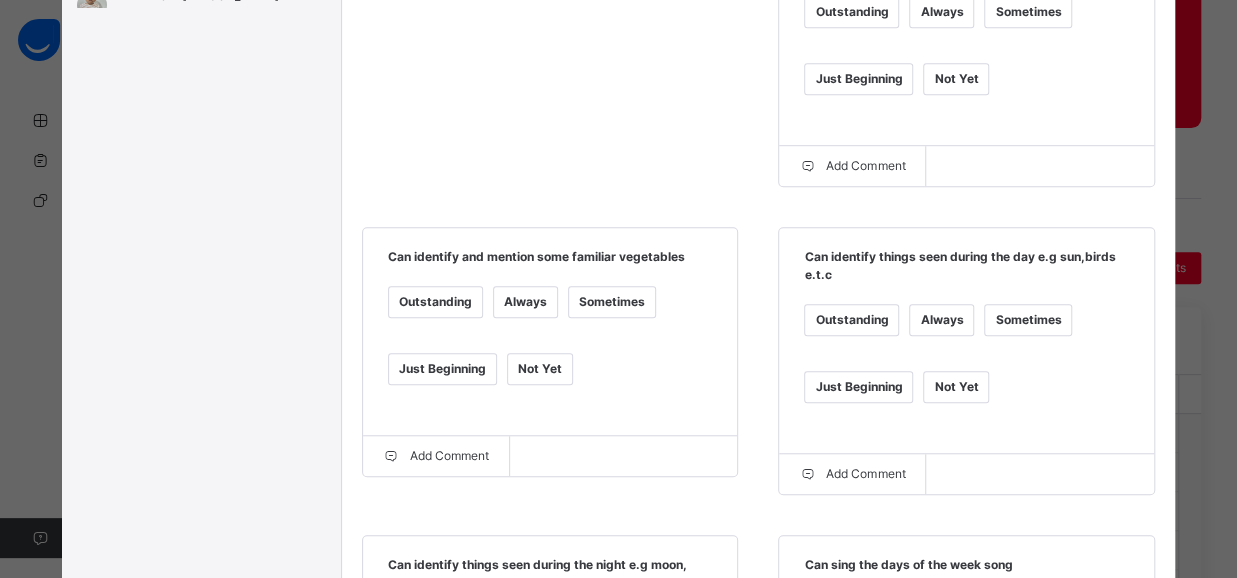 click on "Always" at bounding box center (525, 302) 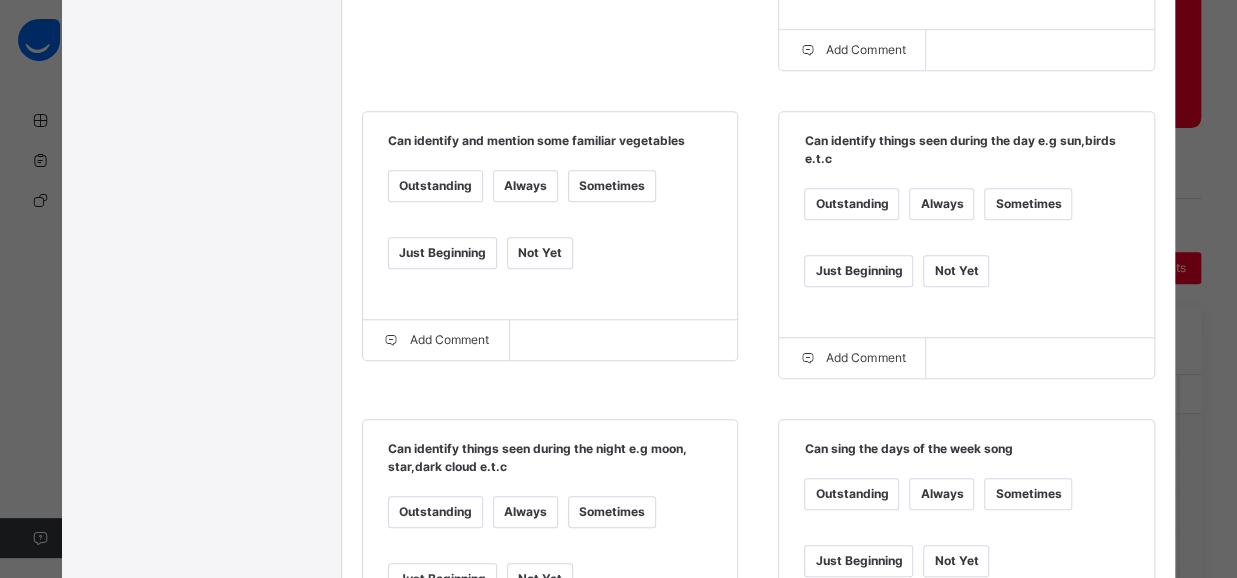 scroll, scrollTop: 779, scrollLeft: 0, axis: vertical 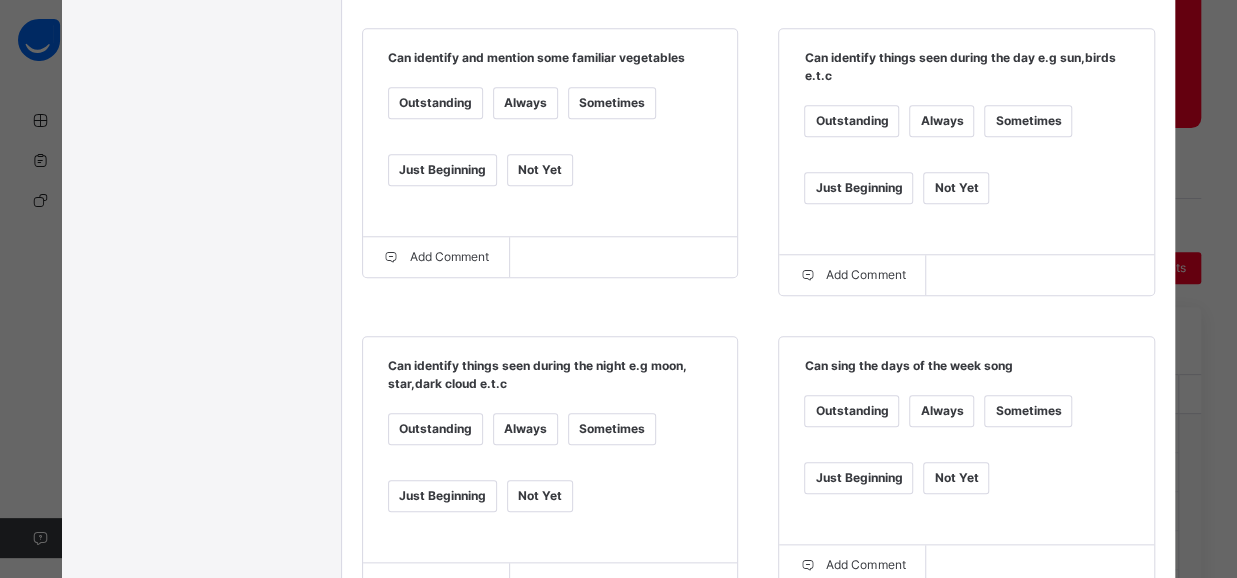click on "Always" at bounding box center (525, 429) 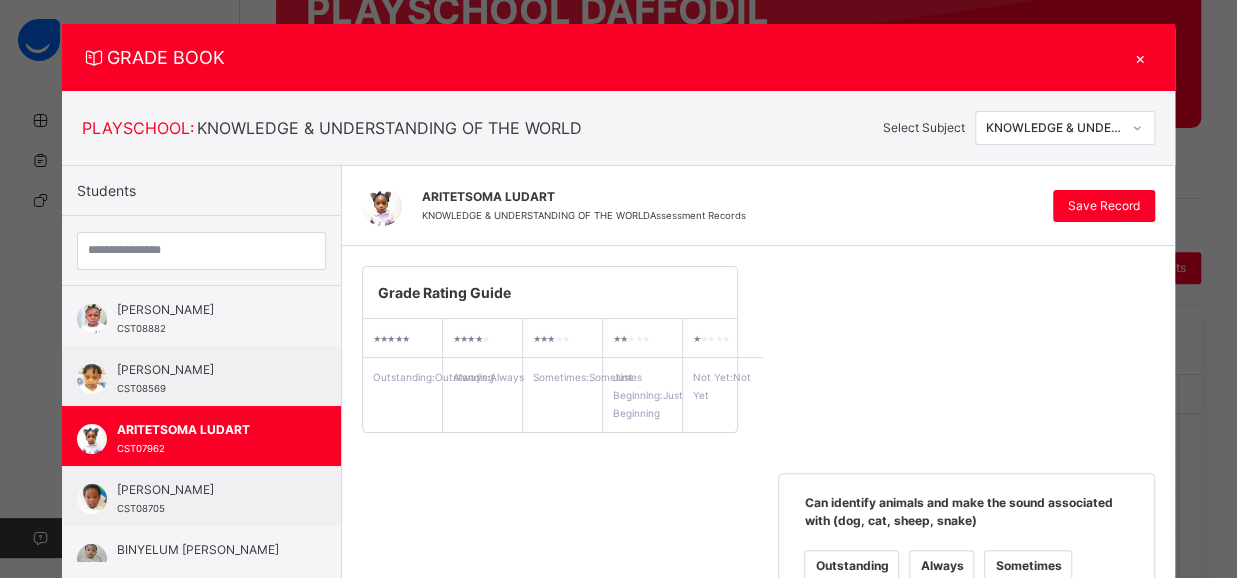 scroll, scrollTop: 0, scrollLeft: 0, axis: both 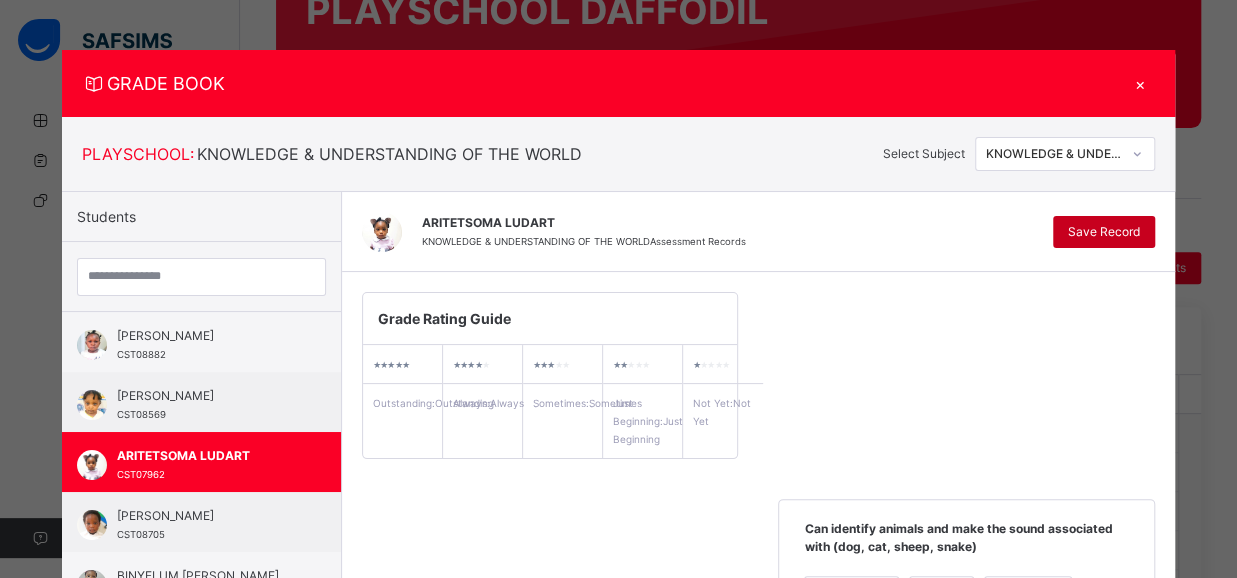 click on "Save Record" at bounding box center [1104, 232] 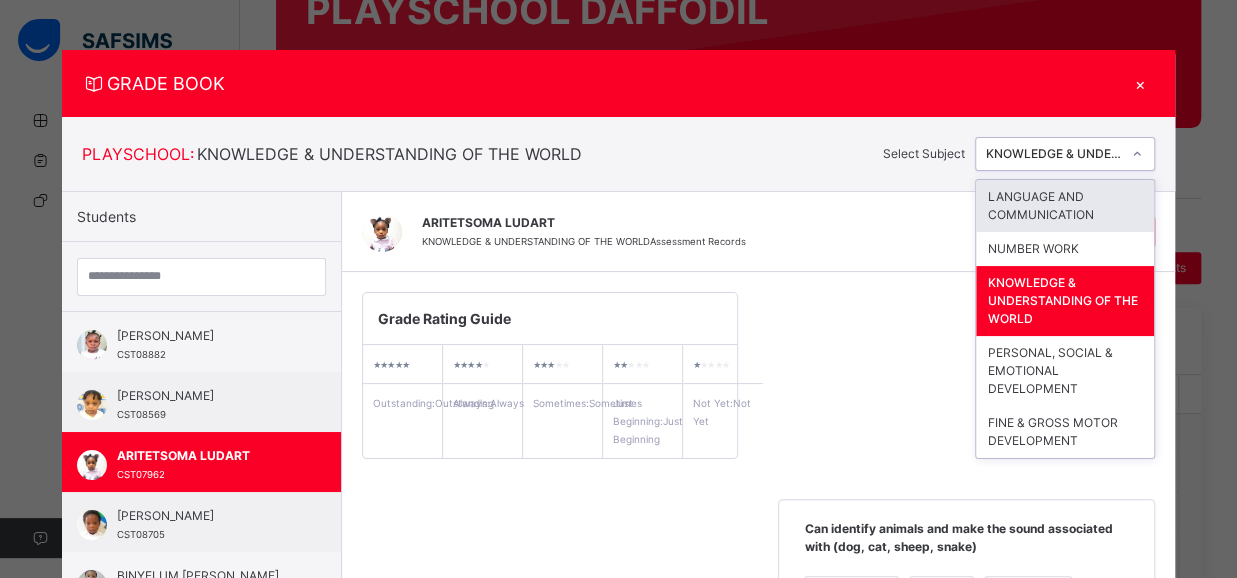 click 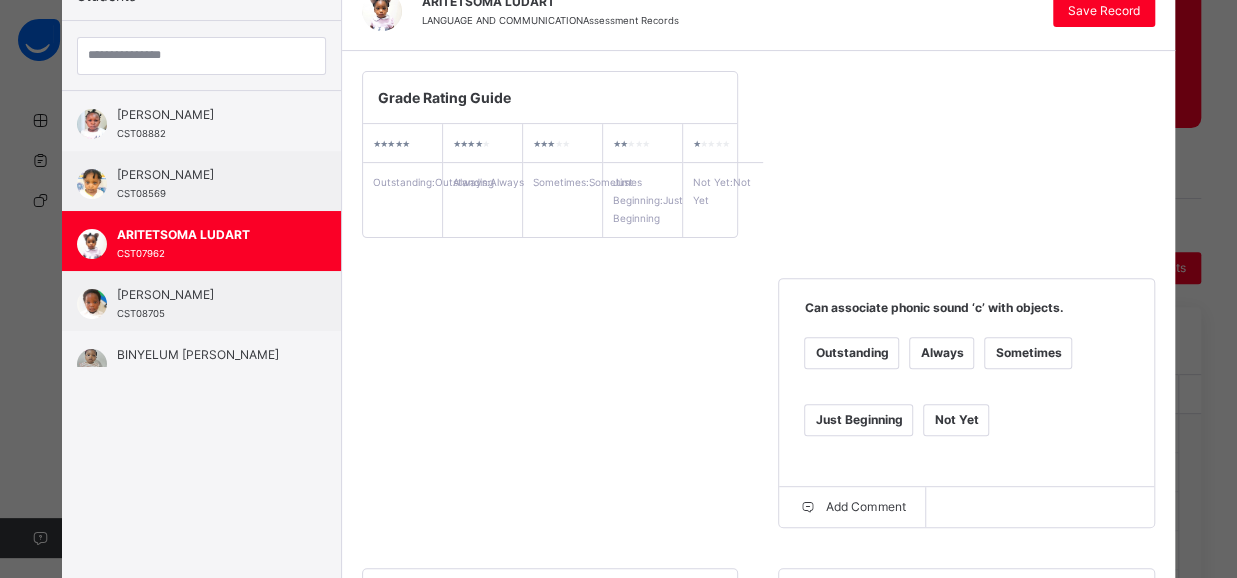 scroll, scrollTop: 225, scrollLeft: 0, axis: vertical 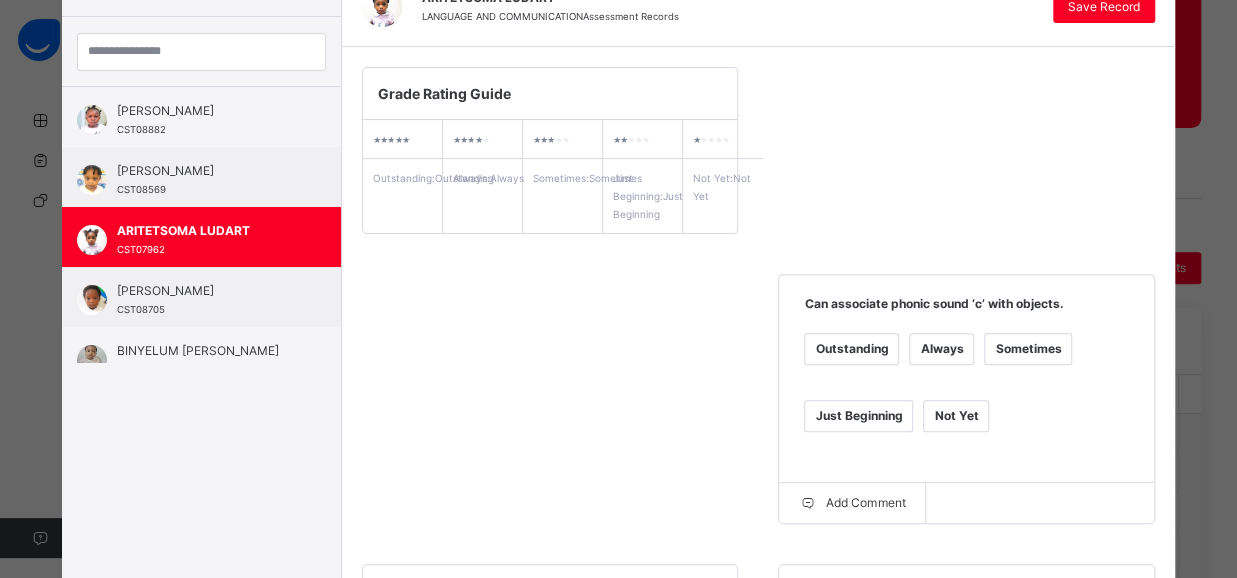 click on "Always" at bounding box center [941, 349] 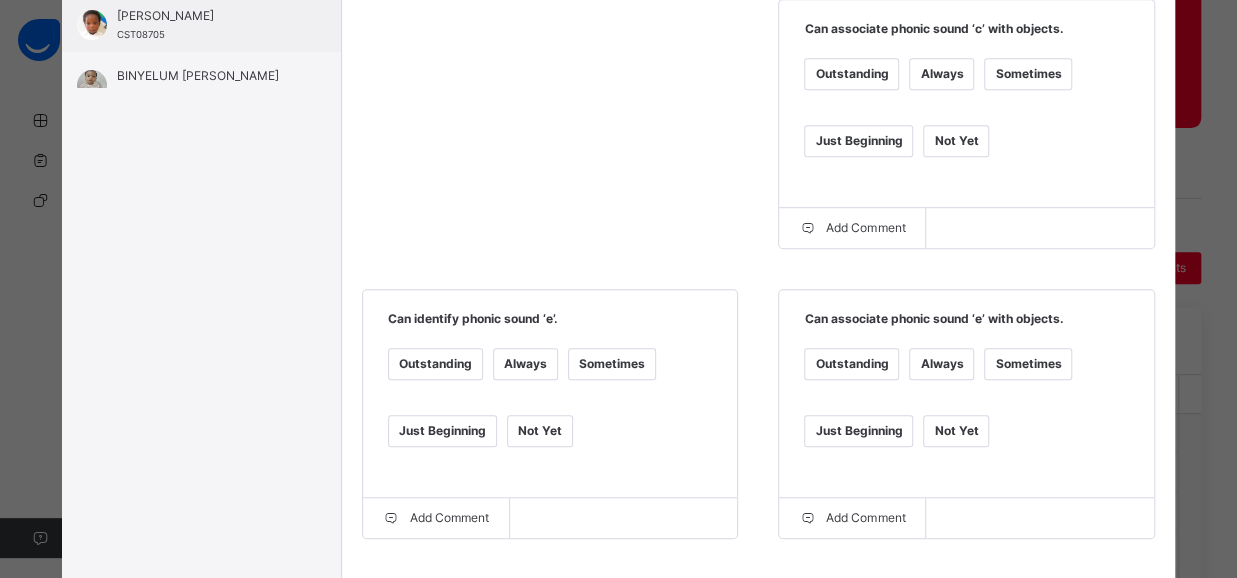 scroll, scrollTop: 539, scrollLeft: 0, axis: vertical 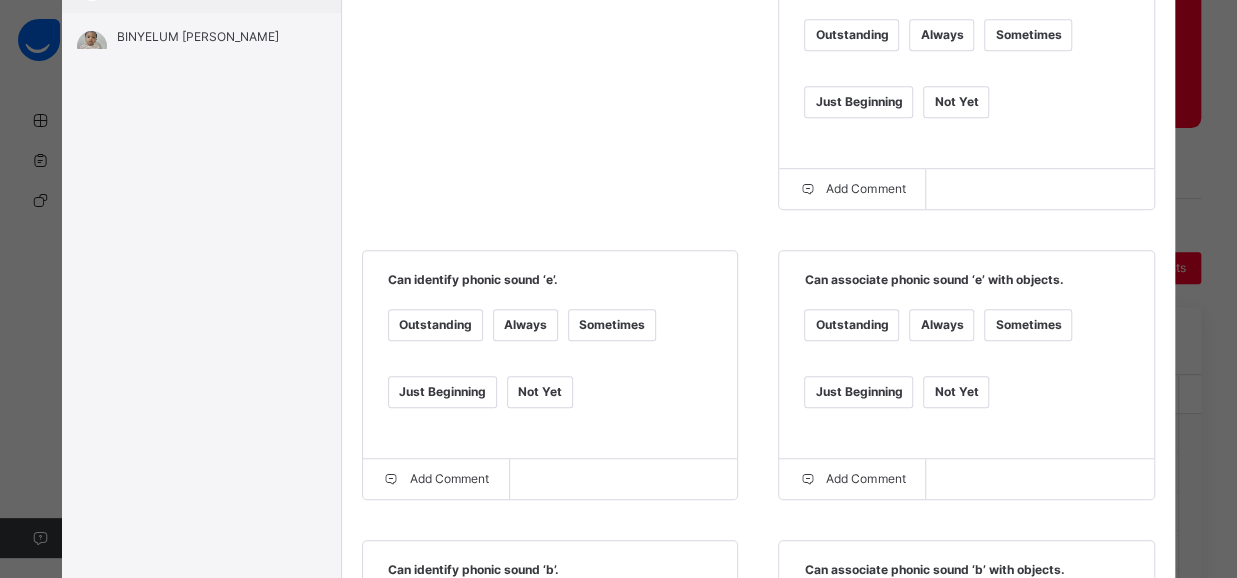 click on "Always" at bounding box center [525, 325] 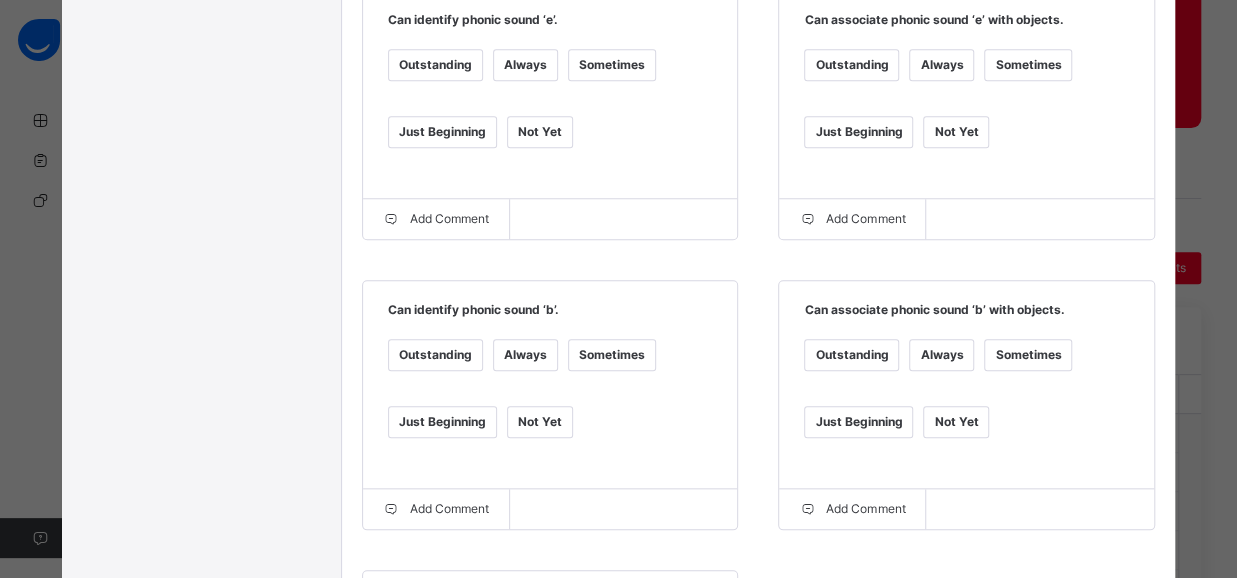 scroll, scrollTop: 812, scrollLeft: 0, axis: vertical 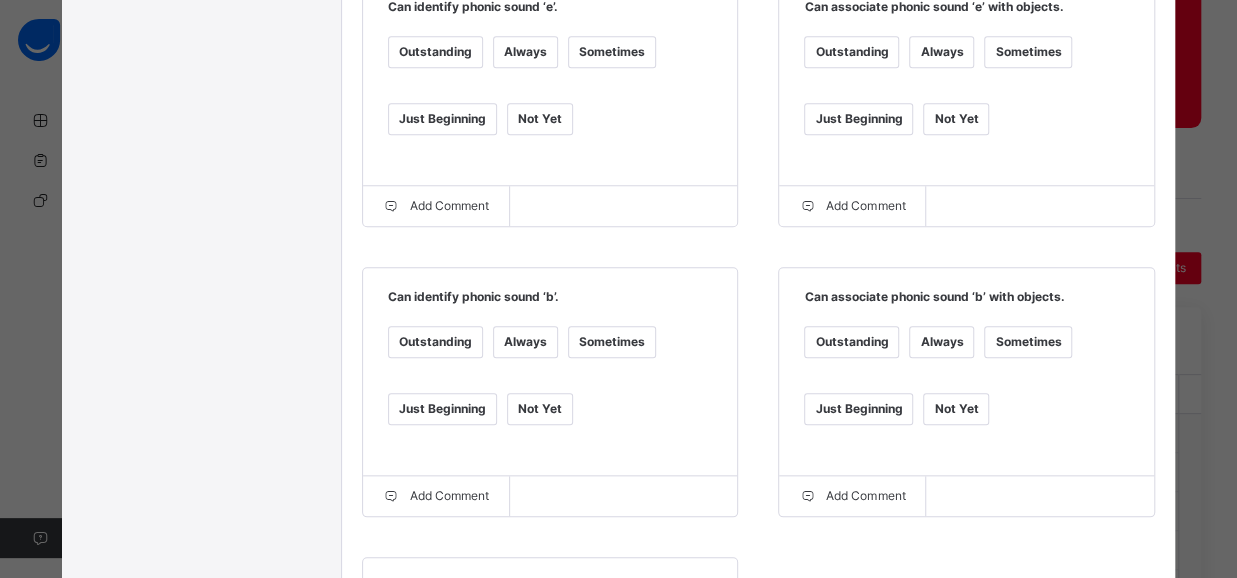 click on "Always" at bounding box center (525, 342) 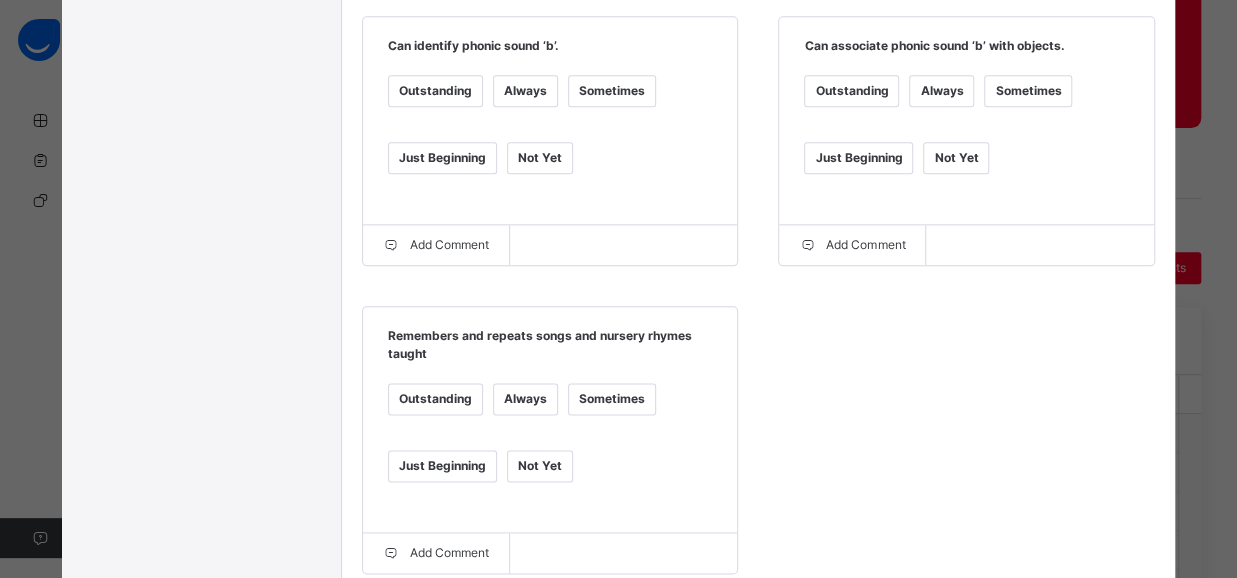 scroll, scrollTop: 1072, scrollLeft: 0, axis: vertical 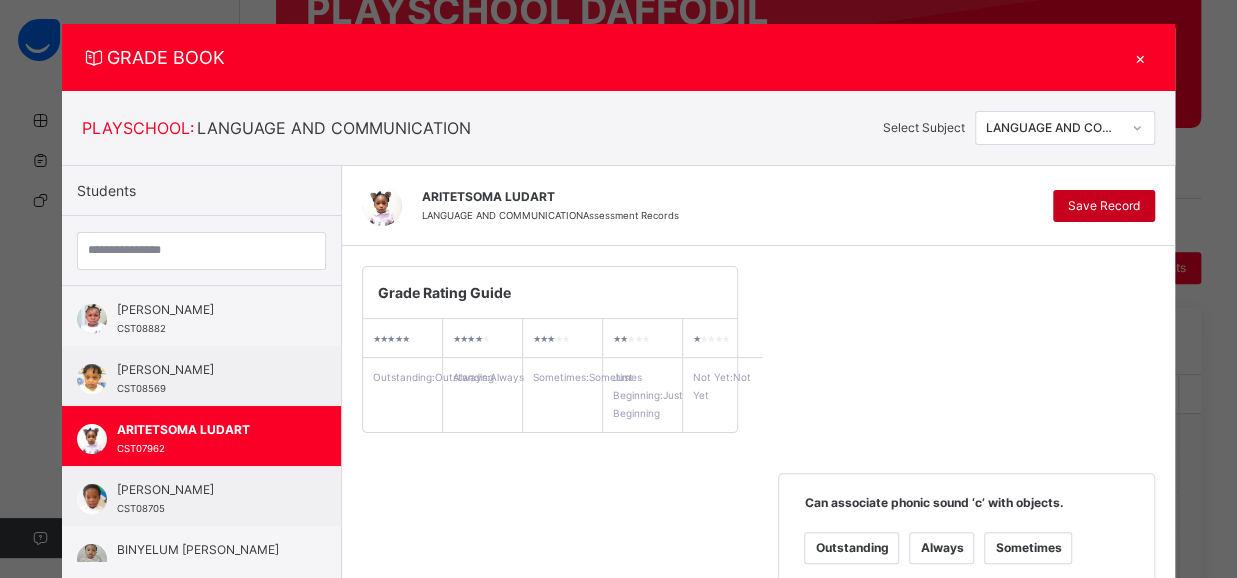 click on "Save Record" at bounding box center (1104, 206) 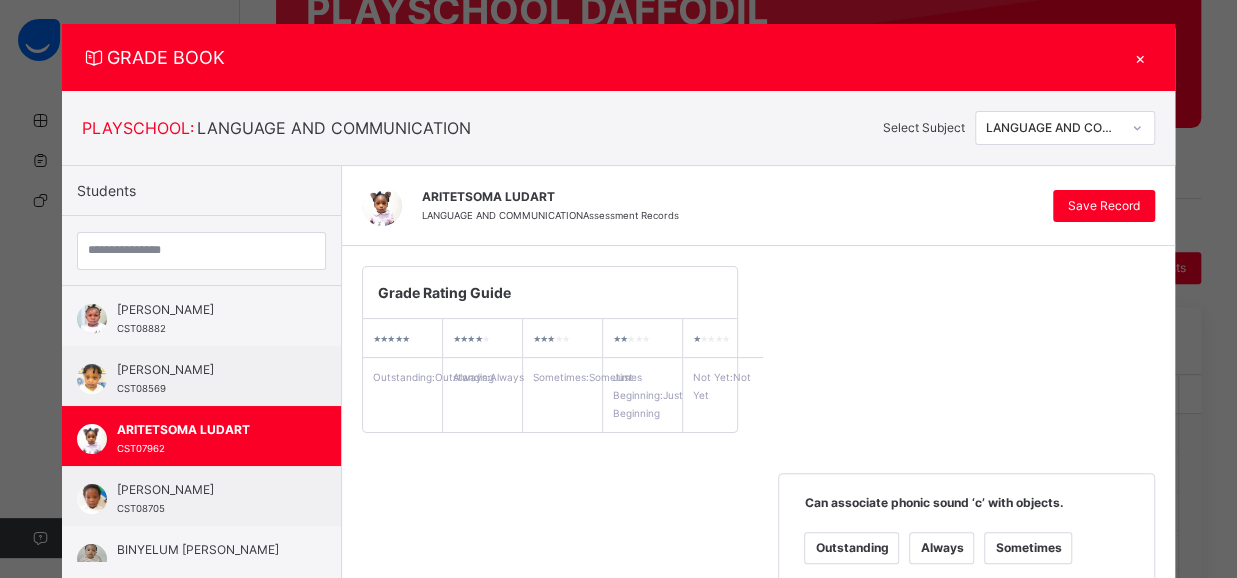click 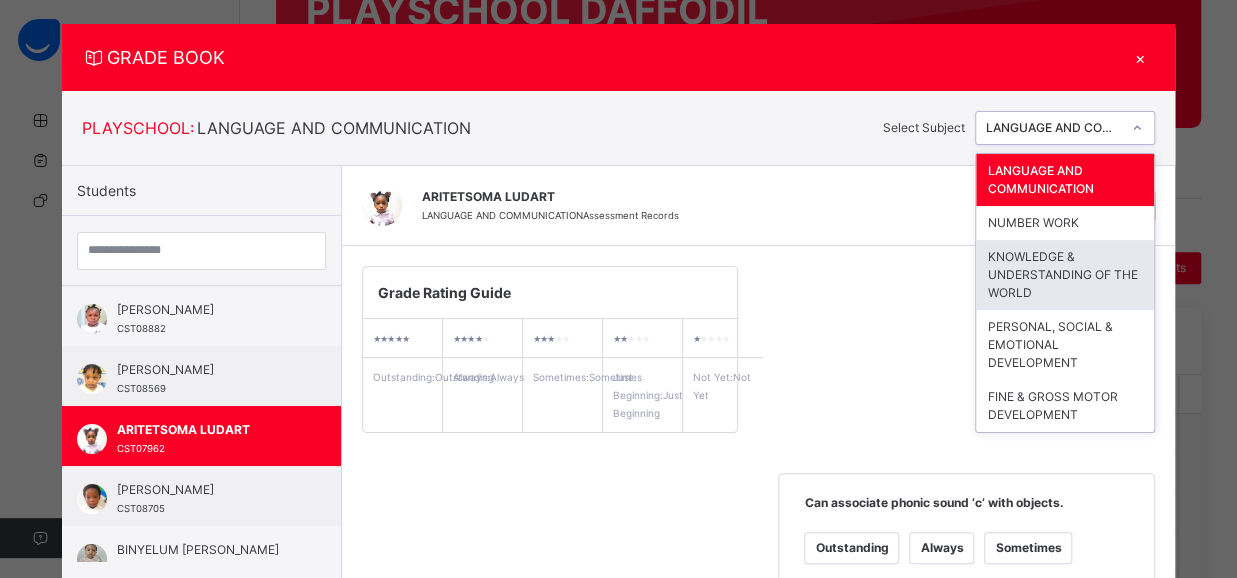 click on "KNOWLEDGE & UNDERSTANDING OF THE WORLD" at bounding box center [1065, 275] 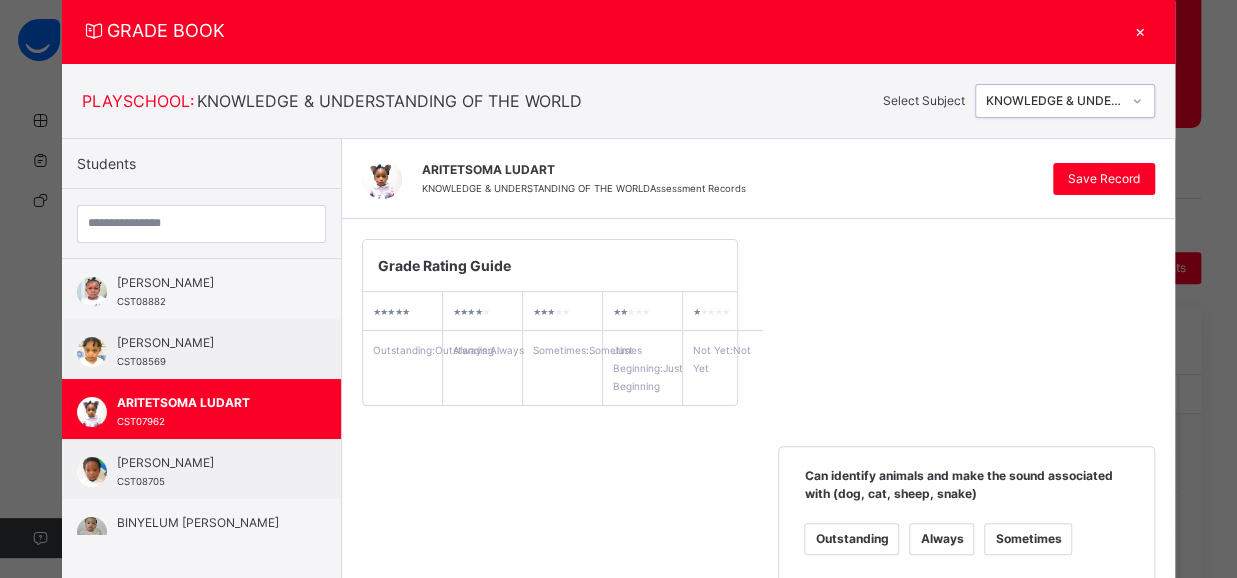 scroll, scrollTop: 0, scrollLeft: 0, axis: both 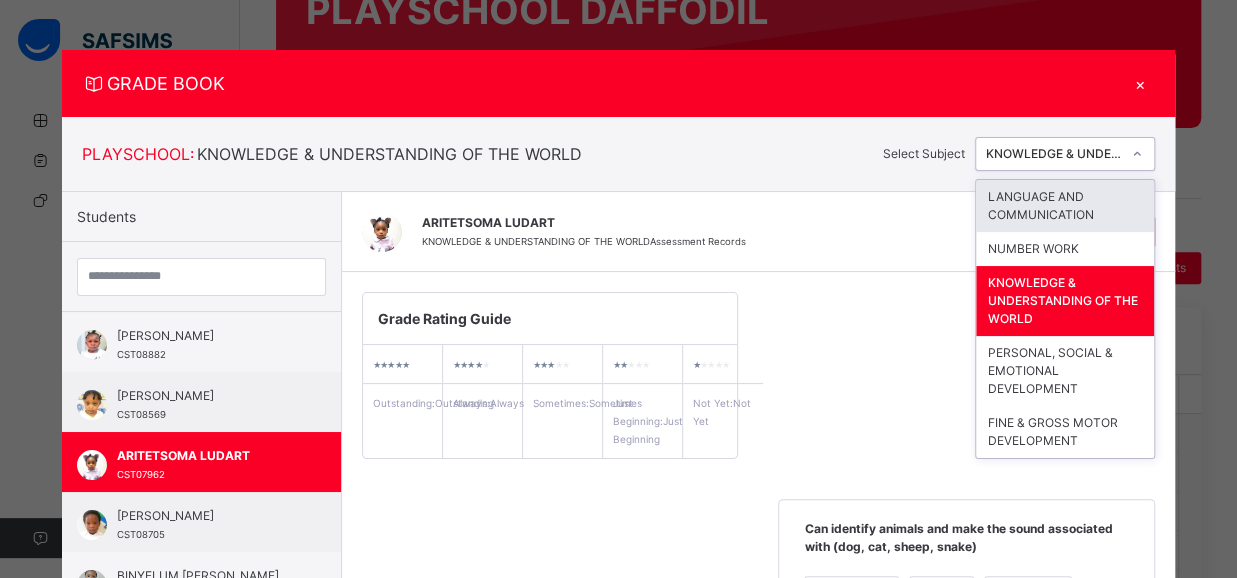 click 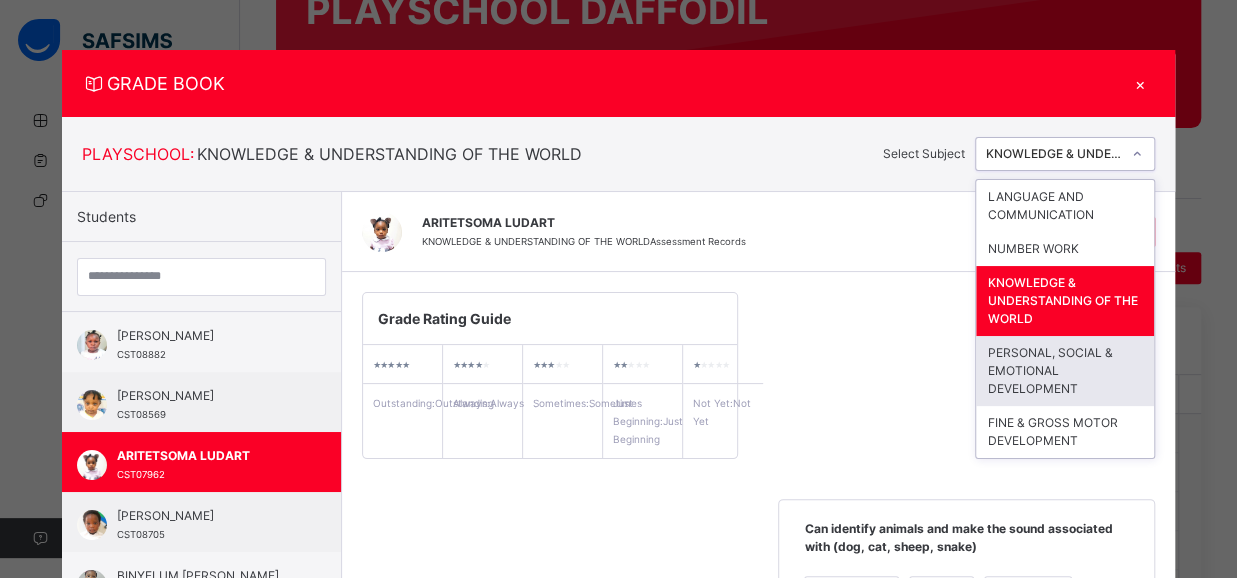 click on "PERSONAL, SOCIAL & EMOTIONAL DEVELOPMENT" at bounding box center (1065, 371) 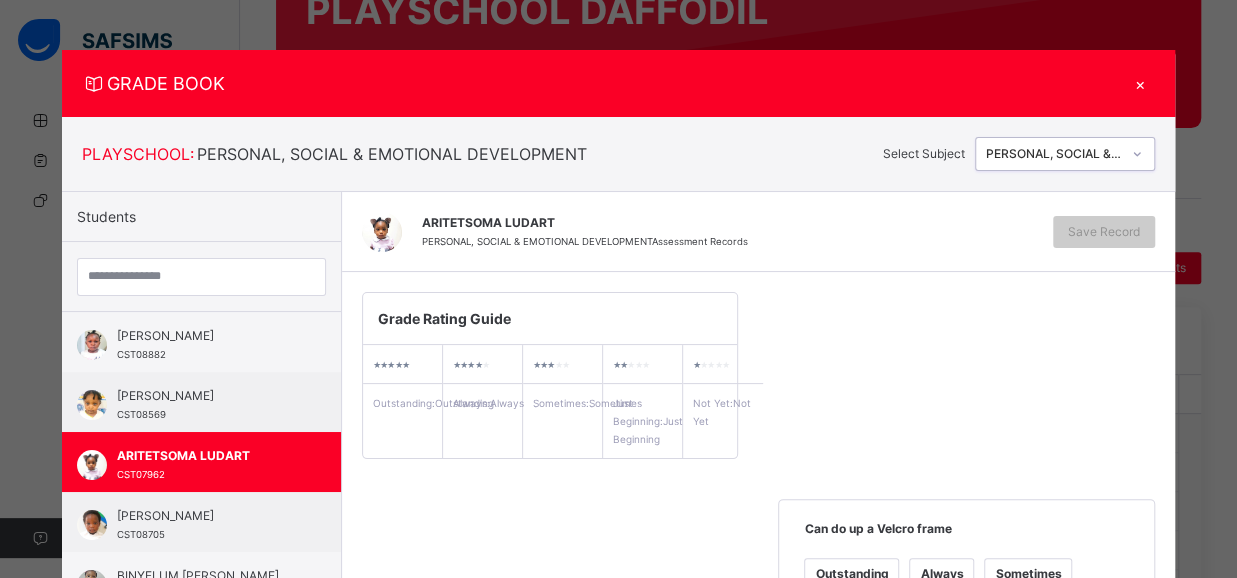 scroll, scrollTop: 506, scrollLeft: 0, axis: vertical 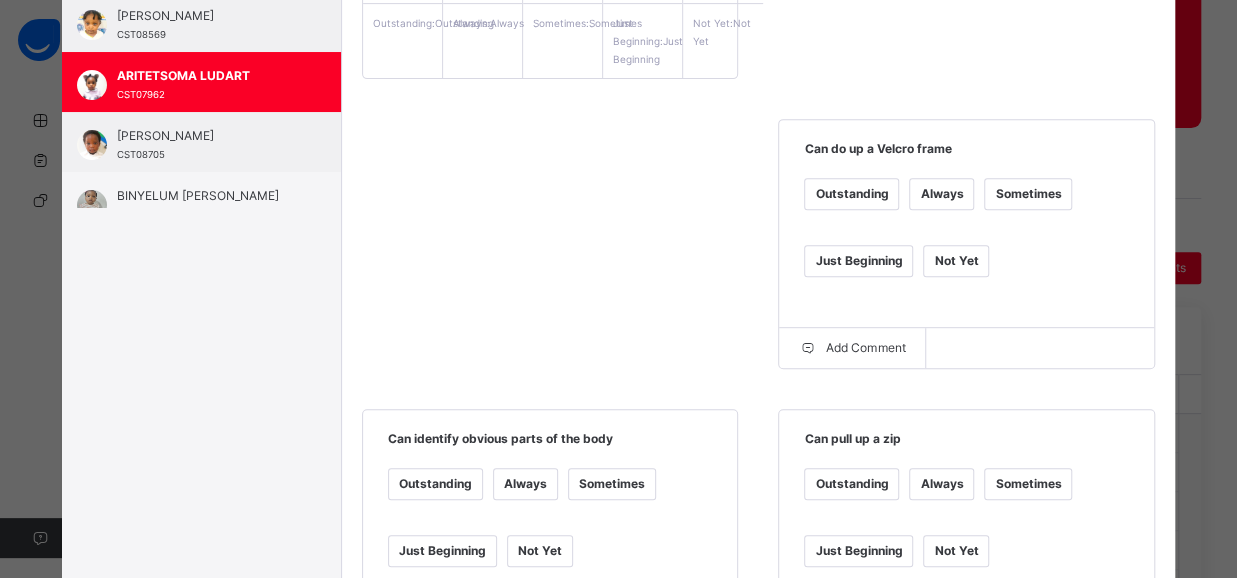 click on "Just Beginning" at bounding box center [858, 261] 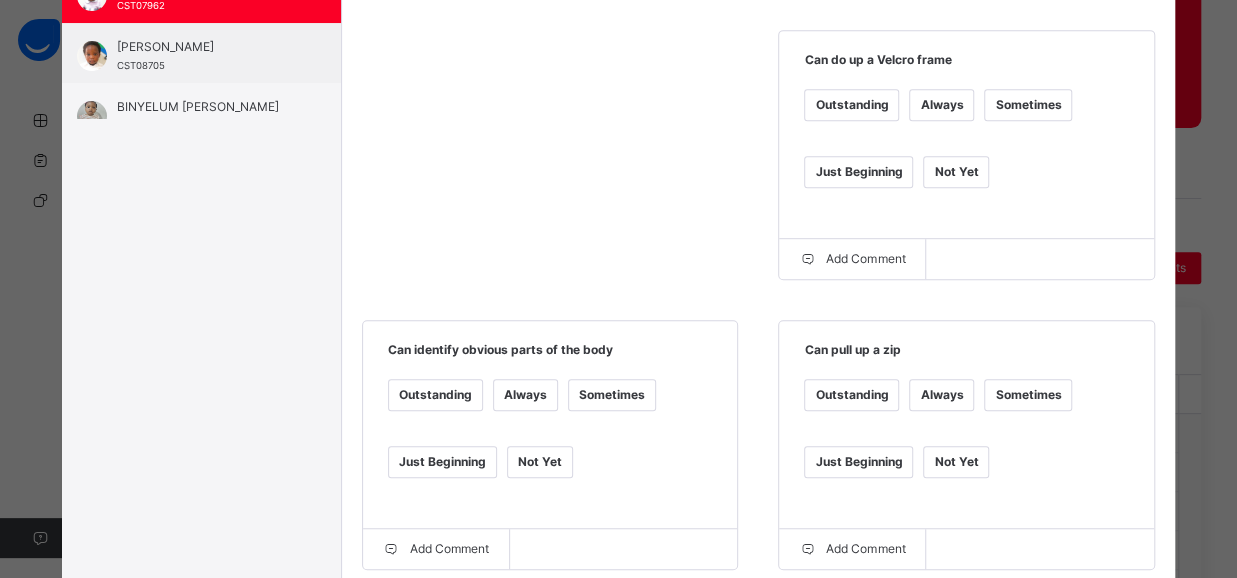 scroll, scrollTop: 528, scrollLeft: 0, axis: vertical 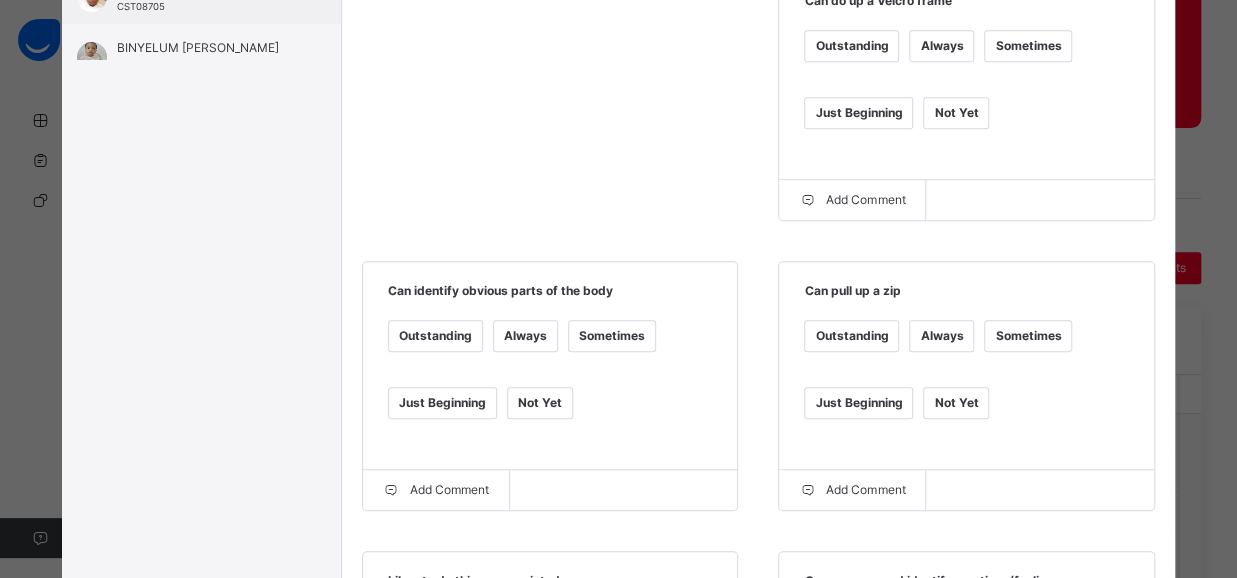click on "Just Beginning" at bounding box center [858, 403] 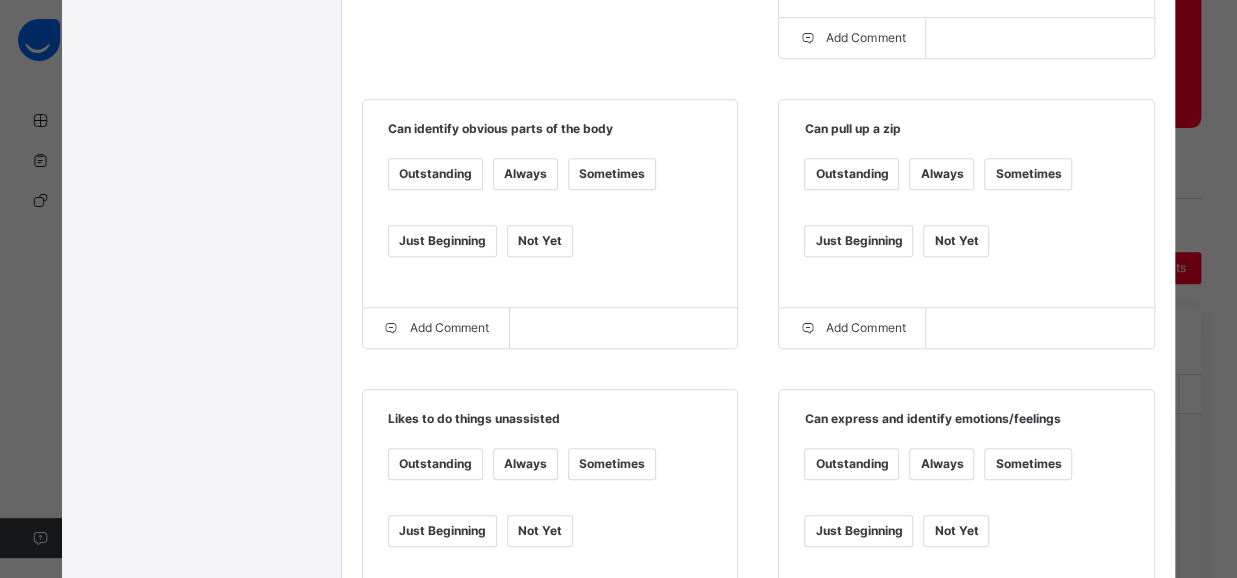 scroll, scrollTop: 714, scrollLeft: 0, axis: vertical 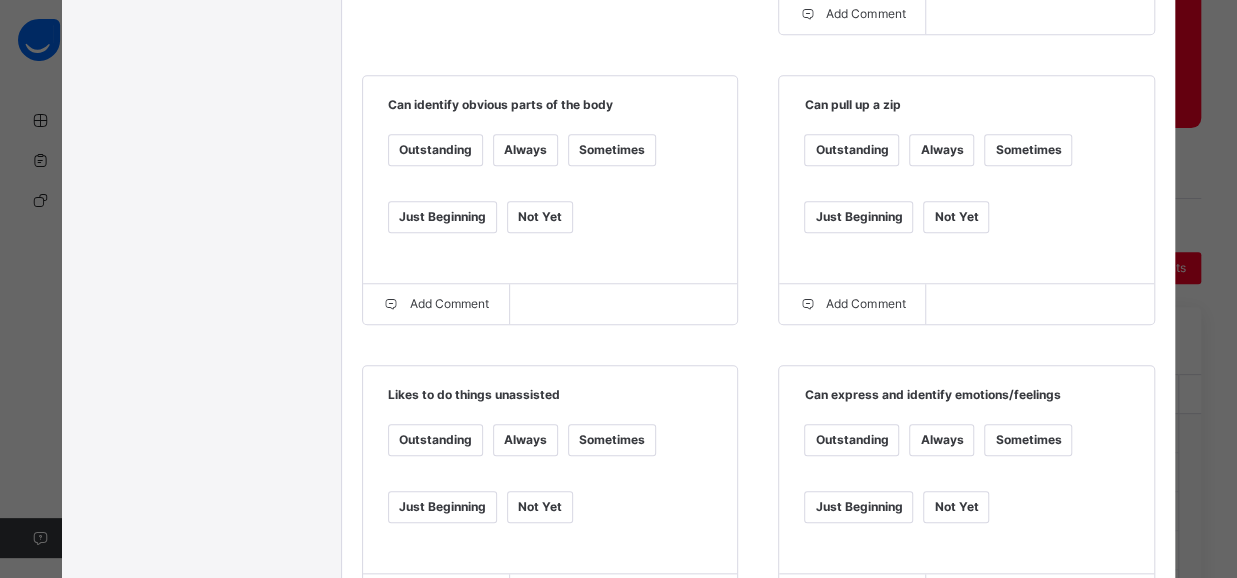 click on "Sometimes" at bounding box center [612, 440] 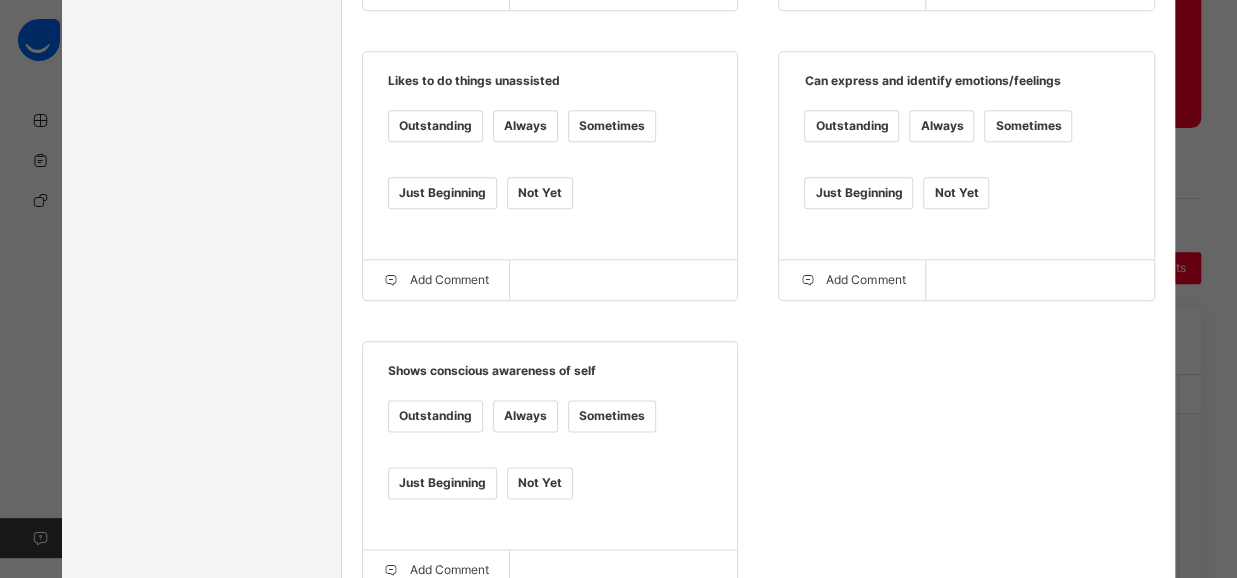 scroll, scrollTop: 1060, scrollLeft: 0, axis: vertical 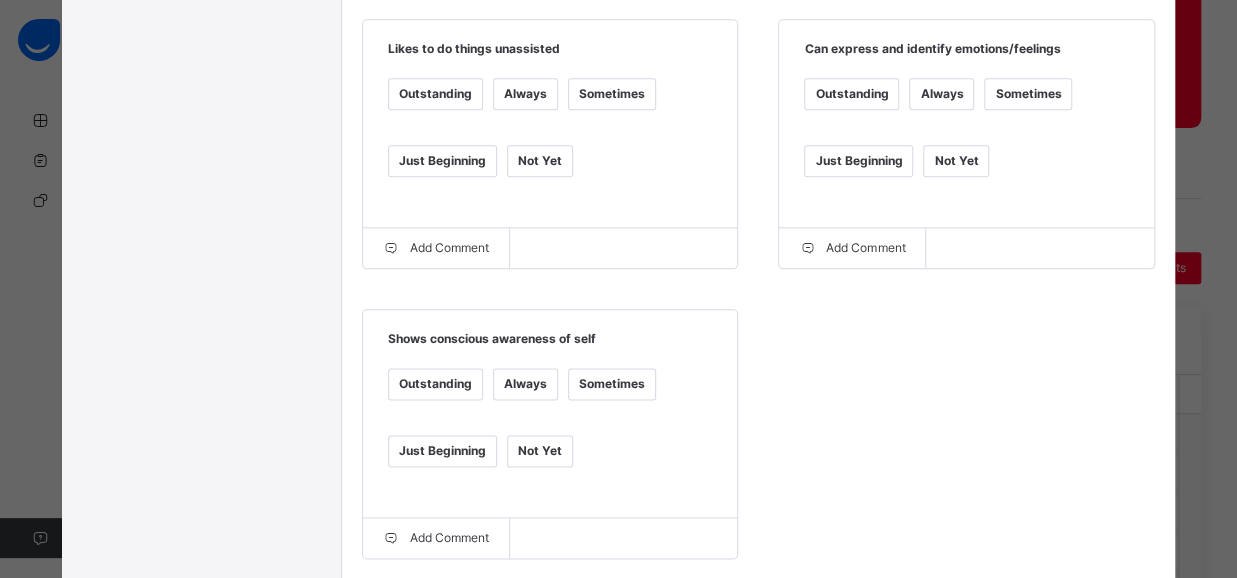 click on "Always" at bounding box center [525, 384] 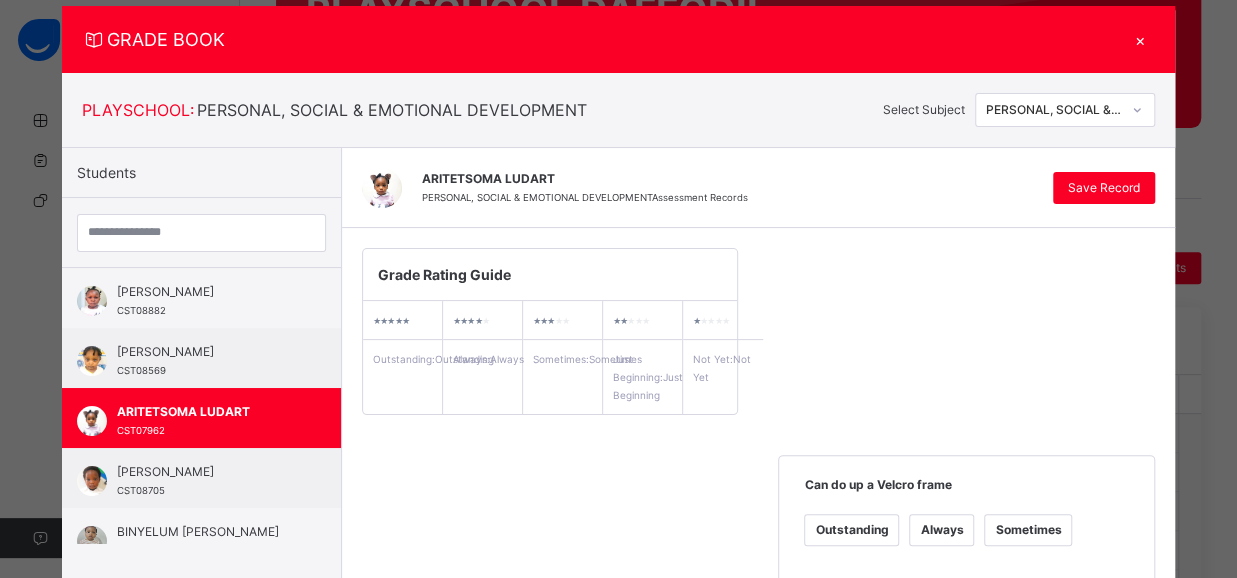 scroll, scrollTop: 0, scrollLeft: 0, axis: both 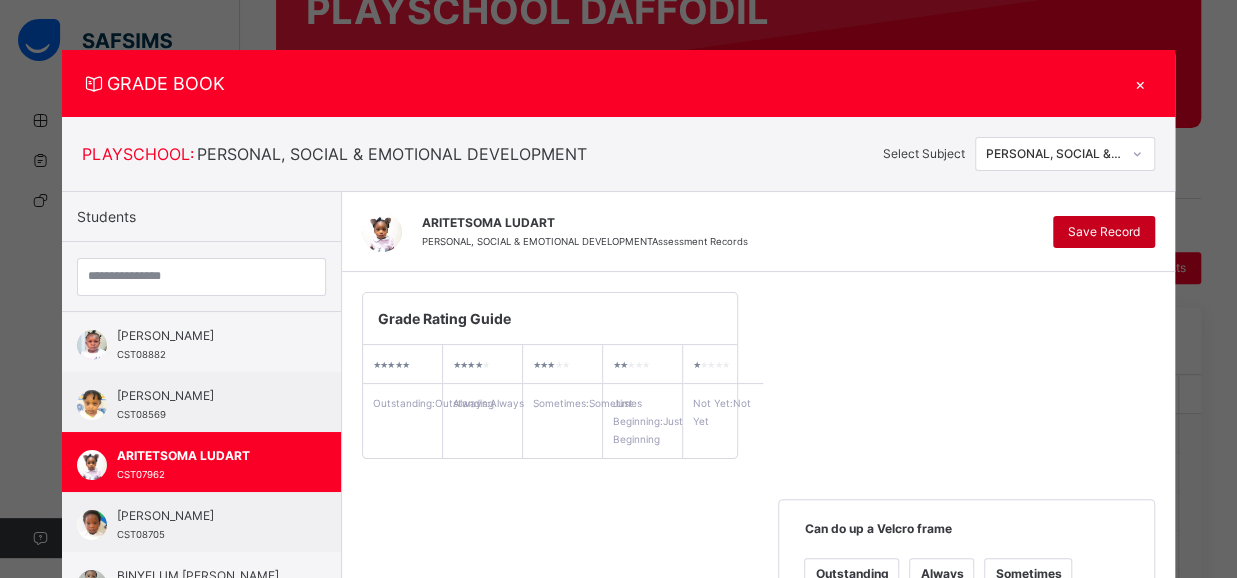 click on "Save Record" at bounding box center (1104, 232) 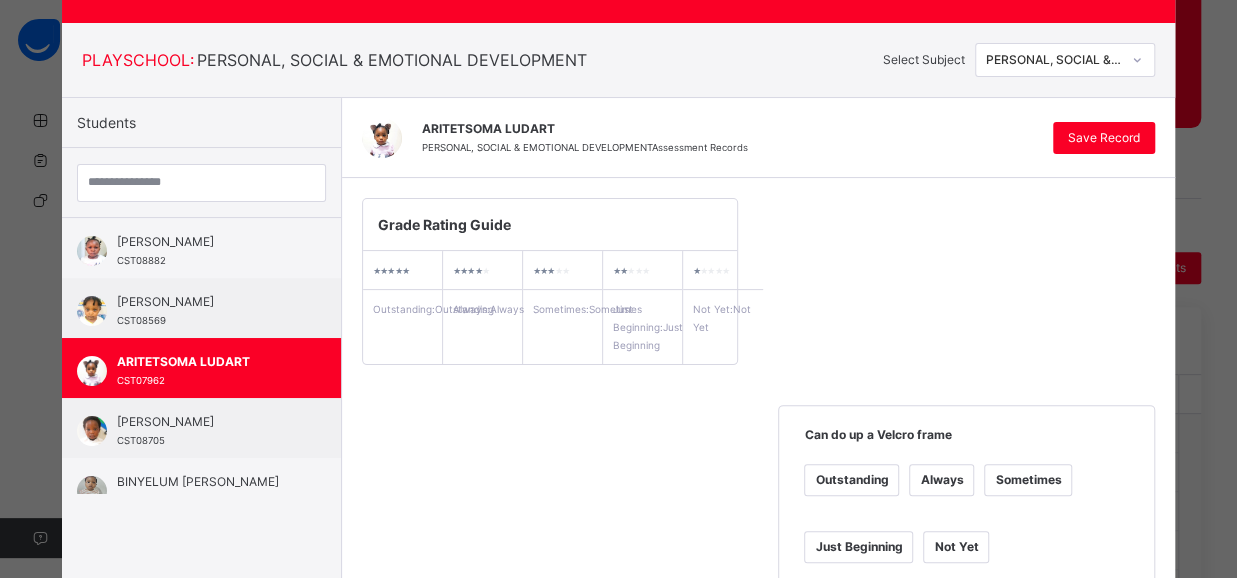scroll, scrollTop: 0, scrollLeft: 0, axis: both 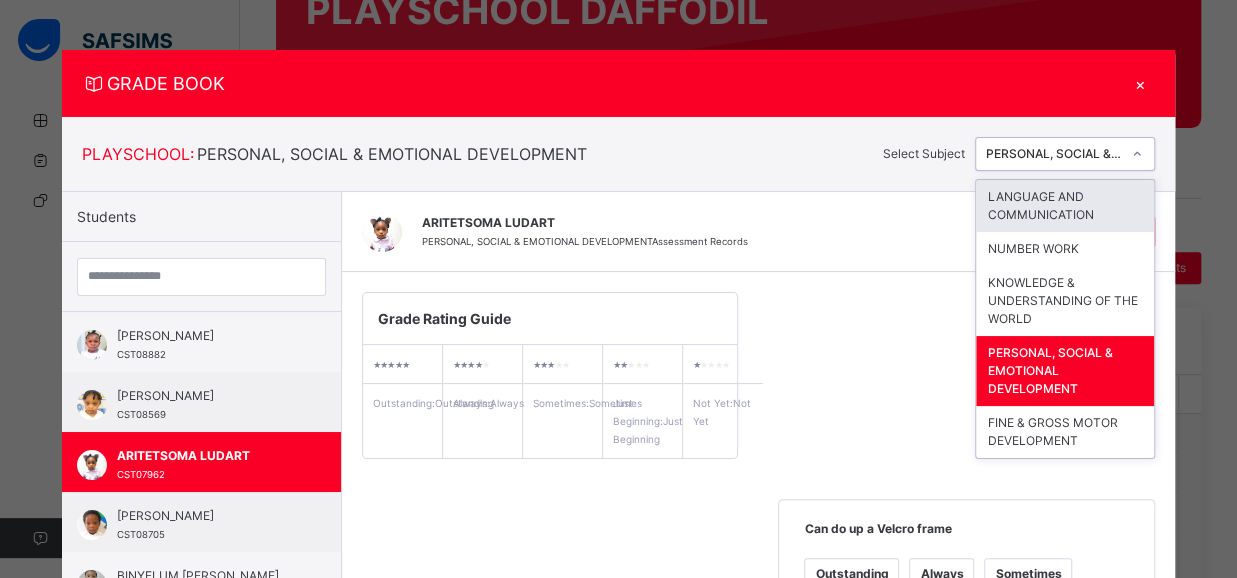 click 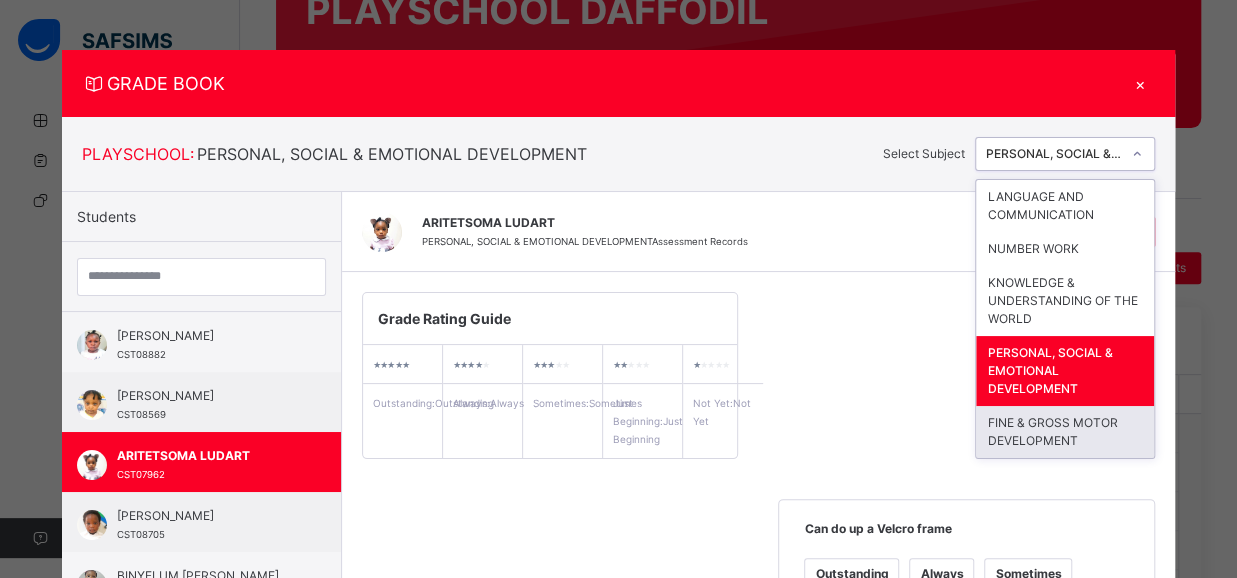 click on "FINE & GROSS MOTOR DEVELOPMENT" at bounding box center [1065, 432] 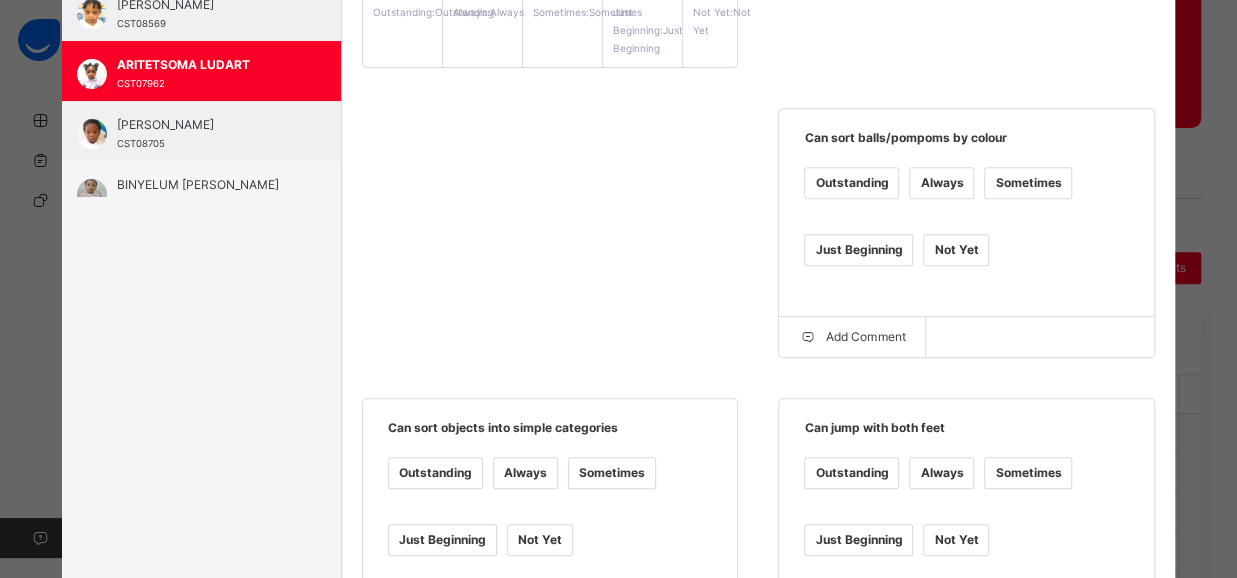 scroll, scrollTop: 405, scrollLeft: 0, axis: vertical 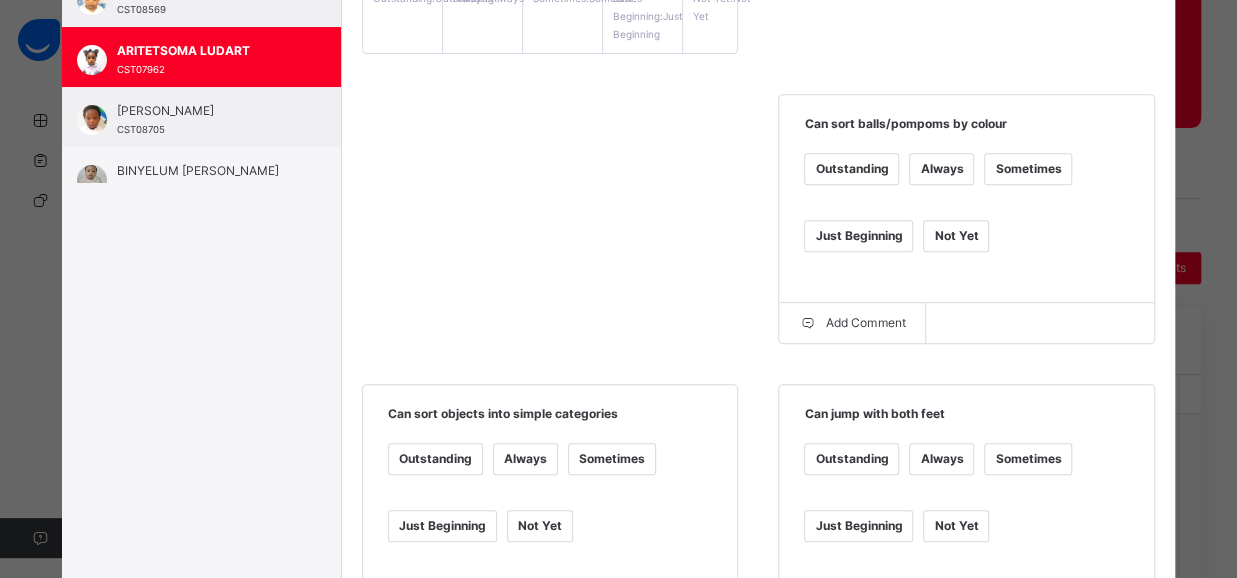 click on "Always" at bounding box center [941, 169] 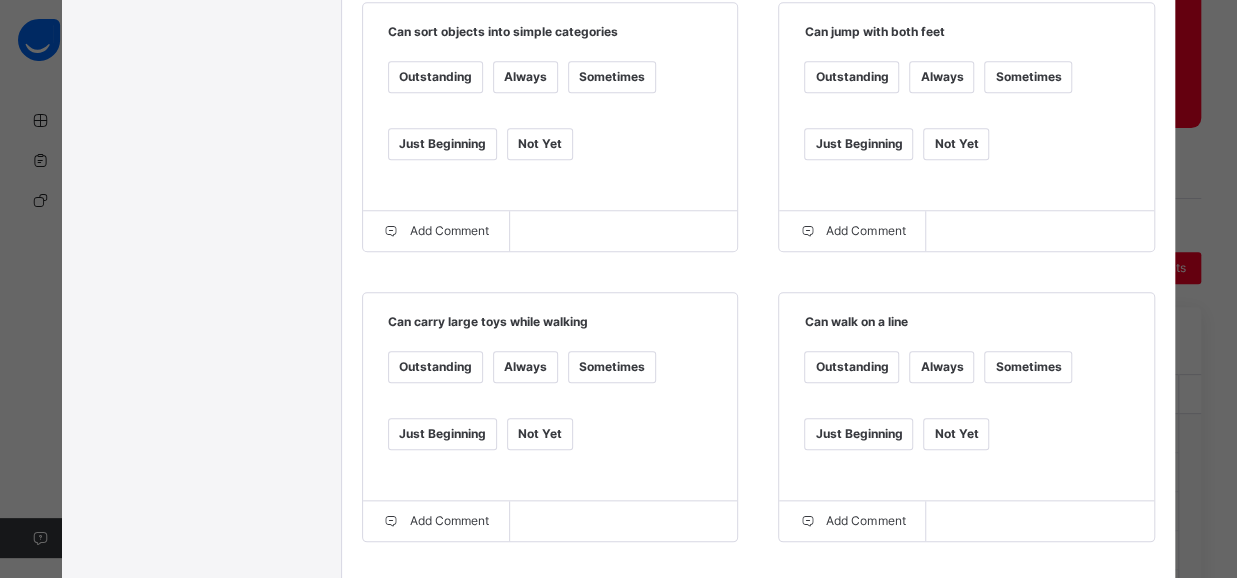 scroll, scrollTop: 789, scrollLeft: 0, axis: vertical 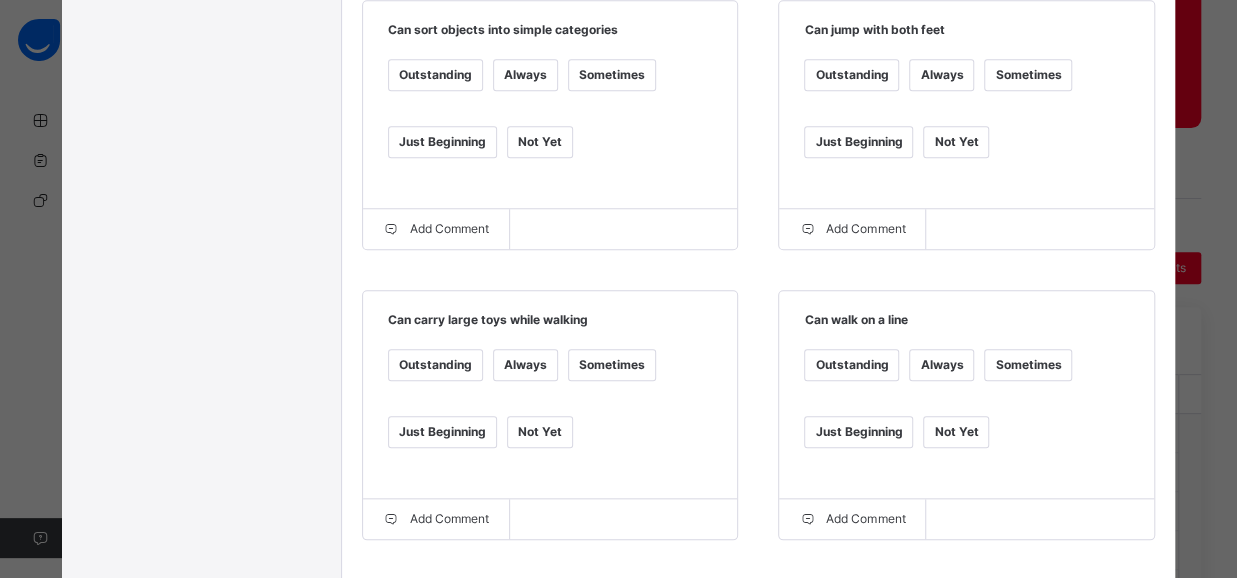click on "Always" at bounding box center (525, 365) 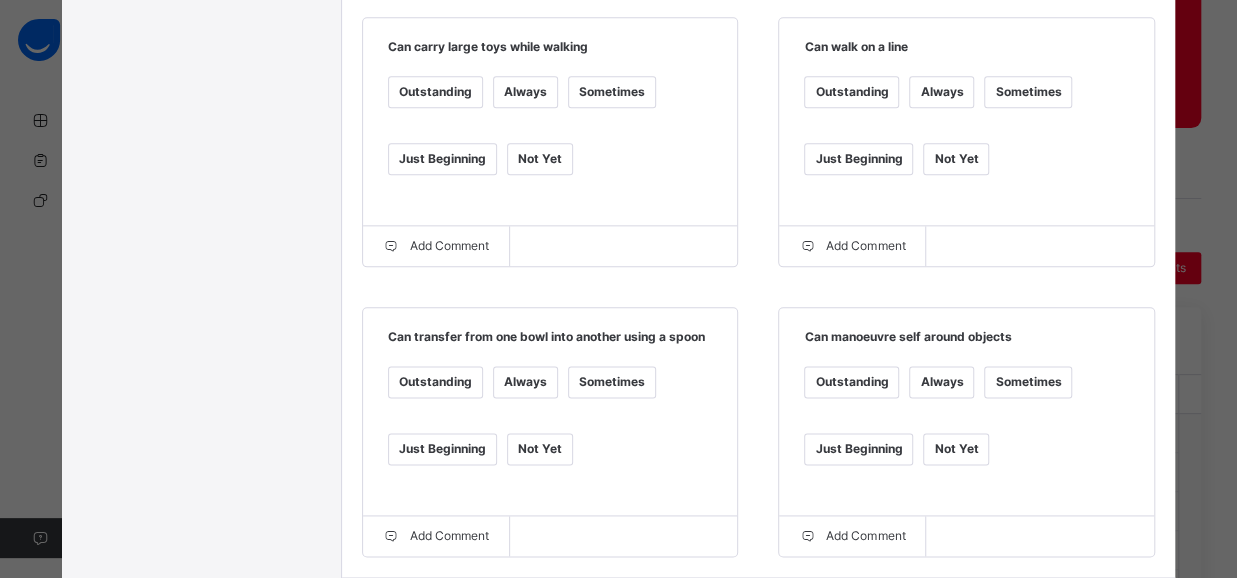 scroll, scrollTop: 1072, scrollLeft: 0, axis: vertical 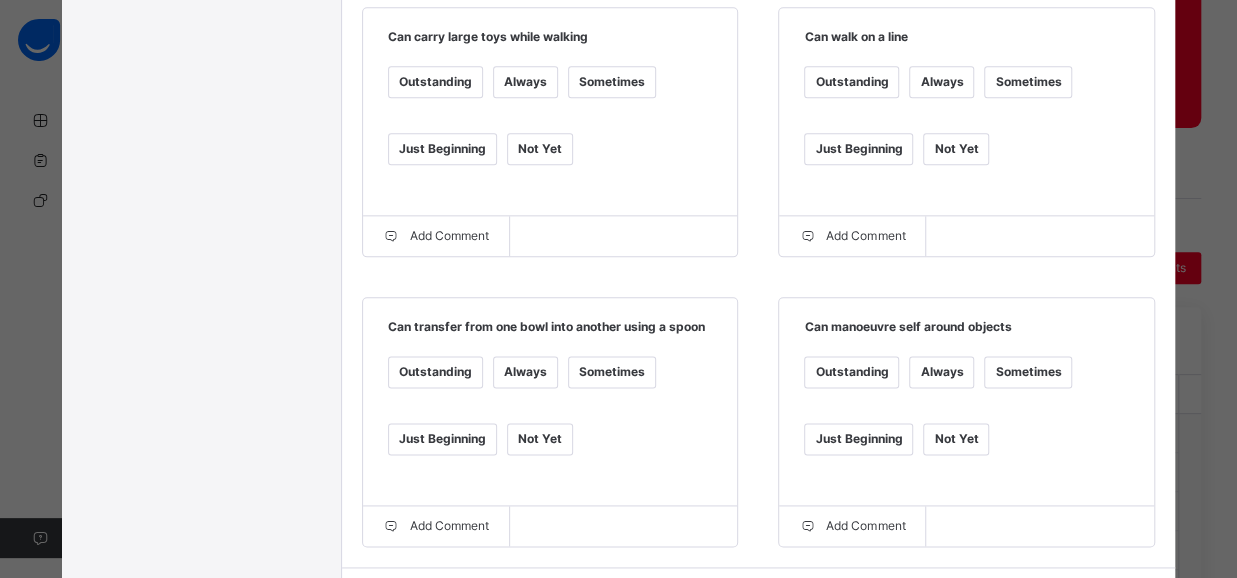 click on "Always" at bounding box center [525, 372] 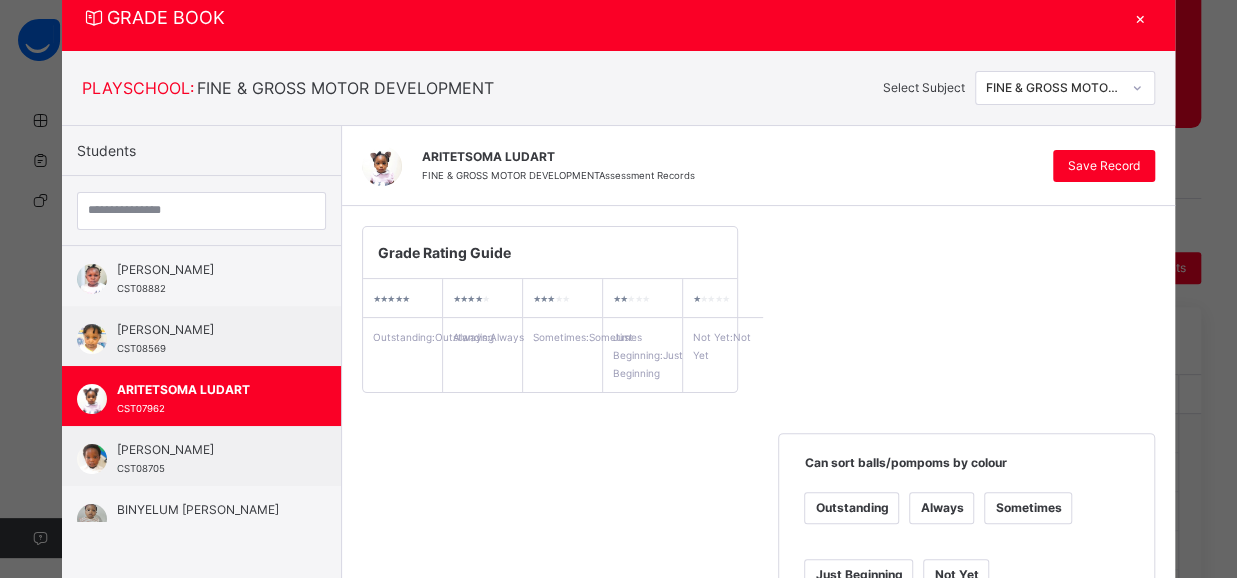 scroll, scrollTop: 17, scrollLeft: 0, axis: vertical 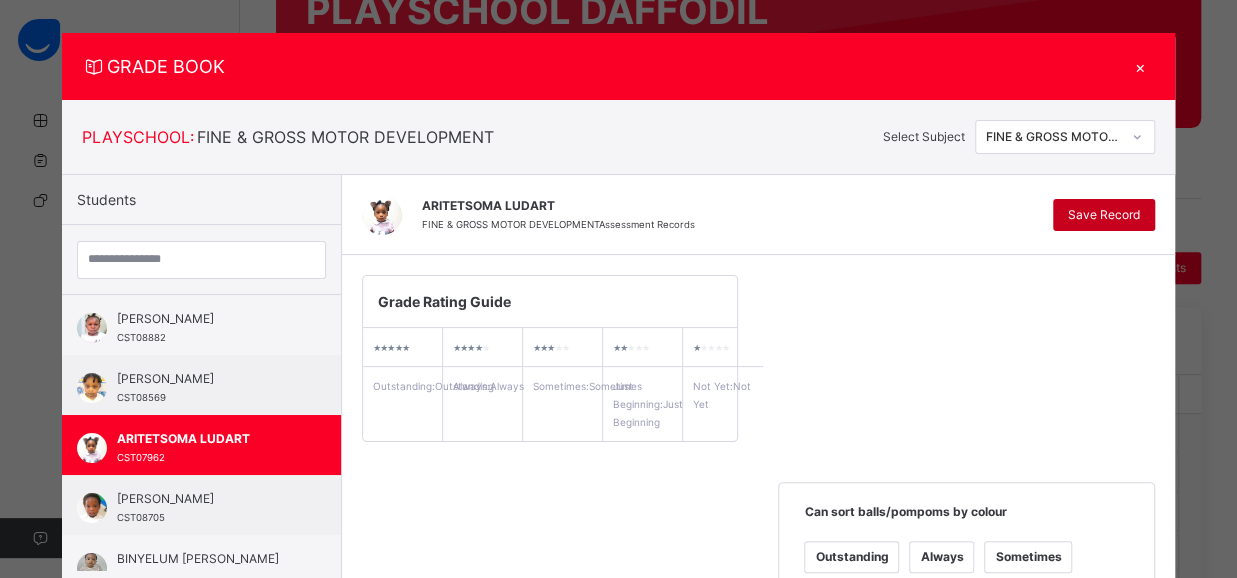 click on "Save Record" at bounding box center (1104, 215) 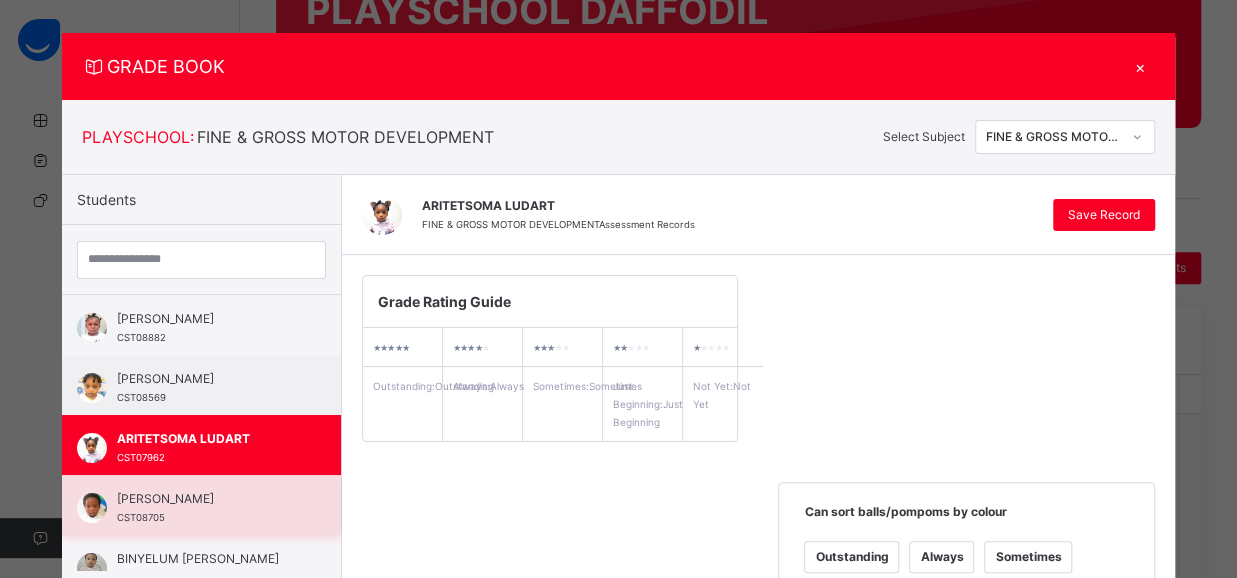 click on "[PERSON_NAME] CST08705" at bounding box center [206, 508] 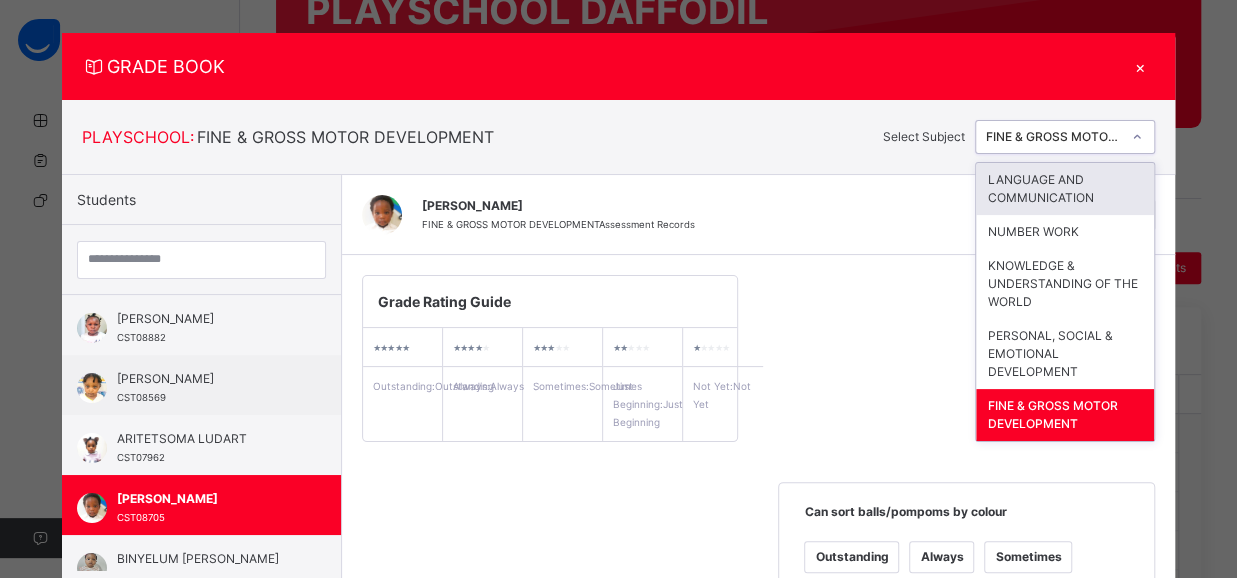 click 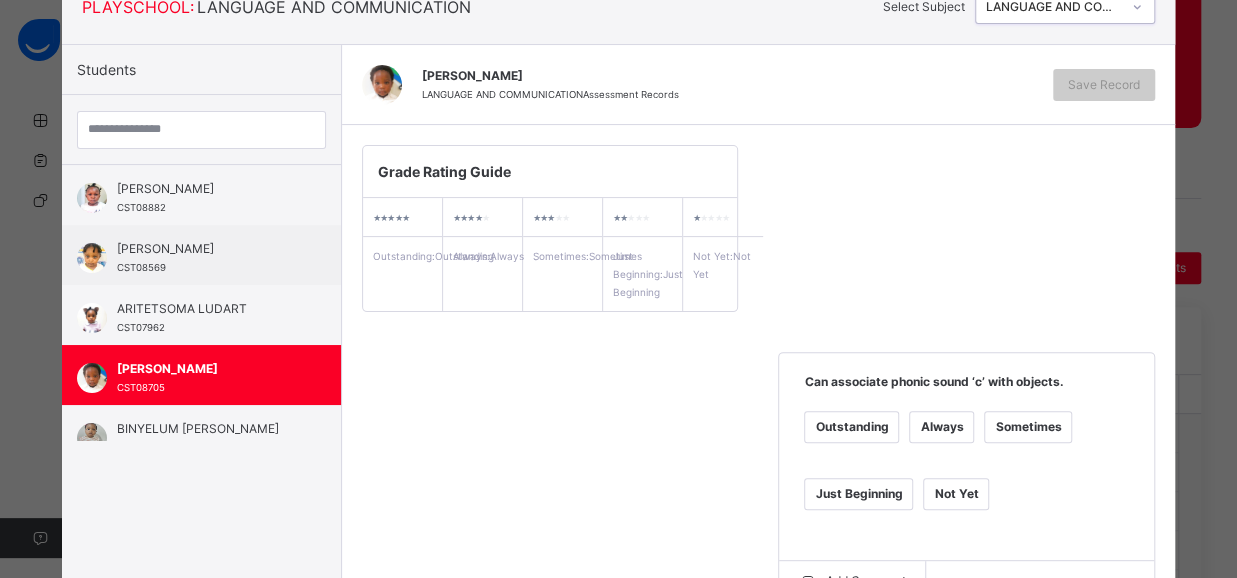 scroll, scrollTop: 149, scrollLeft: 0, axis: vertical 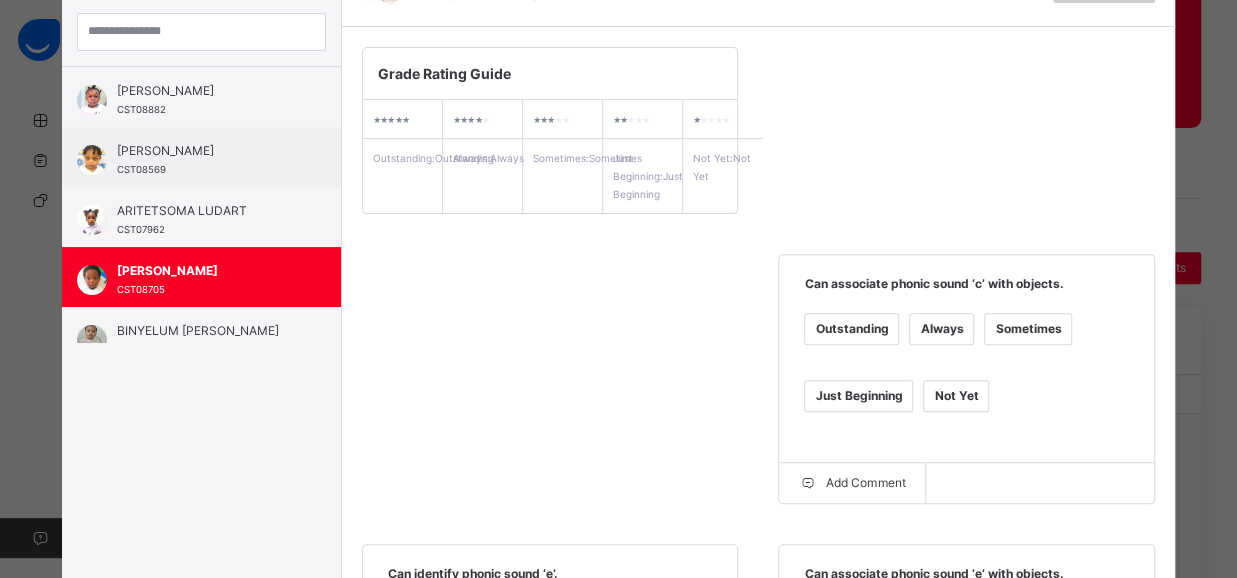 click on "Always" at bounding box center (941, 329) 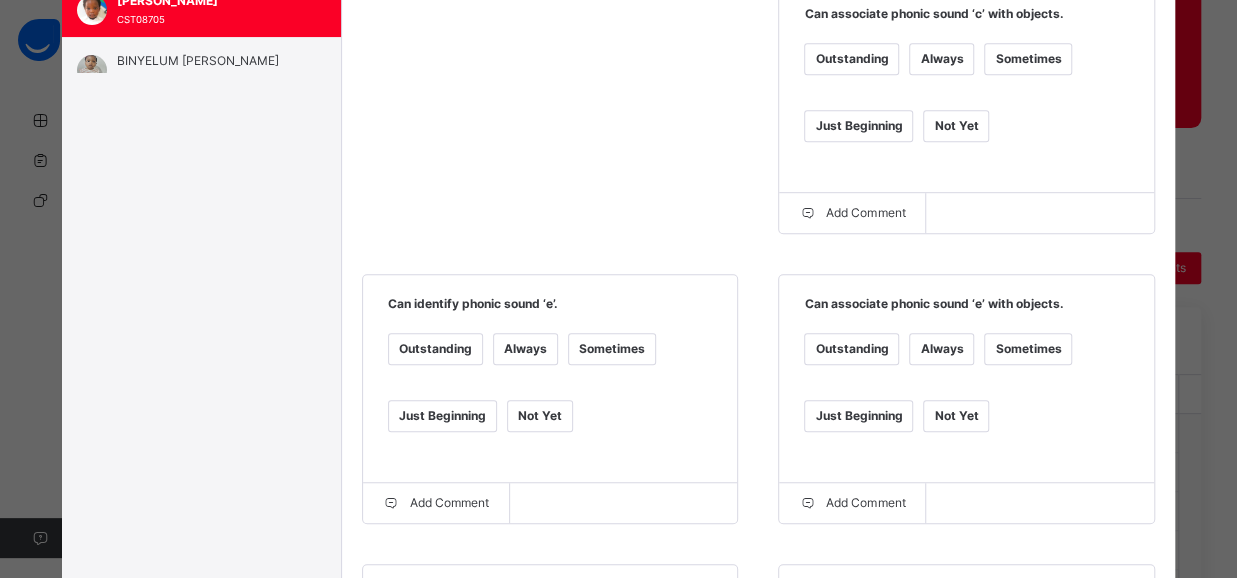 scroll, scrollTop: 534, scrollLeft: 0, axis: vertical 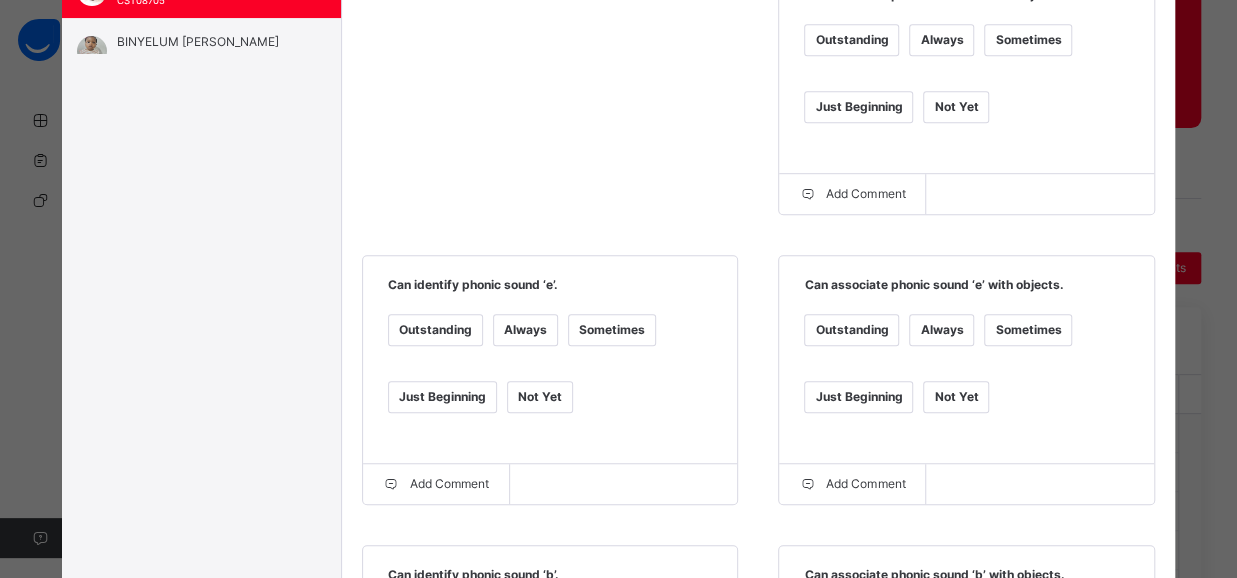 click on "Always" at bounding box center (525, 330) 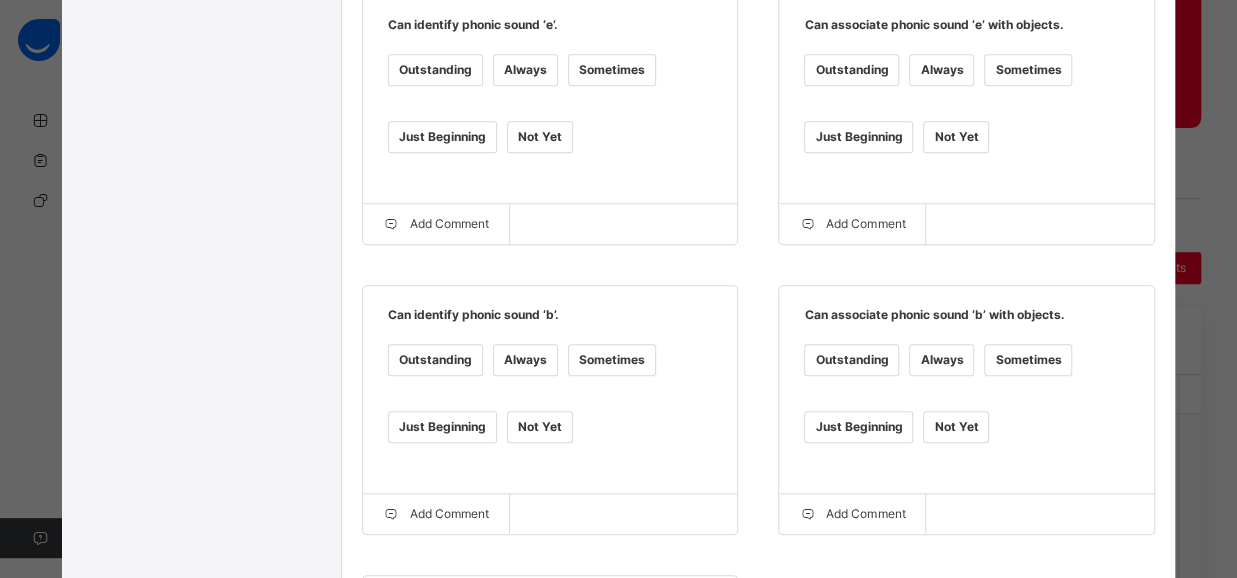 scroll, scrollTop: 798, scrollLeft: 0, axis: vertical 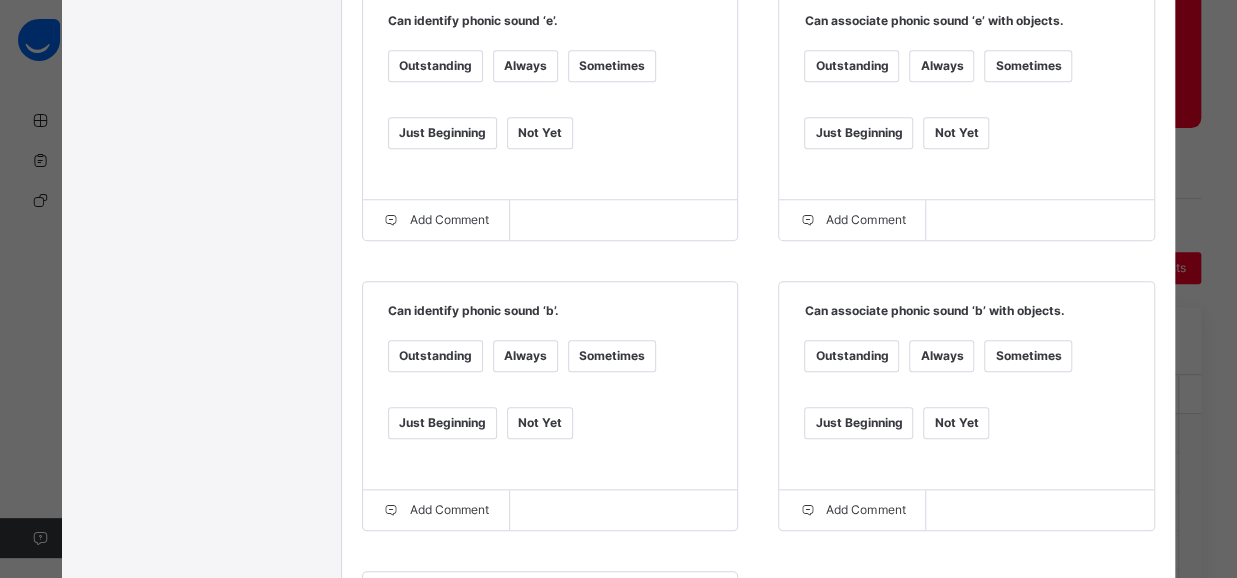 click on "Always" at bounding box center (525, 356) 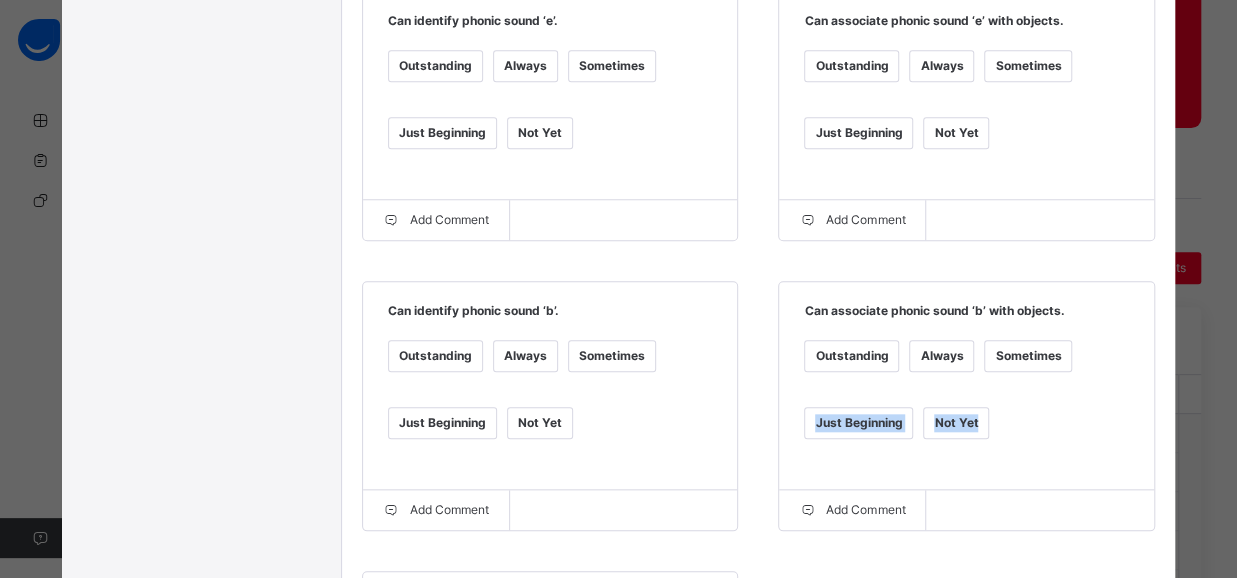 drag, startPoint x: 1226, startPoint y: 364, endPoint x: 1136, endPoint y: 433, distance: 113.40635 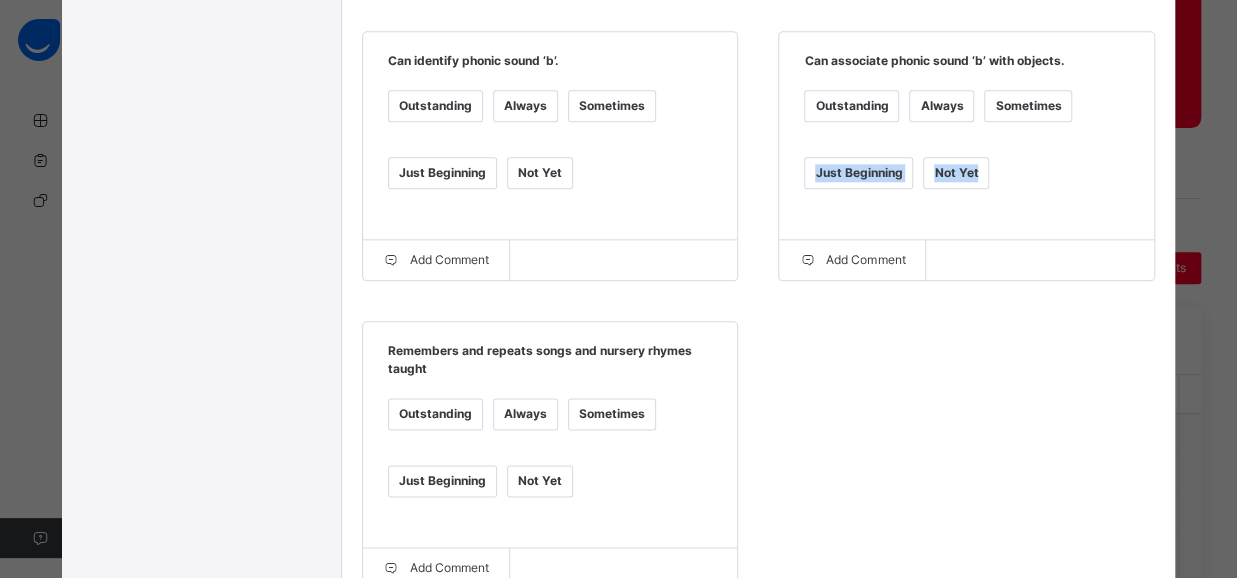 scroll, scrollTop: 1069, scrollLeft: 0, axis: vertical 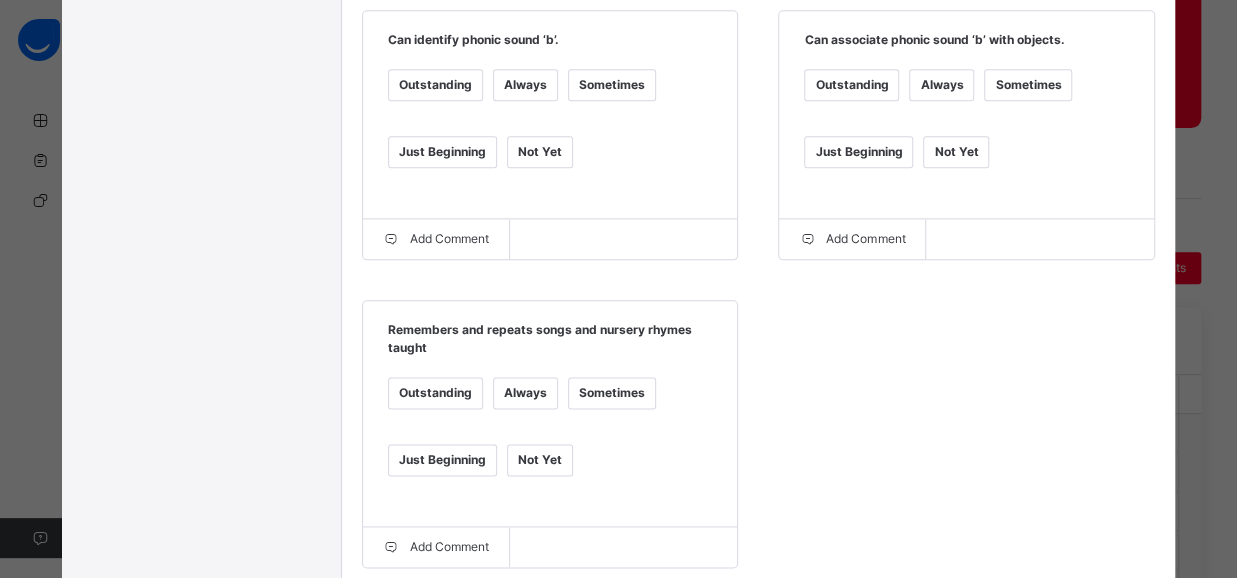 click on "Always" at bounding box center [525, 393] 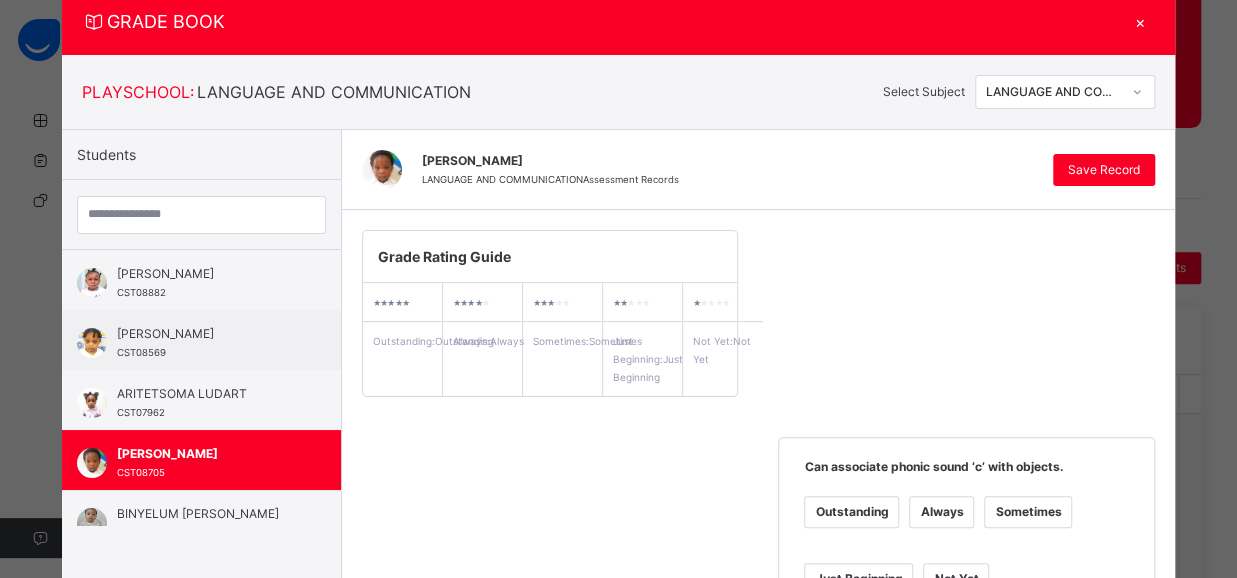 scroll, scrollTop: 0, scrollLeft: 0, axis: both 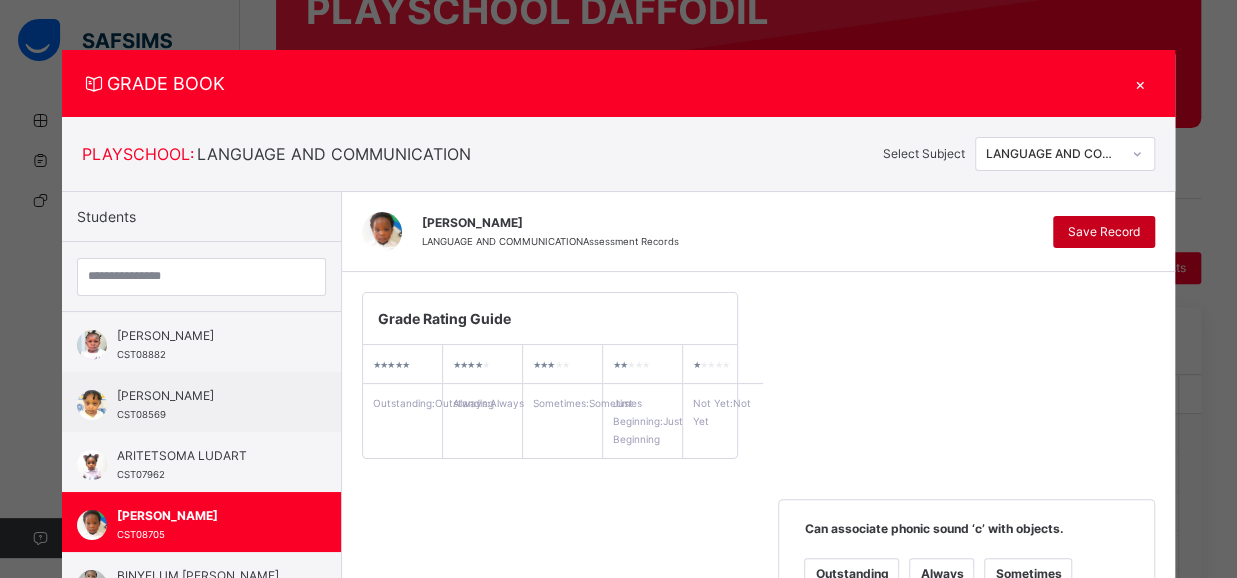 click on "Save Record" at bounding box center (1104, 232) 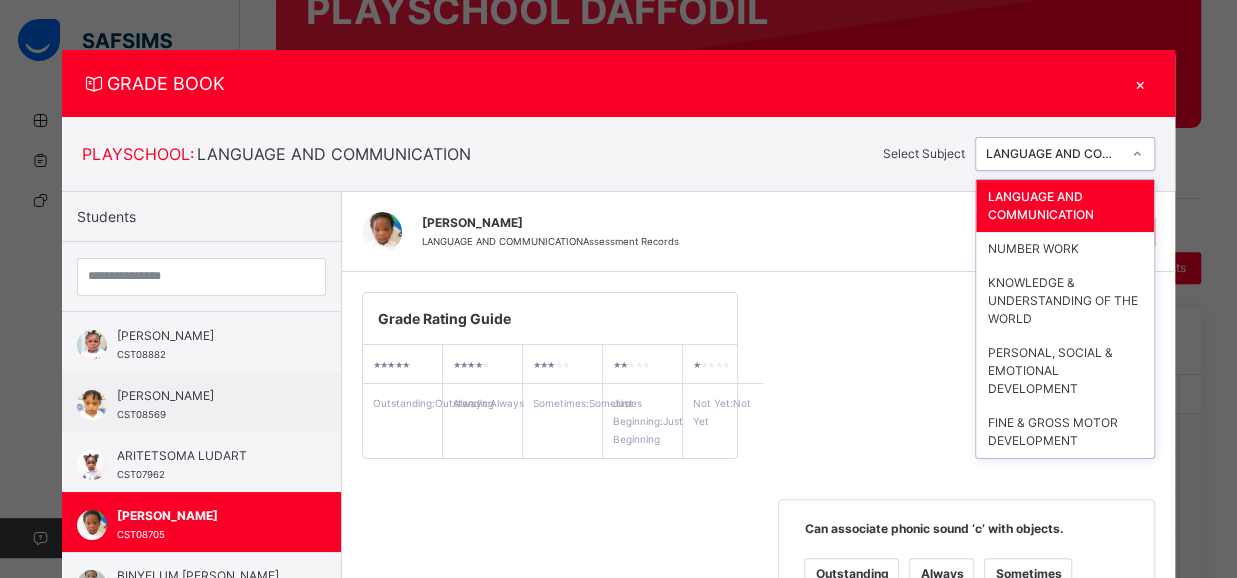 click 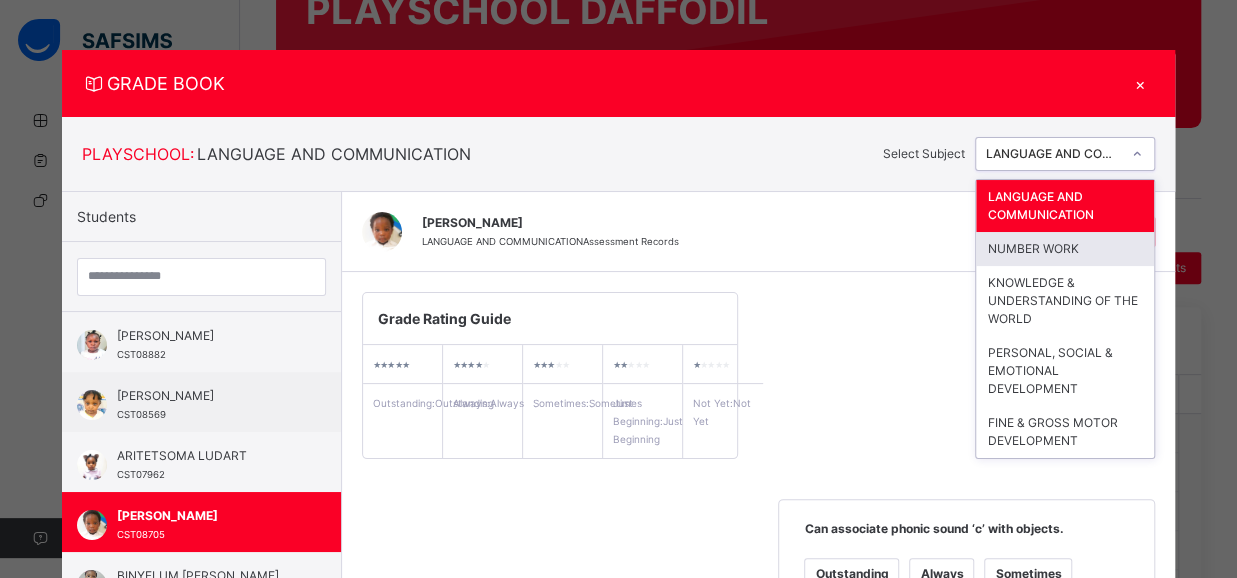 click on "NUMBER WORK" at bounding box center (1065, 249) 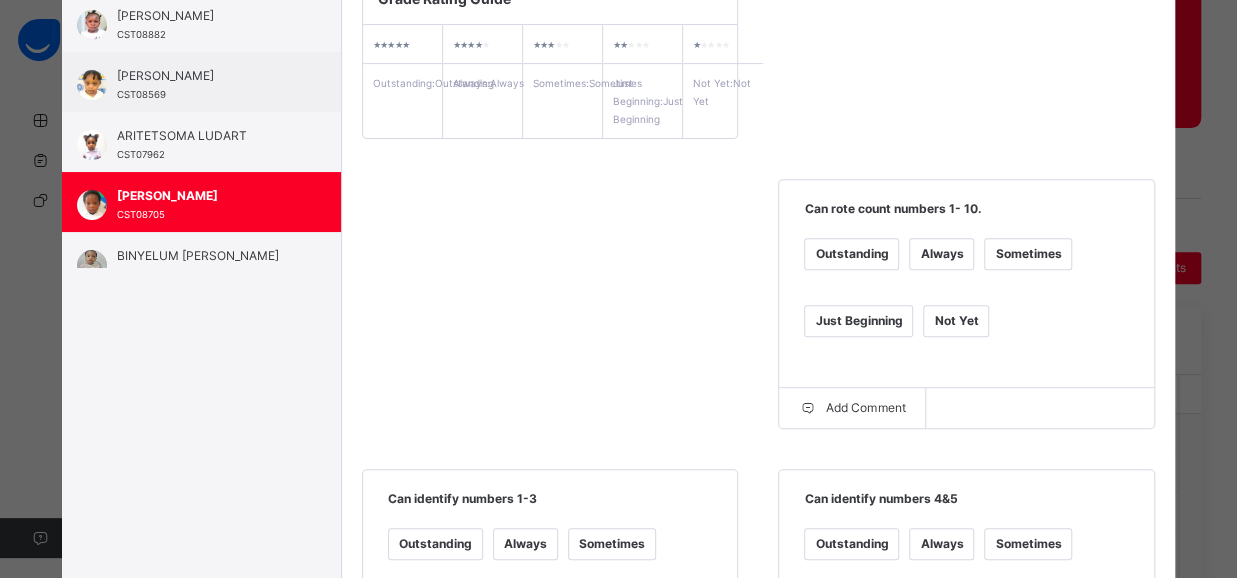 scroll, scrollTop: 326, scrollLeft: 0, axis: vertical 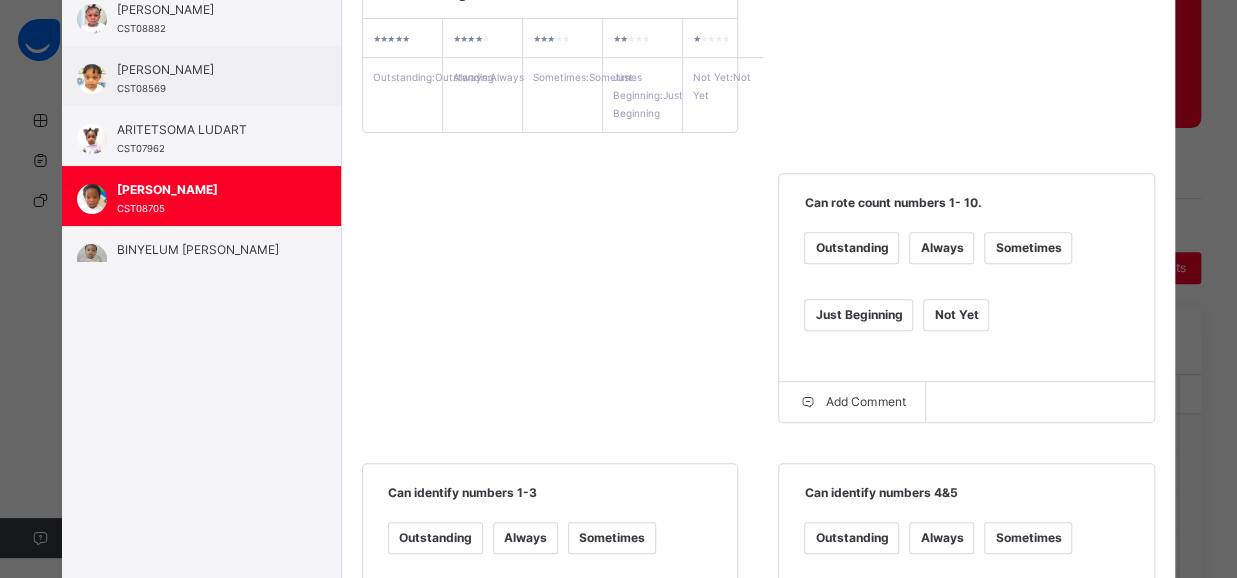 click on "Always" at bounding box center (941, 248) 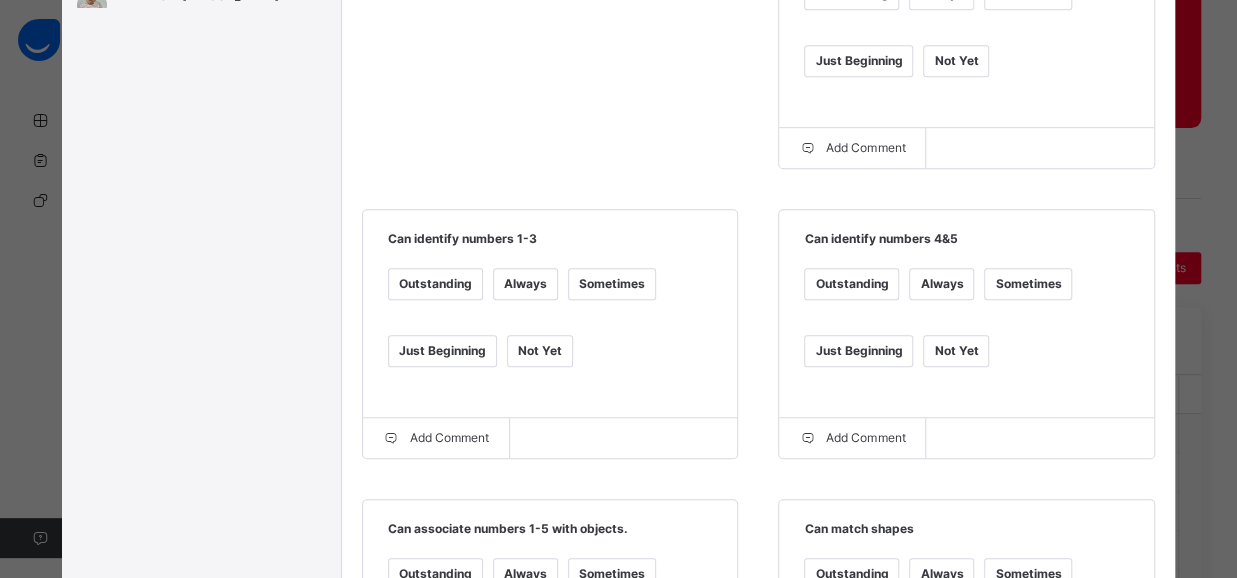 scroll, scrollTop: 584, scrollLeft: 0, axis: vertical 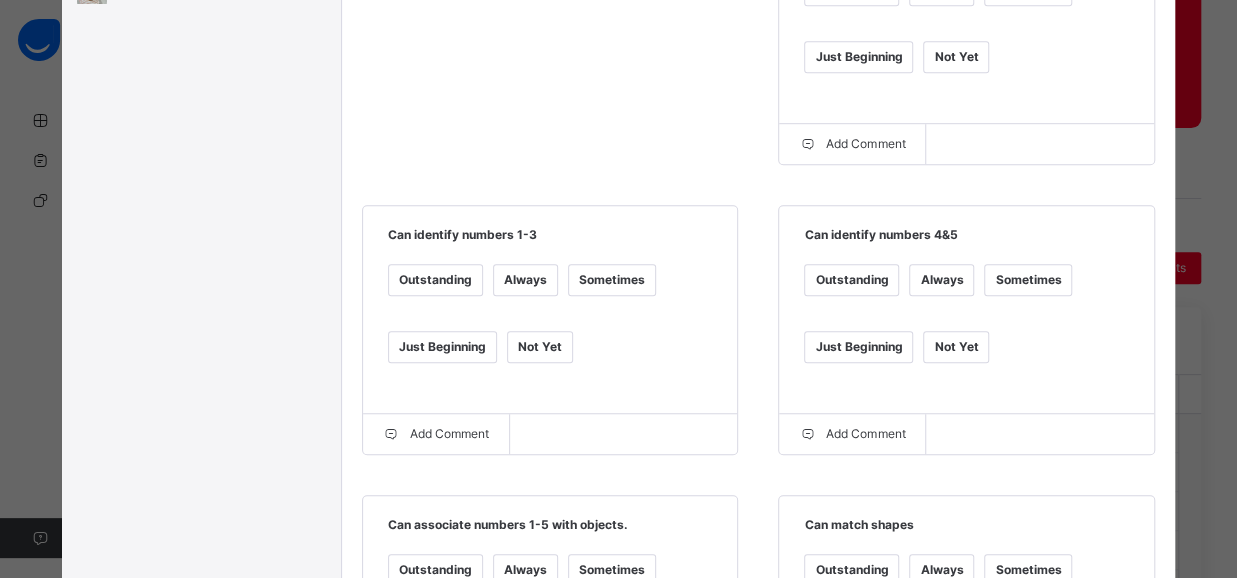 click on "Always" at bounding box center (525, 280) 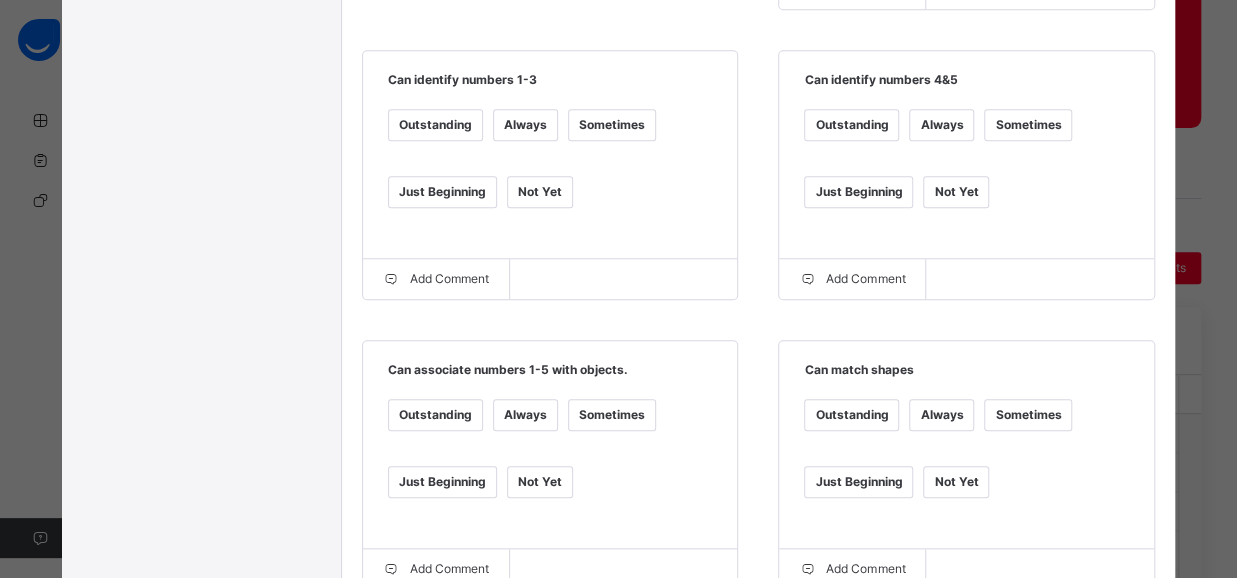 scroll, scrollTop: 746, scrollLeft: 0, axis: vertical 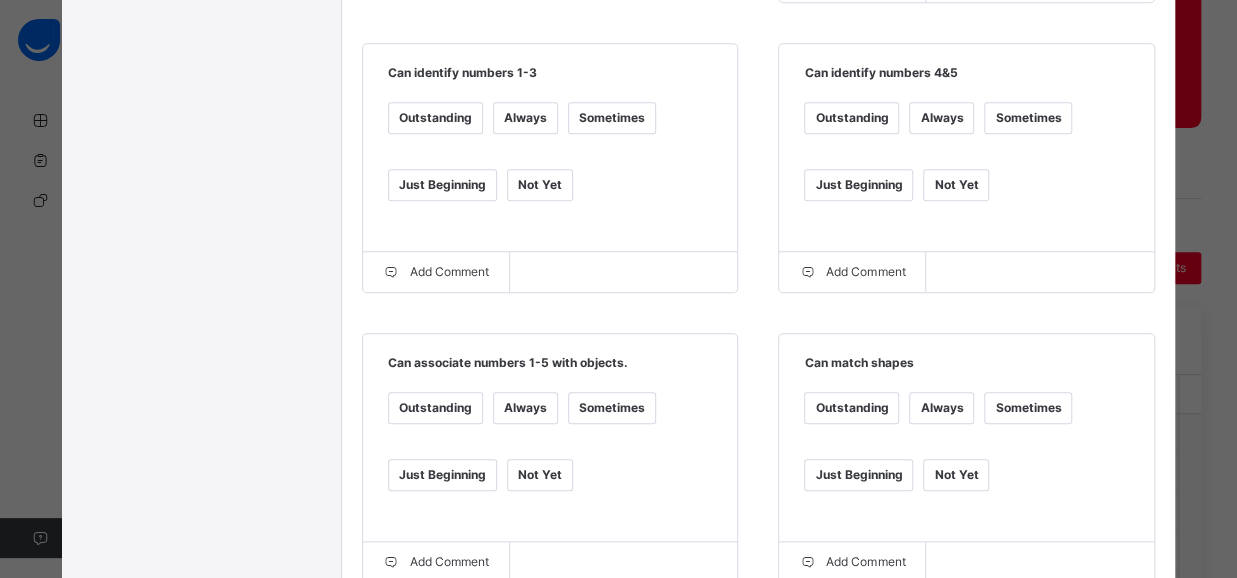 click on "Always" at bounding box center (525, 408) 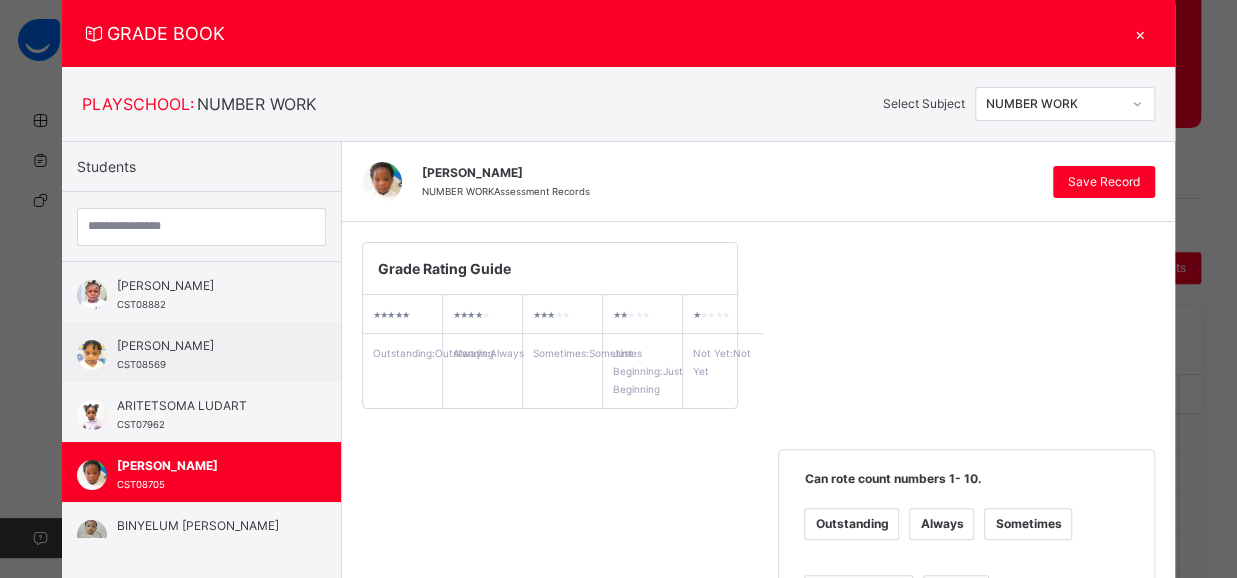 scroll, scrollTop: 34, scrollLeft: 0, axis: vertical 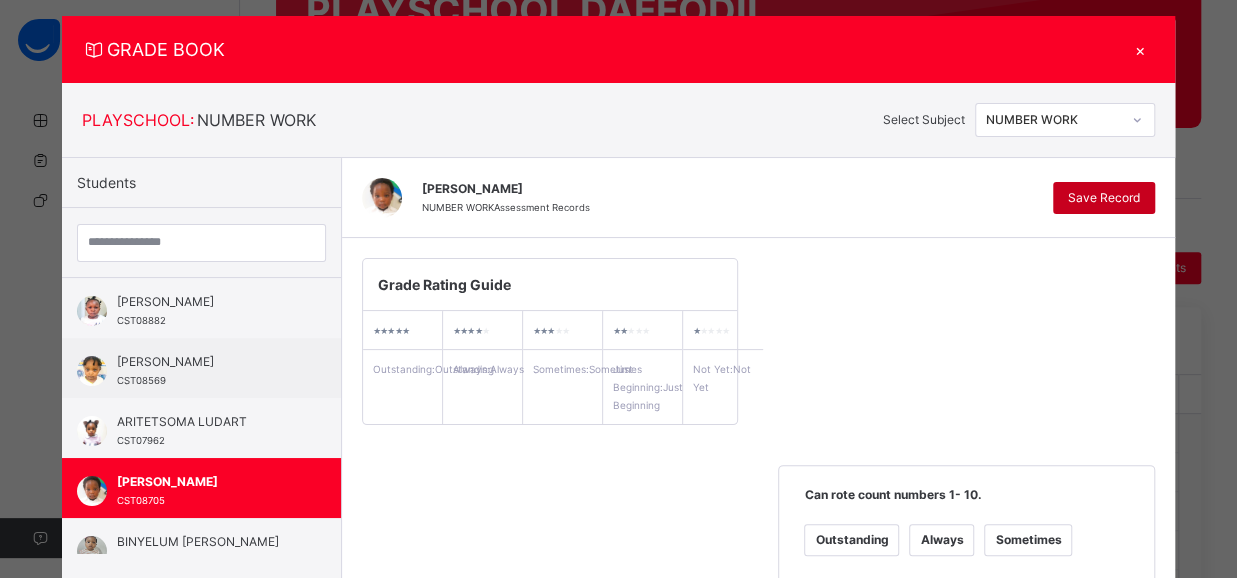 click on "Save Record" at bounding box center (1104, 198) 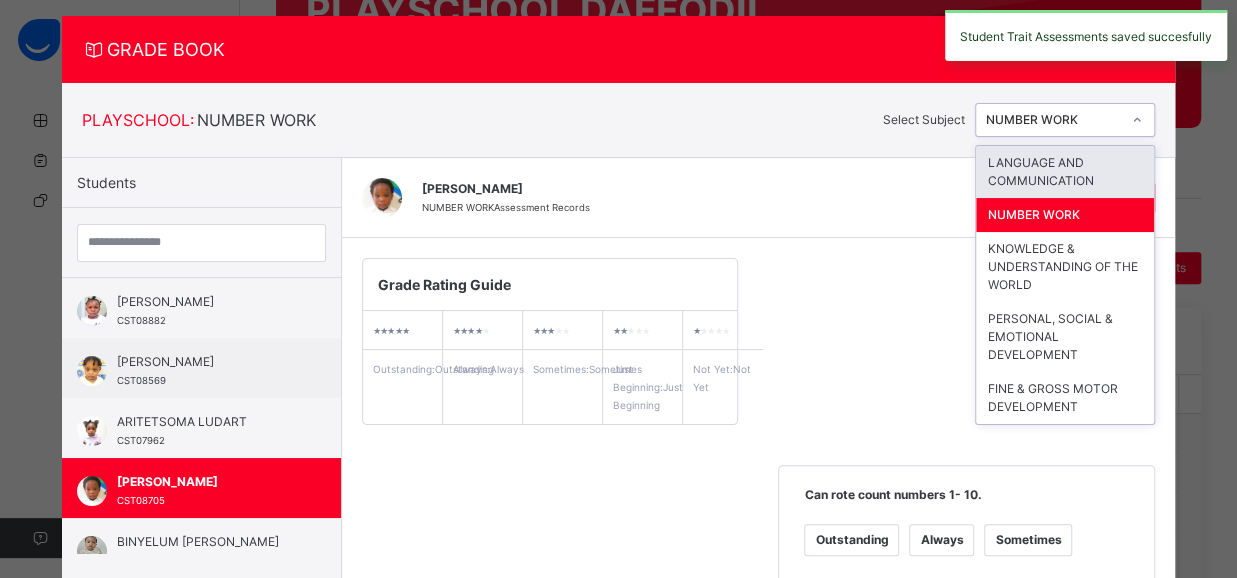 click 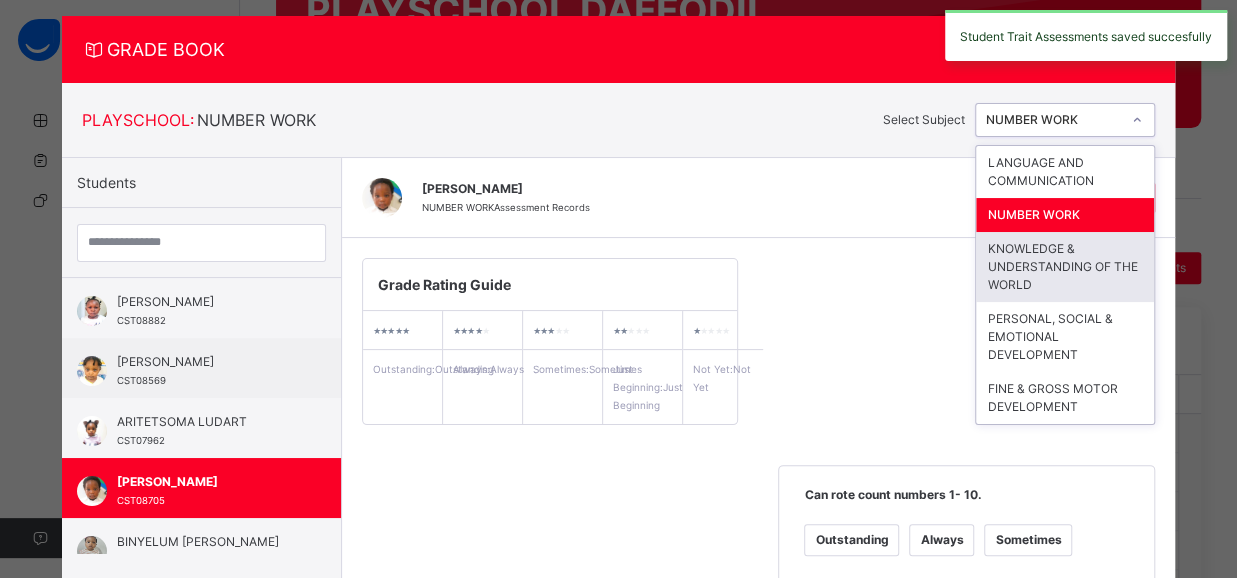 click on "KNOWLEDGE & UNDERSTANDING OF THE WORLD" at bounding box center [1065, 267] 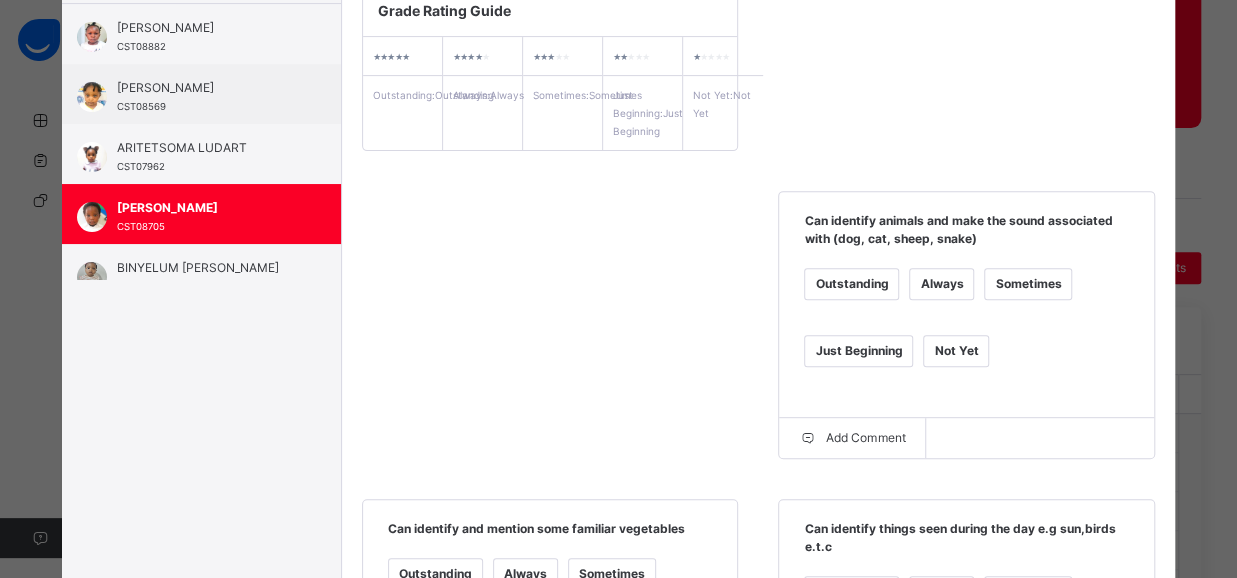 scroll, scrollTop: 336, scrollLeft: 0, axis: vertical 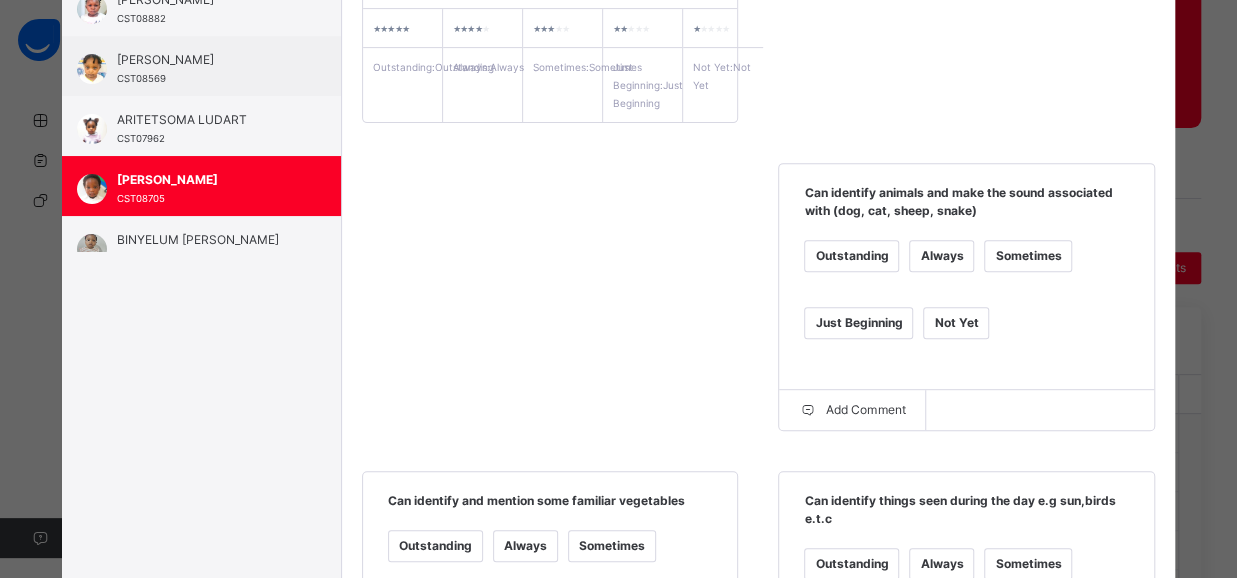click on "Always" at bounding box center (941, 256) 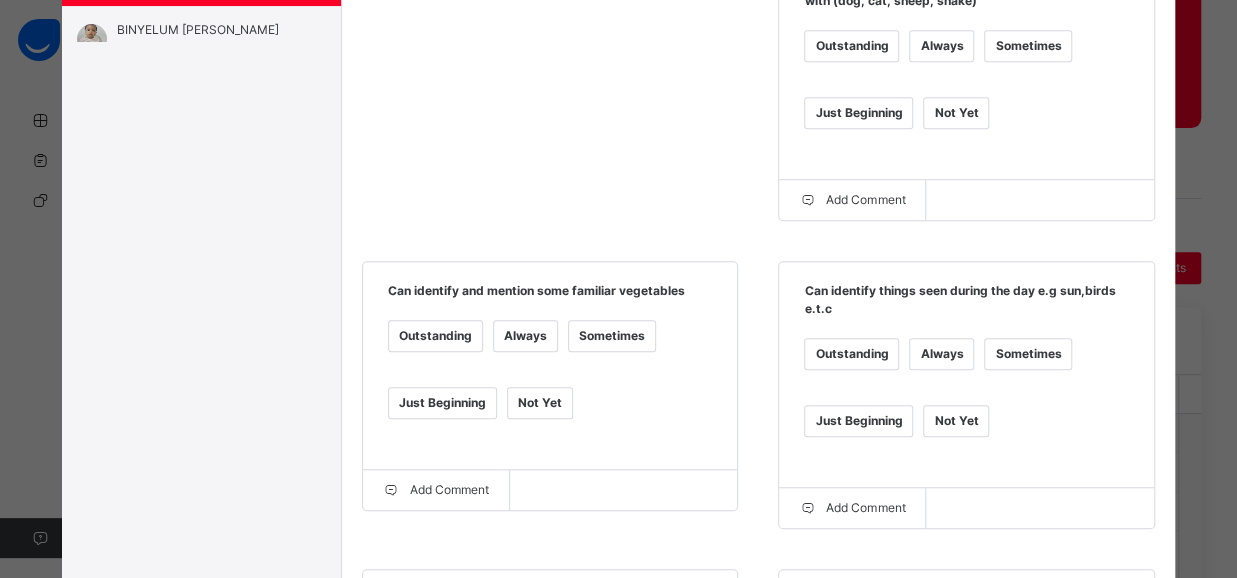 scroll, scrollTop: 565, scrollLeft: 0, axis: vertical 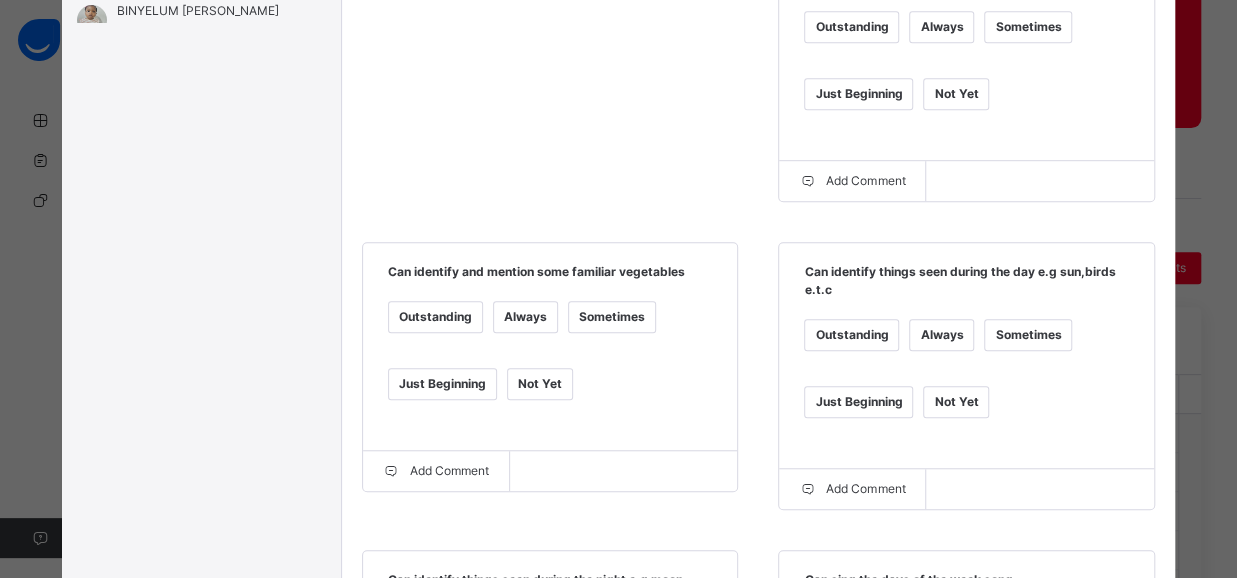 click on "Always" at bounding box center (525, 317) 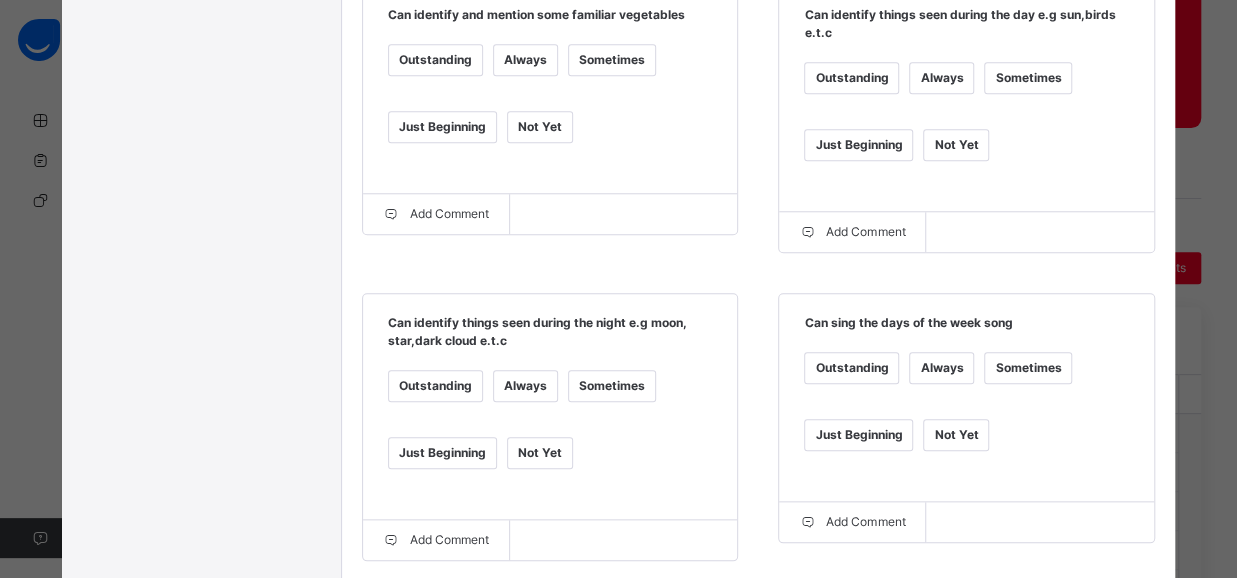 scroll, scrollTop: 824, scrollLeft: 0, axis: vertical 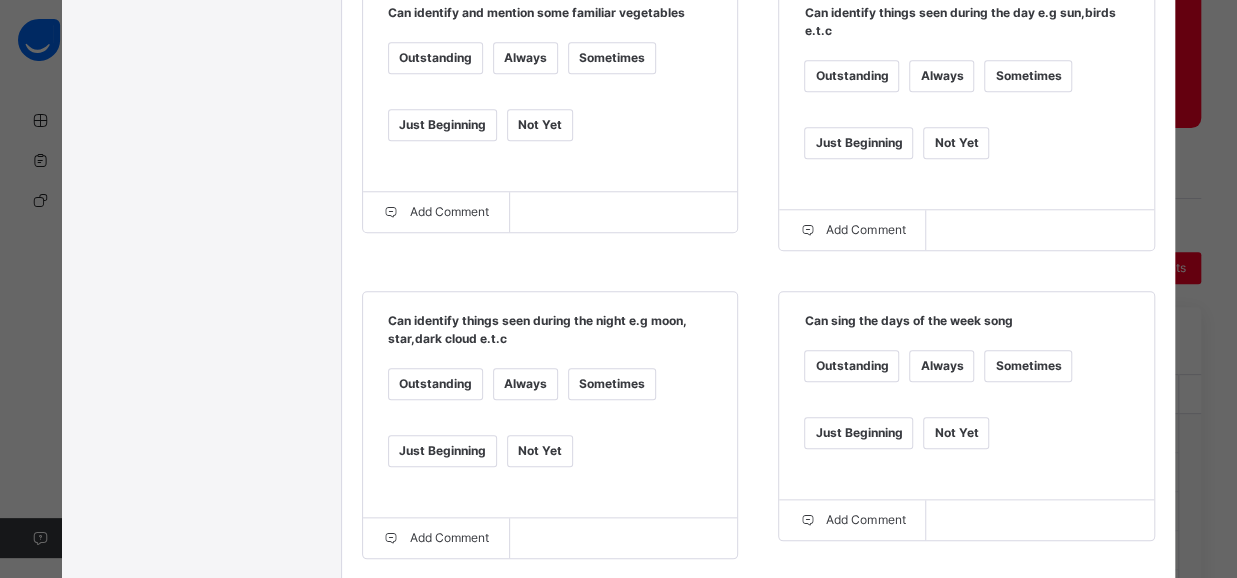 click on "Always" at bounding box center (525, 384) 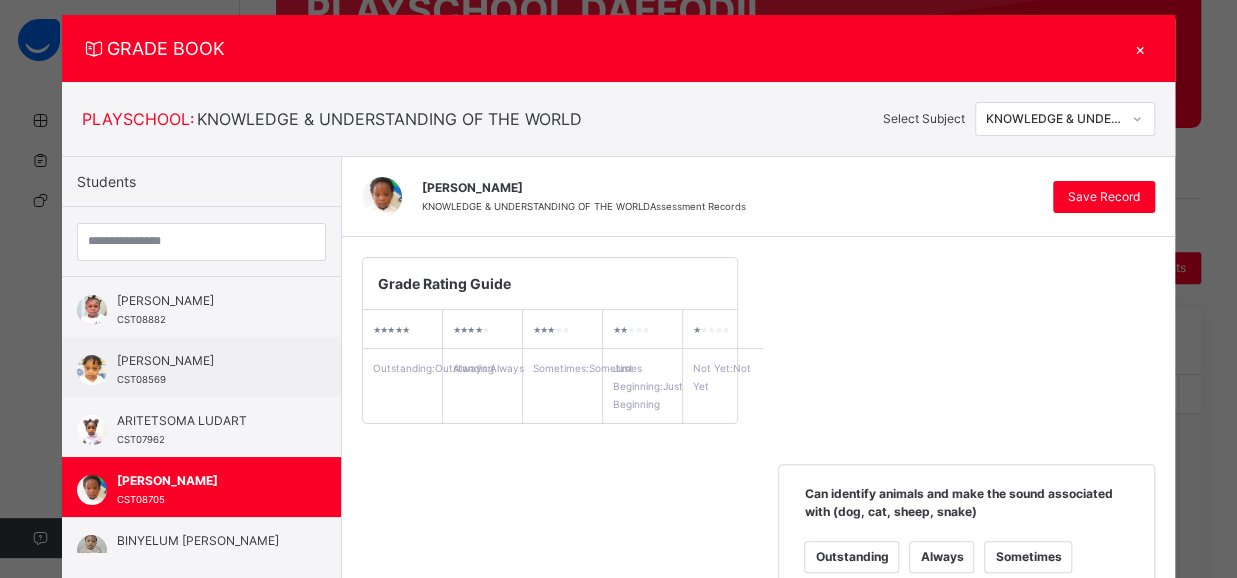 scroll, scrollTop: 0, scrollLeft: 0, axis: both 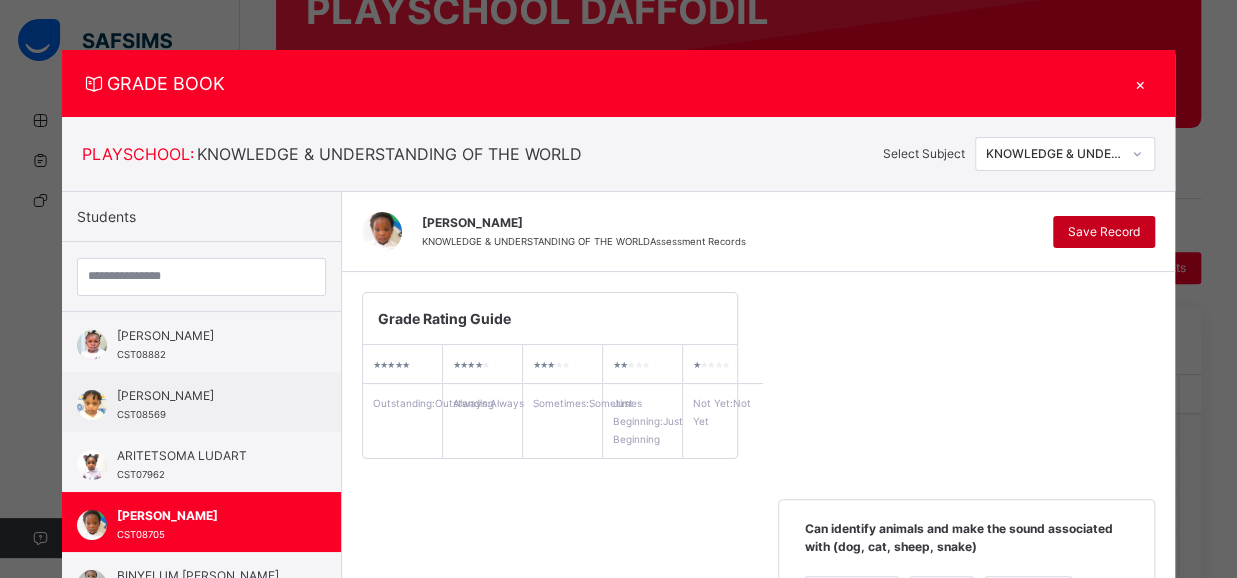 click on "Save Record" at bounding box center [1104, 232] 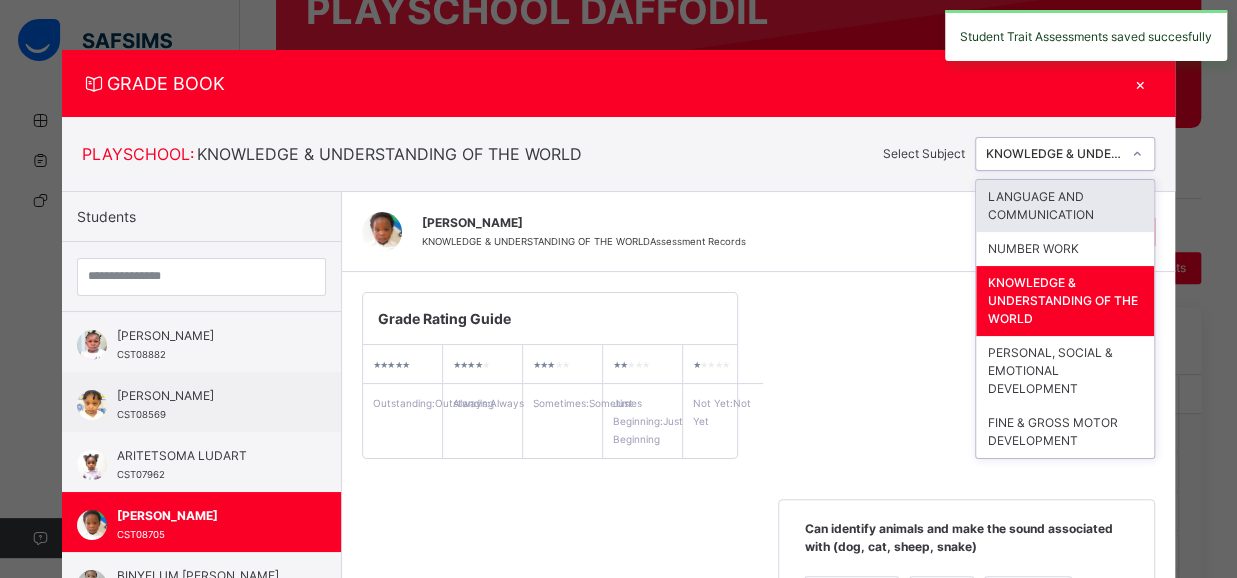 click 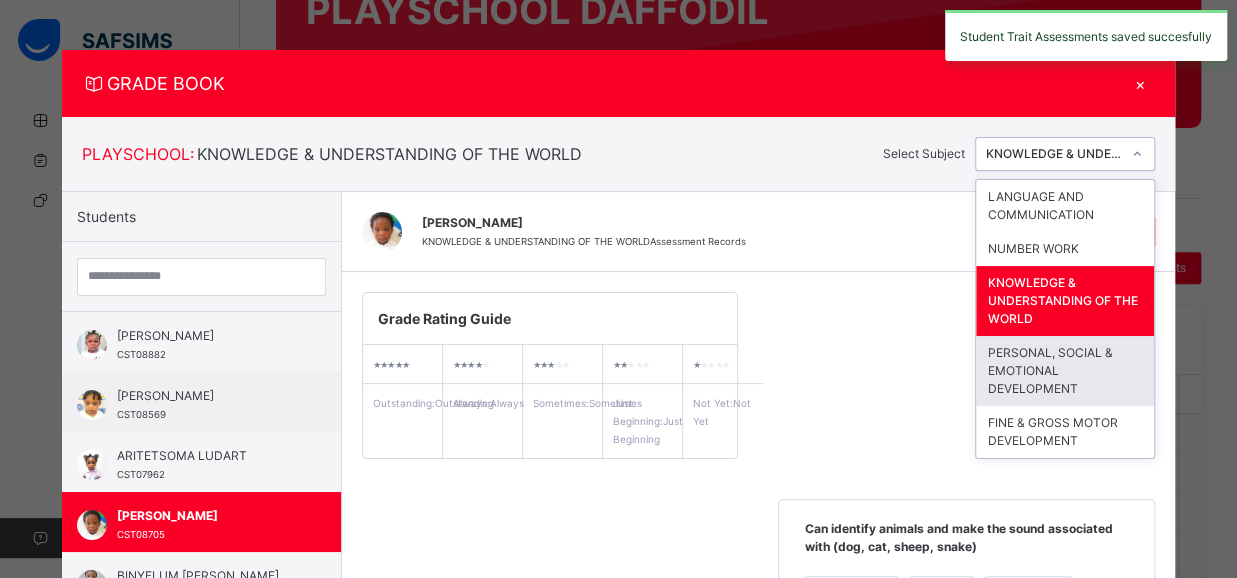 click on "PERSONAL, SOCIAL & EMOTIONAL DEVELOPMENT" at bounding box center (1065, 371) 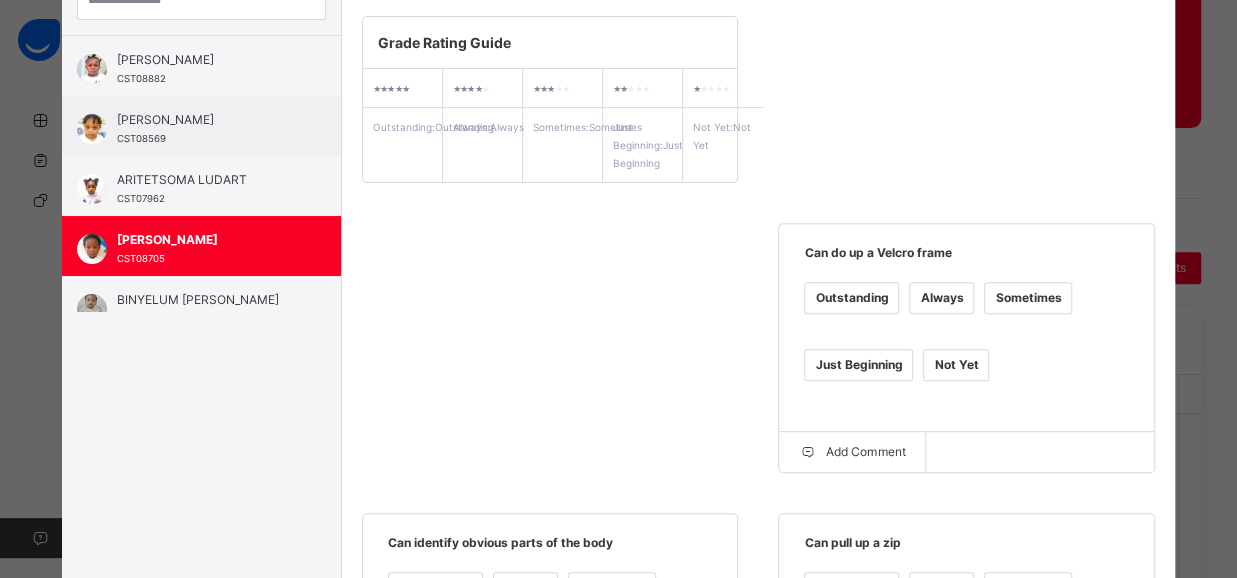 scroll, scrollTop: 363, scrollLeft: 0, axis: vertical 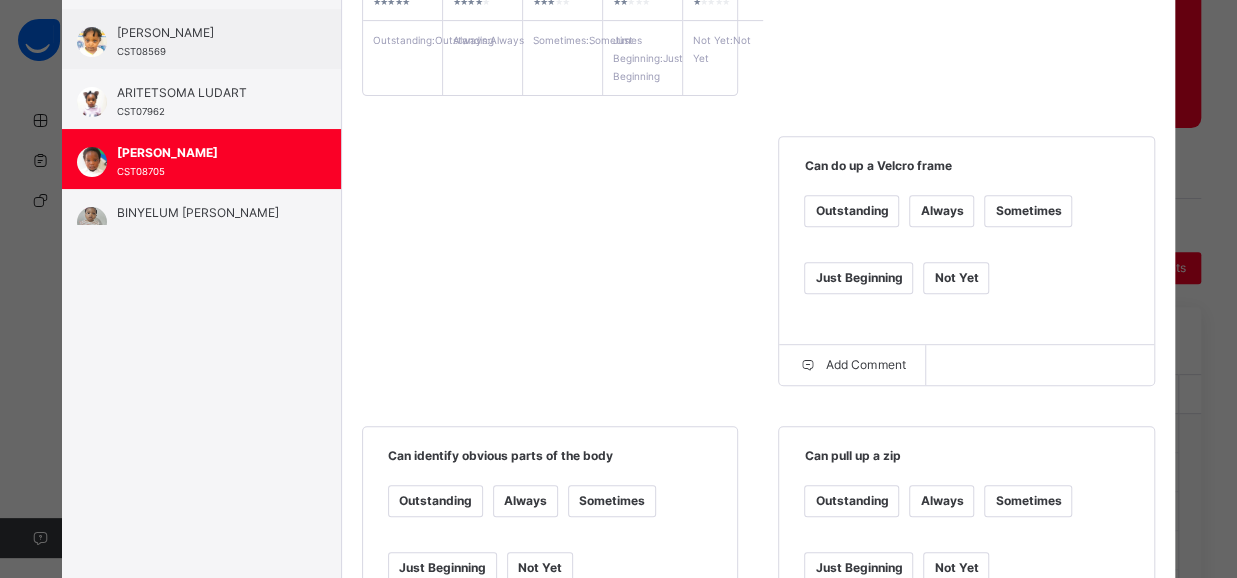 click on "Sometimes" at bounding box center (1028, 211) 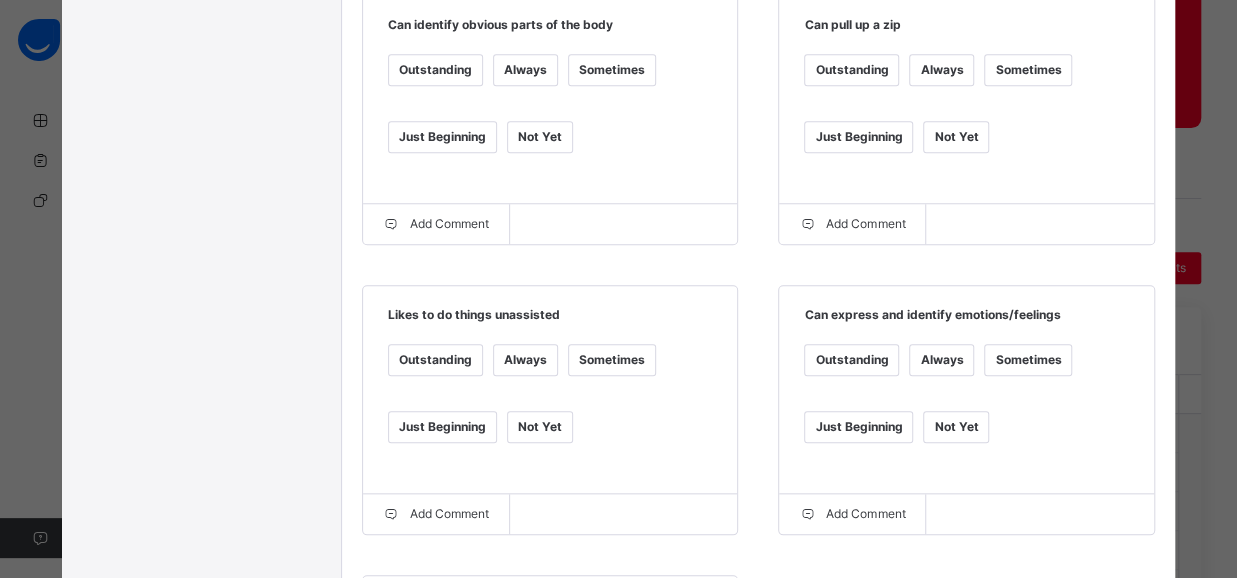 scroll, scrollTop: 796, scrollLeft: 0, axis: vertical 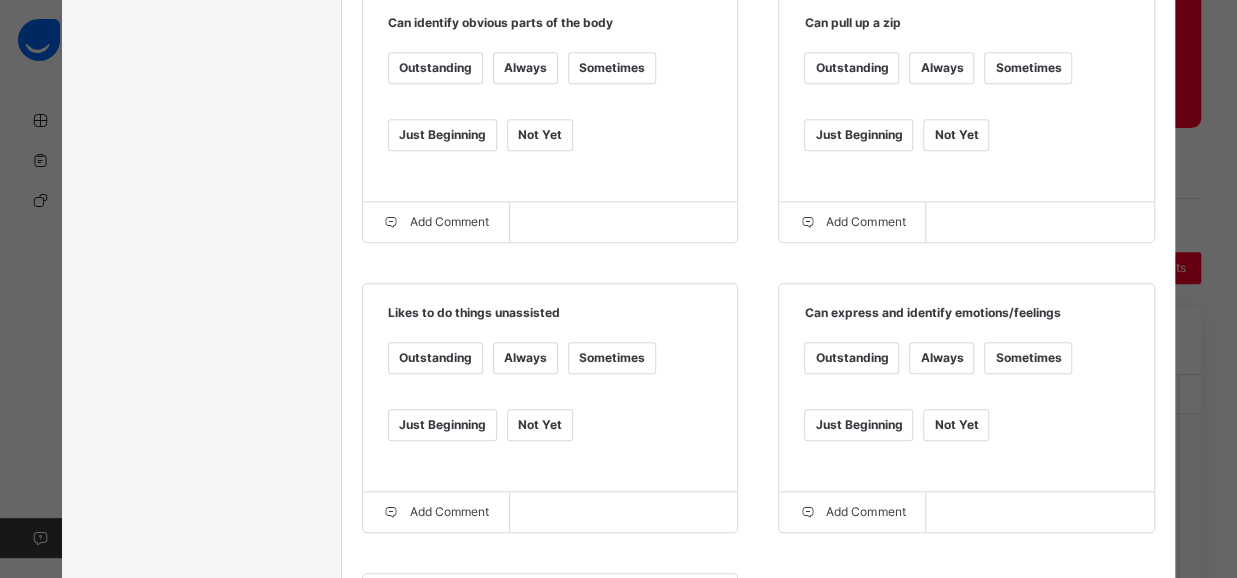 click on "Always" at bounding box center [525, 358] 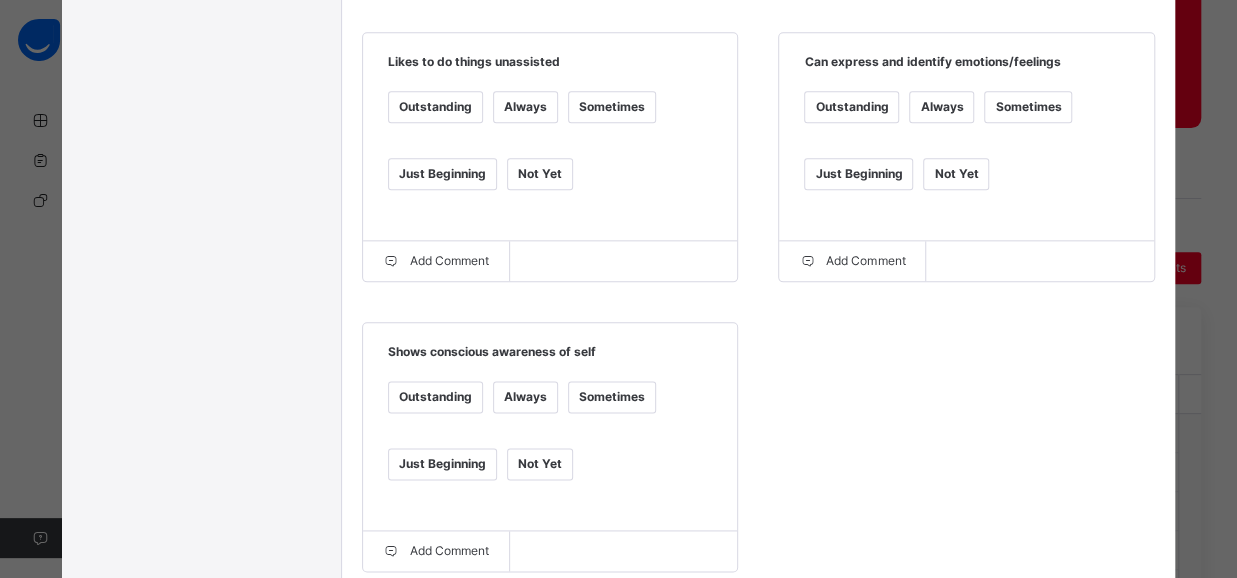 scroll, scrollTop: 1062, scrollLeft: 0, axis: vertical 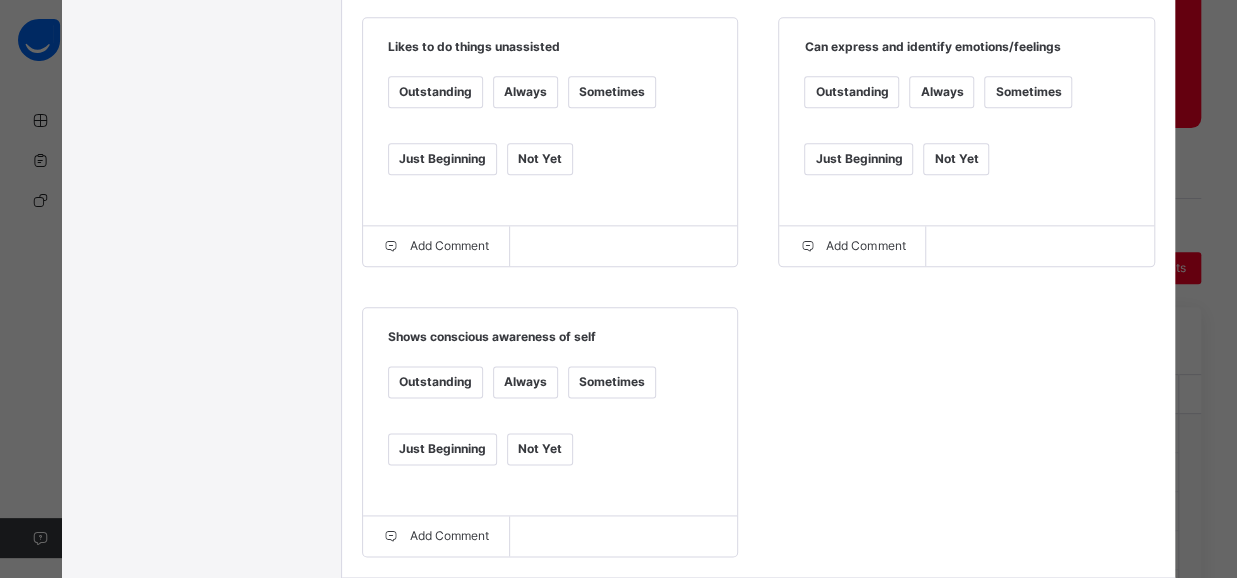 click on "Always" at bounding box center (525, 382) 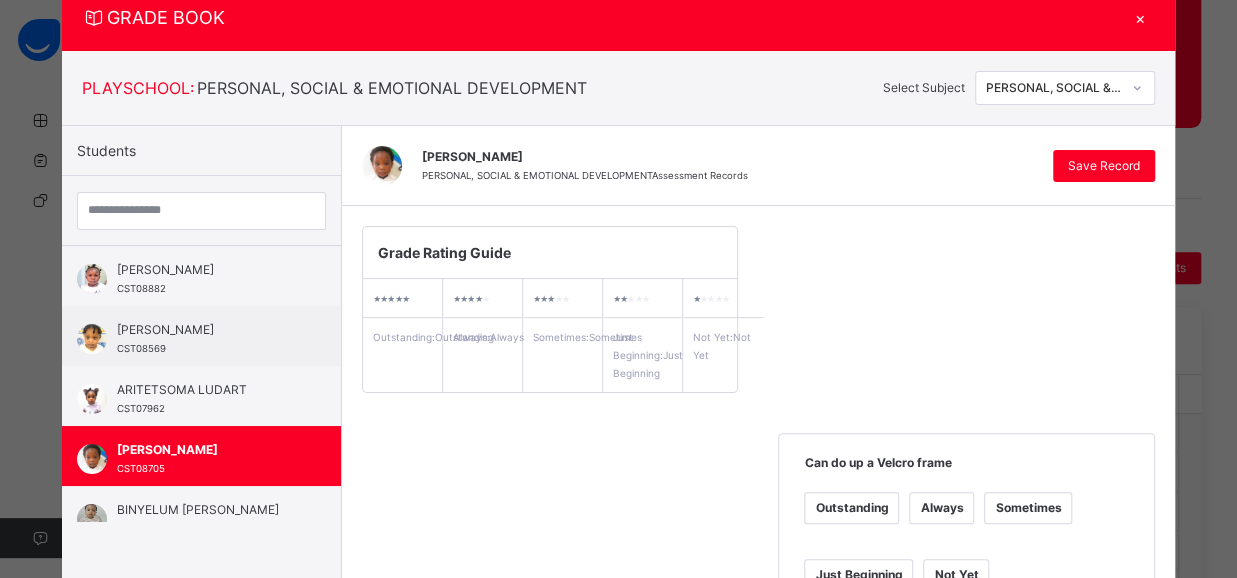 scroll, scrollTop: 48, scrollLeft: 0, axis: vertical 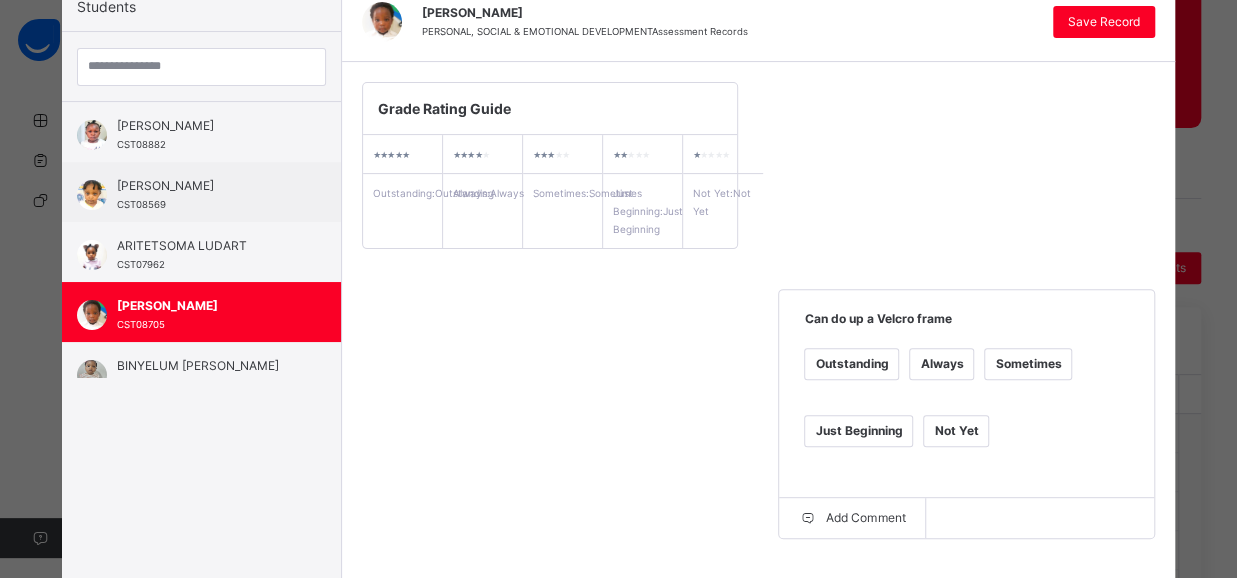 click on "Always" at bounding box center [941, 364] 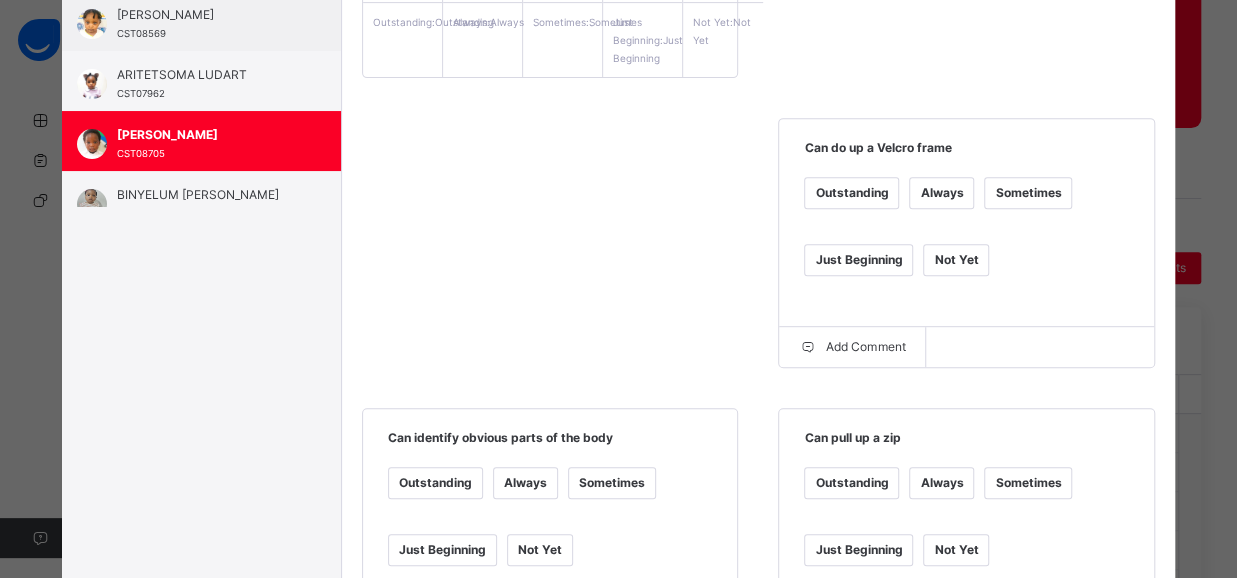 scroll, scrollTop: 0, scrollLeft: 0, axis: both 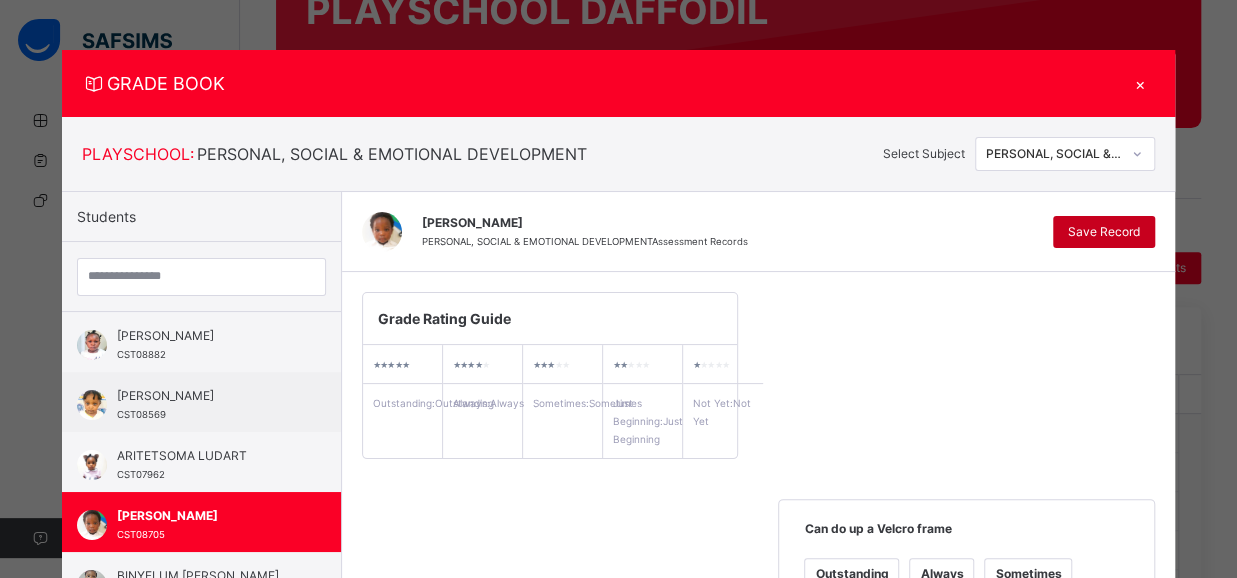 click on "Save Record" at bounding box center [1104, 232] 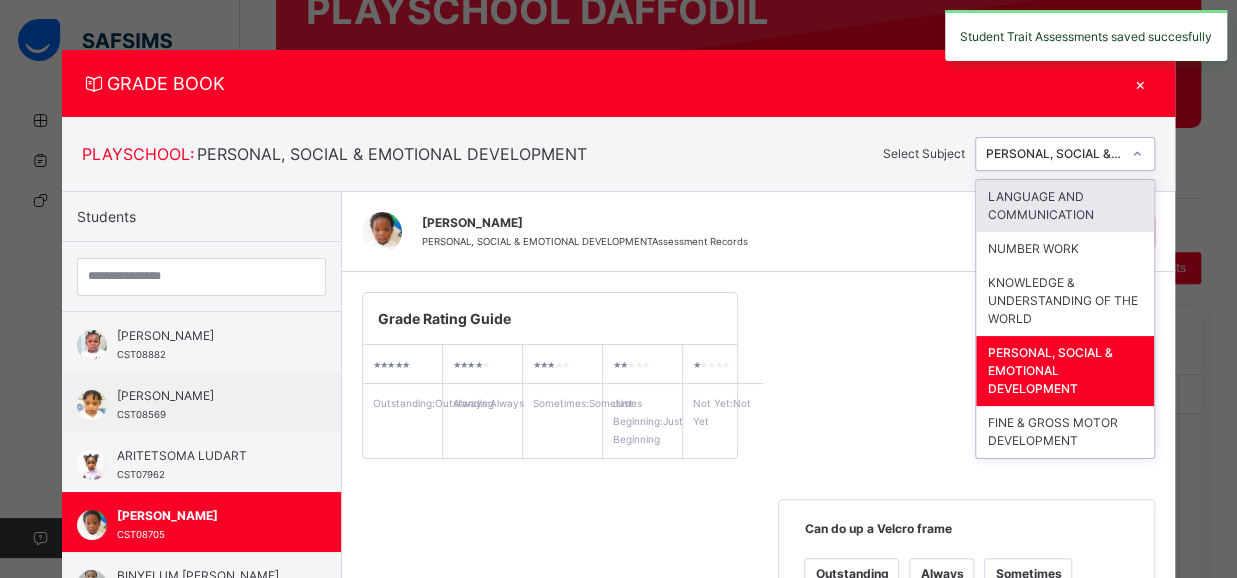 click 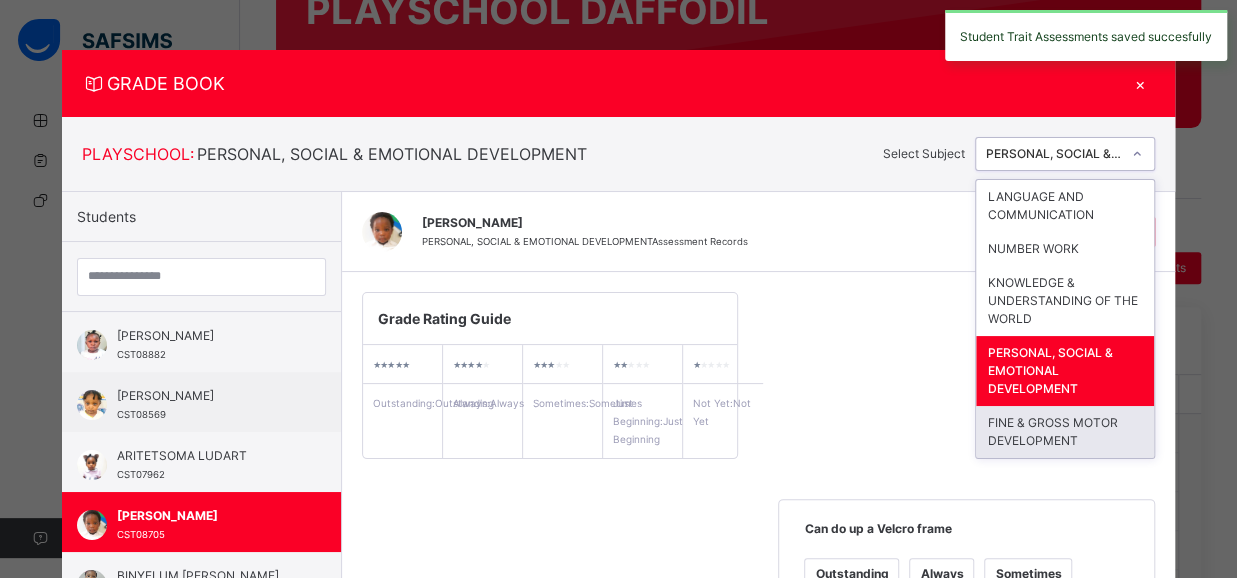click on "FINE & GROSS MOTOR DEVELOPMENT" at bounding box center (1065, 432) 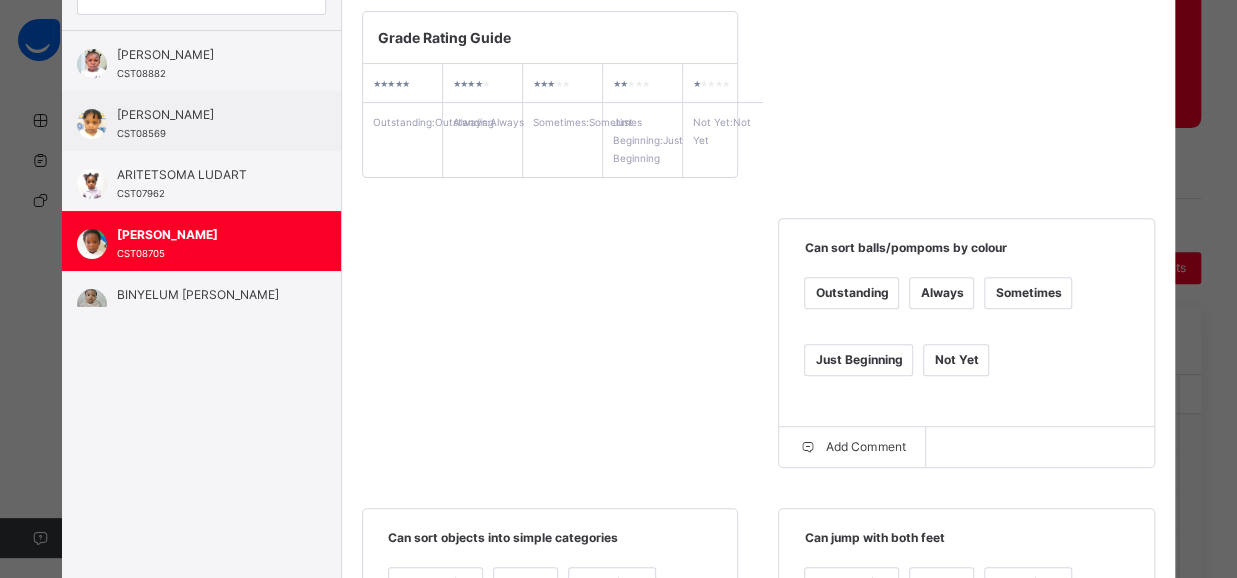 scroll, scrollTop: 282, scrollLeft: 0, axis: vertical 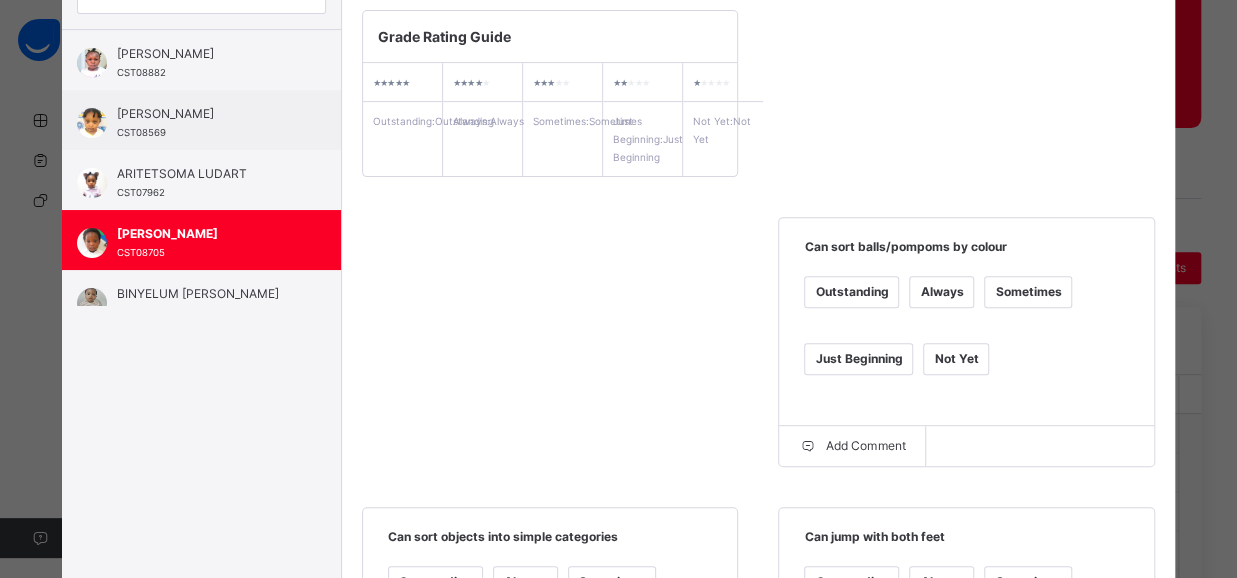 click on "Always" at bounding box center (941, 292) 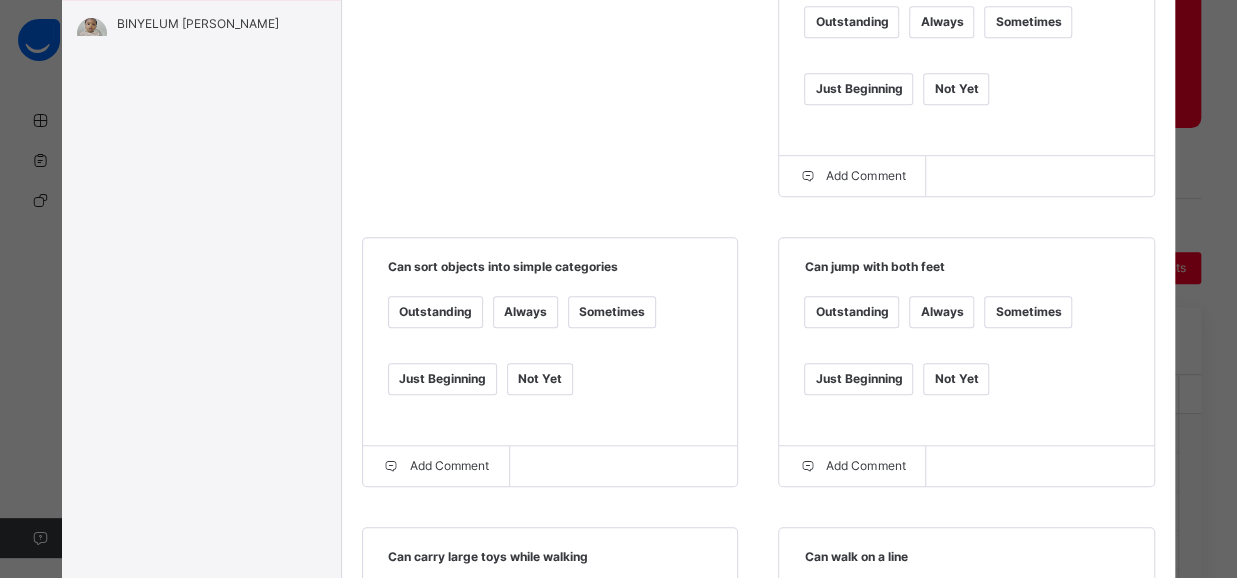 scroll, scrollTop: 610, scrollLeft: 0, axis: vertical 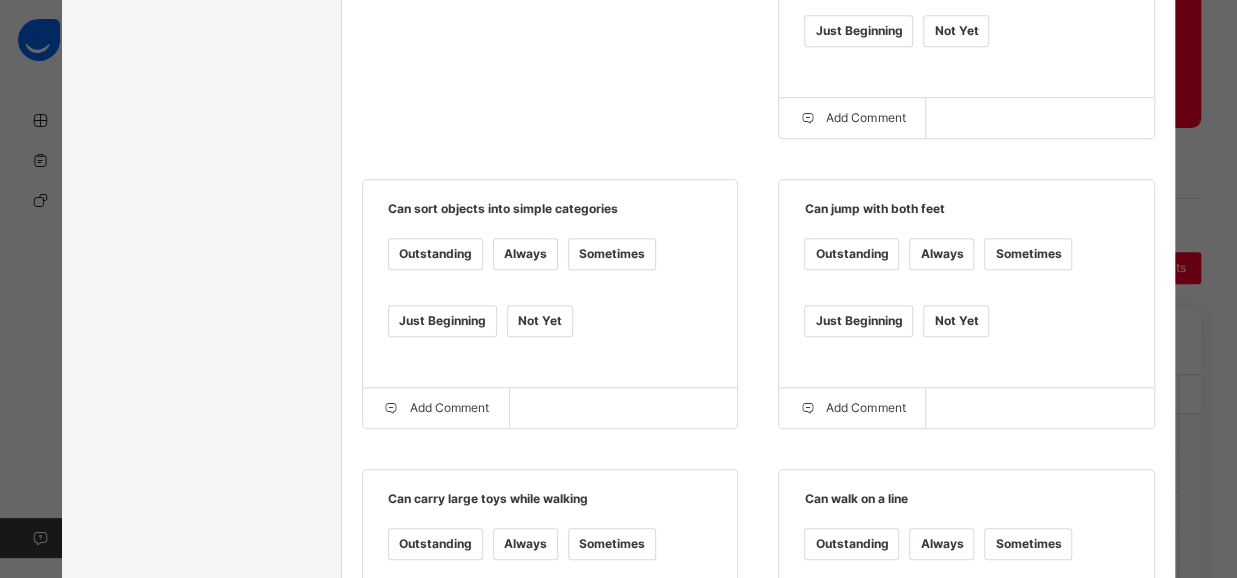 click on "Always" at bounding box center (525, 254) 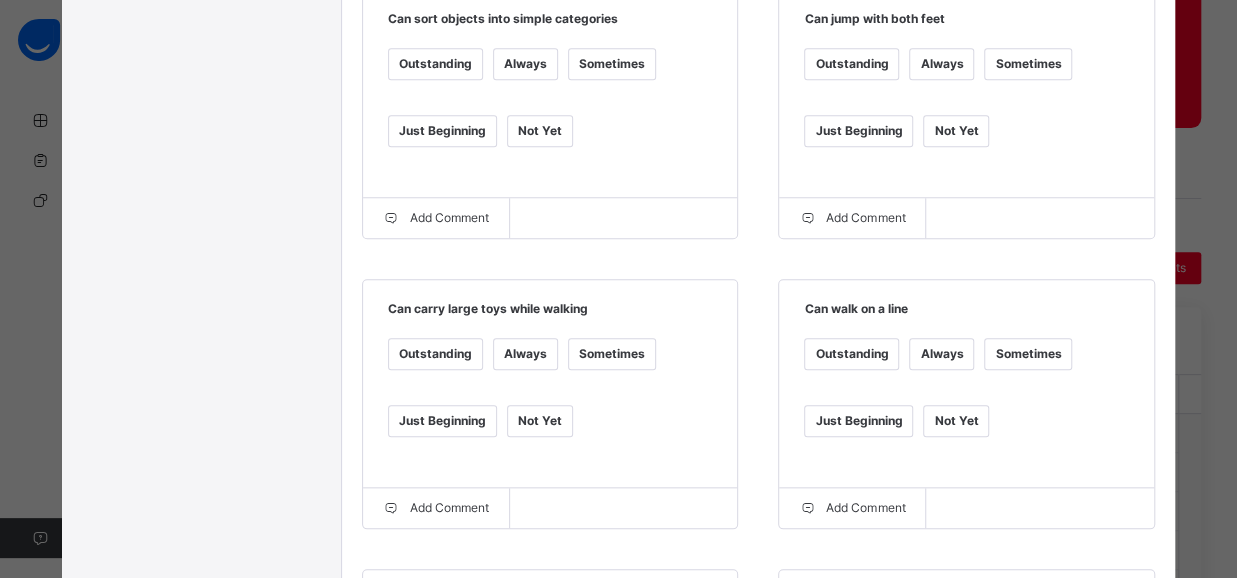 scroll, scrollTop: 838, scrollLeft: 0, axis: vertical 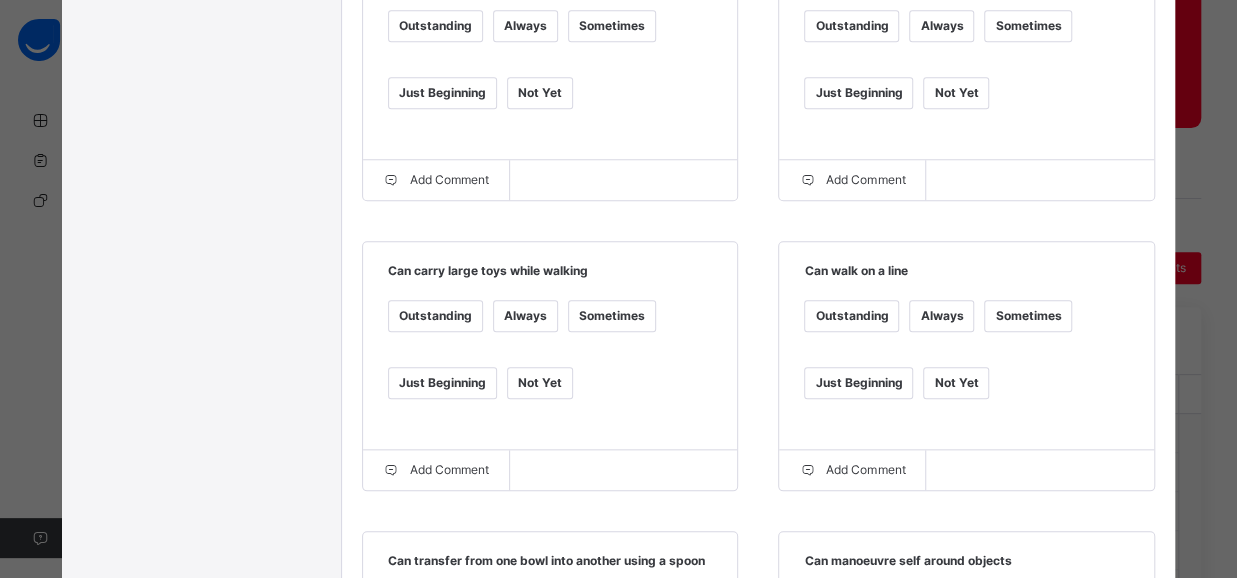 click on "Always" at bounding box center (525, 316) 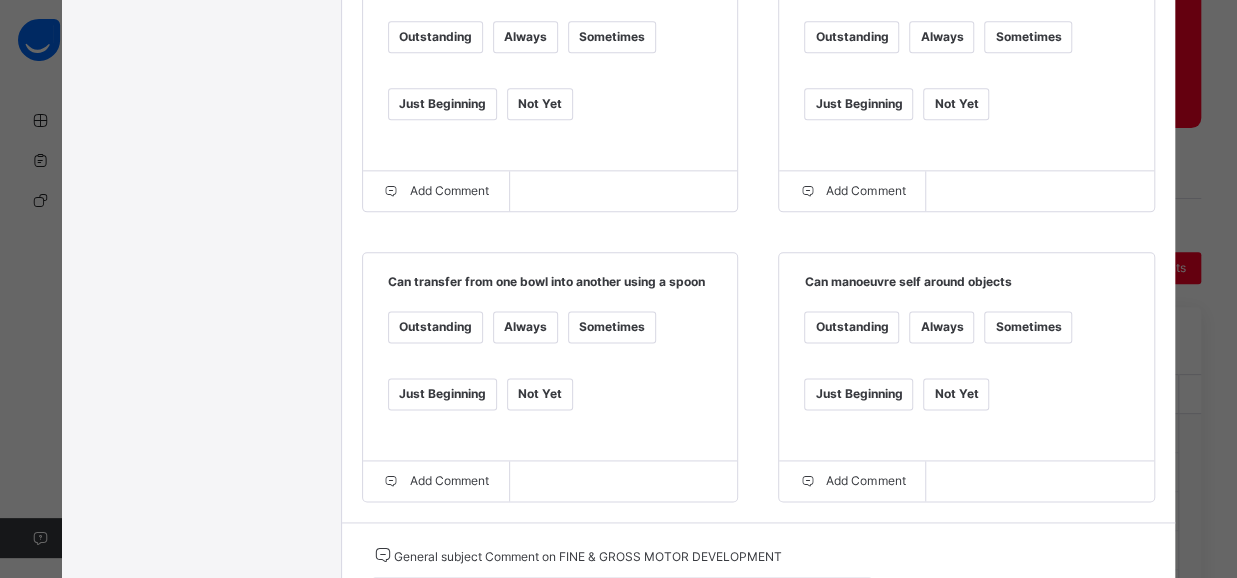 scroll, scrollTop: 1140, scrollLeft: 0, axis: vertical 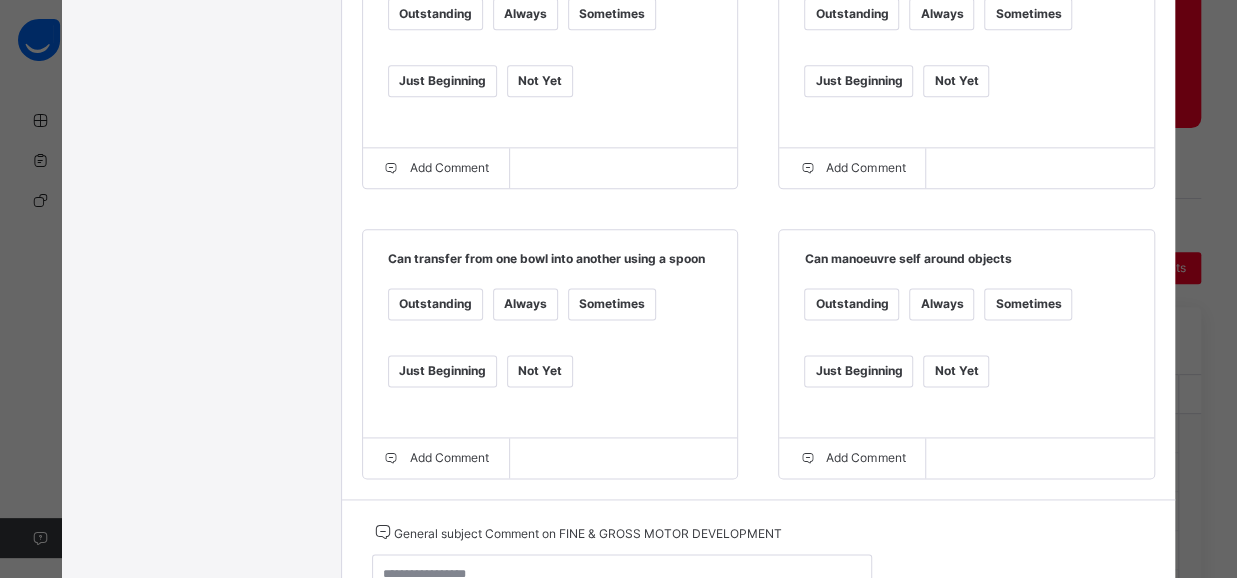 click on "Always" at bounding box center [525, 304] 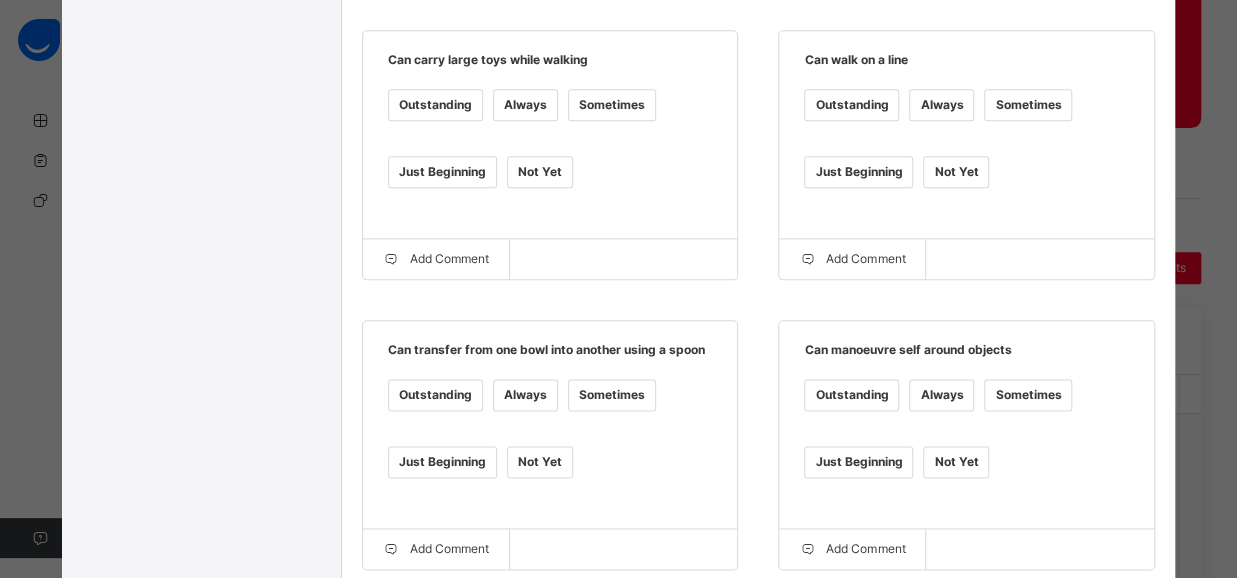 scroll, scrollTop: 1134, scrollLeft: 0, axis: vertical 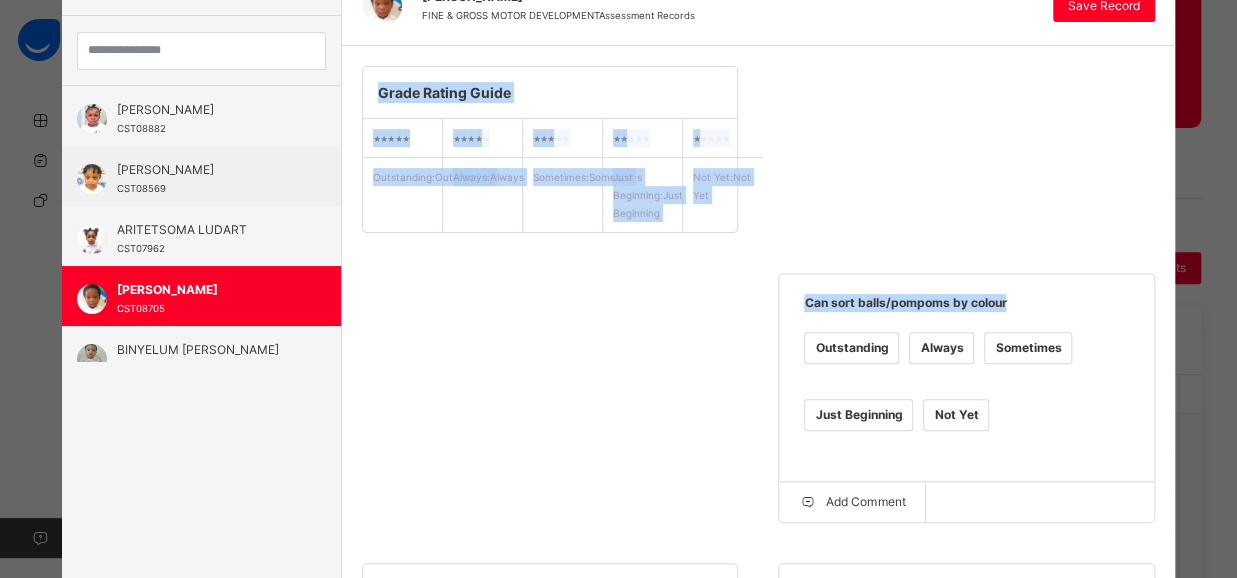 drag, startPoint x: 1226, startPoint y: 166, endPoint x: 1227, endPoint y: 24, distance: 142.00352 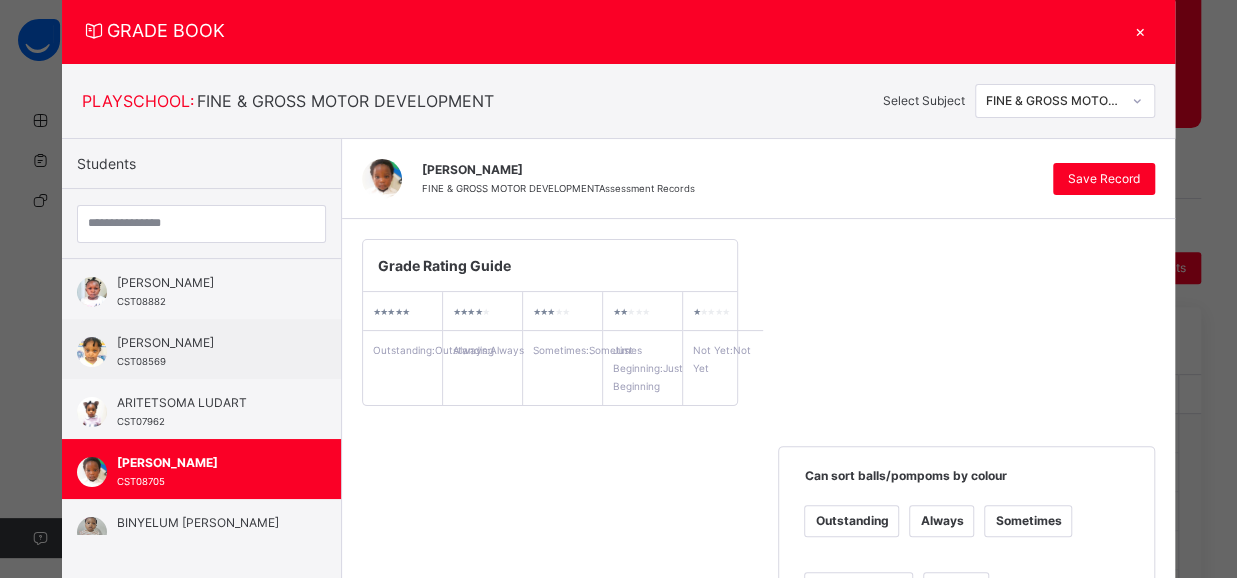scroll, scrollTop: 0, scrollLeft: 0, axis: both 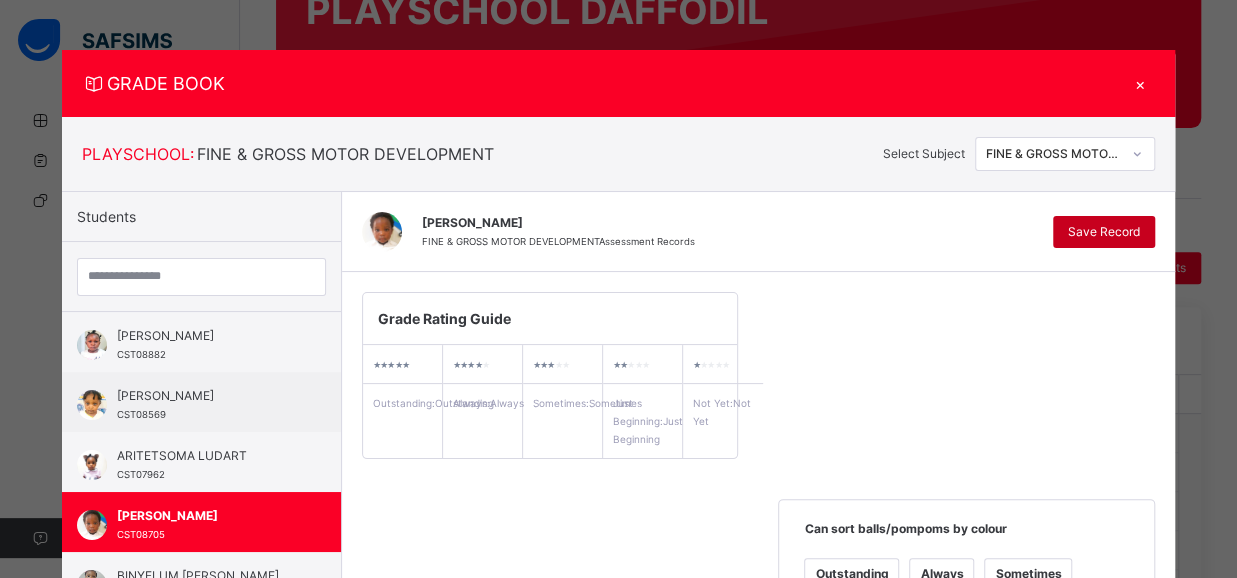 click on "Save Record" at bounding box center [1104, 232] 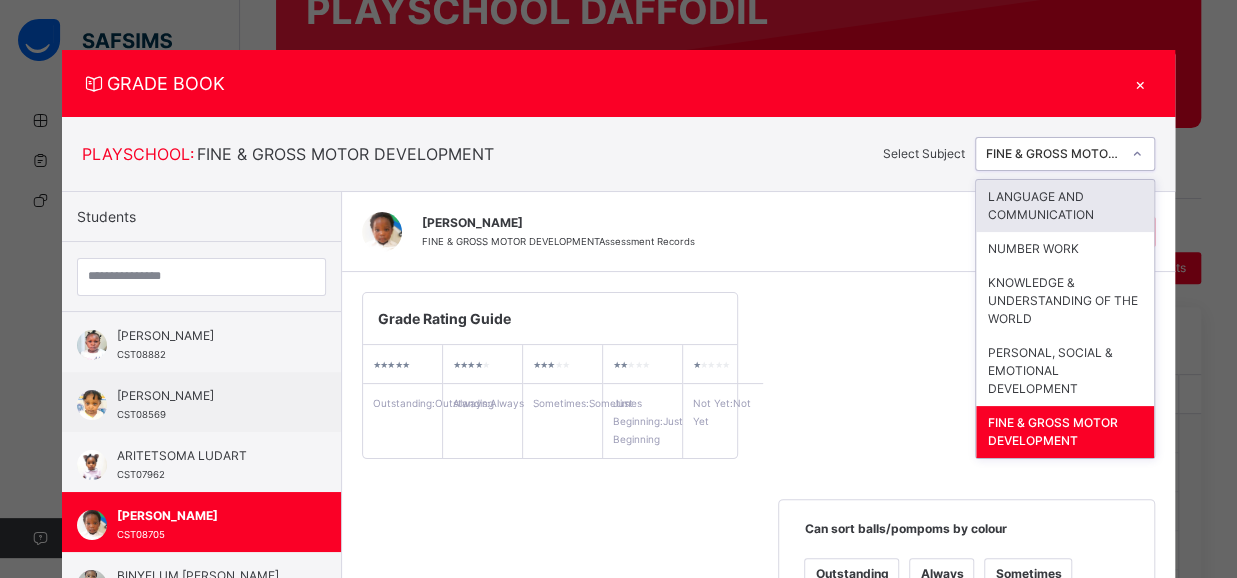 click at bounding box center [1137, 154] 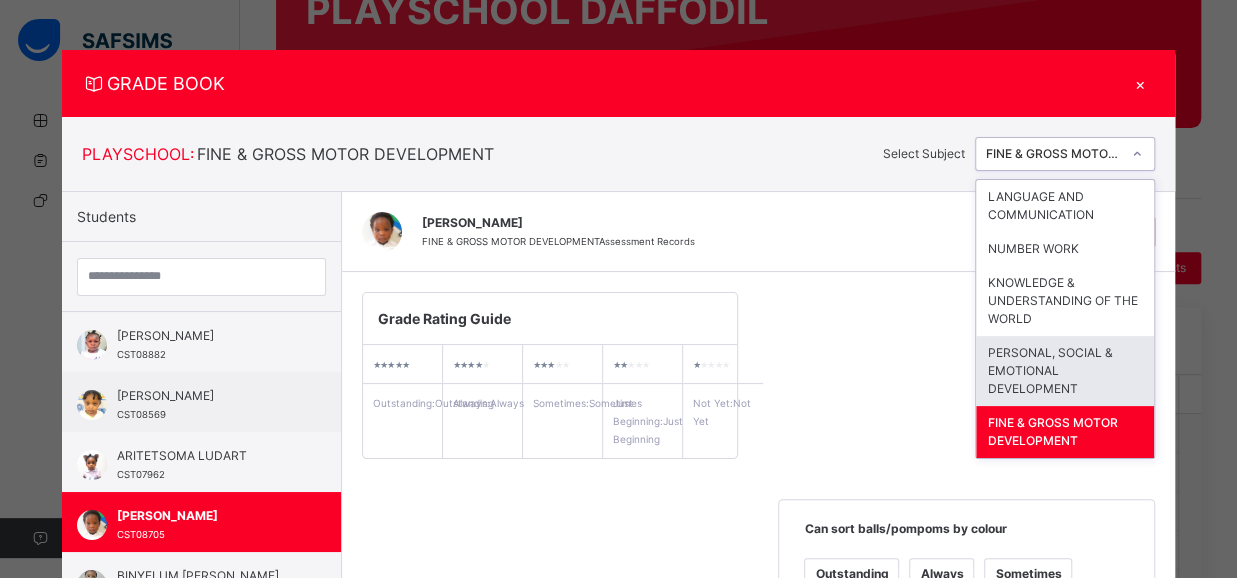 click on "PERSONAL, SOCIAL & EMOTIONAL DEVELOPMENT" at bounding box center (1065, 371) 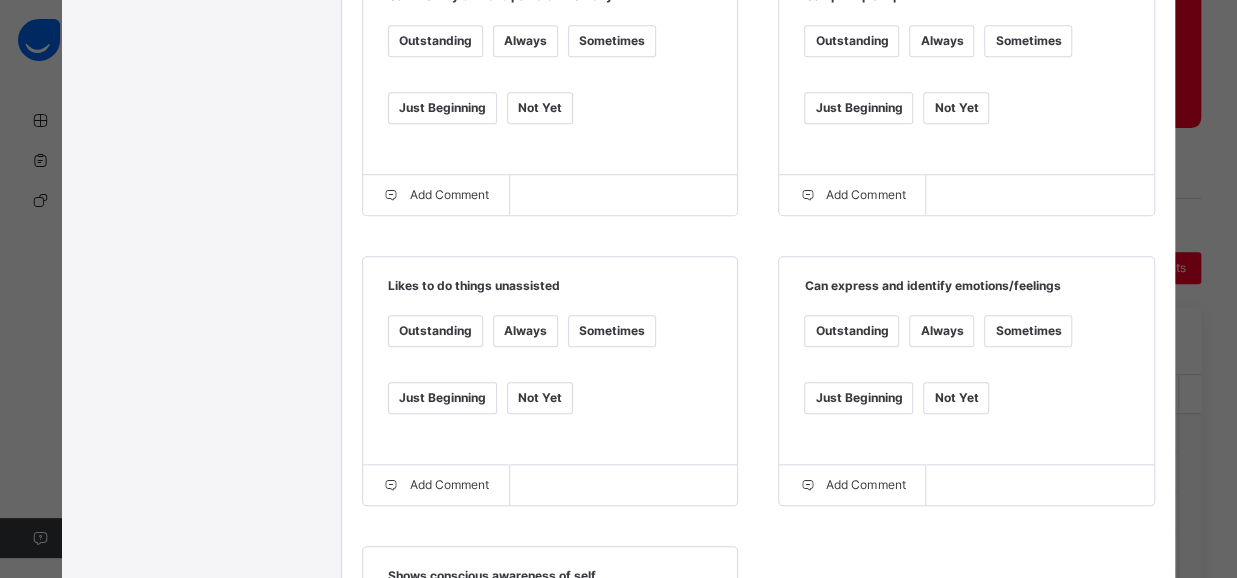 scroll, scrollTop: 909, scrollLeft: 0, axis: vertical 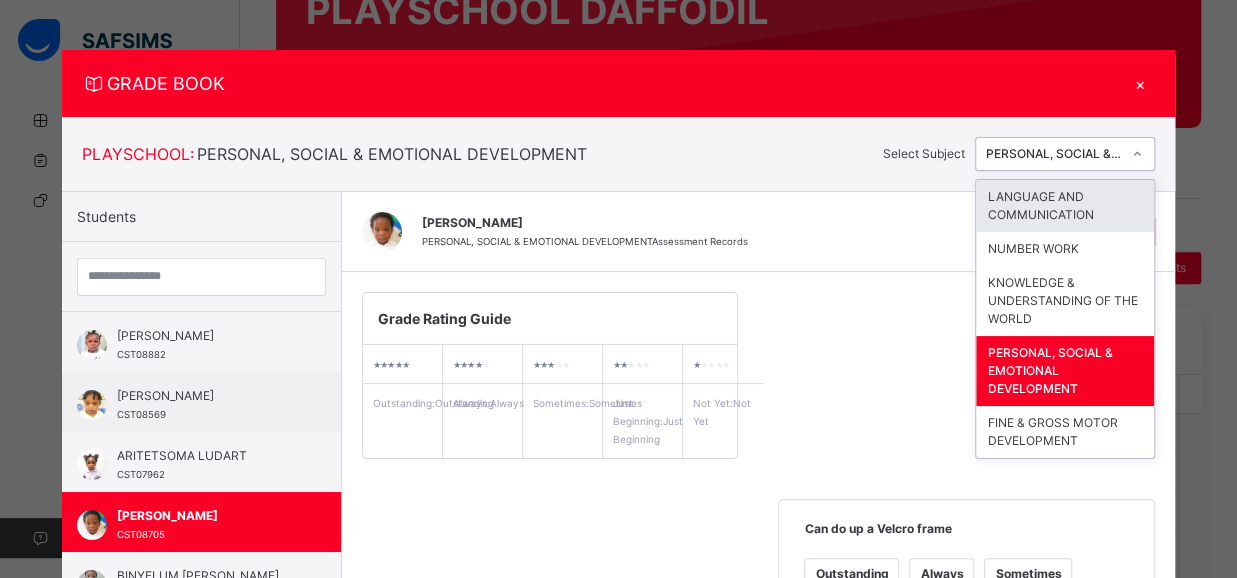 click at bounding box center [1137, 154] 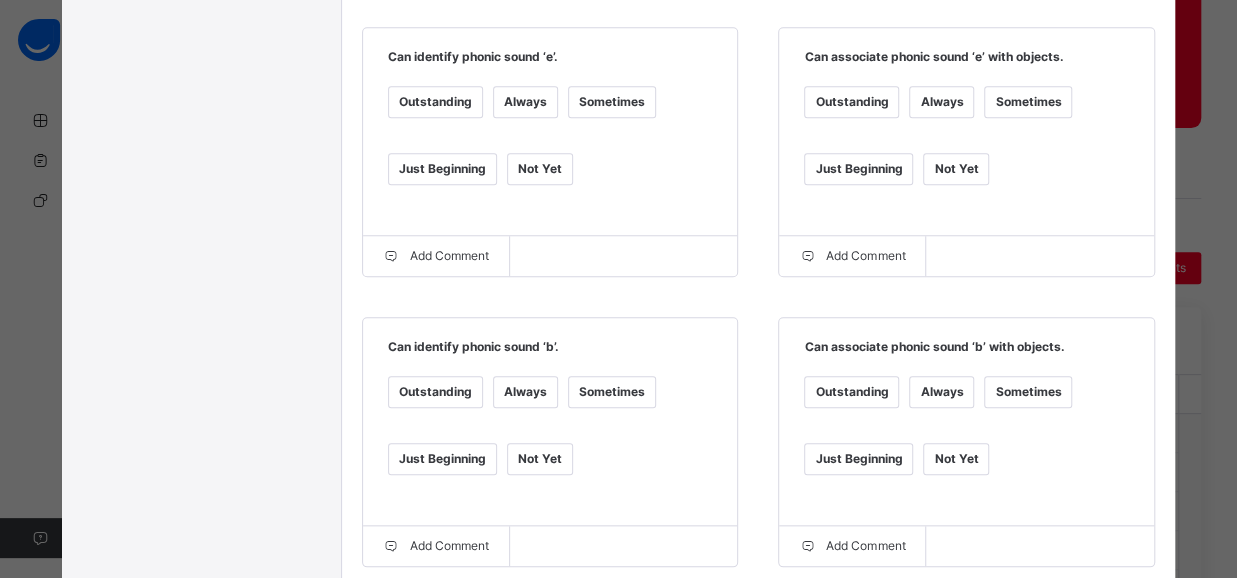 scroll, scrollTop: 0, scrollLeft: 0, axis: both 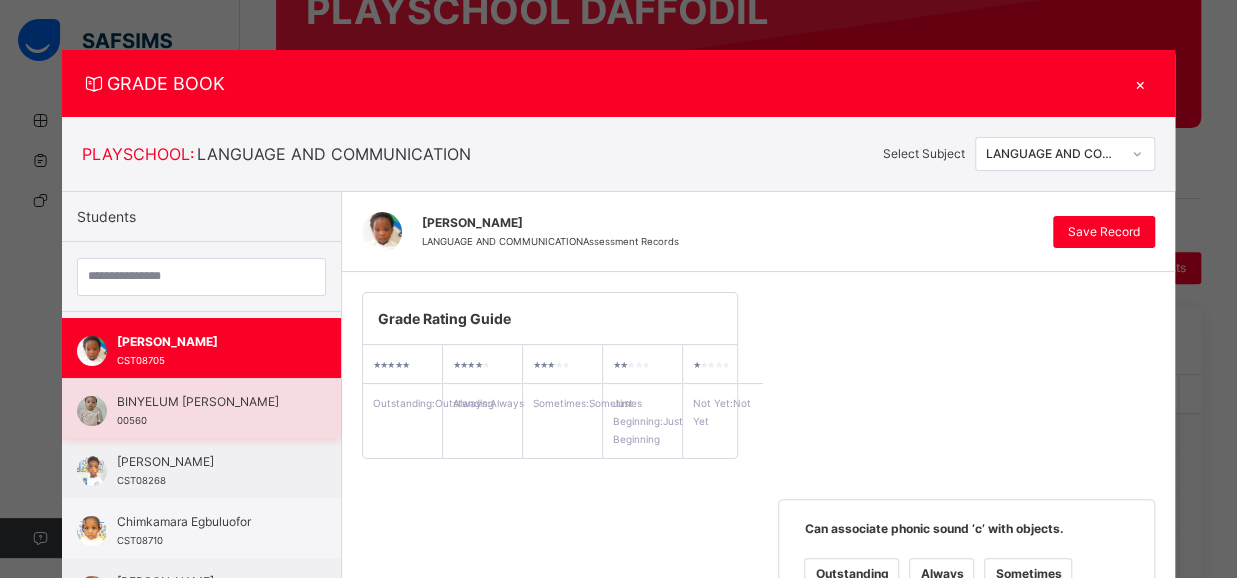 click on "BINYELUM  [PERSON_NAME]" at bounding box center (206, 402) 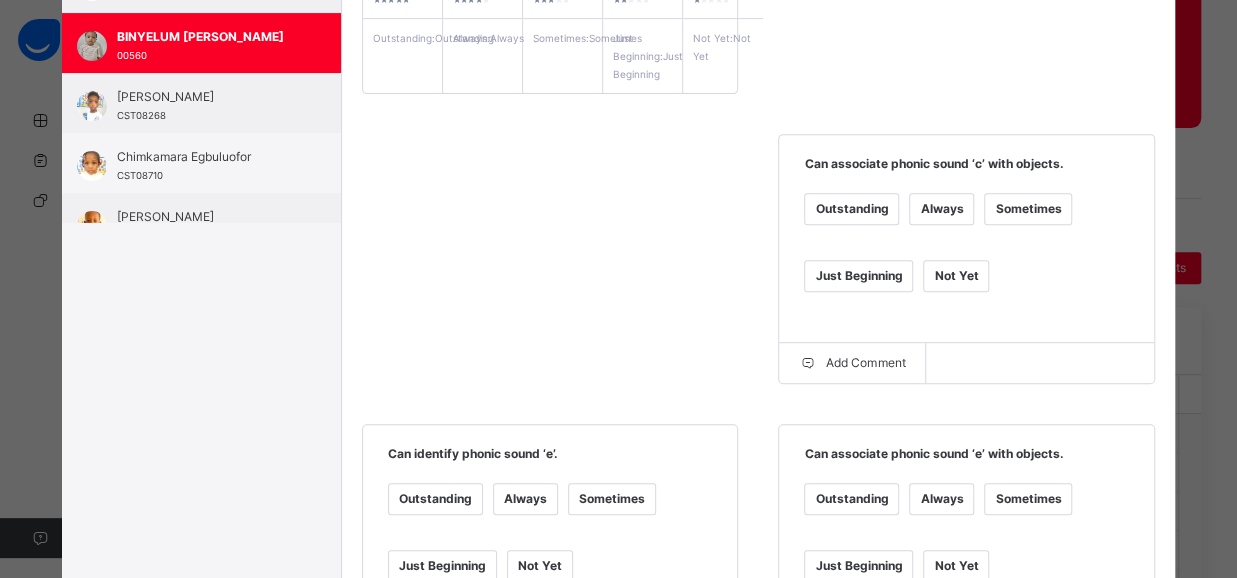 scroll, scrollTop: 378, scrollLeft: 0, axis: vertical 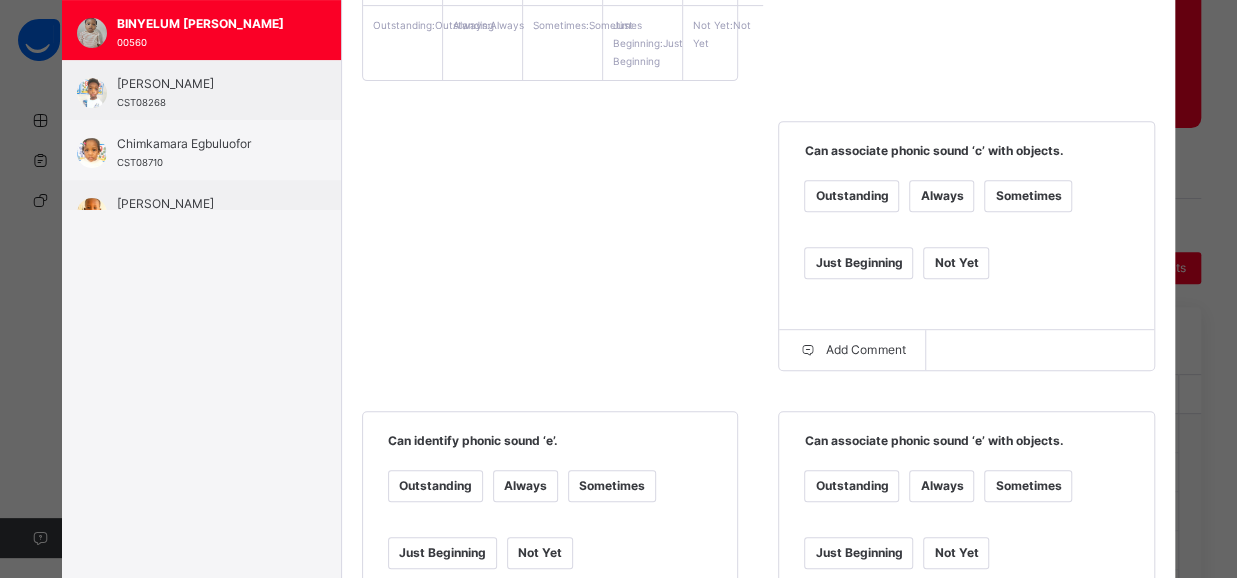 click on "Just Beginning" at bounding box center [858, 263] 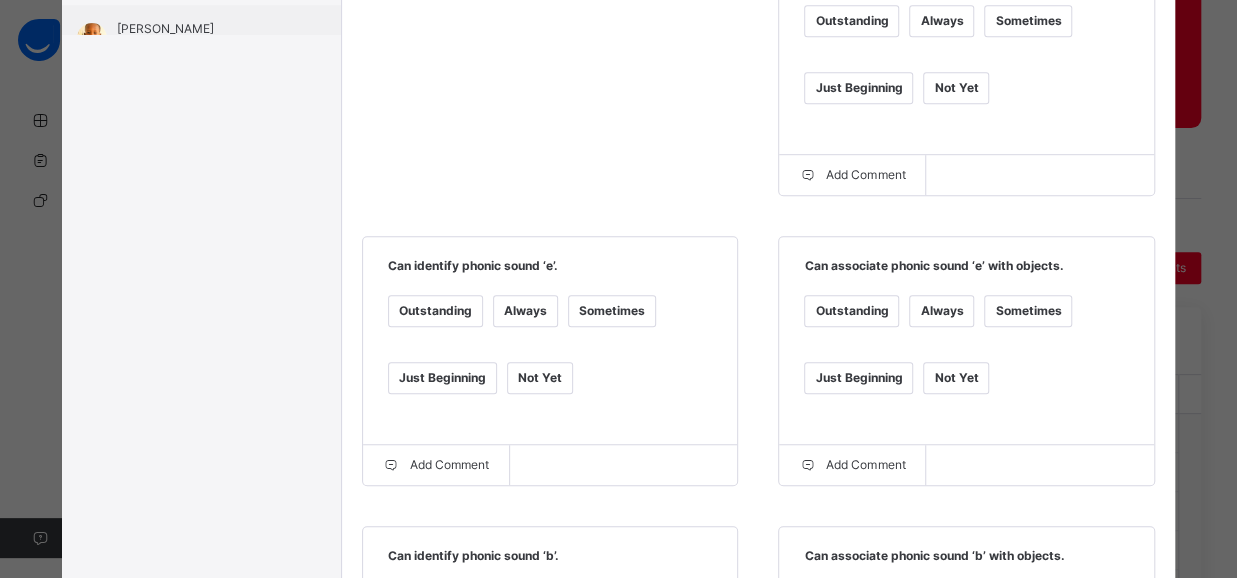 scroll, scrollTop: 562, scrollLeft: 0, axis: vertical 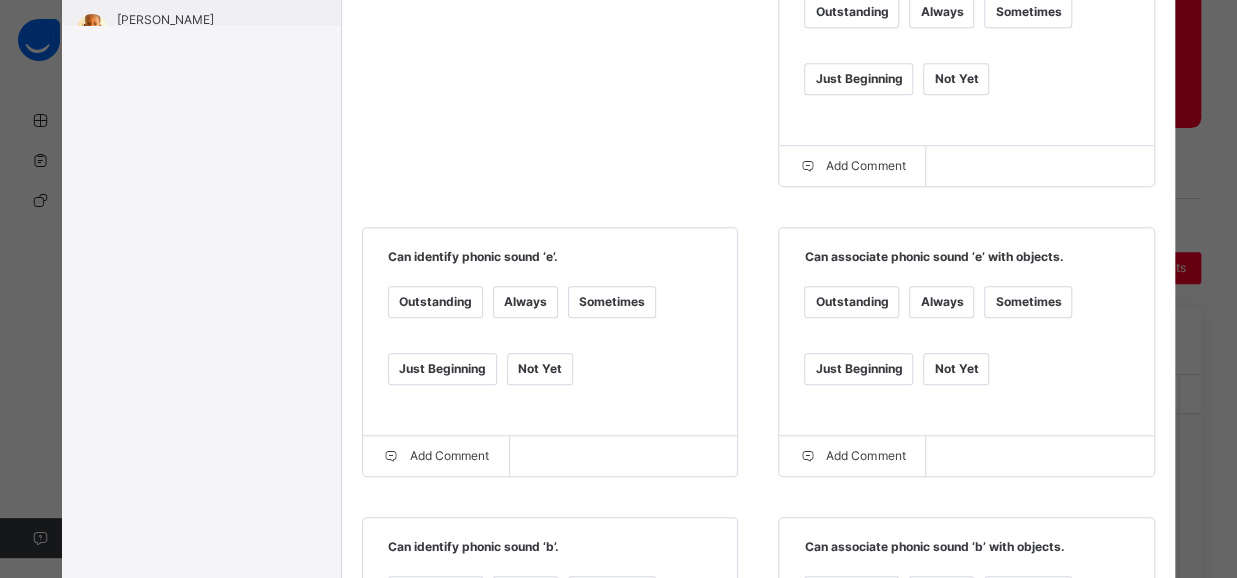 click on "Just Beginning" at bounding box center [442, 369] 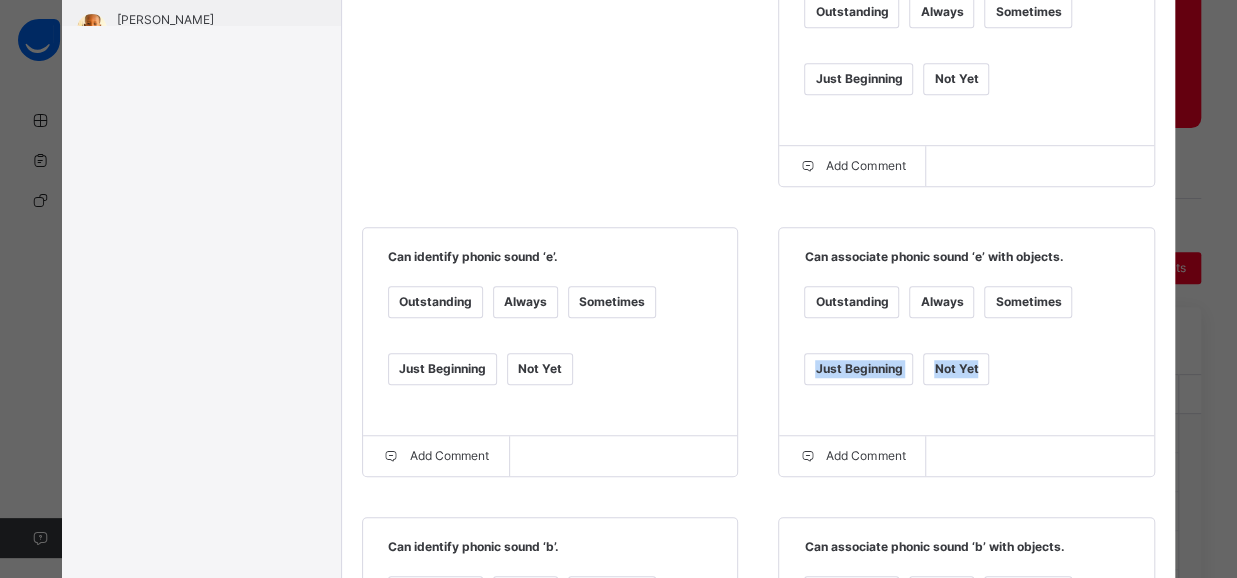 drag, startPoint x: 1225, startPoint y: 323, endPoint x: 1132, endPoint y: 393, distance: 116.40017 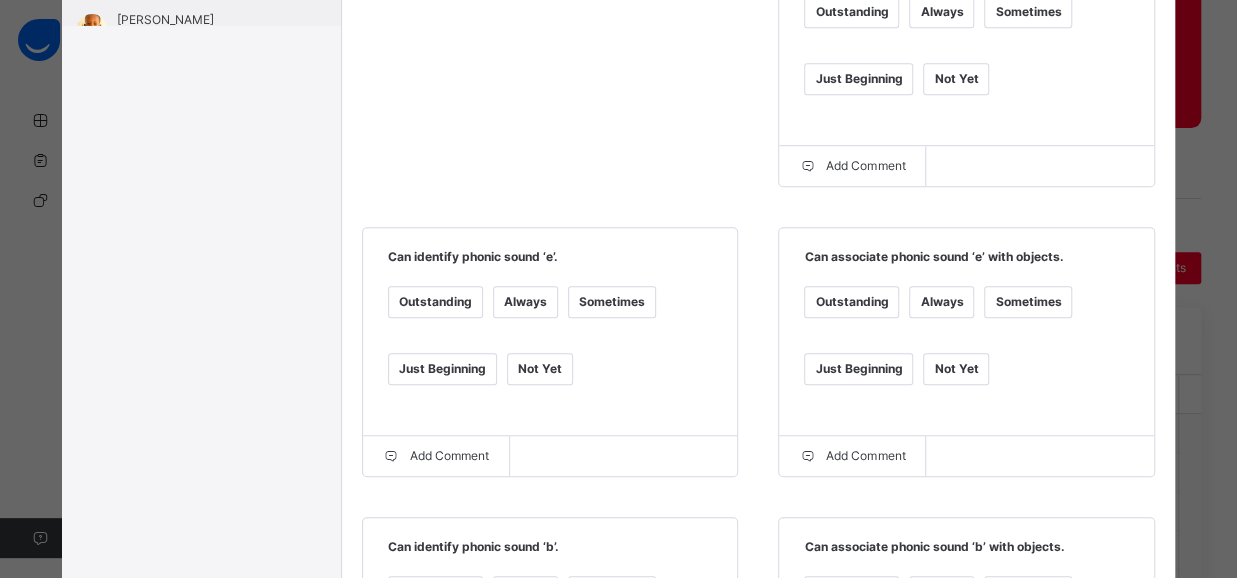 click on "Add Comment" at bounding box center [966, 166] 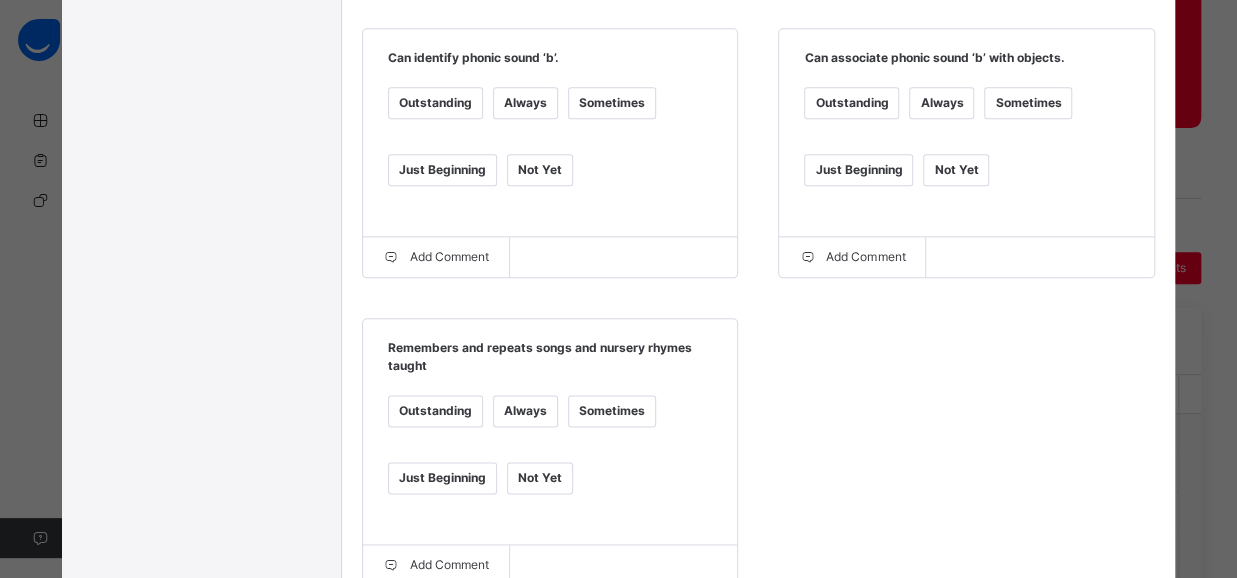 scroll, scrollTop: 1023, scrollLeft: 0, axis: vertical 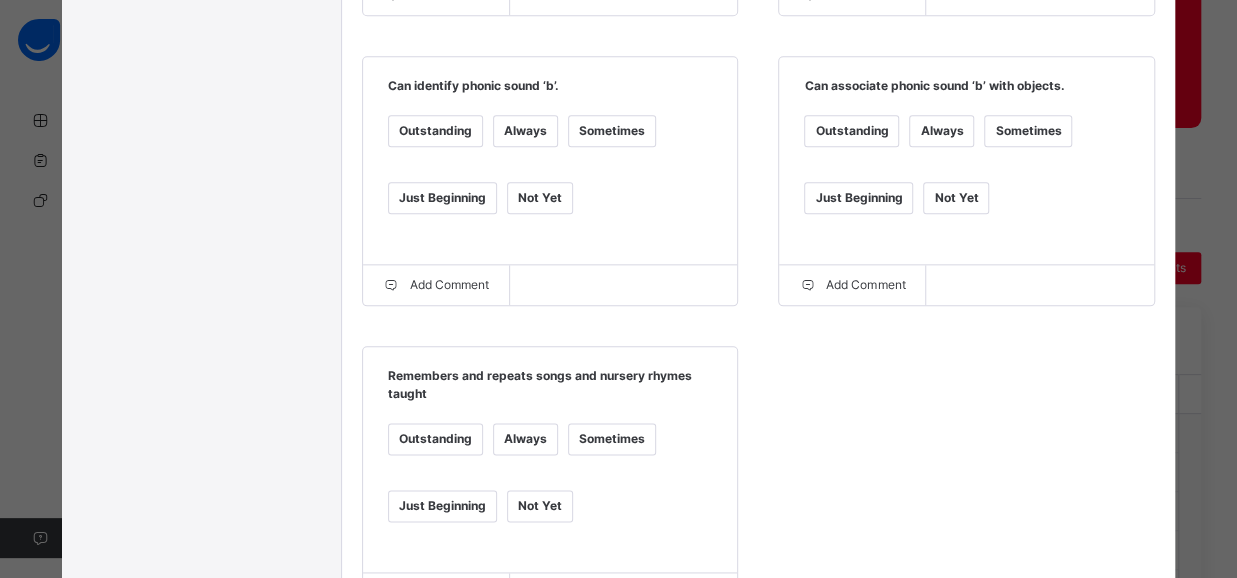 click on "Just Beginning" at bounding box center [442, 198] 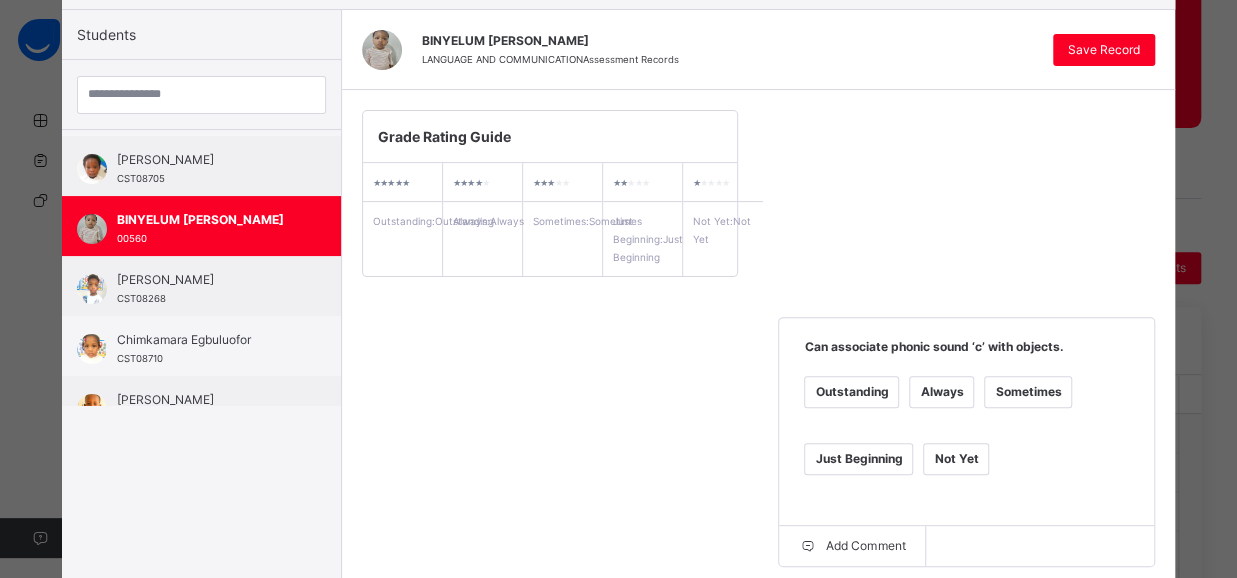 scroll, scrollTop: 0, scrollLeft: 0, axis: both 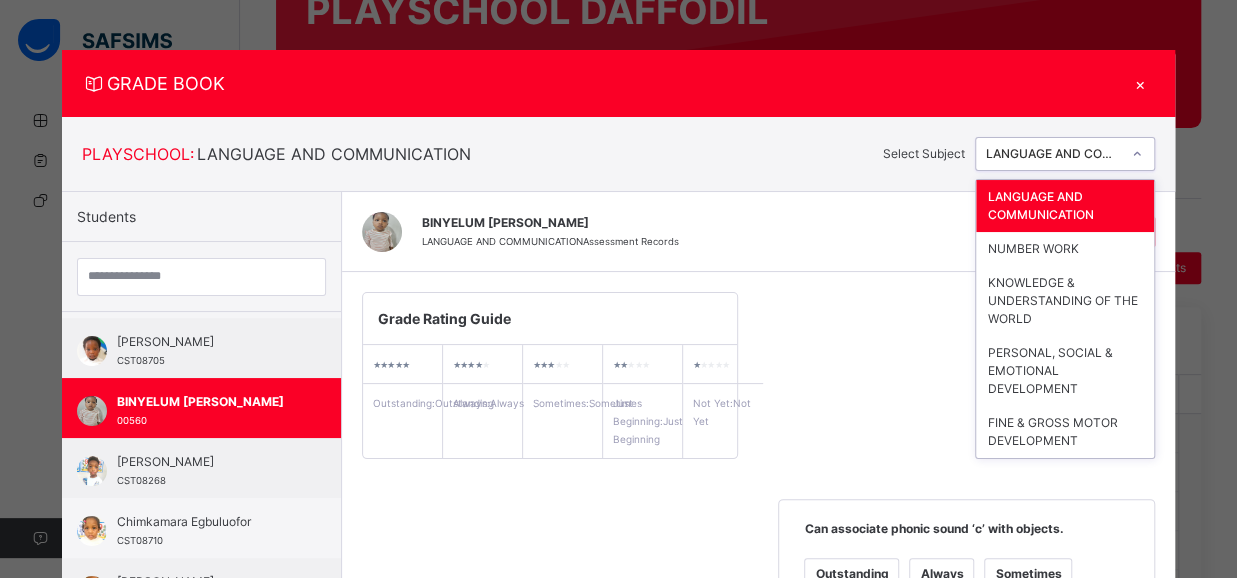 click at bounding box center [1137, 154] 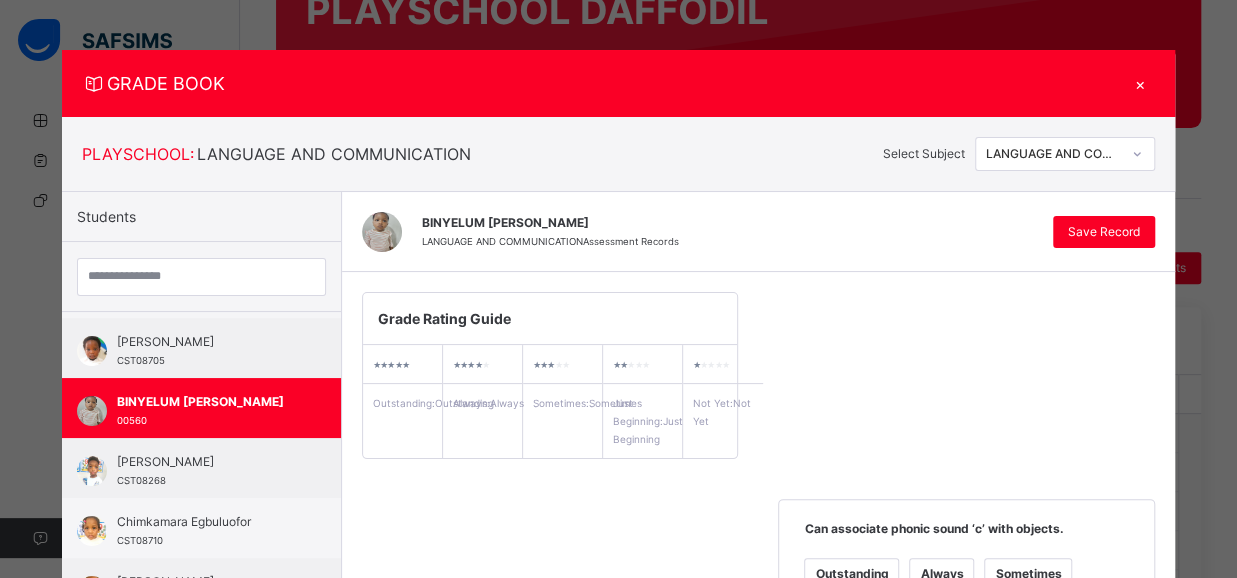 click on "BINYELUM  [PERSON_NAME] LANGUAGE AND COMMUNICATION  Assessment Records Save Record" at bounding box center (758, 232) 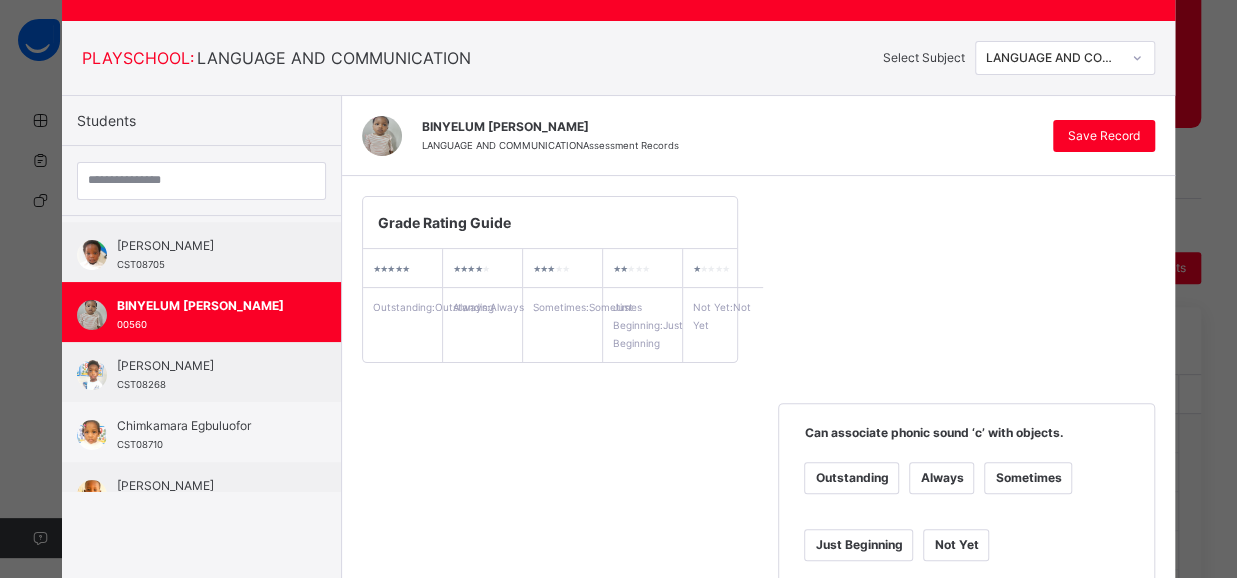 scroll, scrollTop: 0, scrollLeft: 0, axis: both 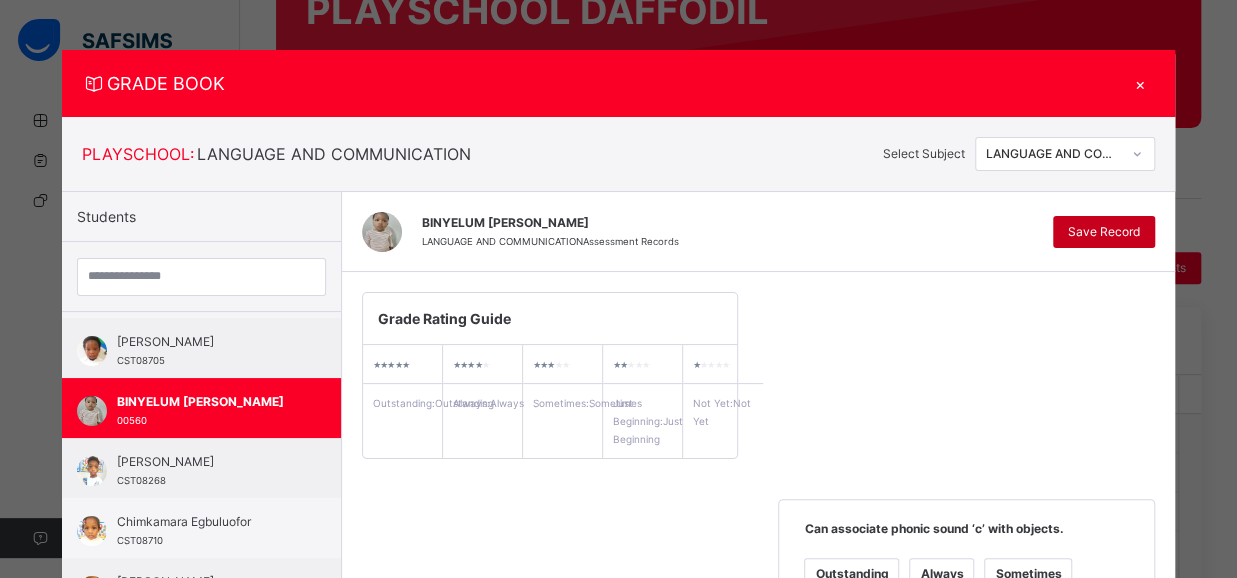 click on "Save Record" at bounding box center [1104, 232] 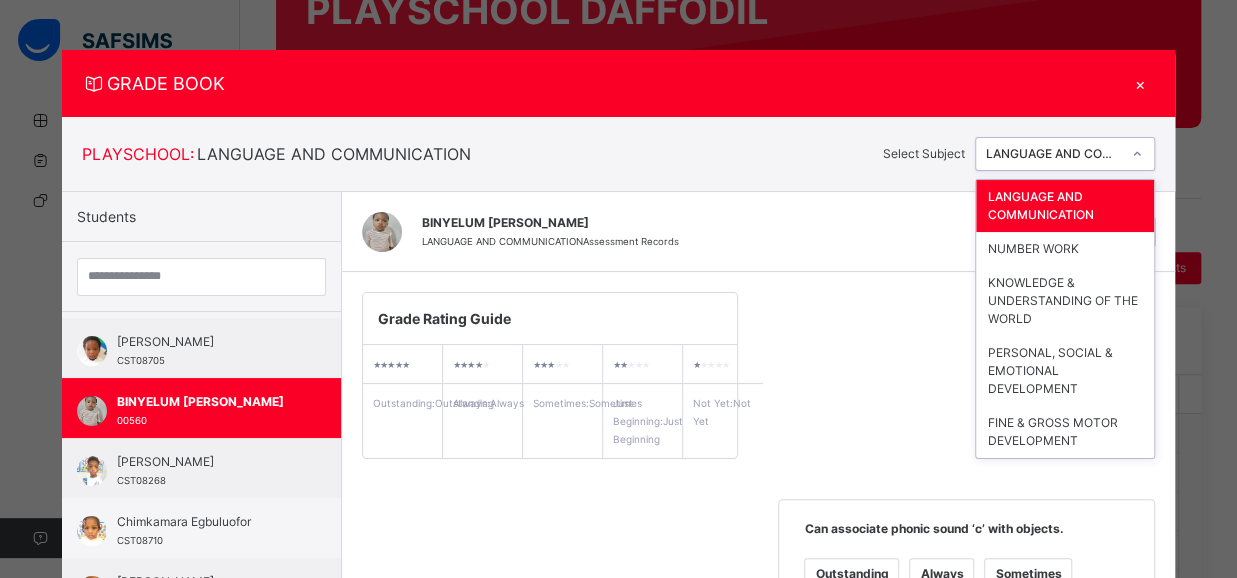 click 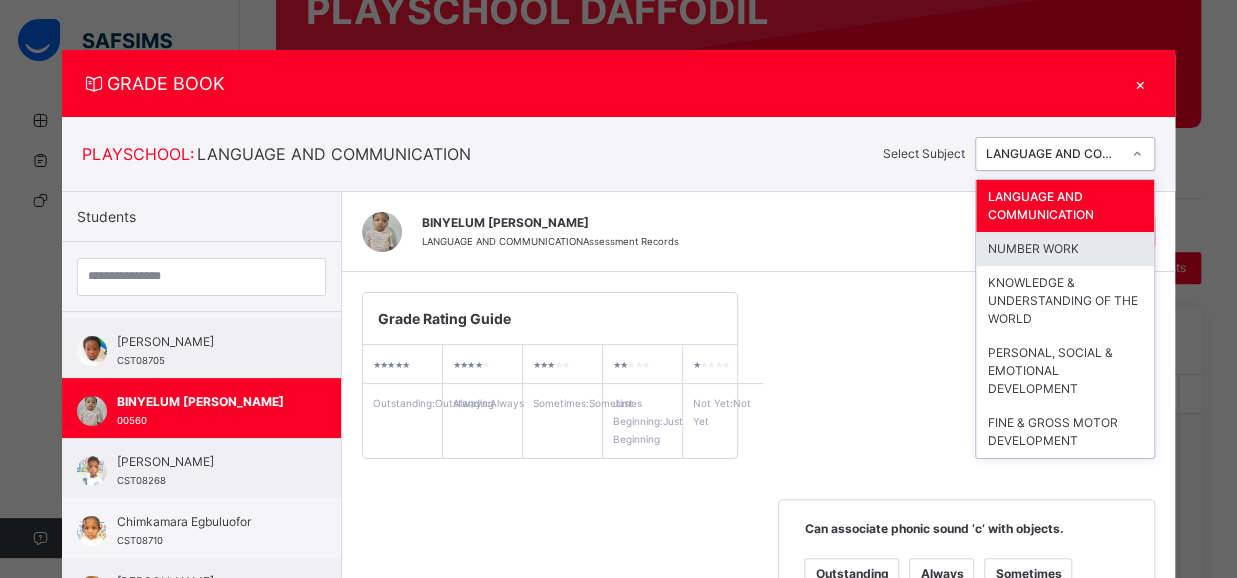 click on "NUMBER WORK" at bounding box center (1065, 249) 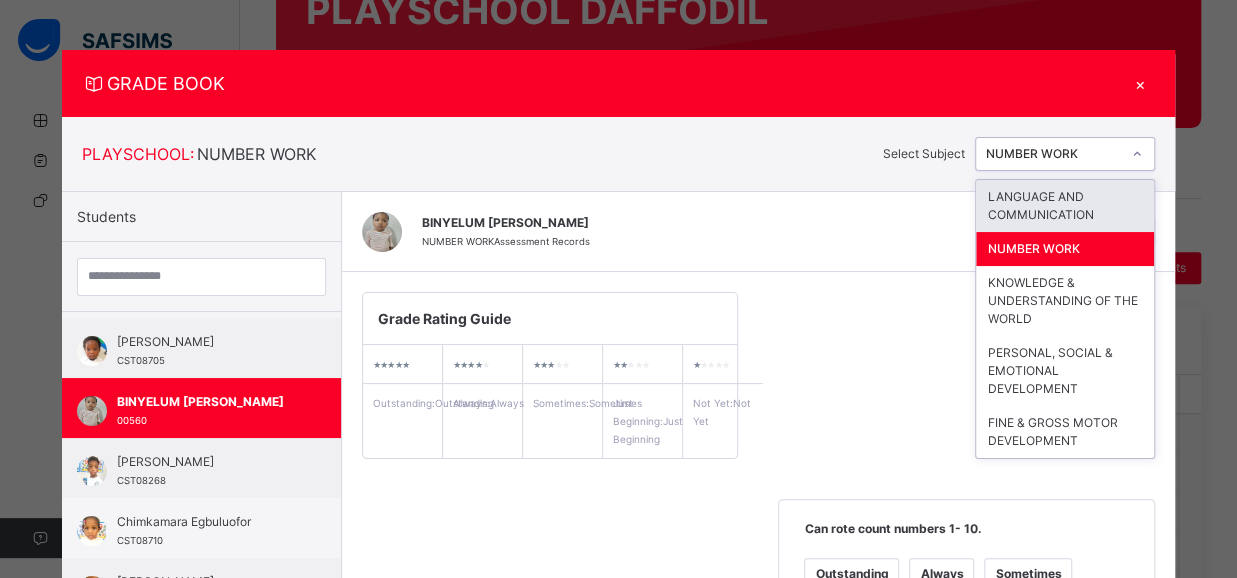 click 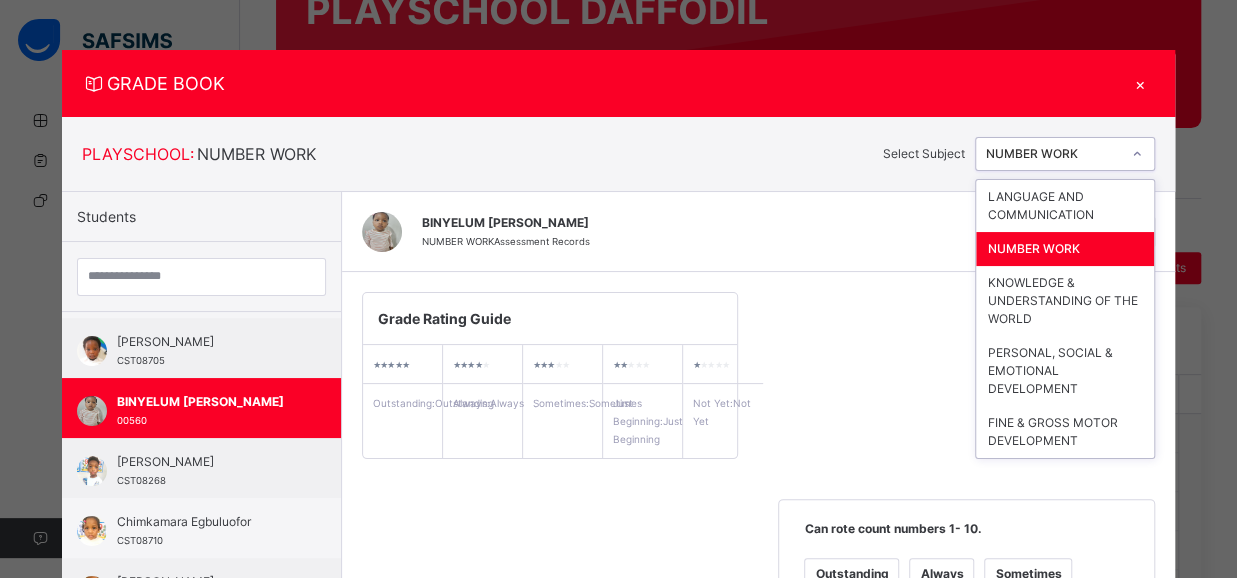 click on "NUMBER WORK" at bounding box center [1065, 249] 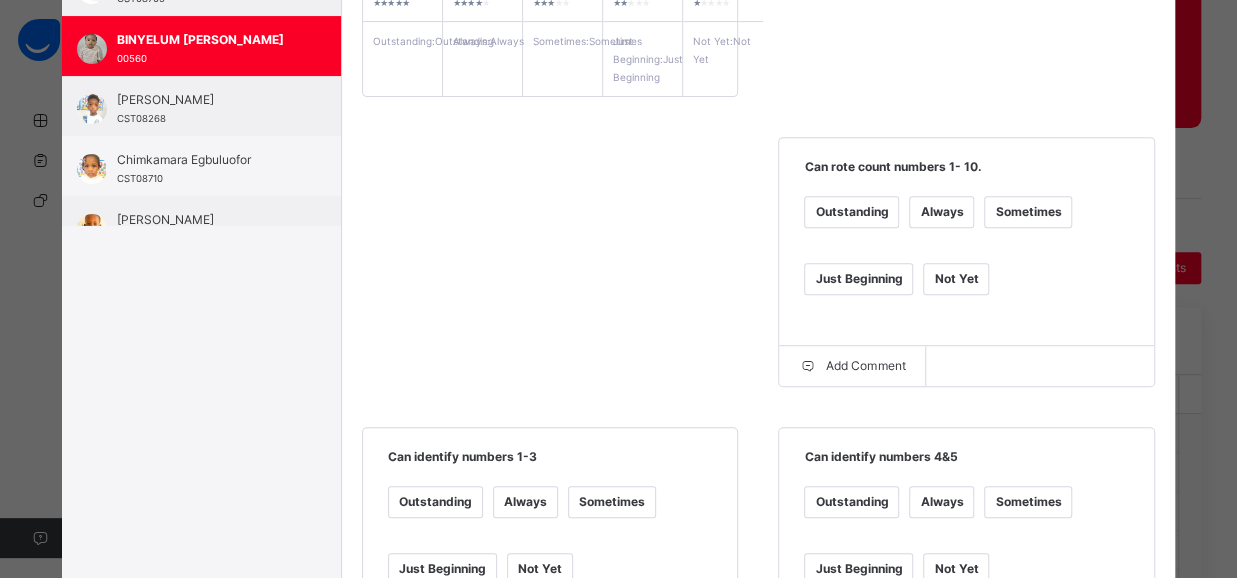 scroll, scrollTop: 379, scrollLeft: 0, axis: vertical 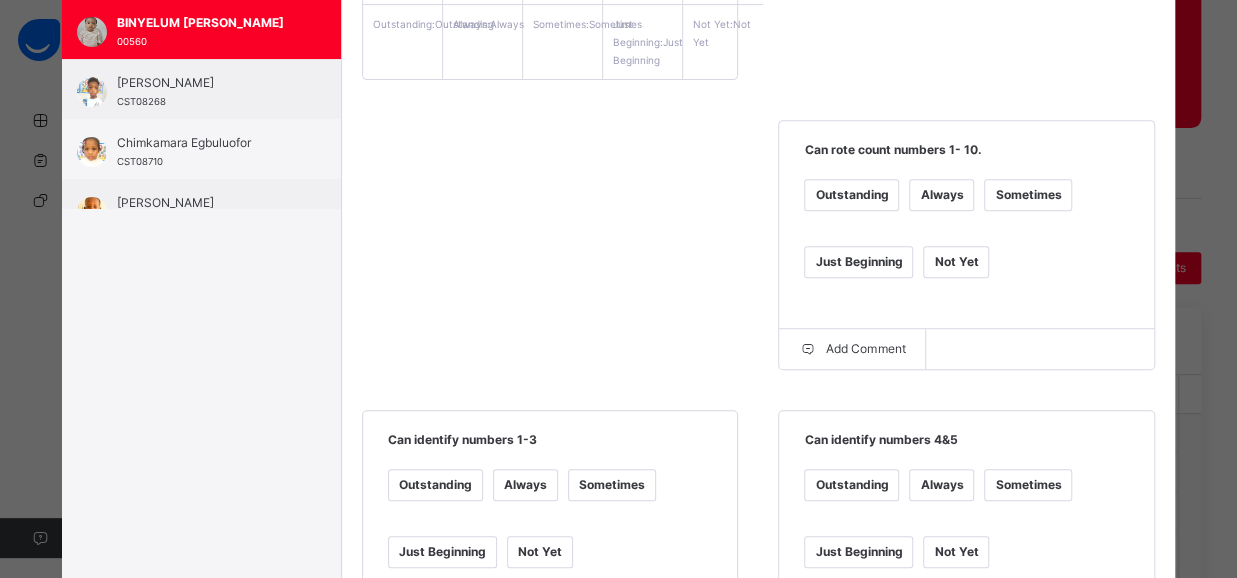 click on "Always" at bounding box center [941, 195] 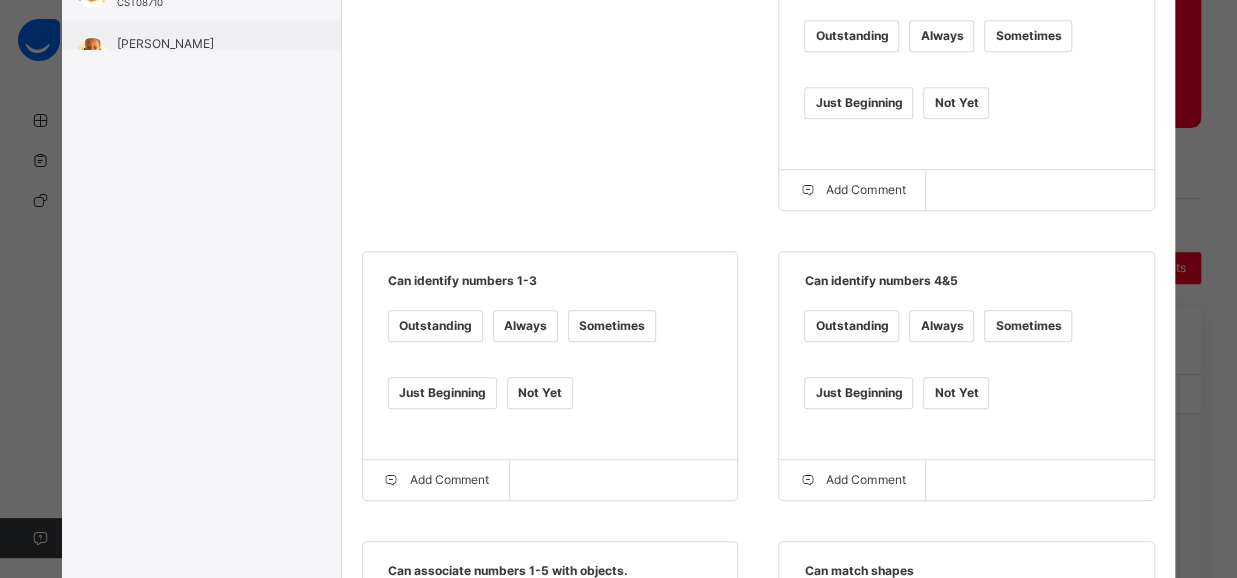 scroll, scrollTop: 546, scrollLeft: 0, axis: vertical 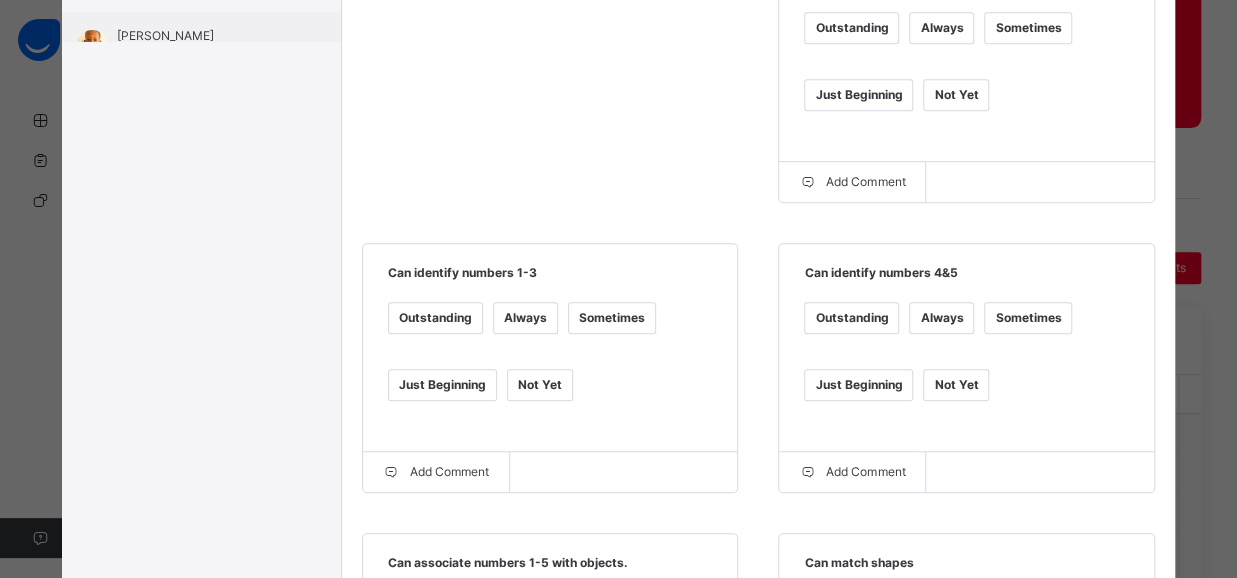 click on "Just Beginning" at bounding box center [442, 385] 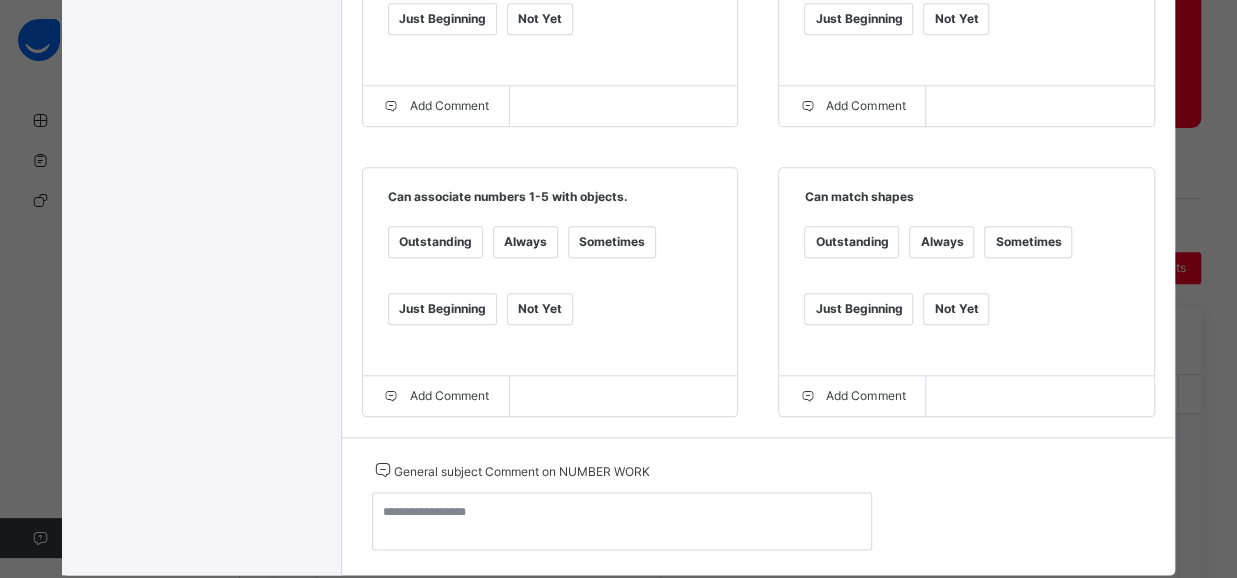 scroll, scrollTop: 973, scrollLeft: 0, axis: vertical 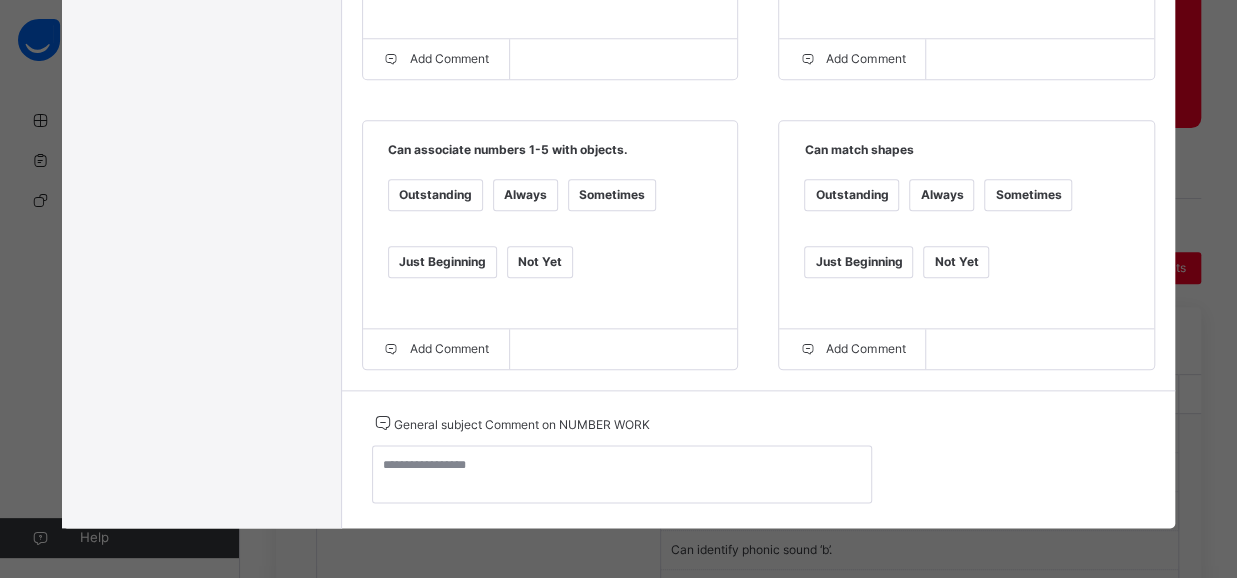 click on "Just Beginning" at bounding box center (442, 262) 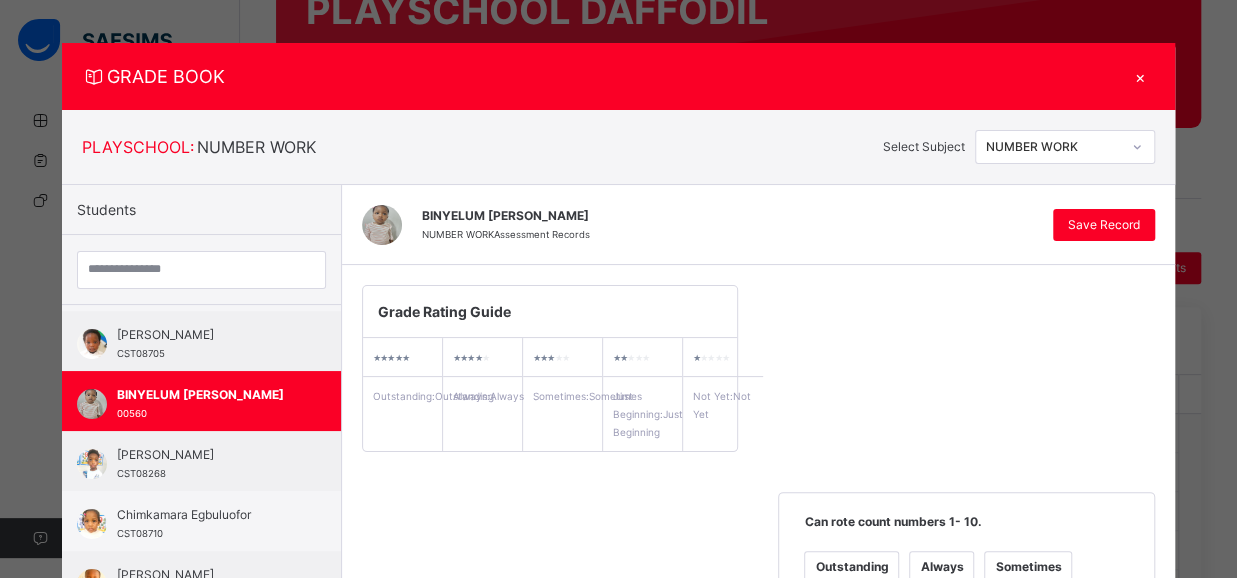scroll, scrollTop: 0, scrollLeft: 0, axis: both 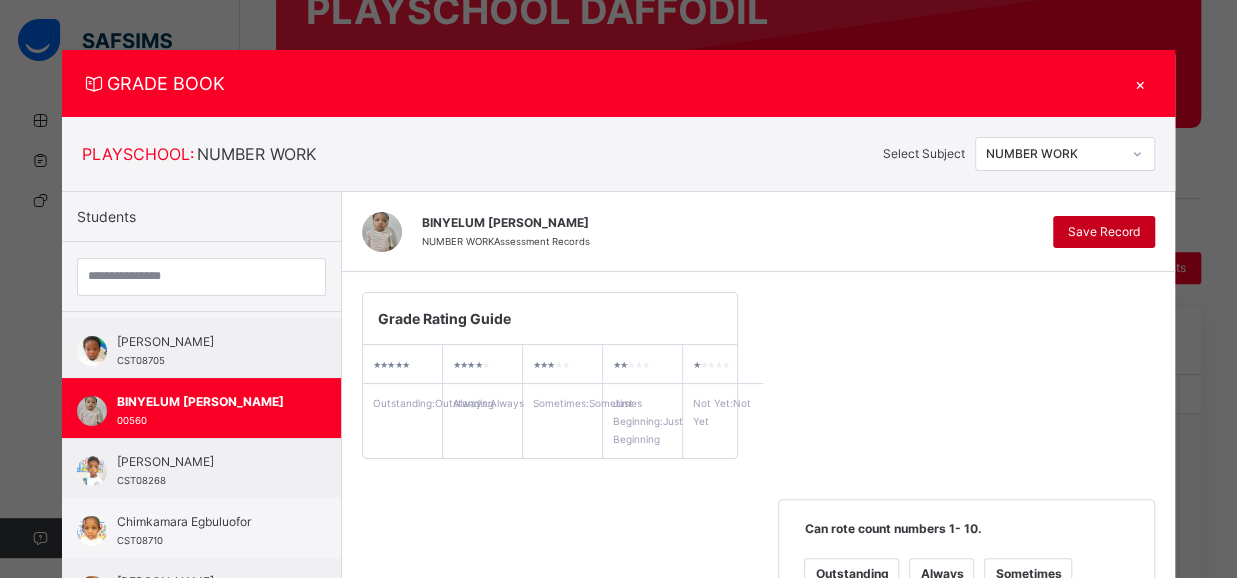 click on "Save Record" at bounding box center [1104, 232] 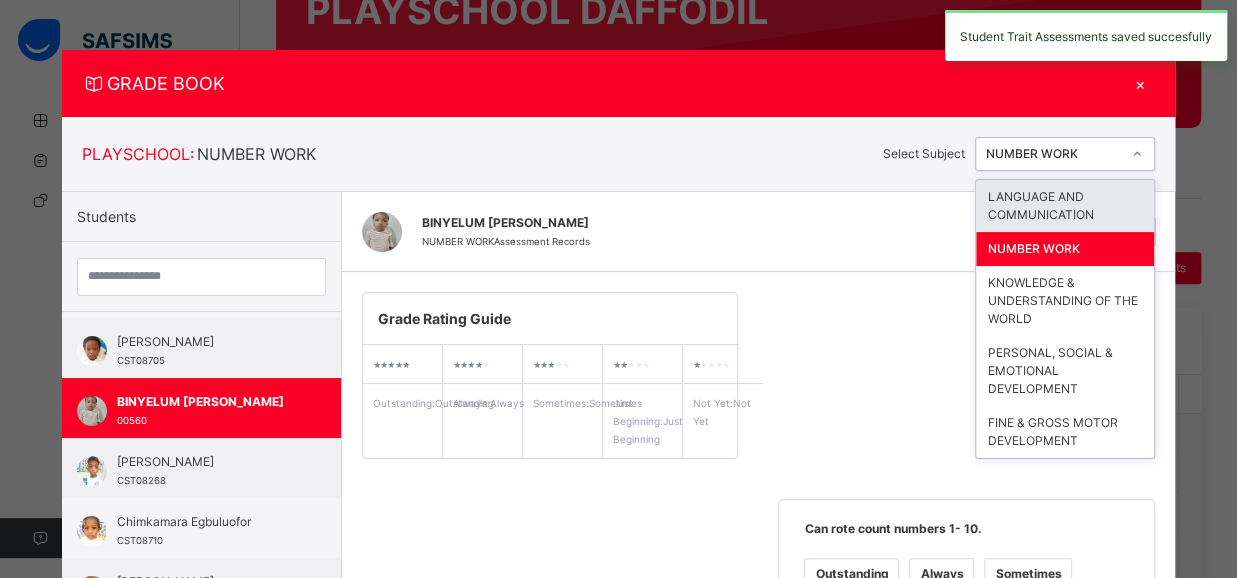 click at bounding box center [1137, 154] 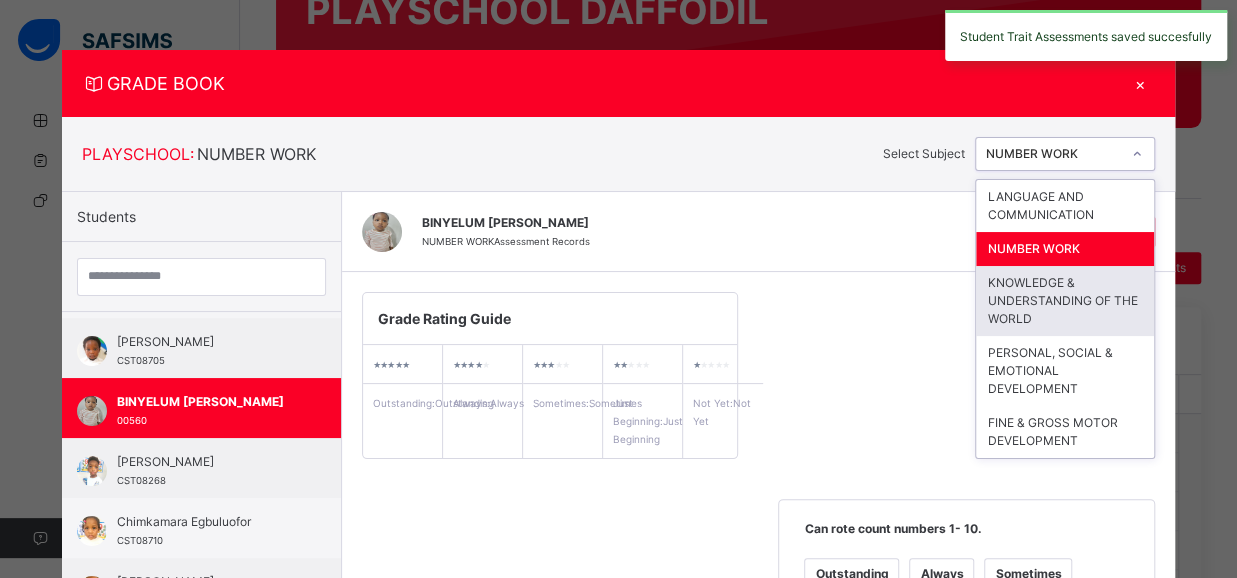click on "KNOWLEDGE & UNDERSTANDING OF THE WORLD" at bounding box center [1065, 301] 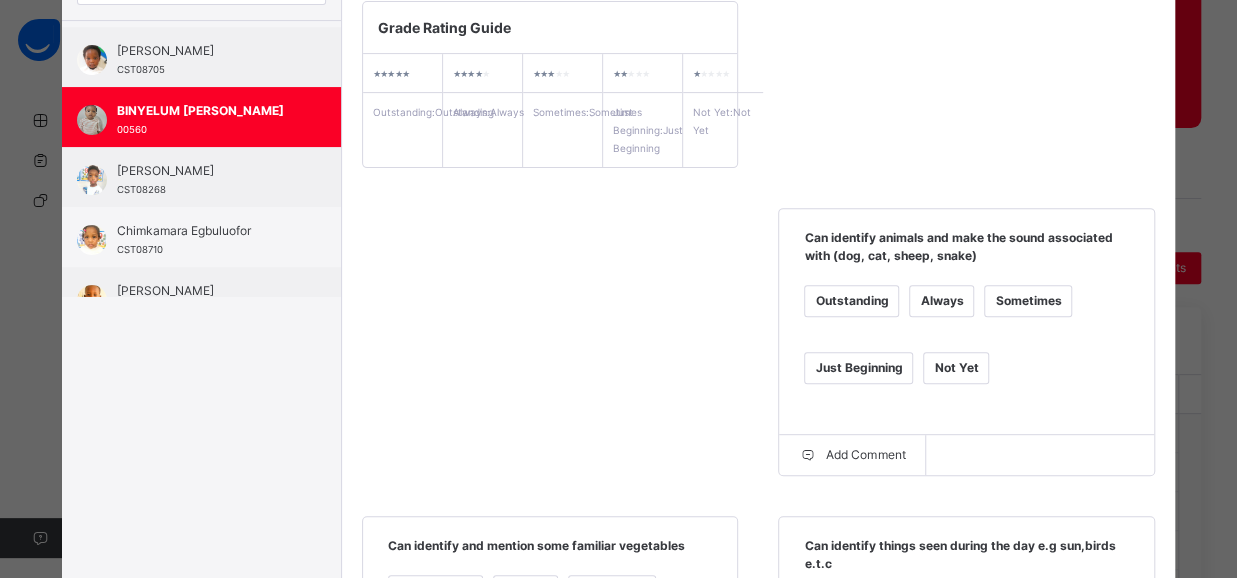 scroll, scrollTop: 296, scrollLeft: 0, axis: vertical 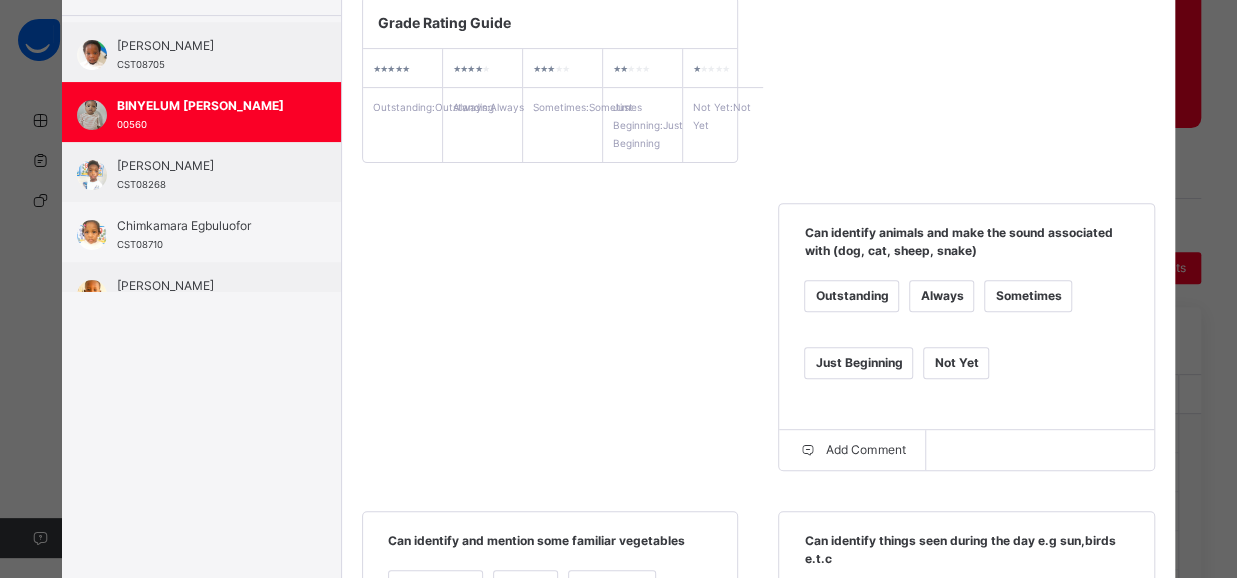 click on "Sometimes" at bounding box center (1028, 296) 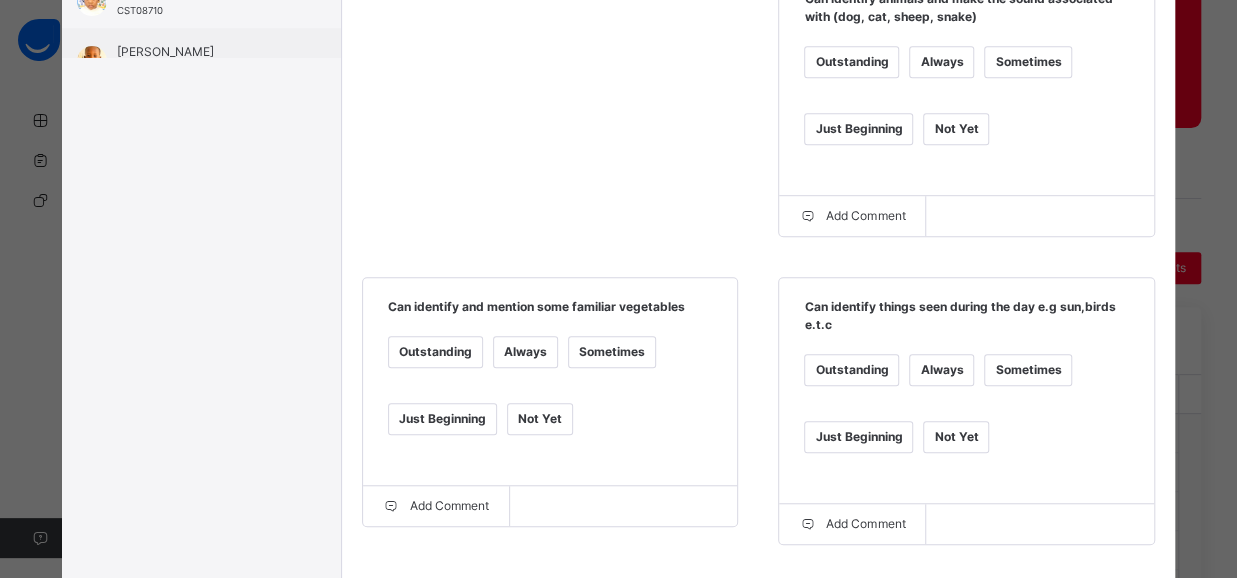 scroll, scrollTop: 532, scrollLeft: 0, axis: vertical 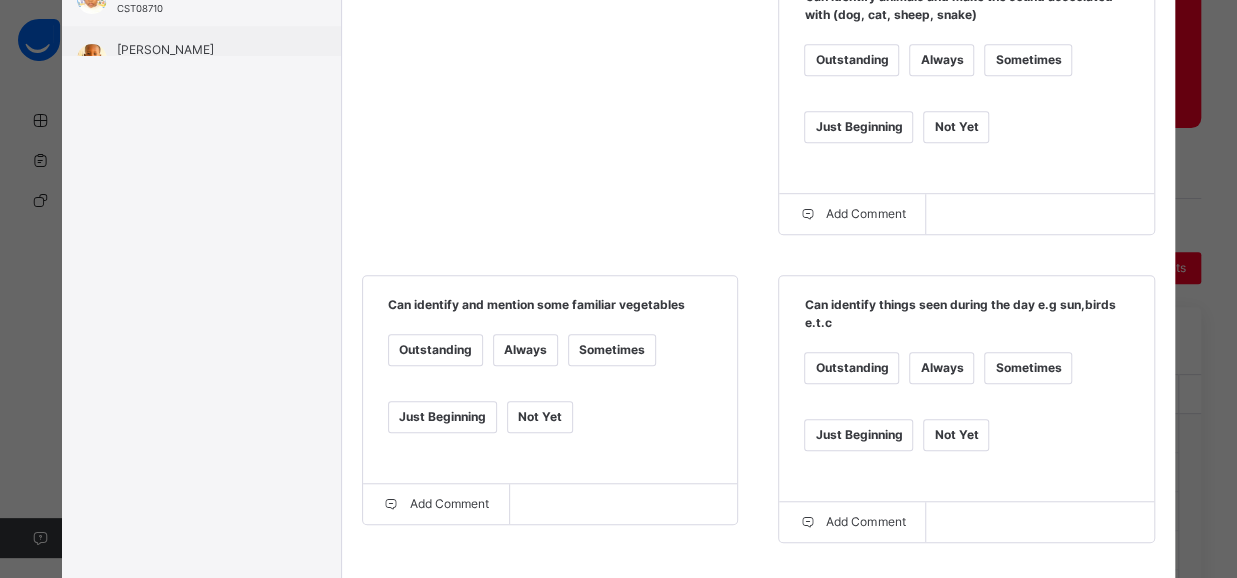 click on "Sometimes" at bounding box center (612, 350) 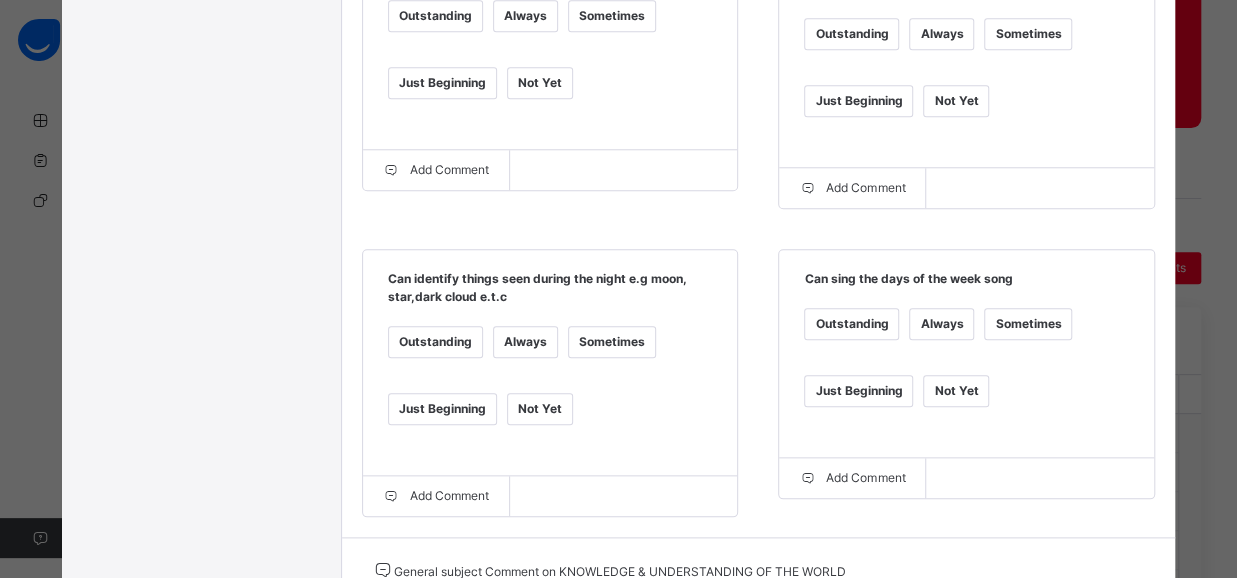 scroll, scrollTop: 918, scrollLeft: 0, axis: vertical 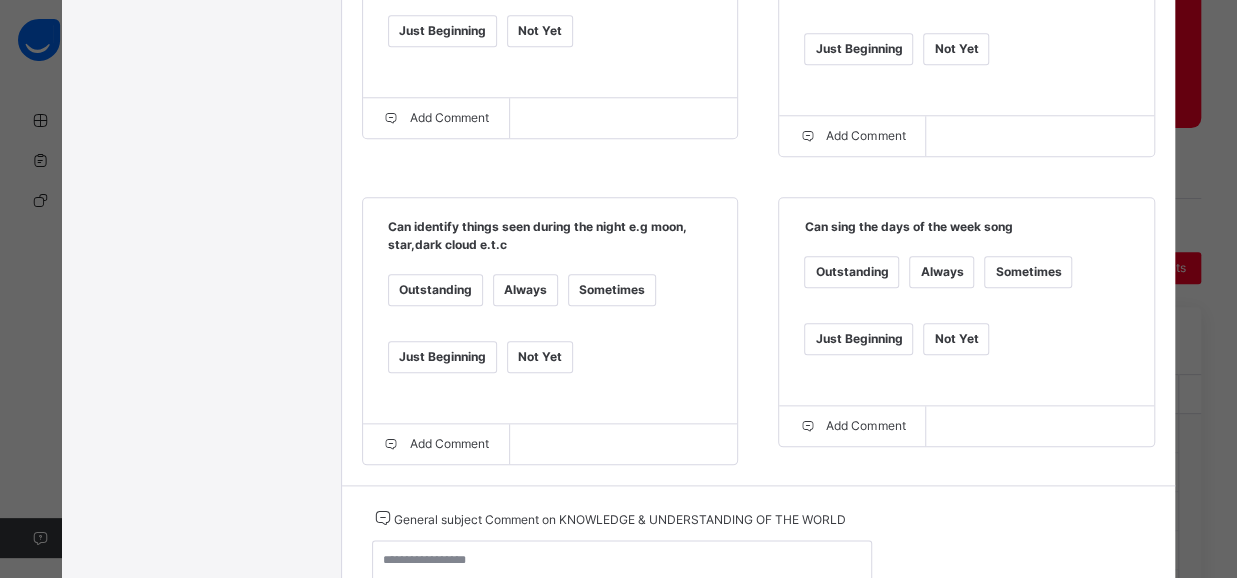 click on "Just Beginning" at bounding box center (442, 357) 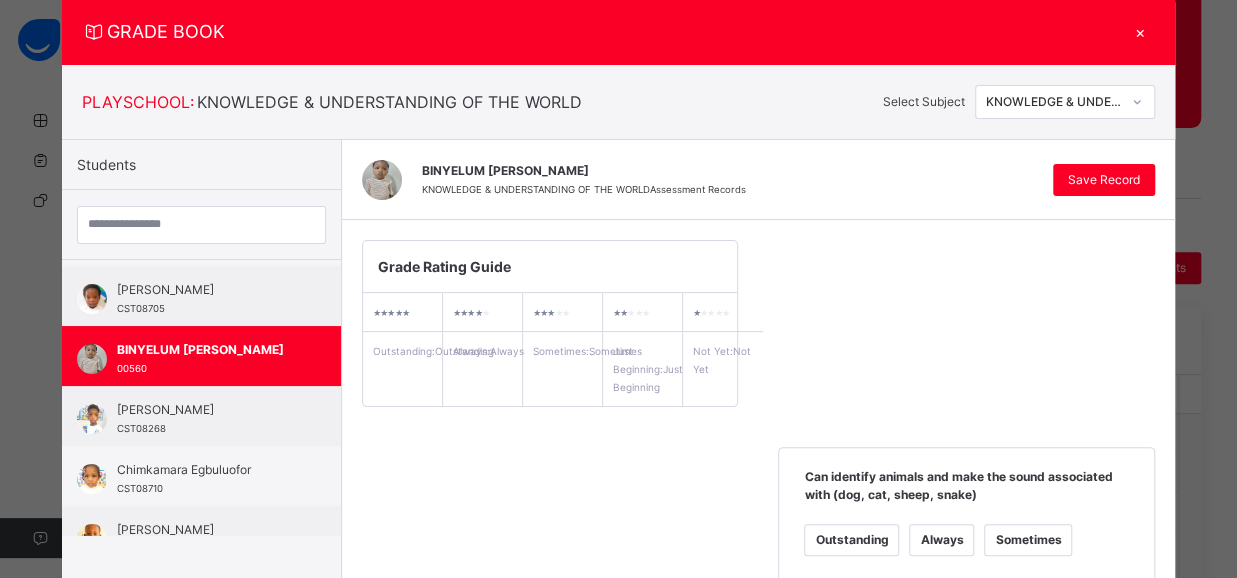 scroll, scrollTop: 44, scrollLeft: 0, axis: vertical 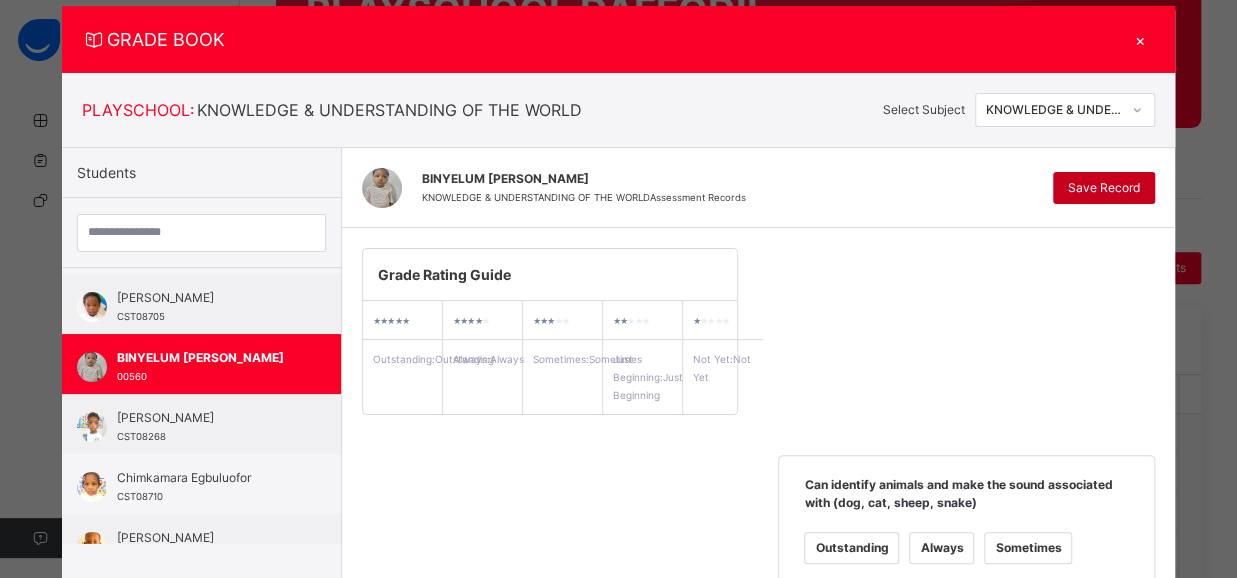 click on "Save Record" at bounding box center [1104, 188] 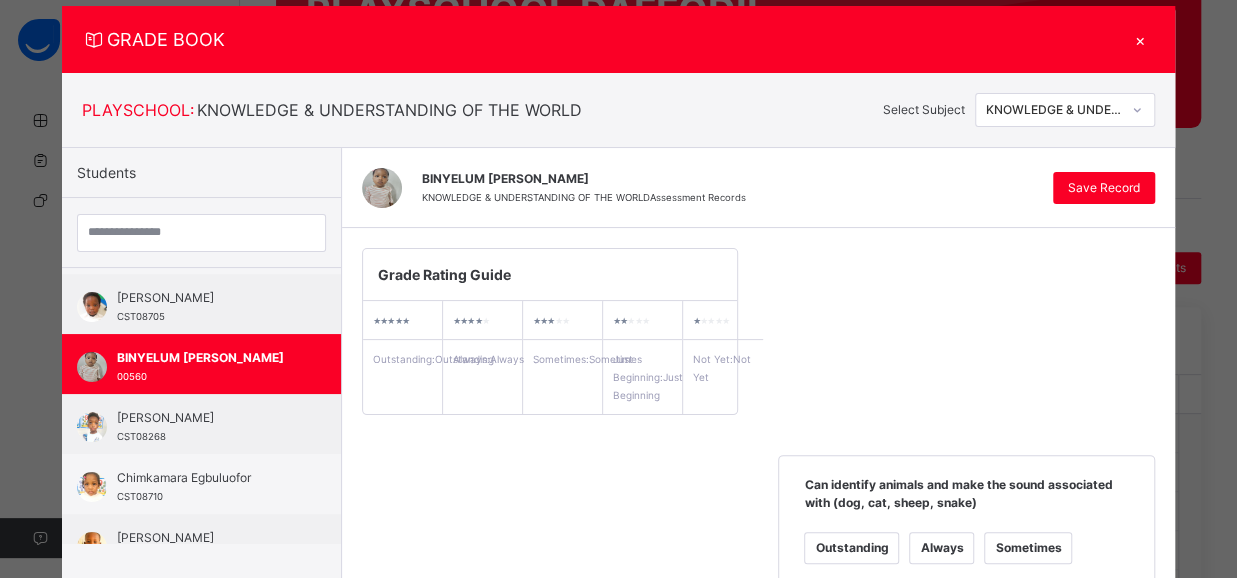 click 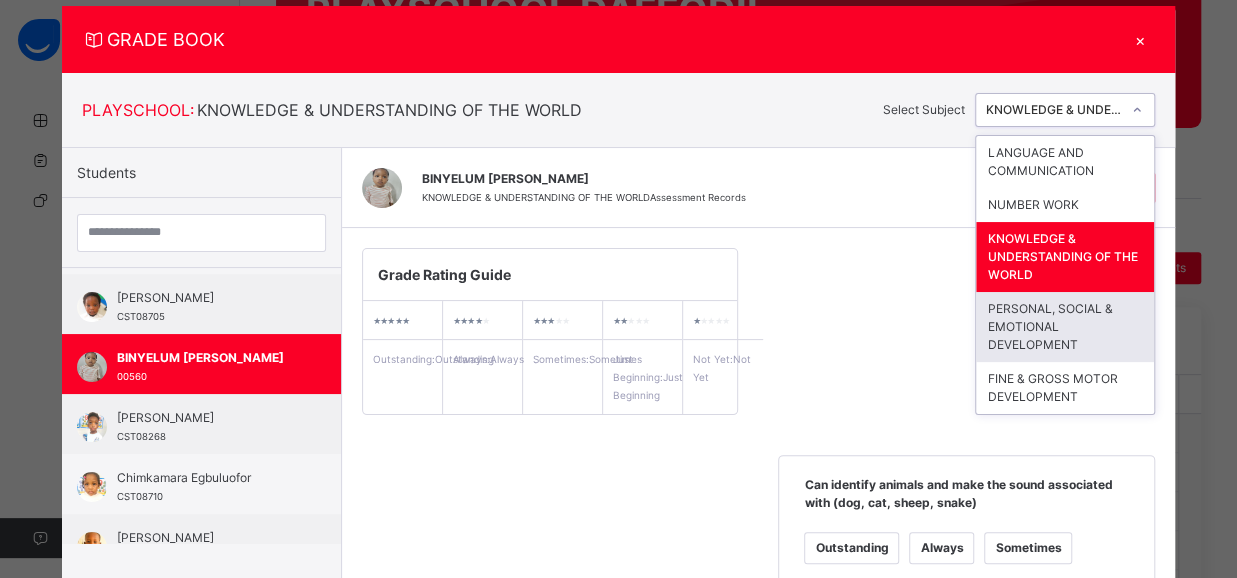 click on "PERSONAL, SOCIAL & EMOTIONAL DEVELOPMENT" at bounding box center [1065, 327] 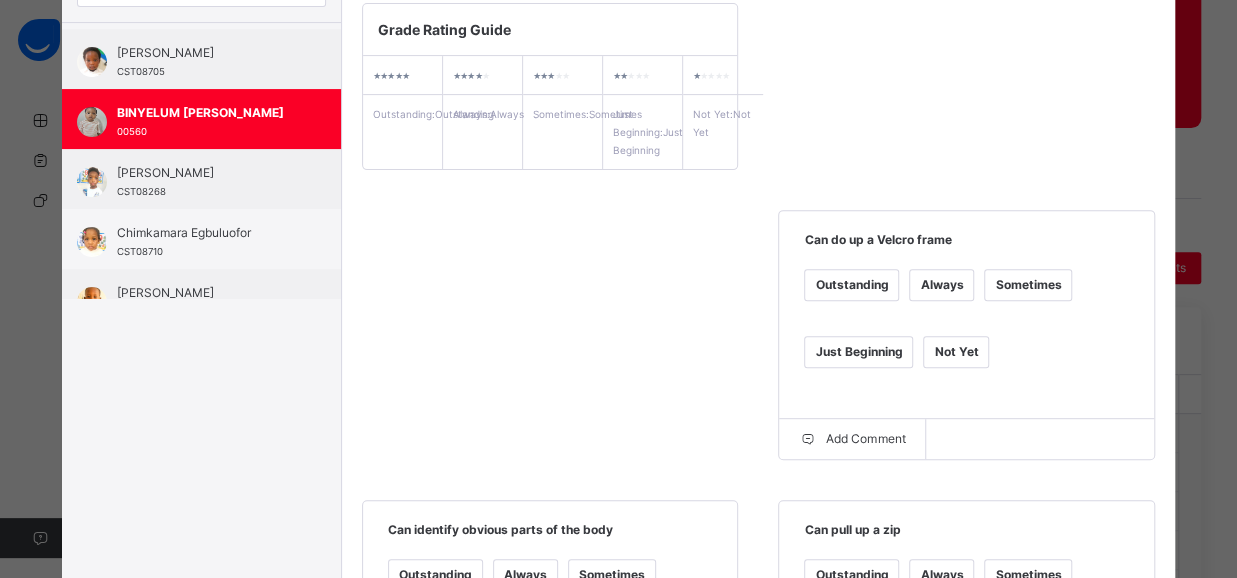 scroll, scrollTop: 308, scrollLeft: 0, axis: vertical 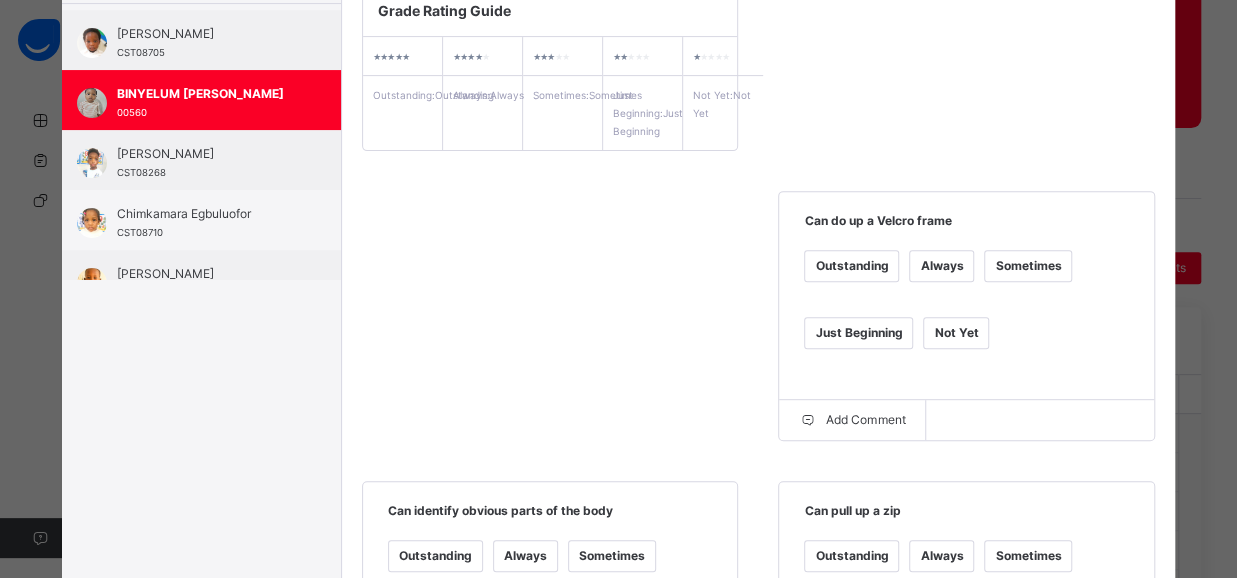click on "Just Beginning" at bounding box center [858, 333] 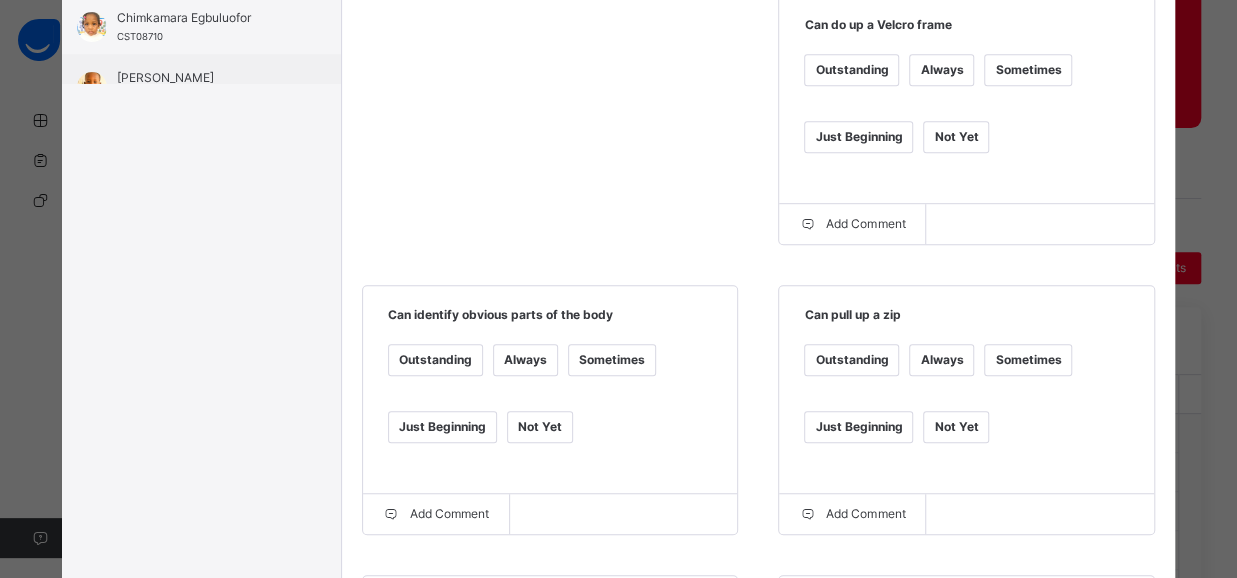 scroll, scrollTop: 512, scrollLeft: 0, axis: vertical 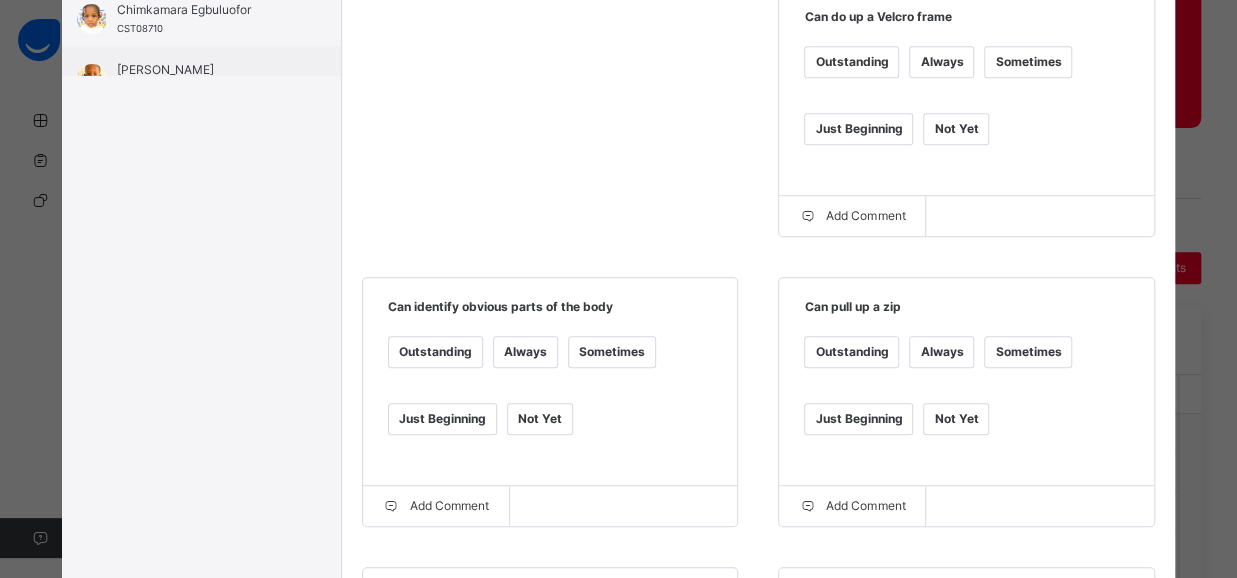 click on "Always" at bounding box center (525, 352) 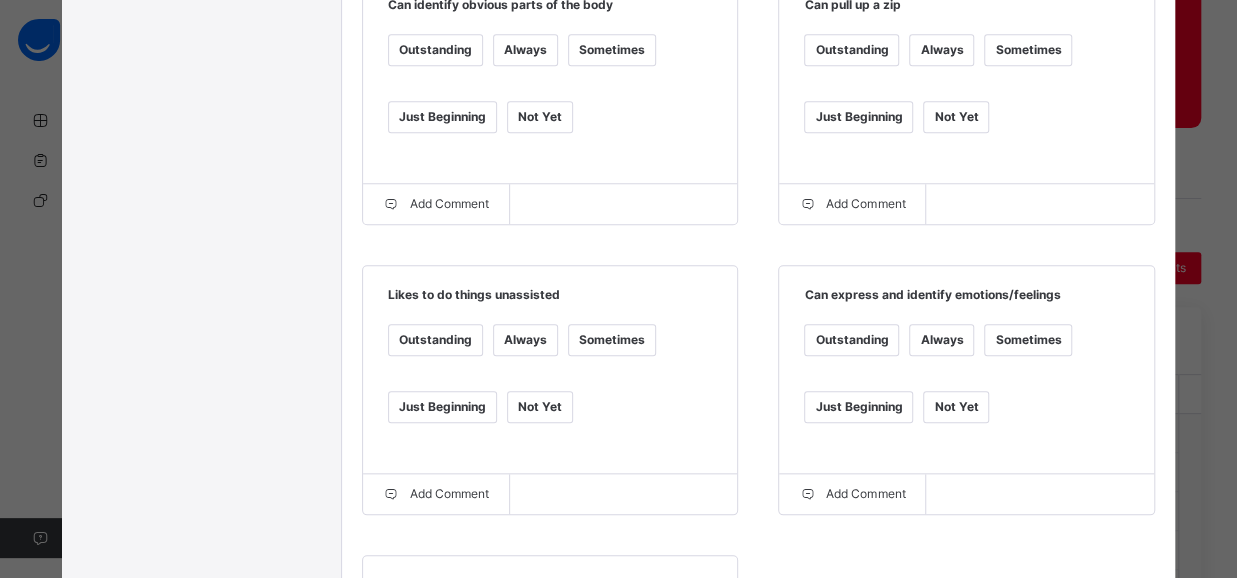 scroll, scrollTop: 821, scrollLeft: 0, axis: vertical 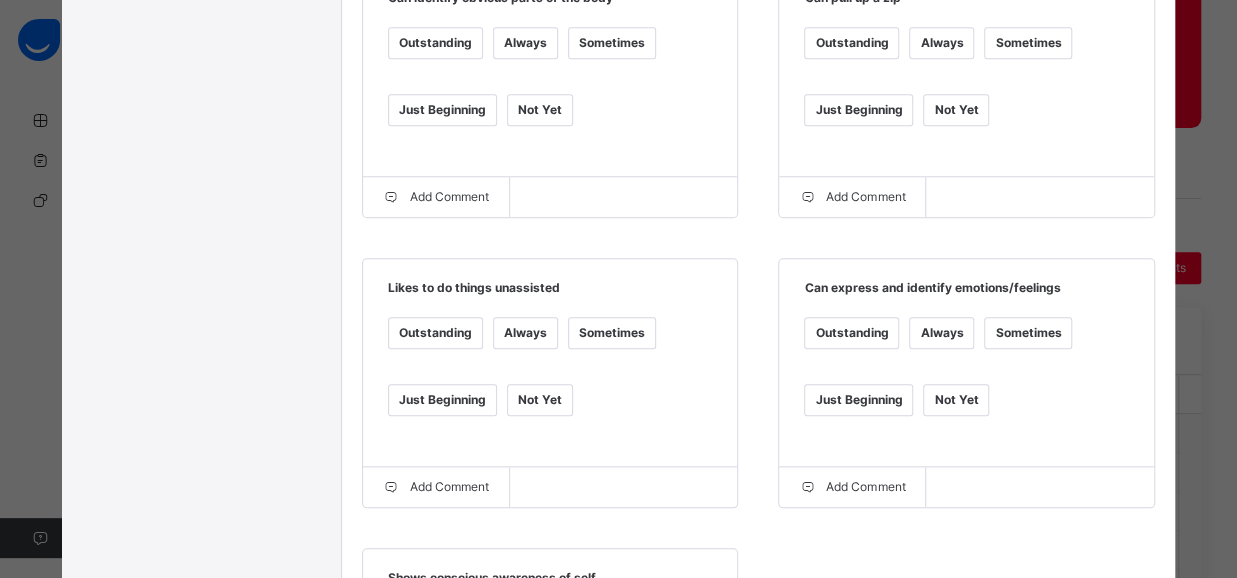 click on "Always" at bounding box center (525, 333) 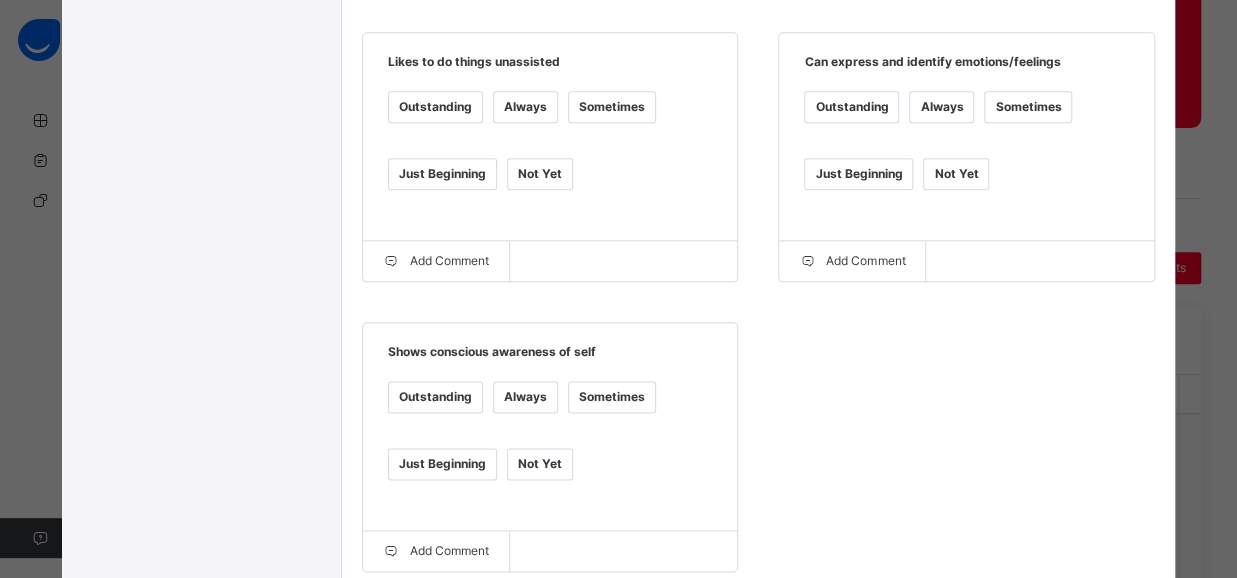 scroll, scrollTop: 1053, scrollLeft: 0, axis: vertical 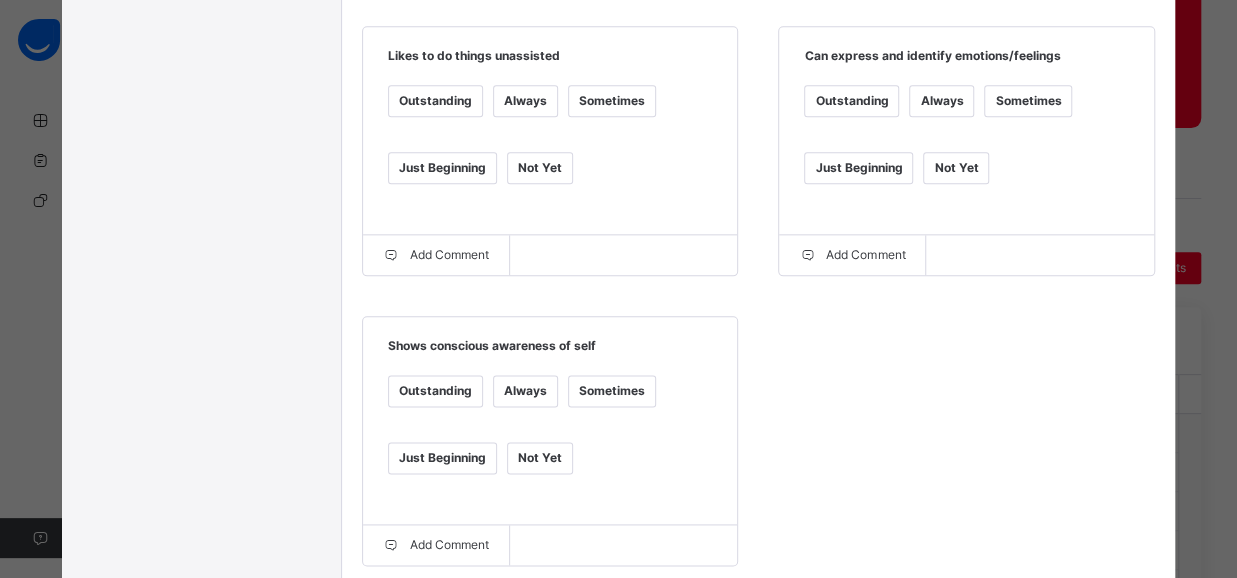 click on "Always" at bounding box center (525, 391) 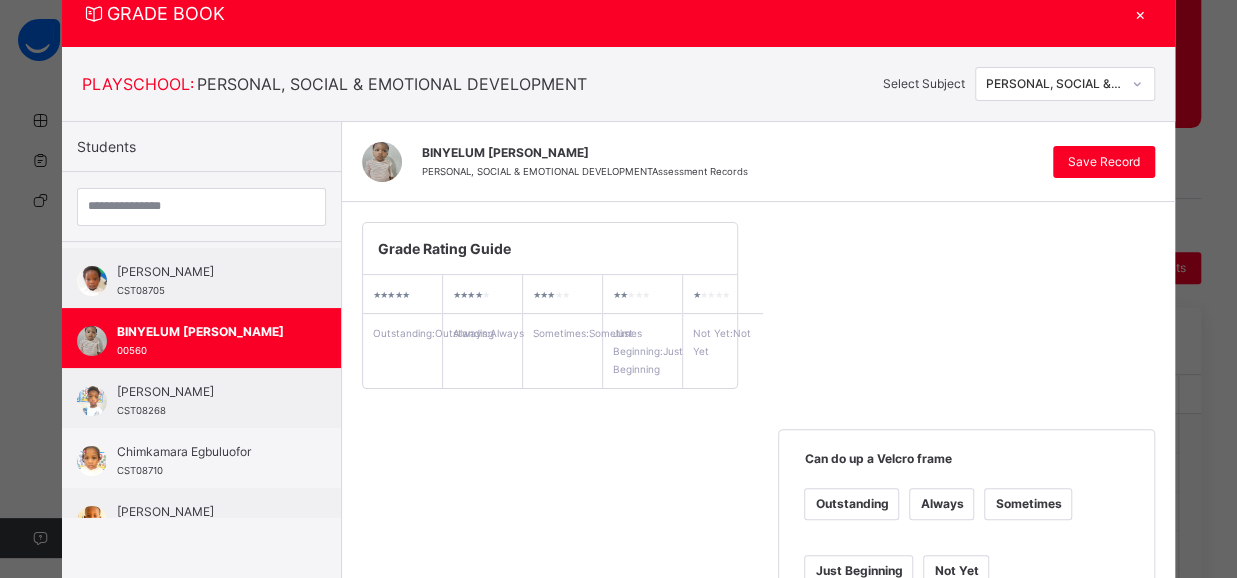 scroll, scrollTop: 18, scrollLeft: 0, axis: vertical 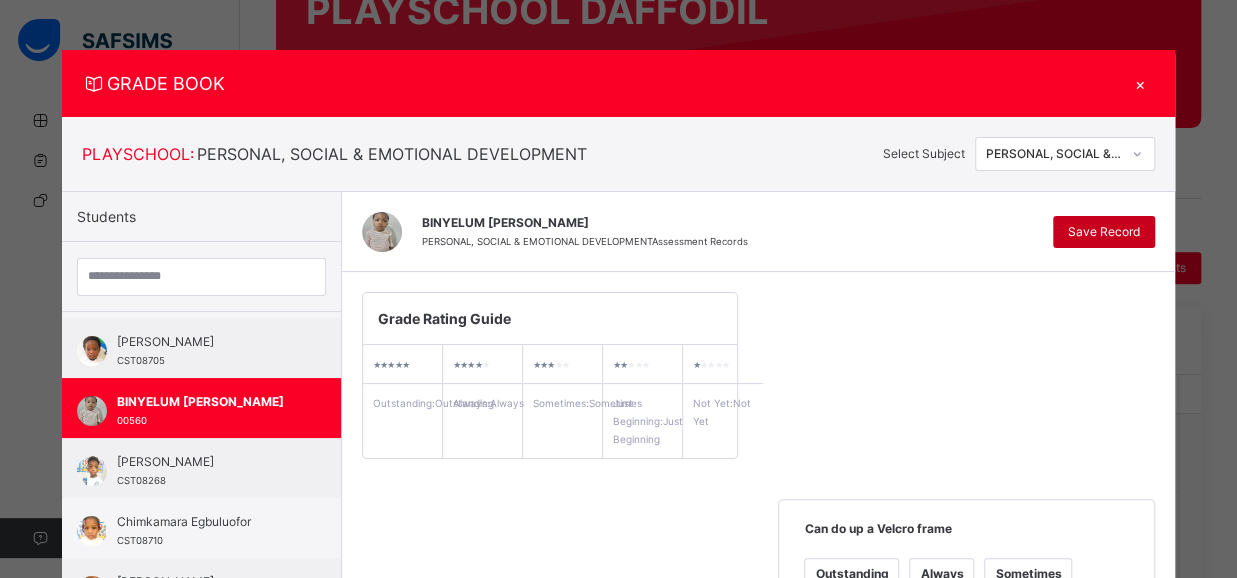 click on "Save Record" at bounding box center (1104, 232) 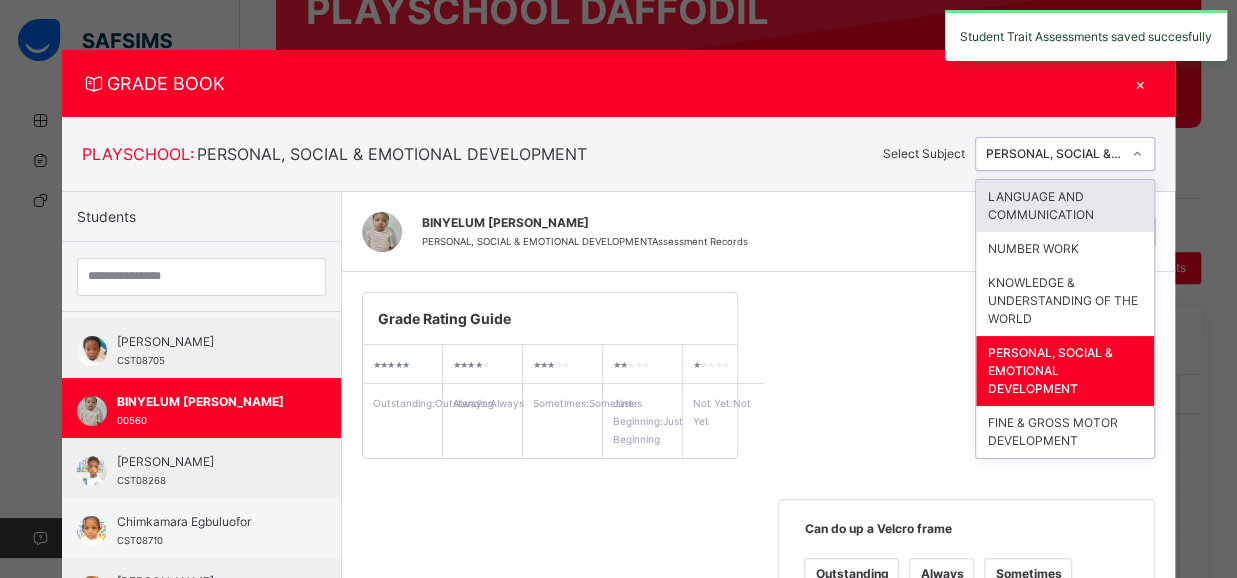 click 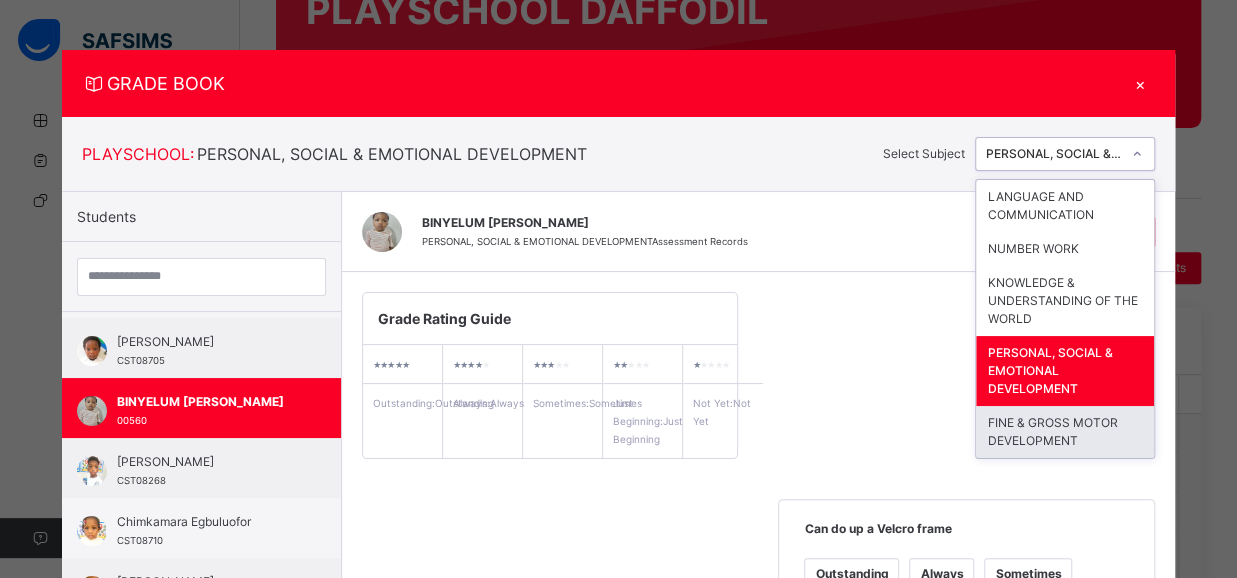 click on "FINE & GROSS MOTOR DEVELOPMENT" at bounding box center (1065, 432) 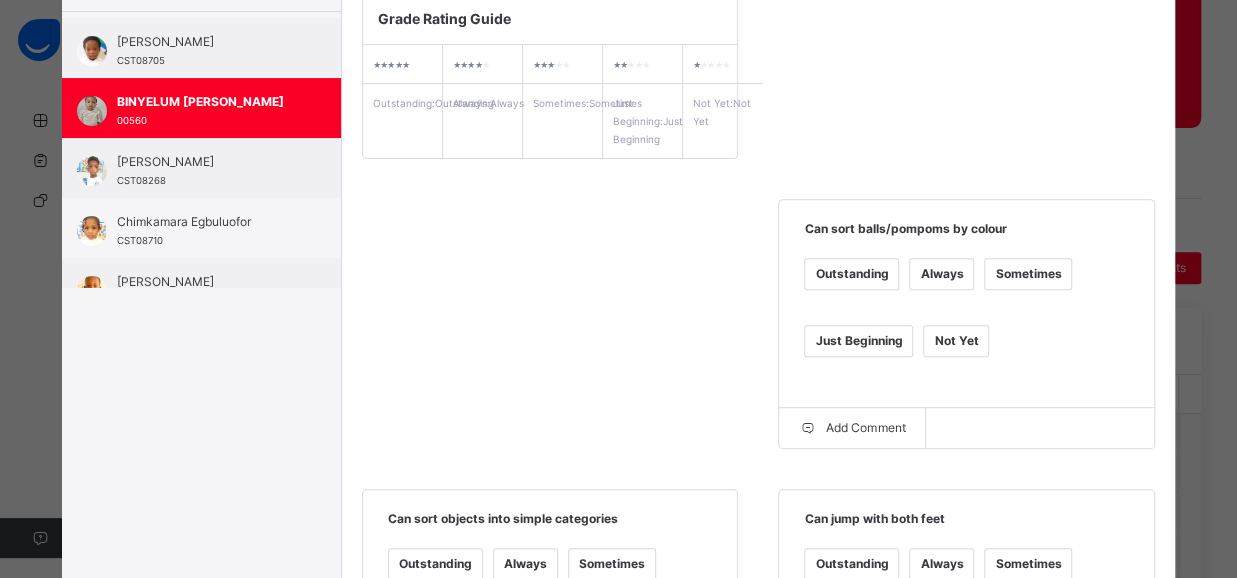 scroll, scrollTop: 332, scrollLeft: 0, axis: vertical 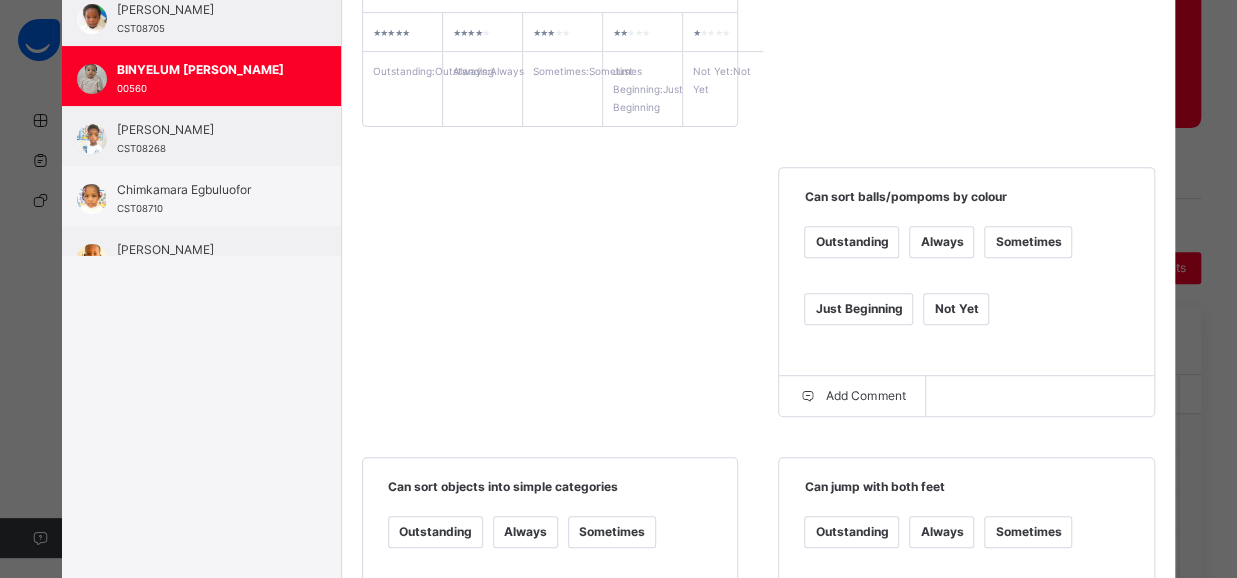 click on "Sometimes" at bounding box center (1028, 242) 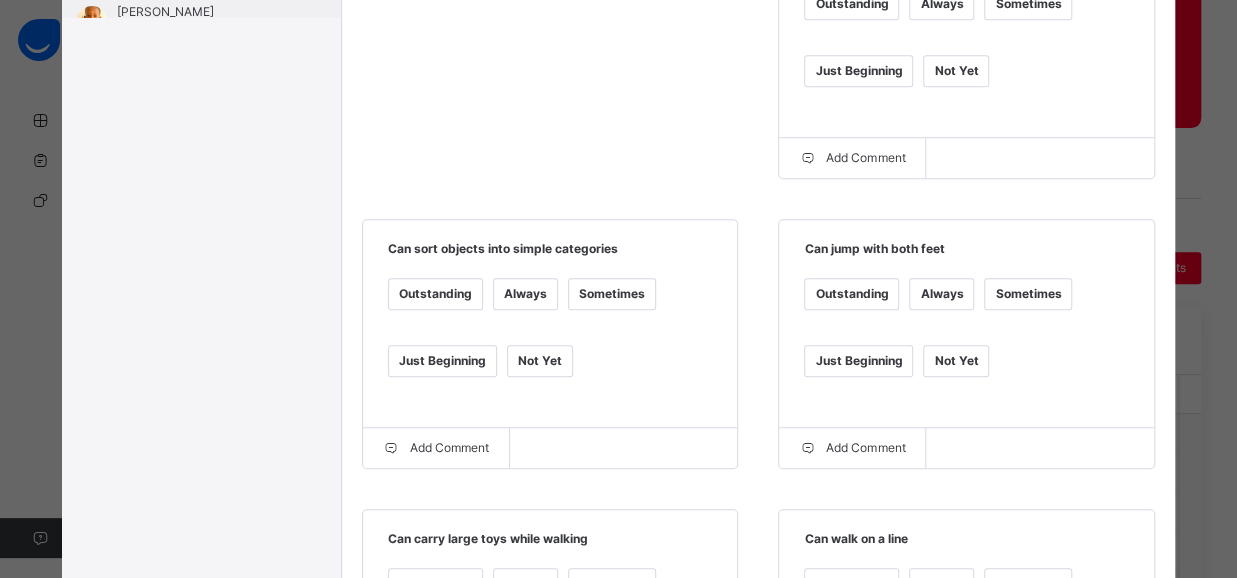 scroll, scrollTop: 597, scrollLeft: 0, axis: vertical 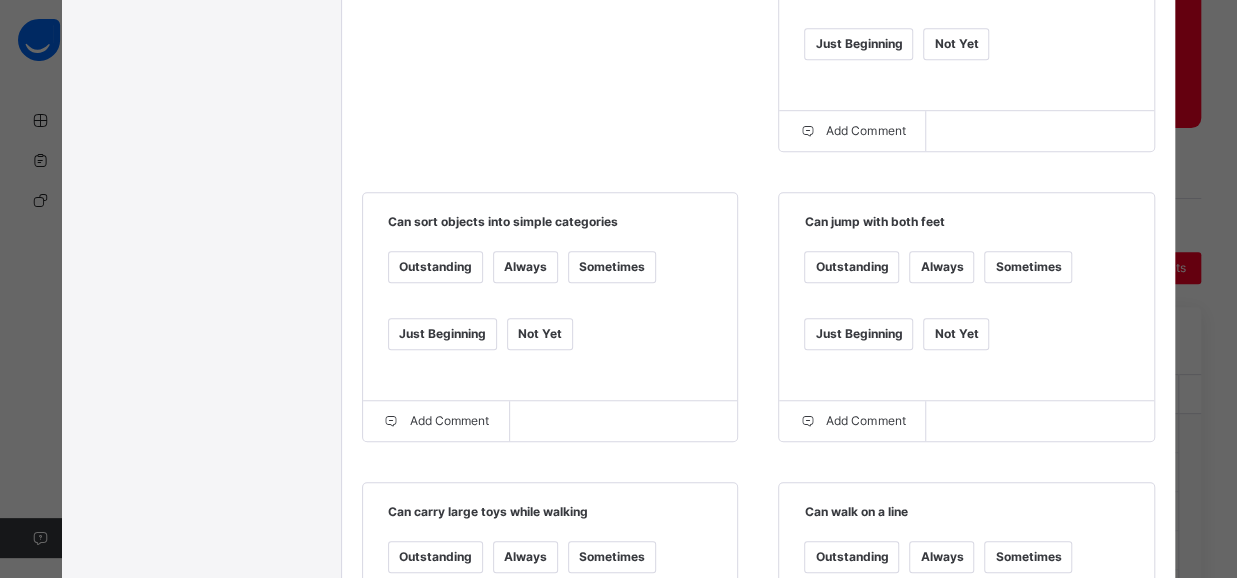 click on "Sometimes" at bounding box center [612, 267] 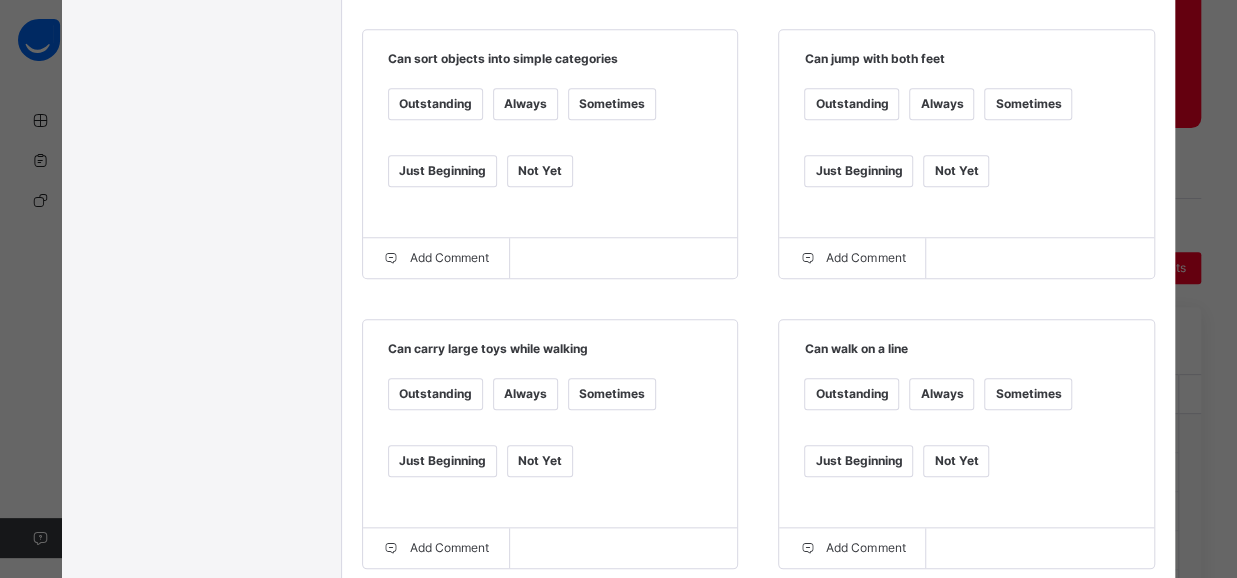 scroll, scrollTop: 823, scrollLeft: 0, axis: vertical 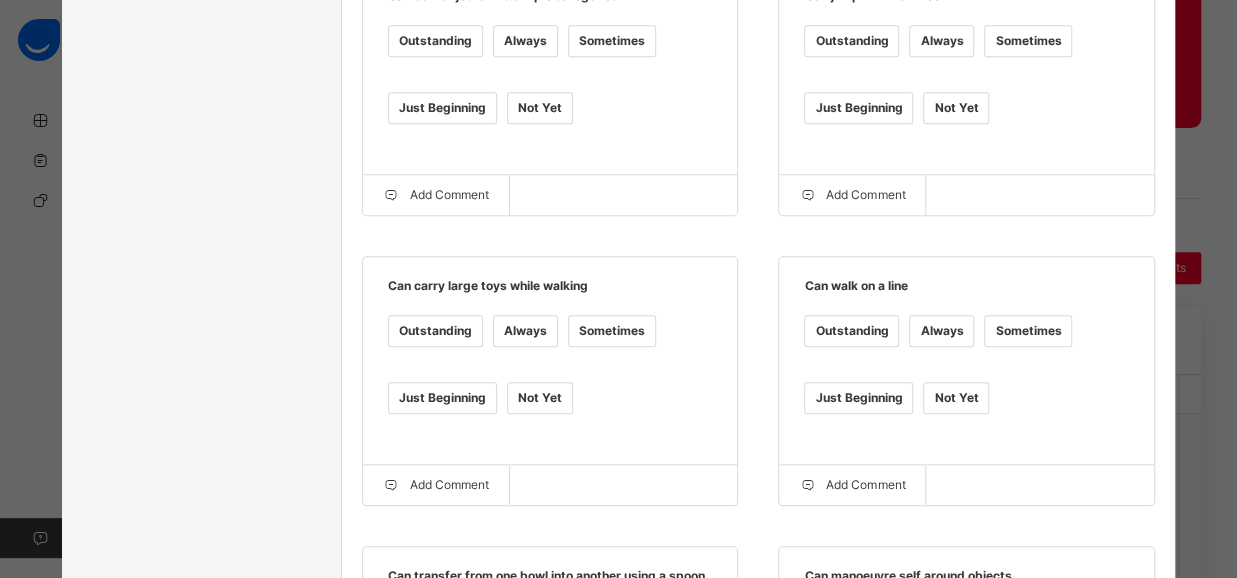 click on "Always" at bounding box center [525, 331] 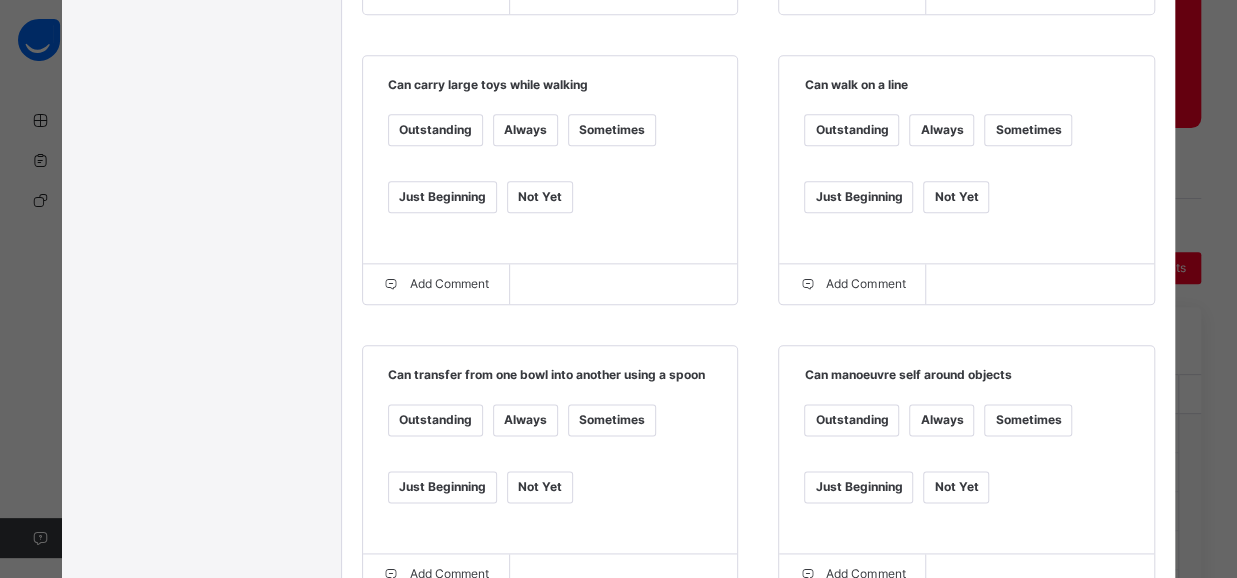 scroll, scrollTop: 1104, scrollLeft: 0, axis: vertical 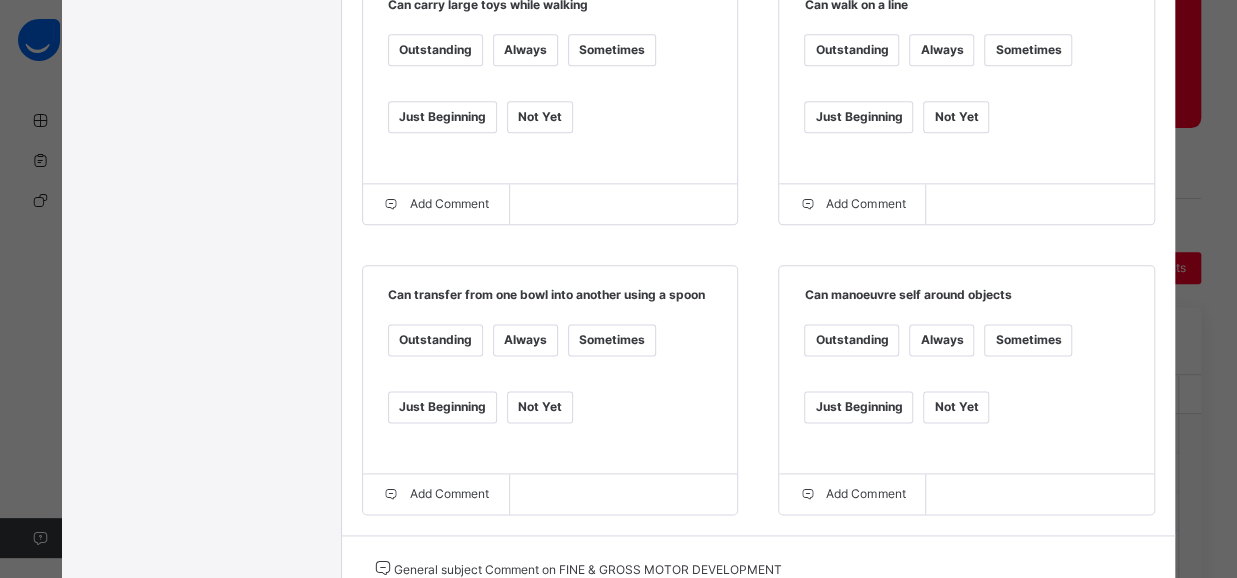 click on "Always" at bounding box center [525, 340] 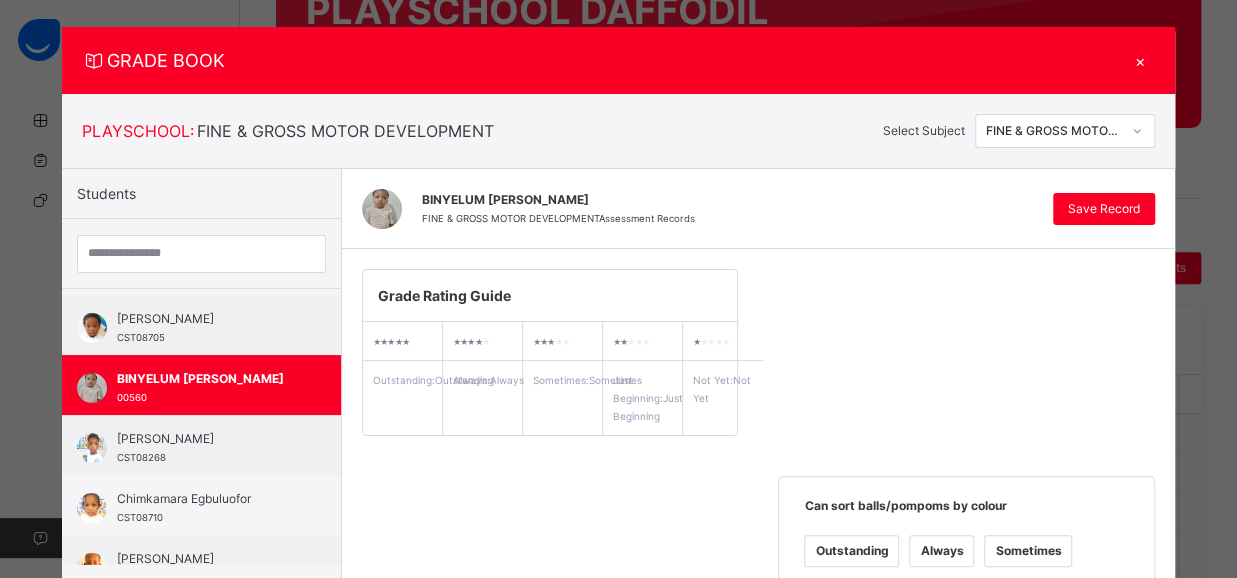 scroll, scrollTop: 0, scrollLeft: 0, axis: both 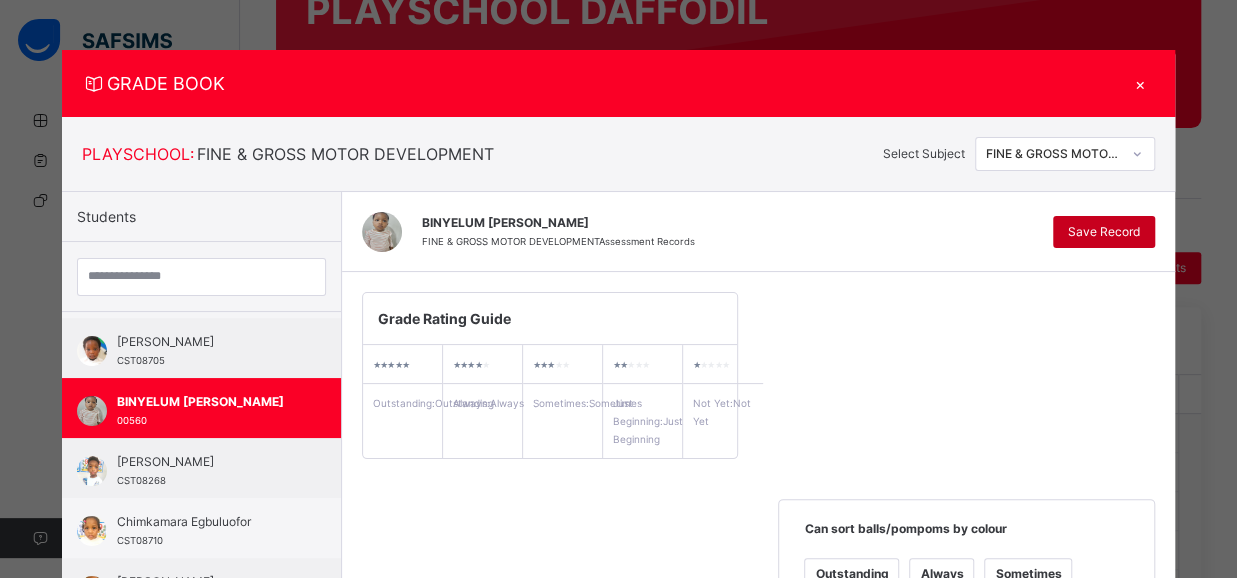 click on "Save Record" at bounding box center [1104, 232] 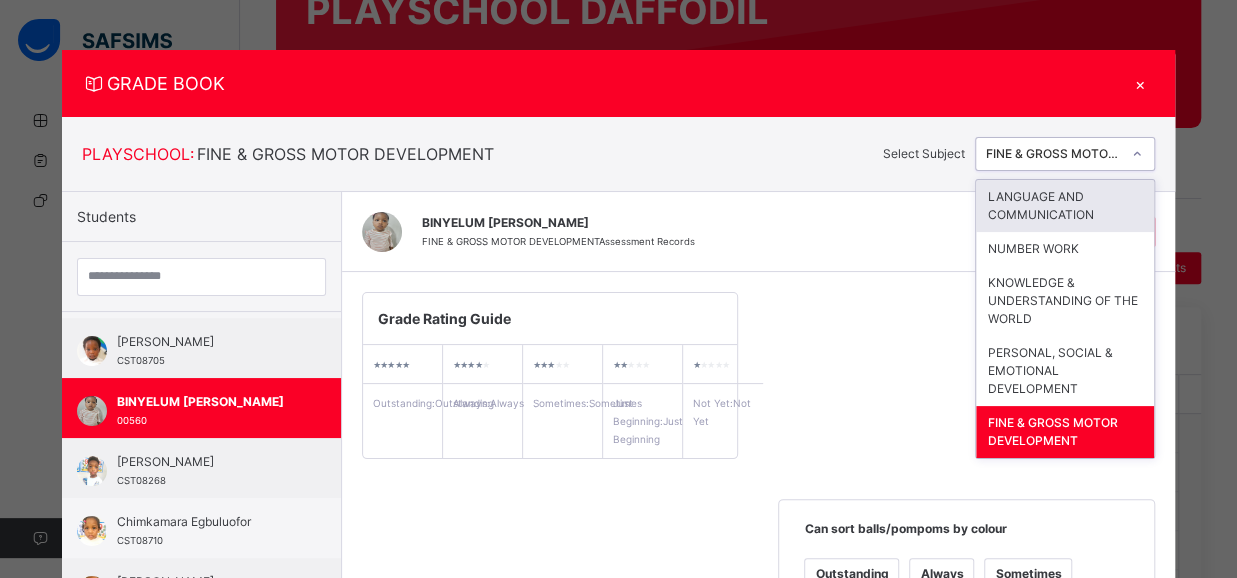 click 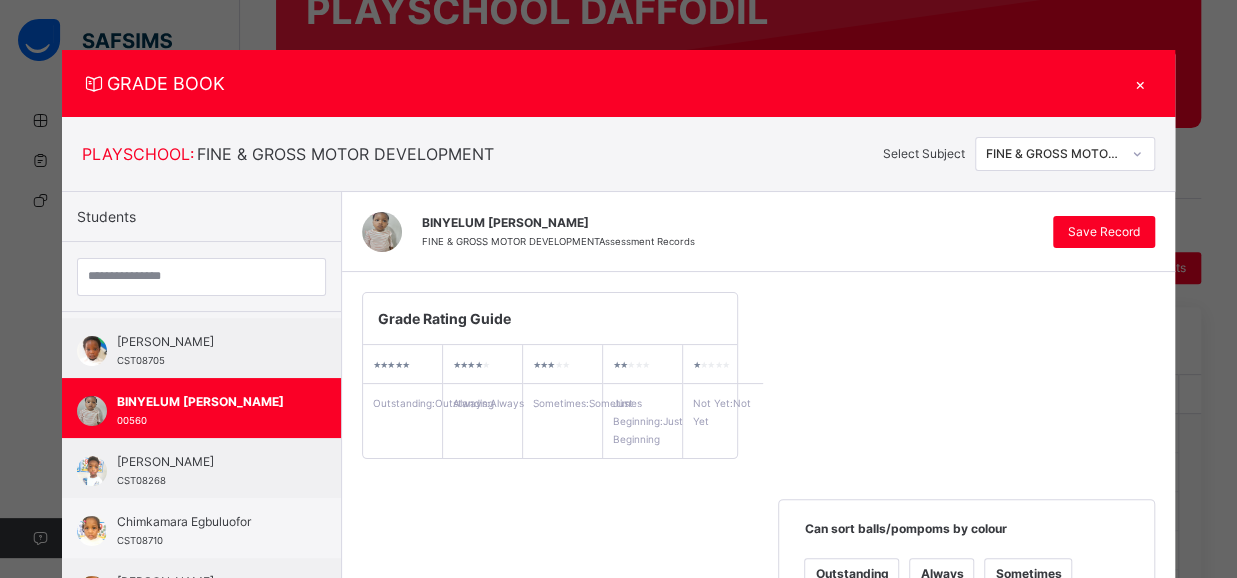 click on "Grade Rating Guide   ★ ★ ★ ★ ★ Outstanding  :  Outstanding ★ ★ ★ ★ ★ Always  :  Always ★ ★ ★ ★ ★ Sometimes  :  Sometimes ★ ★ ★ ★ ★ Just Beginning  :  Just Beginning ★ ★ ★ ★ ★ Not Yet  :  Not Yet Can sort balls/pompoms by colour   Outstanding Always Sometimes Just Beginning Not Yet  Add Comment Can sort objects into simple categories   Outstanding Always Sometimes Just Beginning Not Yet  Add Comment Can jump with both feet   Outstanding Always Sometimes Just Beginning Not Yet  Add Comment Can carry large toys while walking   Outstanding Always Sometimes Just Beginning Not Yet  Add Comment Can walk on a line   Outstanding Always Sometimes Just Beginning Not Yet  Add Comment Can transfer from one bowl into another using a spoon   Outstanding Always Sometimes Just Beginning Not Yet  Add Comment Can manoeuvre self around objects   Outstanding Always Sometimes Just Beginning Not Yet  Add Comment" at bounding box center [758, 955] 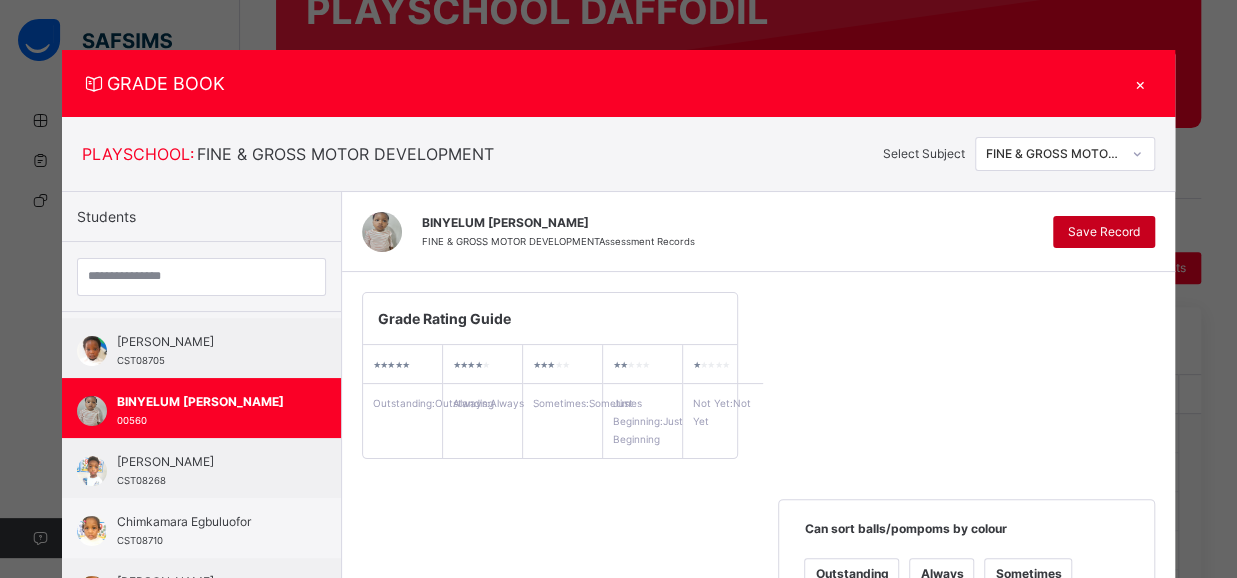 click on "Save Record" at bounding box center [1104, 232] 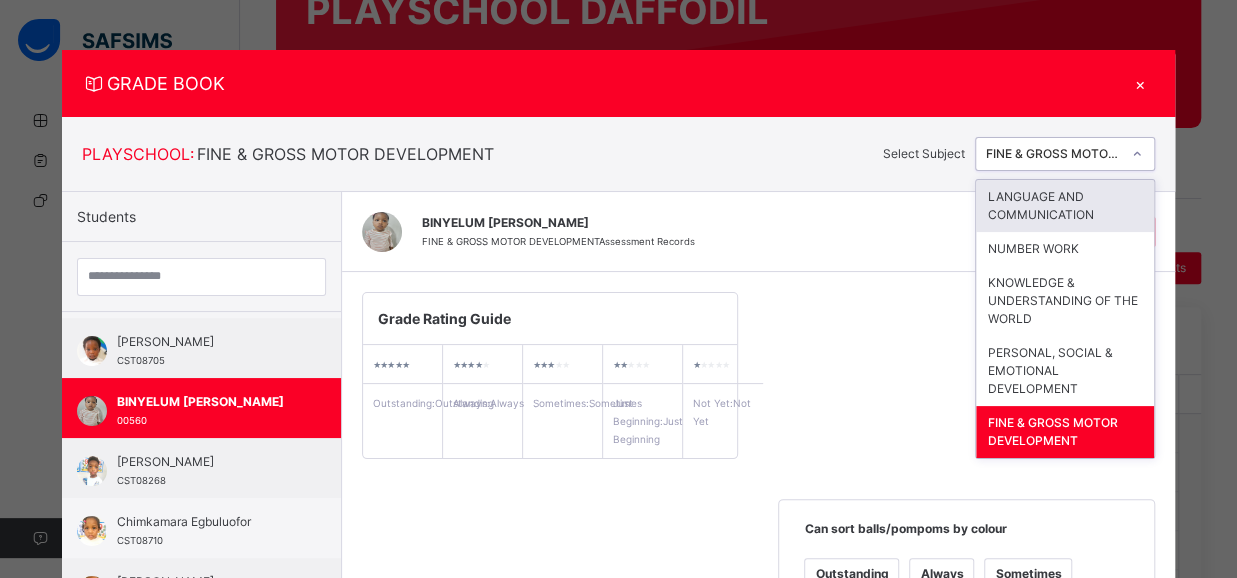 click 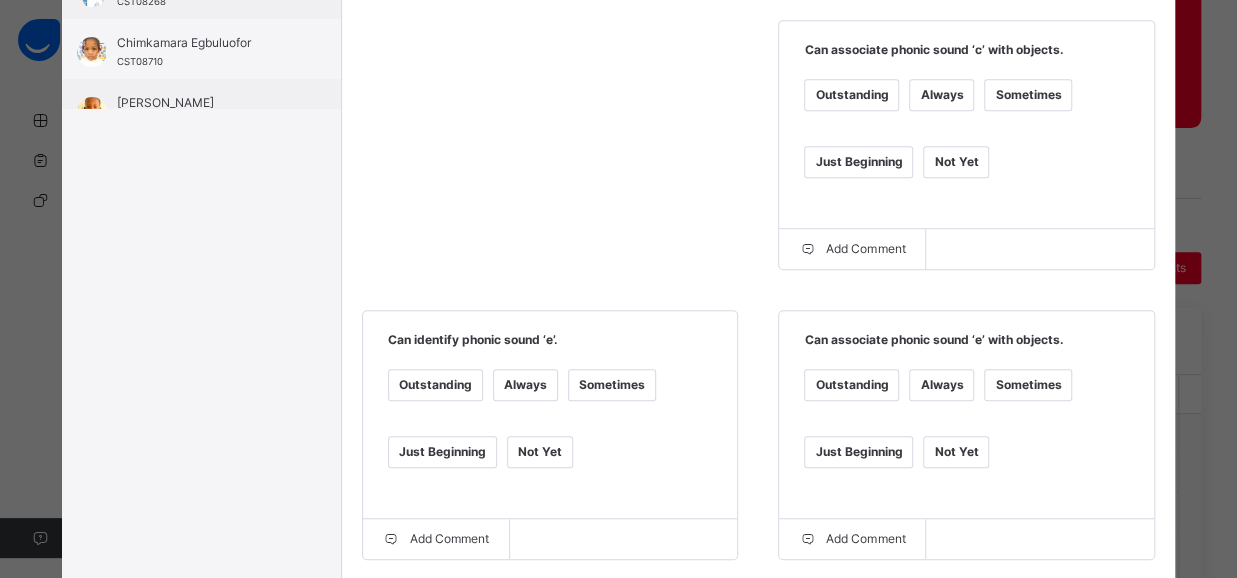 scroll, scrollTop: 524, scrollLeft: 0, axis: vertical 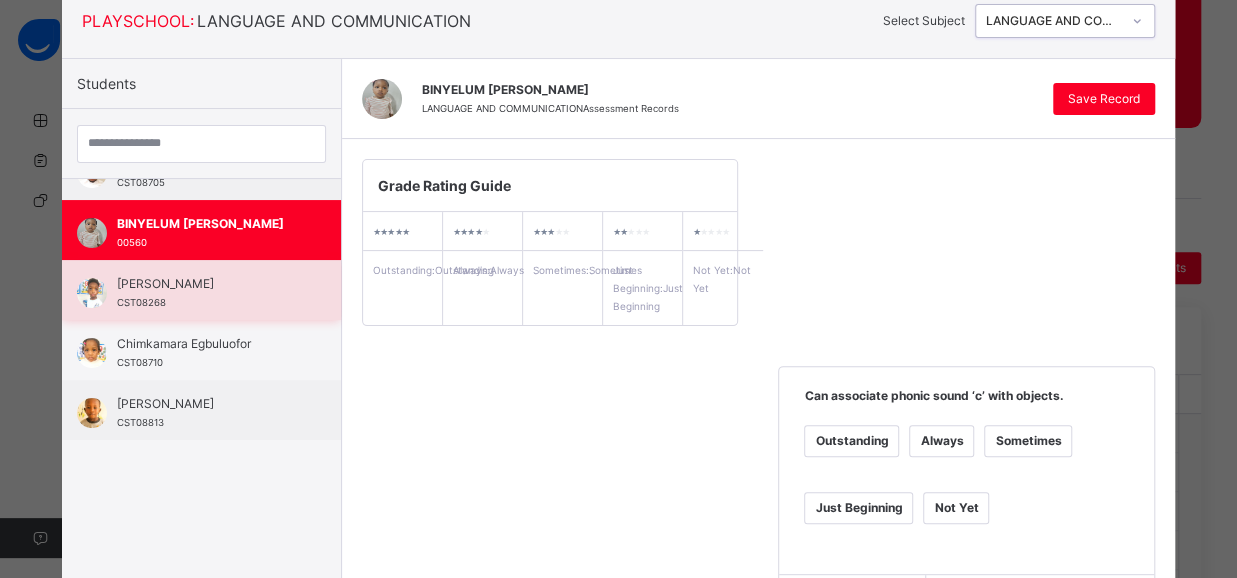 click on "[PERSON_NAME]" at bounding box center [206, 284] 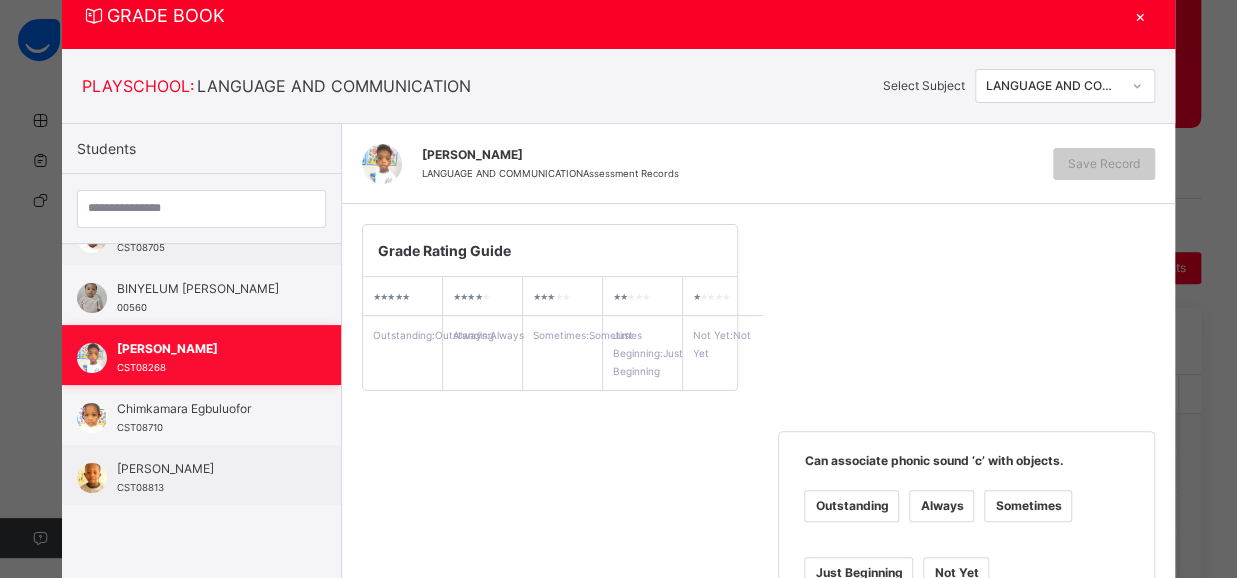 scroll, scrollTop: 133, scrollLeft: 0, axis: vertical 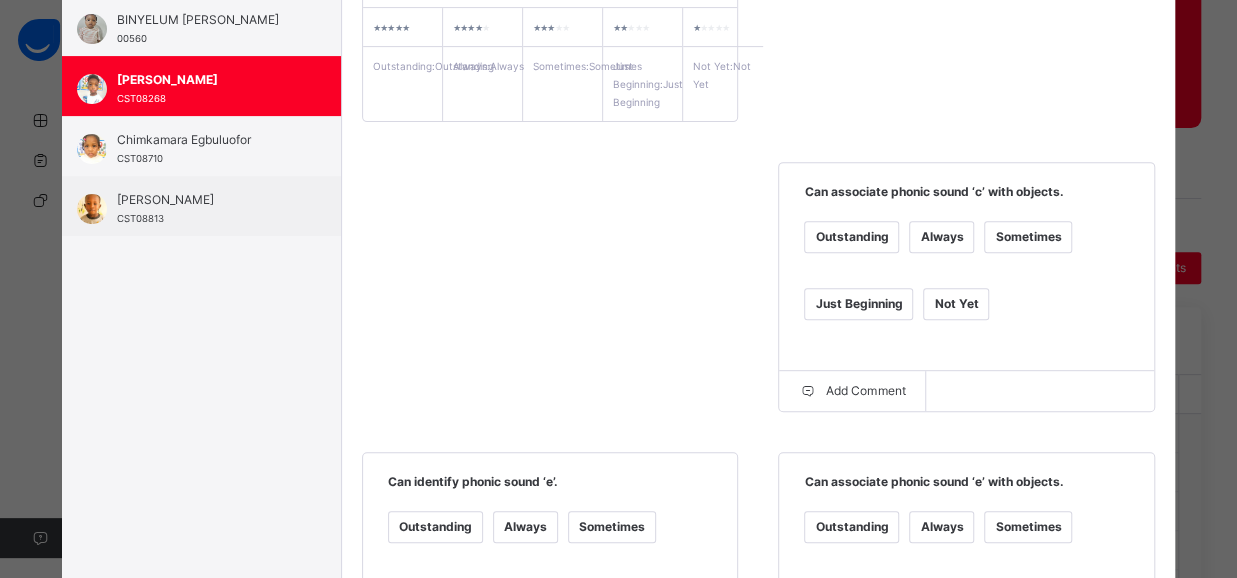 click on "Sometimes" at bounding box center [1028, 237] 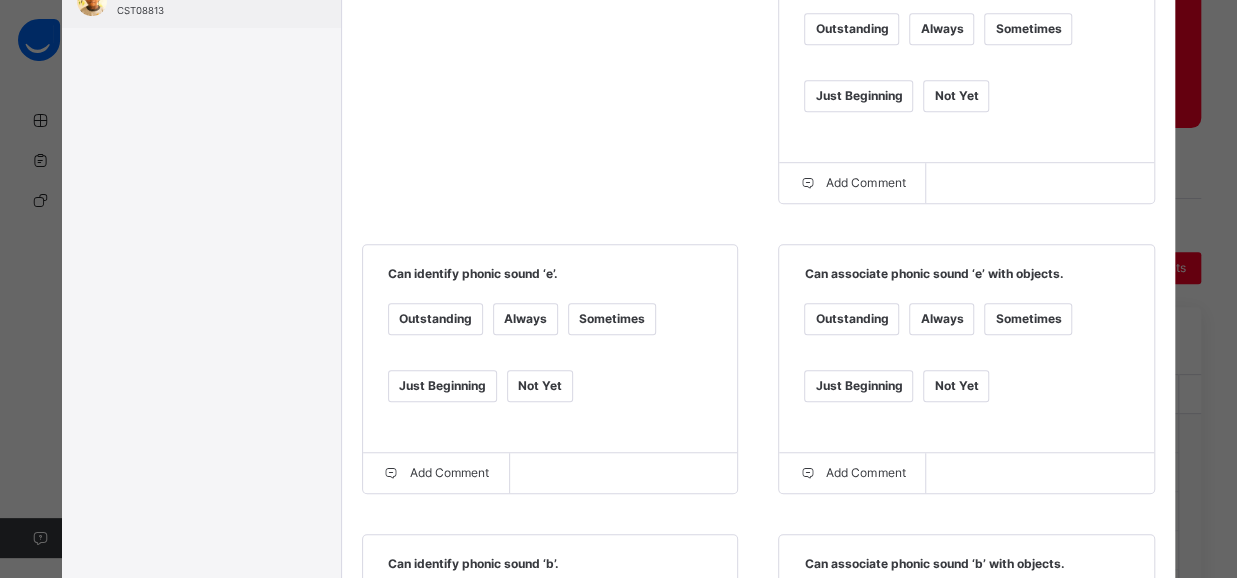 scroll, scrollTop: 553, scrollLeft: 0, axis: vertical 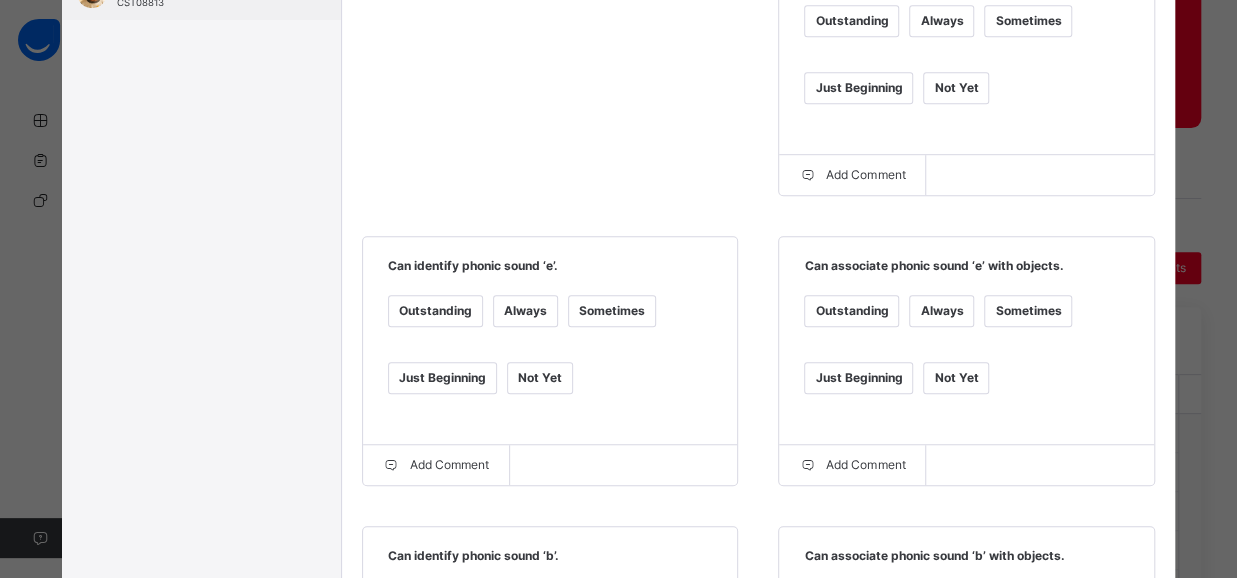 click on "Sometimes" at bounding box center [612, 311] 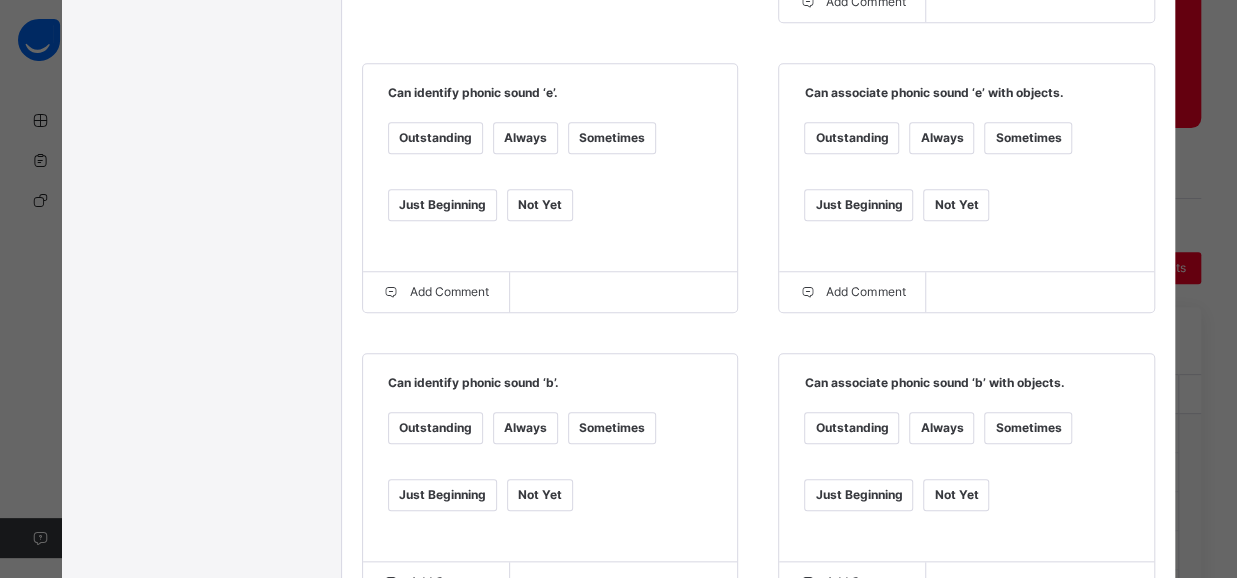 scroll, scrollTop: 798, scrollLeft: 0, axis: vertical 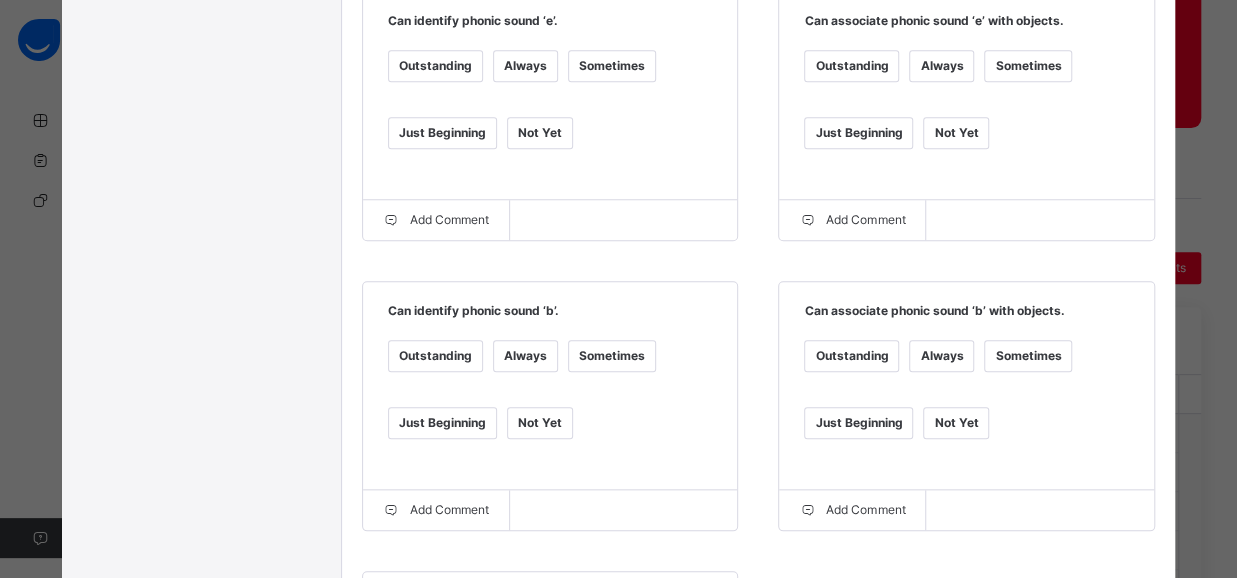 click on "Sometimes" at bounding box center (612, 356) 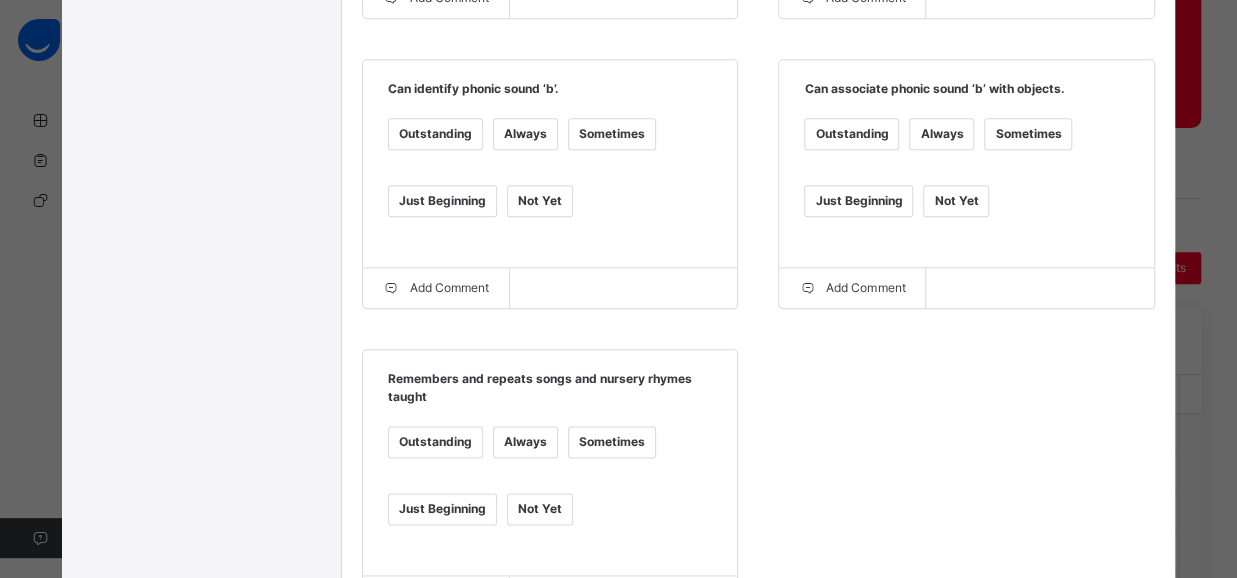 scroll, scrollTop: 1031, scrollLeft: 0, axis: vertical 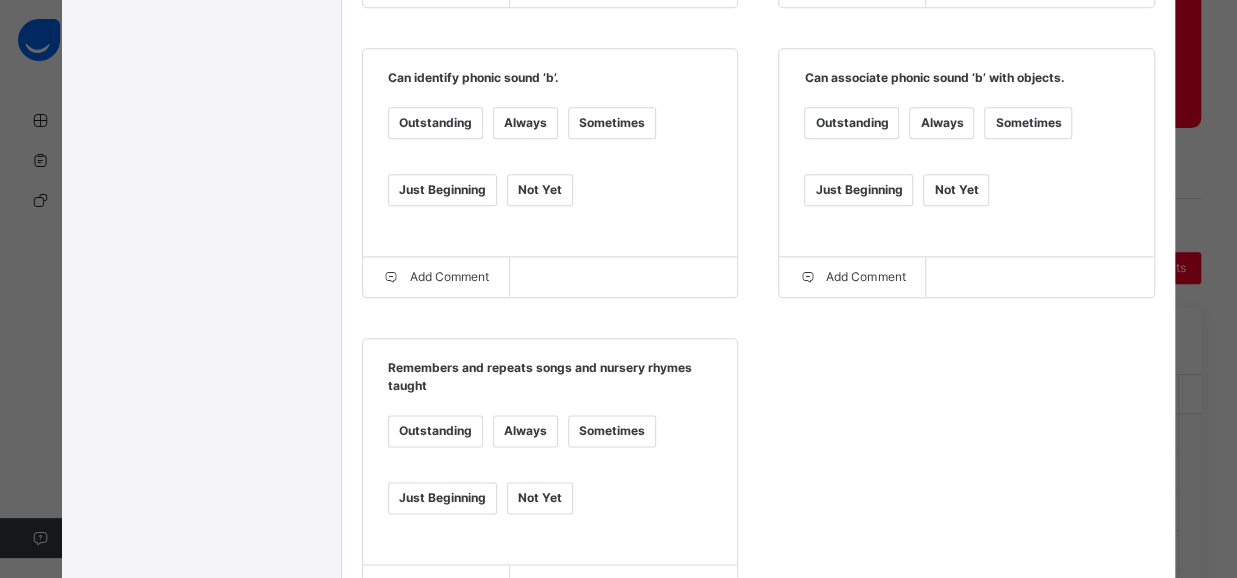 click on "Always" at bounding box center [525, 431] 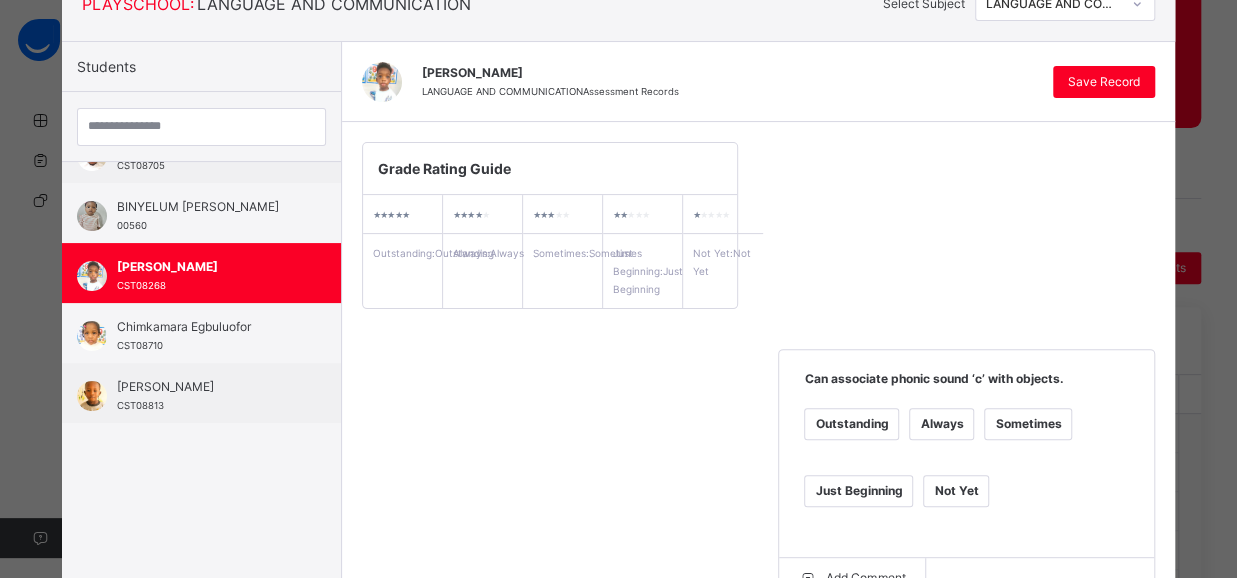 scroll, scrollTop: 0, scrollLeft: 0, axis: both 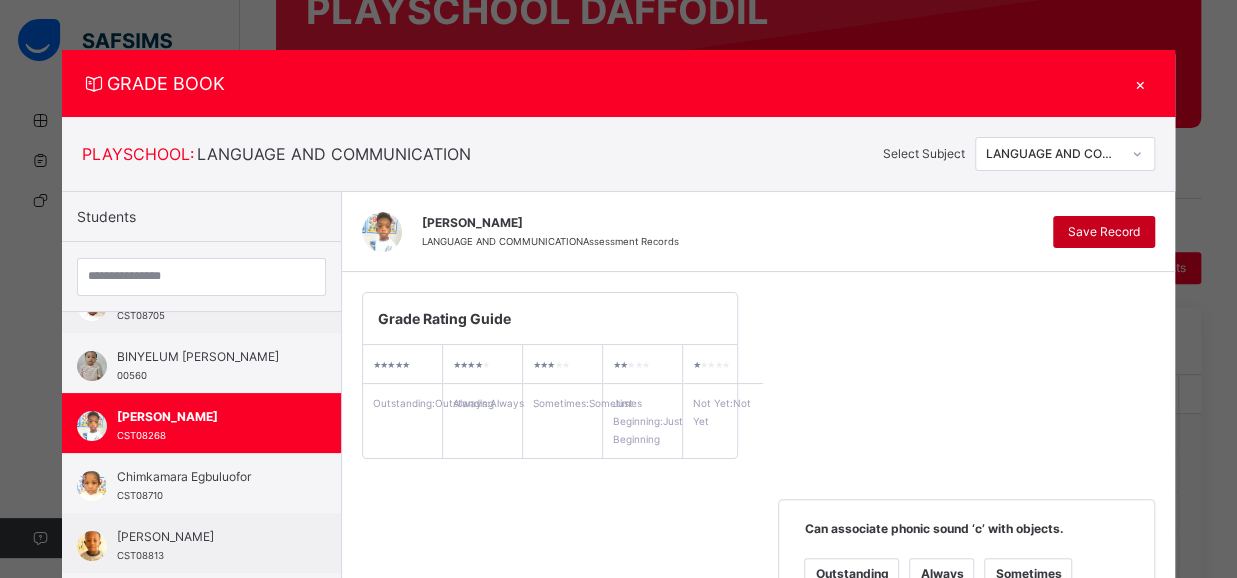 click on "Save Record" at bounding box center [1104, 232] 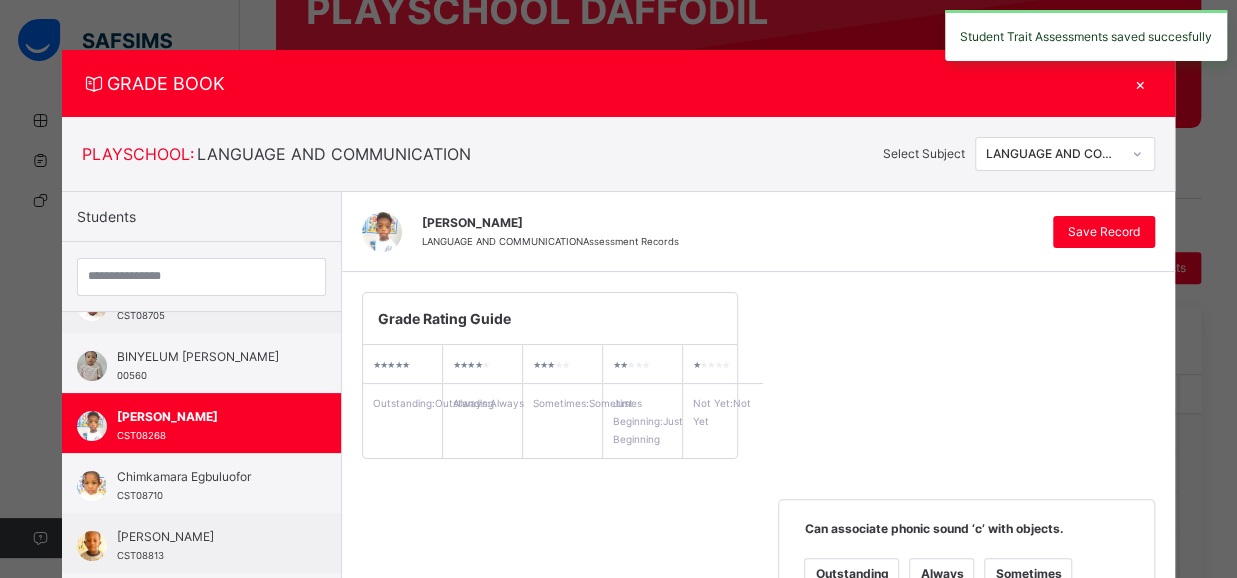 click 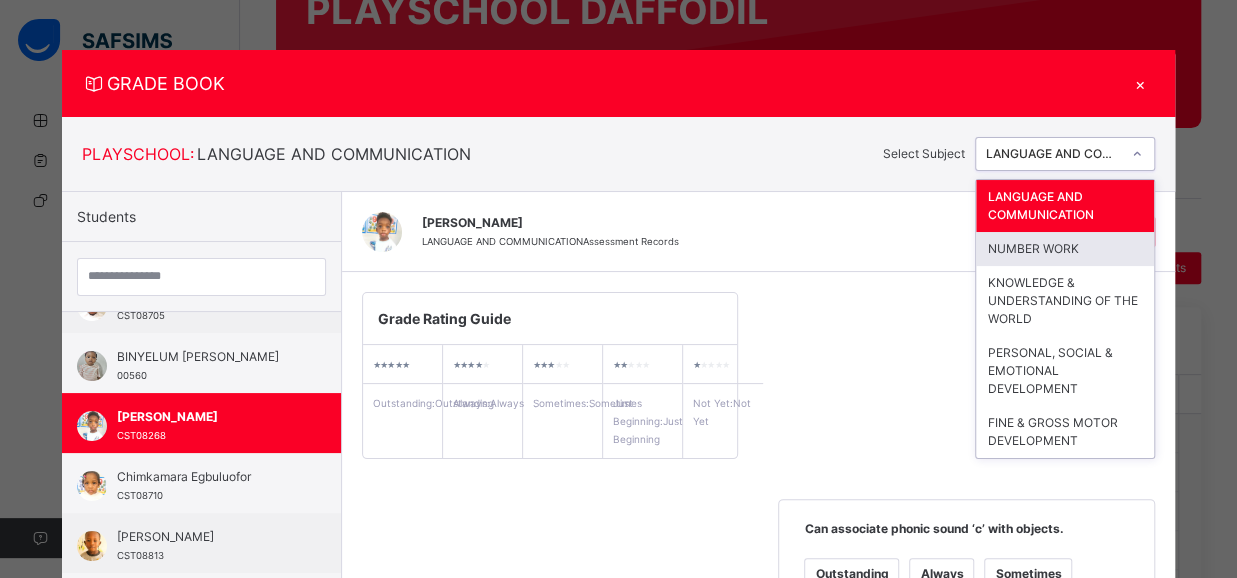 click on "NUMBER WORK" at bounding box center (1065, 249) 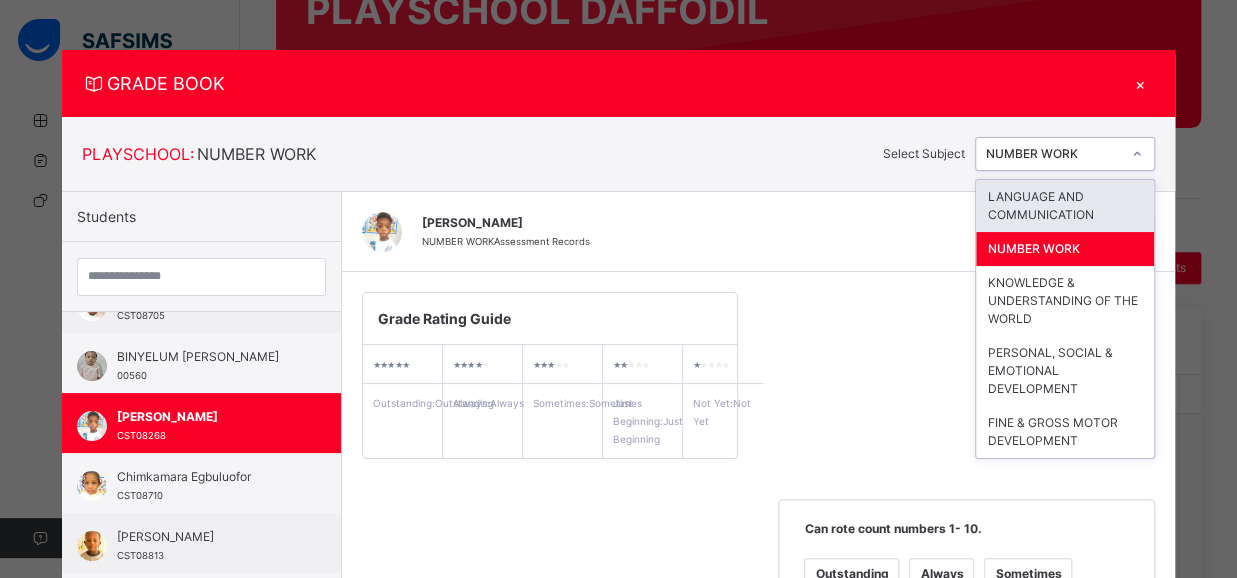 click 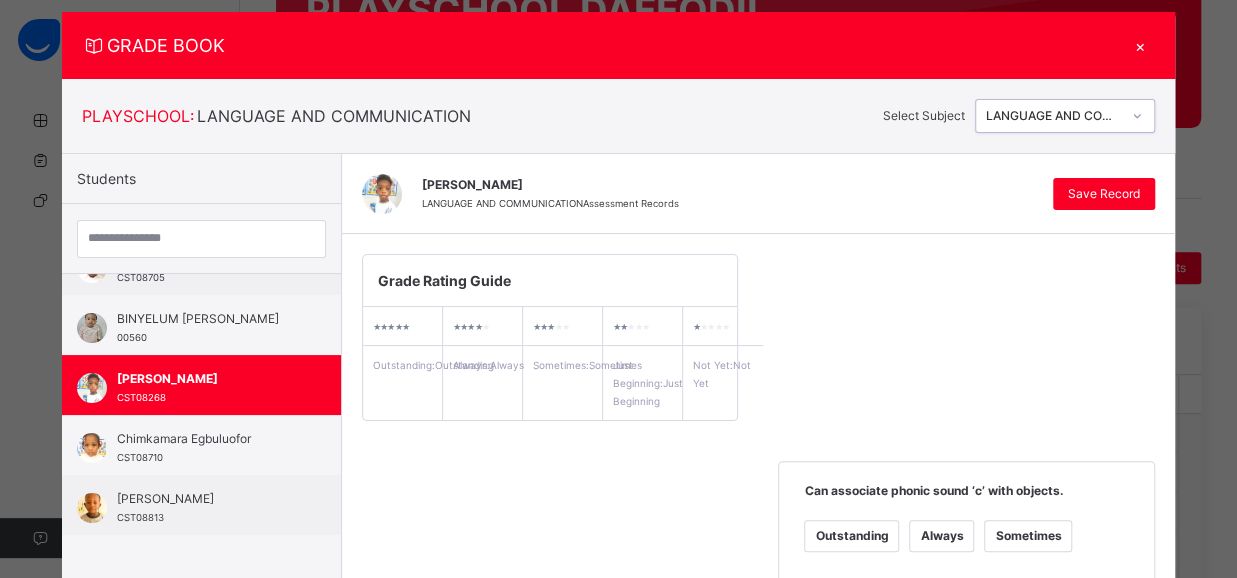 scroll, scrollTop: 0, scrollLeft: 0, axis: both 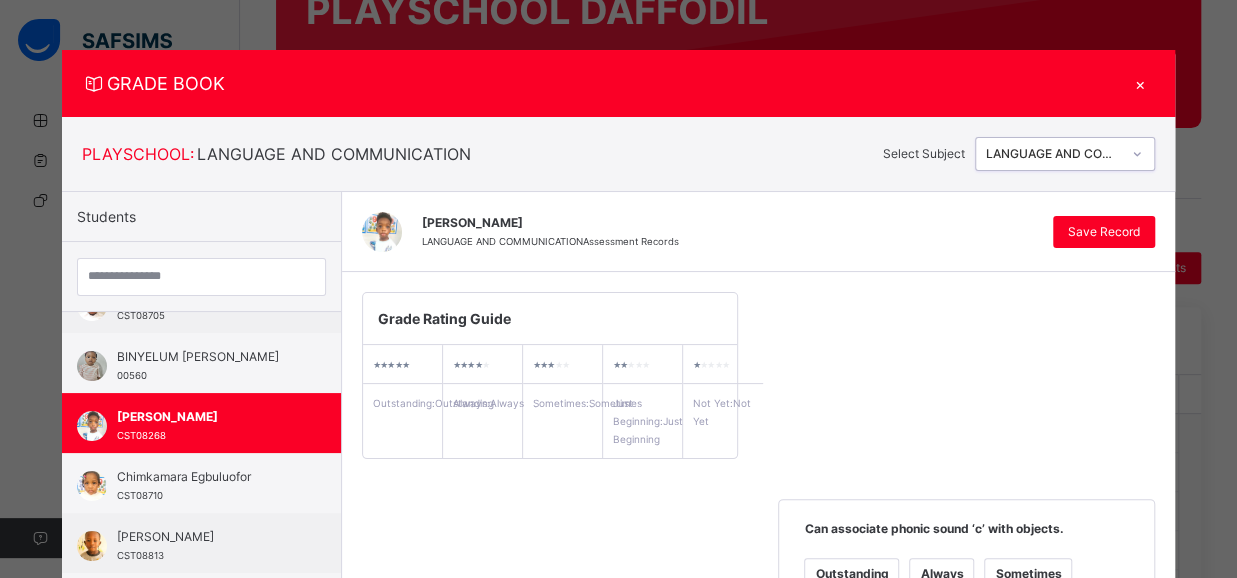 click 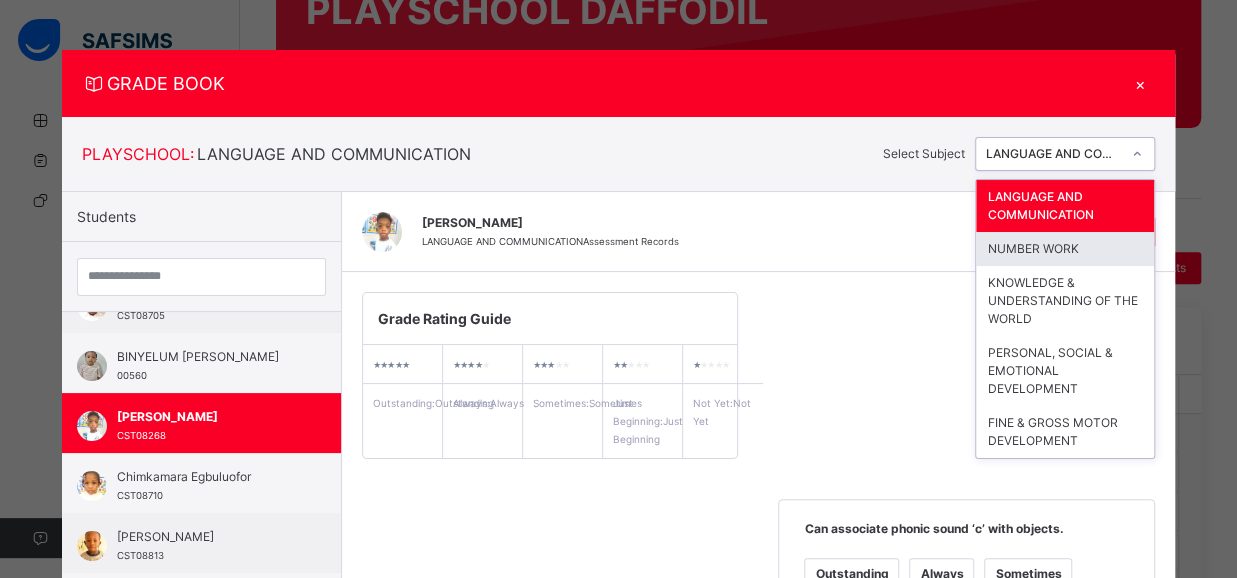 click on "NUMBER WORK" at bounding box center (1065, 249) 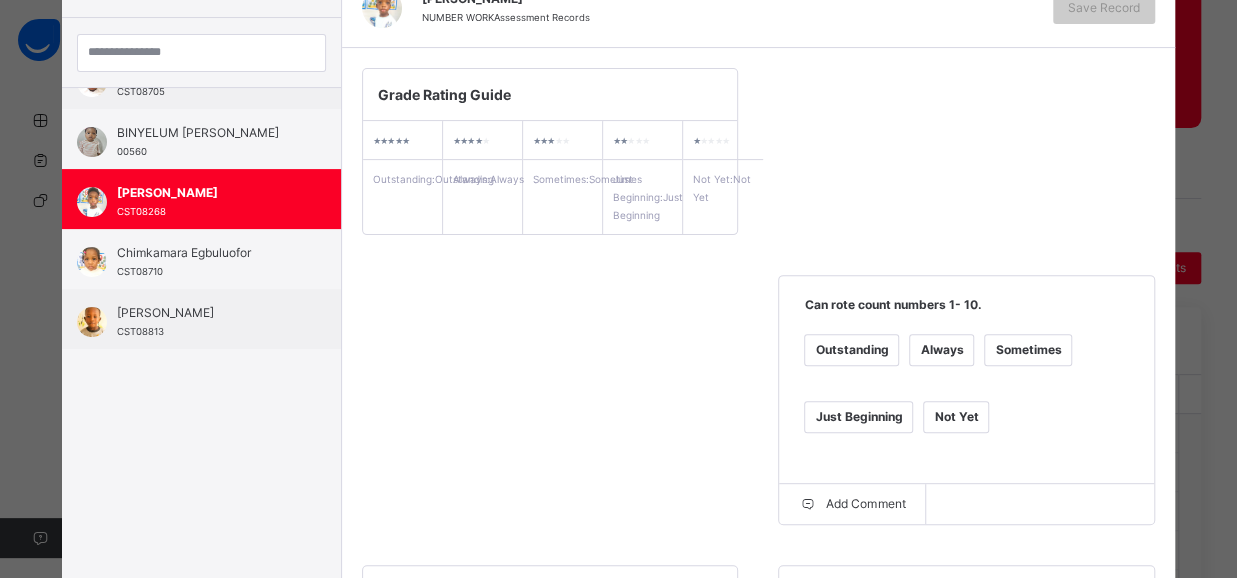 scroll, scrollTop: 233, scrollLeft: 0, axis: vertical 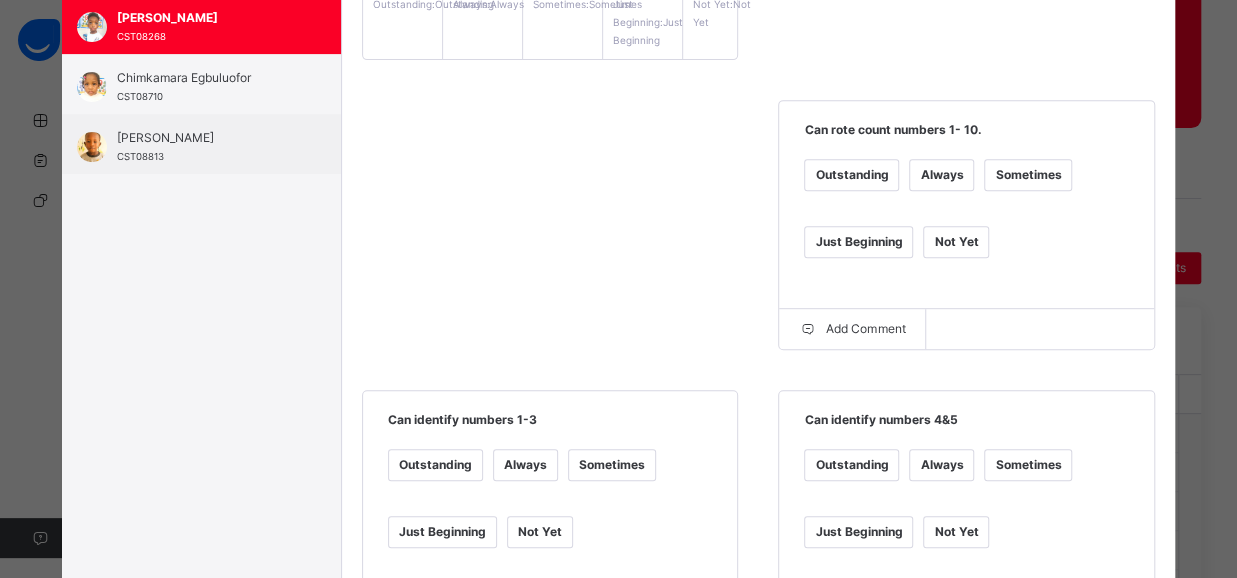 click on "Always" at bounding box center [941, 175] 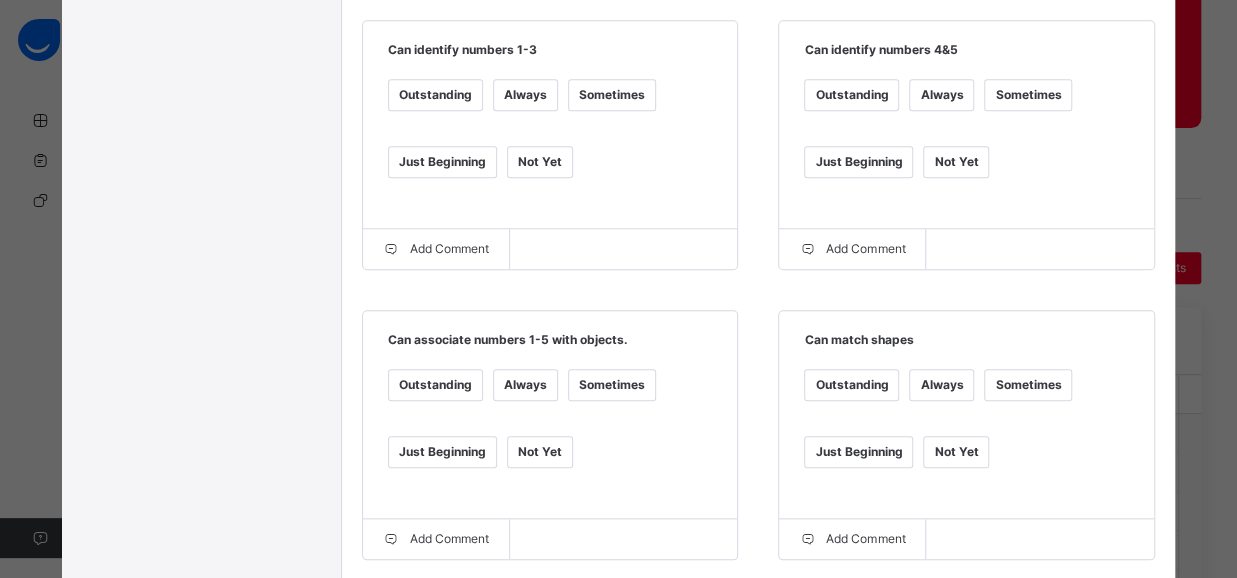 scroll, scrollTop: 784, scrollLeft: 0, axis: vertical 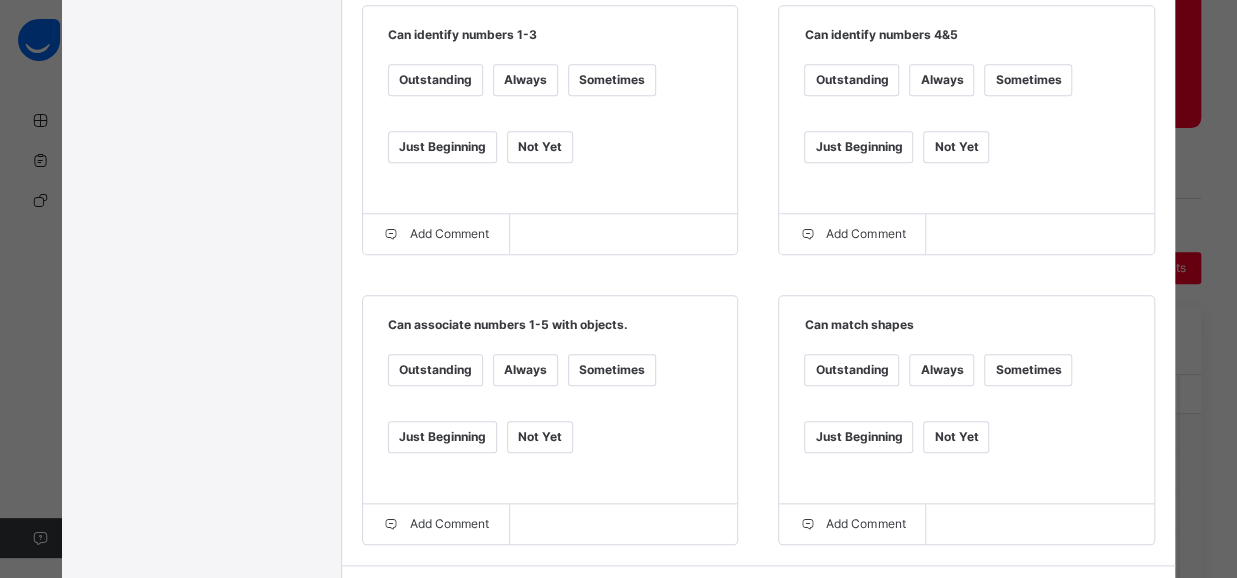 click on "Sometimes" at bounding box center [612, 370] 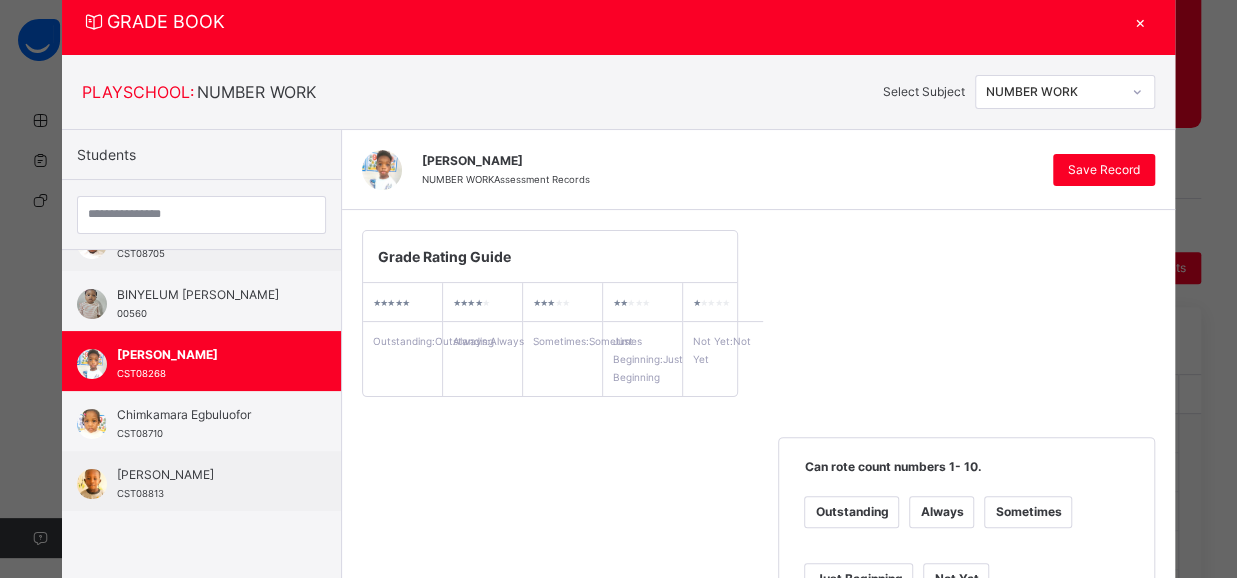 scroll, scrollTop: 52, scrollLeft: 0, axis: vertical 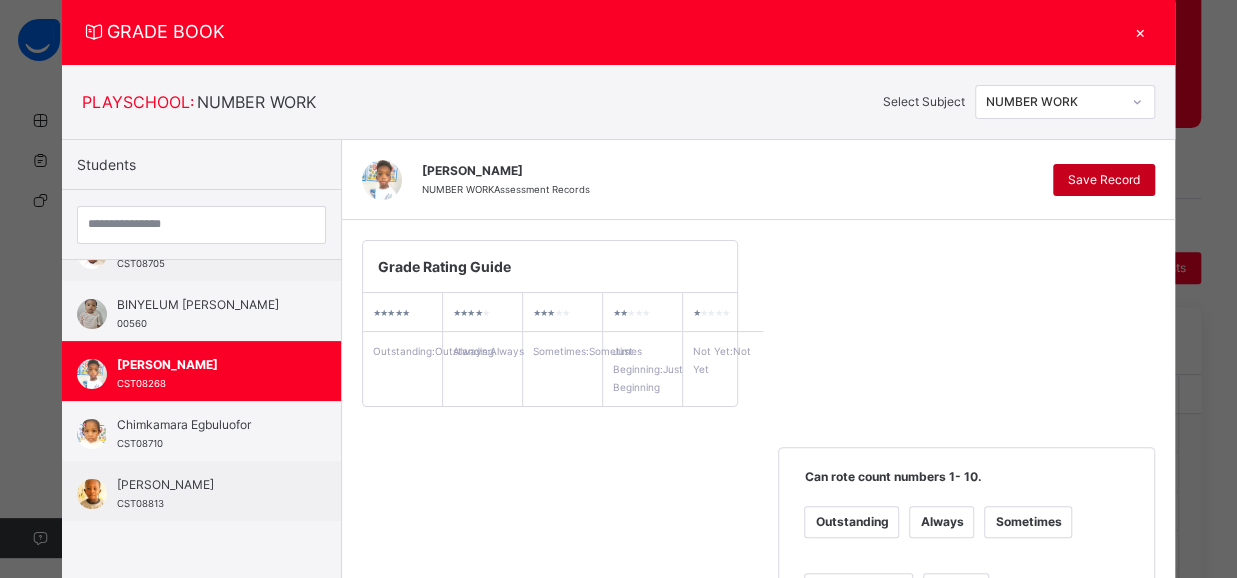 click on "Save Record" at bounding box center (1104, 180) 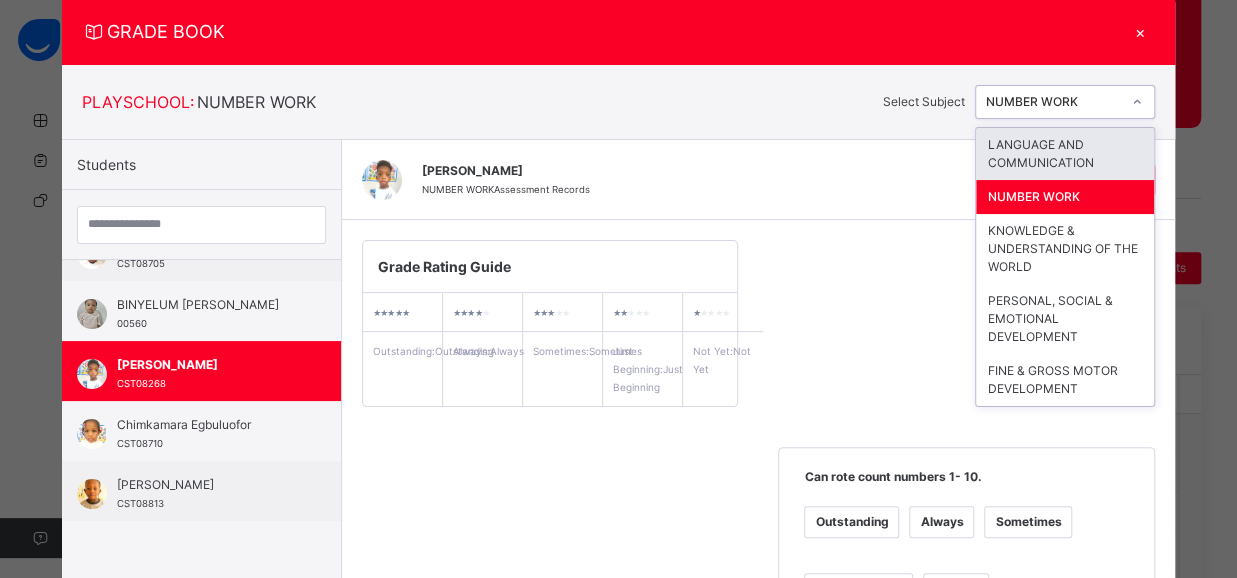 click 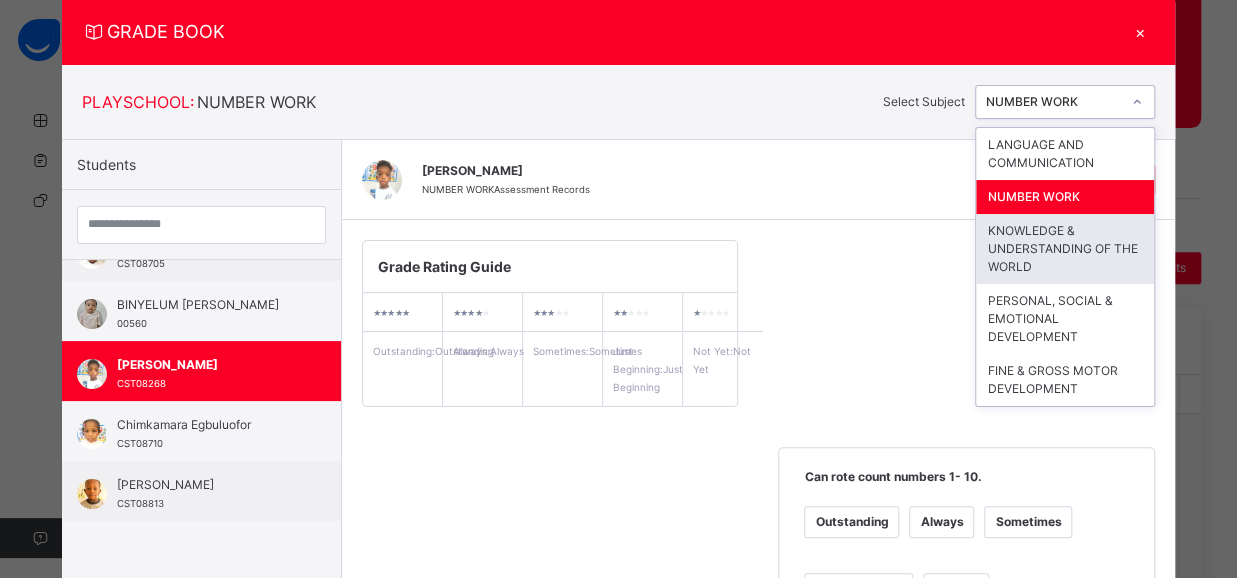 click on "KNOWLEDGE & UNDERSTANDING OF THE WORLD" at bounding box center (1065, 249) 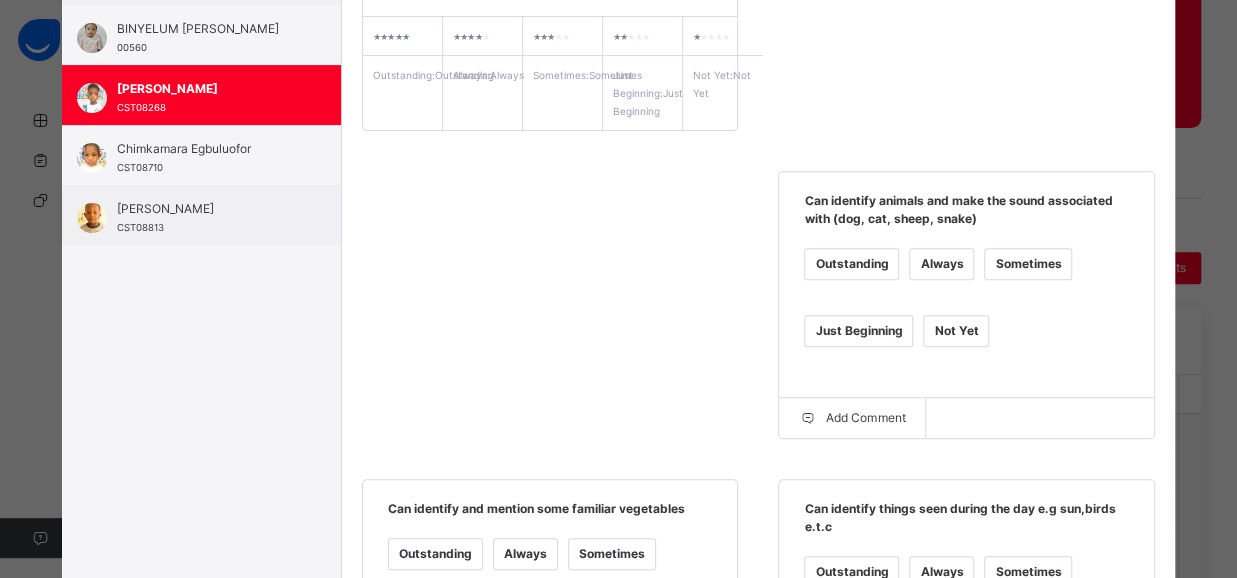 scroll, scrollTop: 339, scrollLeft: 0, axis: vertical 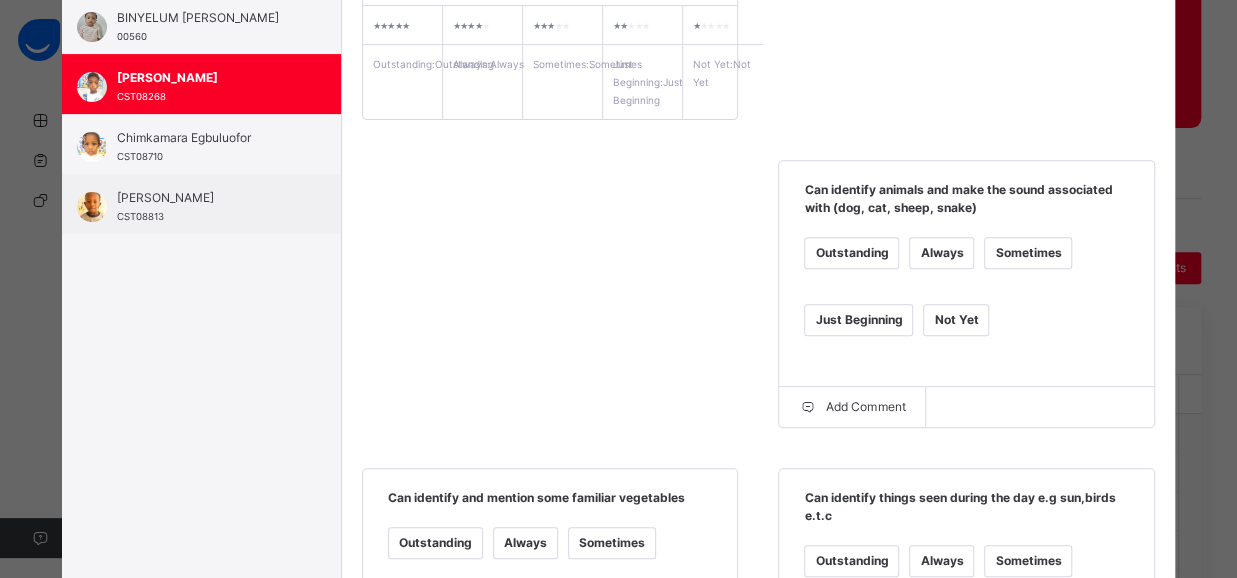 click on "Always" at bounding box center (941, 253) 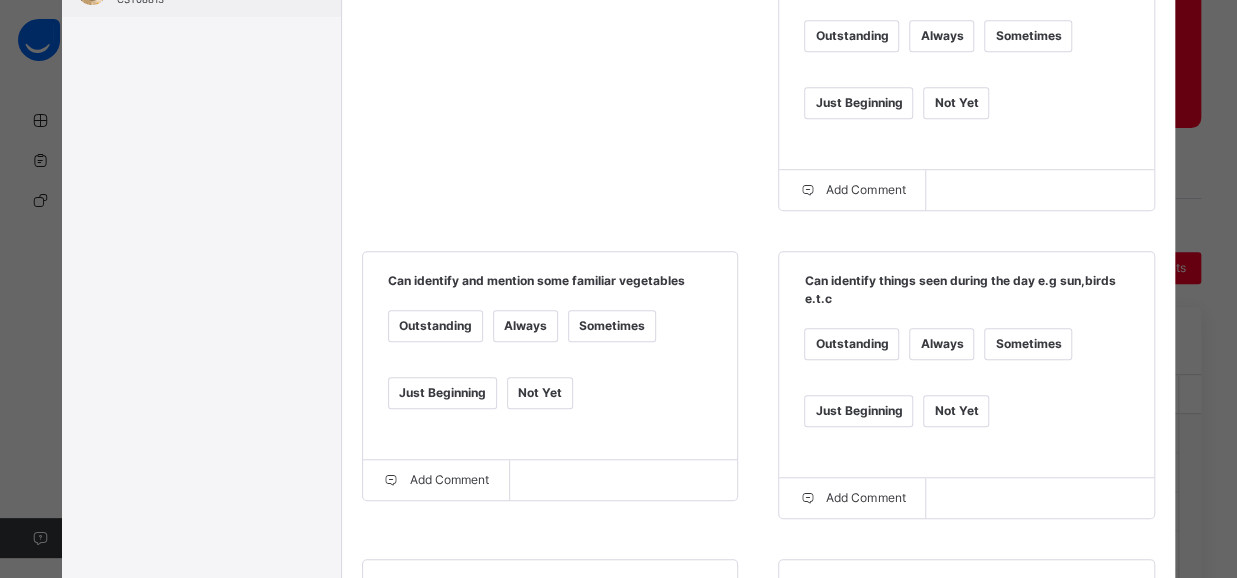 scroll, scrollTop: 566, scrollLeft: 0, axis: vertical 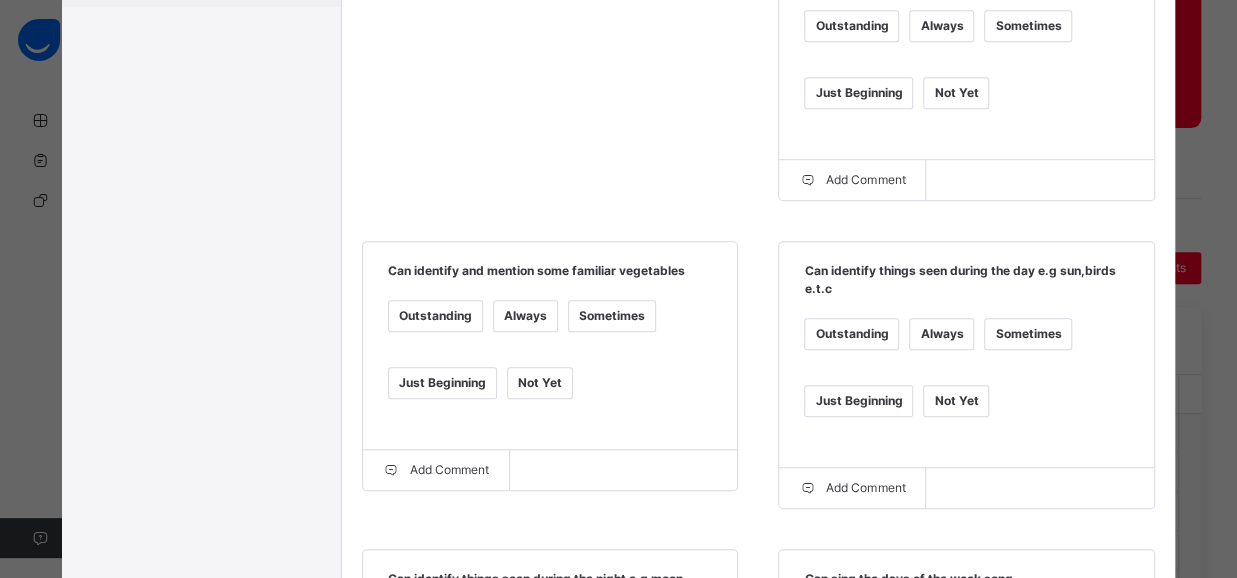 click on "Sometimes" at bounding box center [612, 316] 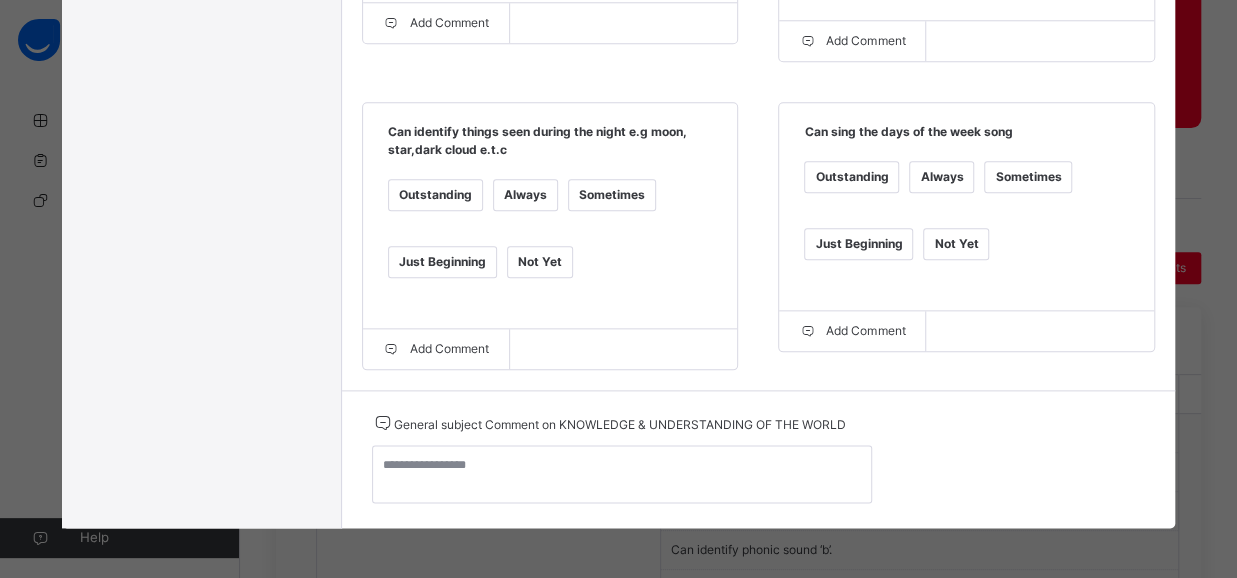 scroll, scrollTop: 1027, scrollLeft: 0, axis: vertical 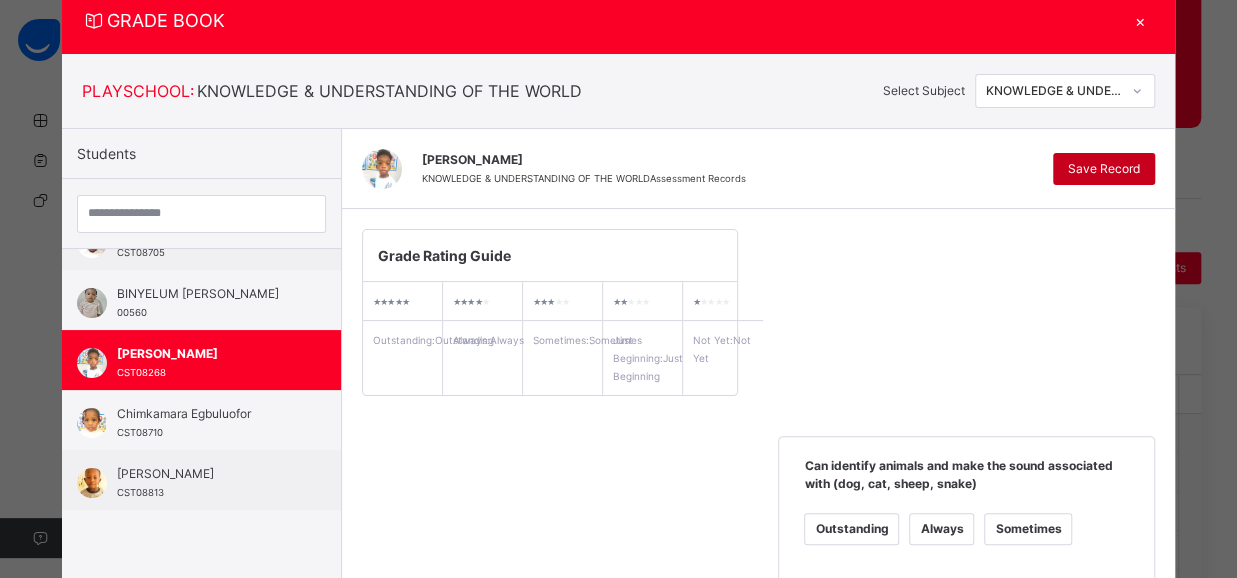 click on "Save Record" at bounding box center [1104, 169] 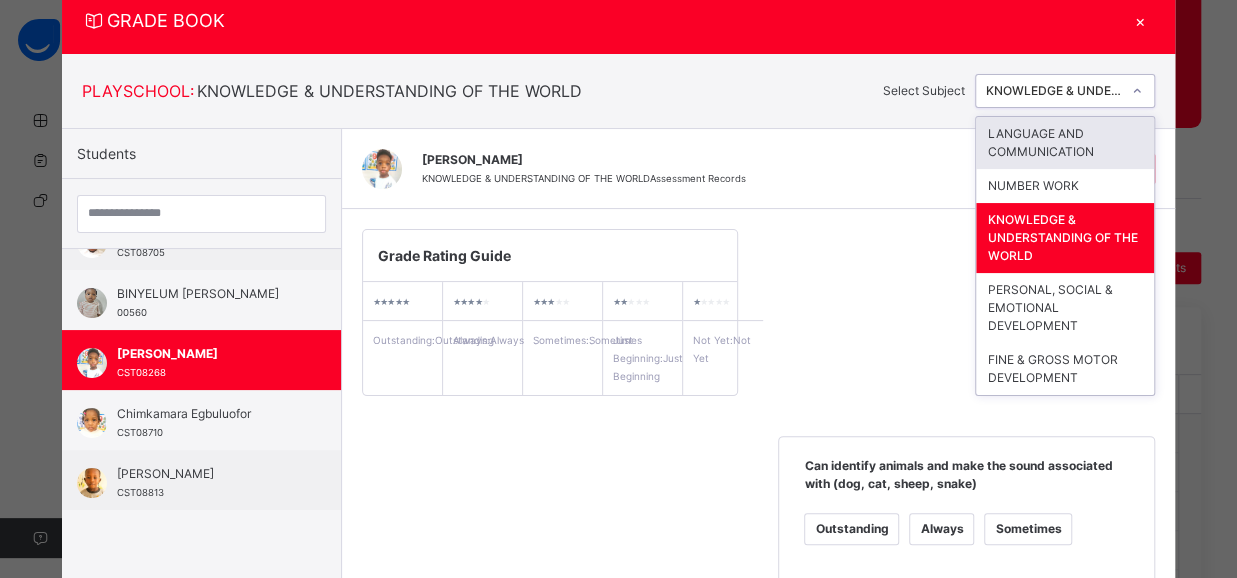 click 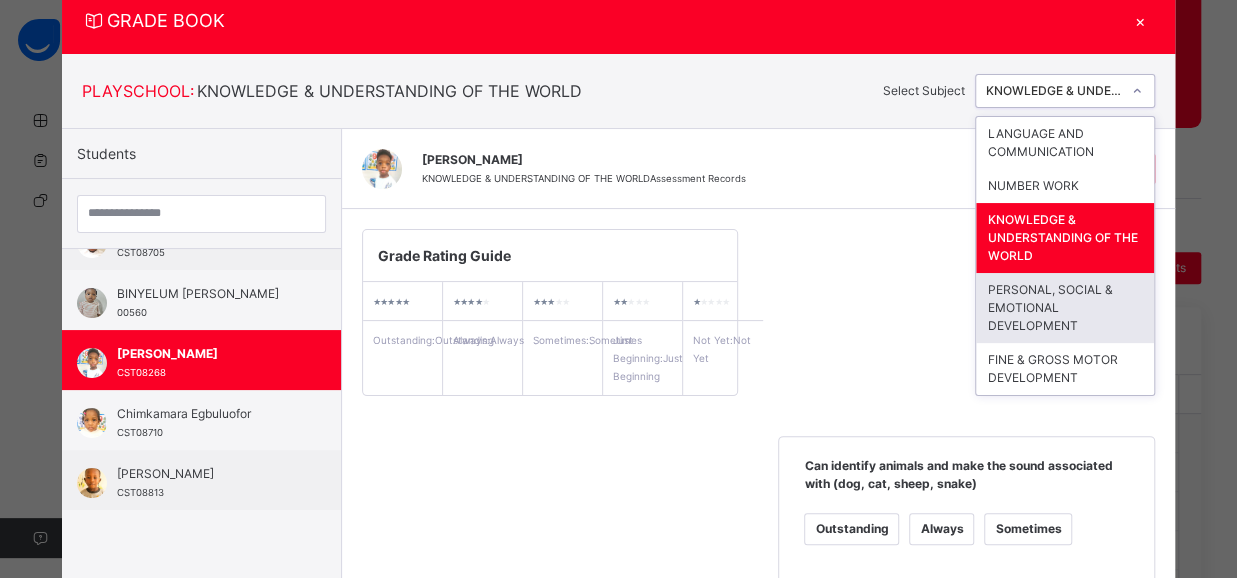 click on "PERSONAL, SOCIAL & EMOTIONAL DEVELOPMENT" at bounding box center (1065, 308) 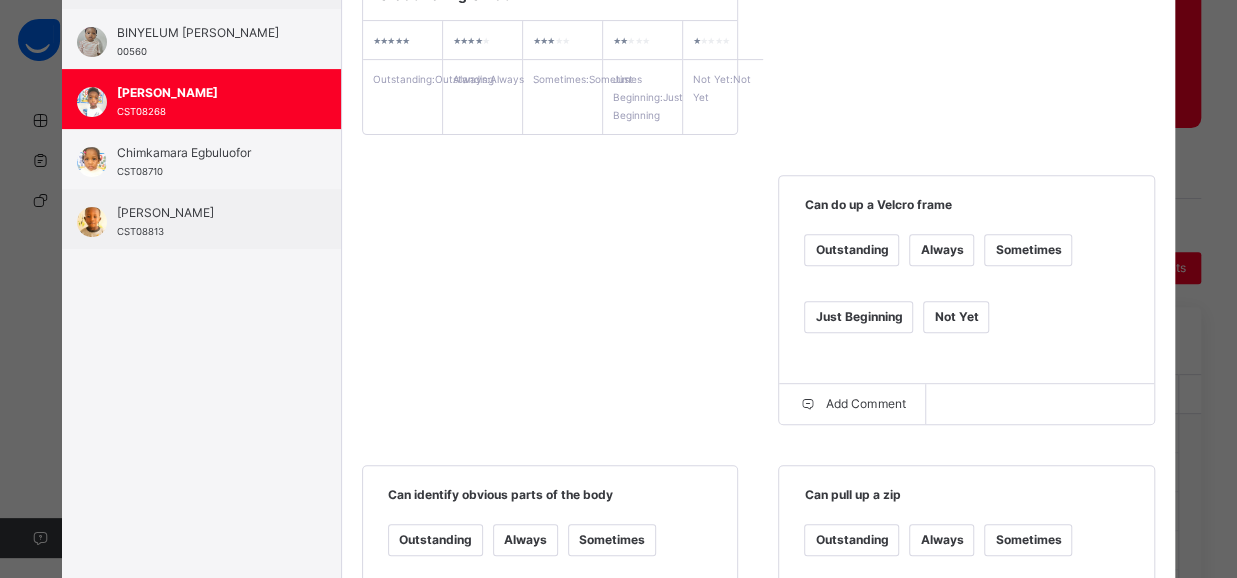 scroll, scrollTop: 338, scrollLeft: 0, axis: vertical 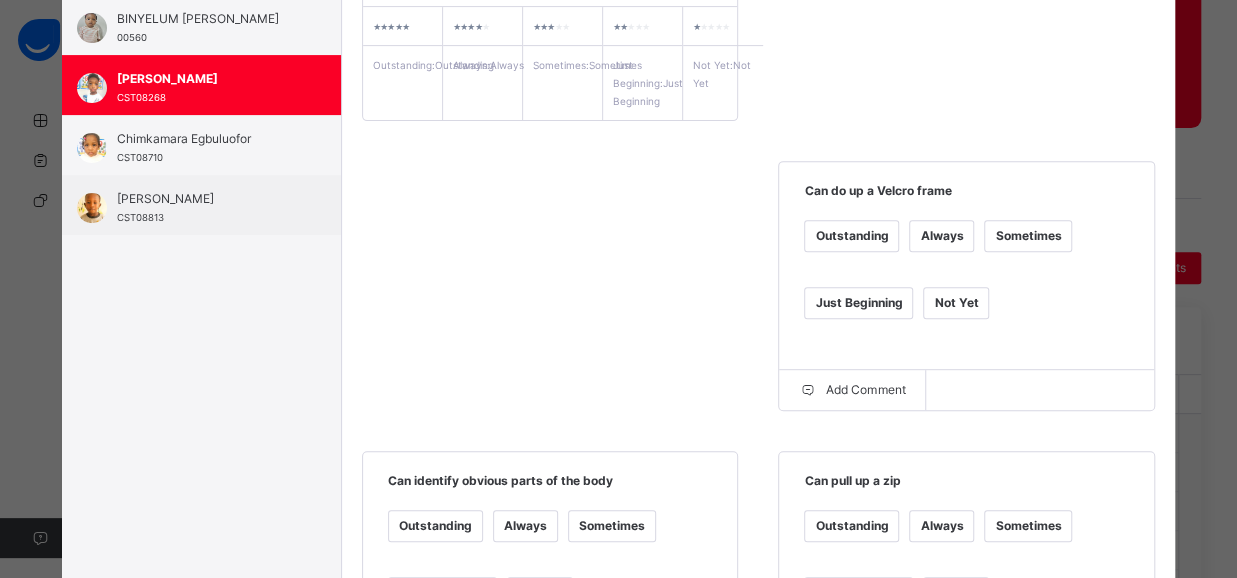 click on "Just Beginning" at bounding box center (858, 303) 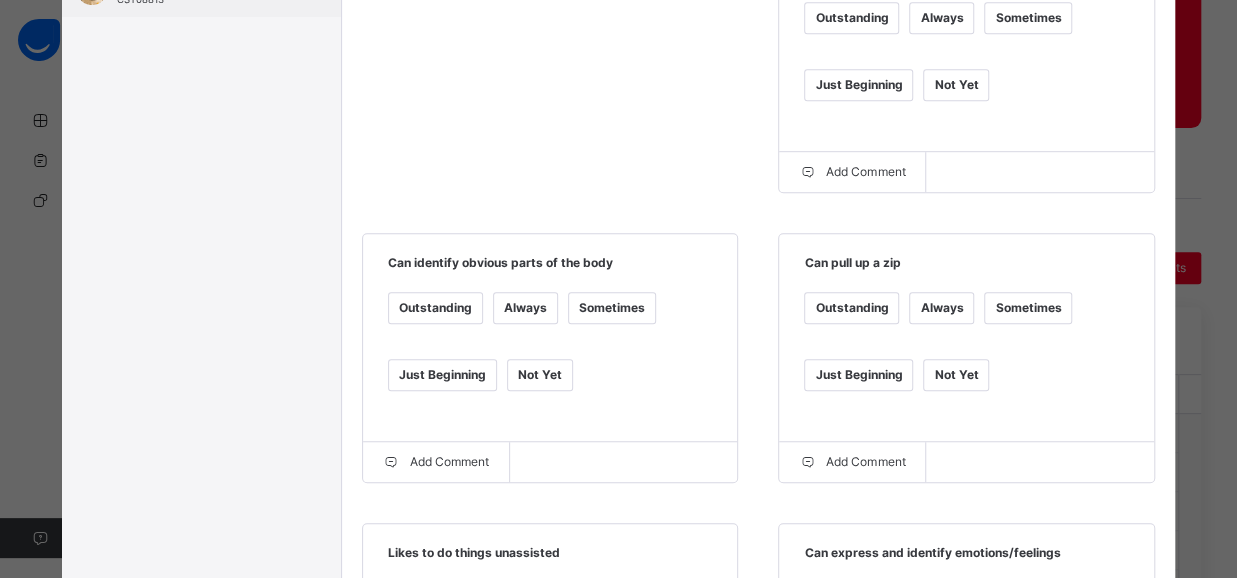 scroll, scrollTop: 559, scrollLeft: 0, axis: vertical 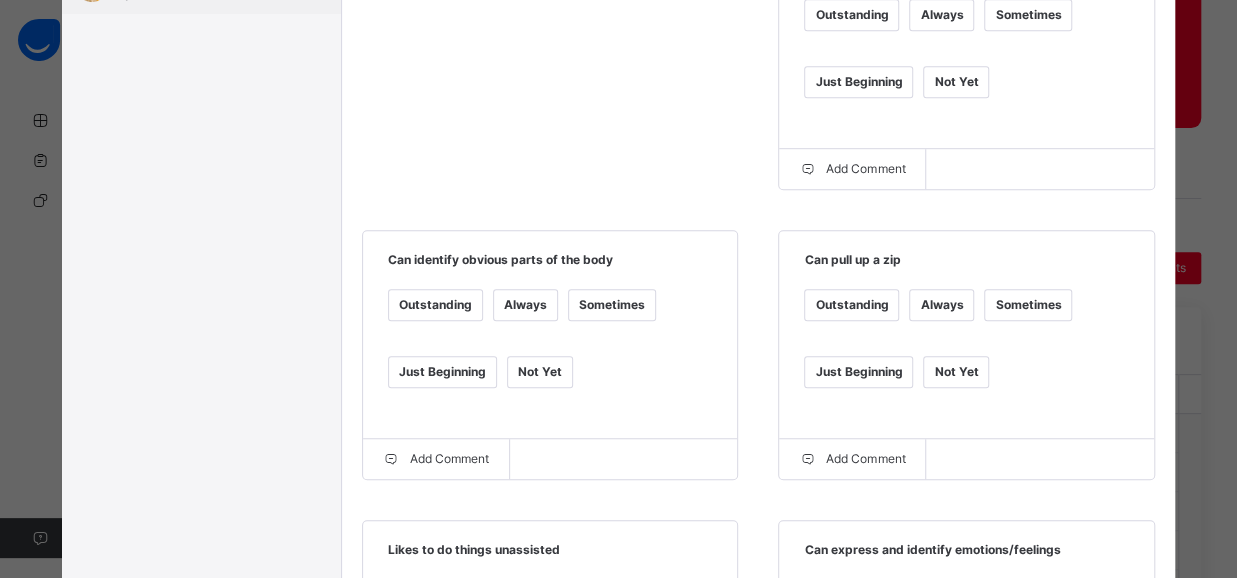 click on "Always" at bounding box center (525, 305) 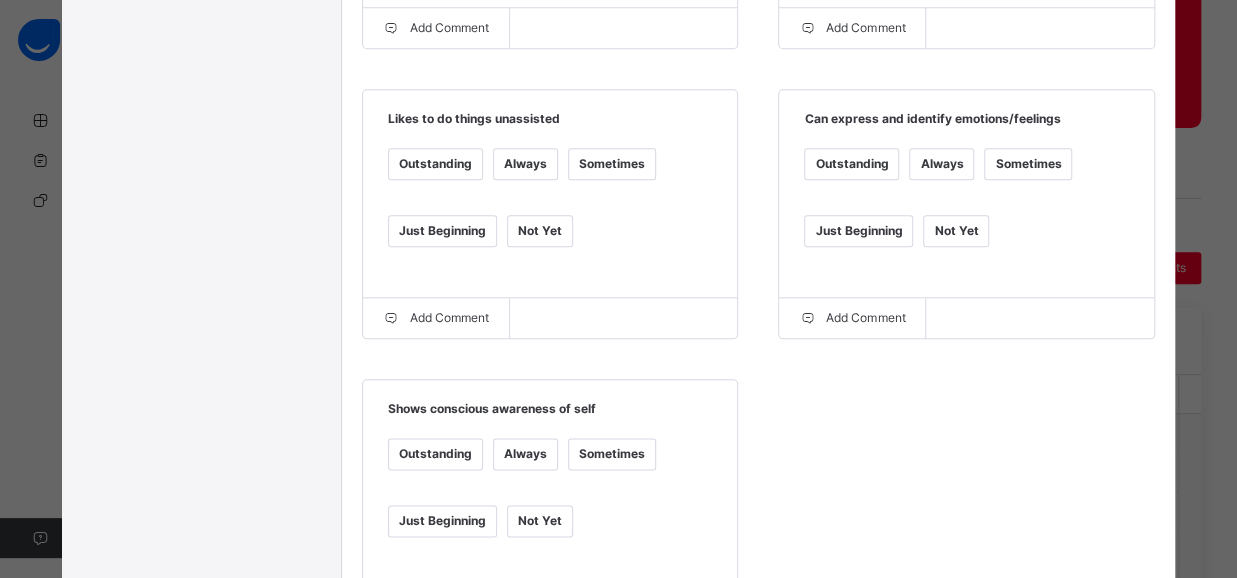 scroll, scrollTop: 1016, scrollLeft: 0, axis: vertical 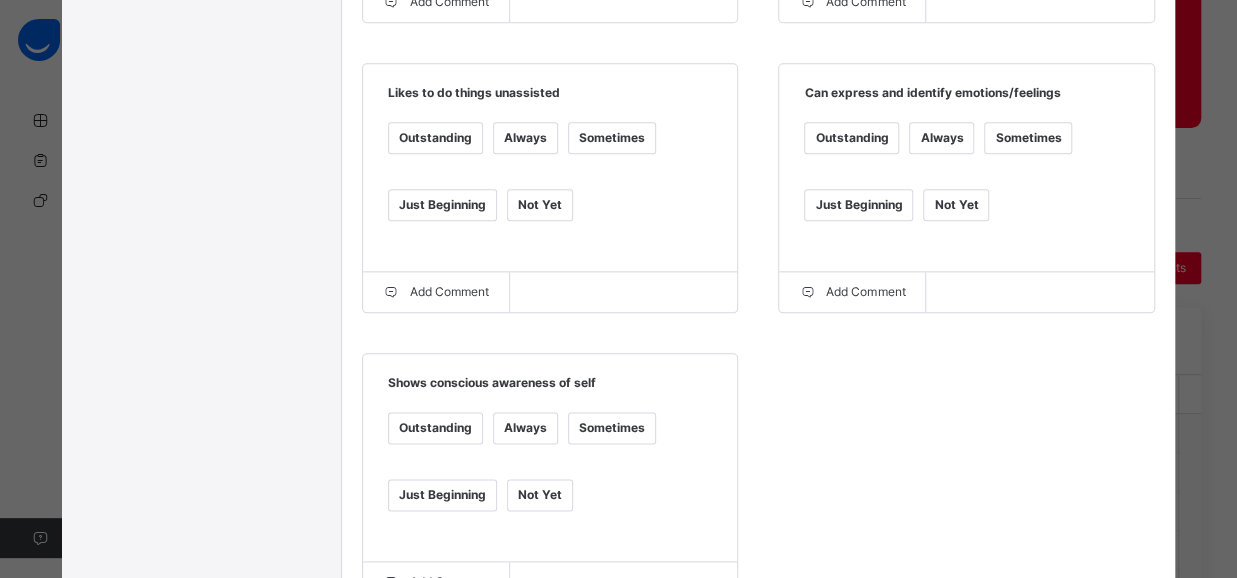 click on "Always" at bounding box center (525, 138) 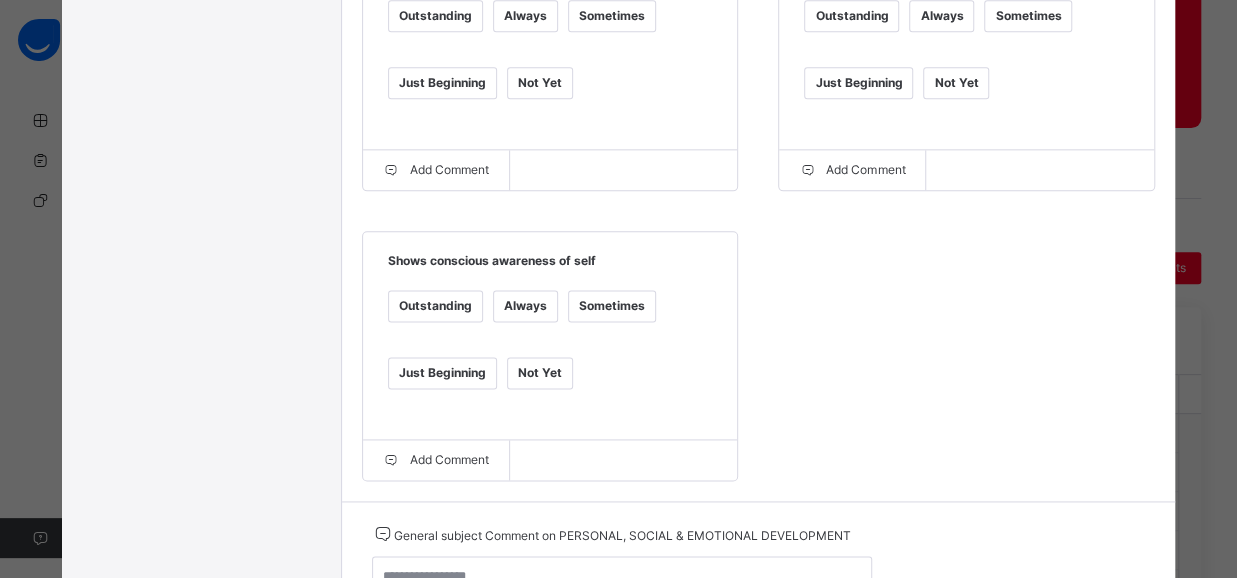 scroll, scrollTop: 1264, scrollLeft: 0, axis: vertical 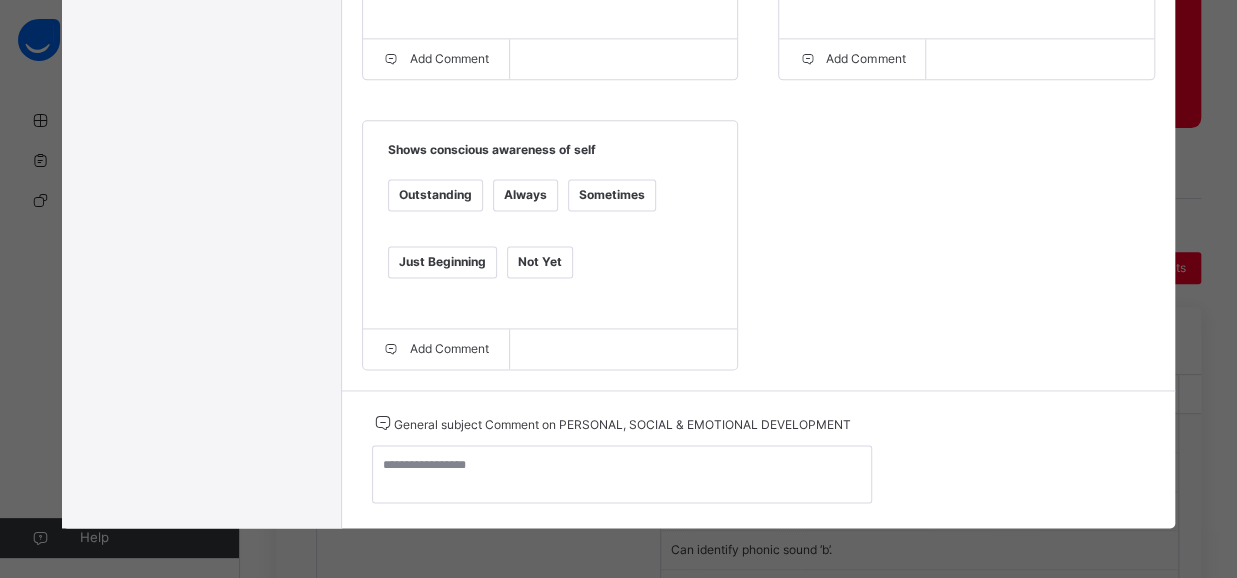 click on "Always" at bounding box center (525, 195) 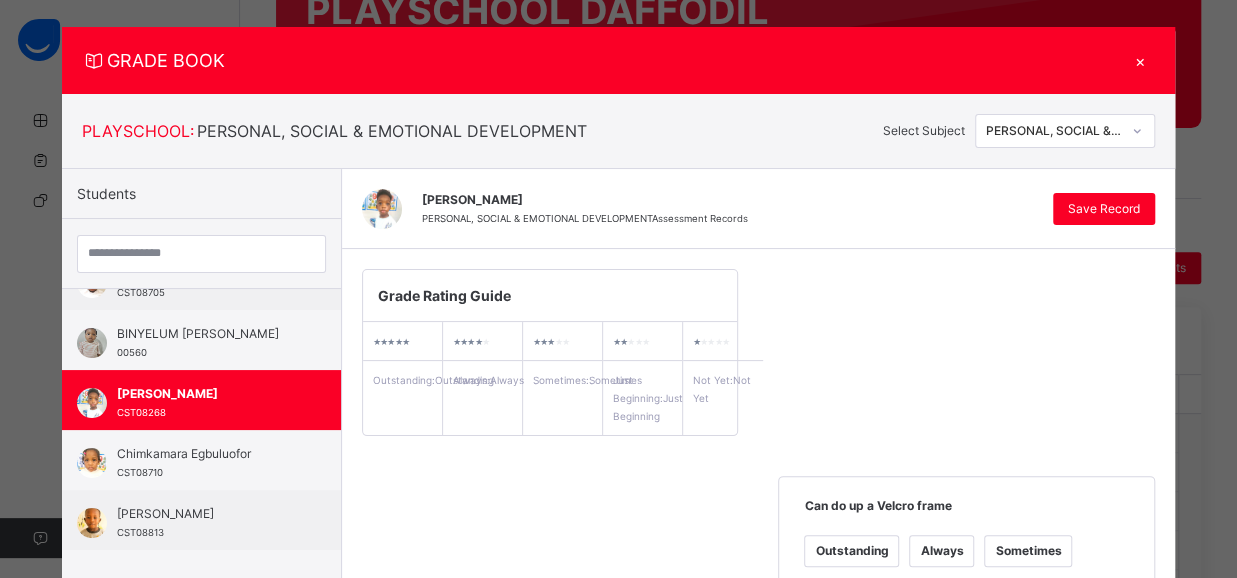 scroll, scrollTop: 0, scrollLeft: 0, axis: both 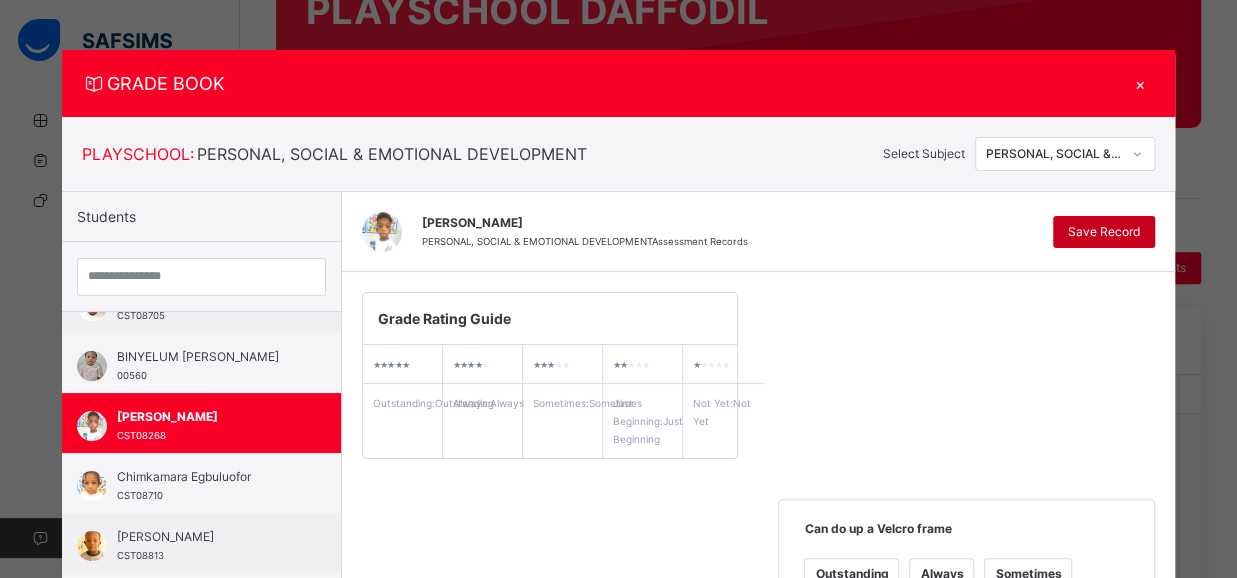 click on "Save Record" at bounding box center (1104, 232) 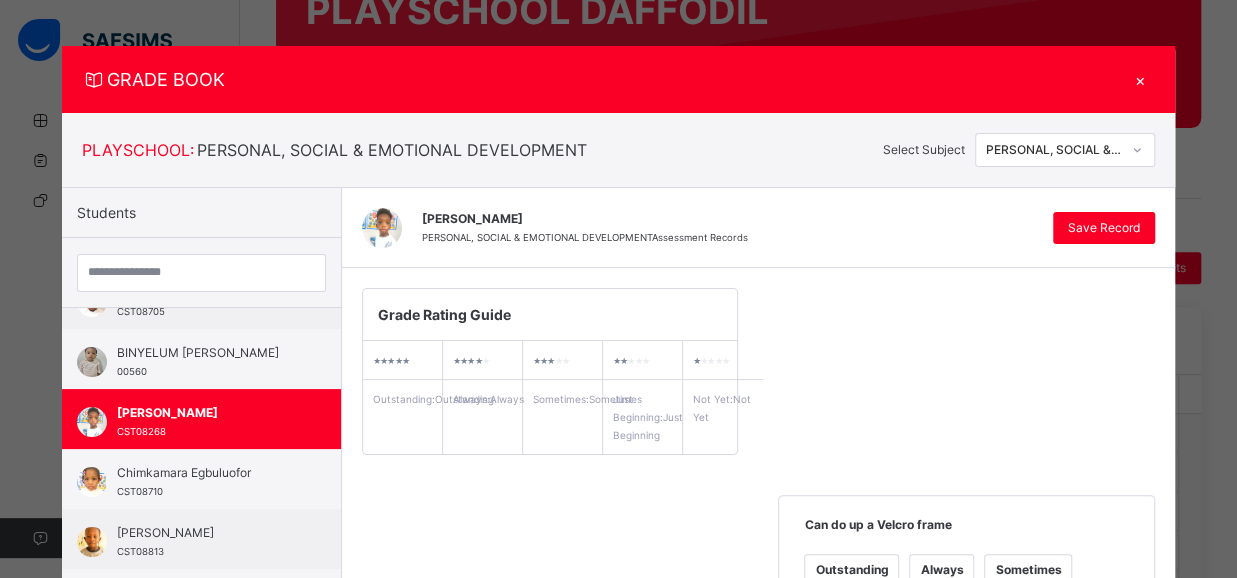 scroll, scrollTop: 0, scrollLeft: 0, axis: both 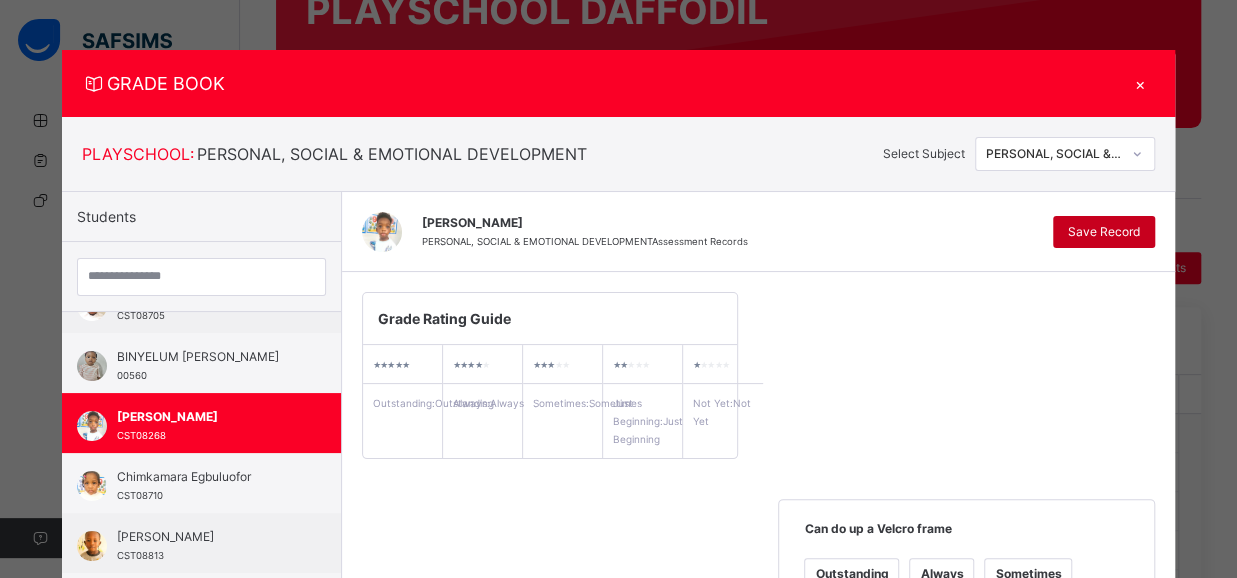 click on "Save Record" at bounding box center [1104, 232] 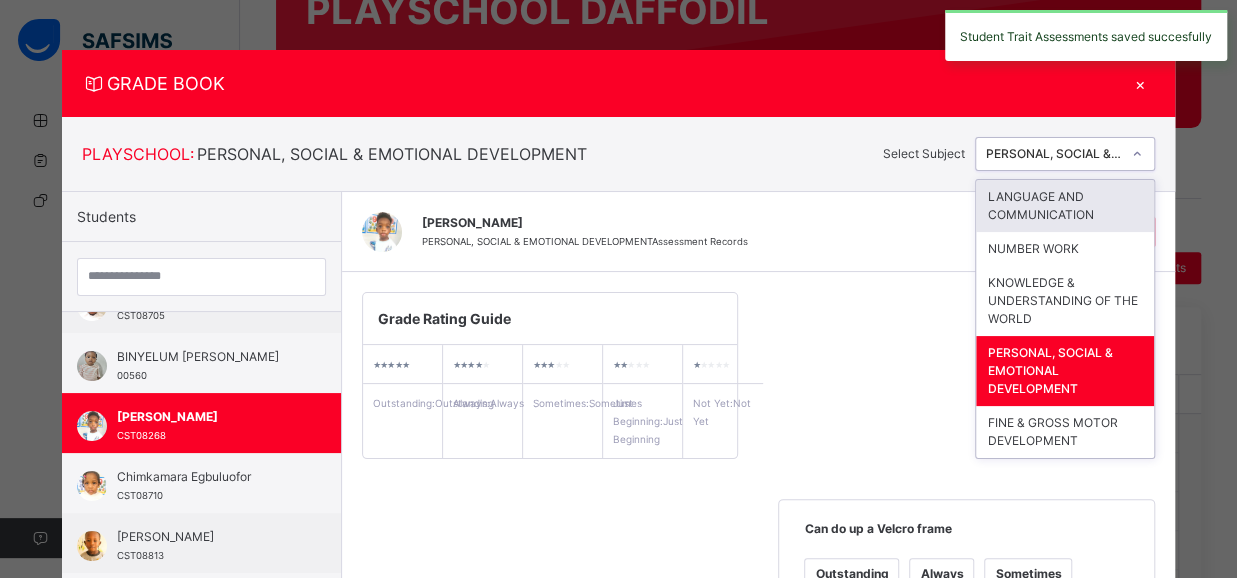 click 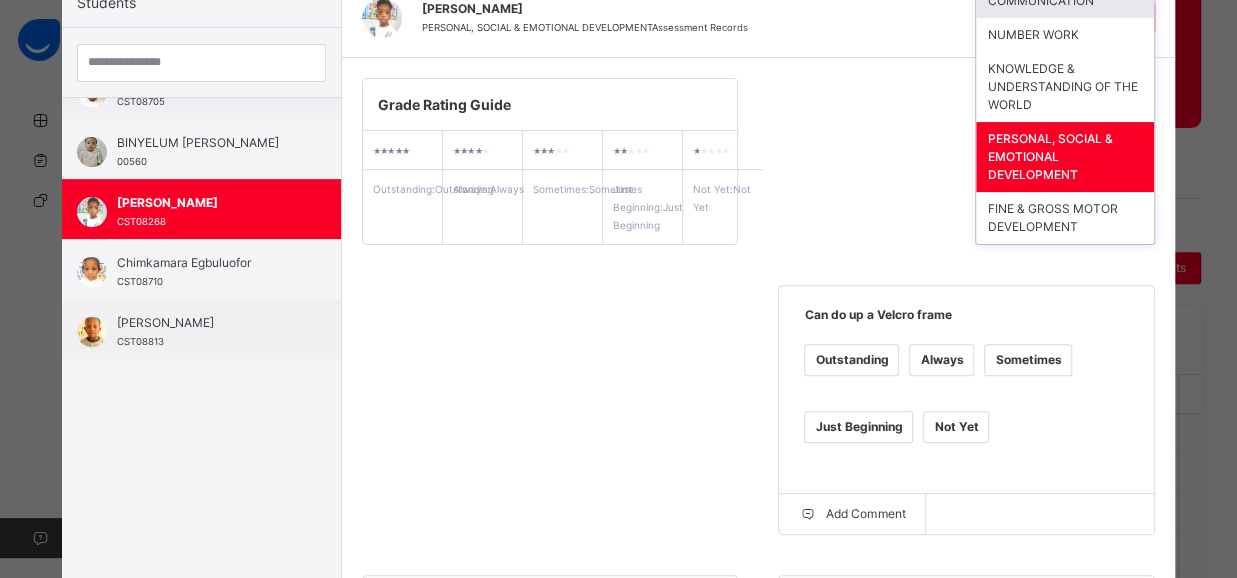 scroll, scrollTop: 112, scrollLeft: 0, axis: vertical 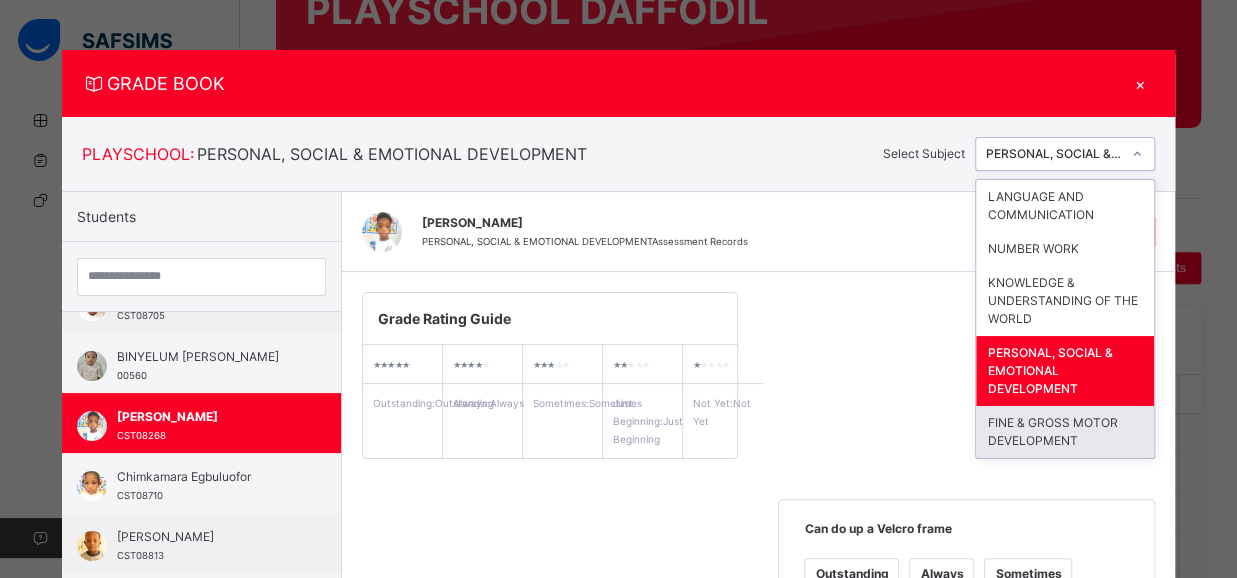 click on "FINE & GROSS MOTOR DEVELOPMENT" at bounding box center (1065, 432) 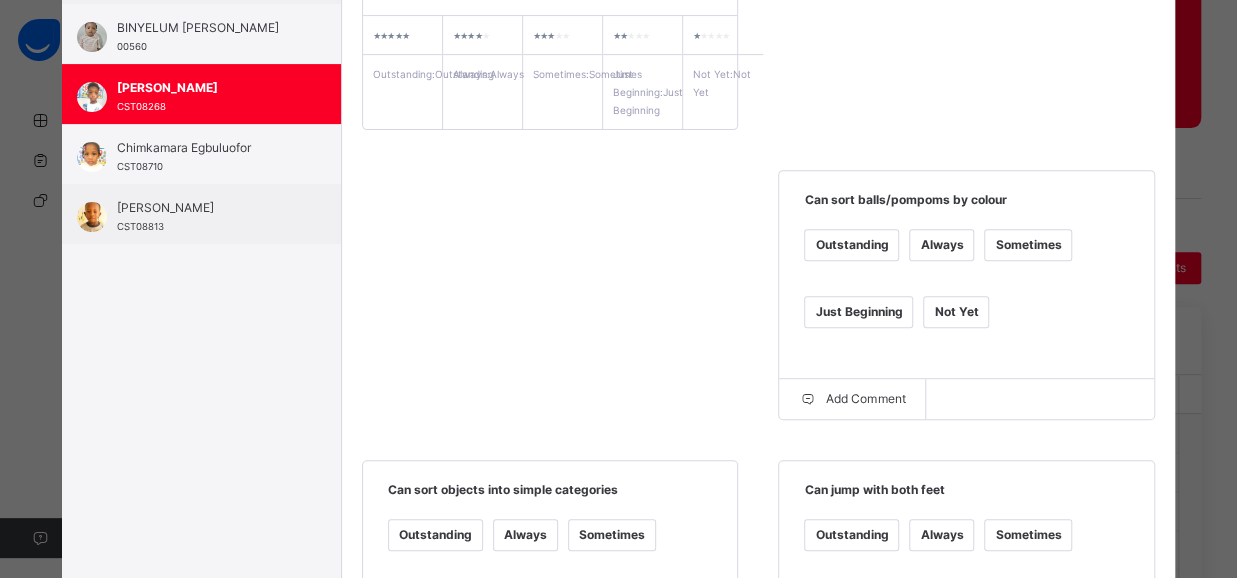 scroll, scrollTop: 332, scrollLeft: 0, axis: vertical 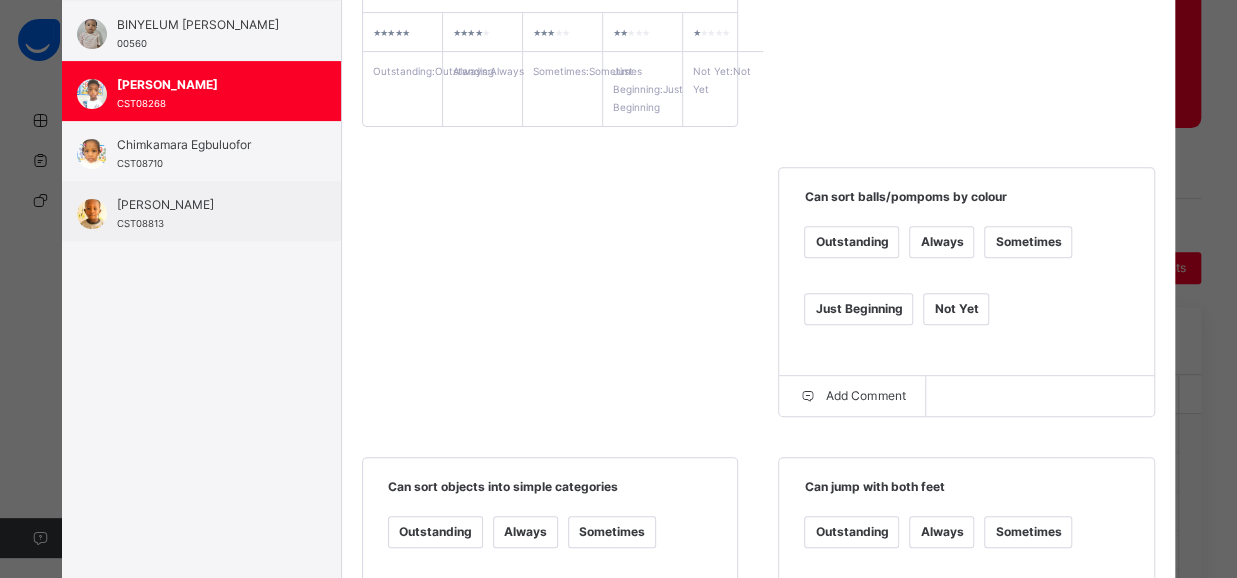 click on "Always" at bounding box center (941, 242) 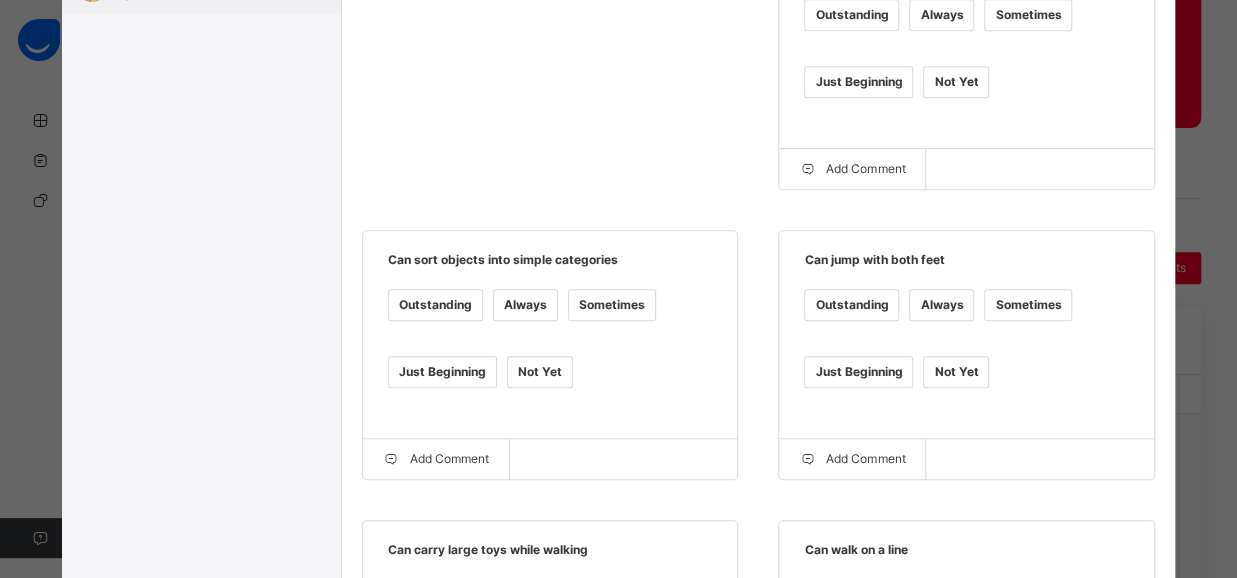 scroll, scrollTop: 565, scrollLeft: 0, axis: vertical 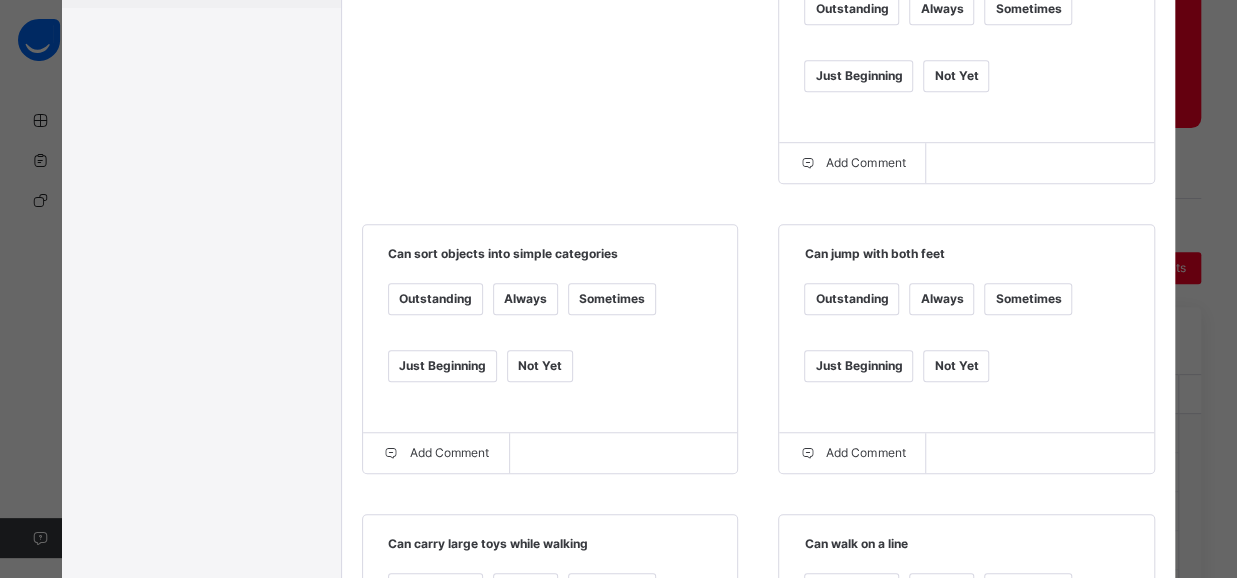 click on "Sometimes" at bounding box center (612, 299) 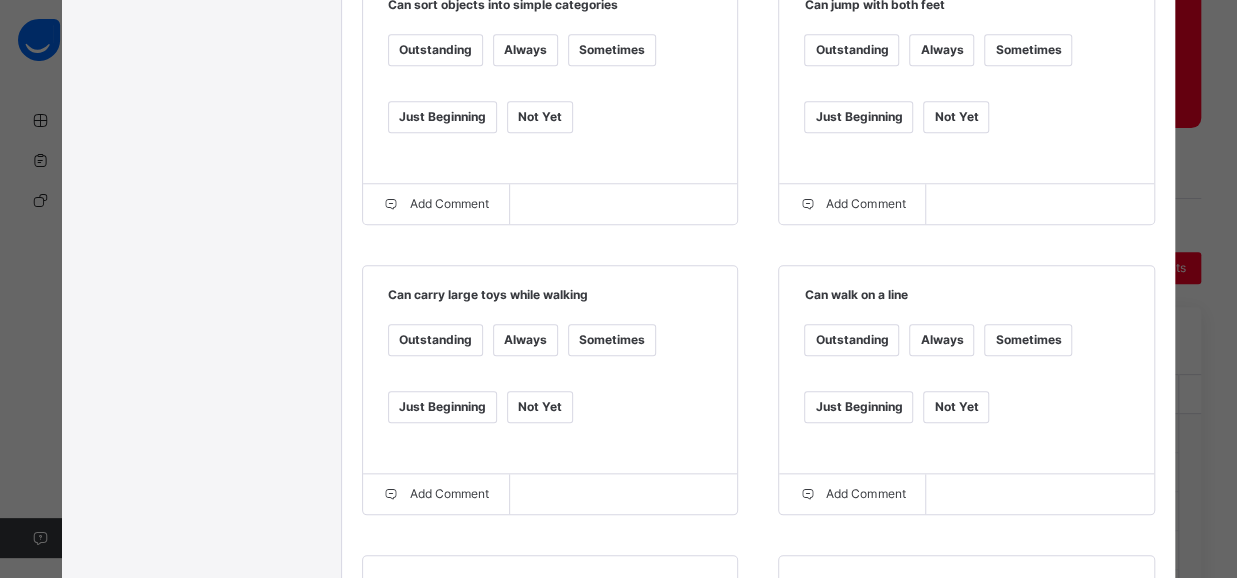 scroll, scrollTop: 817, scrollLeft: 0, axis: vertical 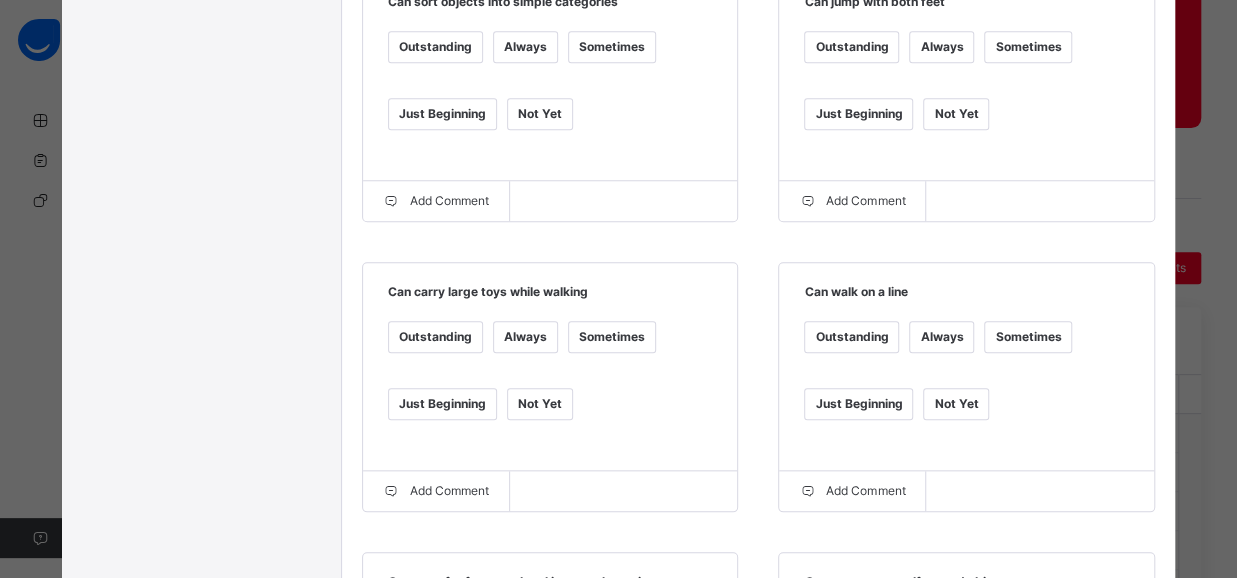 click on "Always" at bounding box center [525, 337] 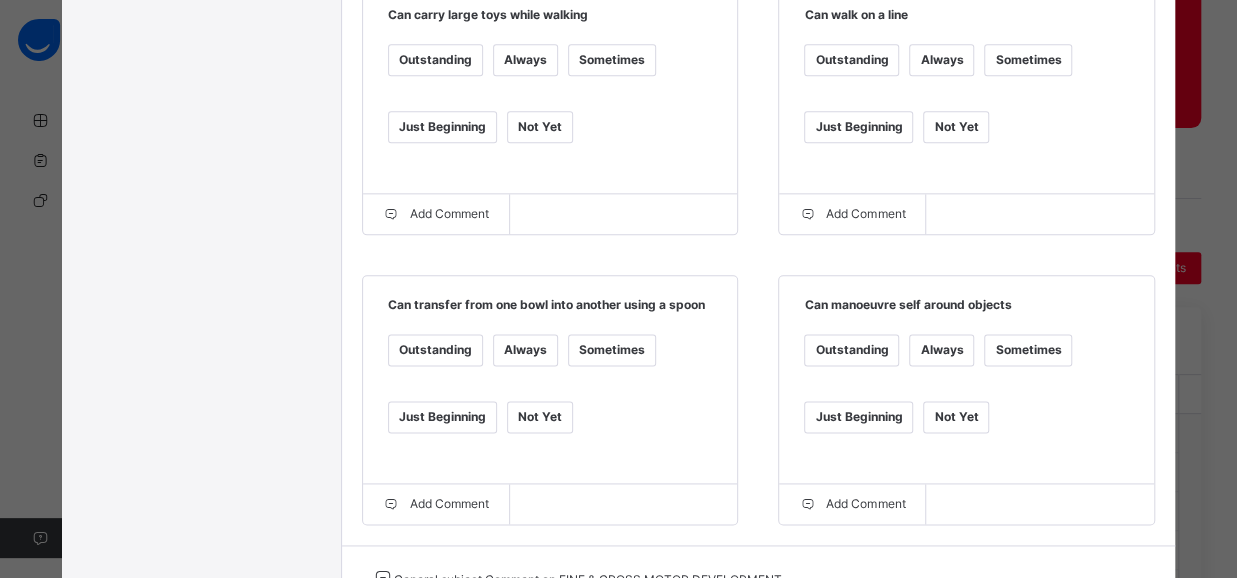 scroll, scrollTop: 1098, scrollLeft: 0, axis: vertical 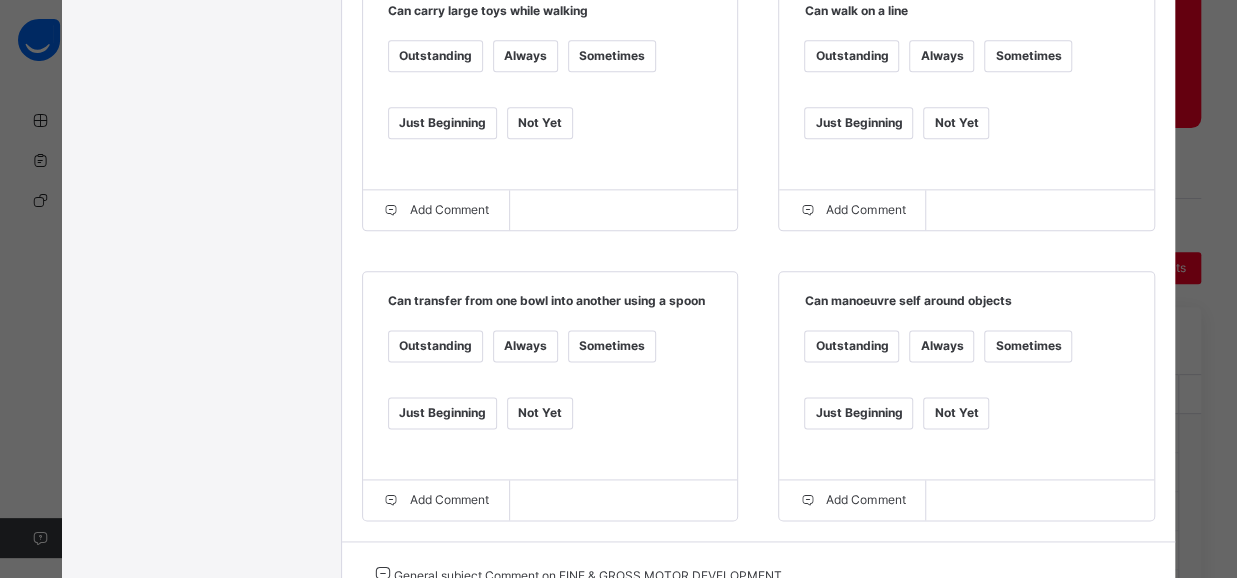 click on "Always" at bounding box center (525, 346) 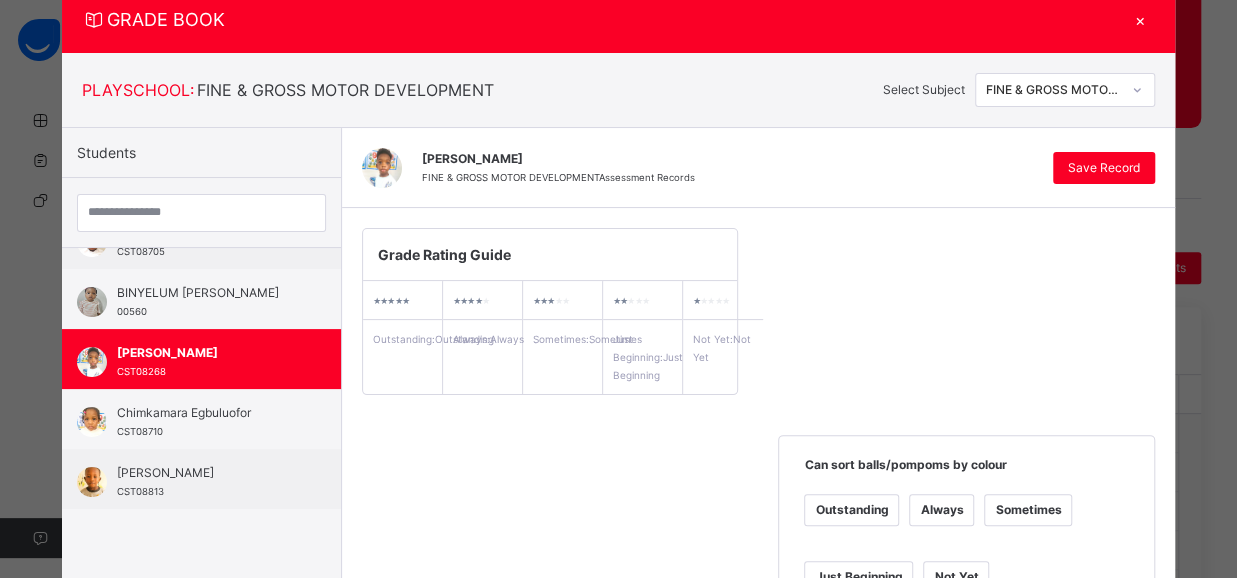 scroll, scrollTop: 0, scrollLeft: 0, axis: both 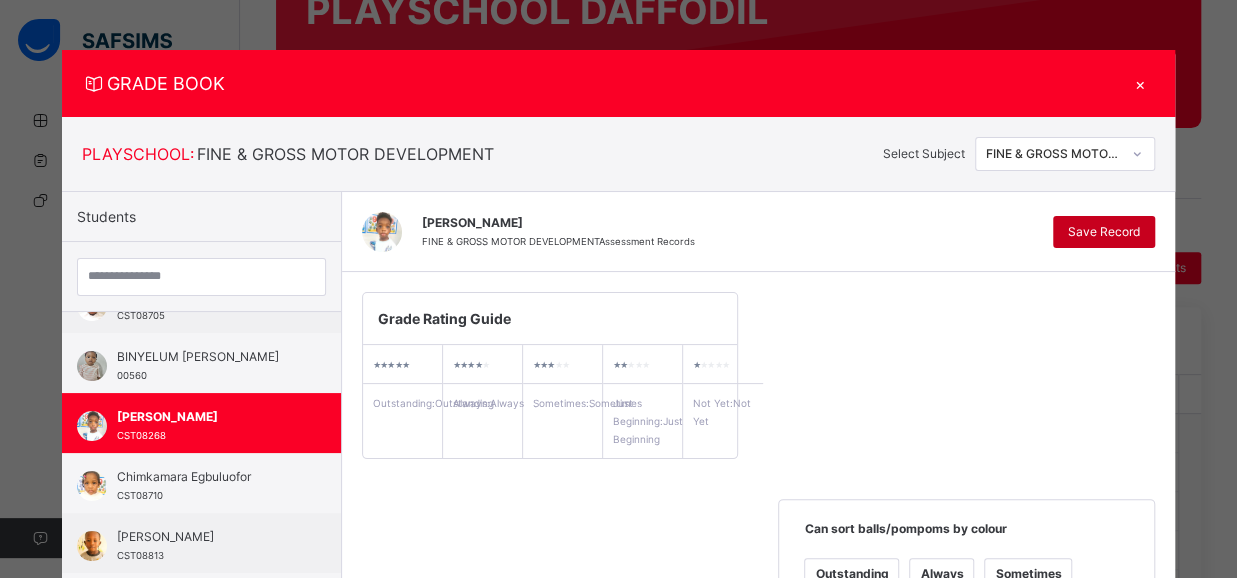 click on "Save Record" at bounding box center (1104, 232) 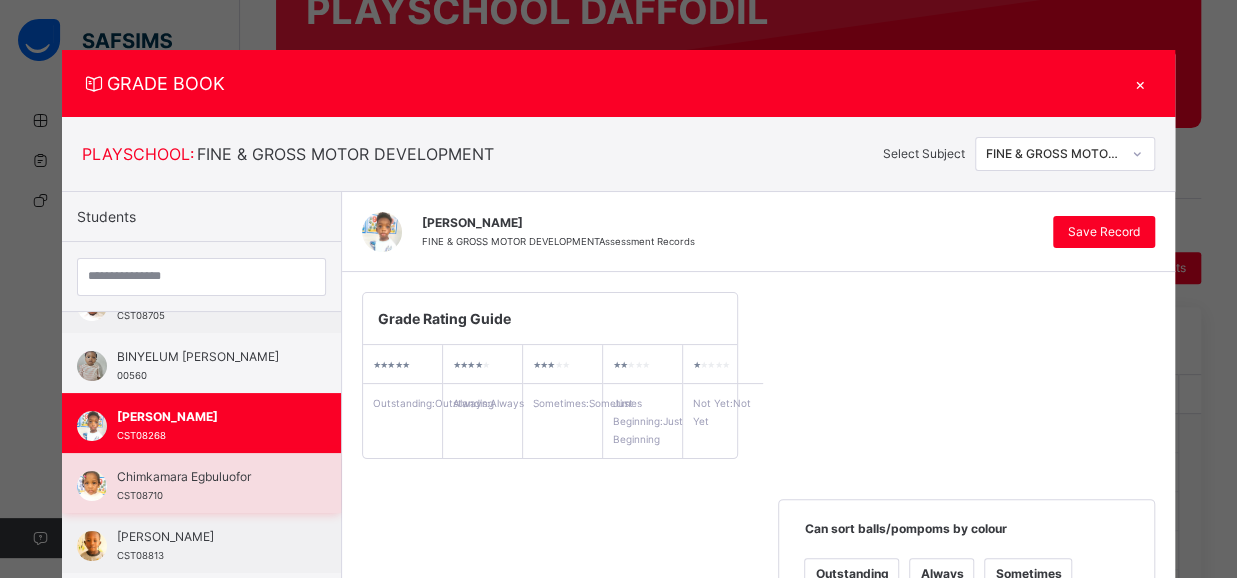 click on "Chimkamara  Egbuluofor" at bounding box center (206, 477) 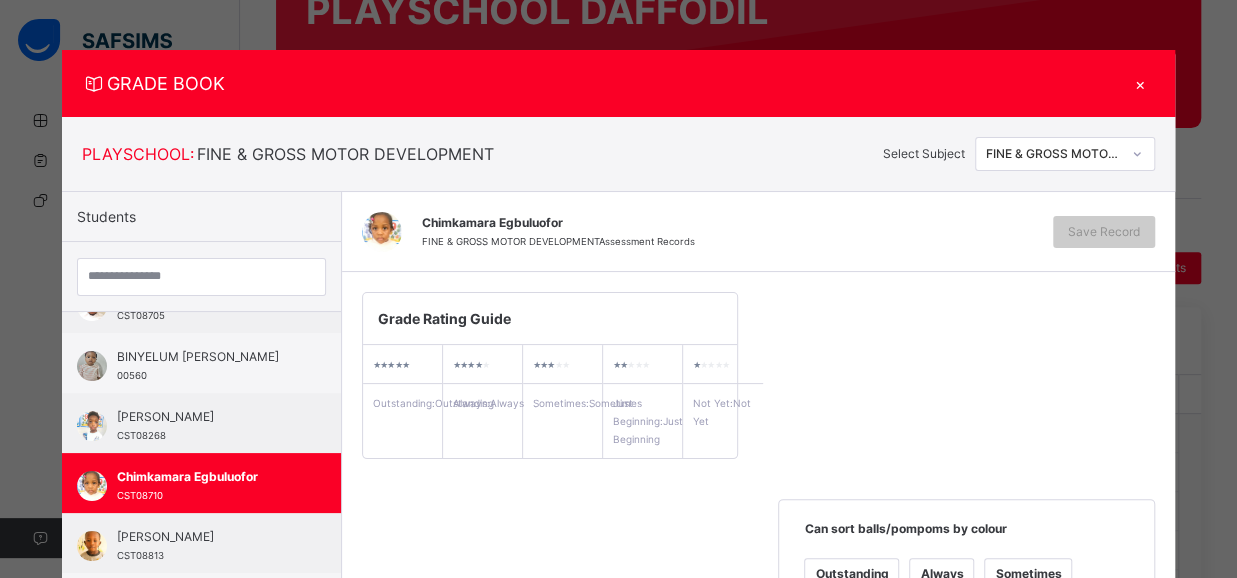 scroll, scrollTop: 200, scrollLeft: 0, axis: vertical 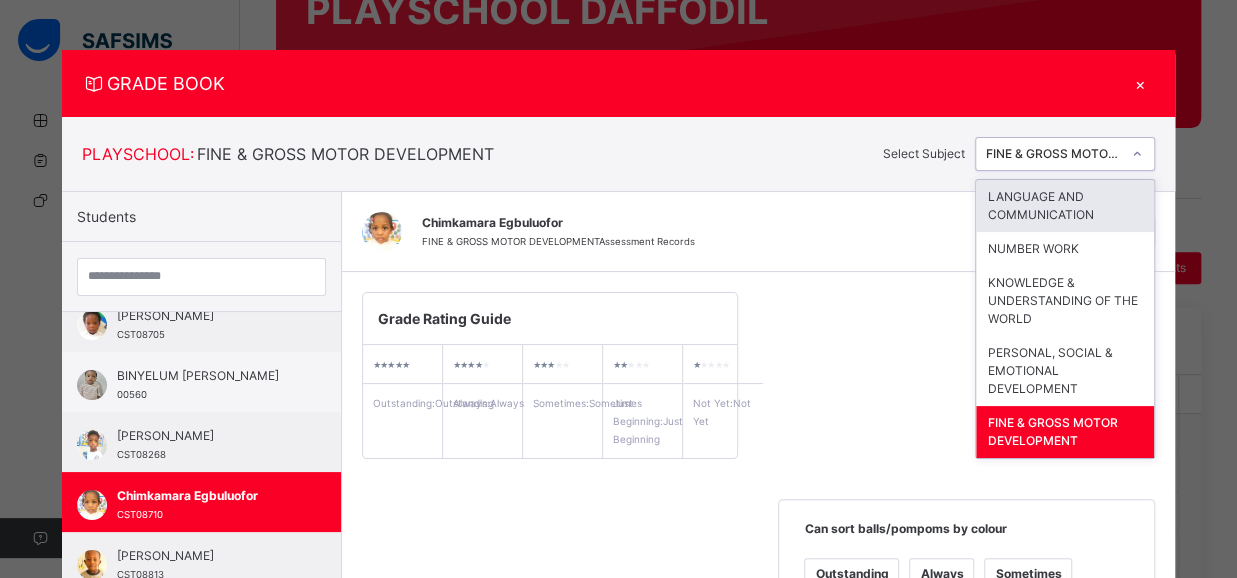 click 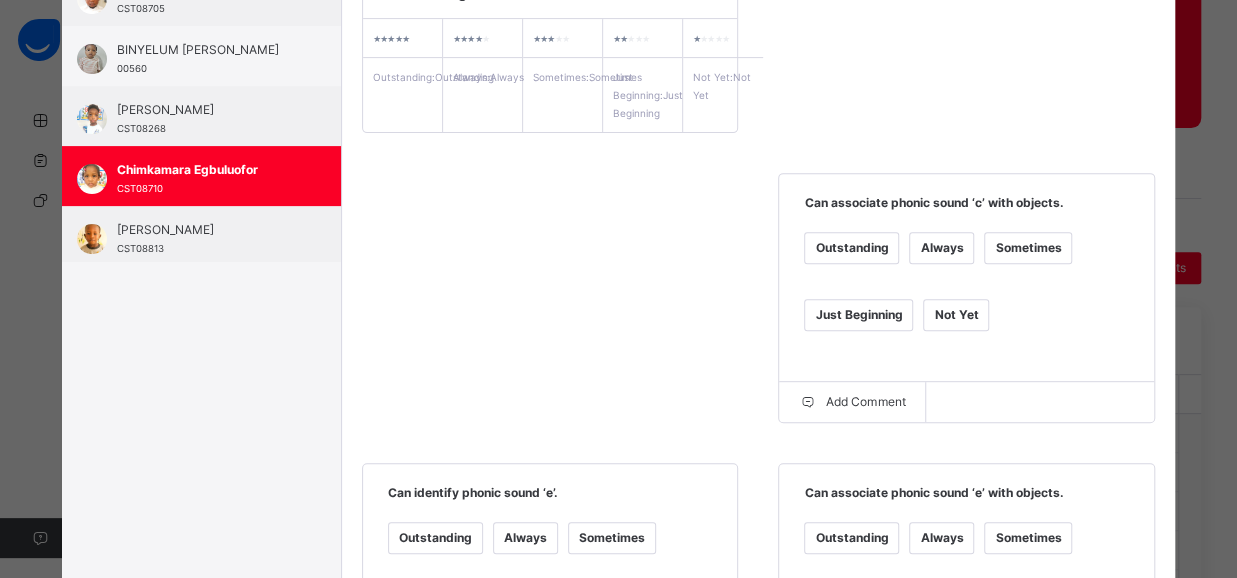 scroll, scrollTop: 346, scrollLeft: 0, axis: vertical 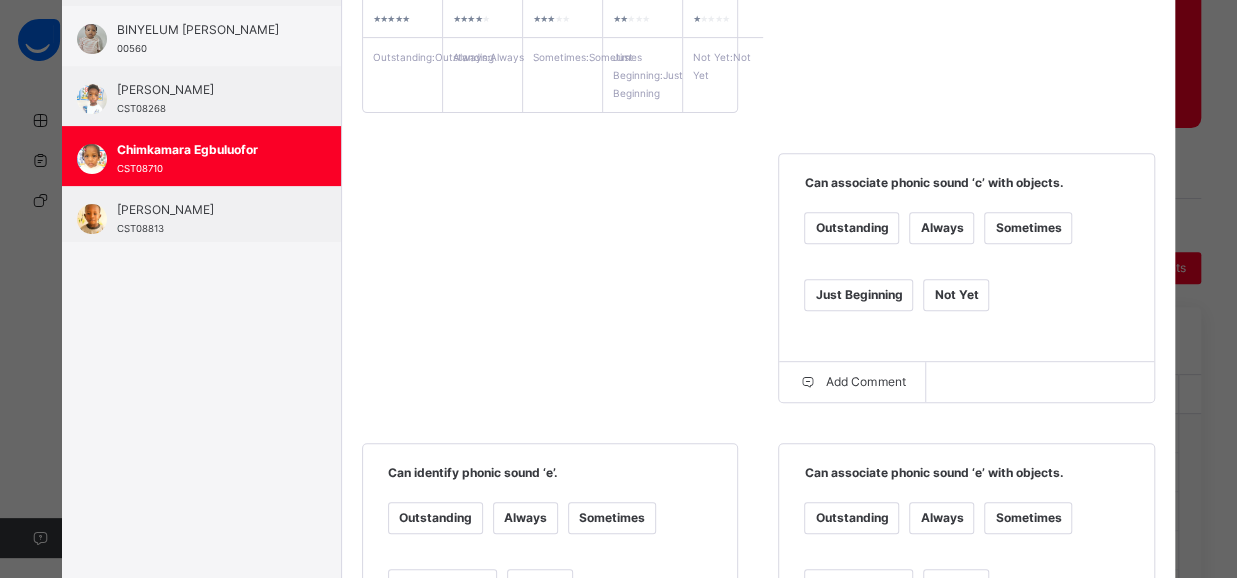 click on "Sometimes" at bounding box center [1028, 228] 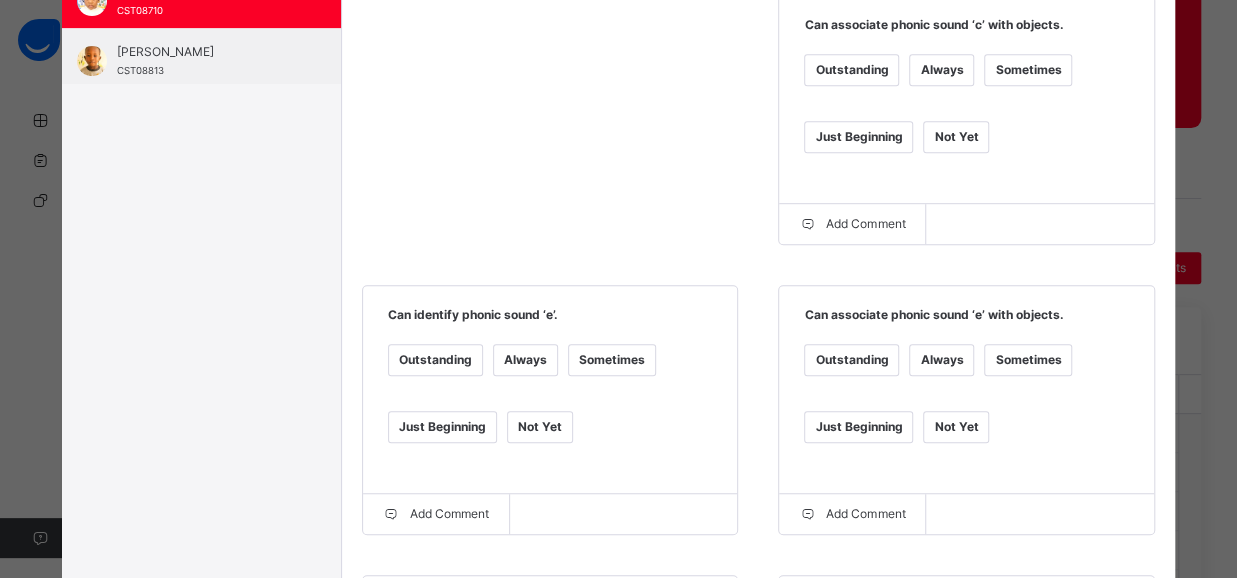 scroll, scrollTop: 517, scrollLeft: 0, axis: vertical 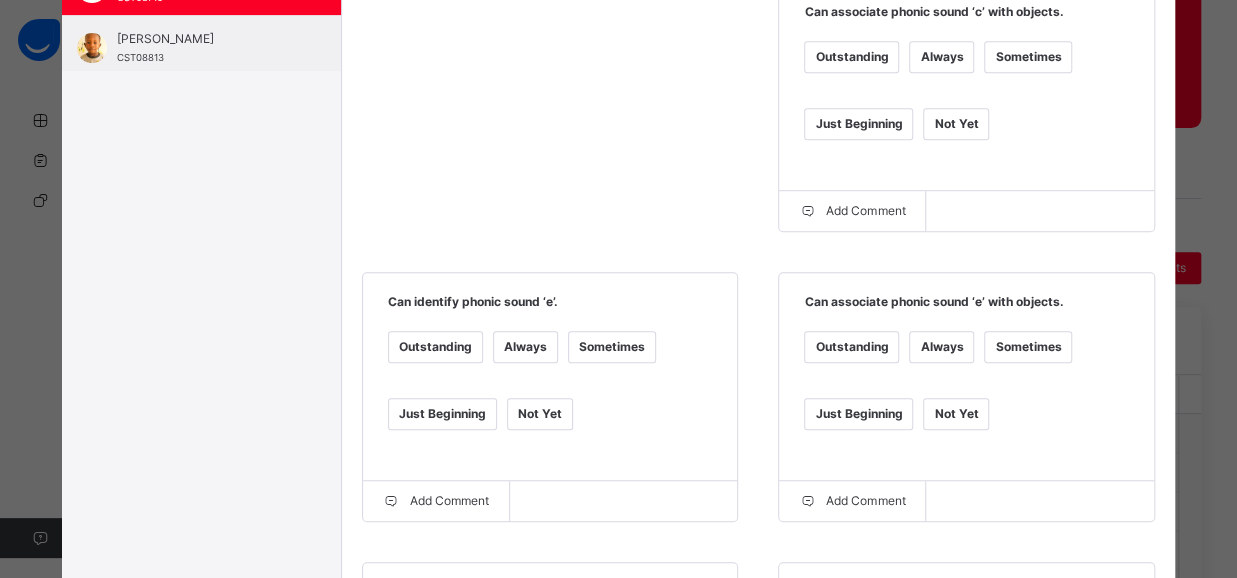 click on "Sometimes" at bounding box center (612, 347) 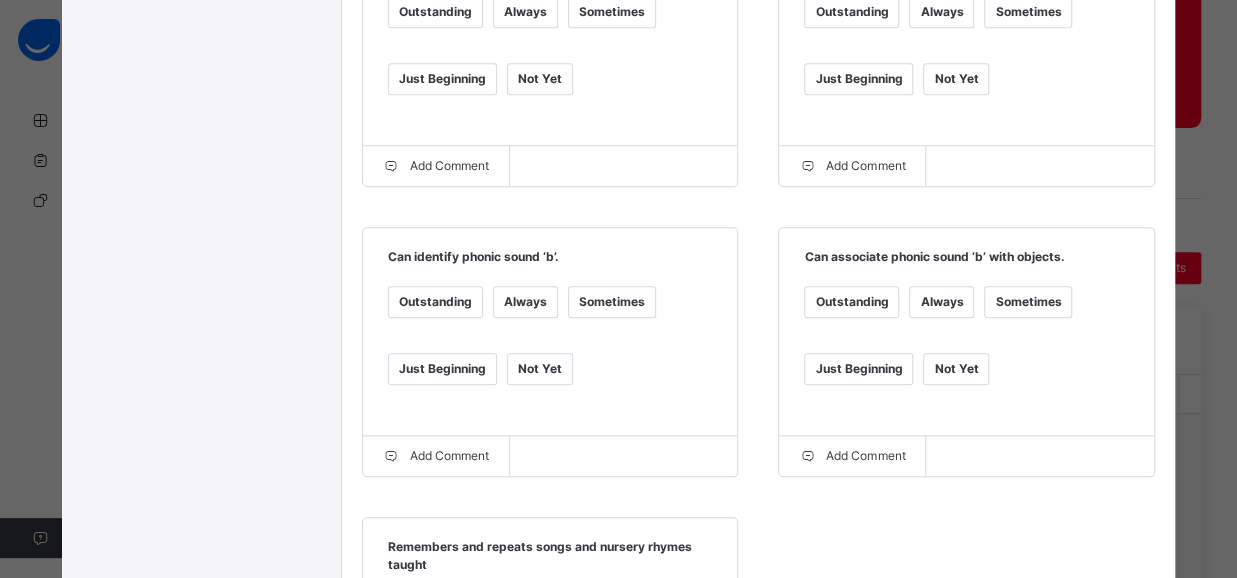 scroll, scrollTop: 856, scrollLeft: 0, axis: vertical 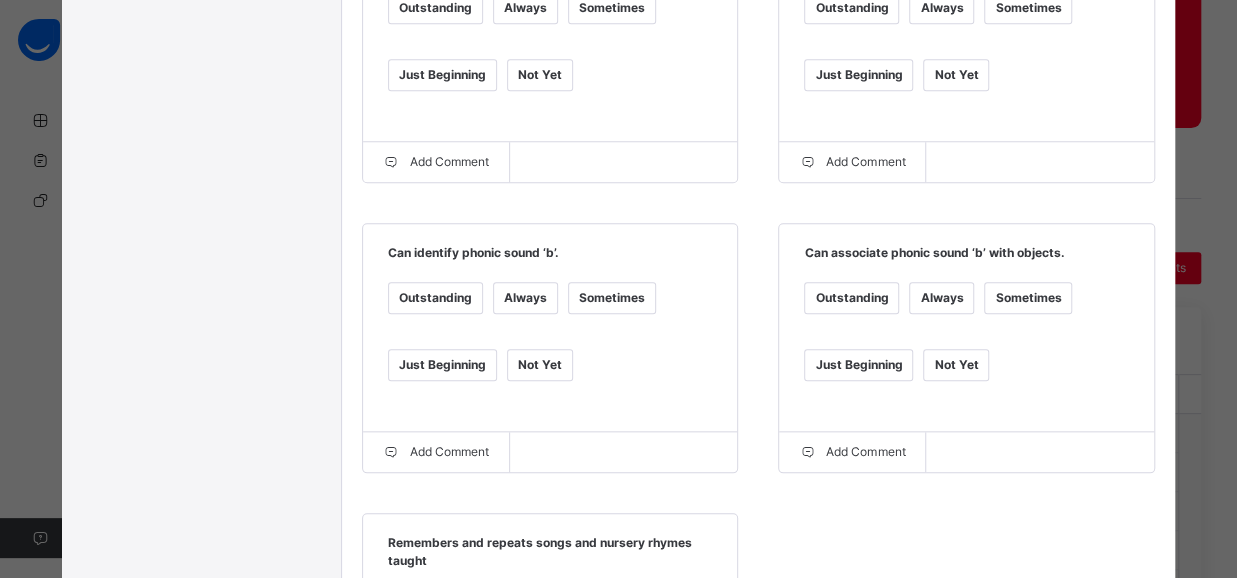 click on "Sometimes" at bounding box center (612, 298) 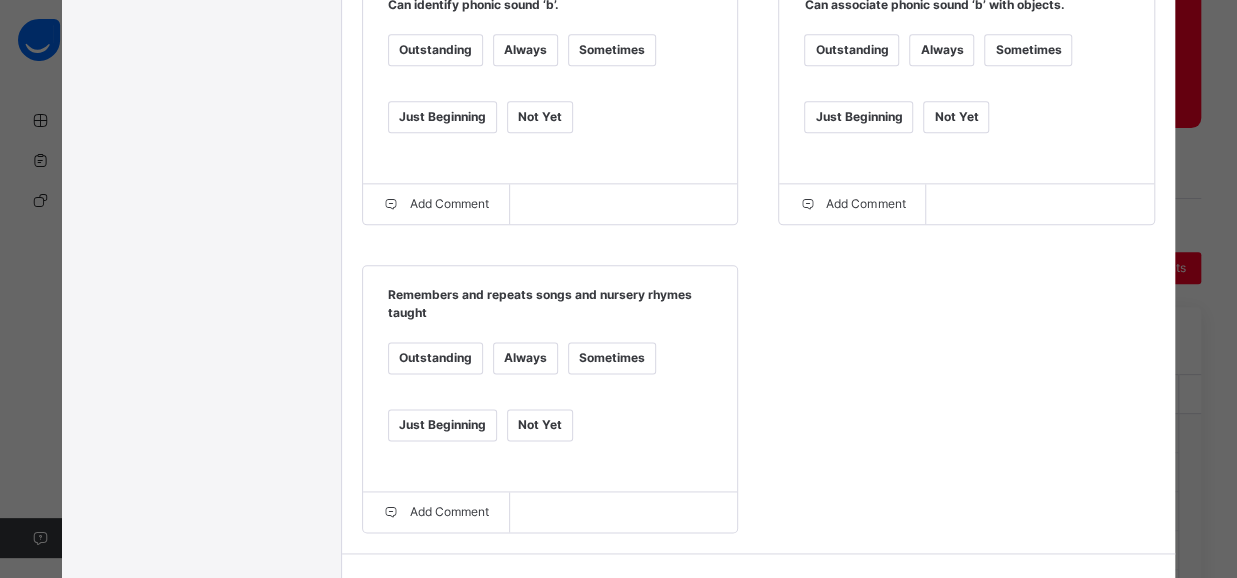 scroll, scrollTop: 1121, scrollLeft: 0, axis: vertical 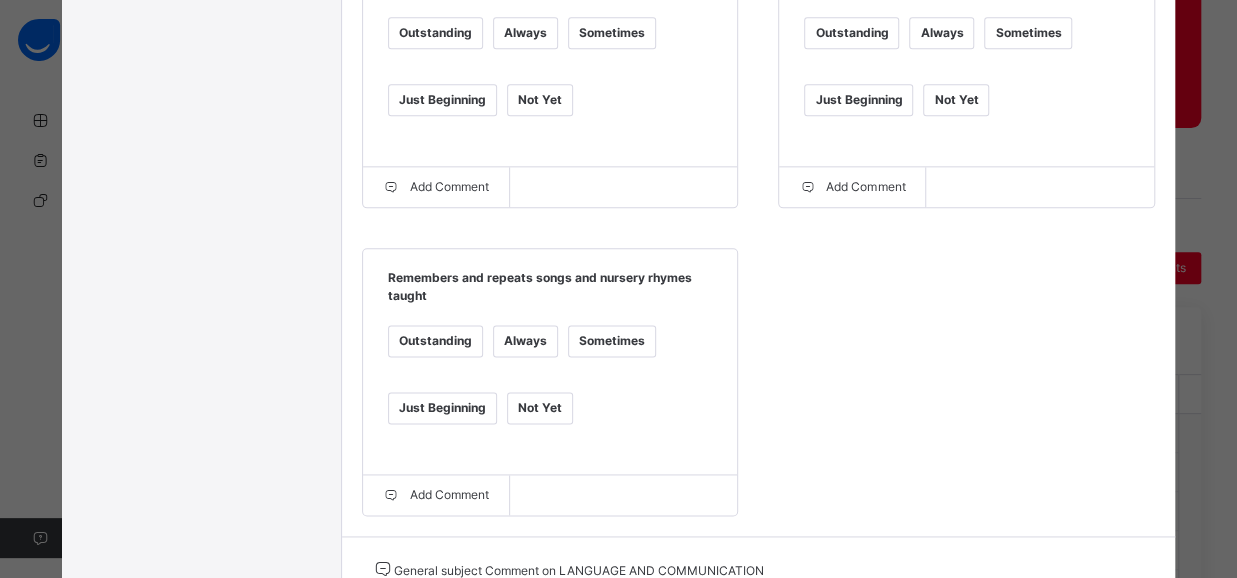 click on "Always" at bounding box center [525, 341] 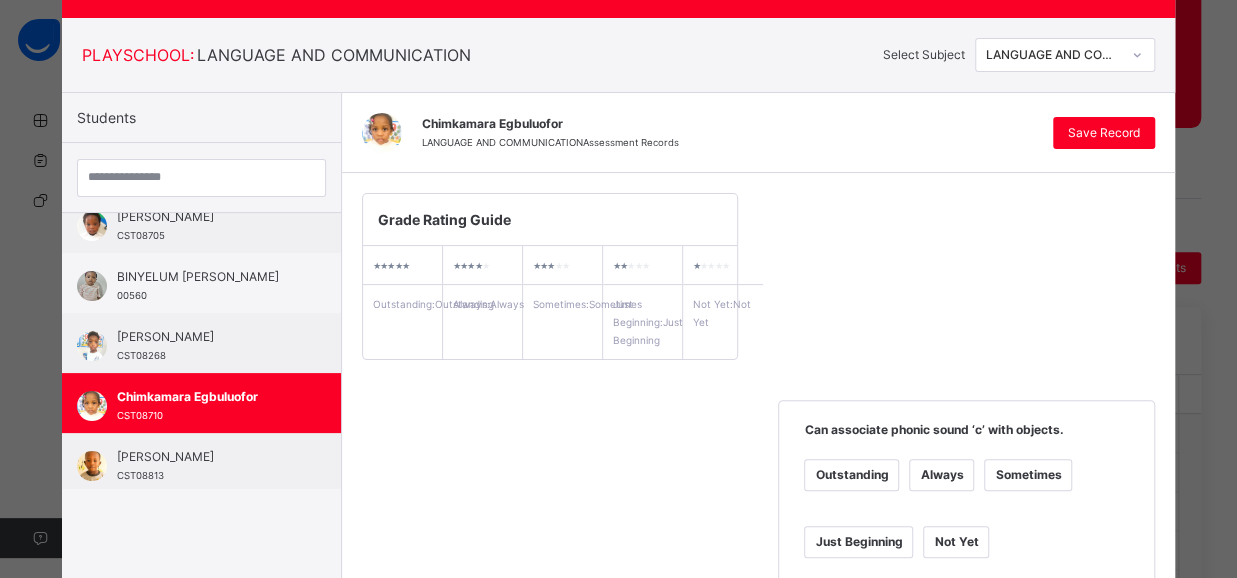 scroll, scrollTop: 66, scrollLeft: 0, axis: vertical 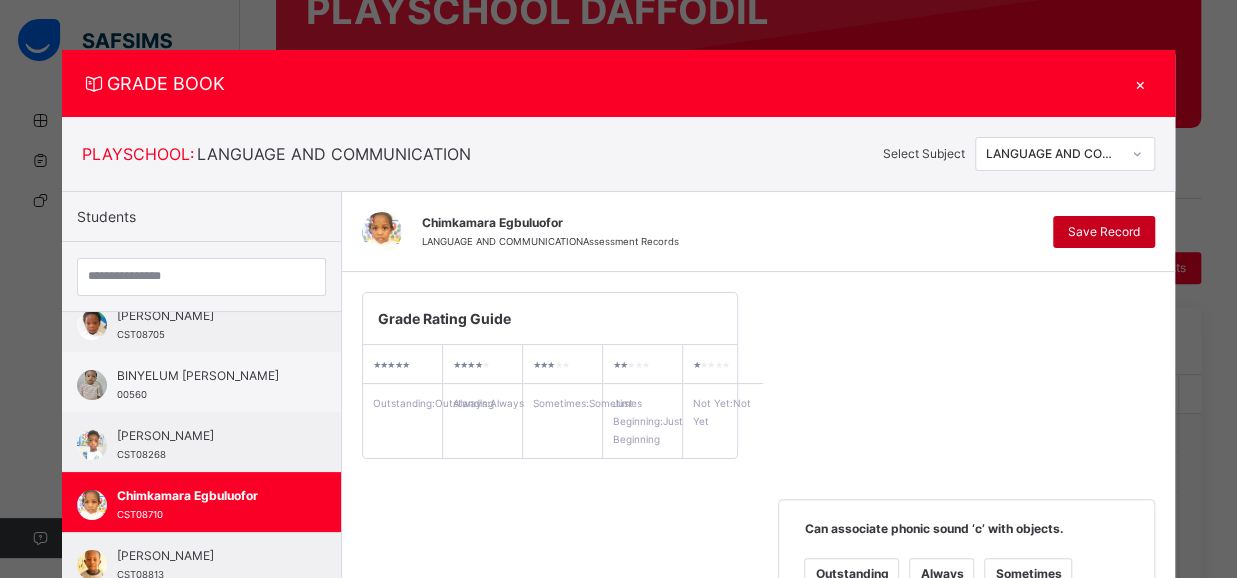 click on "Save Record" at bounding box center (1104, 232) 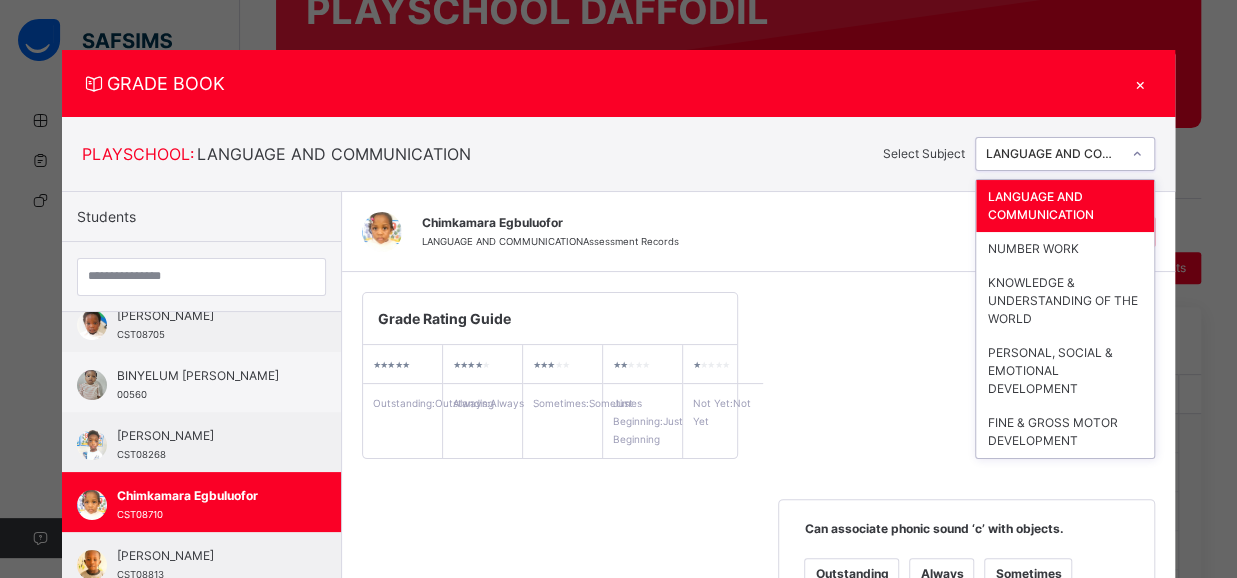 click 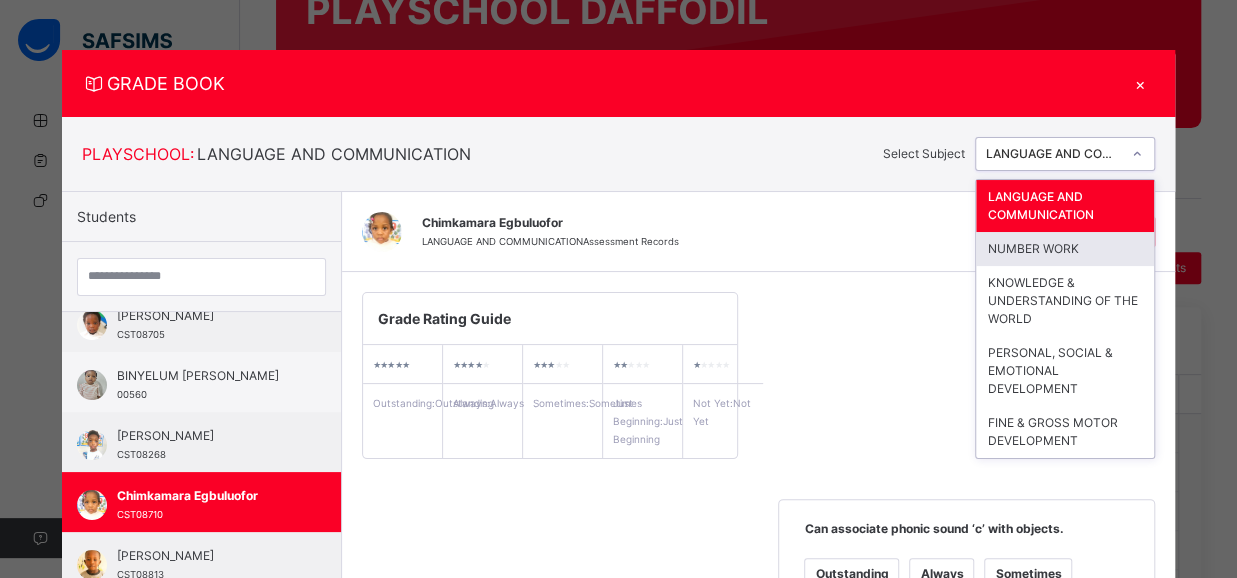 click on "NUMBER WORK" at bounding box center (1065, 249) 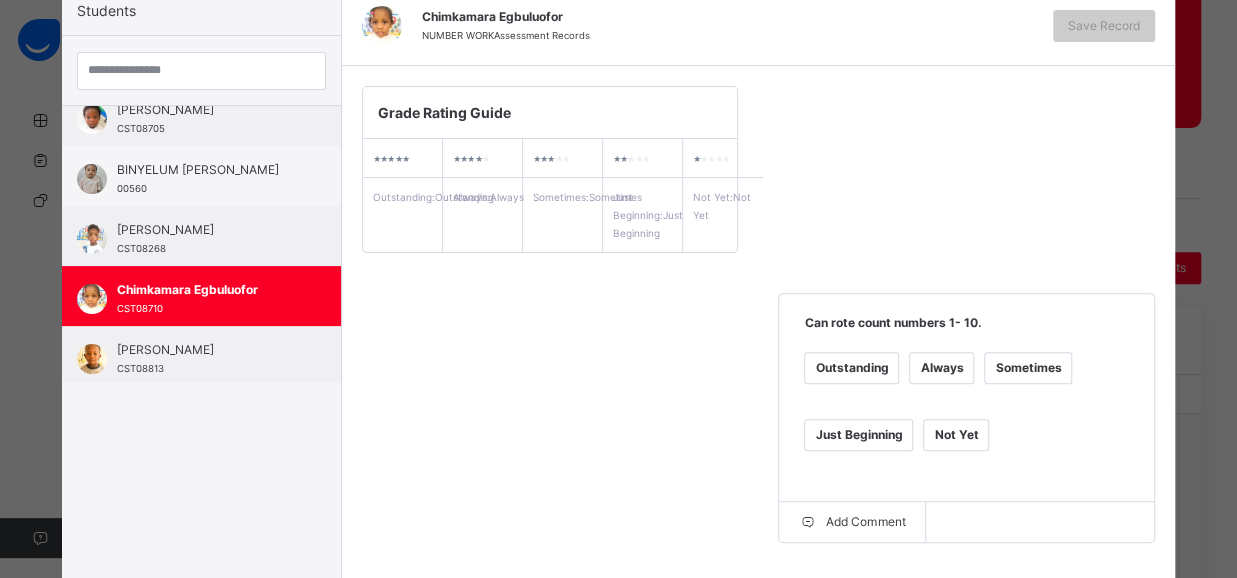 scroll, scrollTop: 251, scrollLeft: 0, axis: vertical 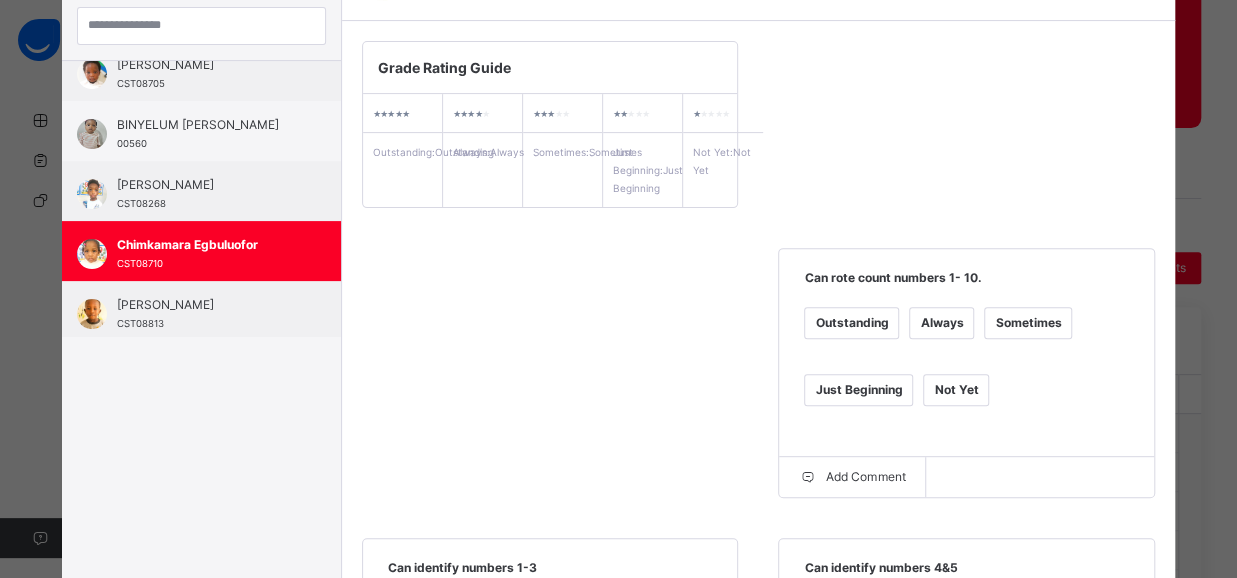 click on "Always" at bounding box center (941, 323) 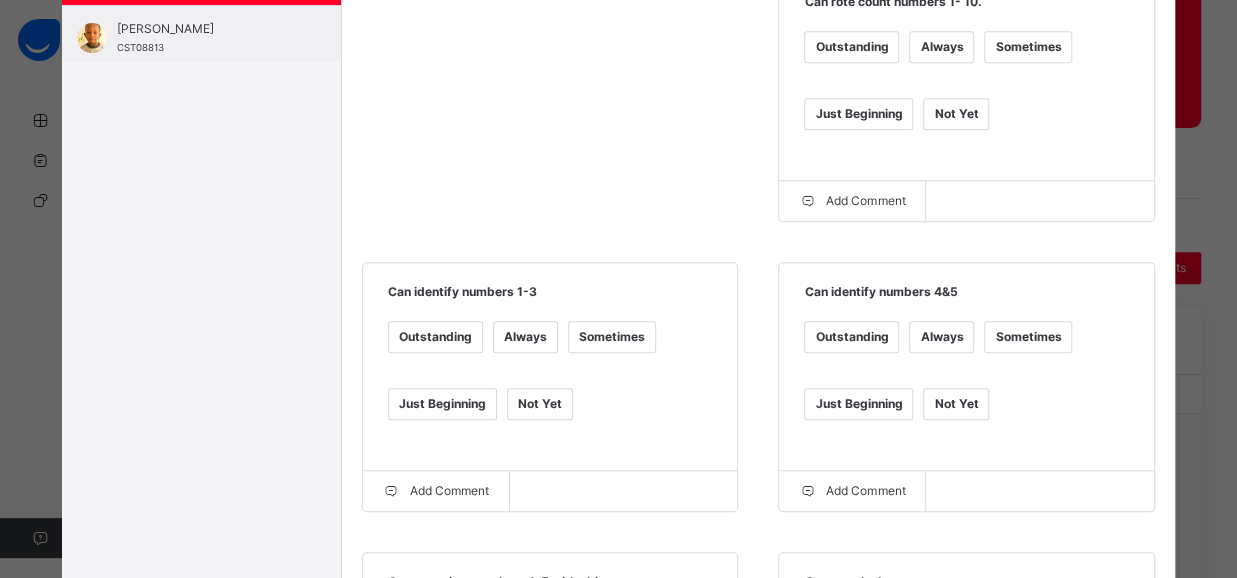 scroll, scrollTop: 560, scrollLeft: 0, axis: vertical 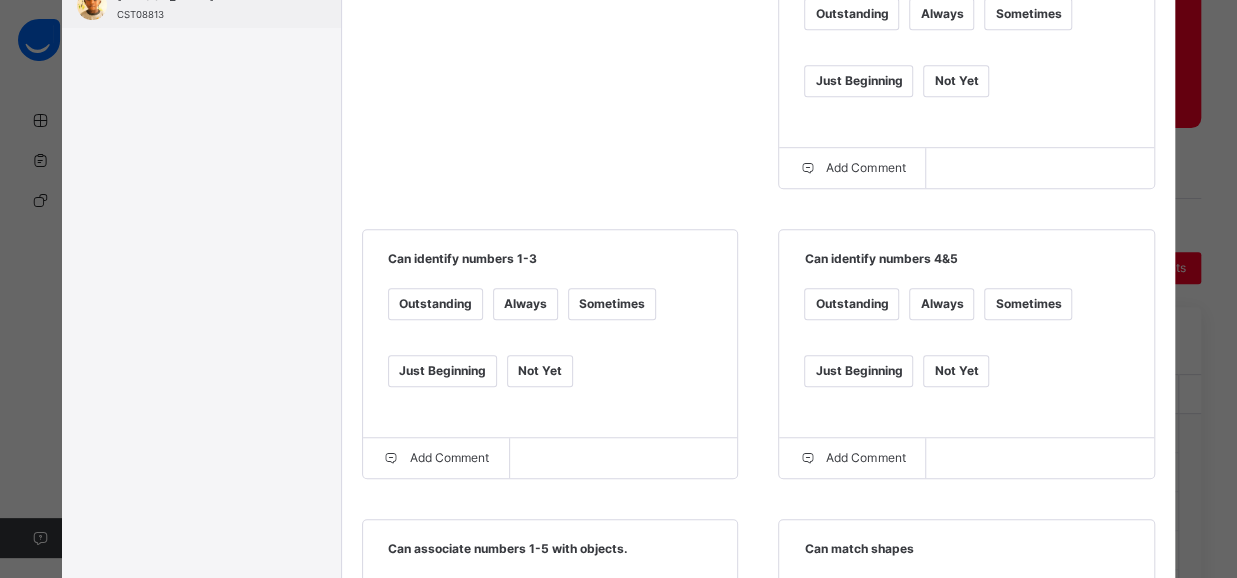 click on "Always" at bounding box center [525, 304] 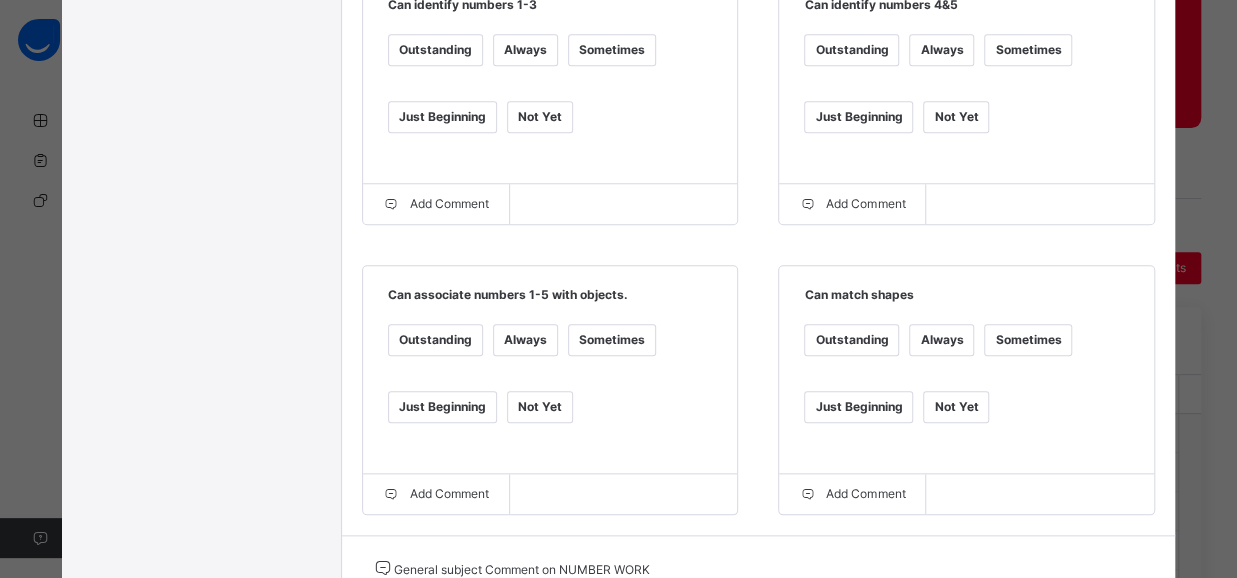 scroll, scrollTop: 835, scrollLeft: 0, axis: vertical 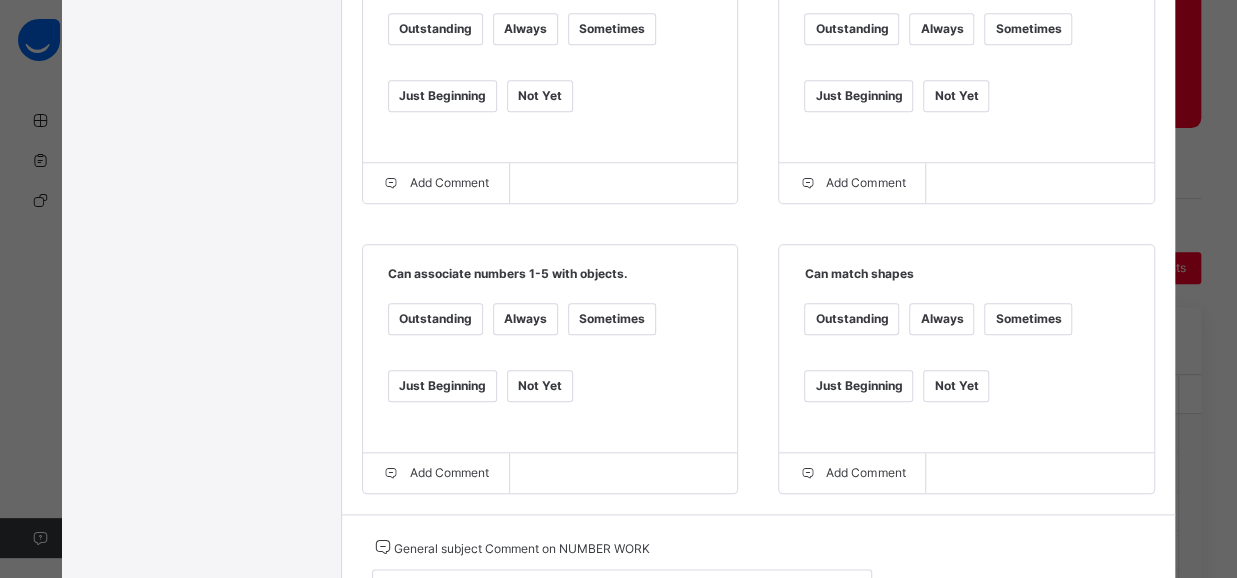 click on "Sometimes" at bounding box center [612, 319] 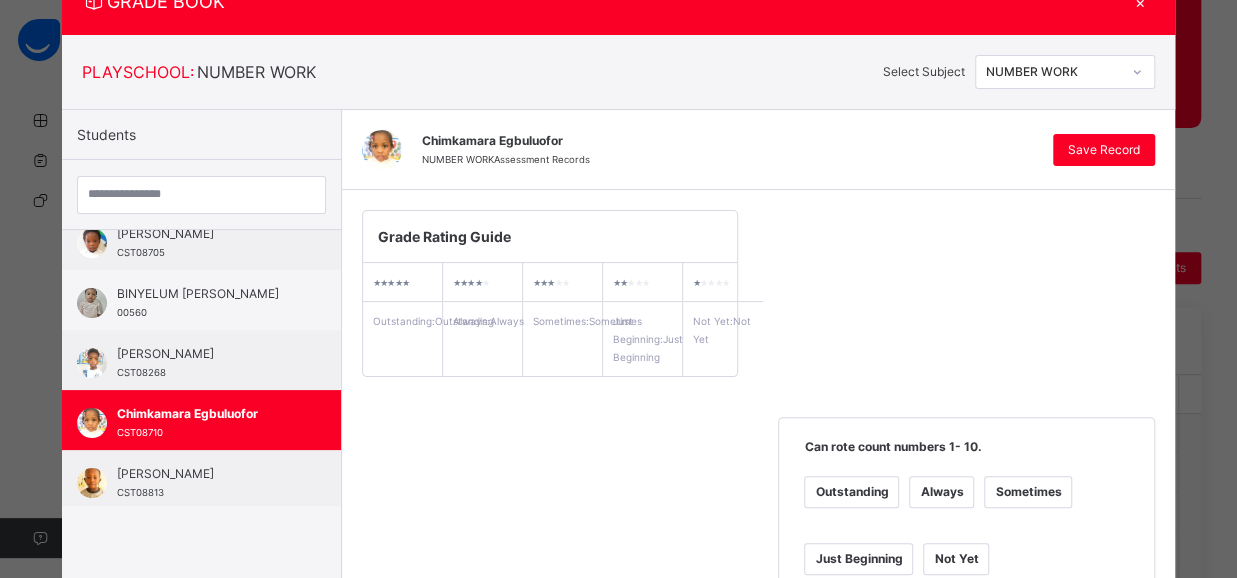 scroll, scrollTop: 39, scrollLeft: 0, axis: vertical 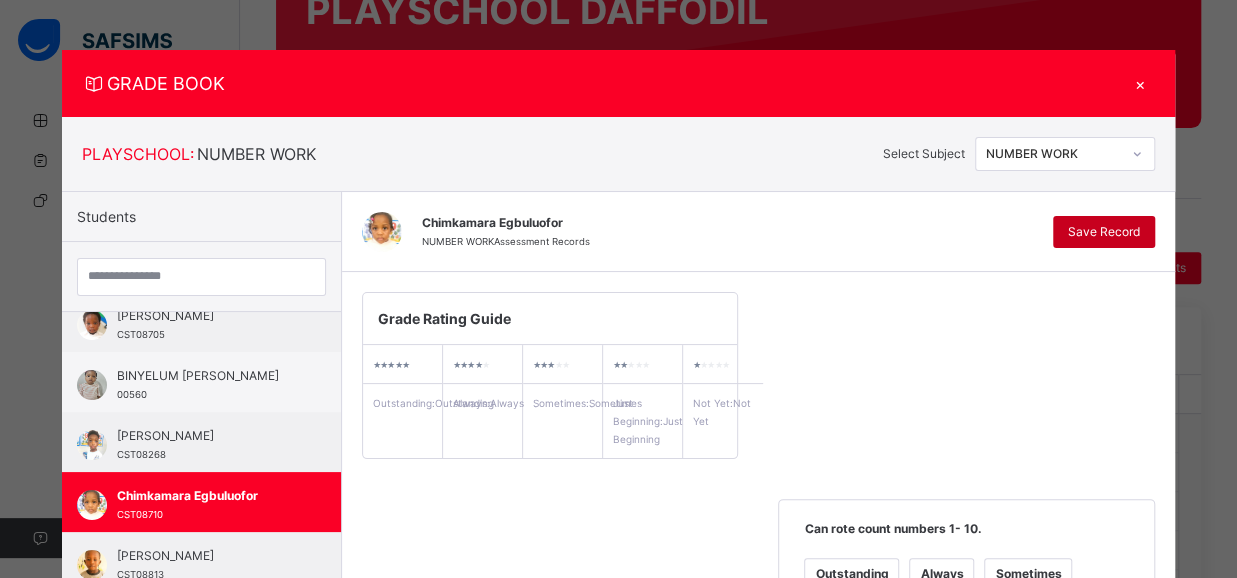 click on "Save Record" at bounding box center (1104, 232) 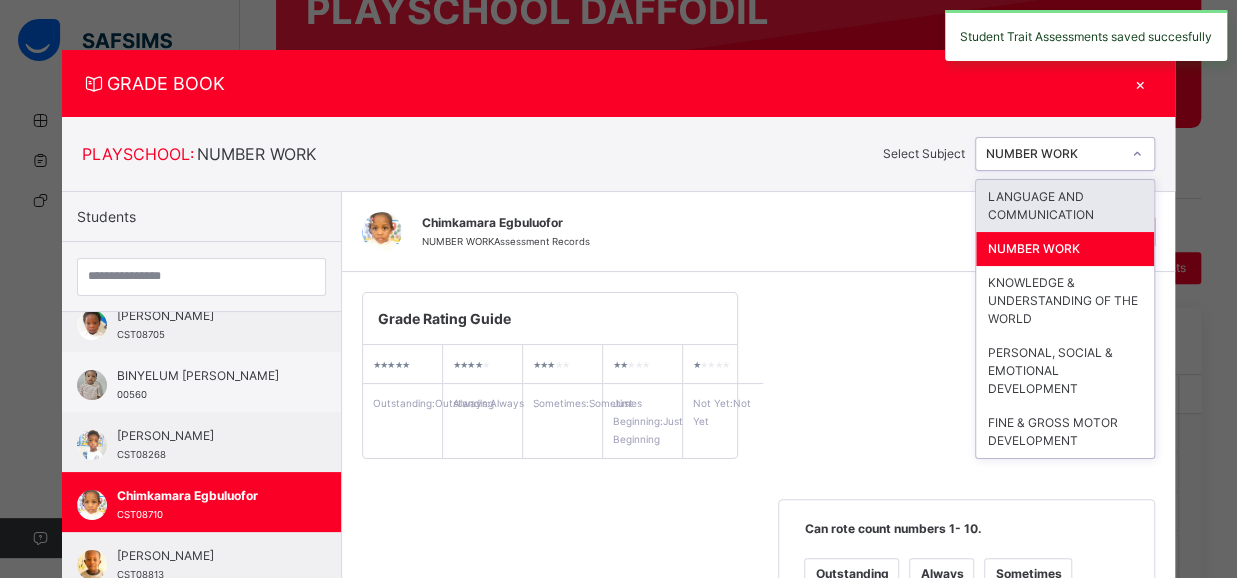 click at bounding box center (1137, 154) 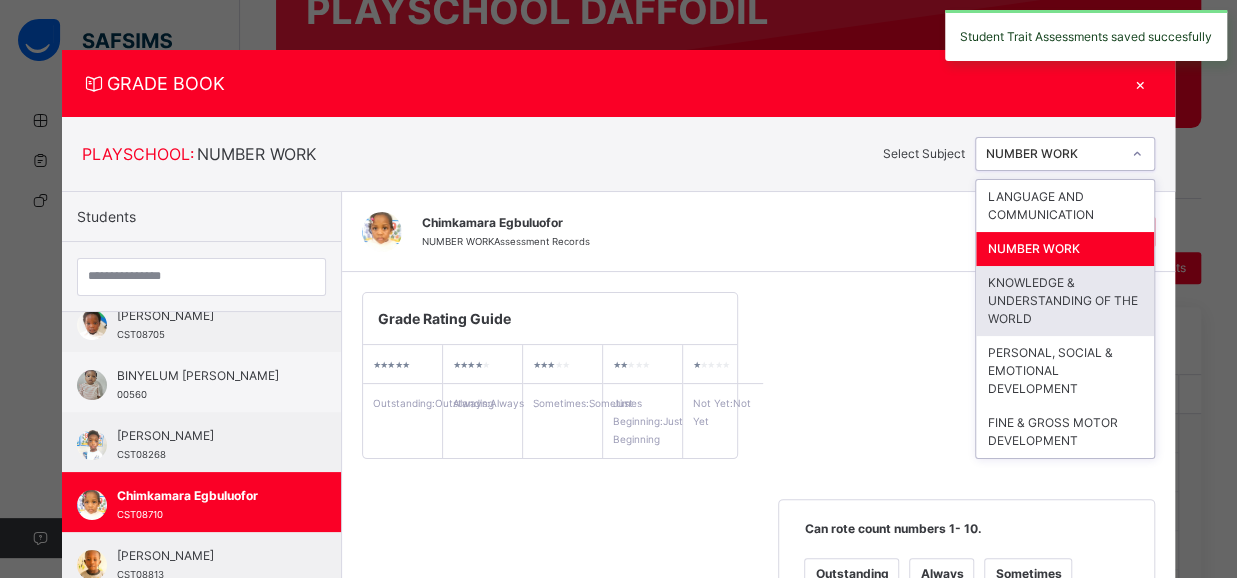 click on "KNOWLEDGE & UNDERSTANDING OF THE WORLD" at bounding box center [1065, 301] 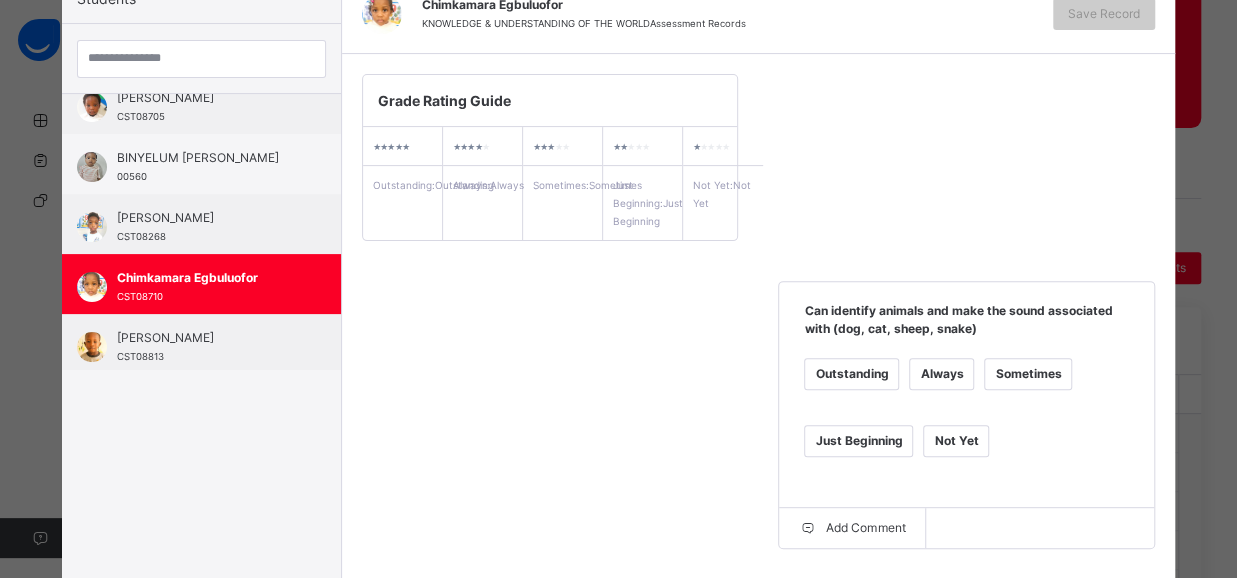 scroll, scrollTop: 221, scrollLeft: 0, axis: vertical 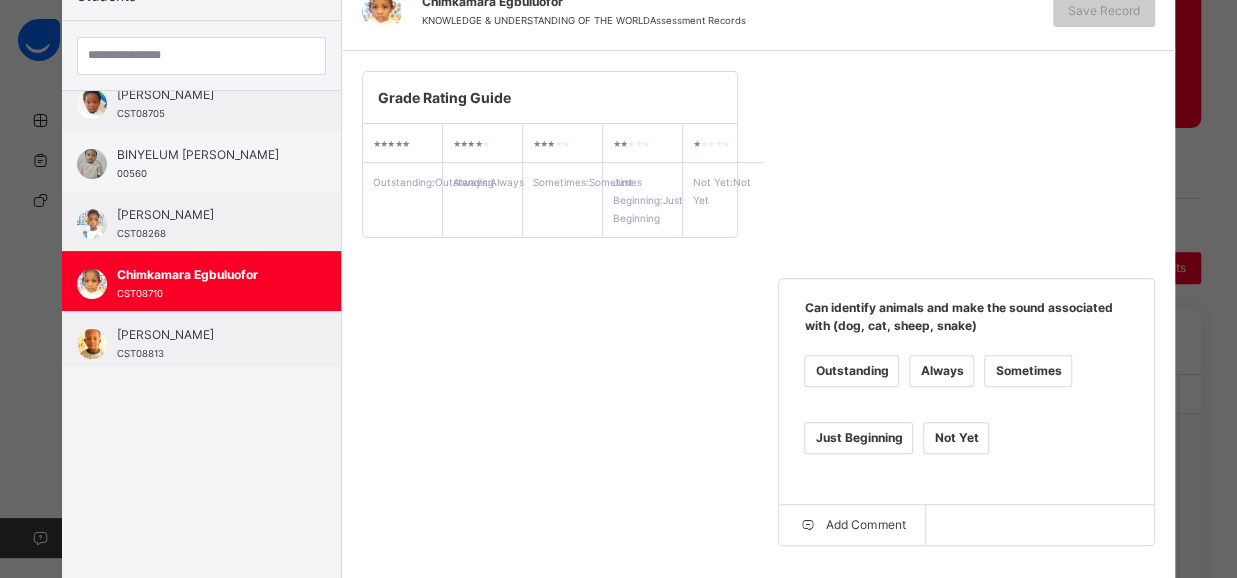 click on "Always" at bounding box center [941, 371] 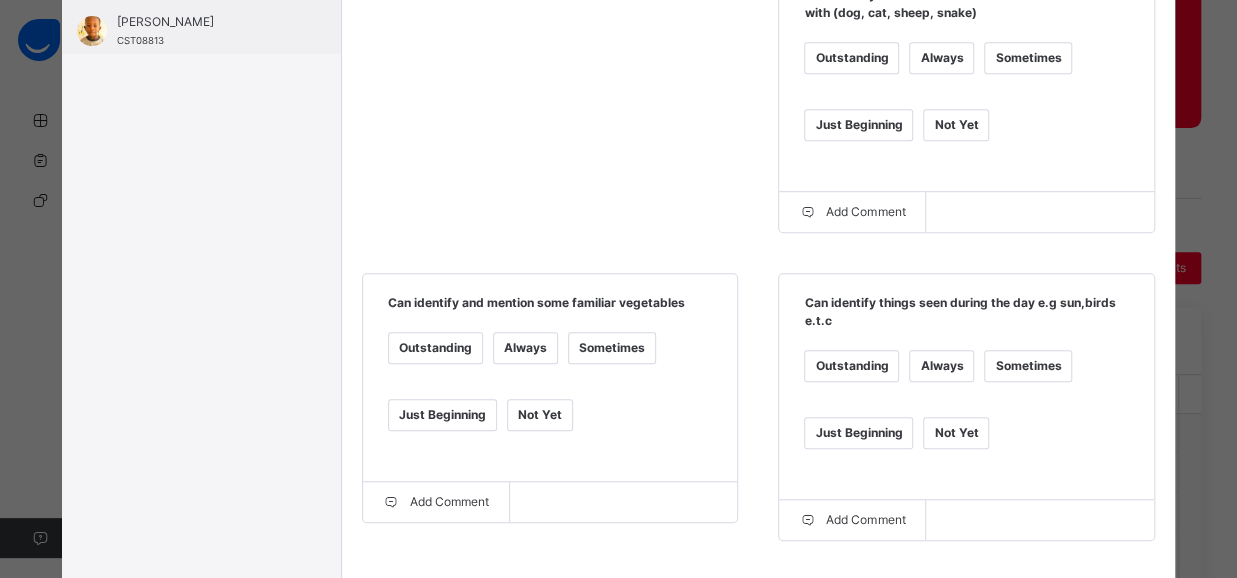 scroll, scrollTop: 548, scrollLeft: 0, axis: vertical 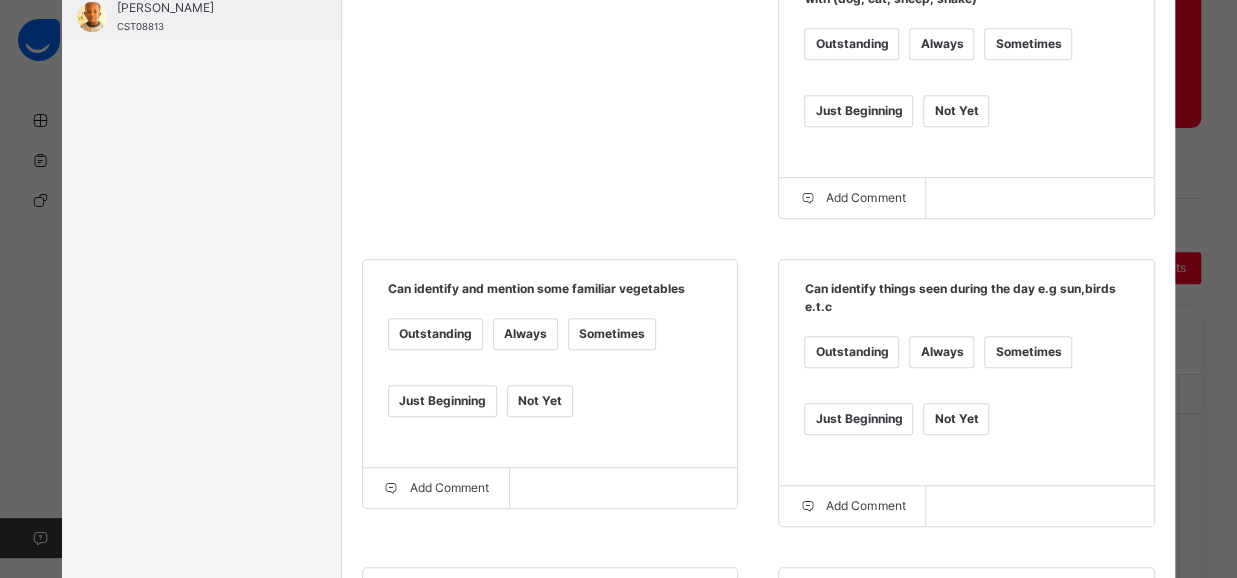 click on "Always" at bounding box center (525, 334) 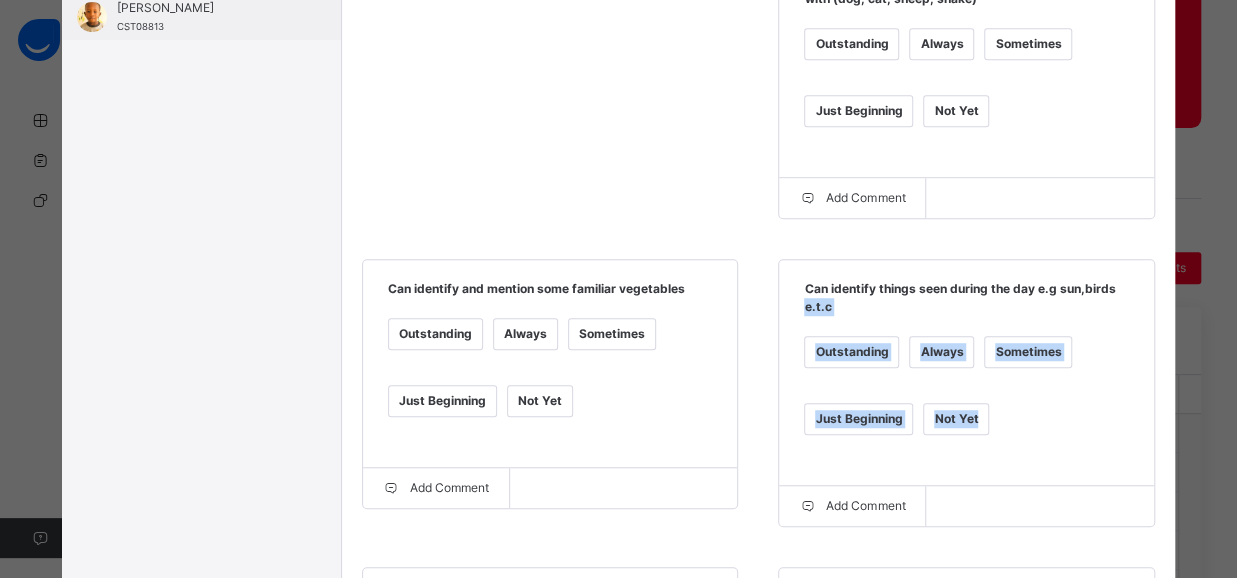 drag, startPoint x: 1226, startPoint y: 276, endPoint x: 1042, endPoint y: 428, distance: 238.66295 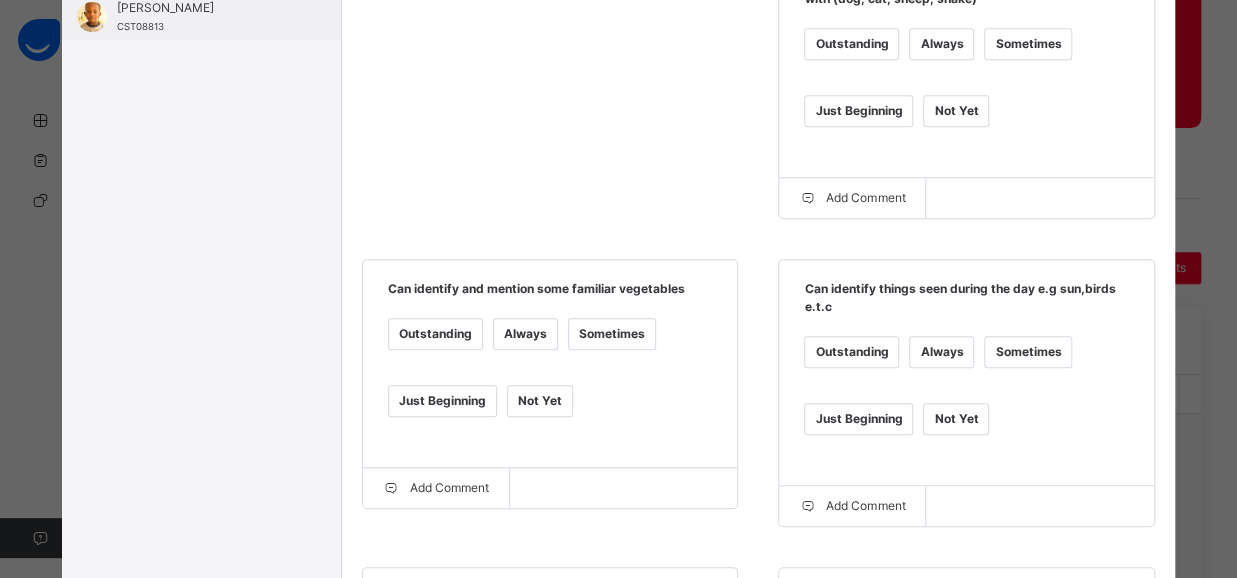 click on "Outstanding Always Sometimes Just Beginning Not Yet" at bounding box center [966, 398] 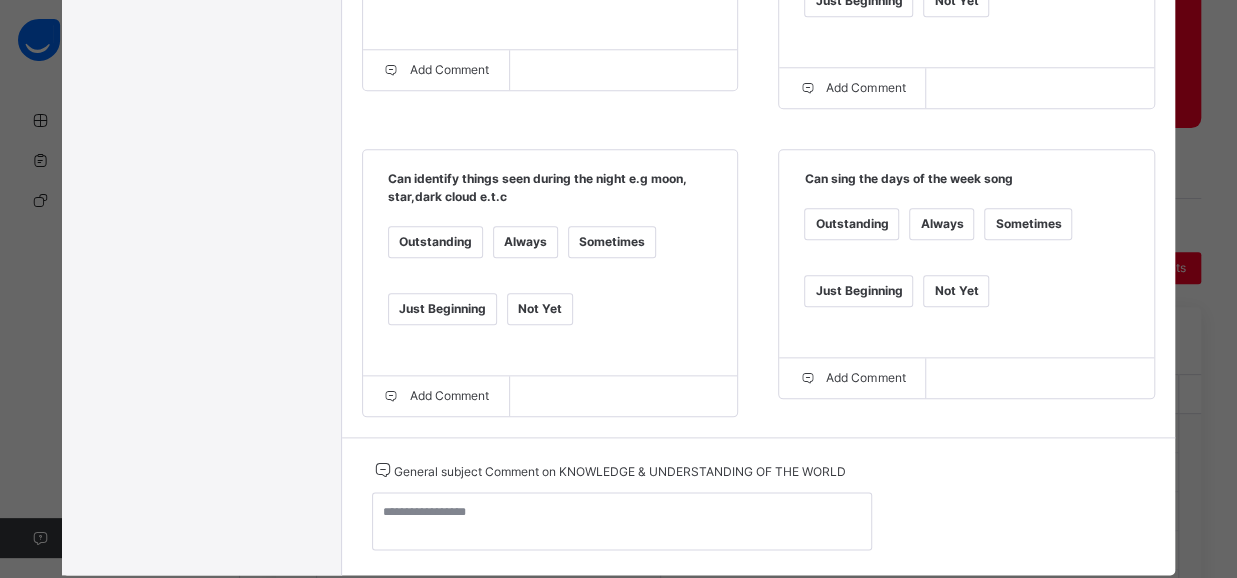 scroll, scrollTop: 1010, scrollLeft: 0, axis: vertical 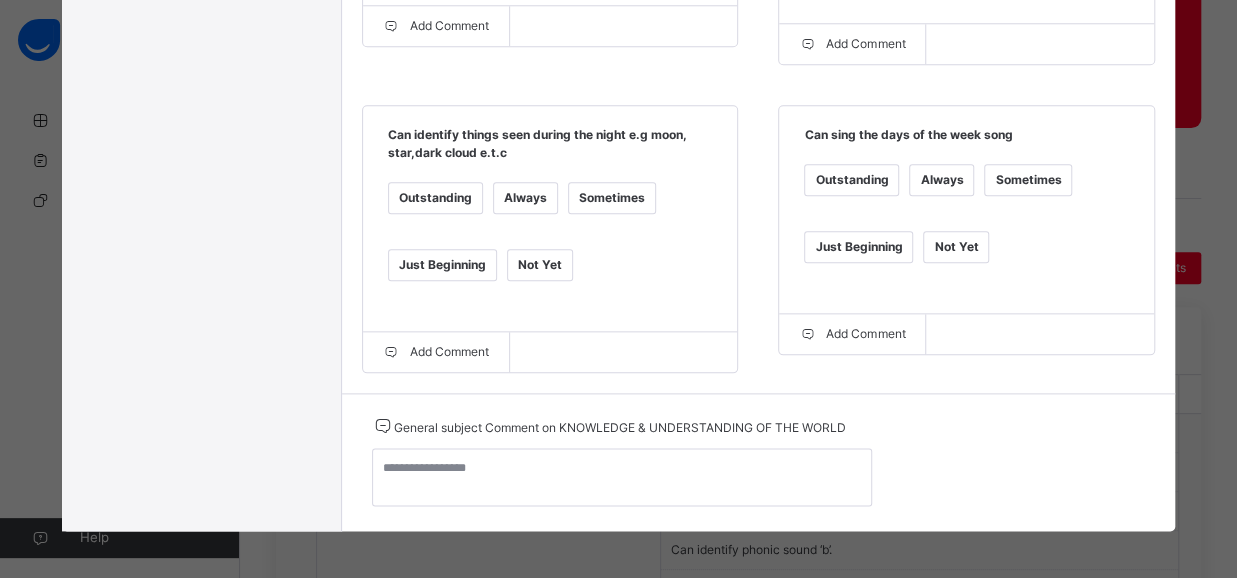 click on "Always" at bounding box center (525, 198) 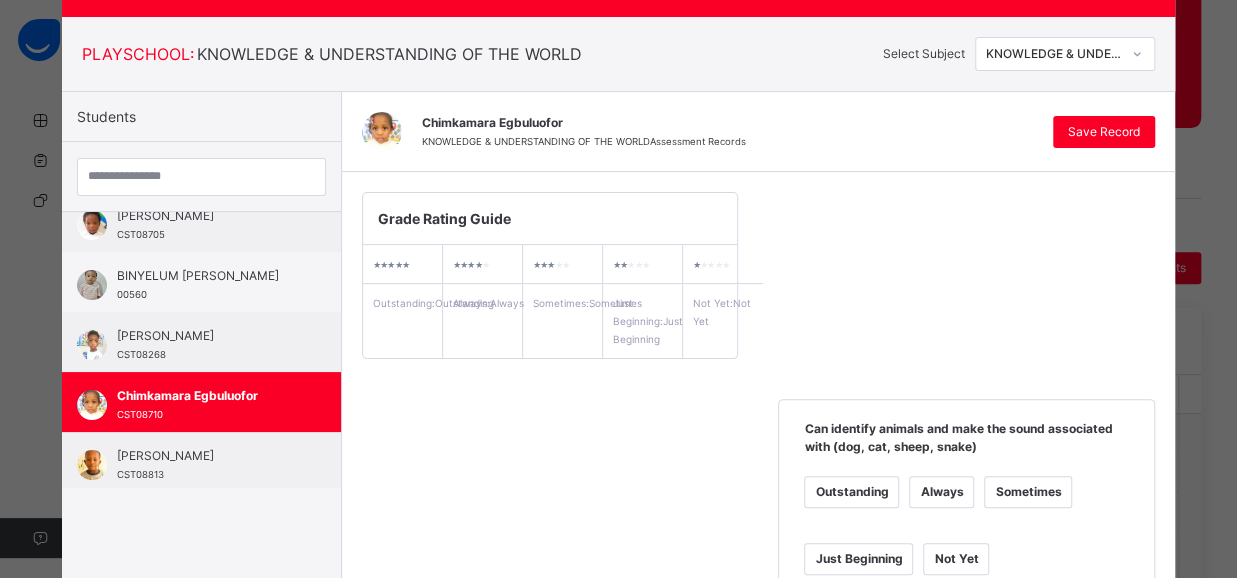 scroll, scrollTop: 92, scrollLeft: 0, axis: vertical 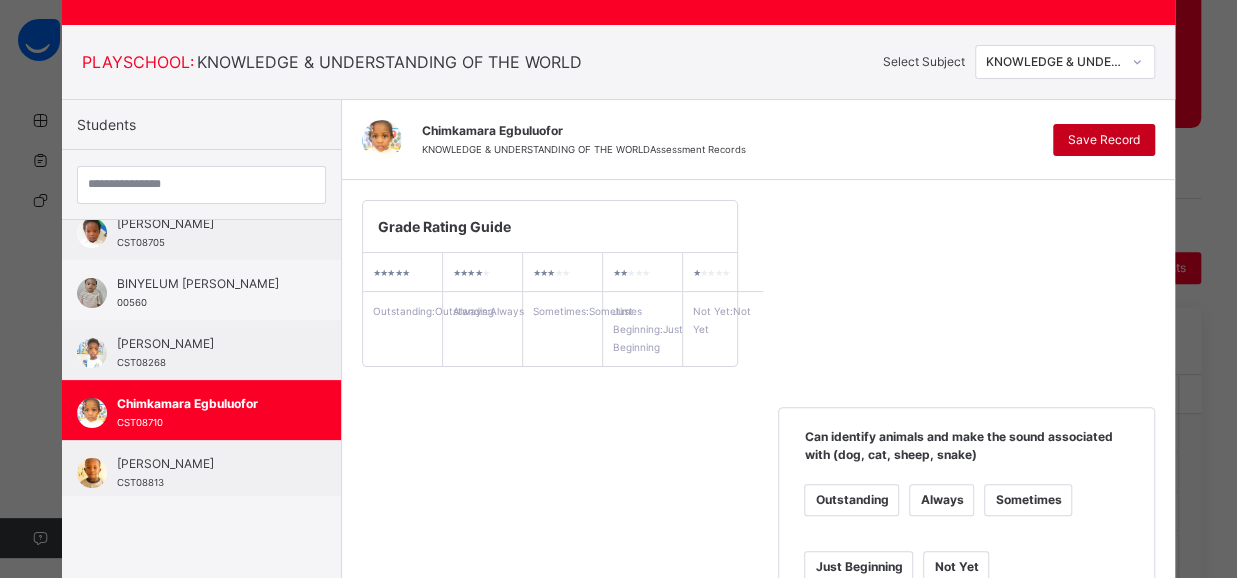 click on "Save Record" at bounding box center (1104, 140) 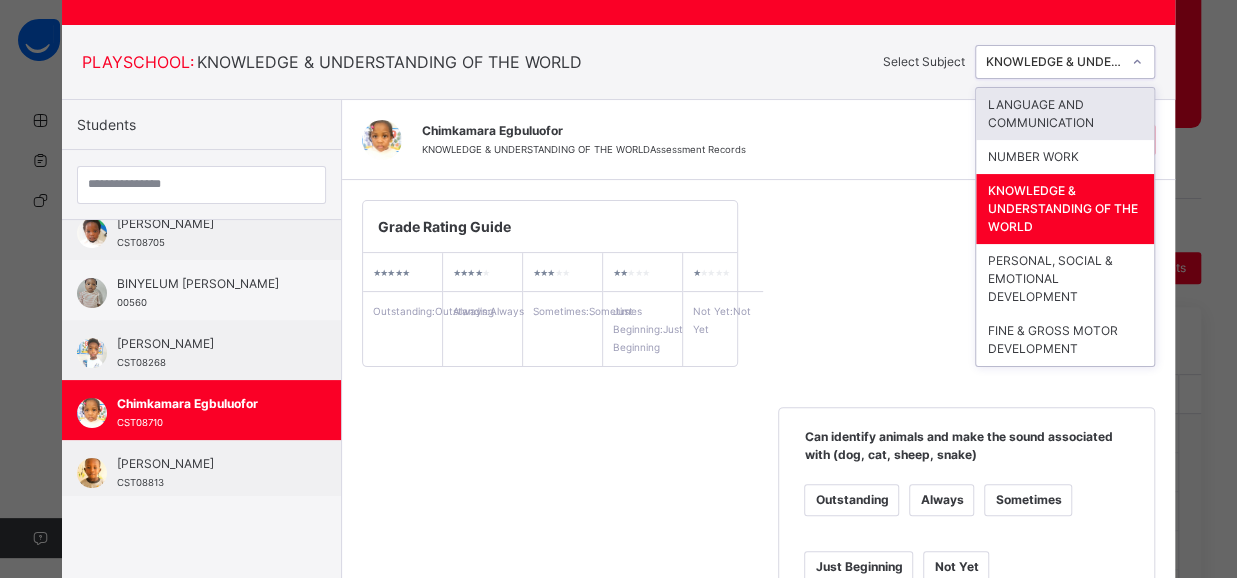 click 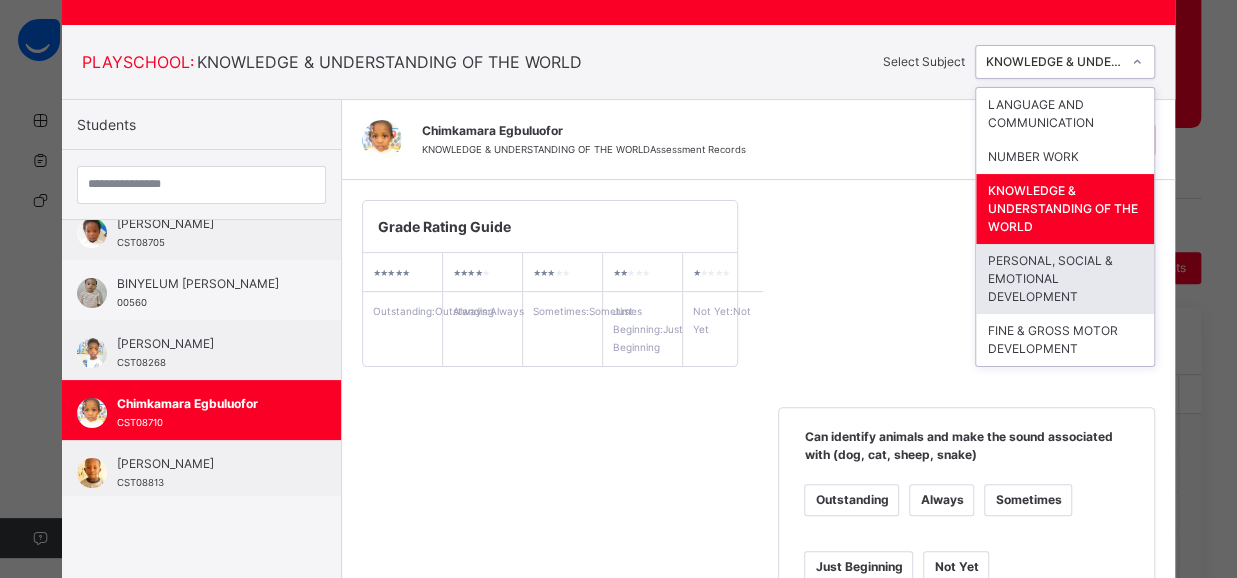 click on "PERSONAL, SOCIAL & EMOTIONAL DEVELOPMENT" at bounding box center (1065, 279) 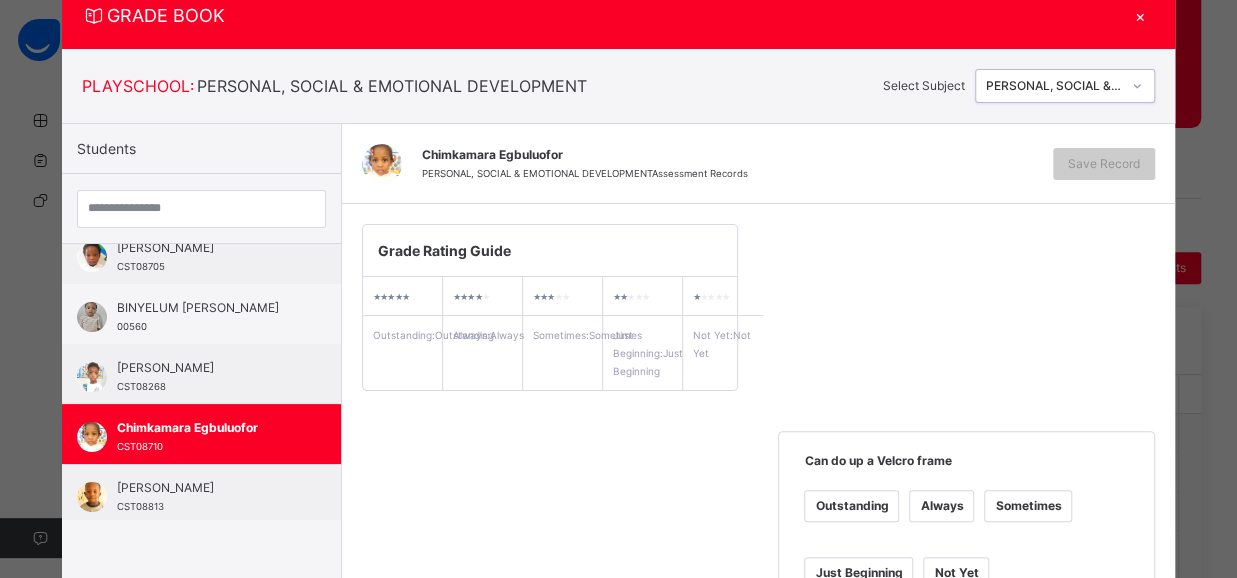 scroll, scrollTop: 92, scrollLeft: 0, axis: vertical 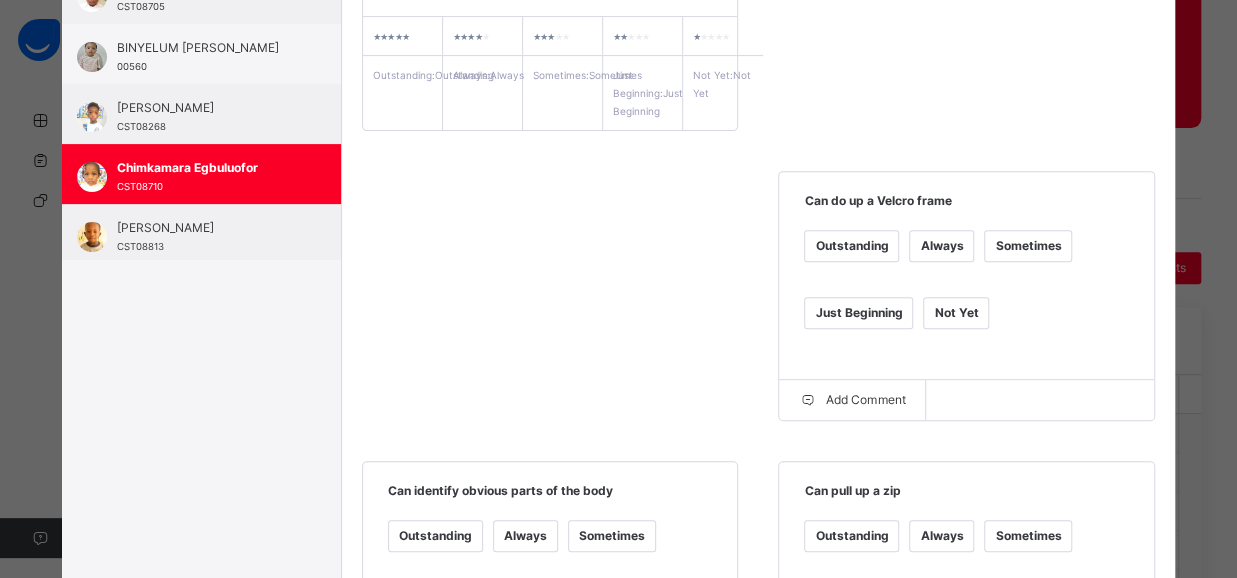 click on "Always" at bounding box center (941, 246) 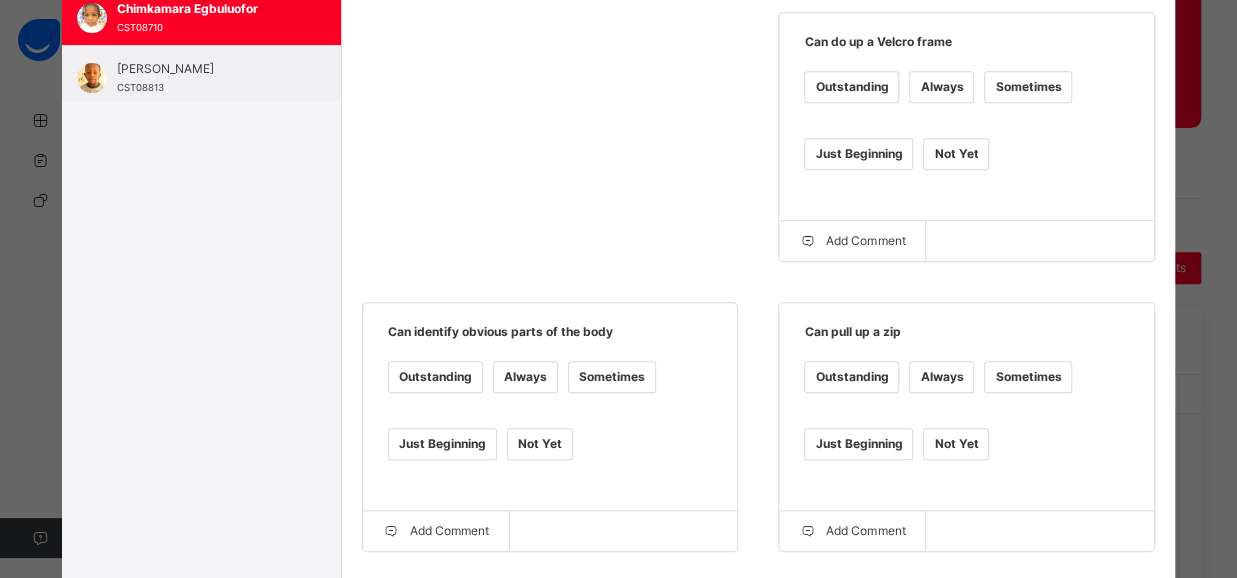 scroll, scrollTop: 491, scrollLeft: 0, axis: vertical 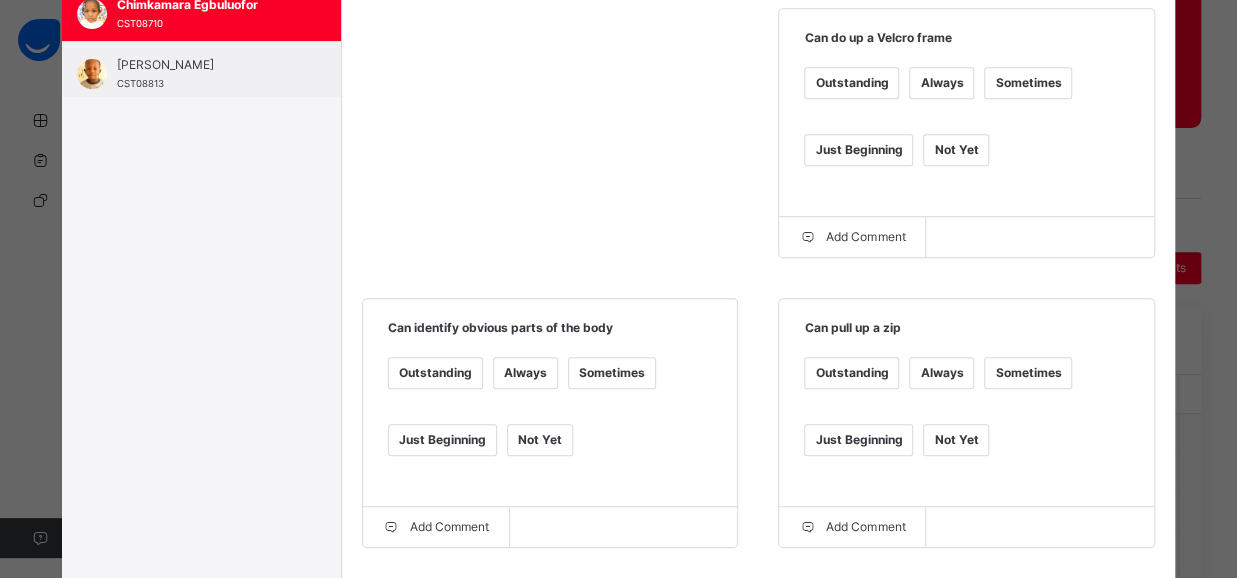 click on "Always" at bounding box center (525, 373) 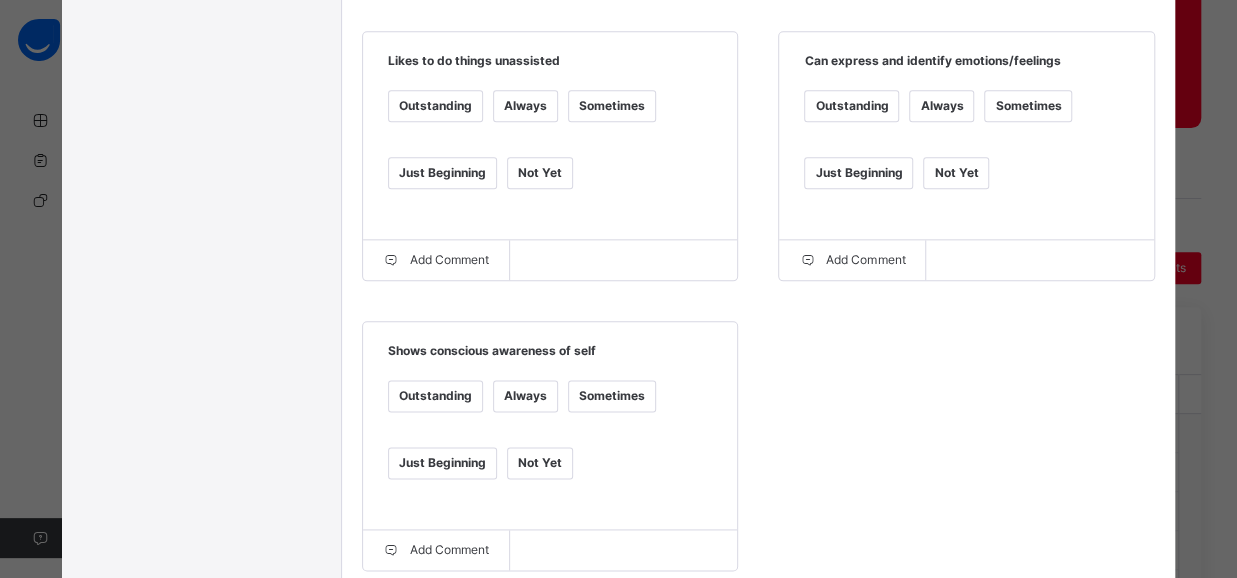 scroll, scrollTop: 1058, scrollLeft: 0, axis: vertical 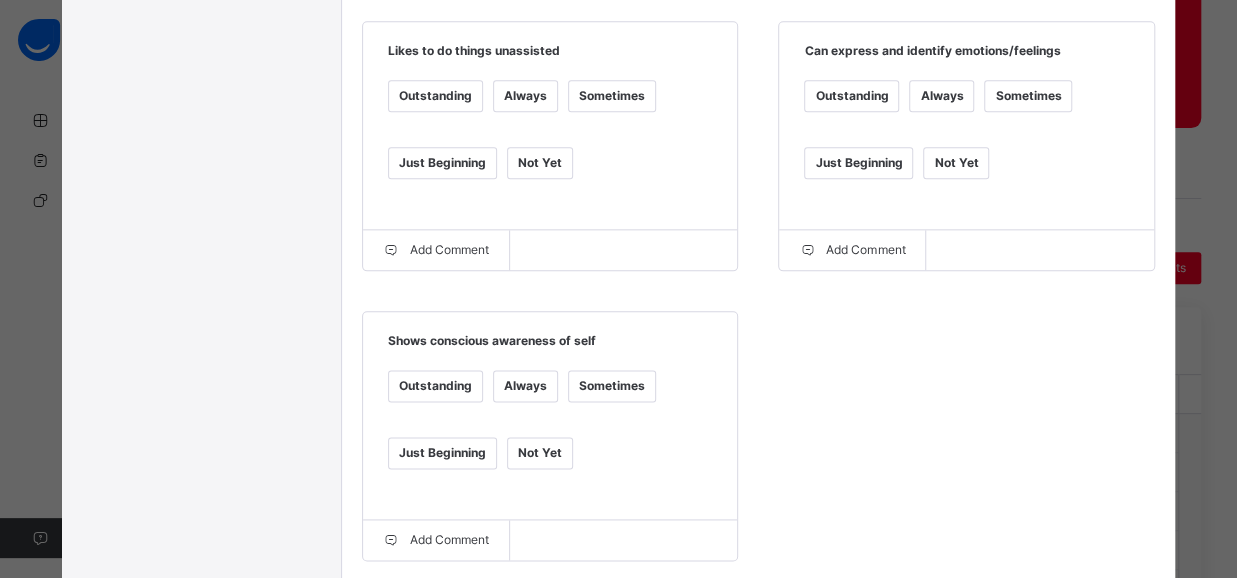 click on "Sometimes" at bounding box center [612, 96] 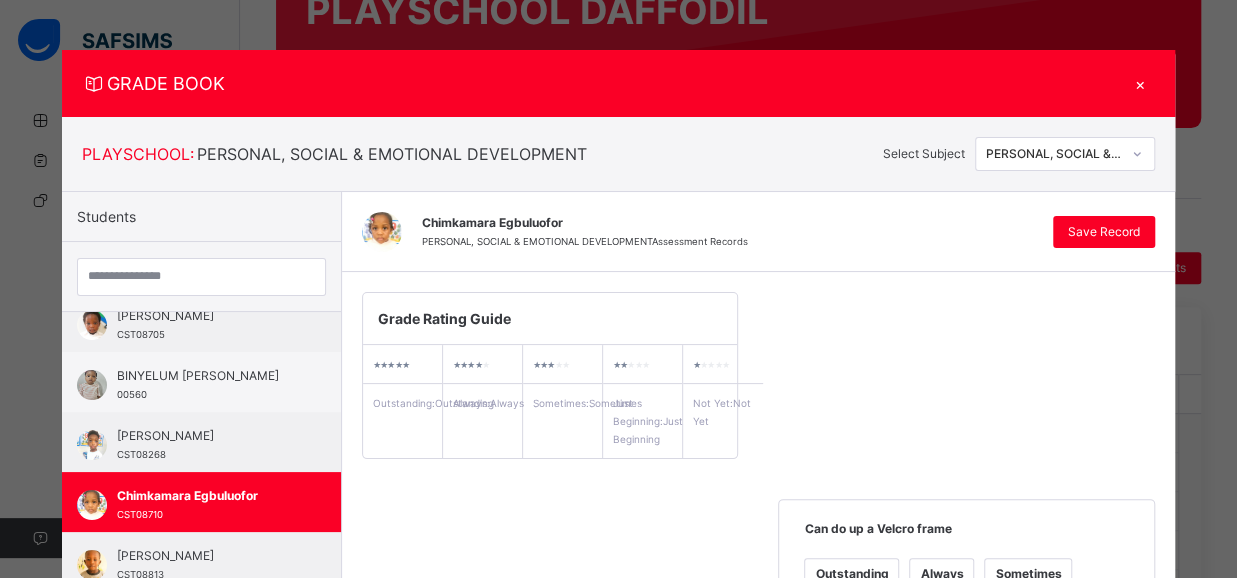 scroll, scrollTop: 93, scrollLeft: 0, axis: vertical 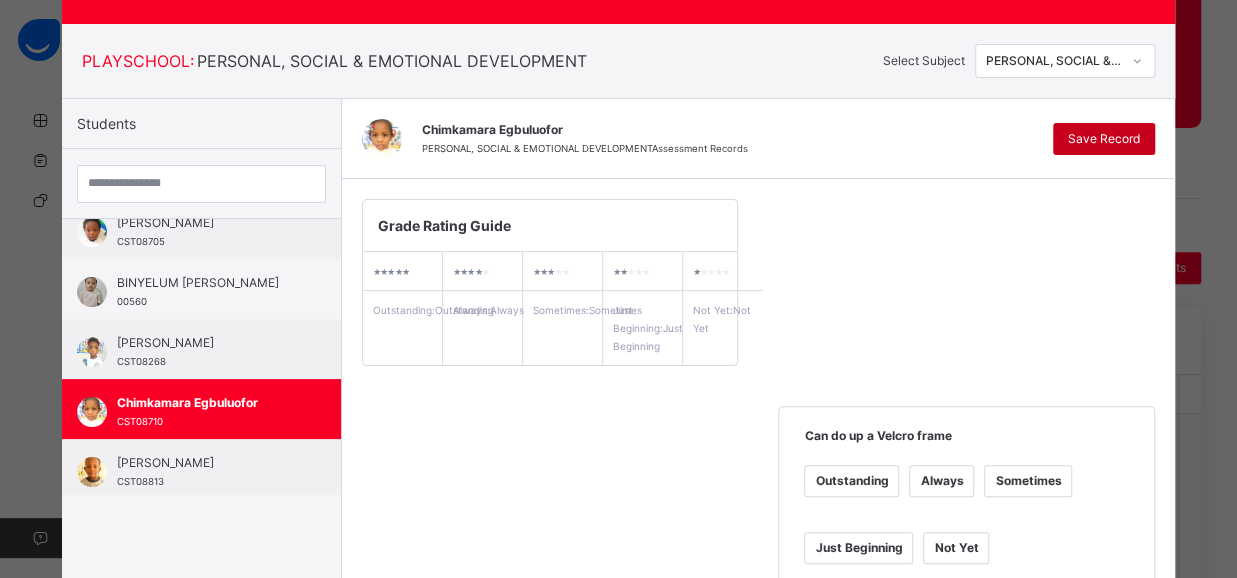 click on "Save Record" at bounding box center [1104, 139] 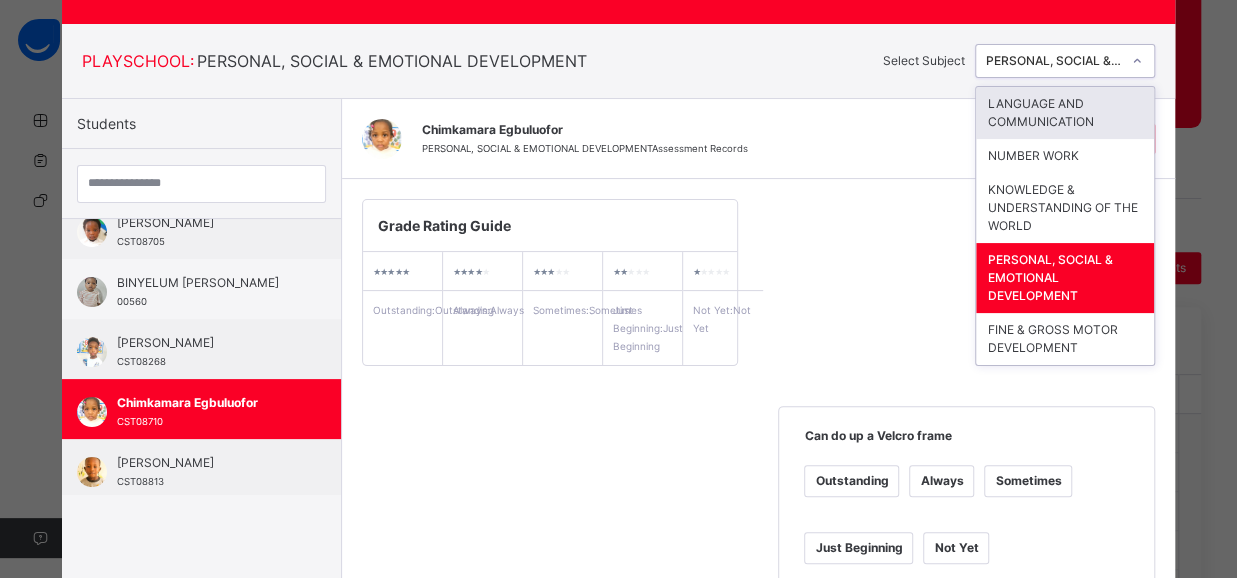 click 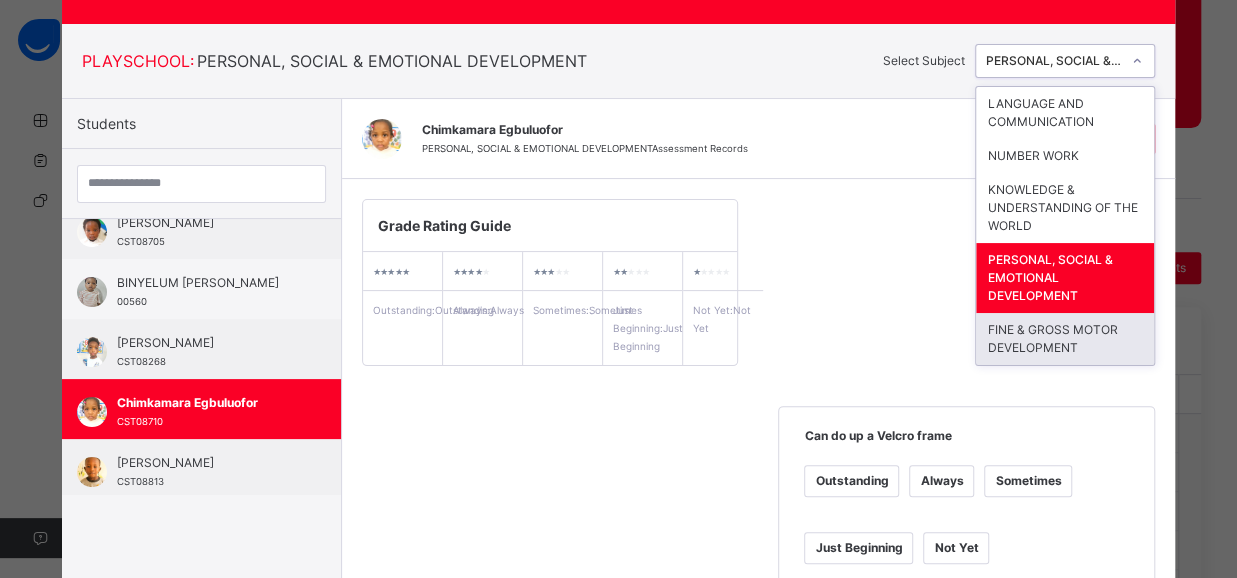 click on "FINE & GROSS MOTOR DEVELOPMENT" at bounding box center [1065, 339] 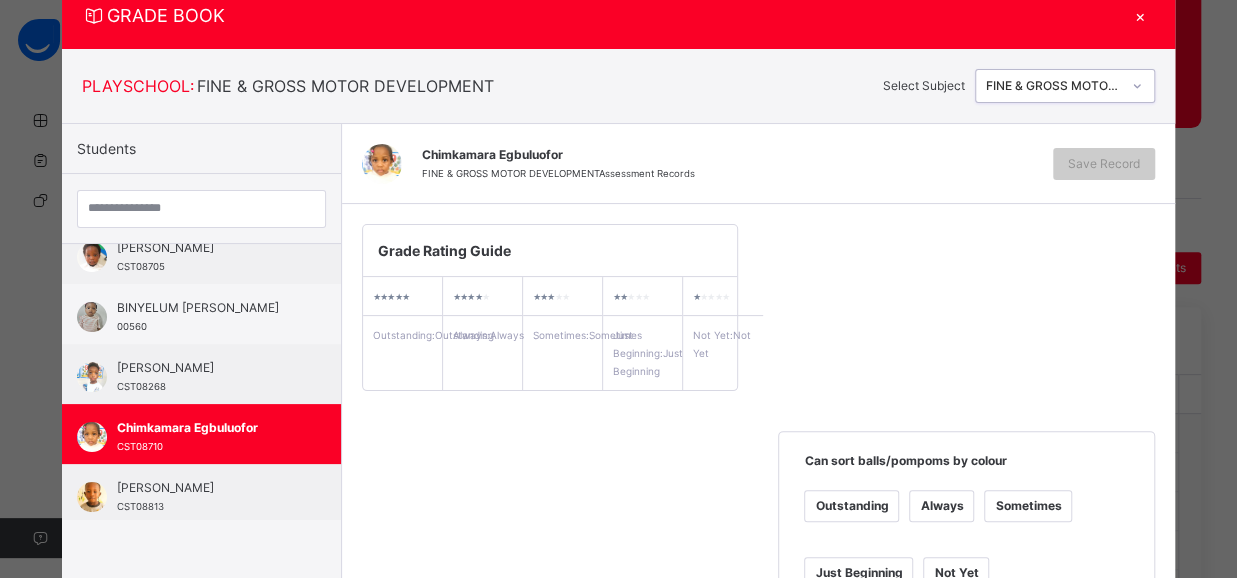 scroll, scrollTop: 93, scrollLeft: 0, axis: vertical 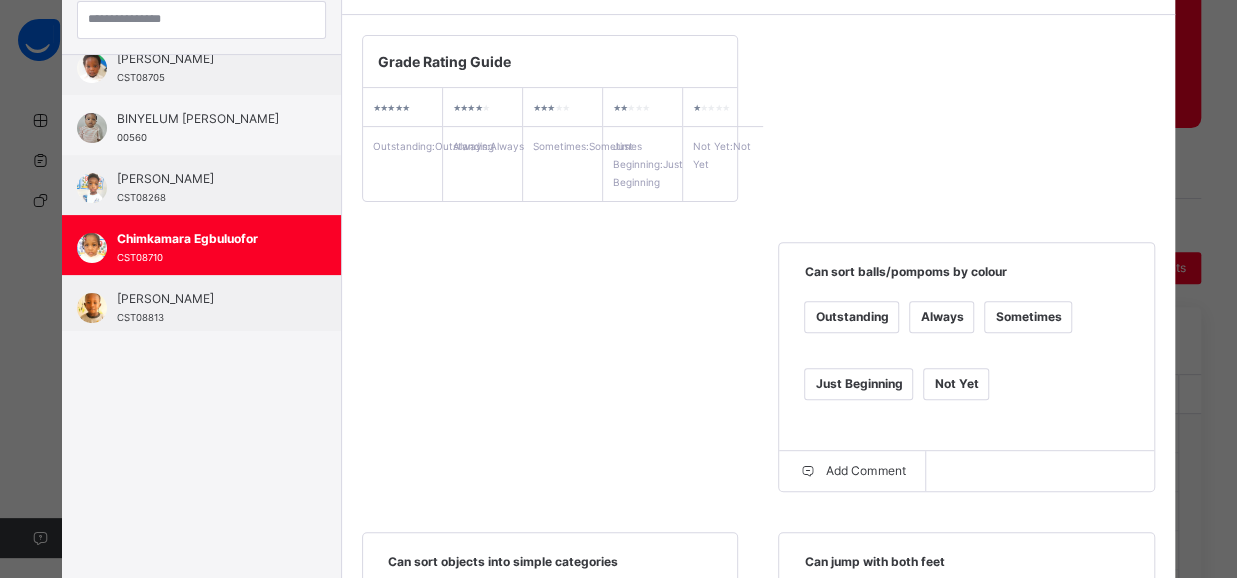 click on "Always" at bounding box center (941, 317) 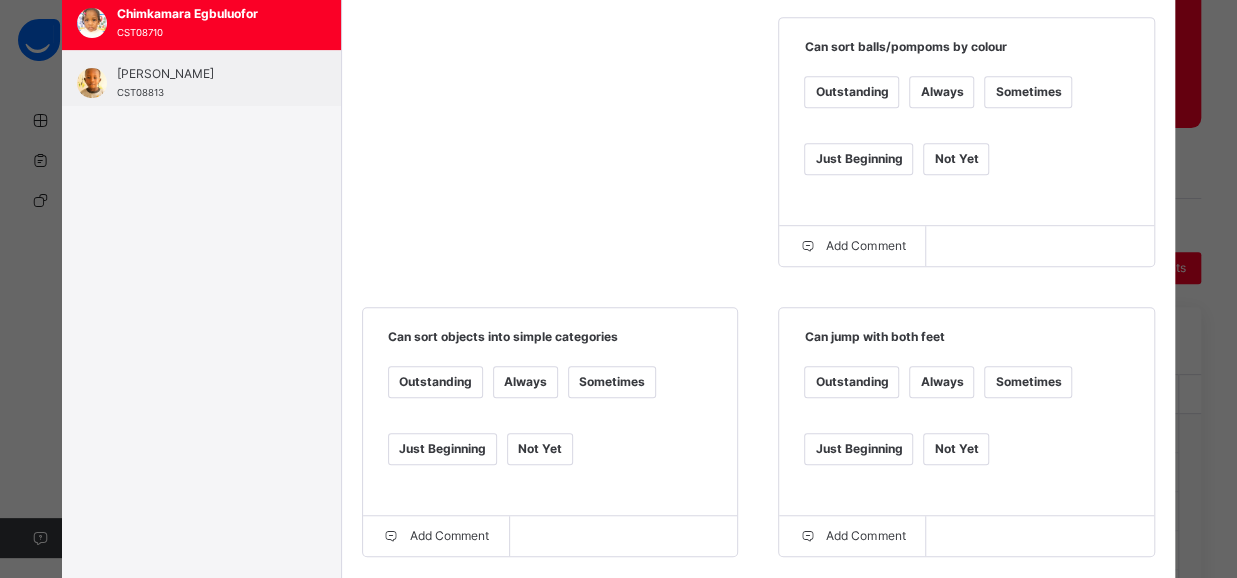 scroll, scrollTop: 512, scrollLeft: 0, axis: vertical 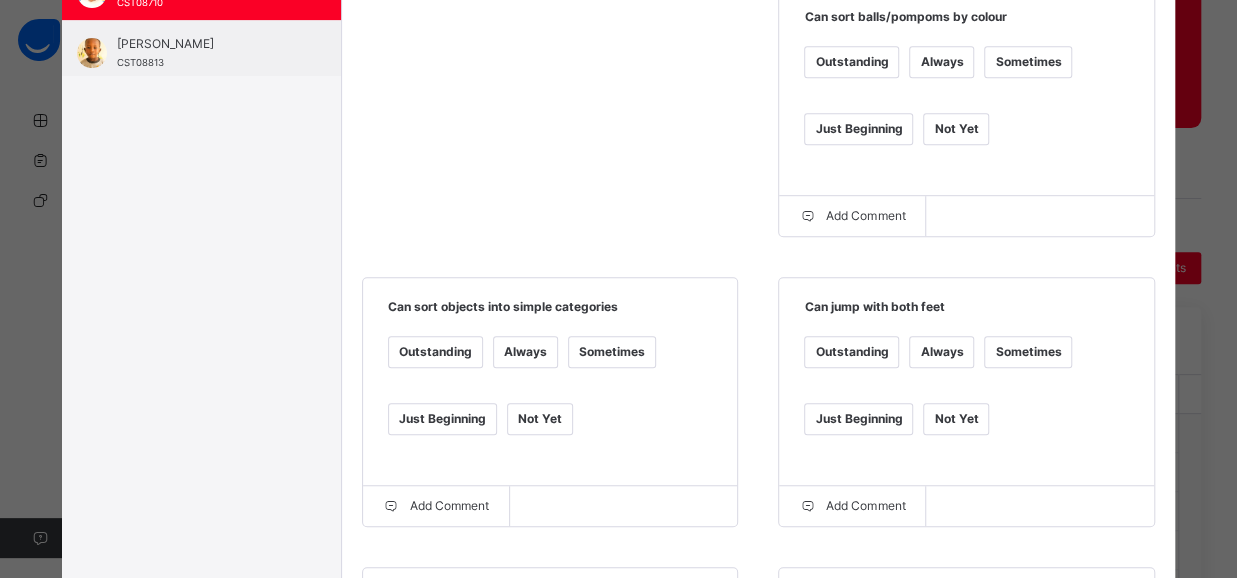 click on "Always" at bounding box center [525, 352] 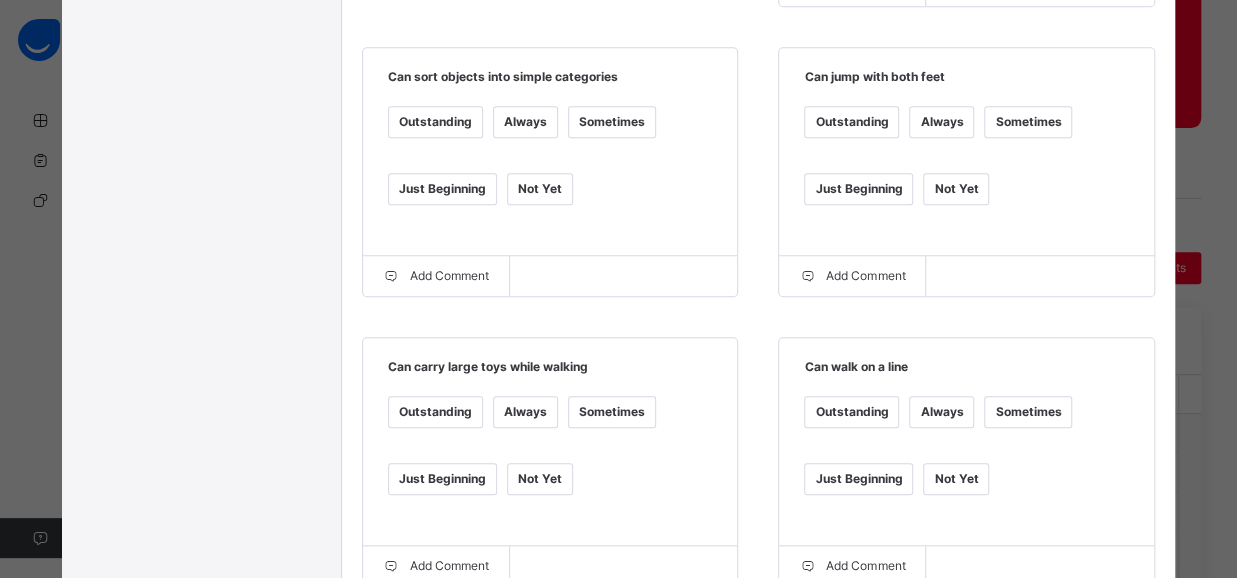 scroll, scrollTop: 787, scrollLeft: 0, axis: vertical 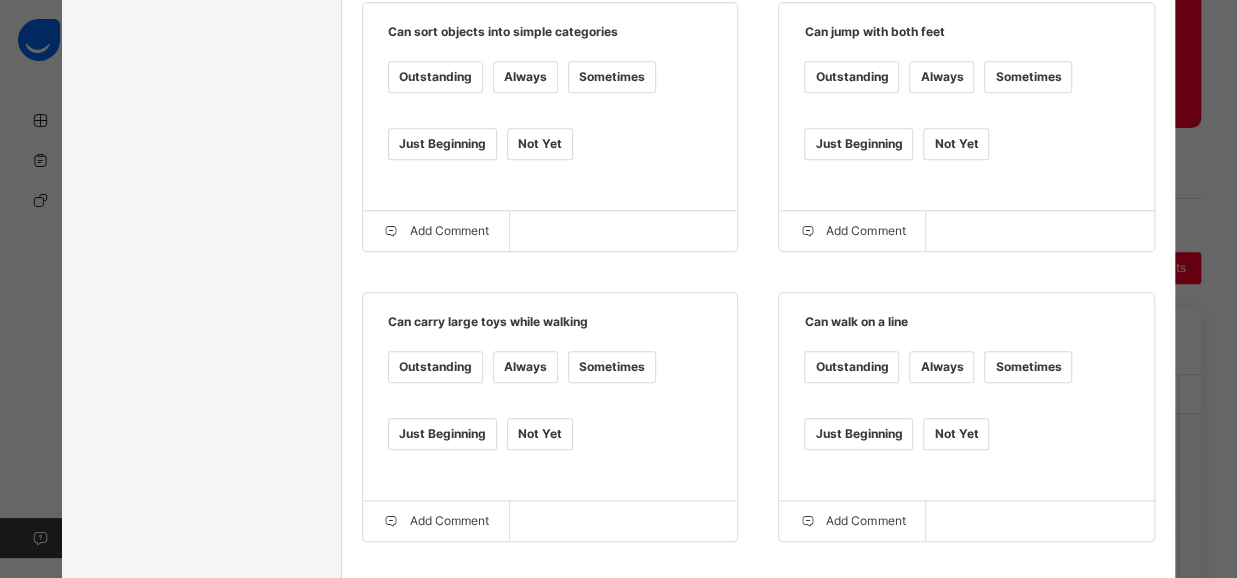 click on "Always" at bounding box center [525, 367] 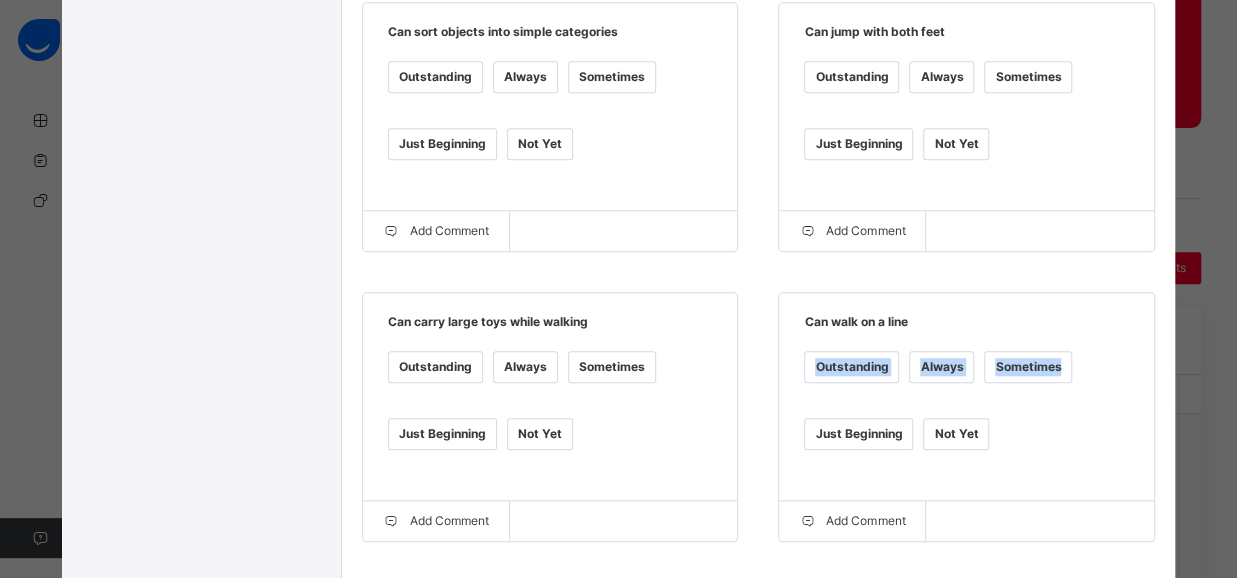 drag, startPoint x: 1226, startPoint y: 335, endPoint x: 1229, endPoint y: 370, distance: 35.128338 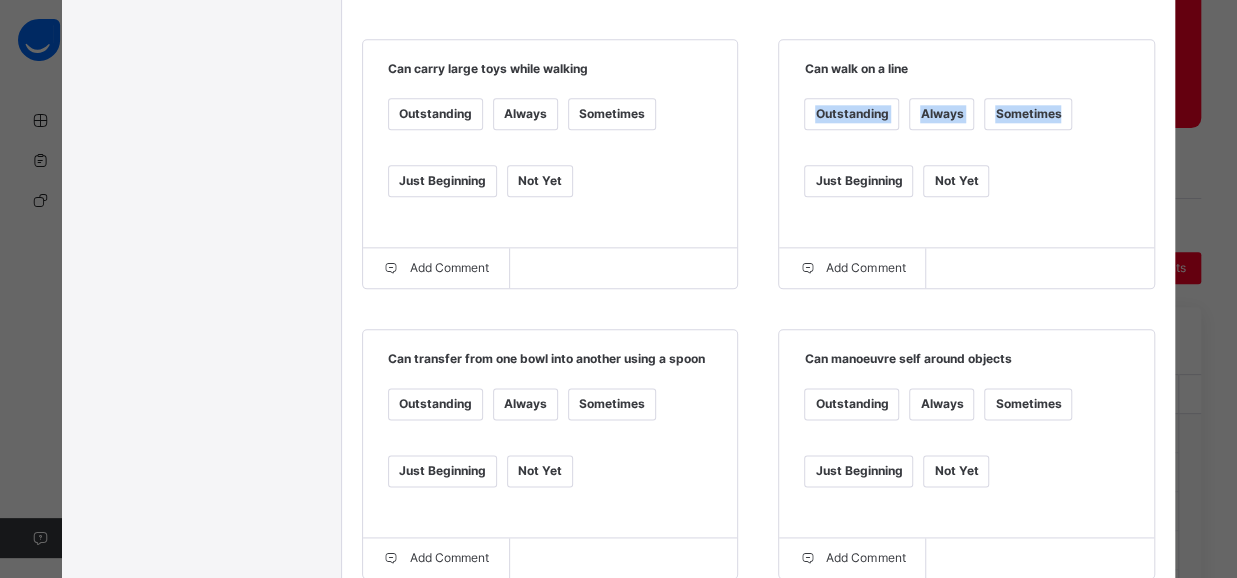 scroll, scrollTop: 1049, scrollLeft: 0, axis: vertical 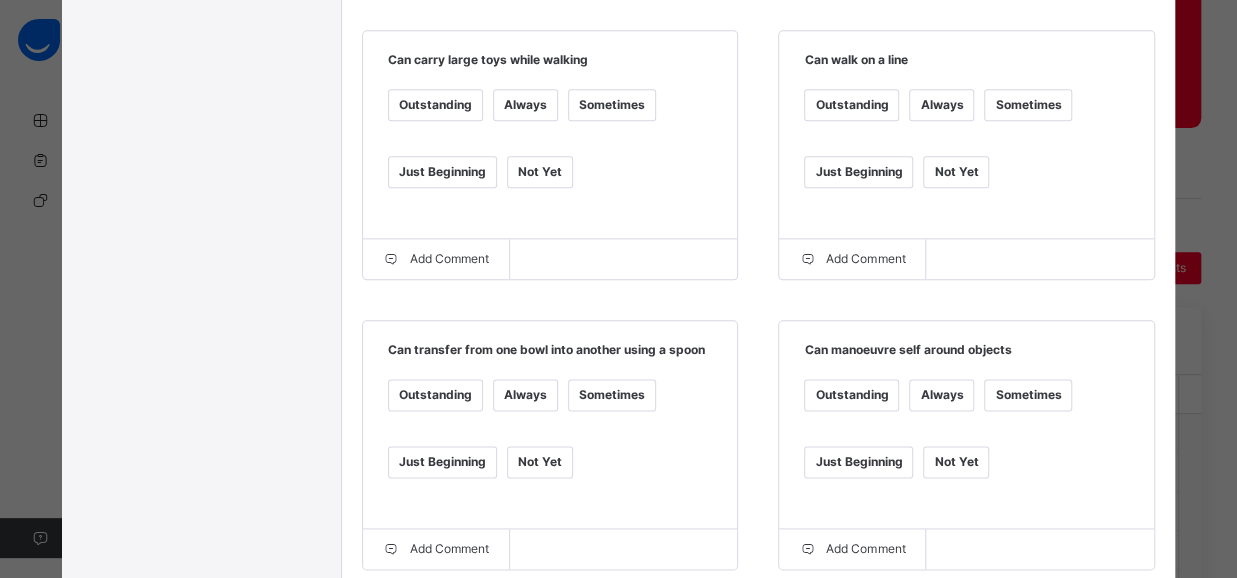 click on "Always" at bounding box center [525, 395] 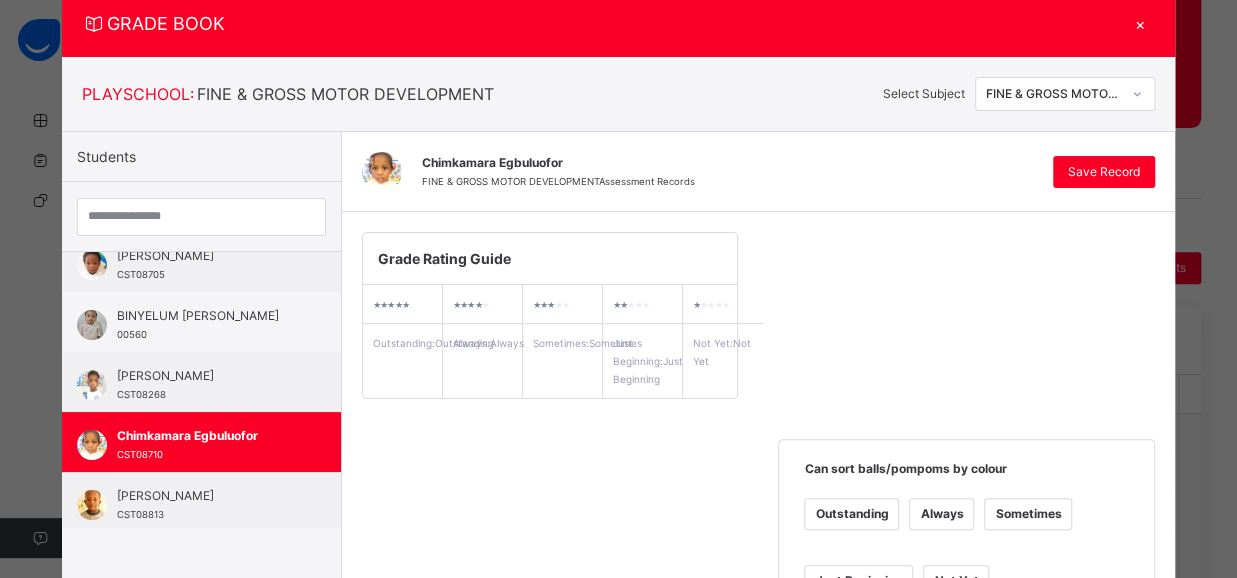 scroll, scrollTop: 0, scrollLeft: 0, axis: both 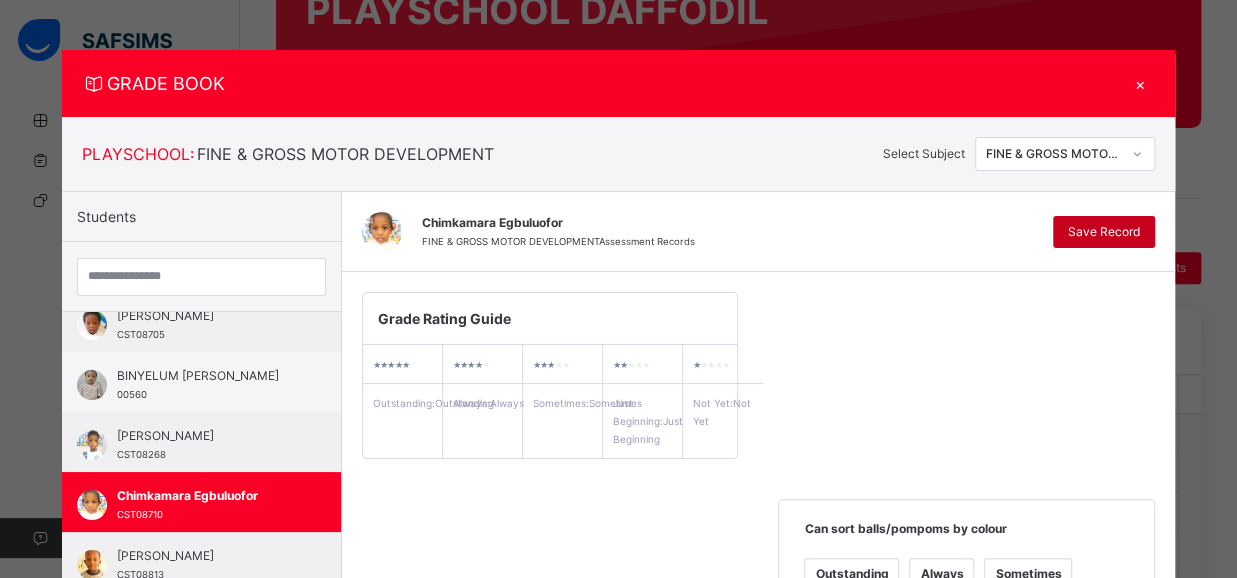 click on "Save Record" at bounding box center (1104, 232) 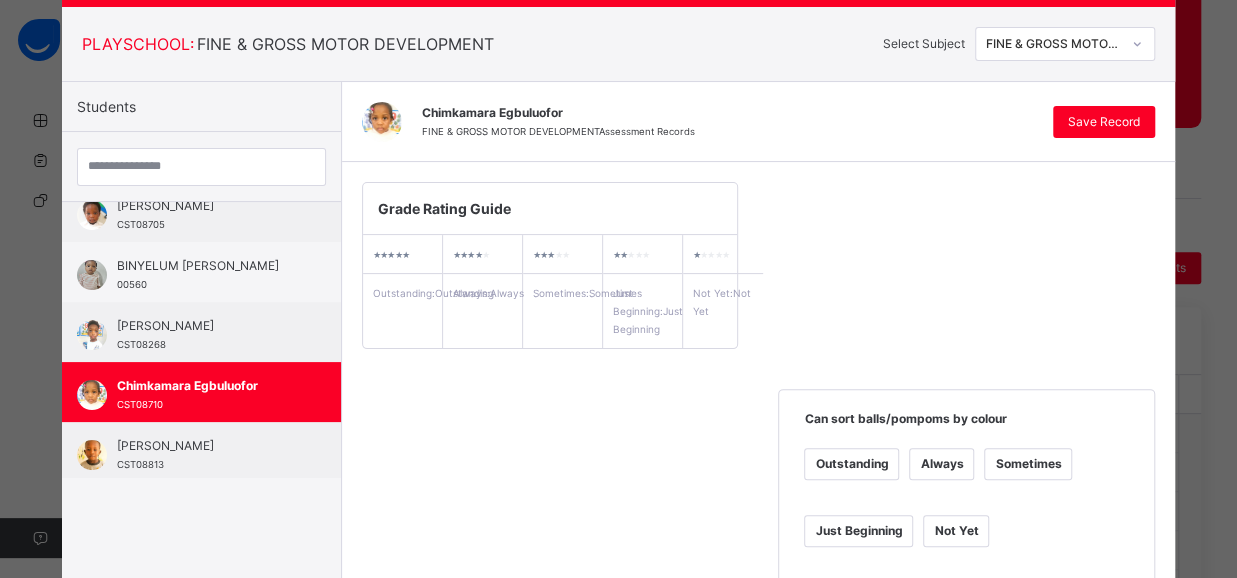 scroll, scrollTop: 117, scrollLeft: 0, axis: vertical 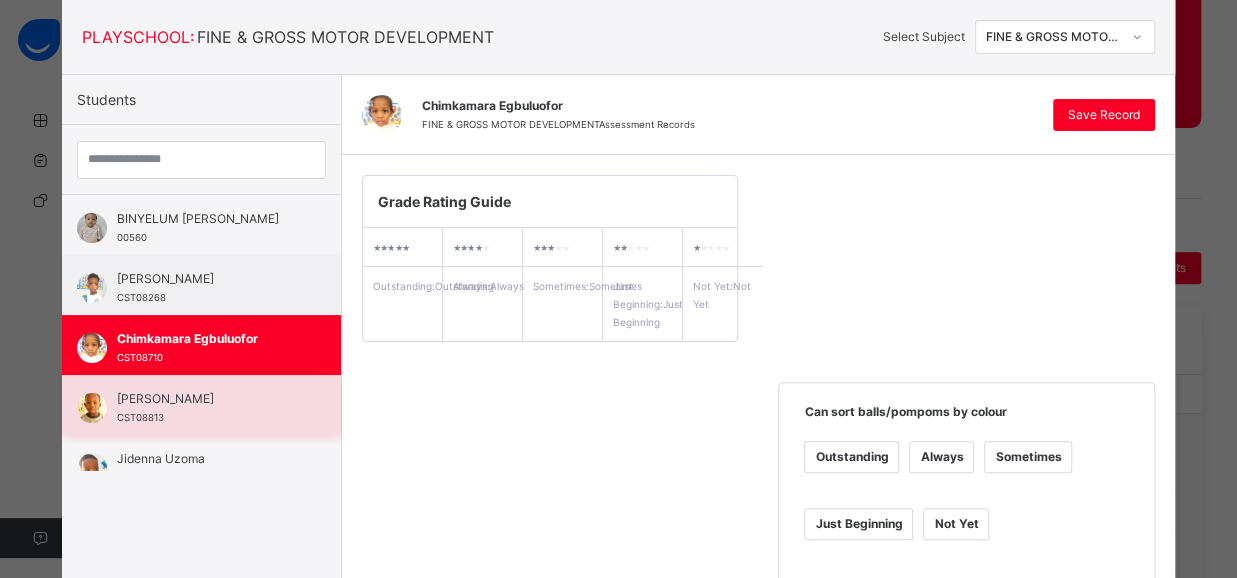 click on "[PERSON_NAME]    AFFI CST08813" at bounding box center [206, 408] 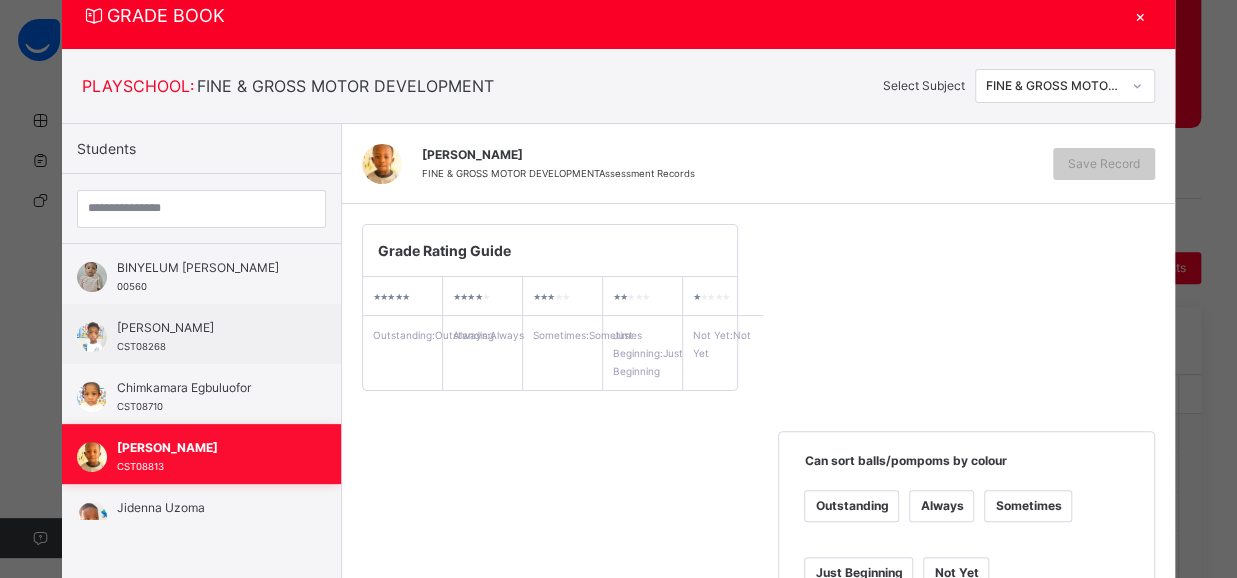 scroll, scrollTop: 117, scrollLeft: 0, axis: vertical 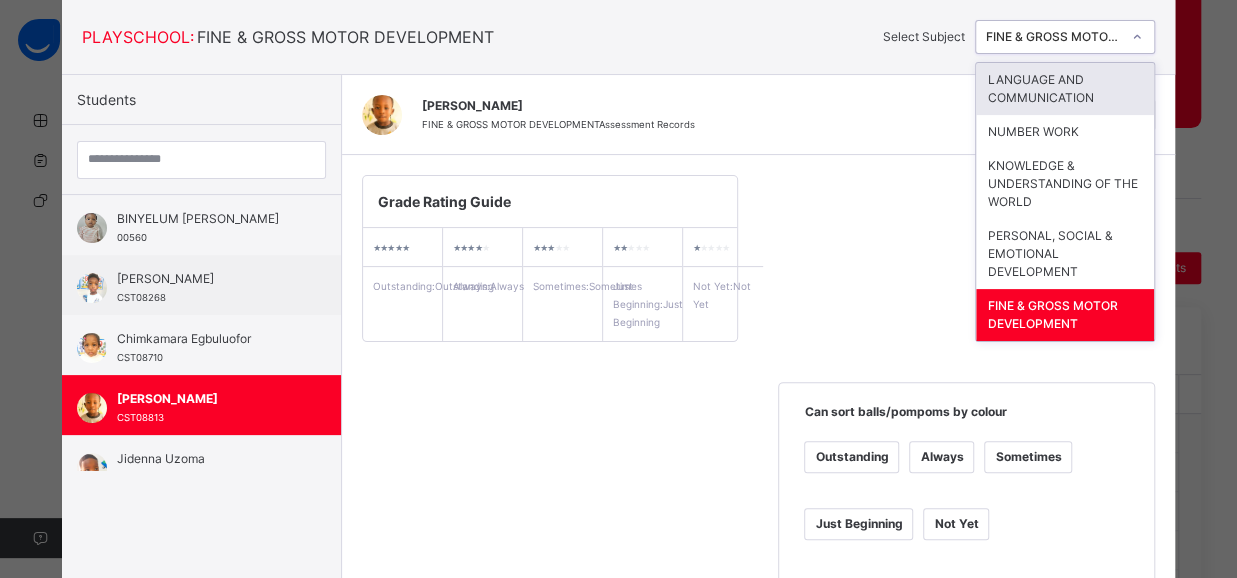 click 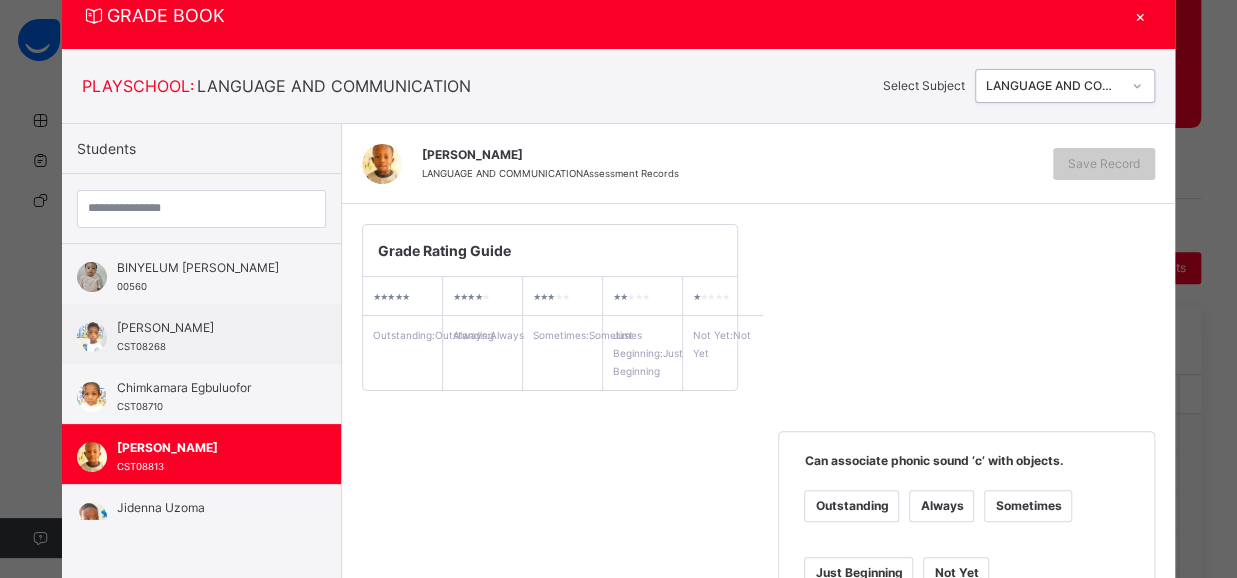 scroll, scrollTop: 117, scrollLeft: 0, axis: vertical 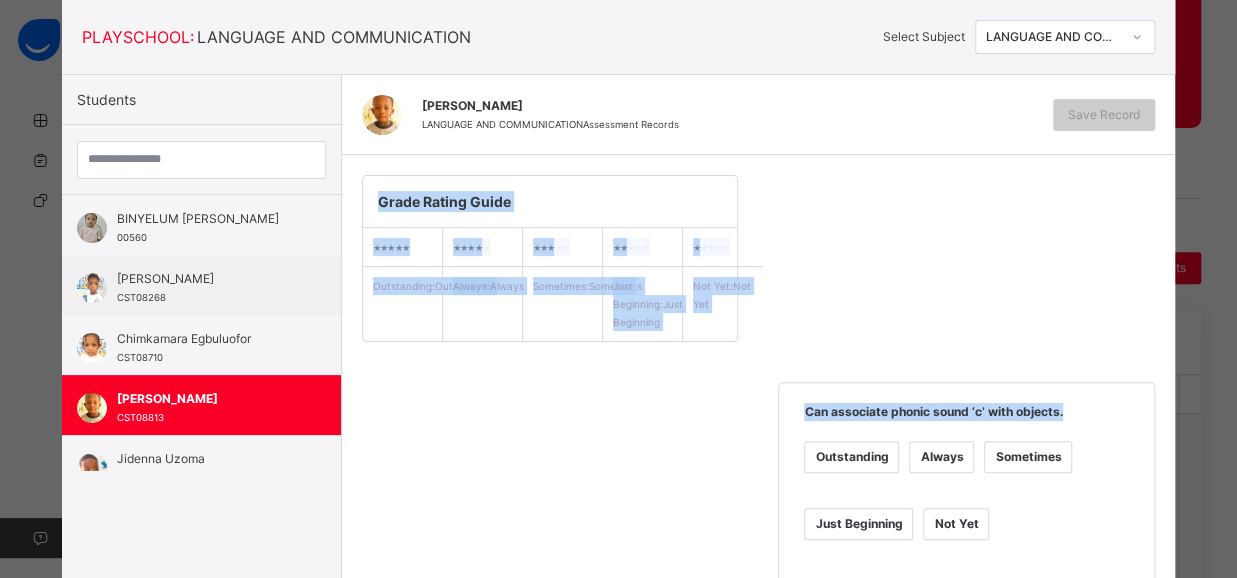 drag, startPoint x: 1225, startPoint y: 135, endPoint x: 1235, endPoint y: 179, distance: 45.122055 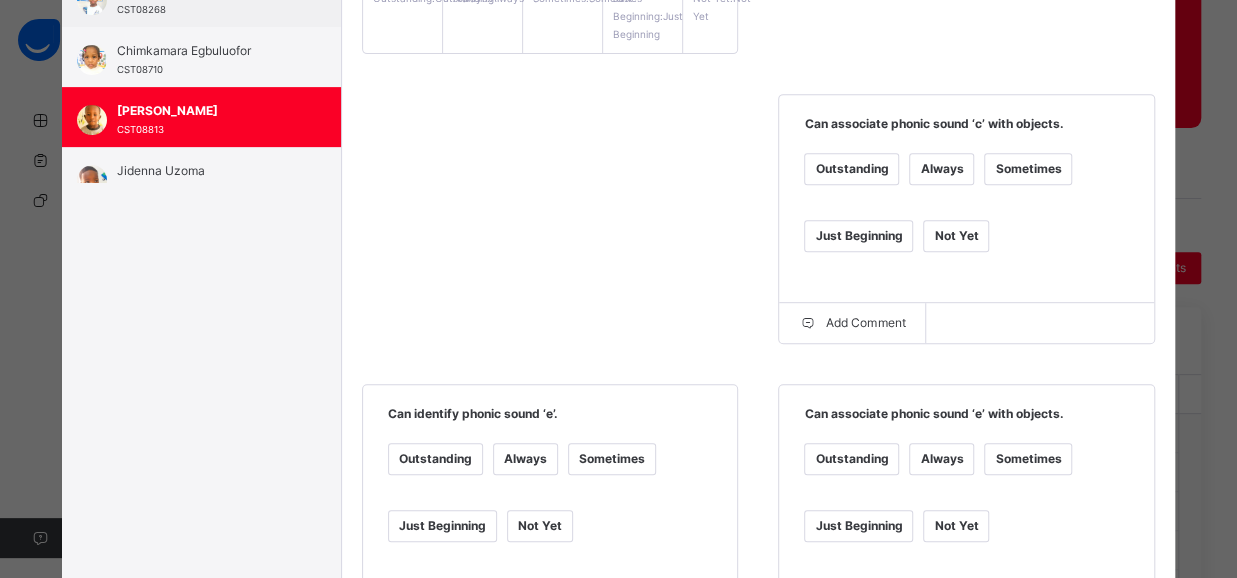 scroll, scrollTop: 412, scrollLeft: 0, axis: vertical 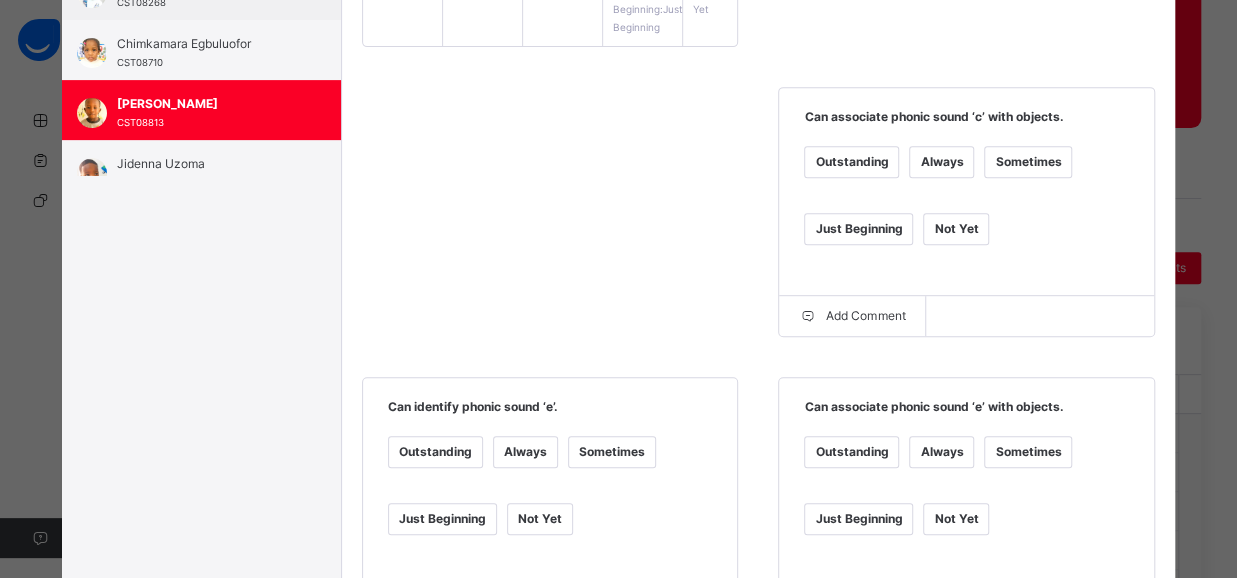 click on "Sometimes" at bounding box center (1028, 162) 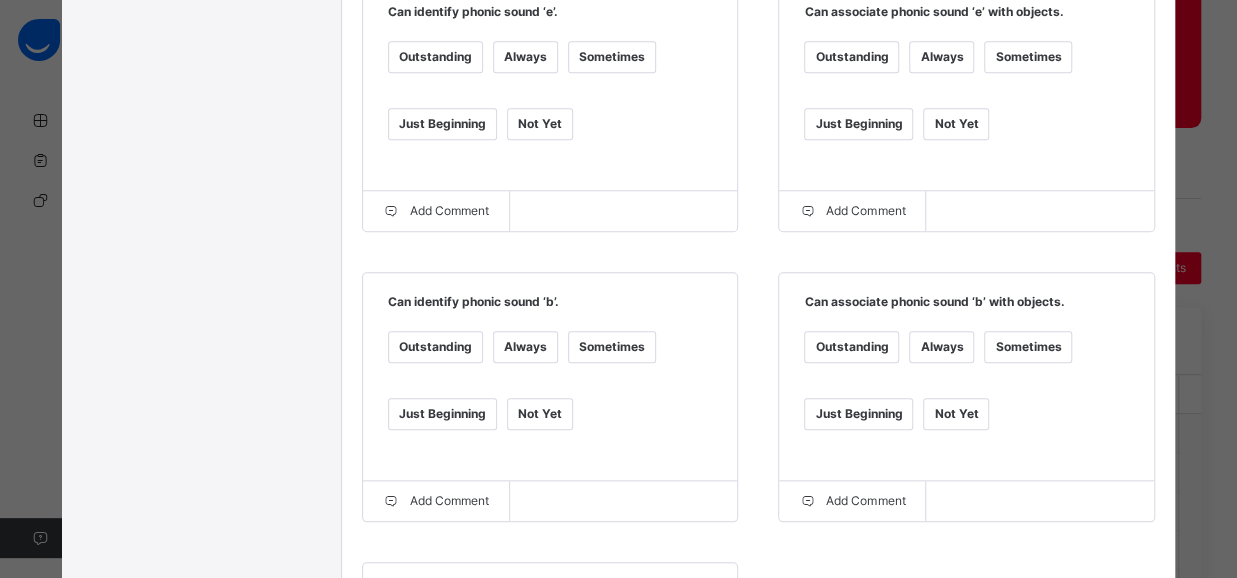 scroll, scrollTop: 811, scrollLeft: 0, axis: vertical 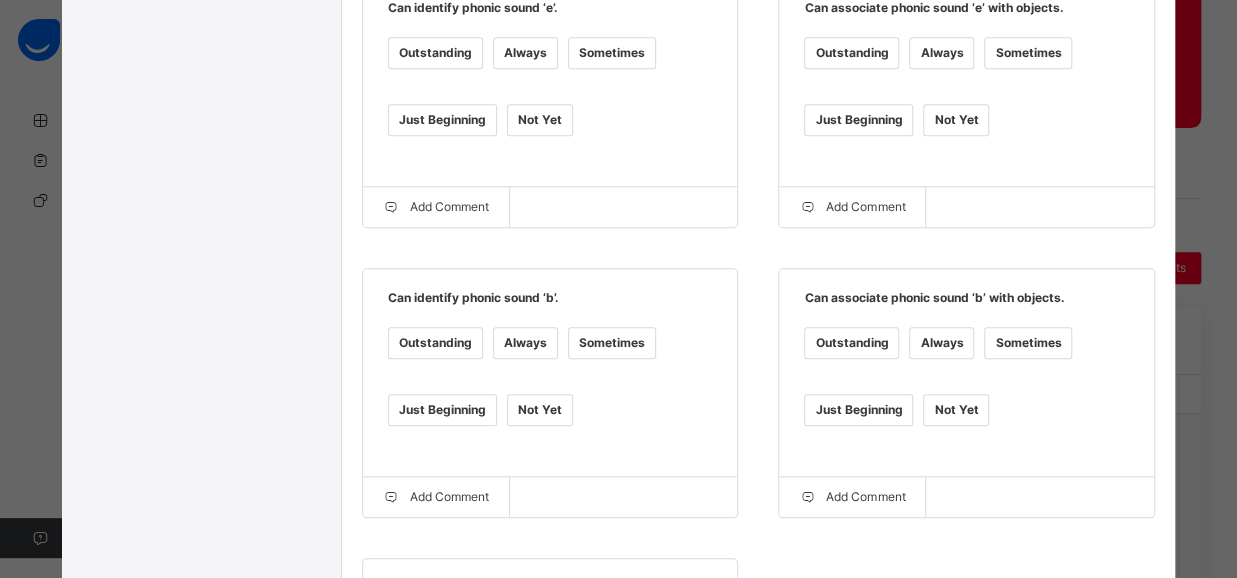 click on "Sometimes" at bounding box center (612, 343) 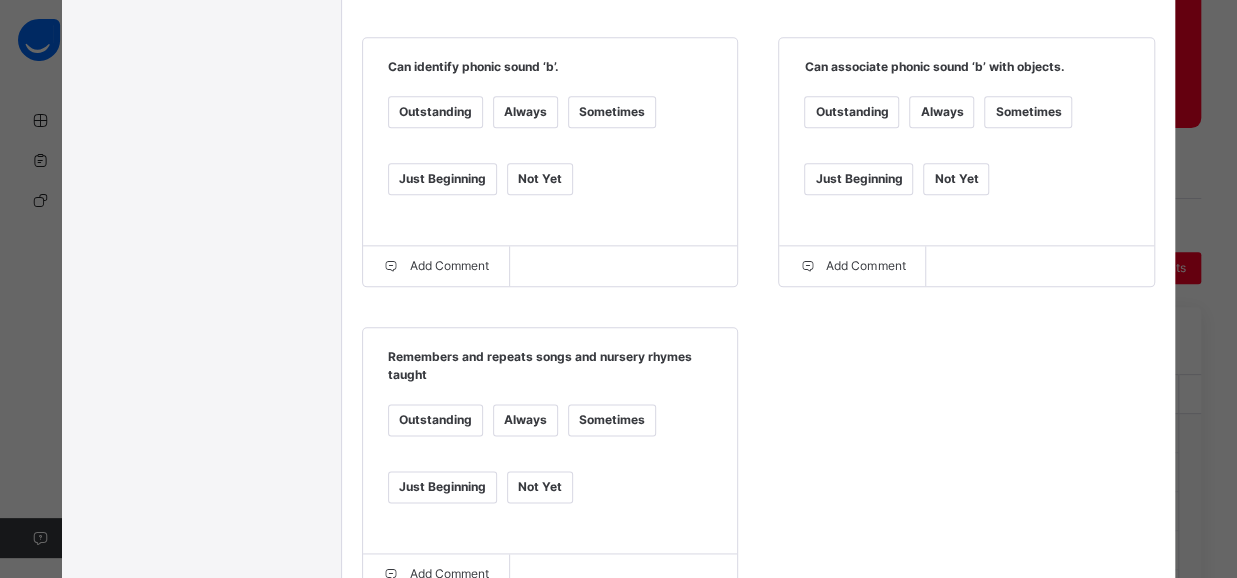 scroll, scrollTop: 1052, scrollLeft: 0, axis: vertical 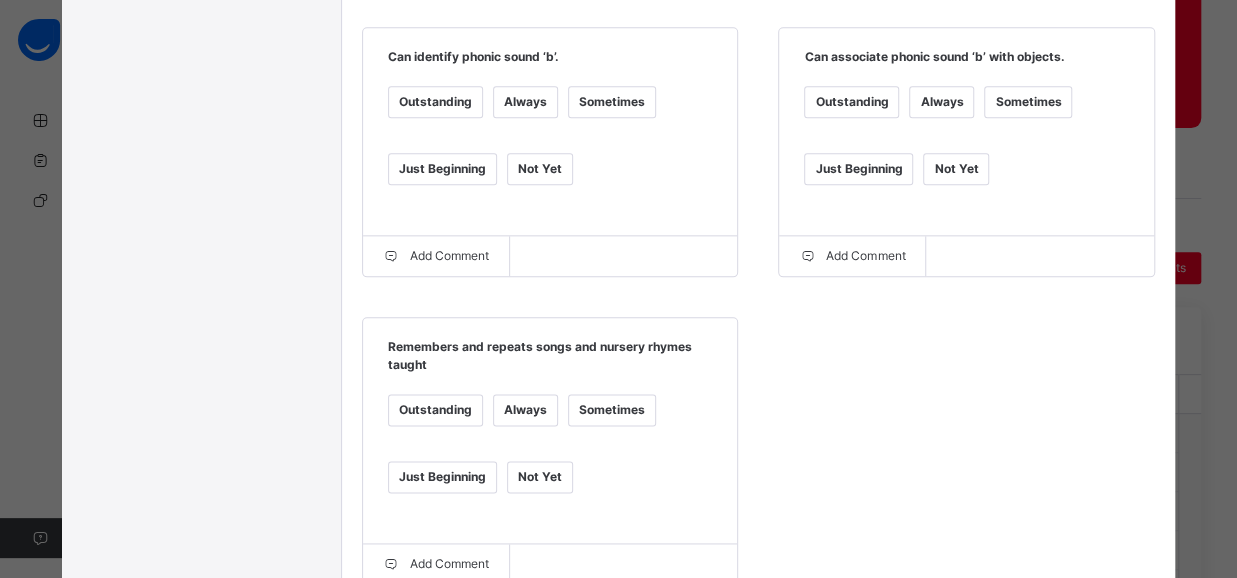 click on "Always" at bounding box center [525, 410] 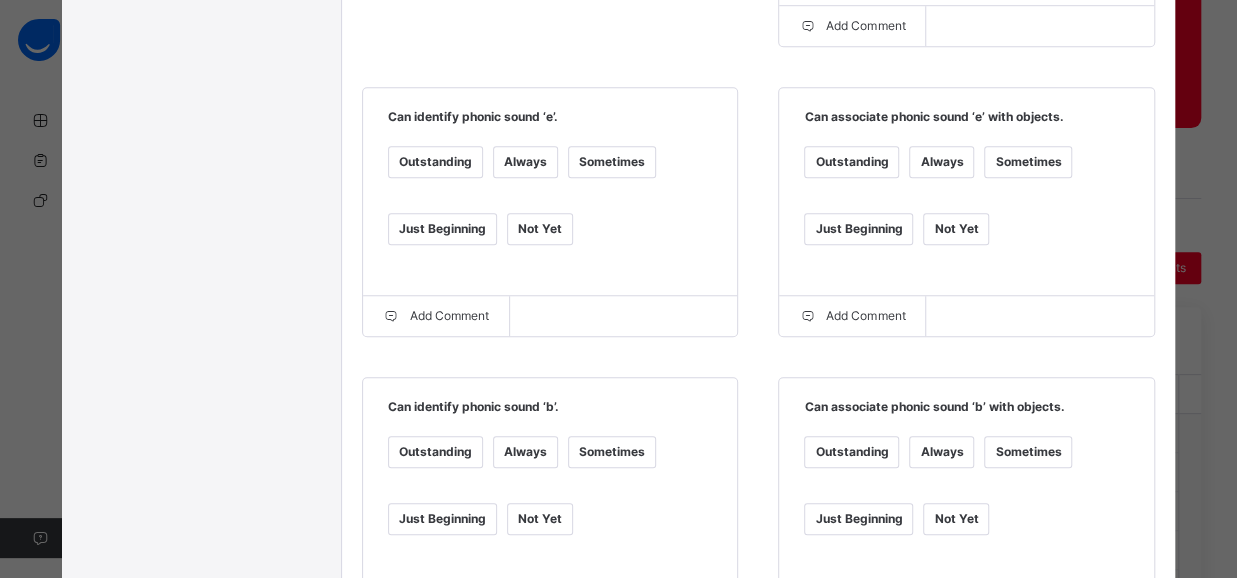 scroll, scrollTop: 575, scrollLeft: 0, axis: vertical 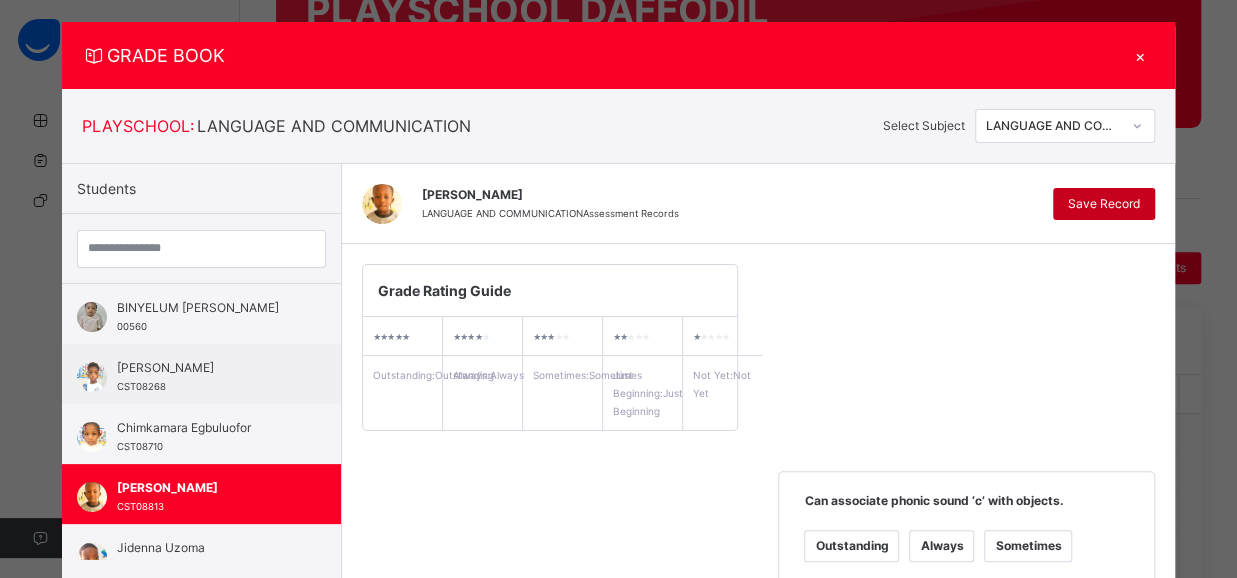 click on "Save Record" at bounding box center [1104, 204] 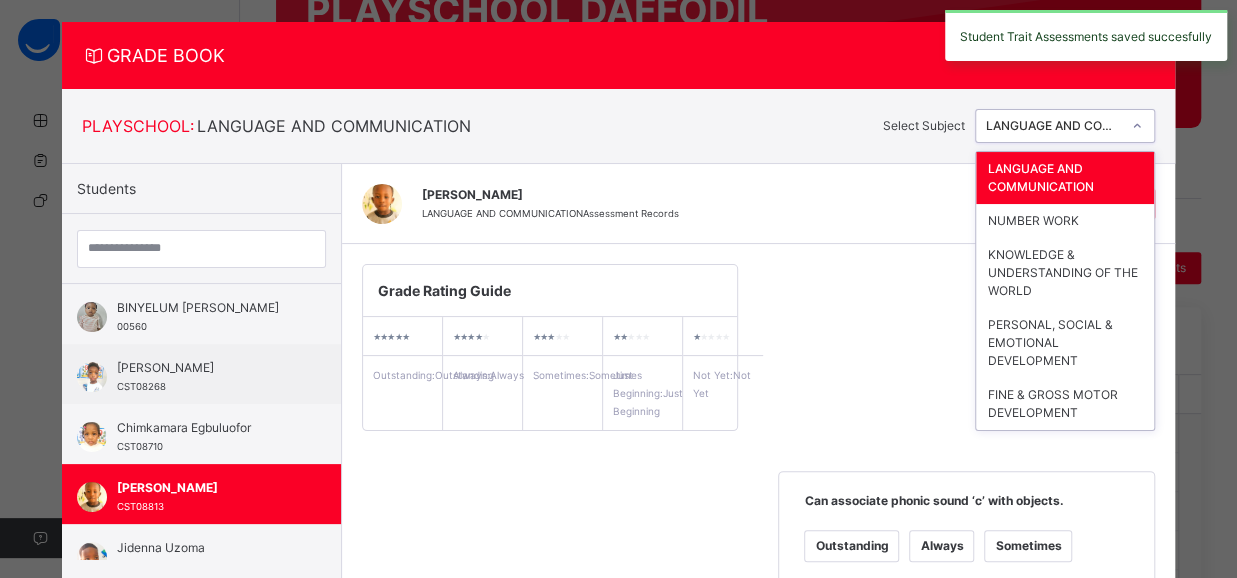 click 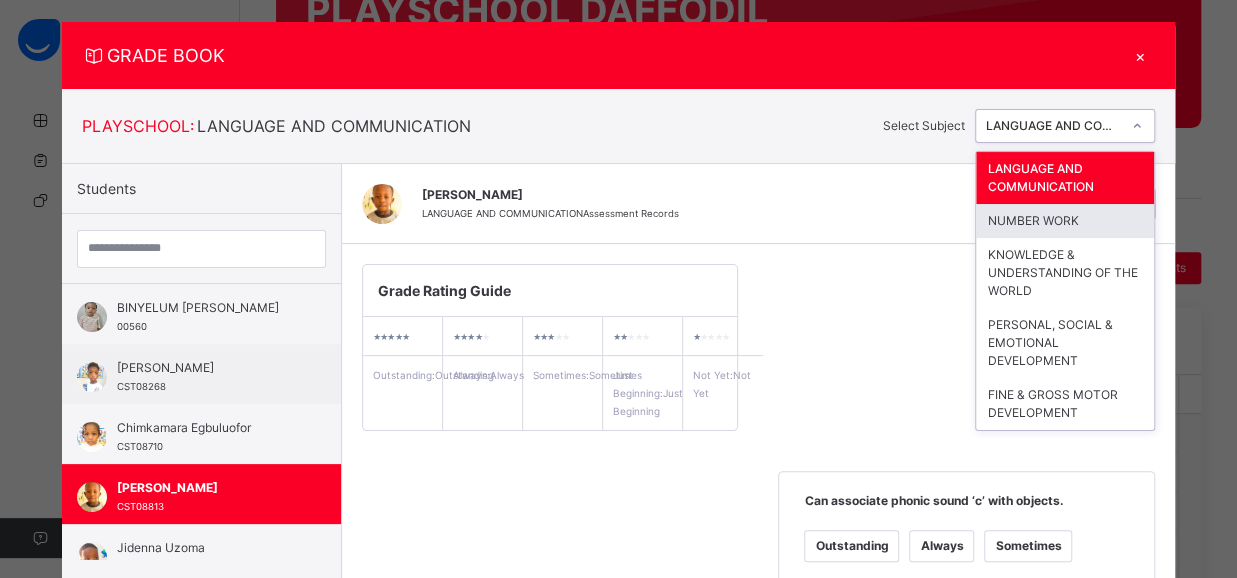 click on "NUMBER WORK" at bounding box center [1065, 221] 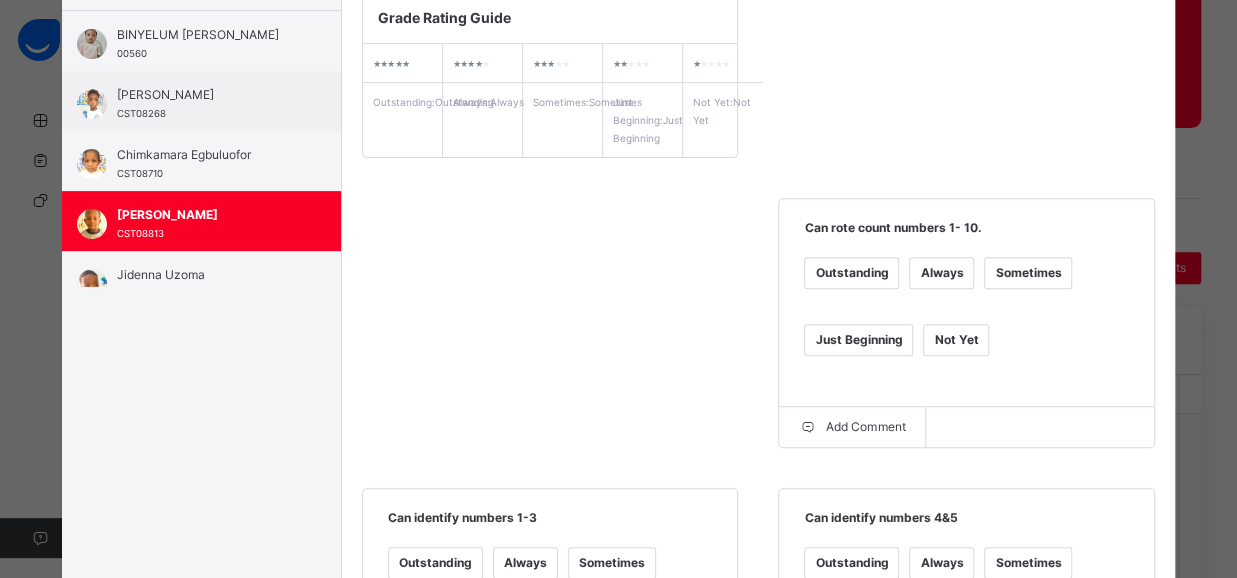 scroll, scrollTop: 310, scrollLeft: 0, axis: vertical 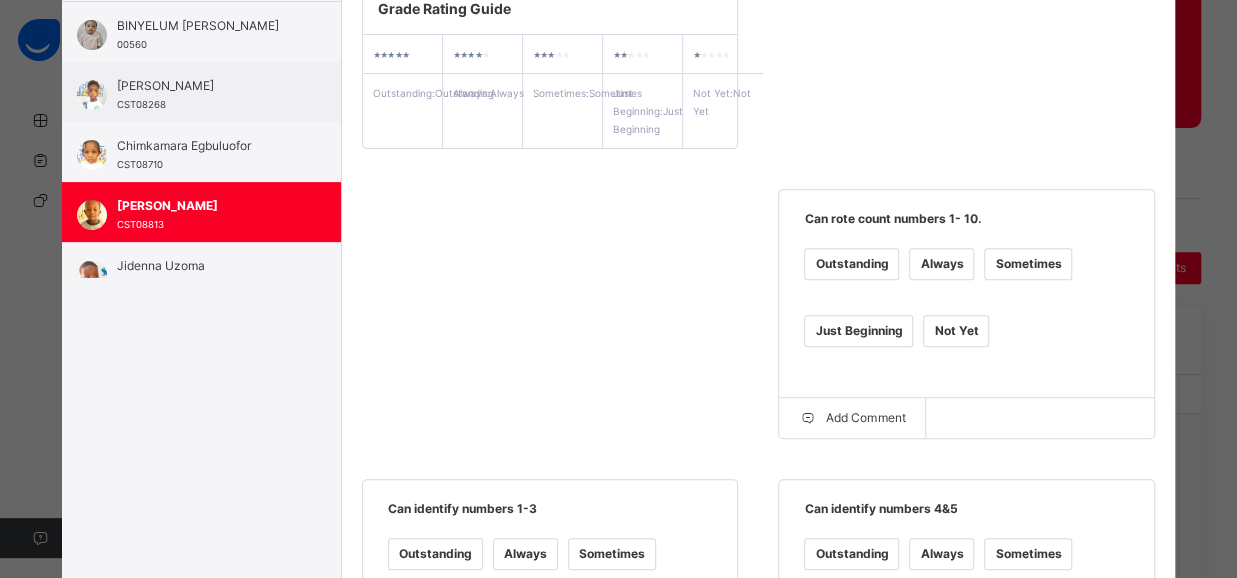 click on "Always" at bounding box center (941, 264) 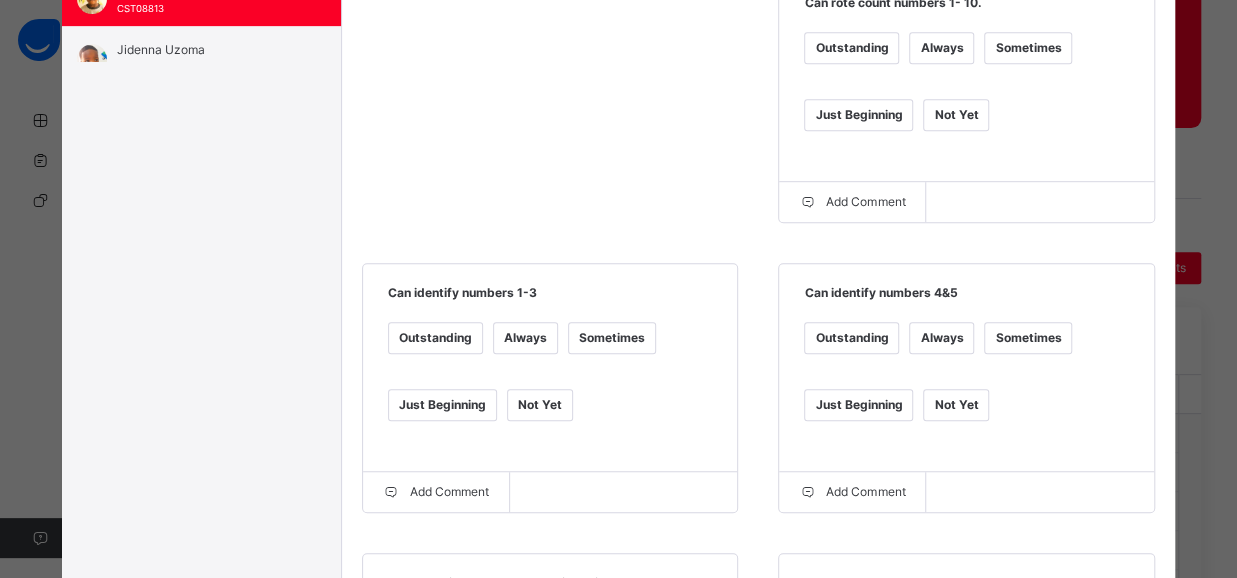 scroll, scrollTop: 530, scrollLeft: 0, axis: vertical 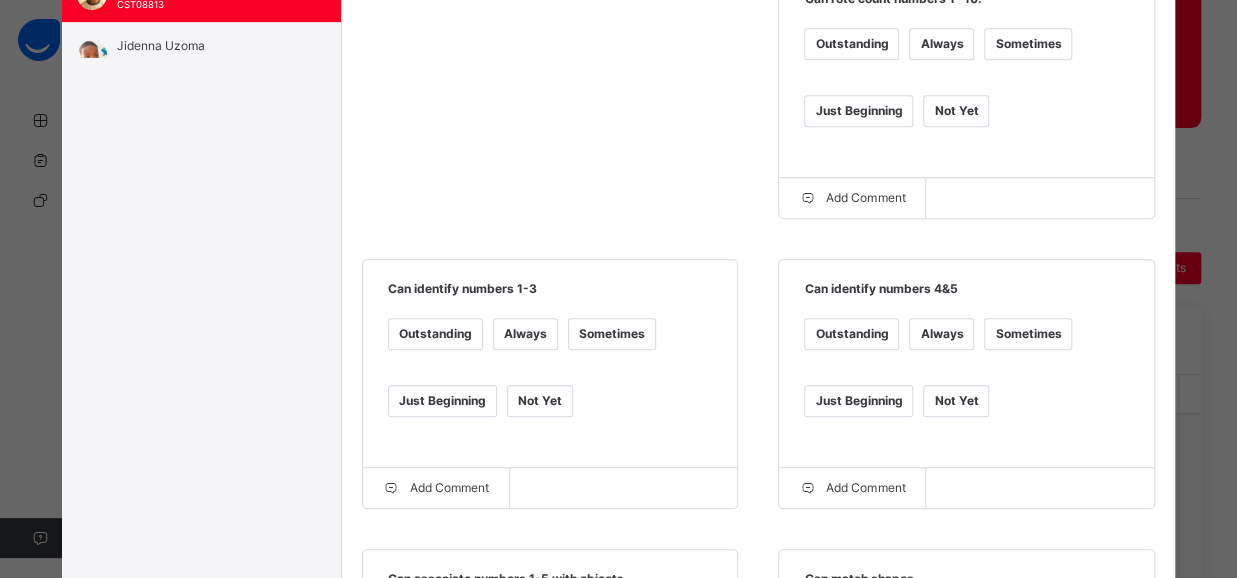 click on "Sometimes" at bounding box center [612, 334] 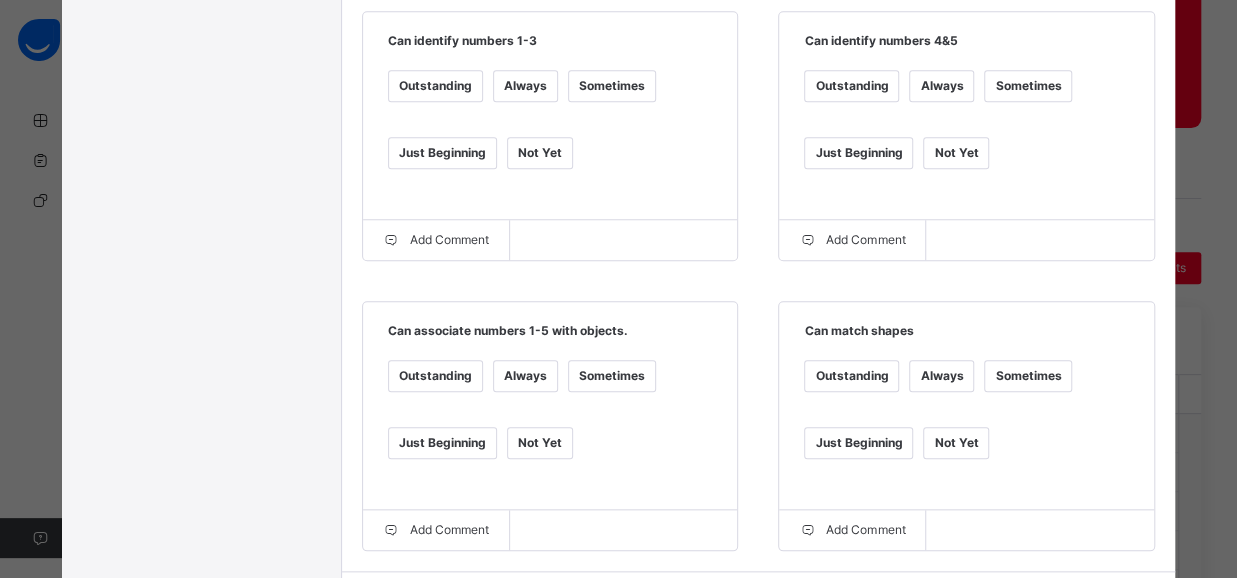 scroll, scrollTop: 783, scrollLeft: 0, axis: vertical 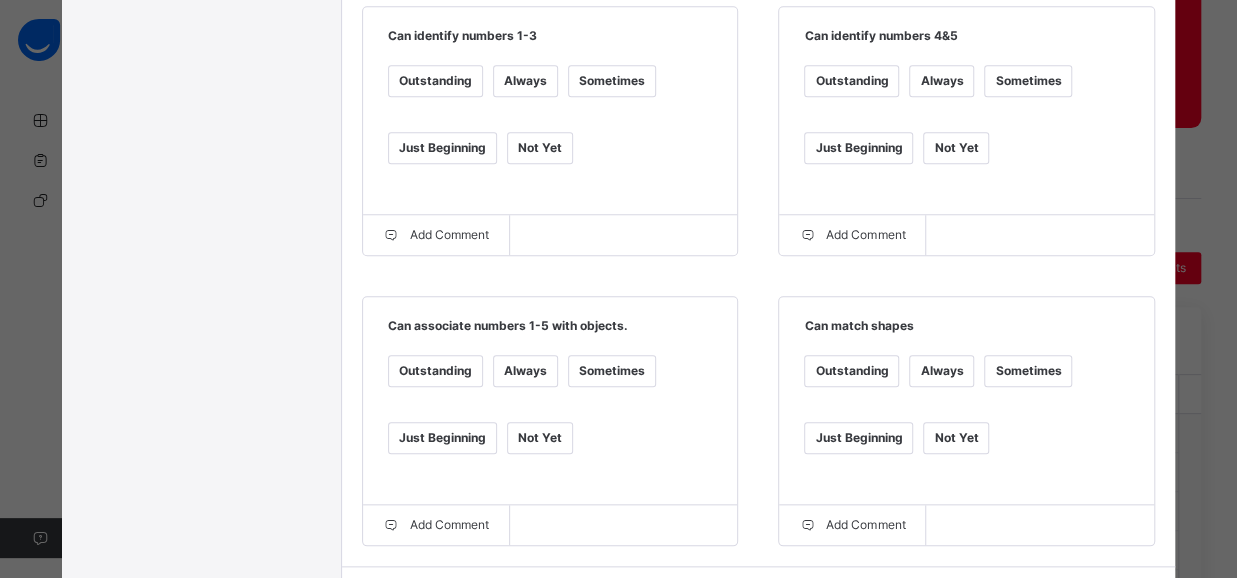 click on "Sometimes" at bounding box center (612, 371) 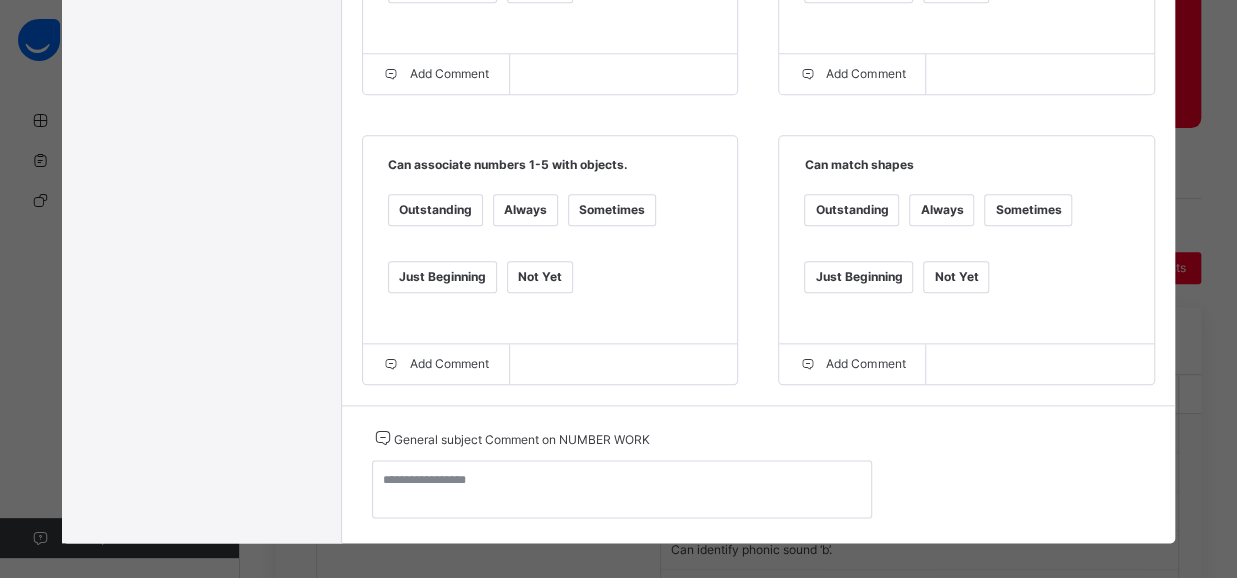 scroll, scrollTop: 976, scrollLeft: 0, axis: vertical 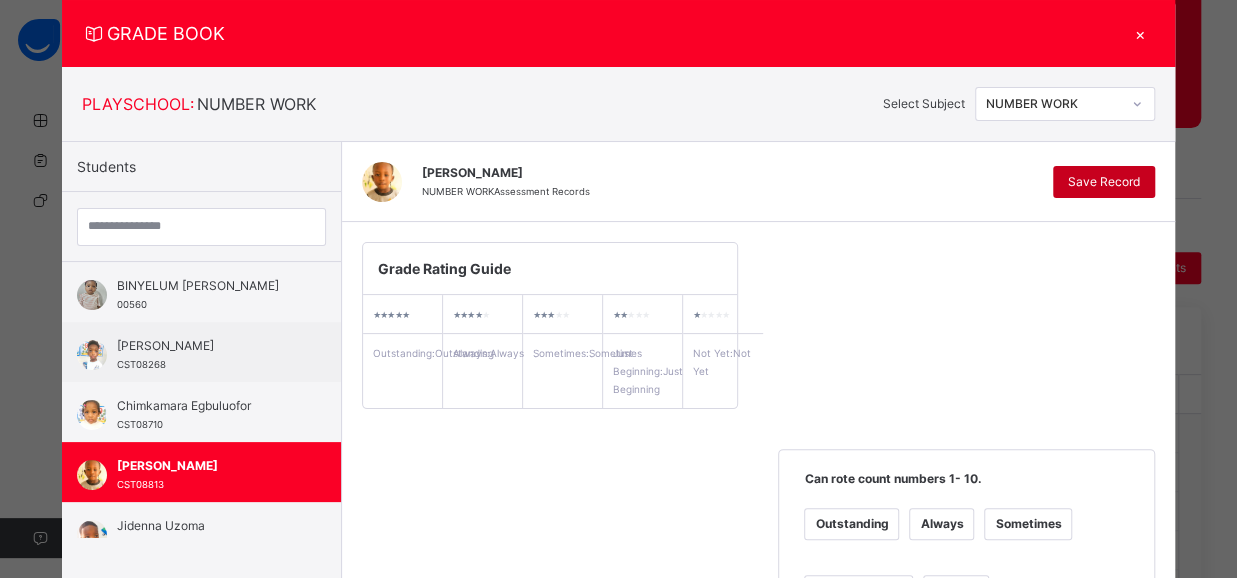 click on "Save Record" at bounding box center [1104, 182] 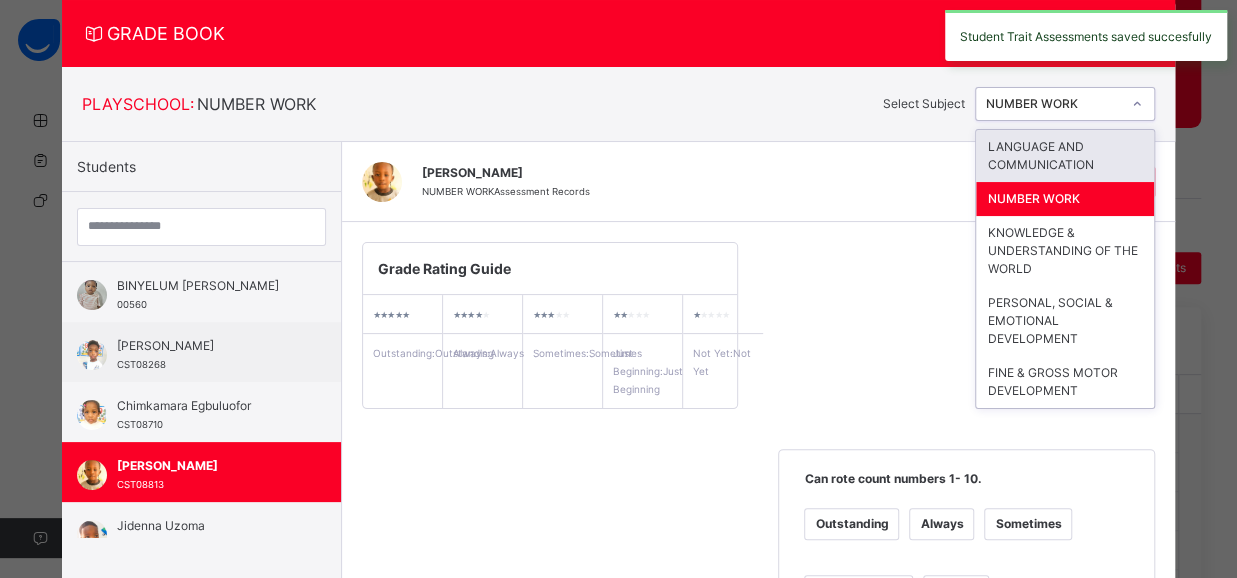 click 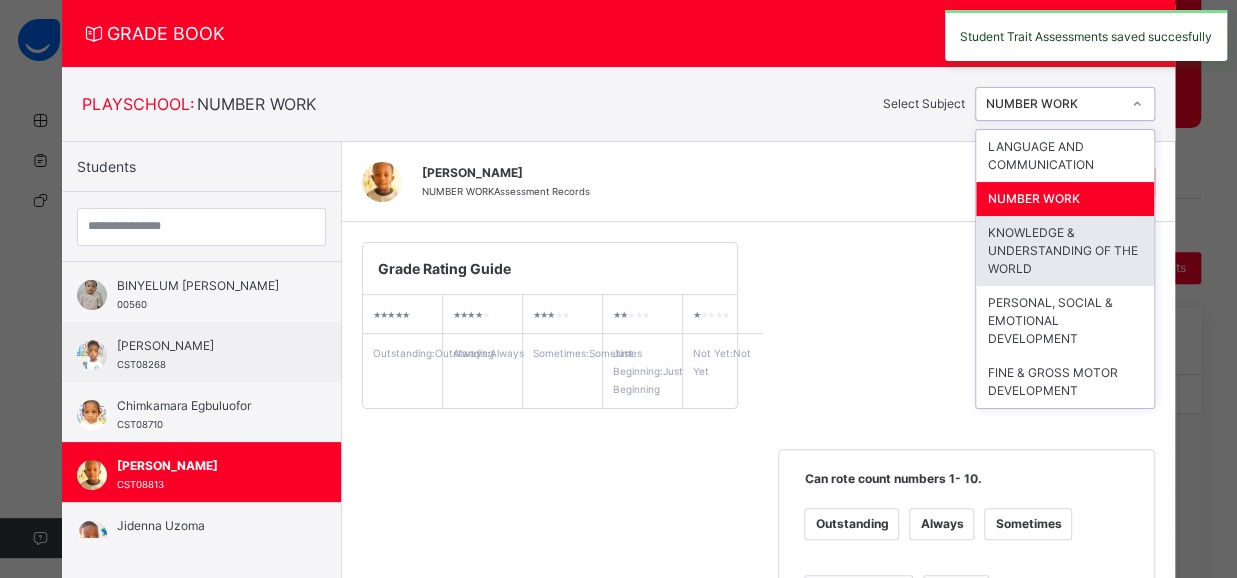 click on "KNOWLEDGE & UNDERSTANDING OF THE WORLD" at bounding box center [1065, 251] 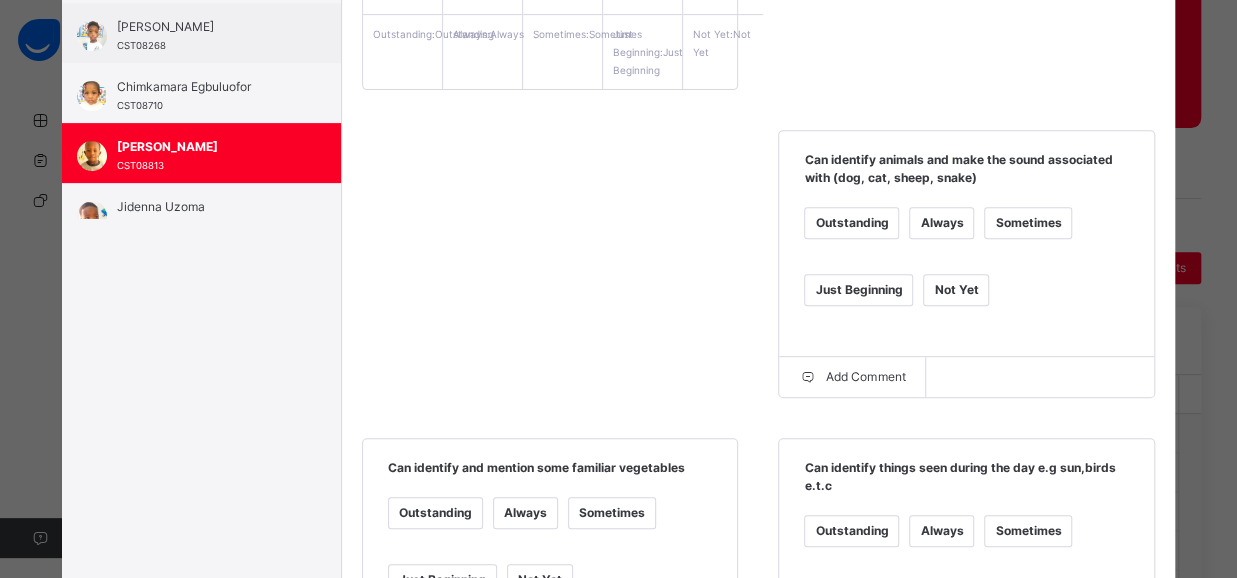scroll, scrollTop: 383, scrollLeft: 0, axis: vertical 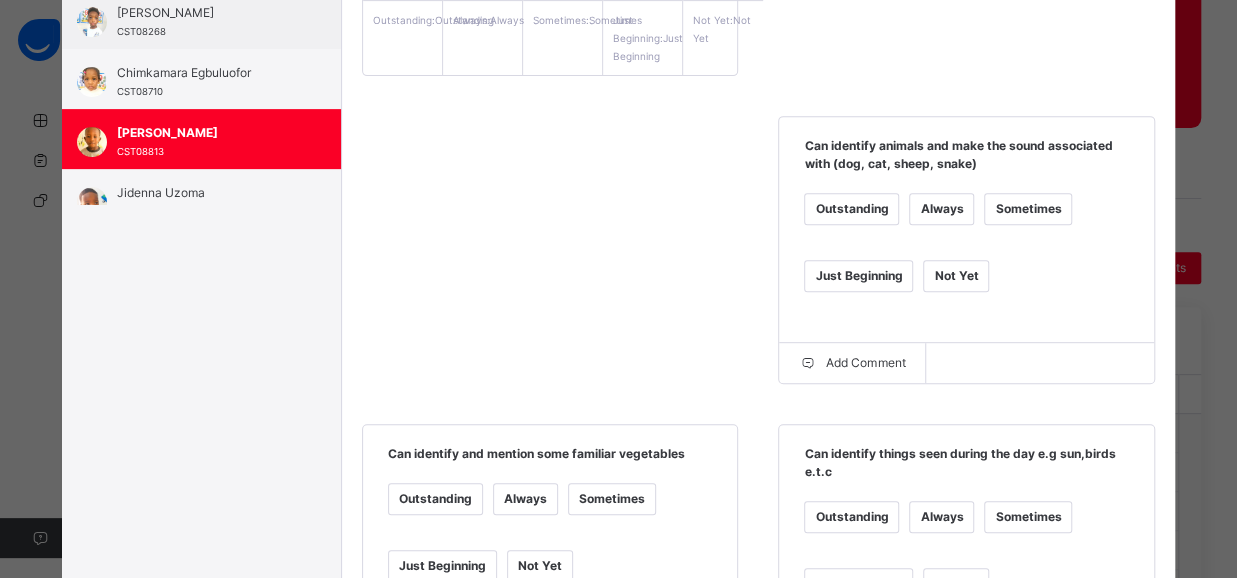 click on "Sometimes" at bounding box center [1028, 209] 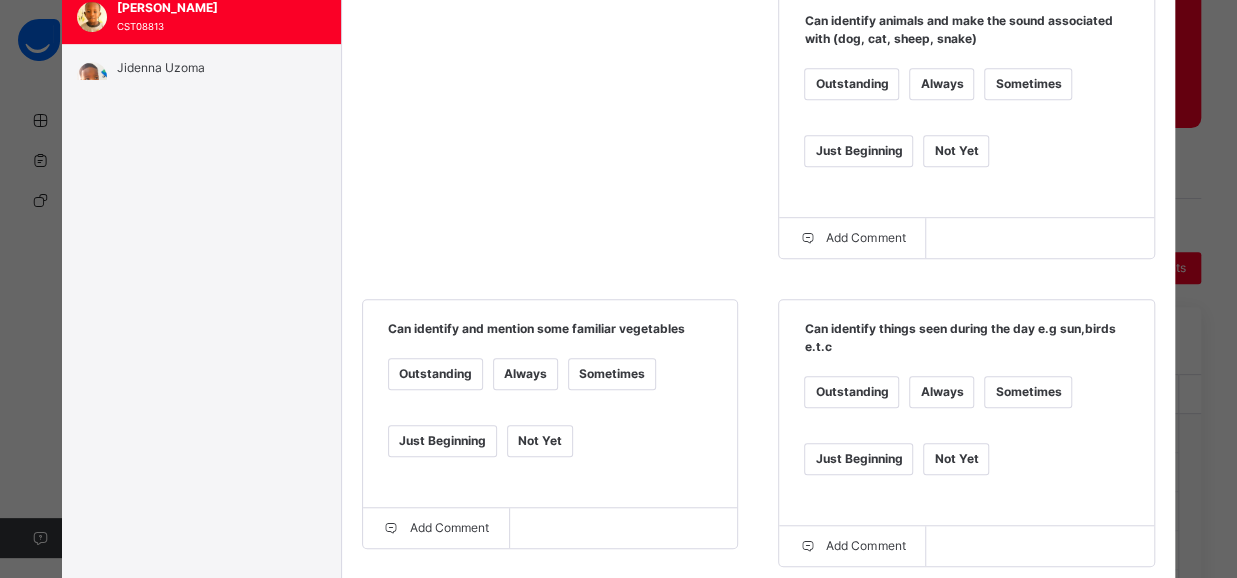 scroll, scrollTop: 510, scrollLeft: 0, axis: vertical 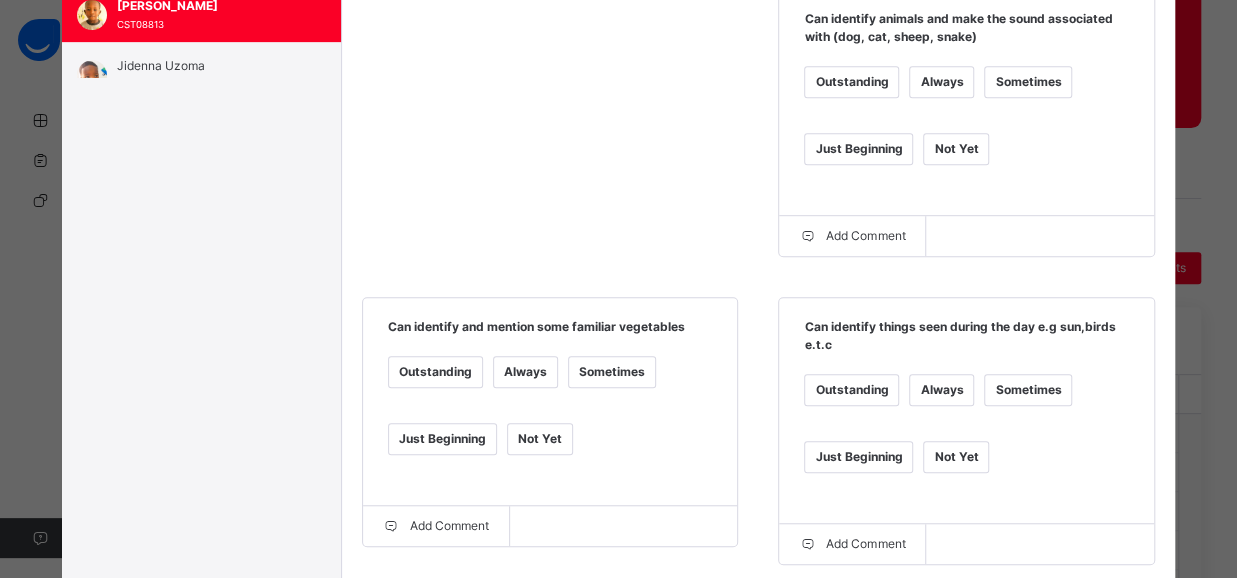 click on "Sometimes" at bounding box center (612, 372) 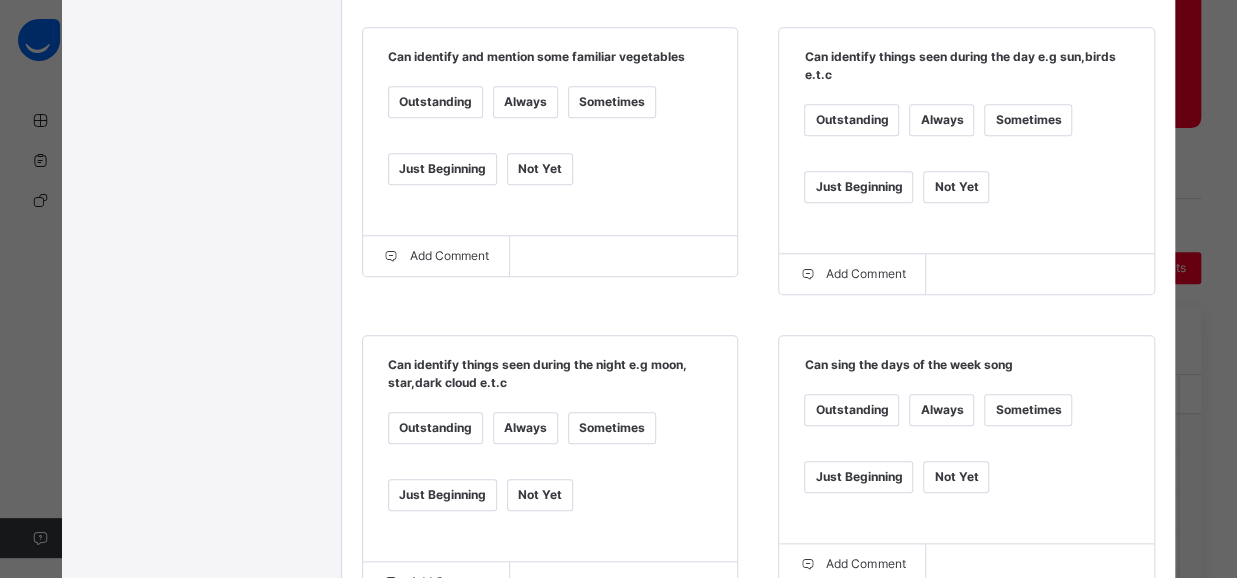 scroll, scrollTop: 798, scrollLeft: 0, axis: vertical 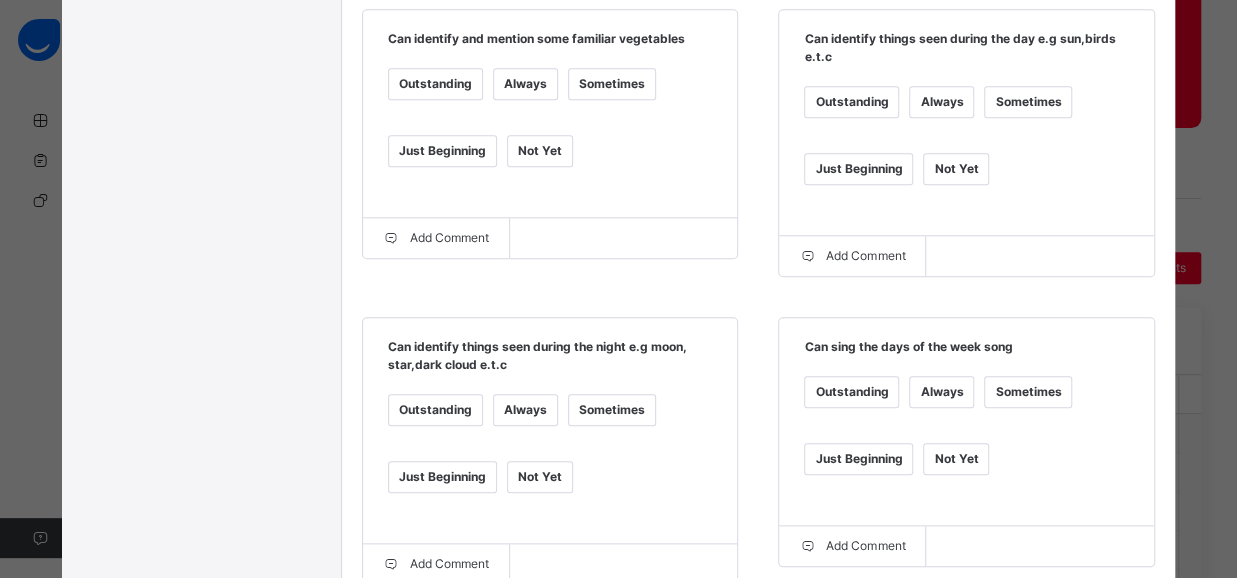 click on "Just Beginning" at bounding box center [442, 477] 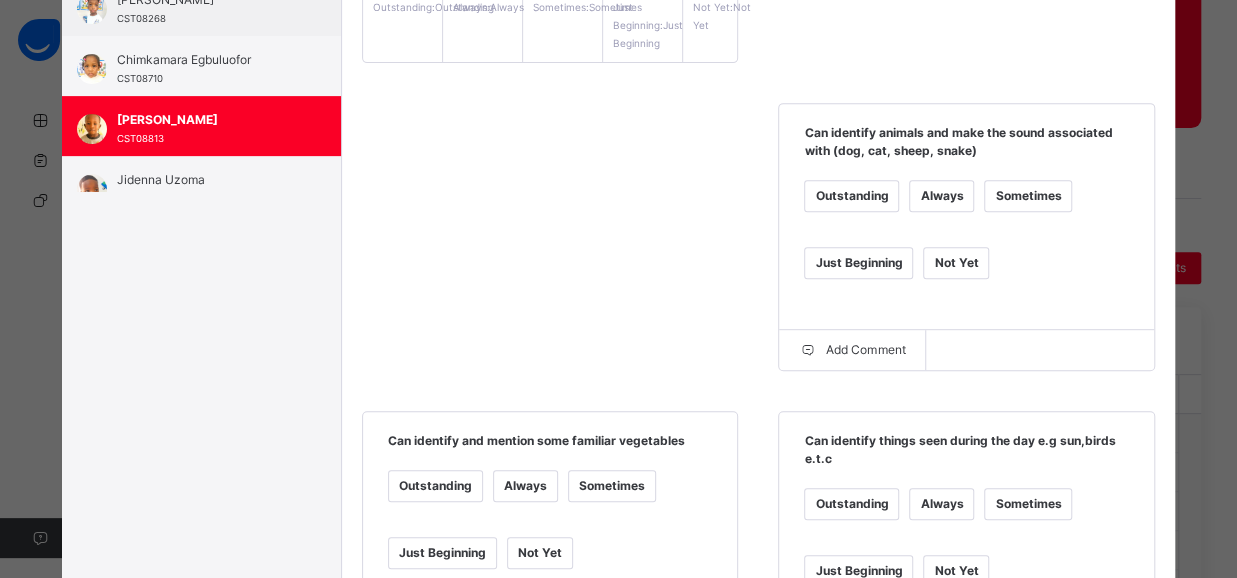 scroll, scrollTop: 798, scrollLeft: 0, axis: vertical 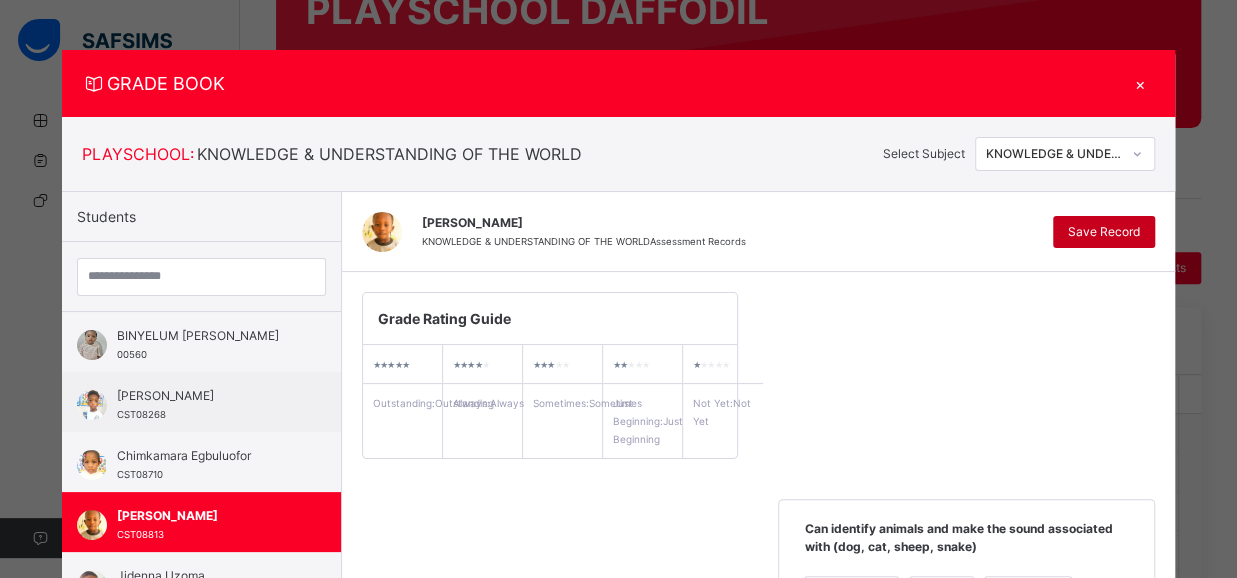 click on "Save Record" at bounding box center [1104, 232] 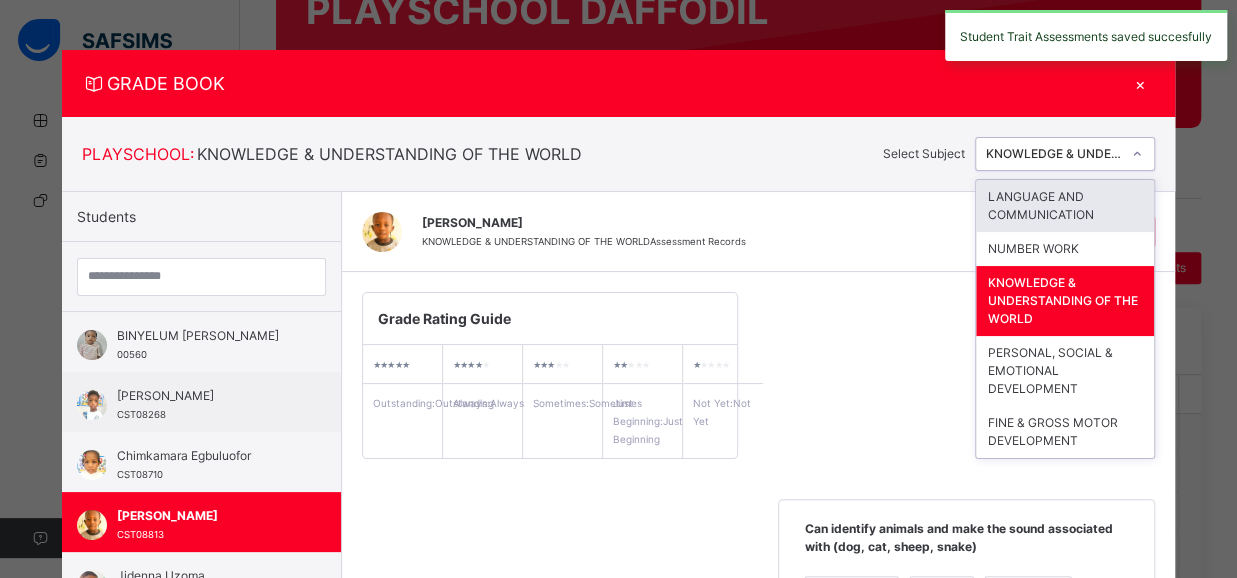 click at bounding box center [1137, 154] 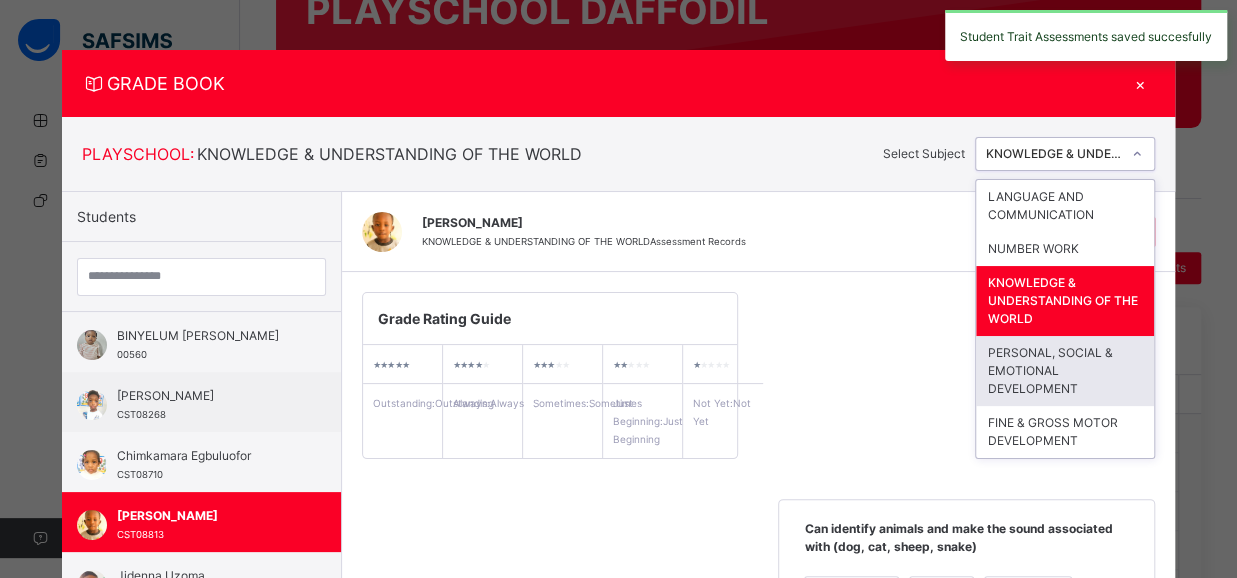 click on "PERSONAL, SOCIAL & EMOTIONAL DEVELOPMENT" at bounding box center (1065, 371) 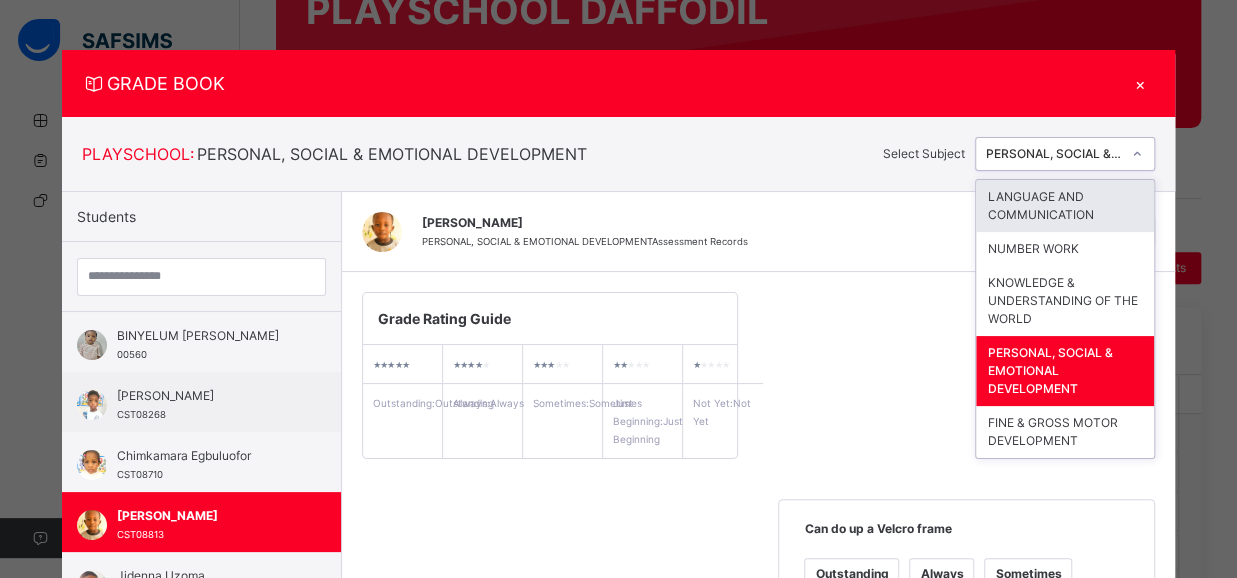 click 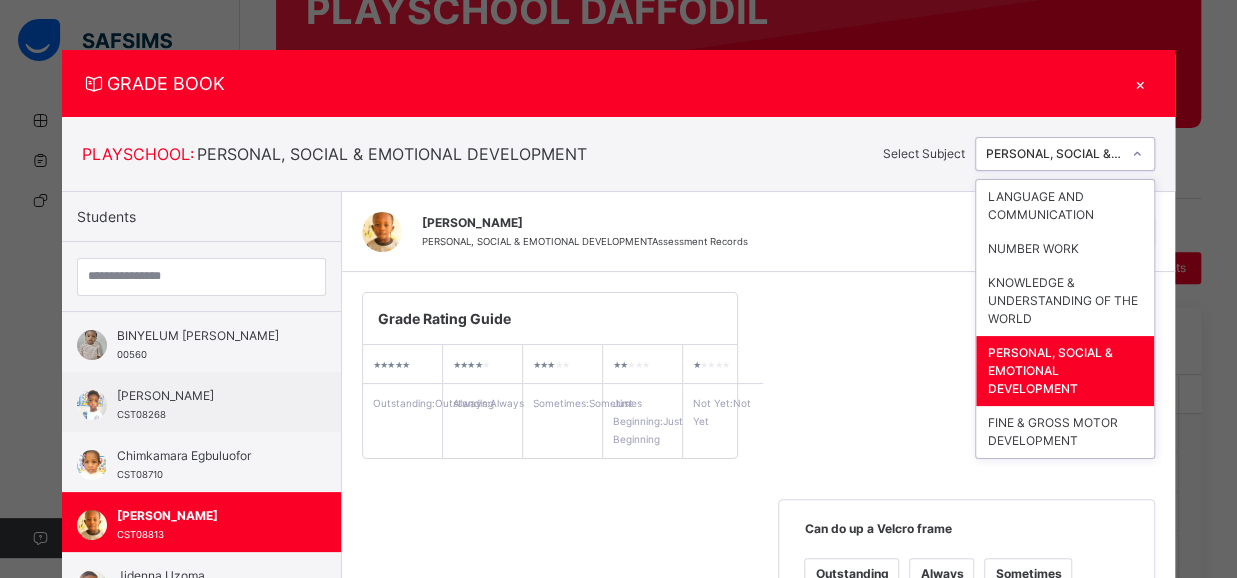 click on "PERSONAL, SOCIAL & EMOTIONAL DEVELOPMENT" at bounding box center [1065, 371] 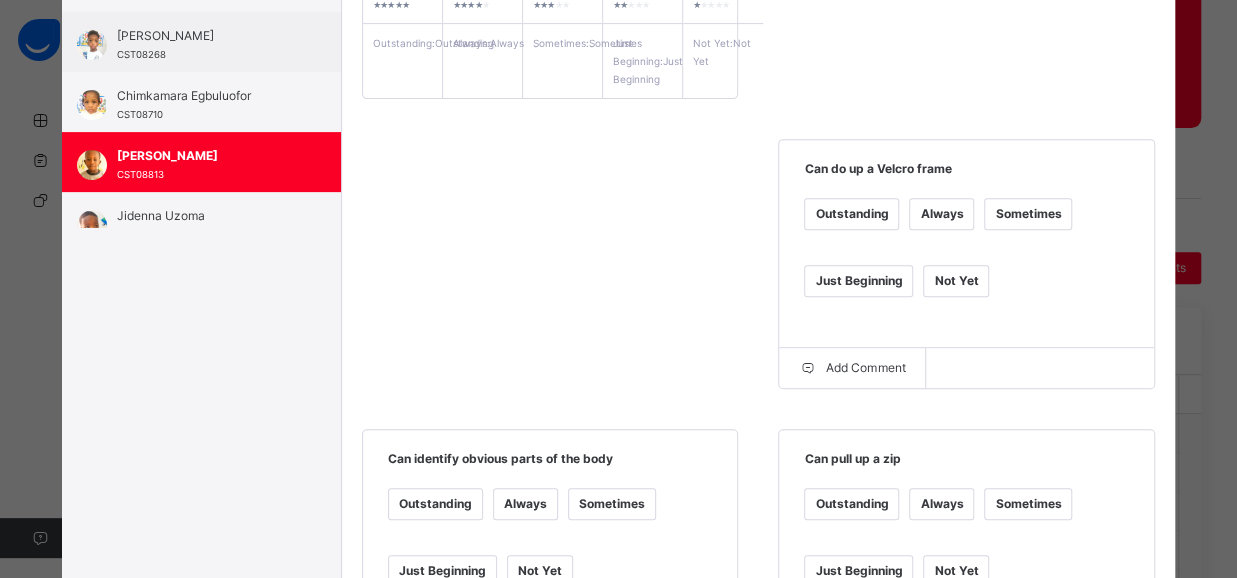 scroll, scrollTop: 365, scrollLeft: 0, axis: vertical 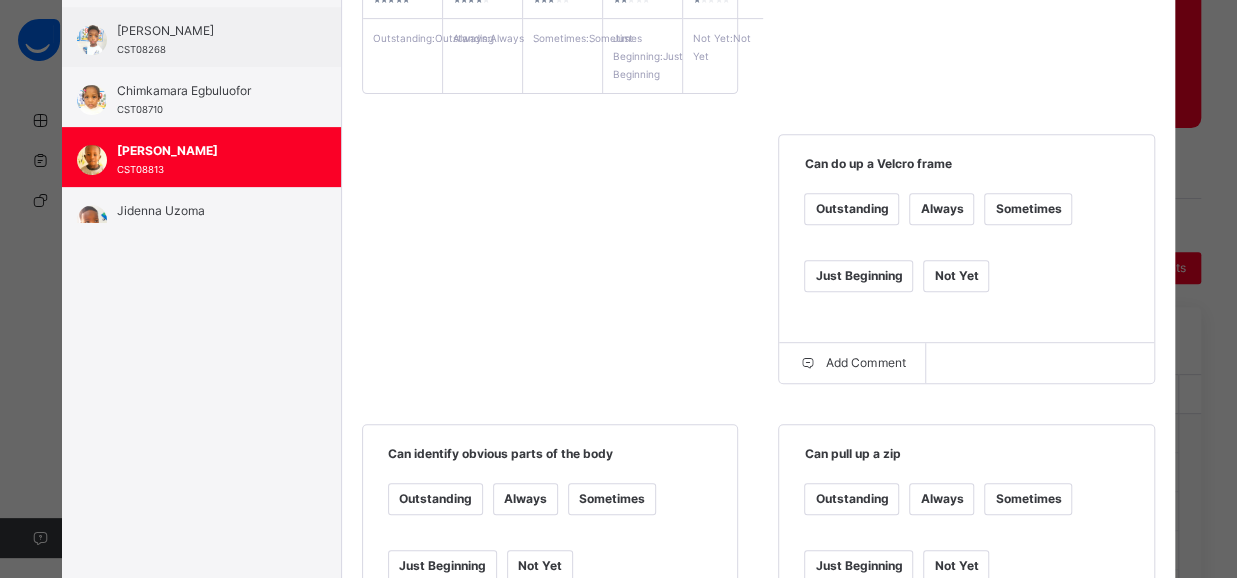click on "Always" at bounding box center (941, 209) 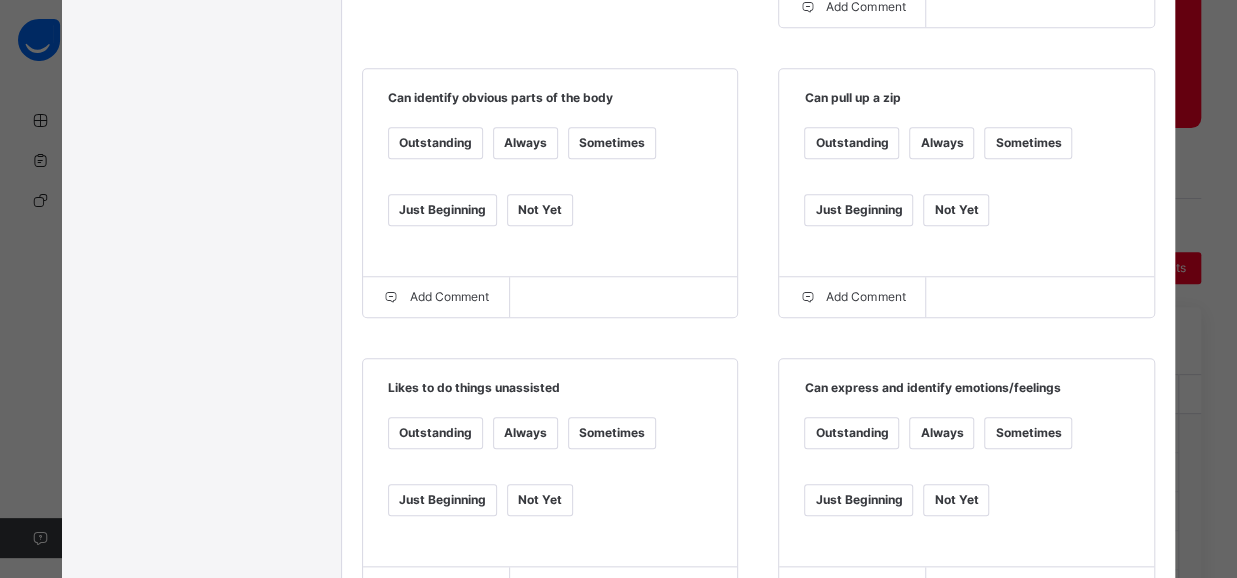 scroll, scrollTop: 724, scrollLeft: 0, axis: vertical 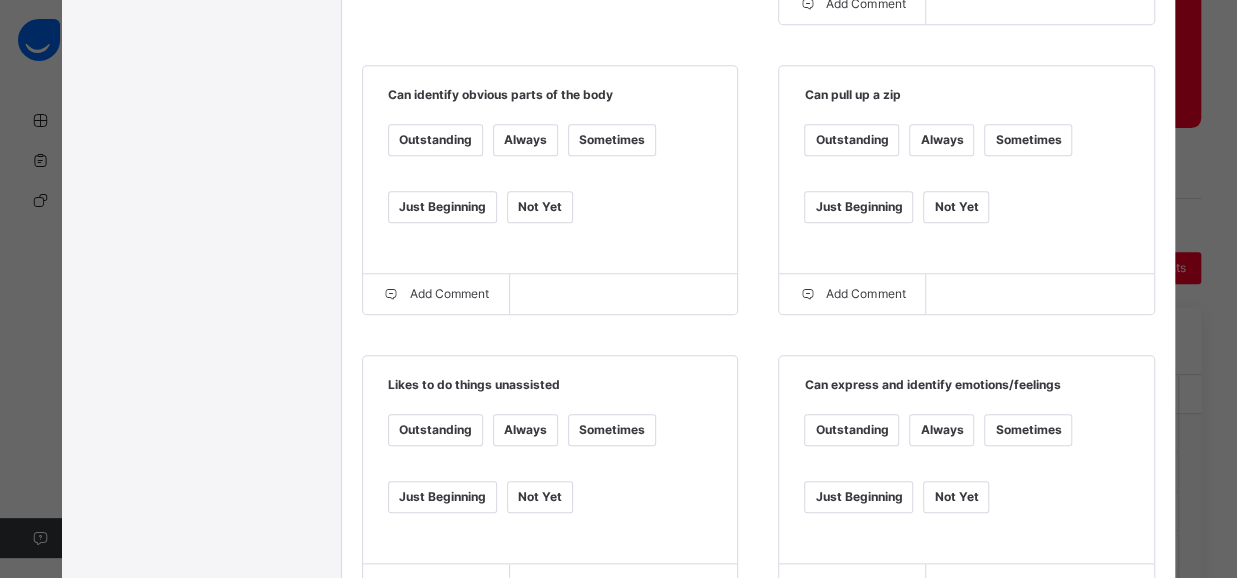 click on "Sometimes" at bounding box center [612, 430] 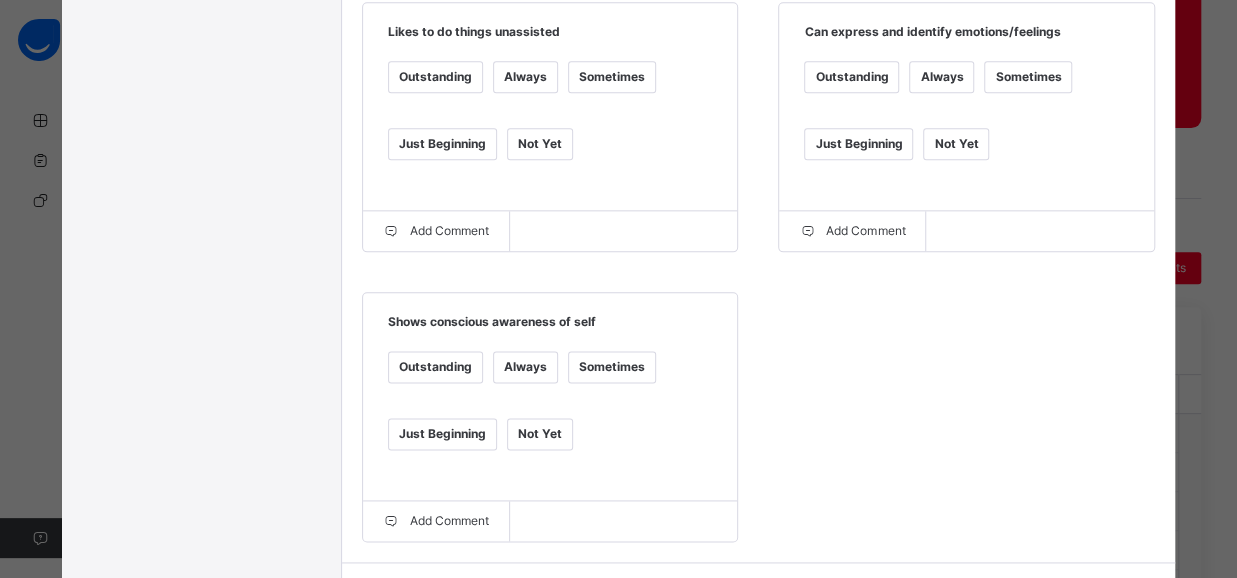 scroll, scrollTop: 1098, scrollLeft: 0, axis: vertical 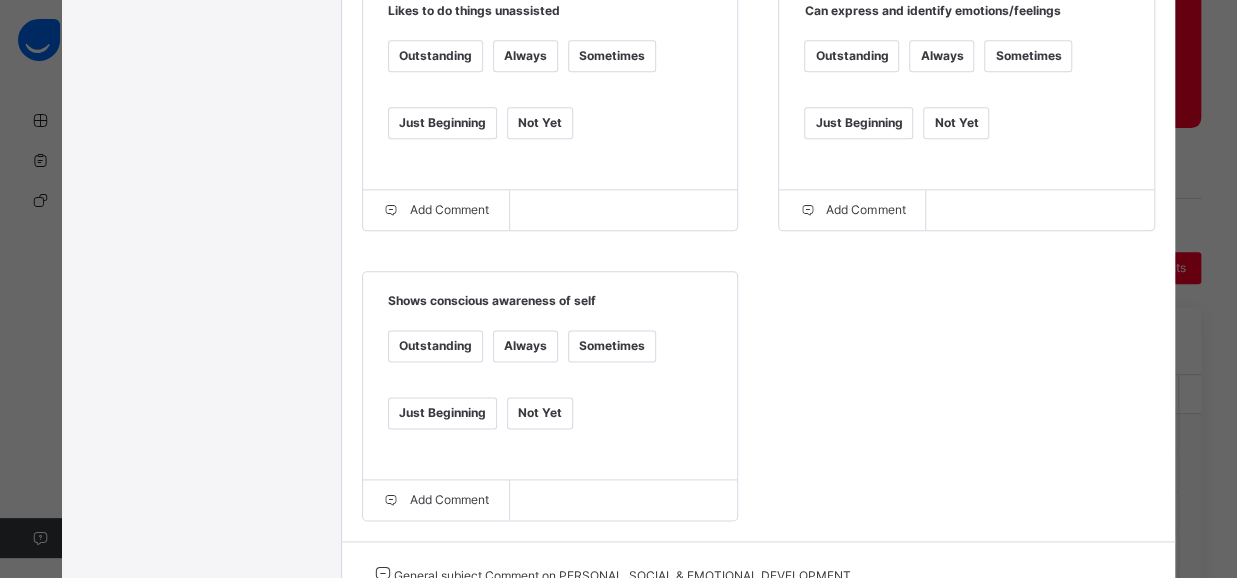 click on "Always" at bounding box center (525, 346) 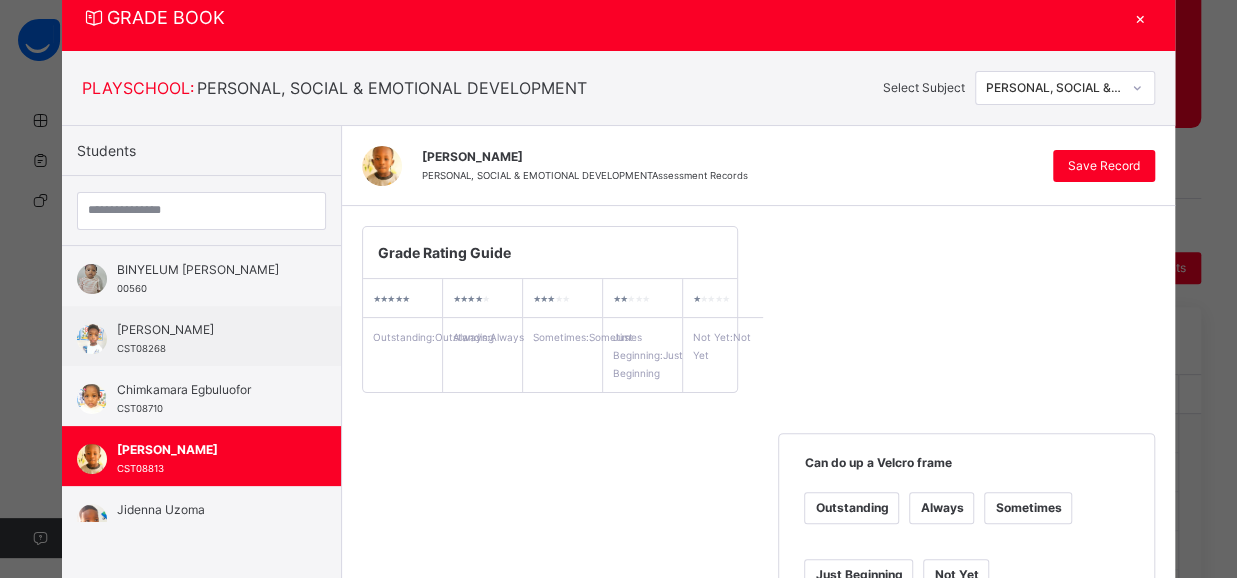 scroll, scrollTop: 0, scrollLeft: 0, axis: both 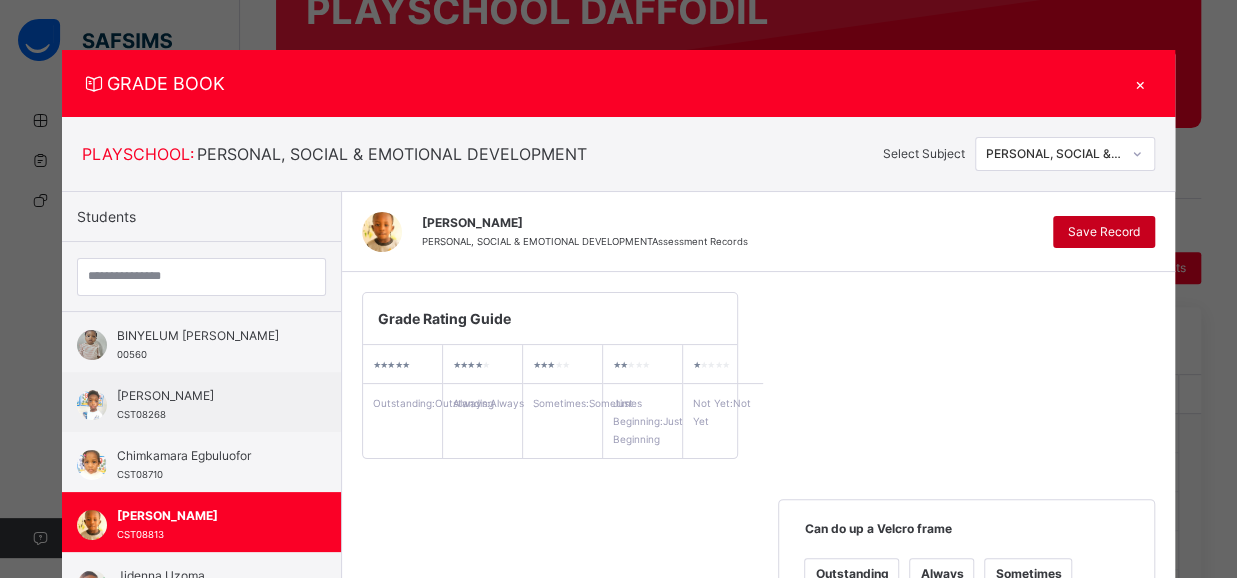 click on "Save Record" at bounding box center (1104, 232) 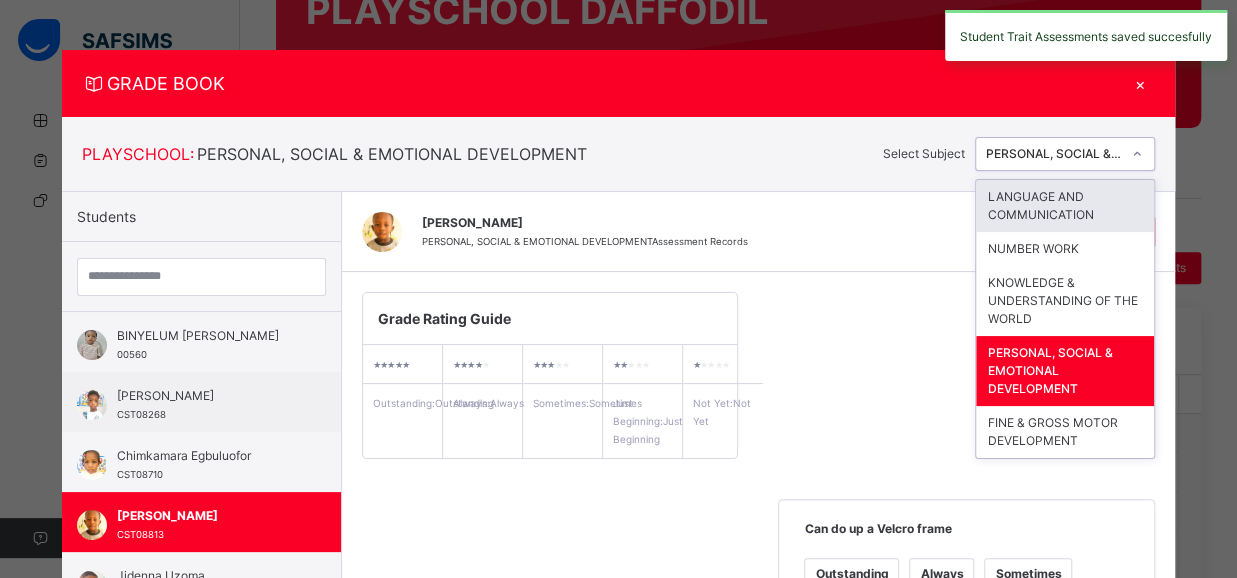 click 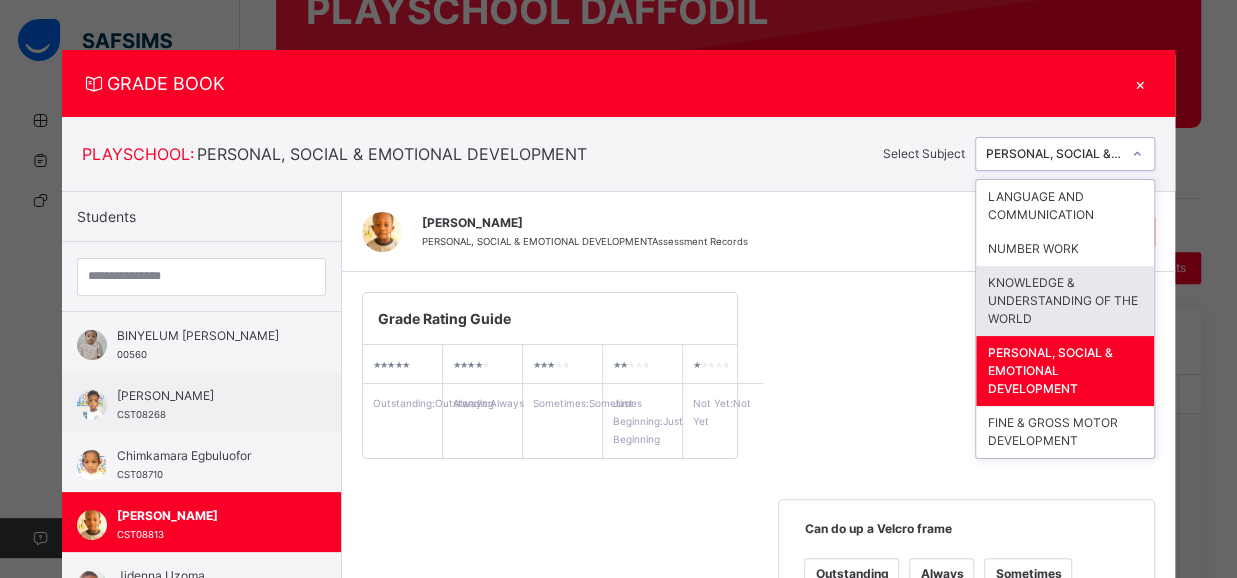 click on "KNOWLEDGE & UNDERSTANDING OF THE WORLD" at bounding box center (1065, 301) 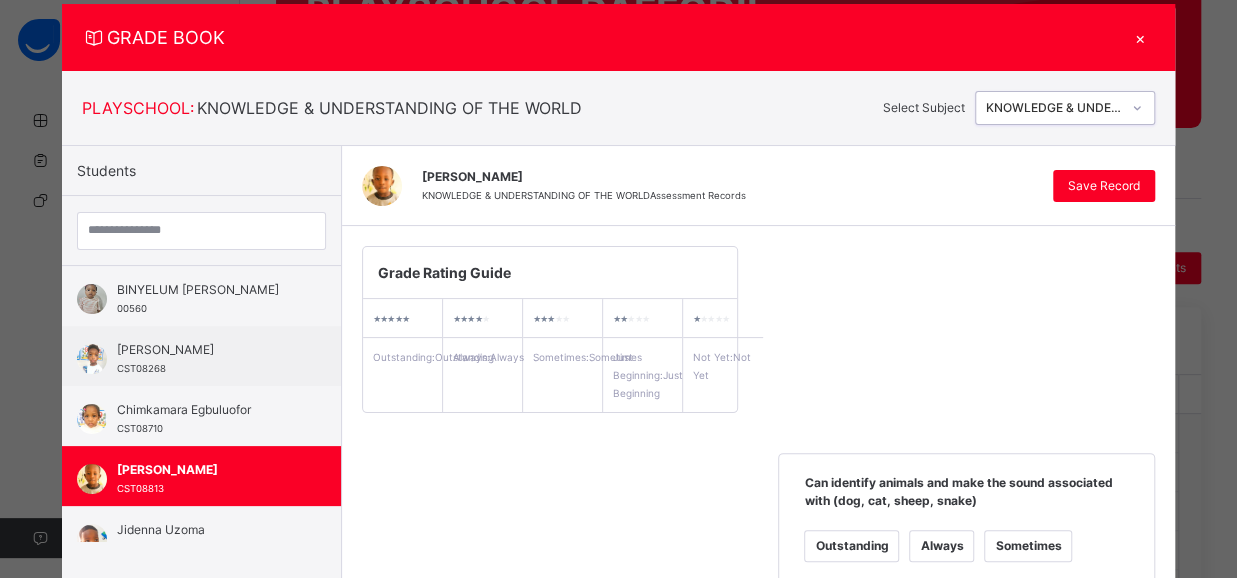 scroll, scrollTop: 0, scrollLeft: 0, axis: both 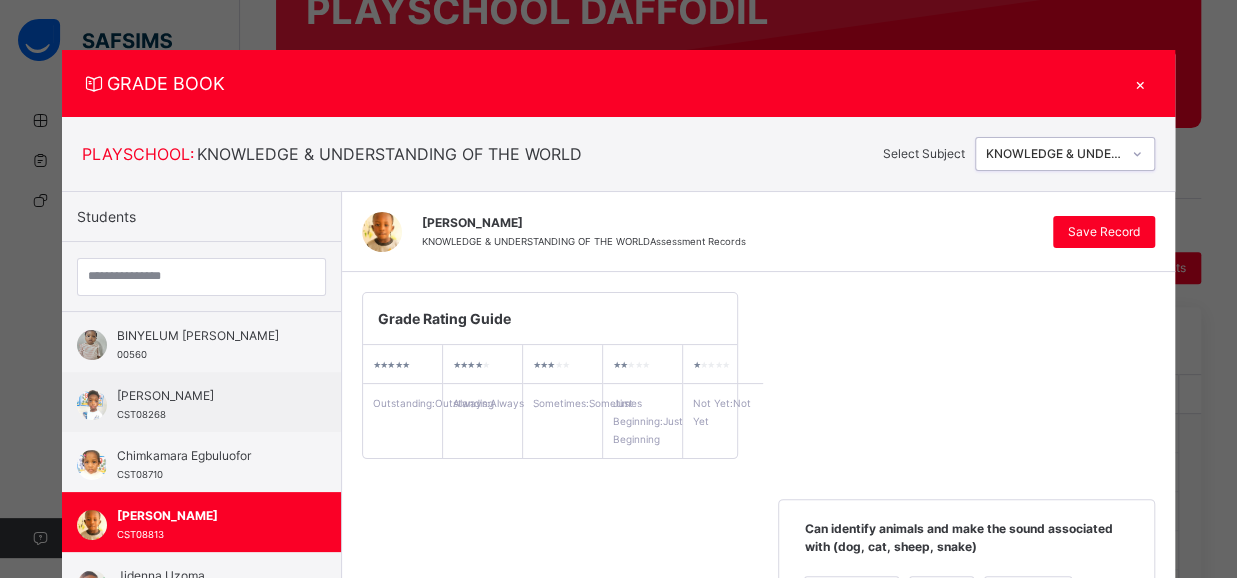 click 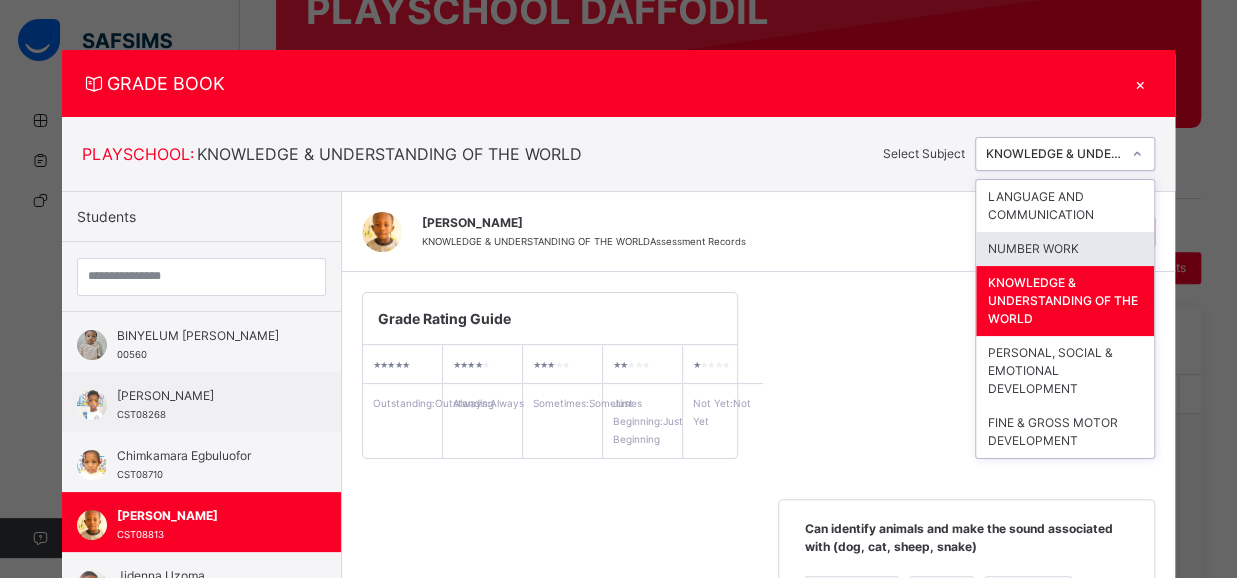 click on "NUMBER WORK" at bounding box center (1065, 249) 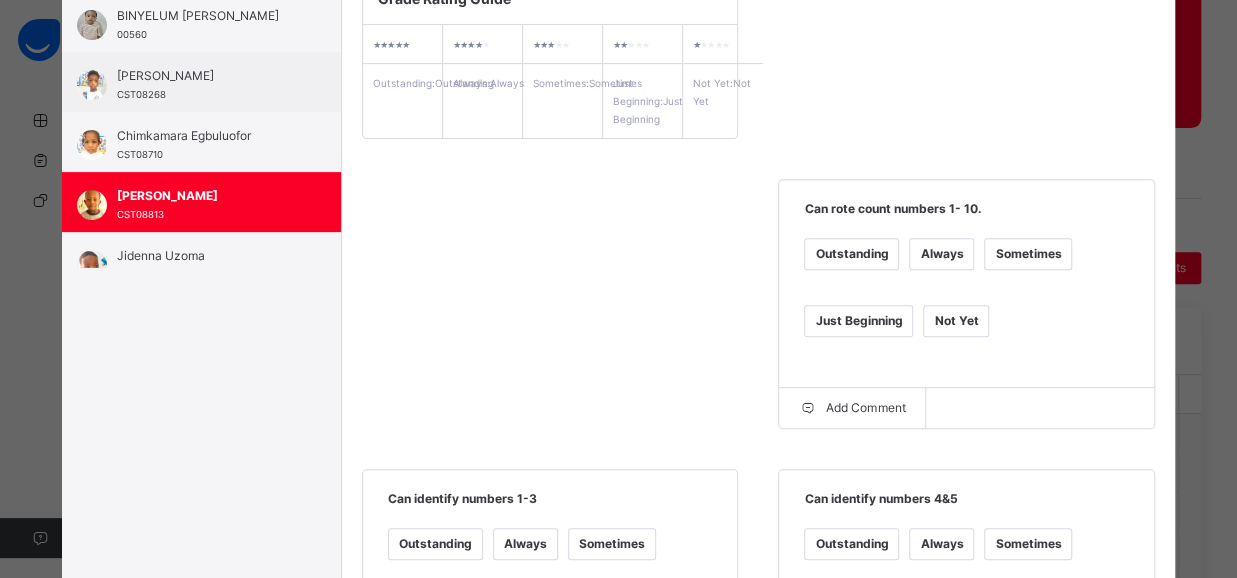 scroll, scrollTop: 0, scrollLeft: 0, axis: both 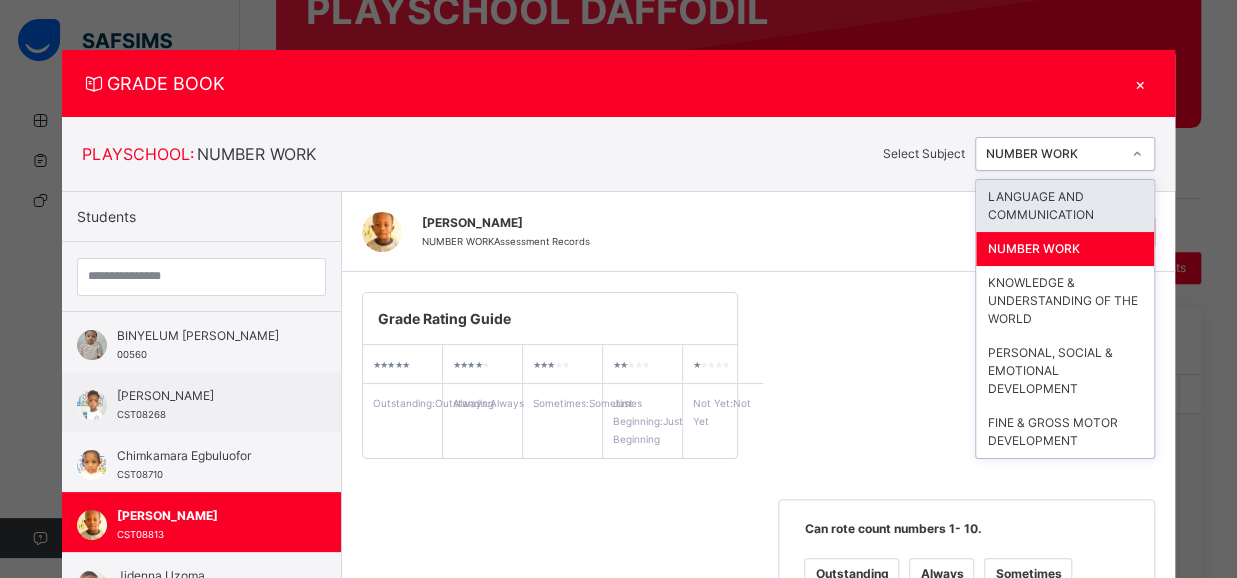 click 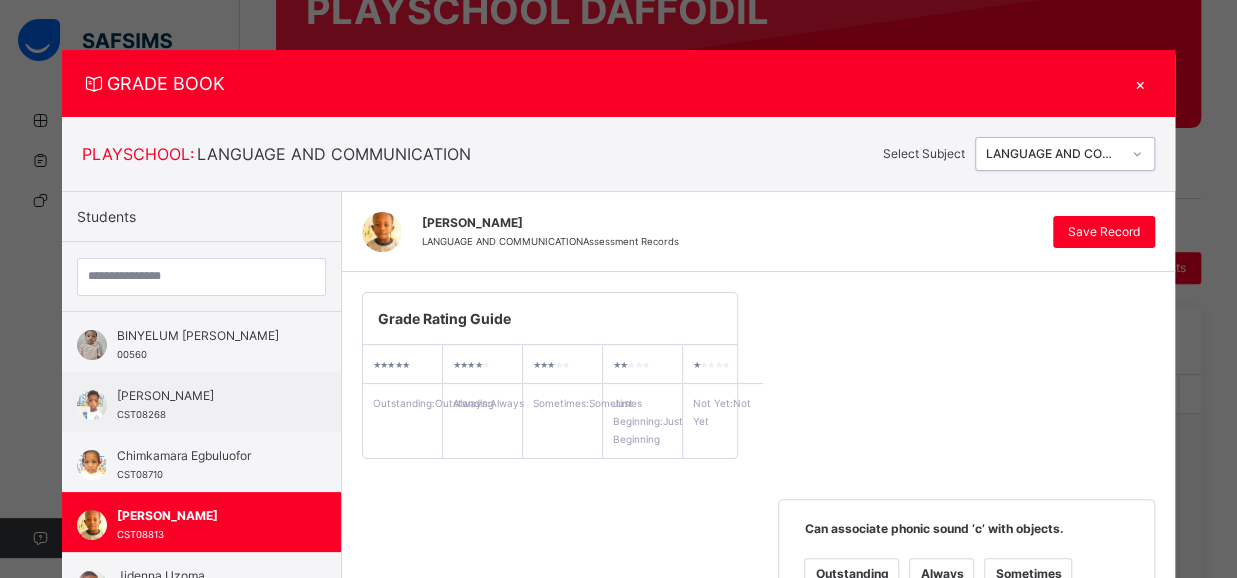 scroll, scrollTop: 506, scrollLeft: 0, axis: vertical 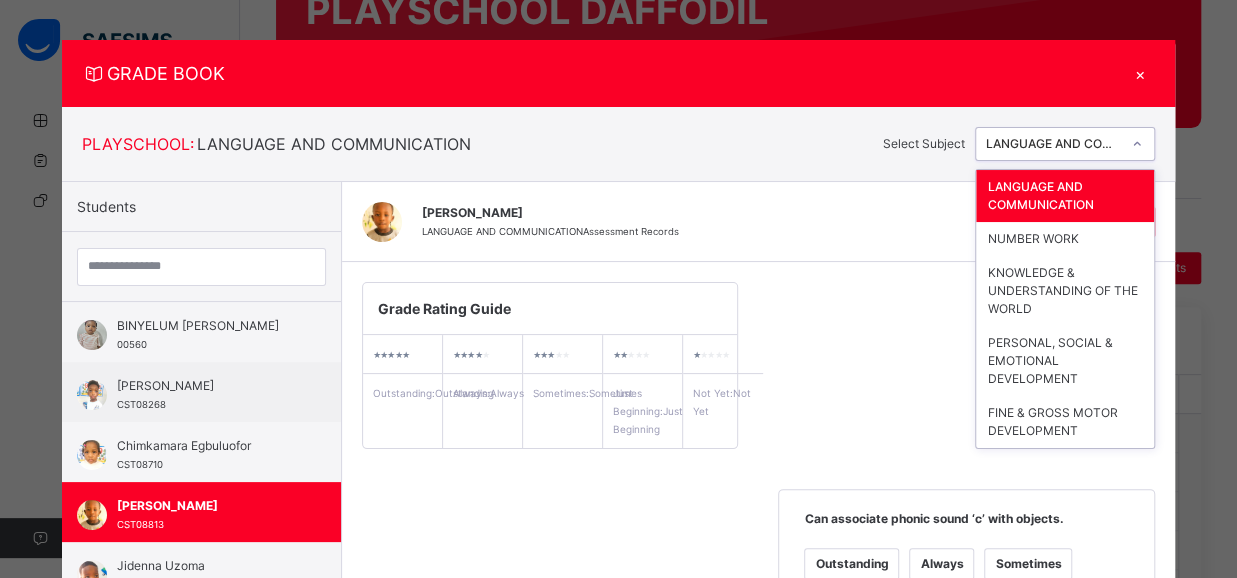 click 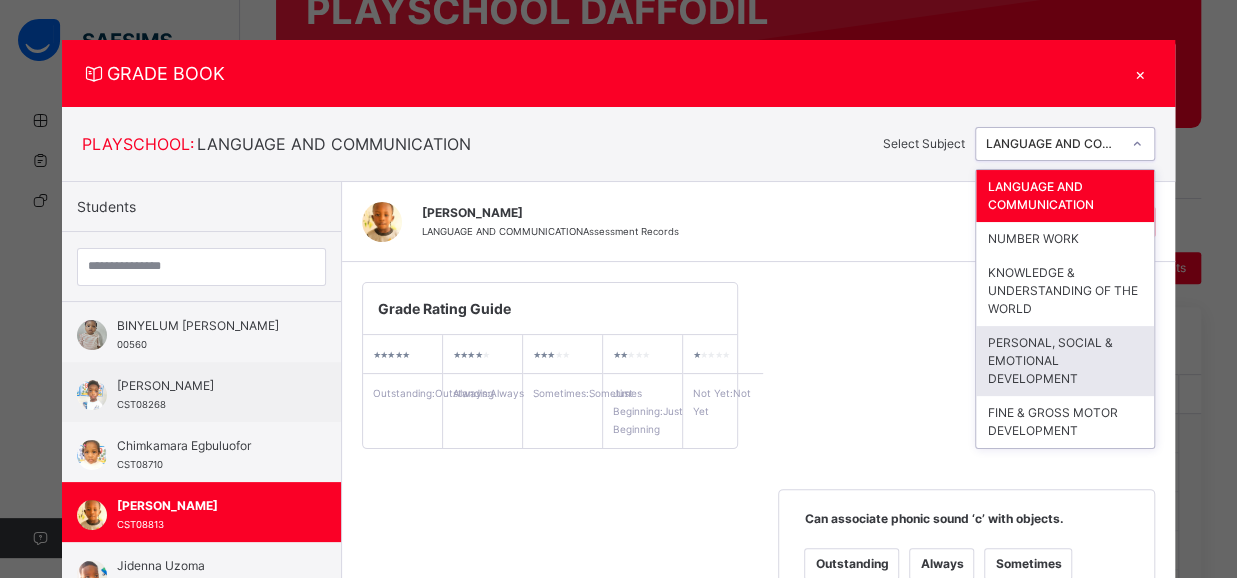 click on "PERSONAL, SOCIAL & EMOTIONAL DEVELOPMENT" at bounding box center (1065, 361) 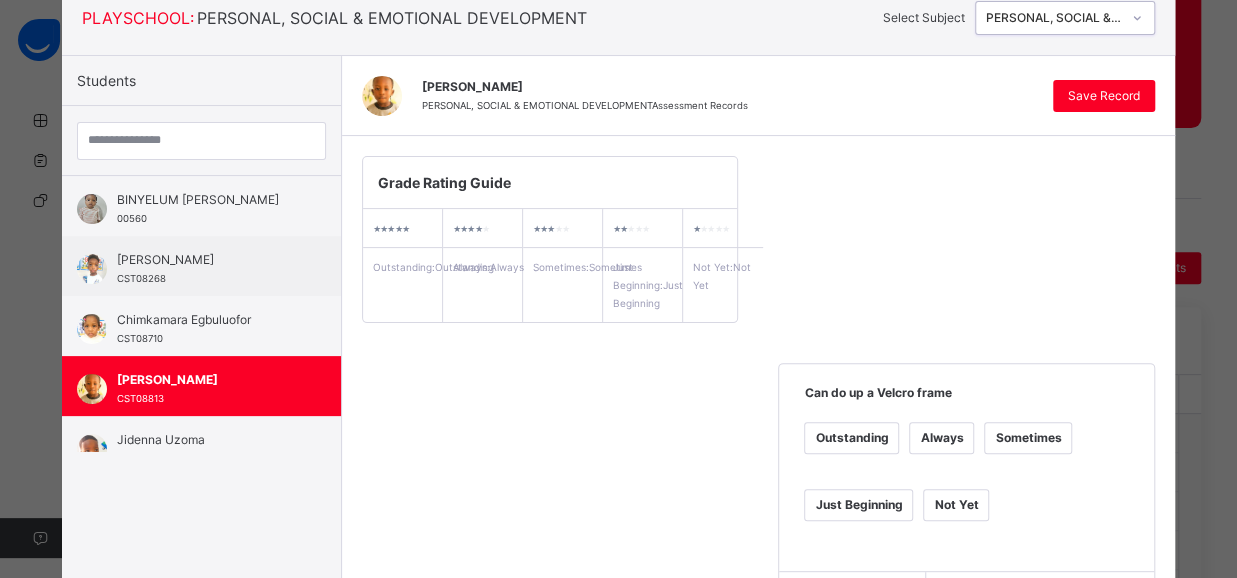 scroll, scrollTop: 0, scrollLeft: 0, axis: both 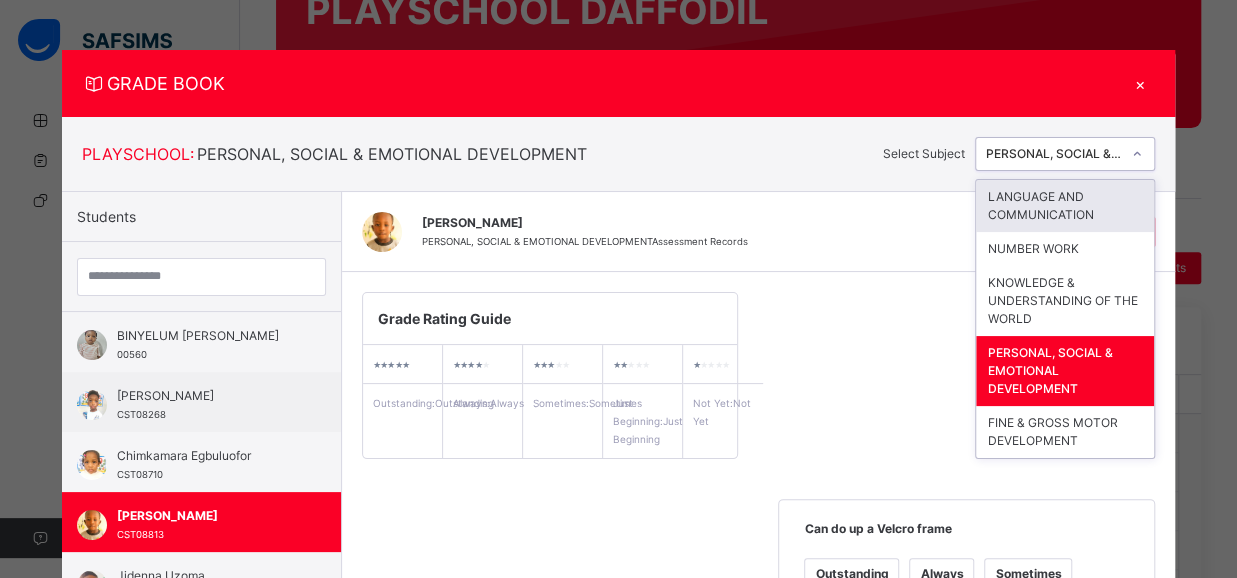click at bounding box center [1137, 154] 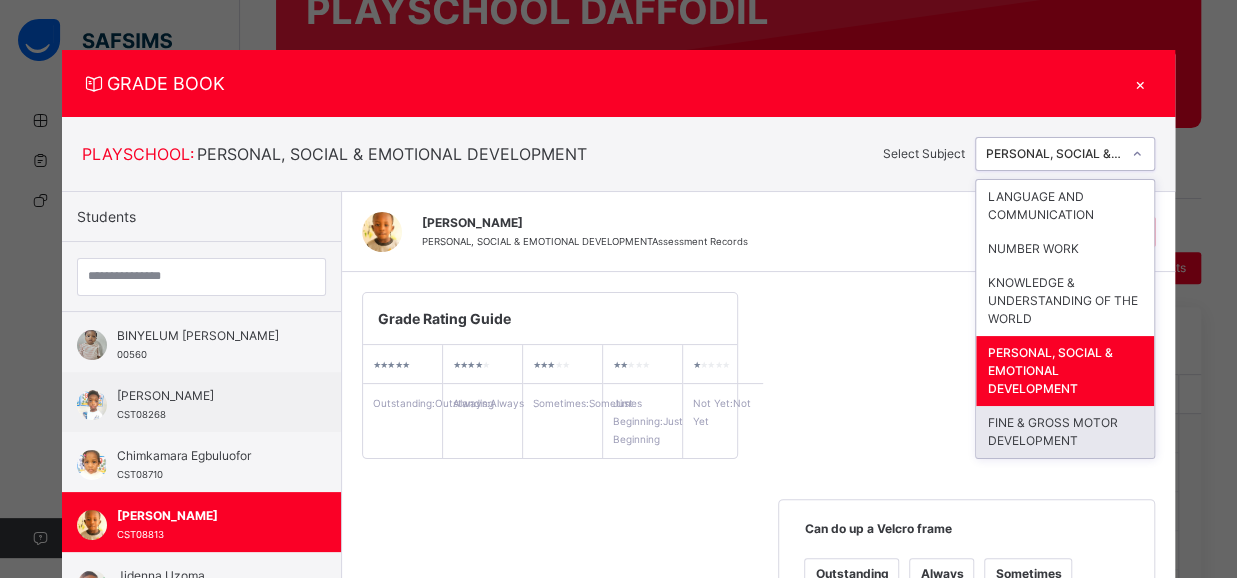 click on "FINE & GROSS MOTOR DEVELOPMENT" at bounding box center [1065, 432] 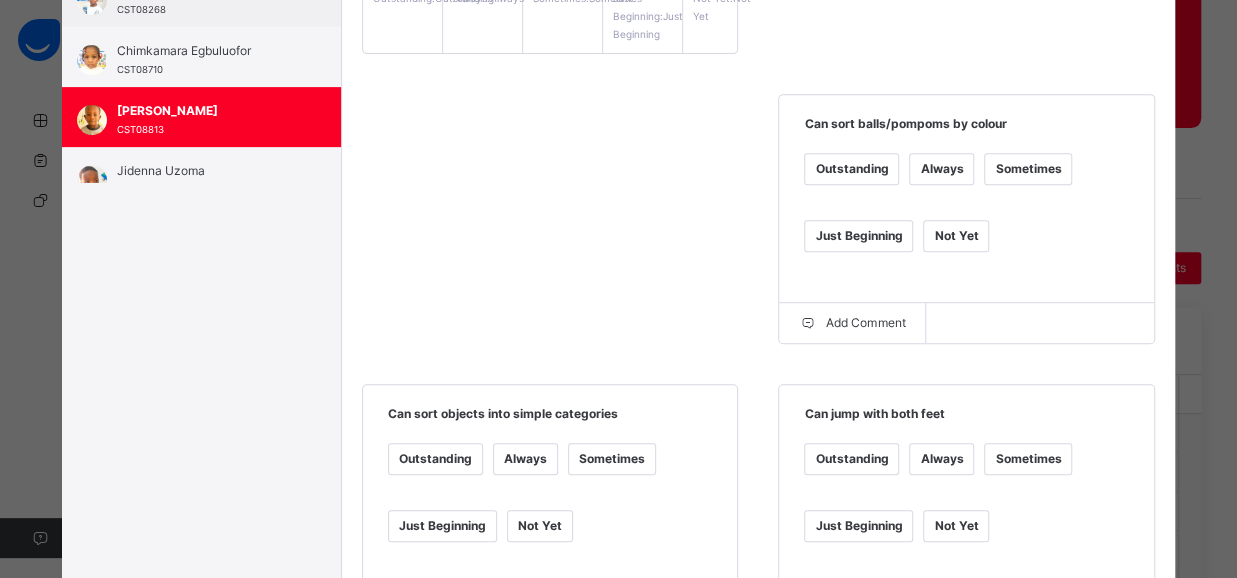 scroll, scrollTop: 408, scrollLeft: 0, axis: vertical 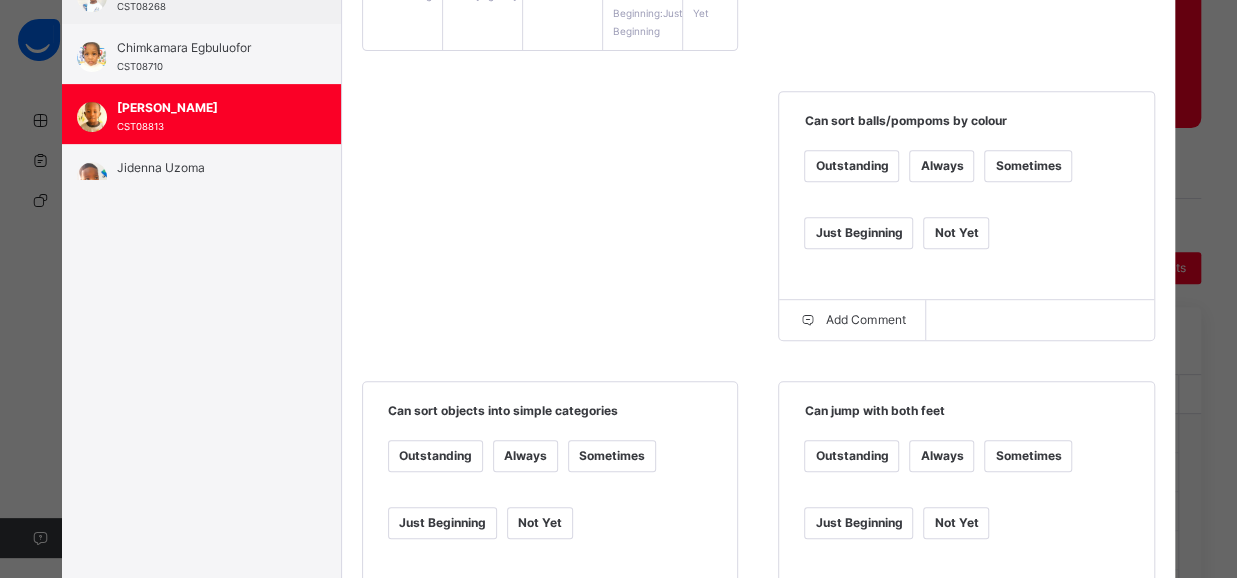 click on "Always" at bounding box center [941, 166] 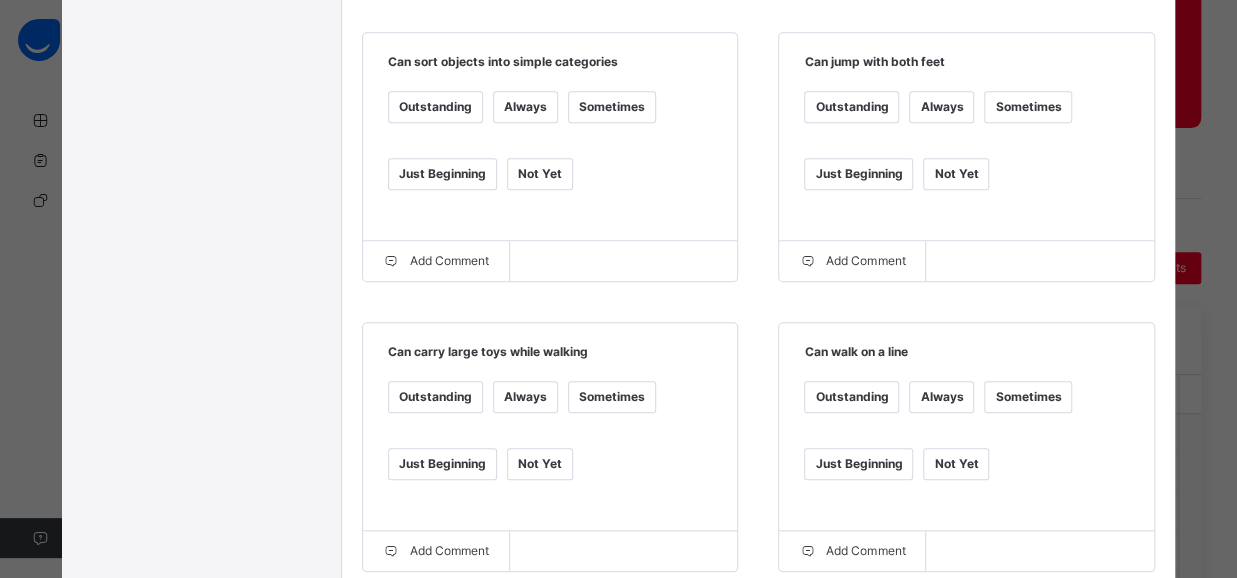 scroll, scrollTop: 762, scrollLeft: 0, axis: vertical 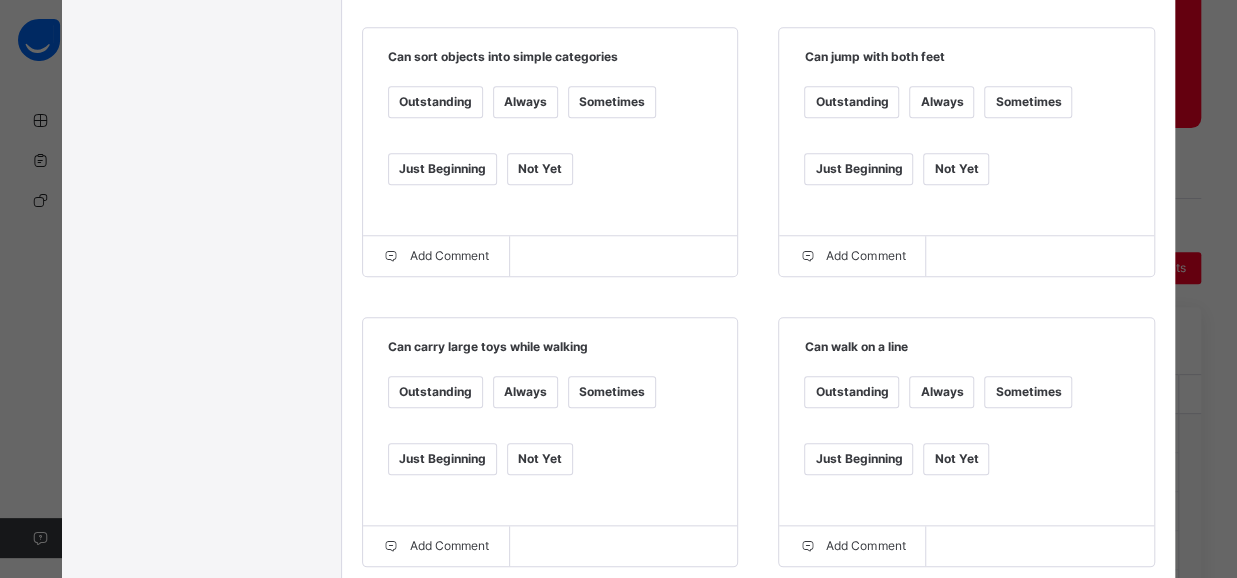 click on "Always" at bounding box center (525, 392) 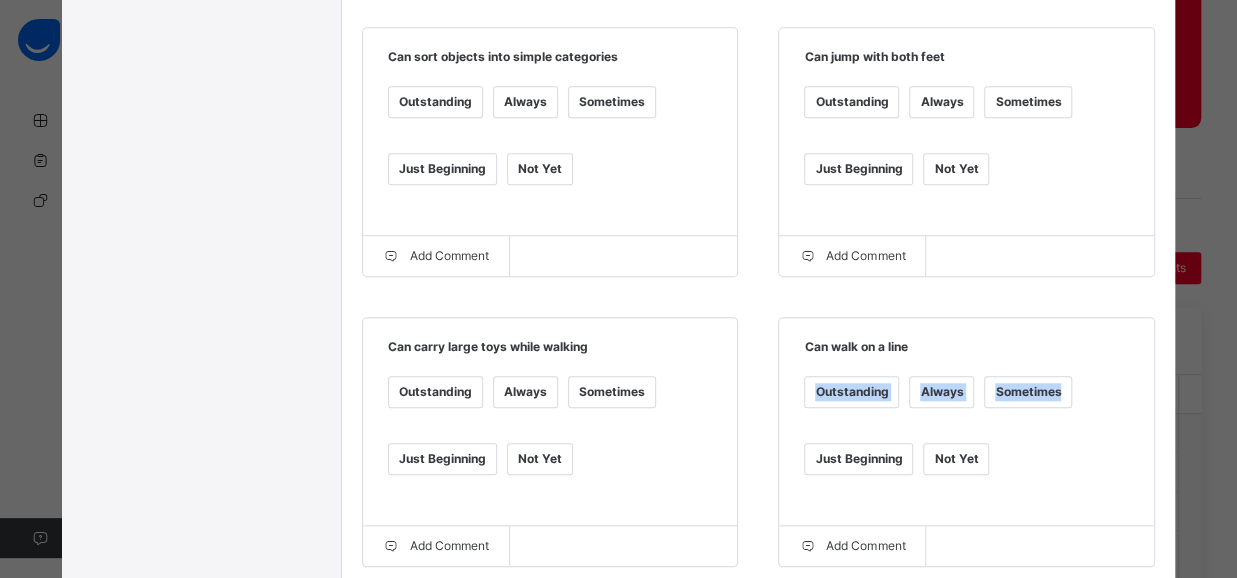 drag, startPoint x: 1225, startPoint y: 357, endPoint x: 1228, endPoint y: 429, distance: 72.06247 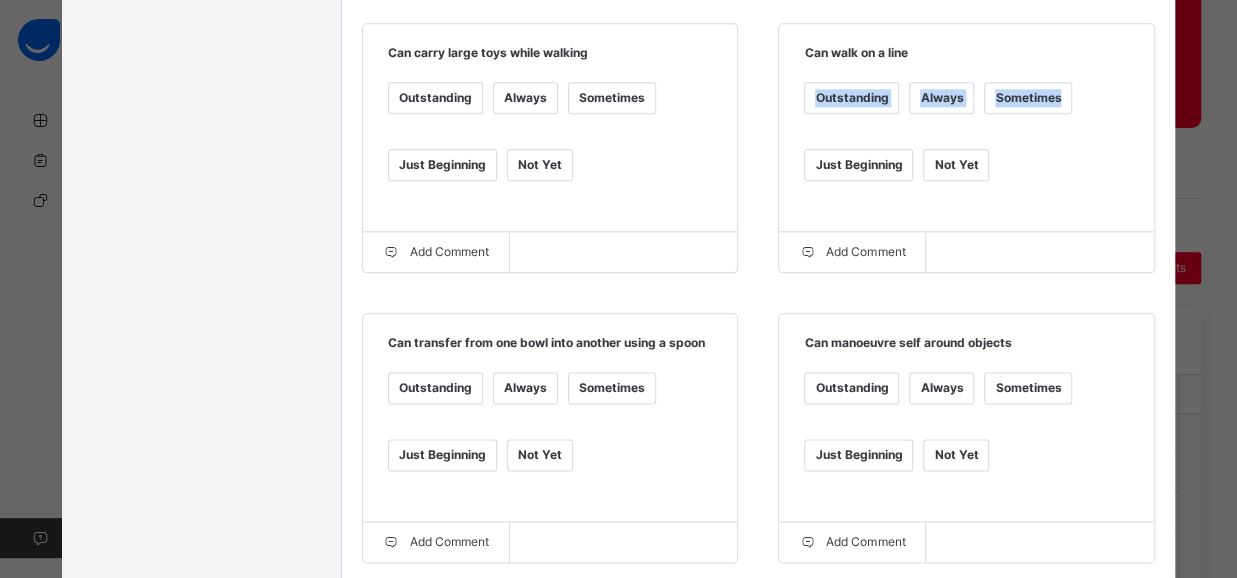 scroll, scrollTop: 1060, scrollLeft: 0, axis: vertical 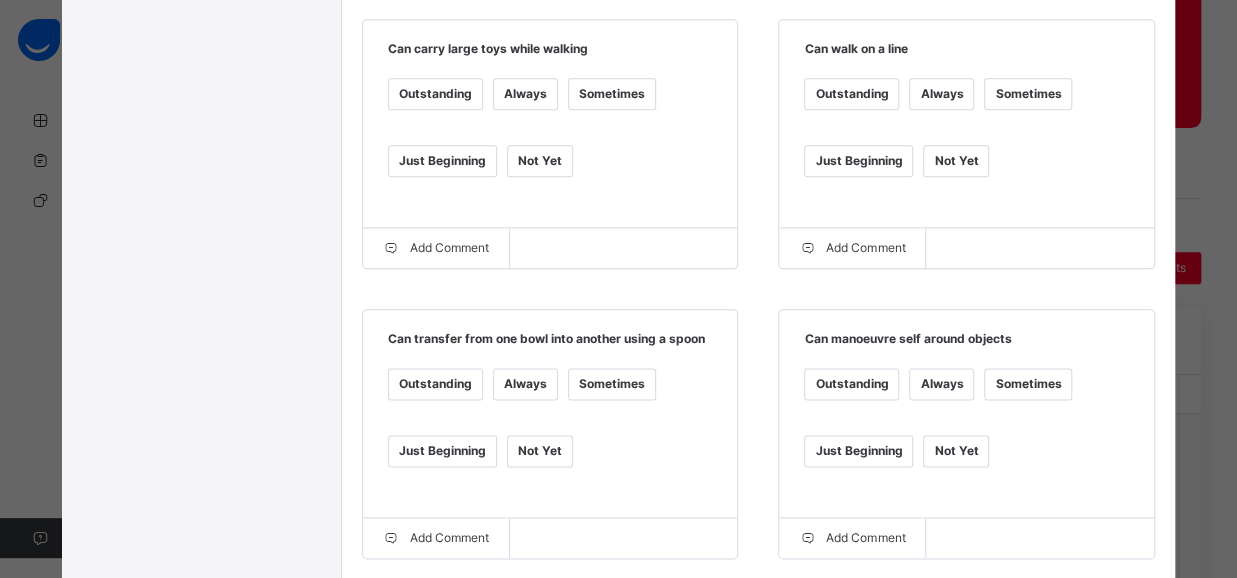 click on "Sometimes" at bounding box center (612, 384) 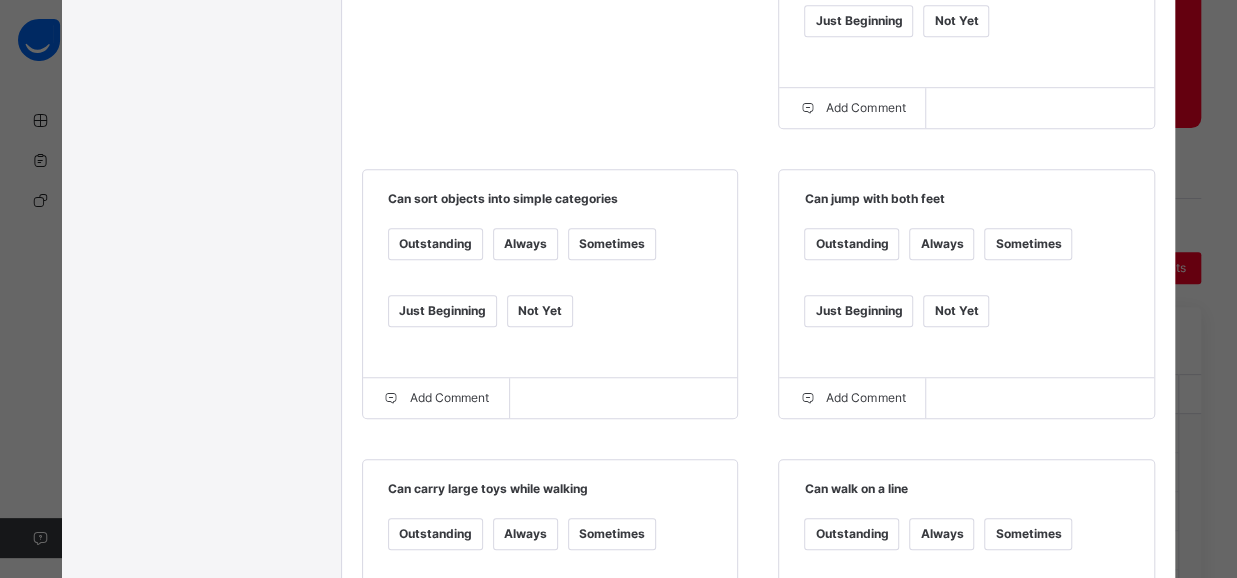 scroll, scrollTop: 617, scrollLeft: 0, axis: vertical 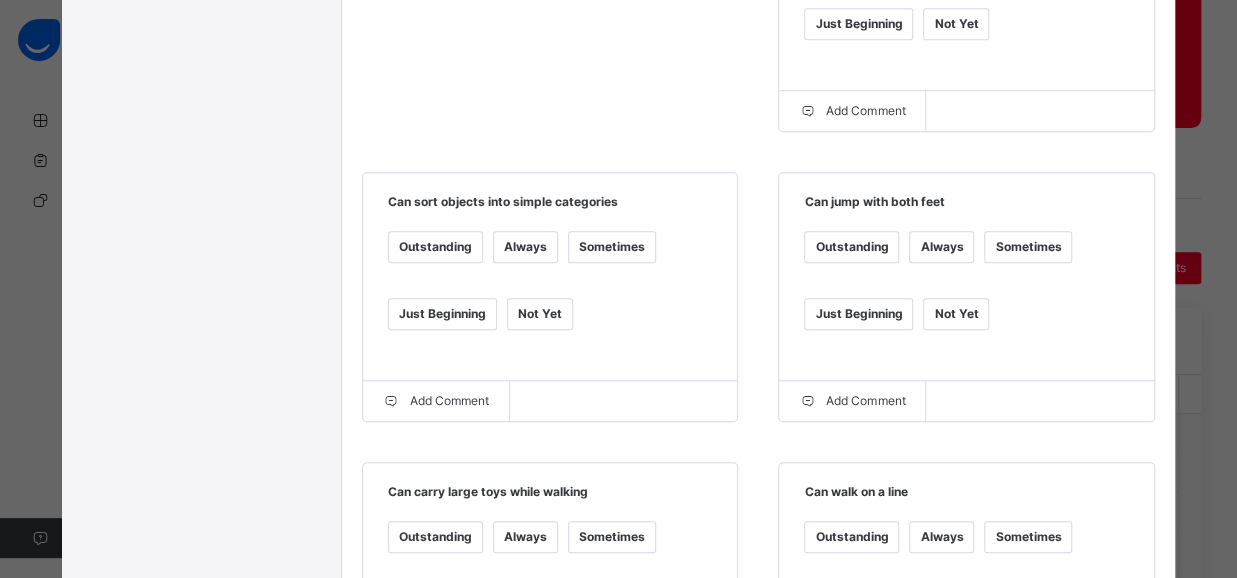 click on "Grade Rating Guide   ★ ★ ★ ★ ★ Outstanding  :  Outstanding ★ ★ ★ ★ ★ Always  :  Always ★ ★ ★ ★ ★ Sometimes  :  Sometimes ★ ★ ★ ★ ★ Just Beginning  :  Just Beginning ★ ★ ★ ★ ★ Not Yet  :  Not Yet Can sort balls/pompoms by colour   Outstanding Always Sometimes Just Beginning Not Yet  Add Comment Can sort objects into simple categories   Outstanding Always Sometimes Just Beginning Not Yet  Add Comment Can jump with both feet   Outstanding Always Sometimes Just Beginning Not Yet  Add Comment Can carry large toys while walking   Outstanding Always Sometimes Just Beginning Not Yet  Add Comment Can walk on a line   Outstanding Always Sometimes Just Beginning Not Yet  Add Comment Can transfer from one bowl into another using a spoon   Outstanding Always Sometimes Just Beginning Not Yet  Add Comment Can manoeuvre self around objects   Outstanding Always Sometimes Just Beginning Not Yet  Add Comment" at bounding box center [758, 338] 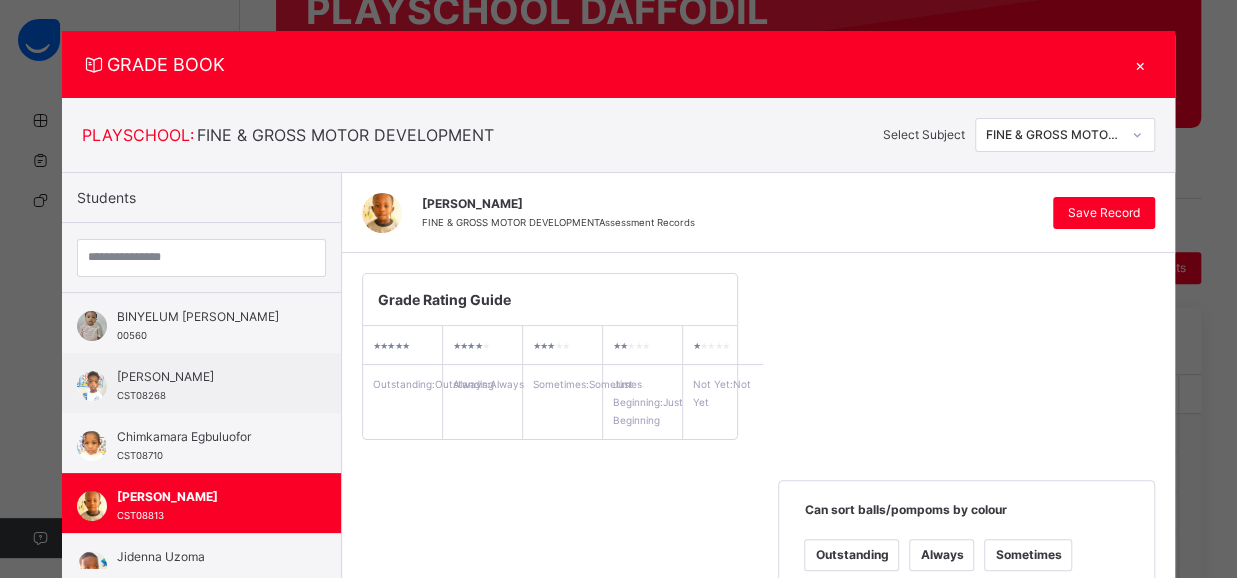 scroll, scrollTop: 0, scrollLeft: 0, axis: both 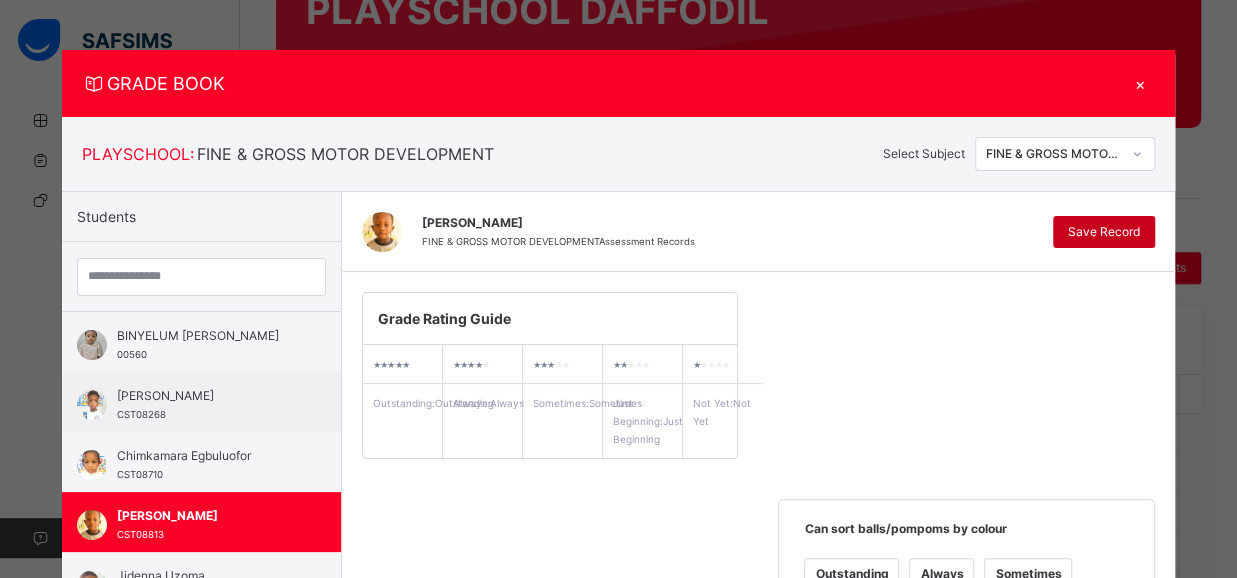 click on "Save Record" at bounding box center (1104, 232) 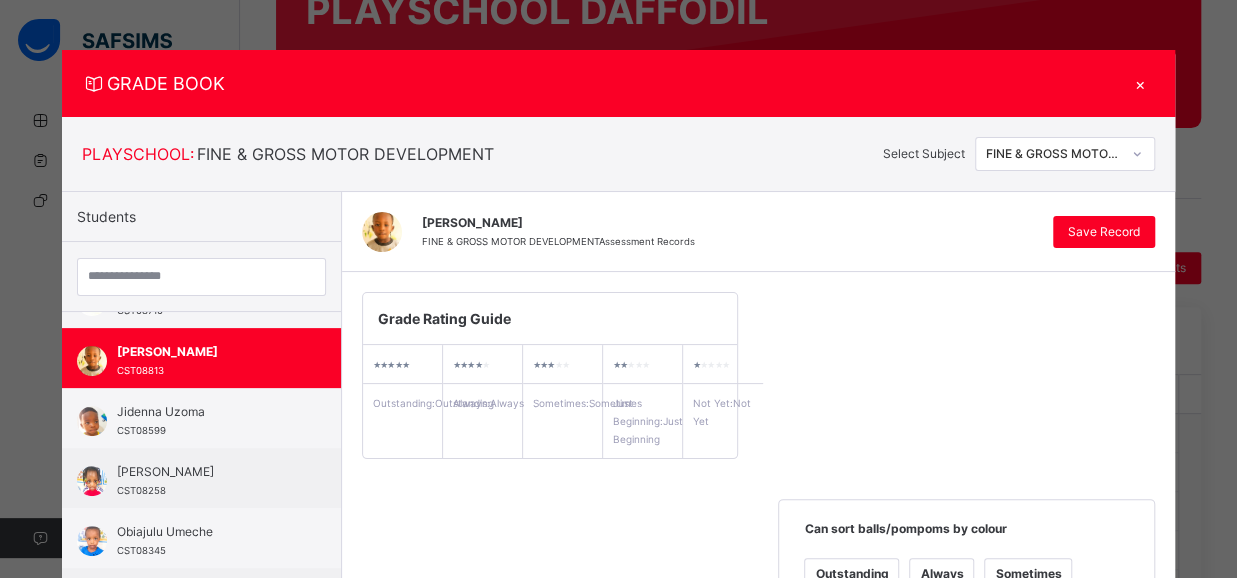scroll, scrollTop: 436, scrollLeft: 0, axis: vertical 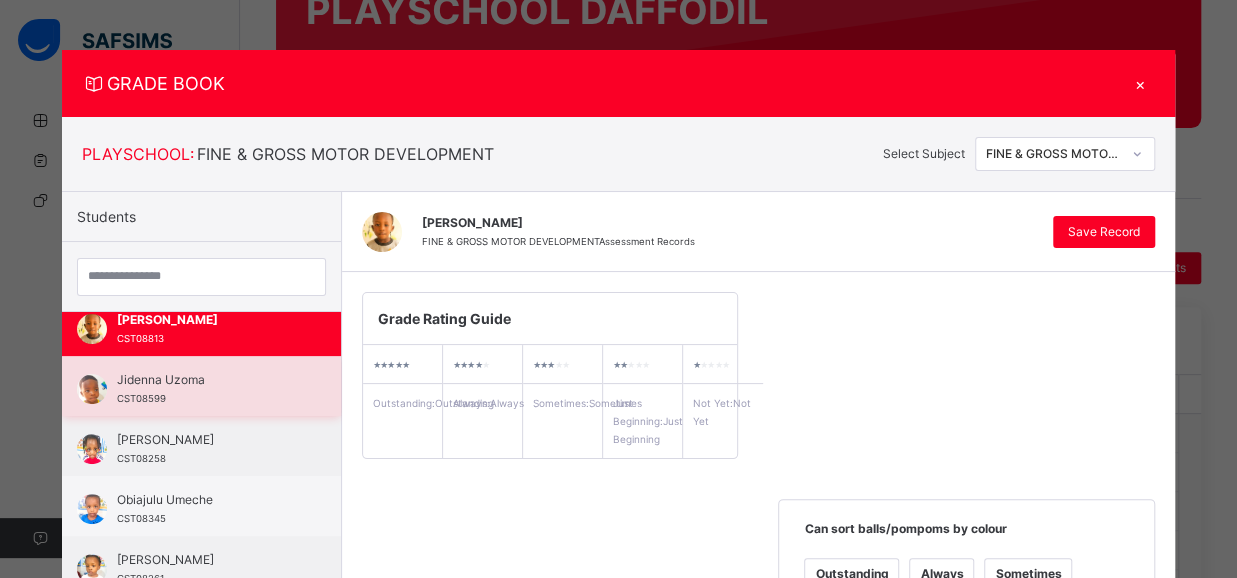 click on "Jidenna  Uzoma" at bounding box center [206, 380] 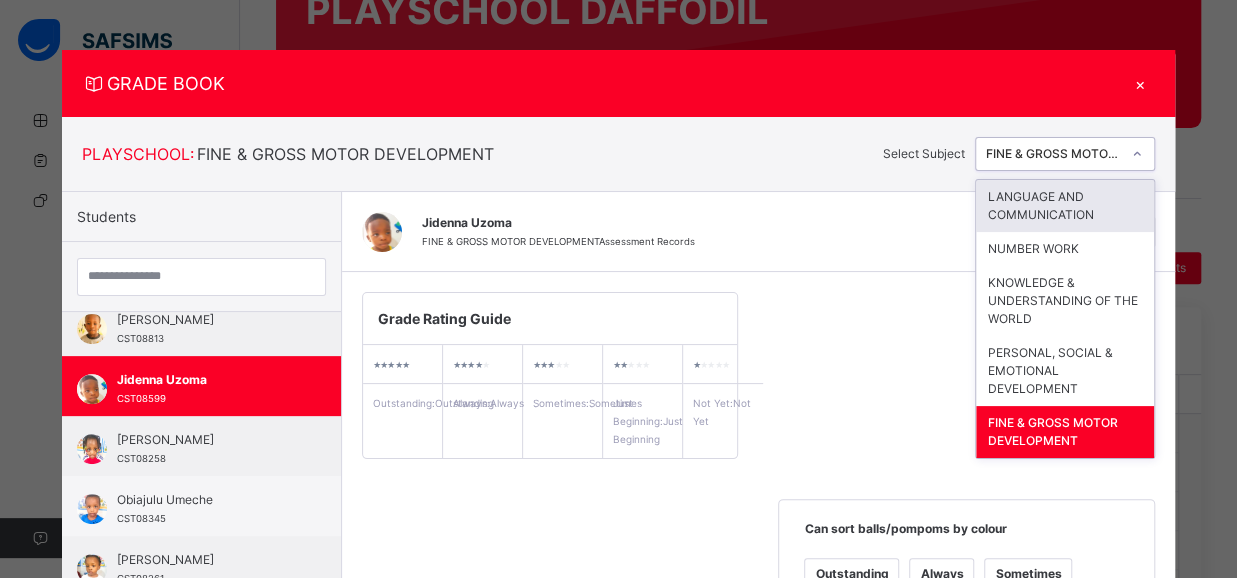 click 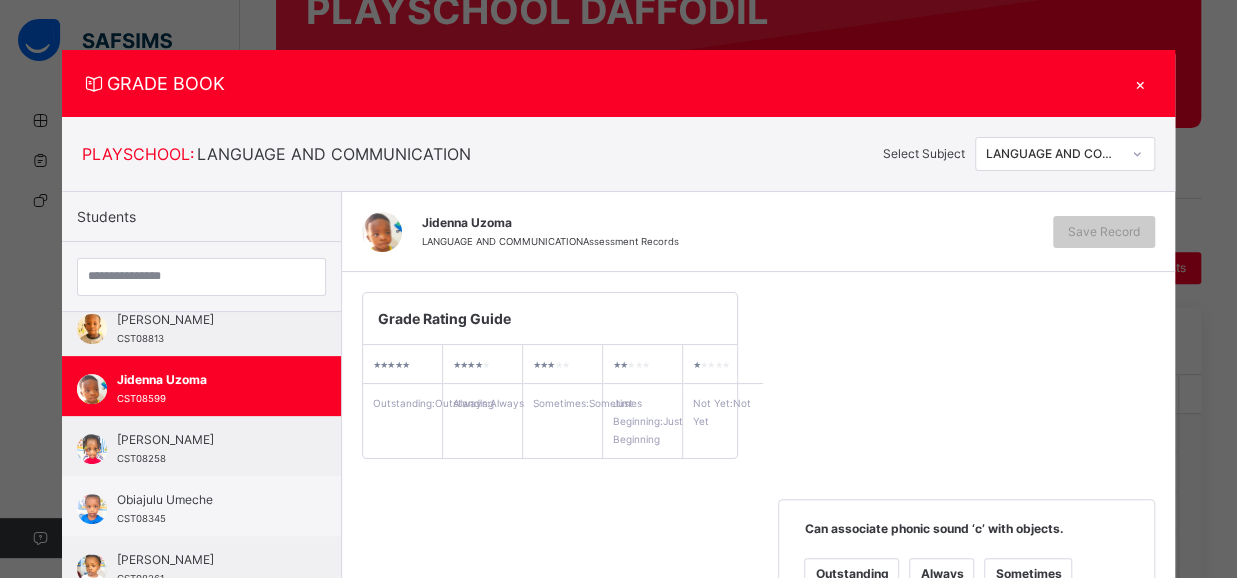 click on "GRADE BOOK × PLAYSCHOOL :   LANGUAGE AND COMMUNICATION Select Subject LANGUAGE AND COMMUNICATION Students [PERSON_NAME] CST08882 [PERSON_NAME] CST08569 ARITETSOMA   LUDART CST07962 [PERSON_NAME] CST08705 BINYELUM  [PERSON_NAME] 00560 [PERSON_NAME] CST08268 Chimkamara  Egbuluofor CST08710 [PERSON_NAME]    AFFI CST08813 Jidenna  Uzoma CST08599 [PERSON_NAME] Odey CST08258 Obiajulu   Umeche CST08345 [PERSON_NAME] CST08261 Oluwadarasimi     ADISA CST08621 Oluwandabira   OGUNTUYO CST08259 Oluwasemilore    [PERSON_NAME] CST08340 Oreofeoluwa   [PERSON_NAME] CST08262 [PERSON_NAME] CST08344 Setoyoabasi   [PERSON_NAME] CST08320 [PERSON_NAME] CST08883 Jidenna  Uzoma LANGUAGE AND COMMUNICATION  Assessment Records Save Record   Grade Rating Guide   ★ ★ ★ ★ ★ Outstanding  :  Outstanding ★ ★ ★ ★ ★ Always  :  Always ★ ★ ★ ★ ★ Sometimes  :  Sometimes ★ ★ ★ ★ ★ Just Beginning  :  Just Beginning ★ ★ ★ ★ ★ Not Yet  :  Not Yet Can associate phonic sound ‘c’ with  objects.   Outstanding Always Not Yet" at bounding box center (618, 289) 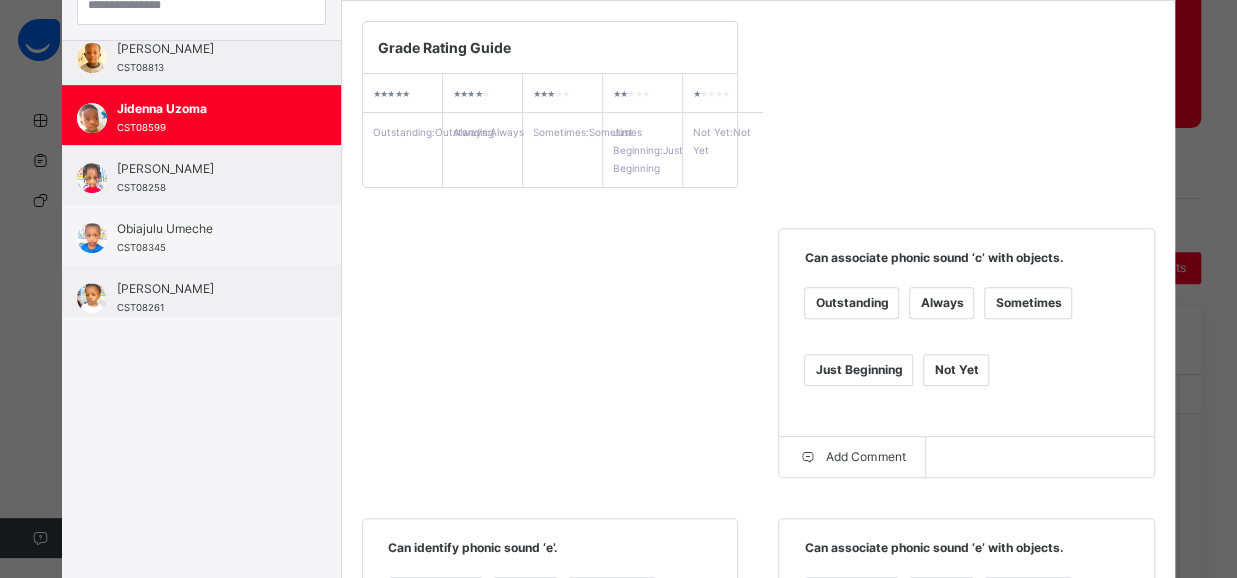 scroll, scrollTop: 273, scrollLeft: 0, axis: vertical 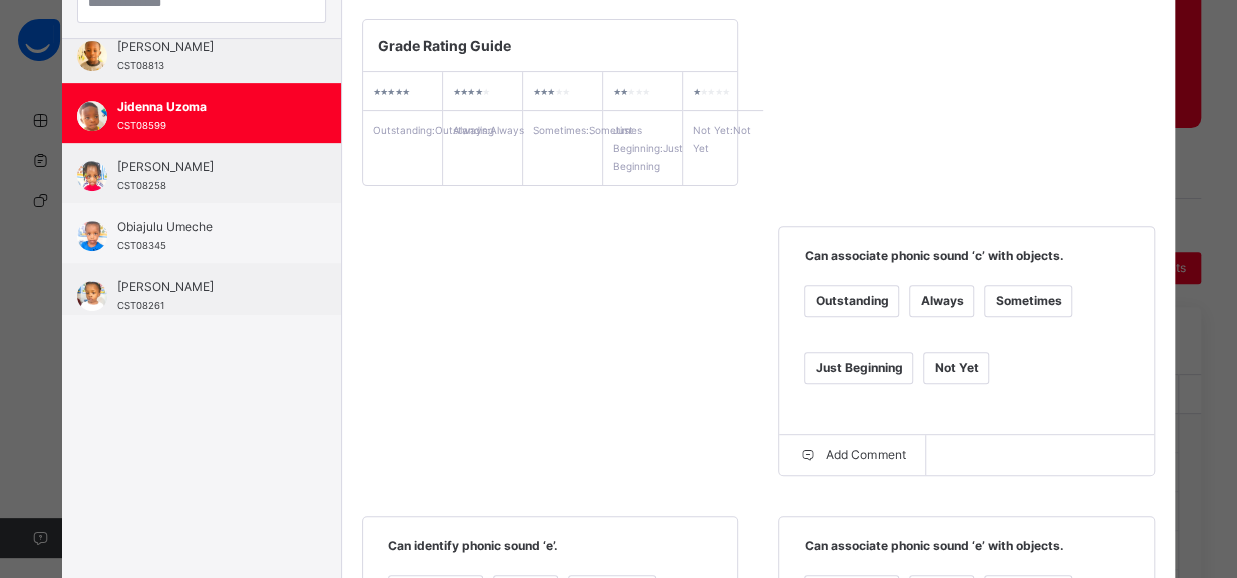 click on "Always" at bounding box center [941, 301] 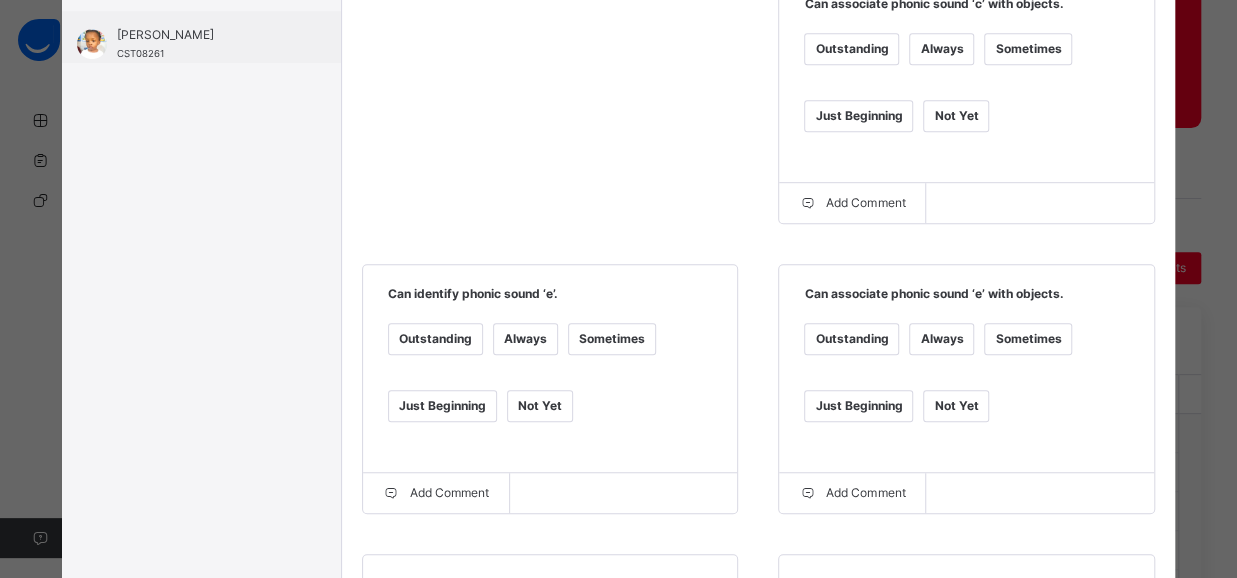 scroll, scrollTop: 542, scrollLeft: 0, axis: vertical 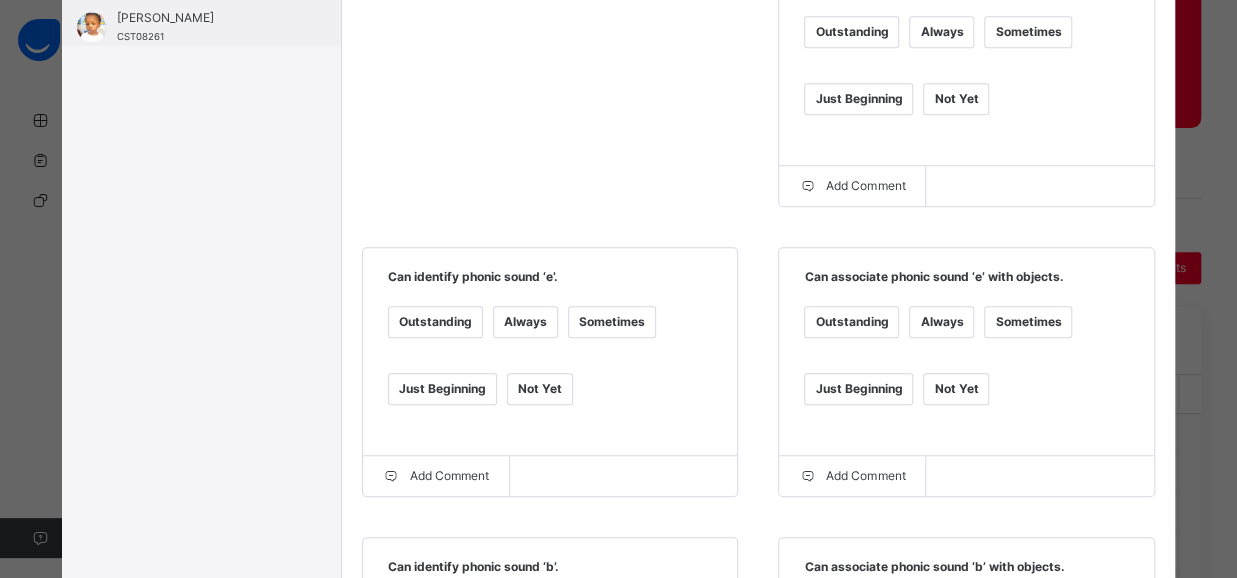 click on "Always" at bounding box center [525, 322] 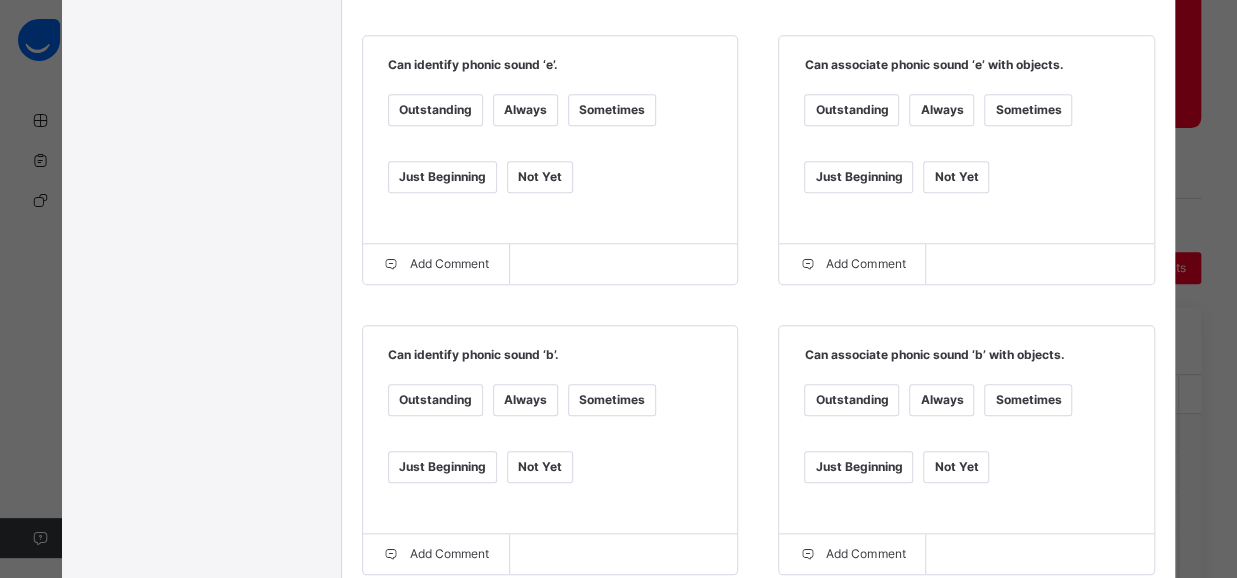 scroll, scrollTop: 760, scrollLeft: 0, axis: vertical 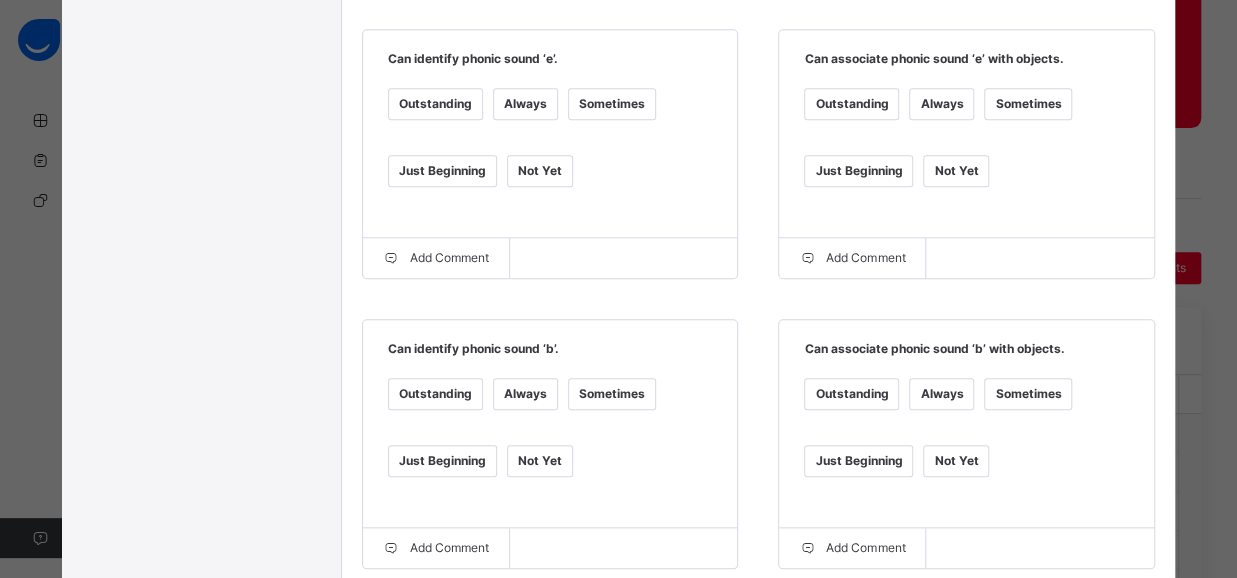 click on "Always" at bounding box center (525, 394) 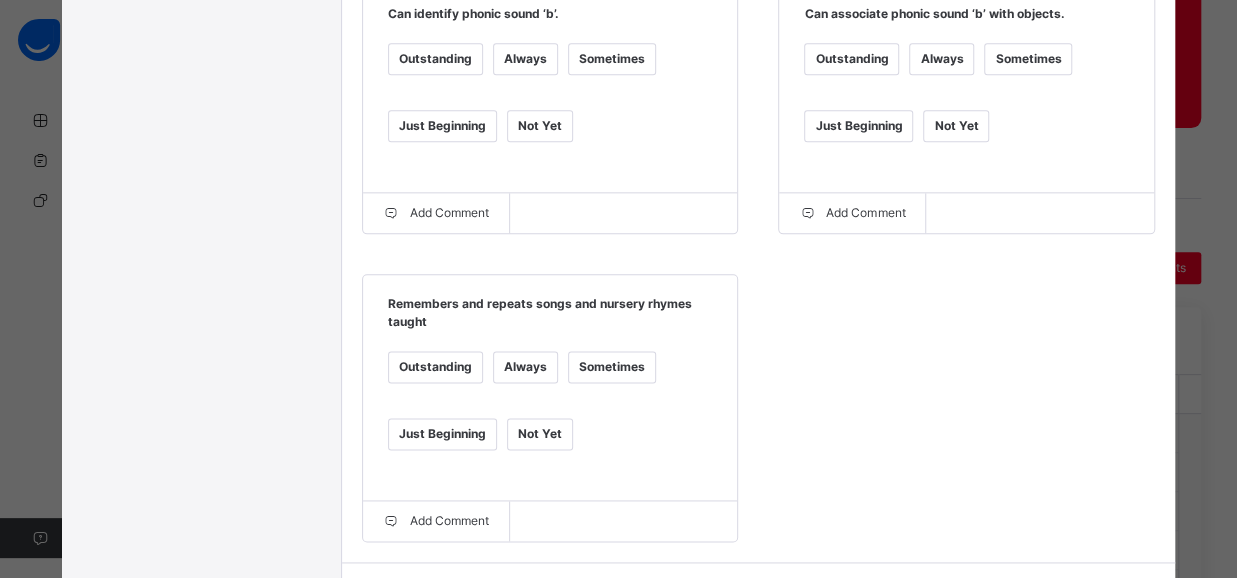 scroll, scrollTop: 1104, scrollLeft: 0, axis: vertical 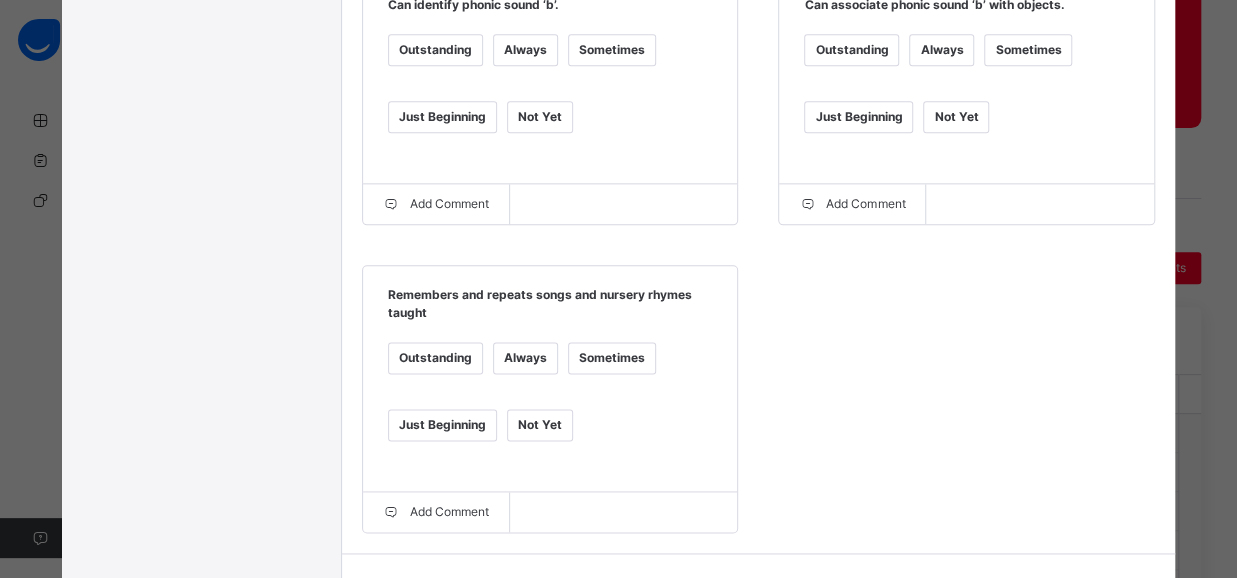 click on "Always" at bounding box center [525, 358] 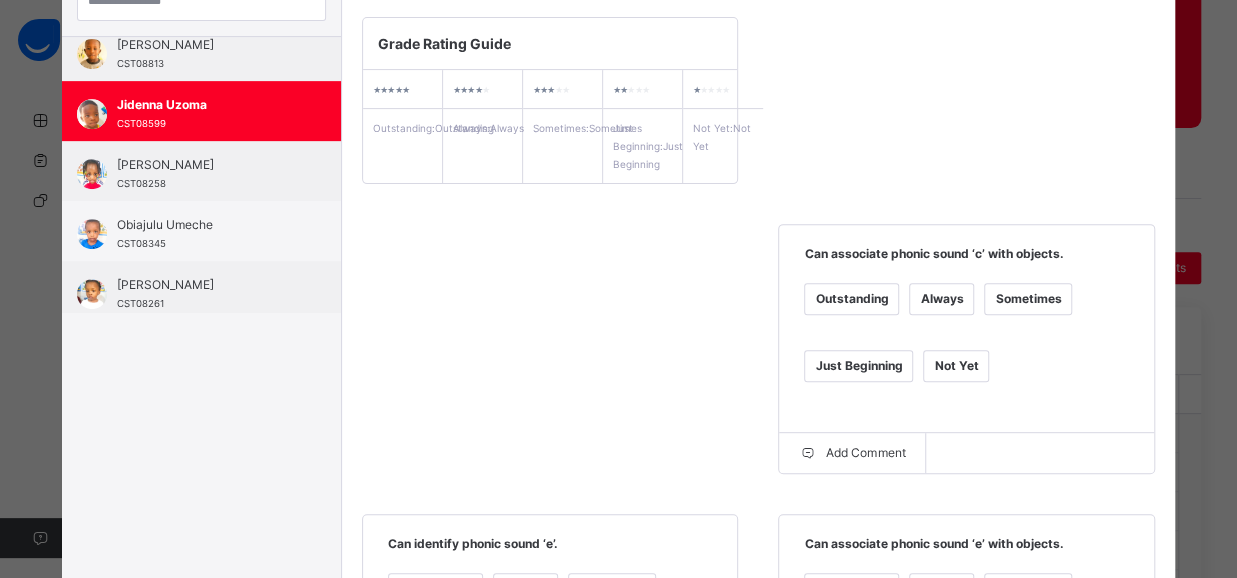 scroll, scrollTop: 259, scrollLeft: 0, axis: vertical 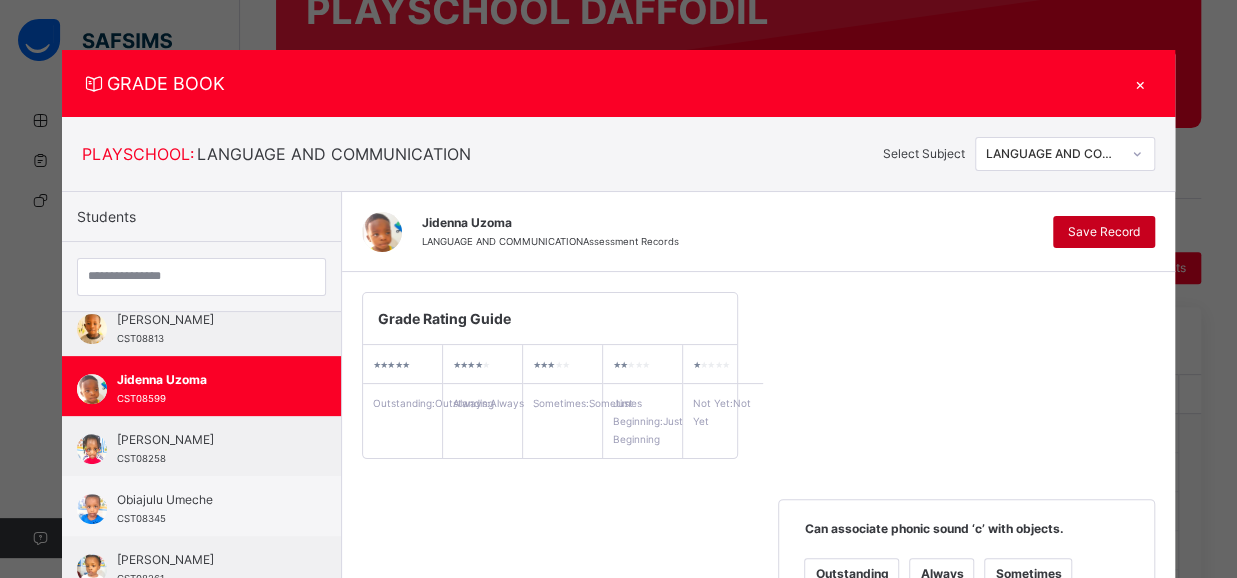 click on "Save Record" at bounding box center (1104, 232) 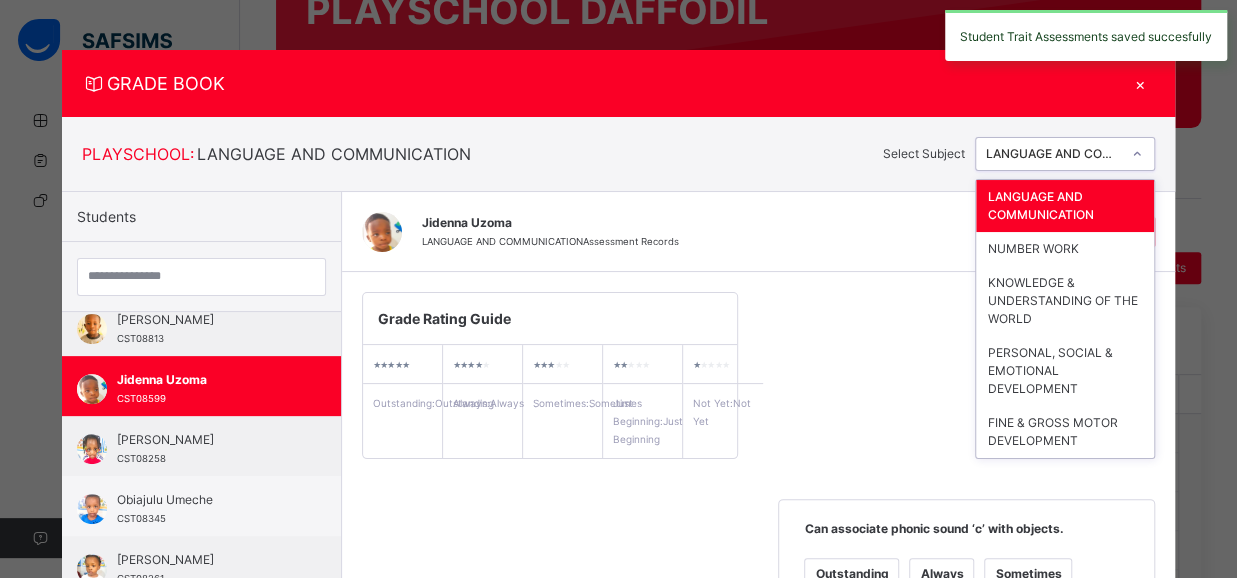 click 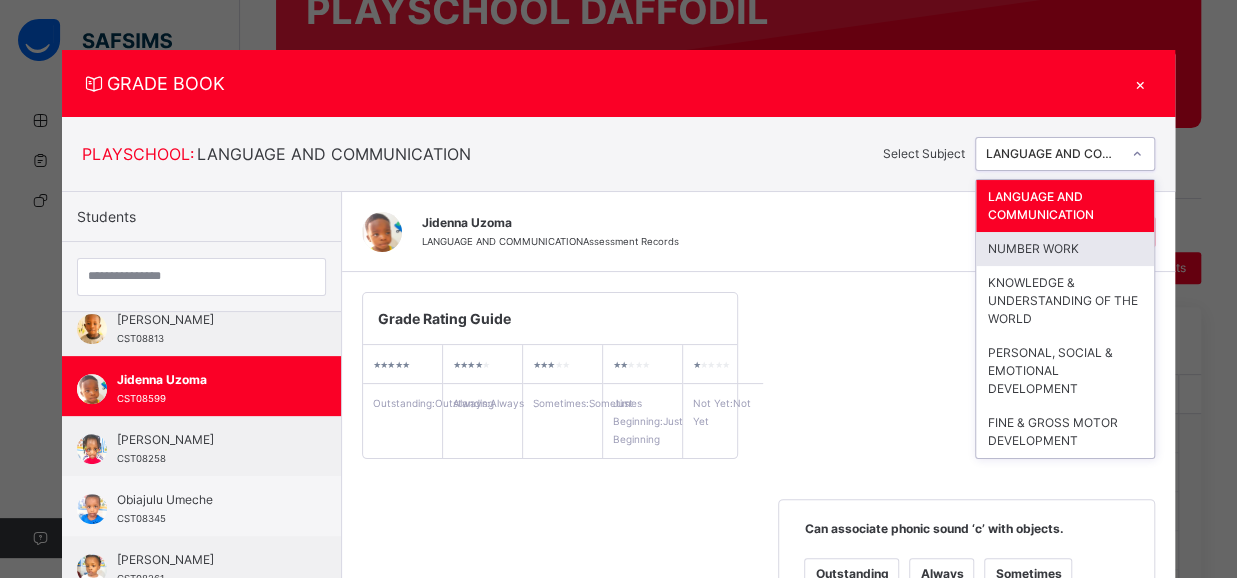 click on "NUMBER WORK" at bounding box center (1065, 249) 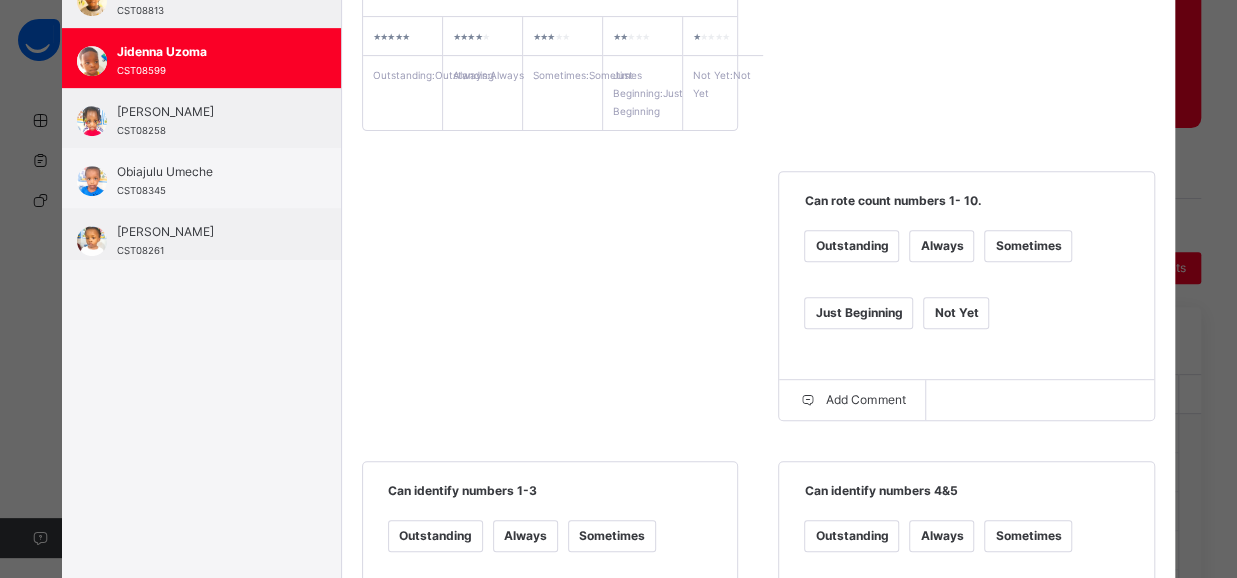 scroll, scrollTop: 393, scrollLeft: 0, axis: vertical 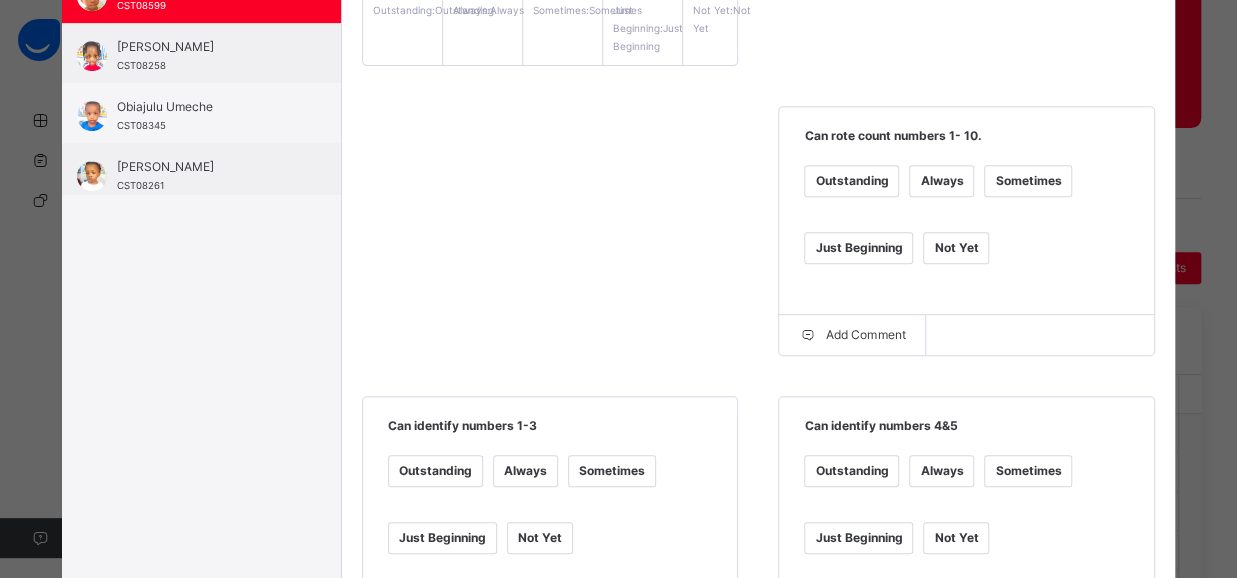 click on "Always" at bounding box center [941, 181] 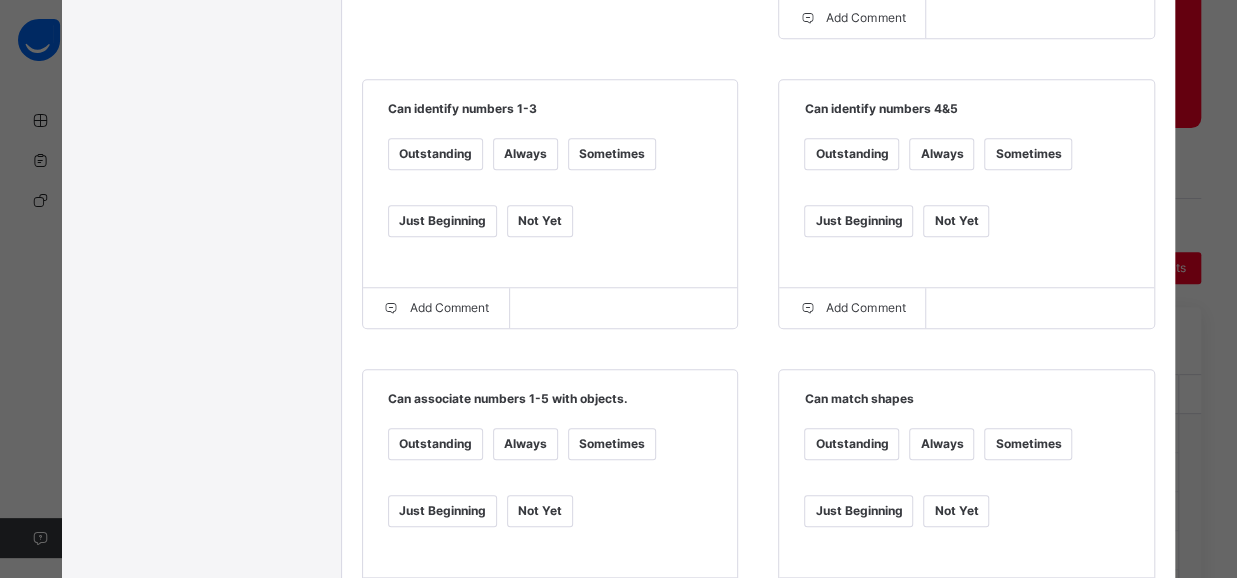 scroll, scrollTop: 724, scrollLeft: 0, axis: vertical 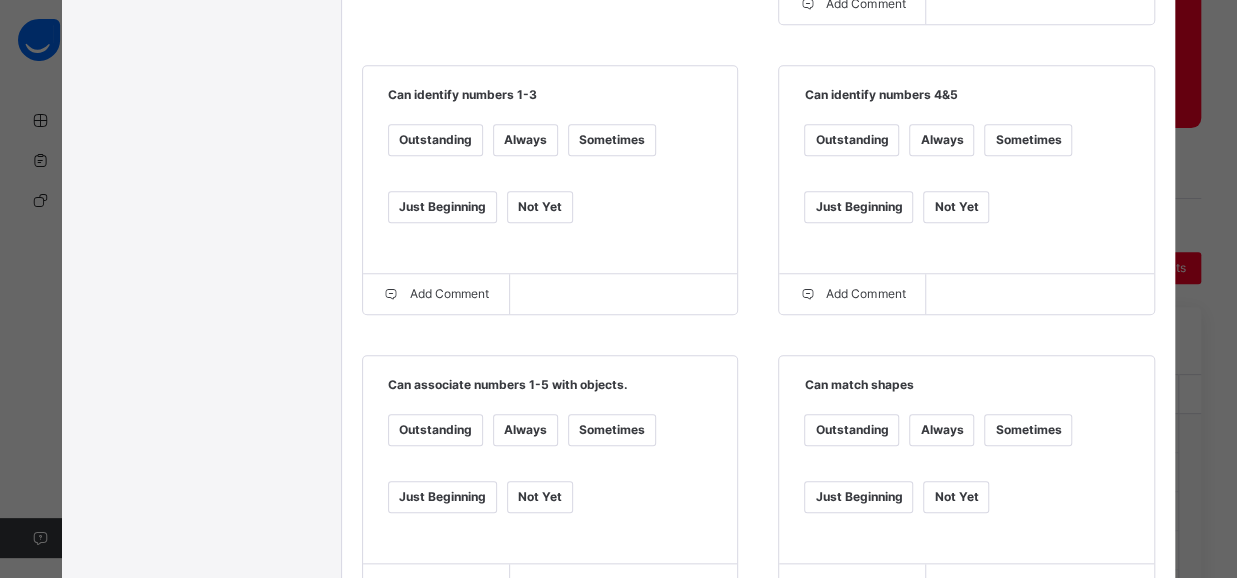 click on "Always" at bounding box center (525, 430) 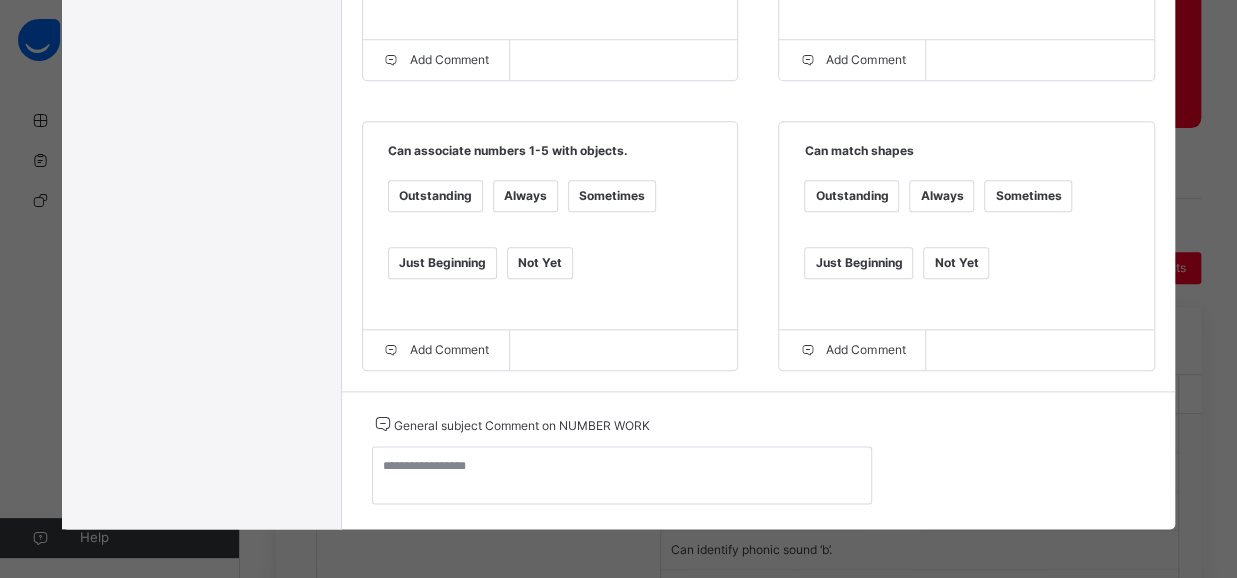 scroll, scrollTop: 972, scrollLeft: 0, axis: vertical 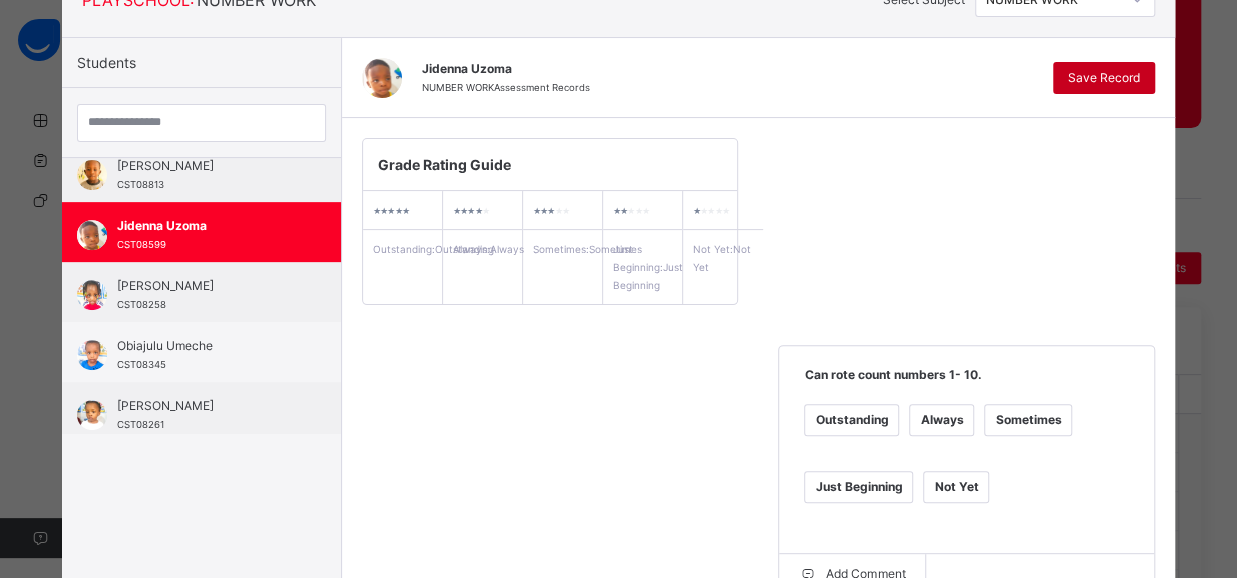click on "Save Record" at bounding box center [1104, 78] 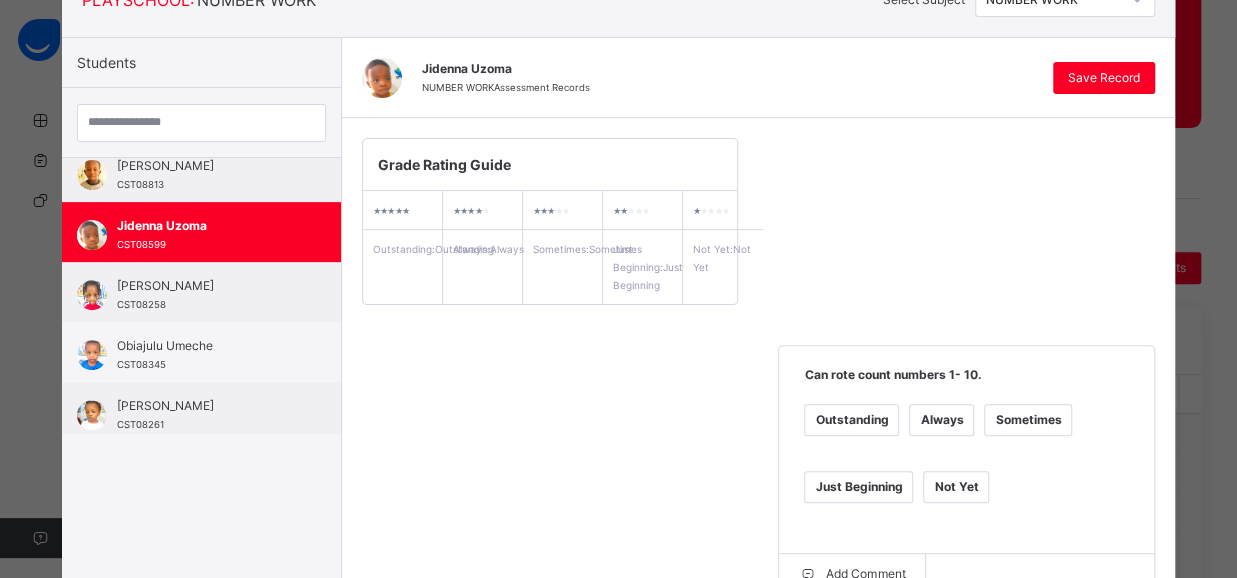 scroll, scrollTop: 145, scrollLeft: 0, axis: vertical 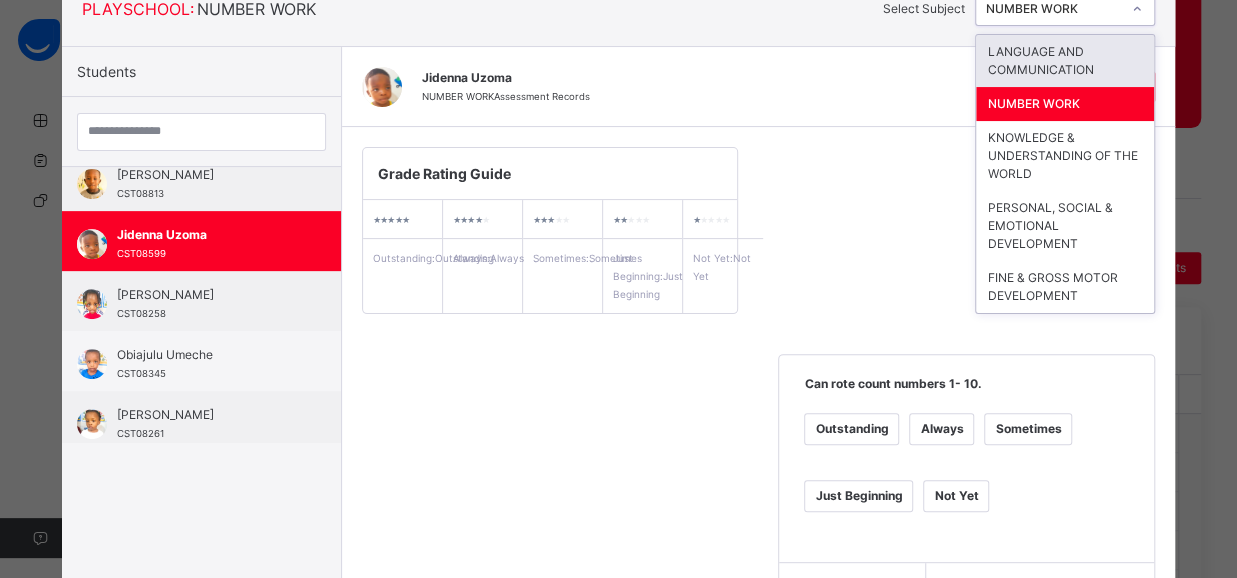 click 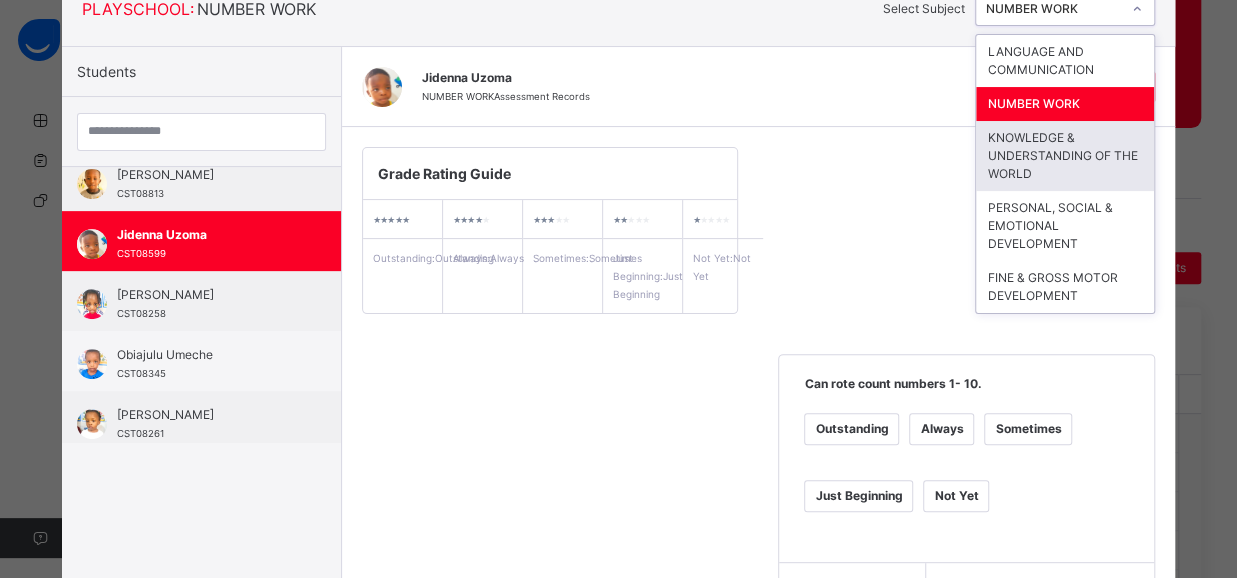 click on "KNOWLEDGE & UNDERSTANDING OF THE WORLD" at bounding box center [1065, 156] 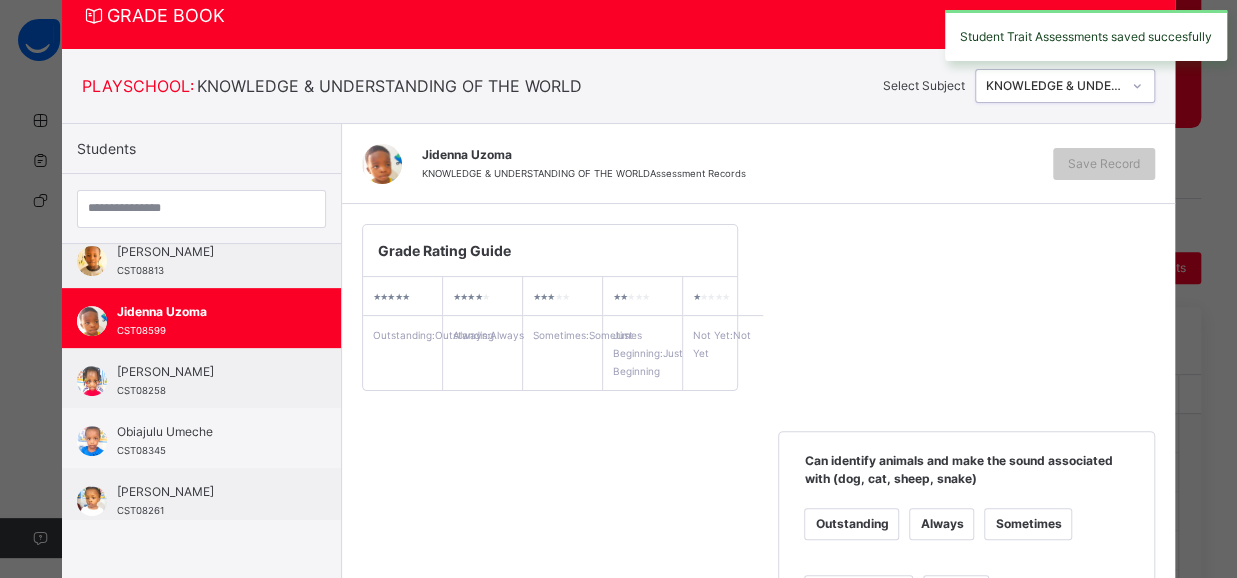 scroll, scrollTop: 145, scrollLeft: 0, axis: vertical 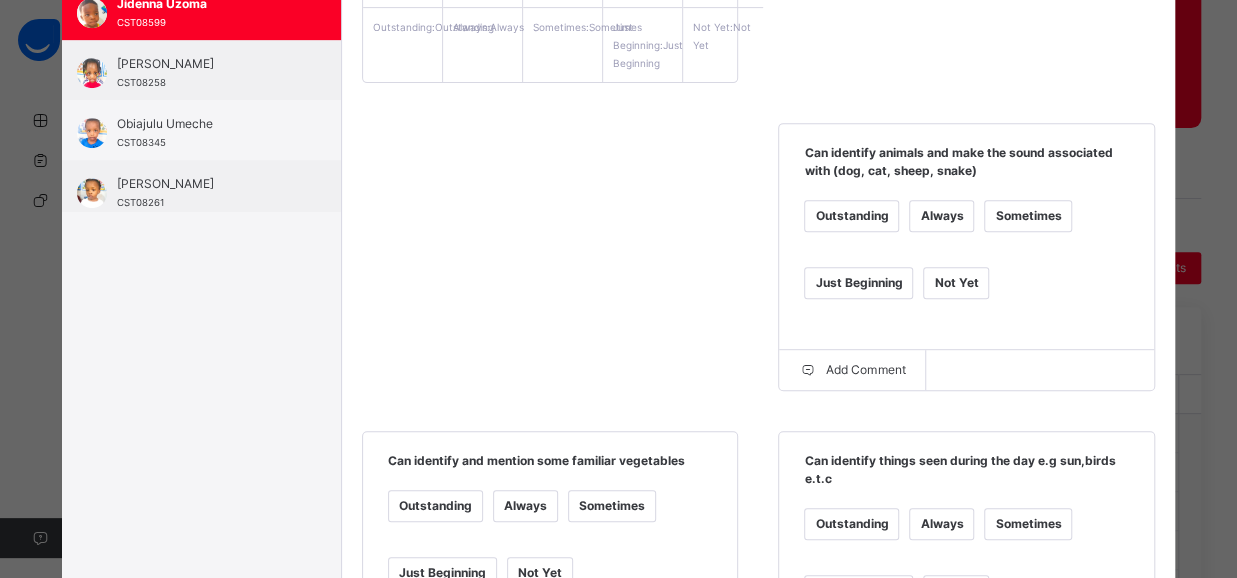 click on "Always" at bounding box center [941, 216] 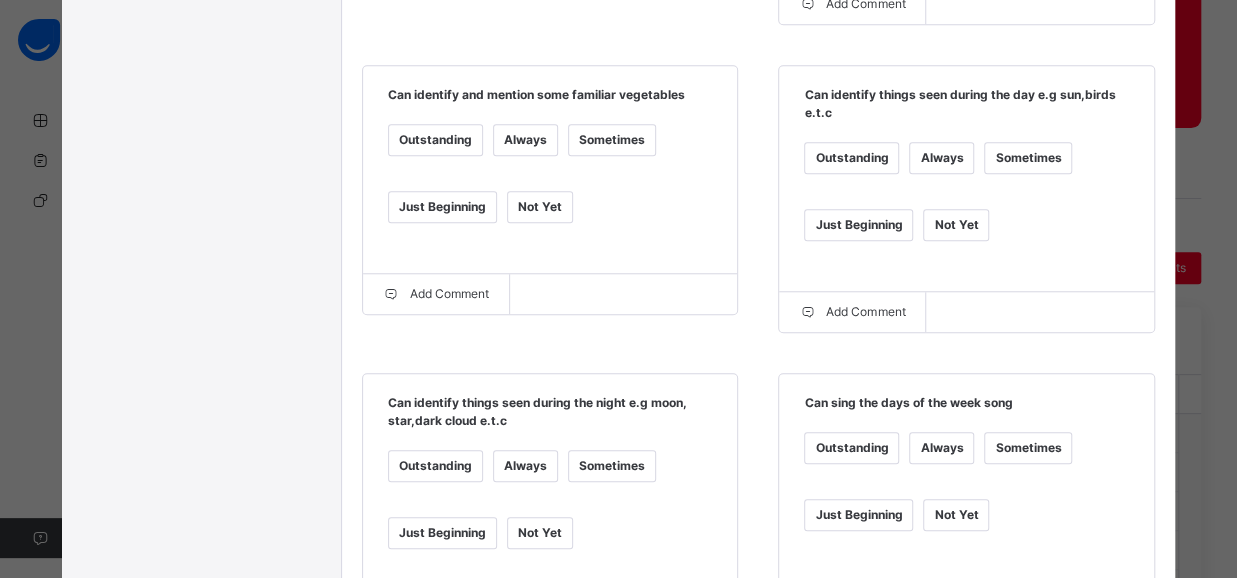 scroll, scrollTop: 745, scrollLeft: 0, axis: vertical 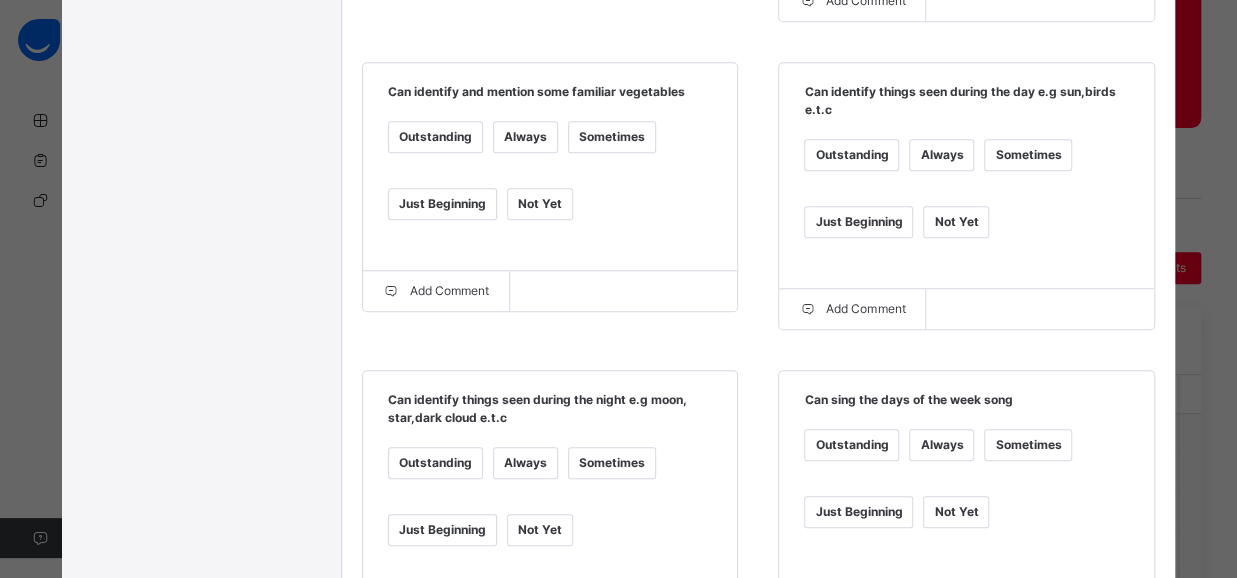 click on "Always" at bounding box center (525, 463) 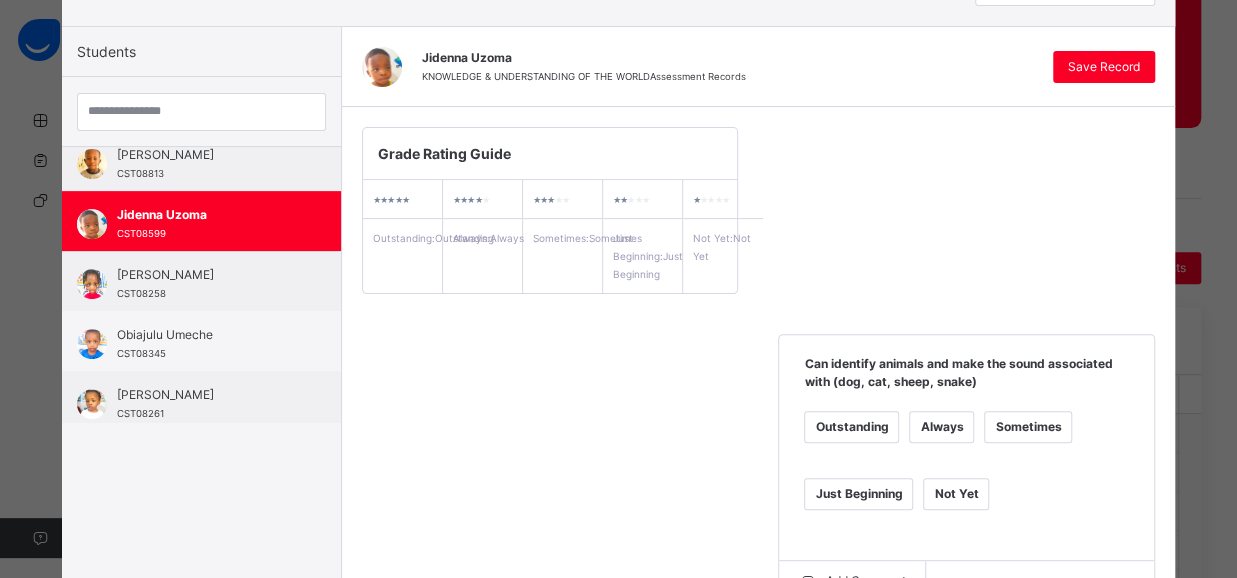 scroll, scrollTop: 161, scrollLeft: 0, axis: vertical 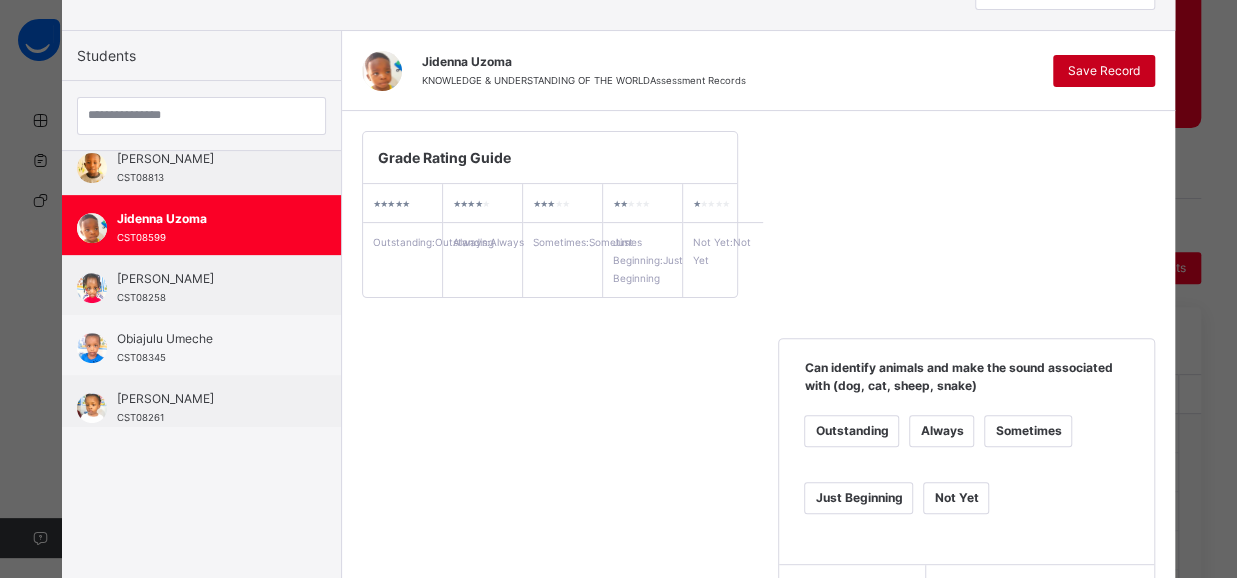 click on "Save Record" at bounding box center [1104, 71] 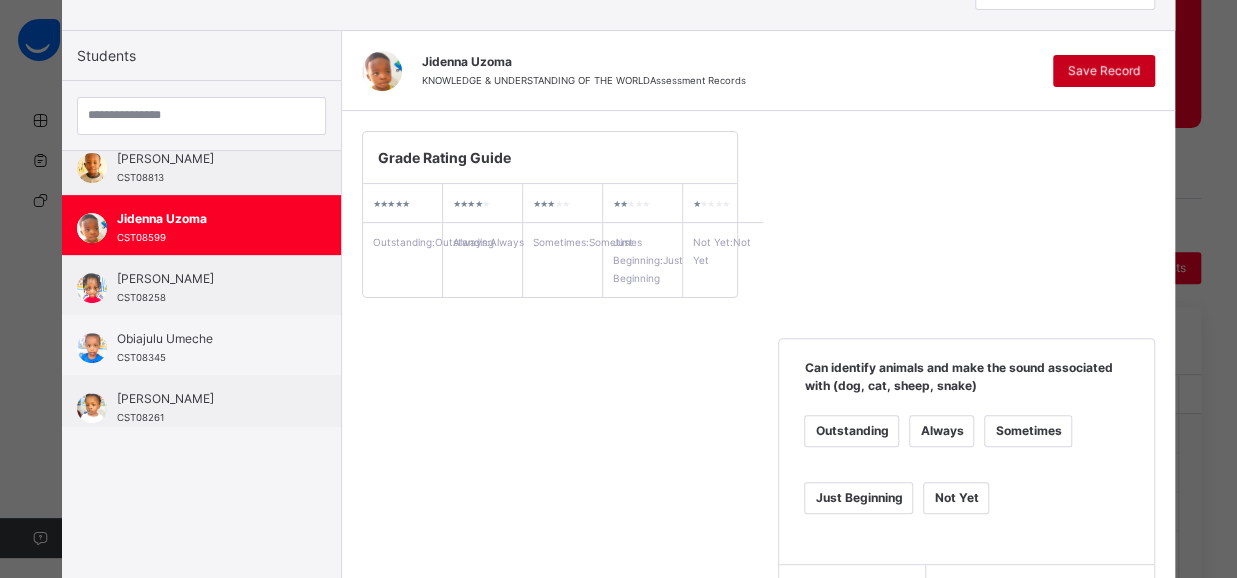 click on "Save Record" at bounding box center (1104, 71) 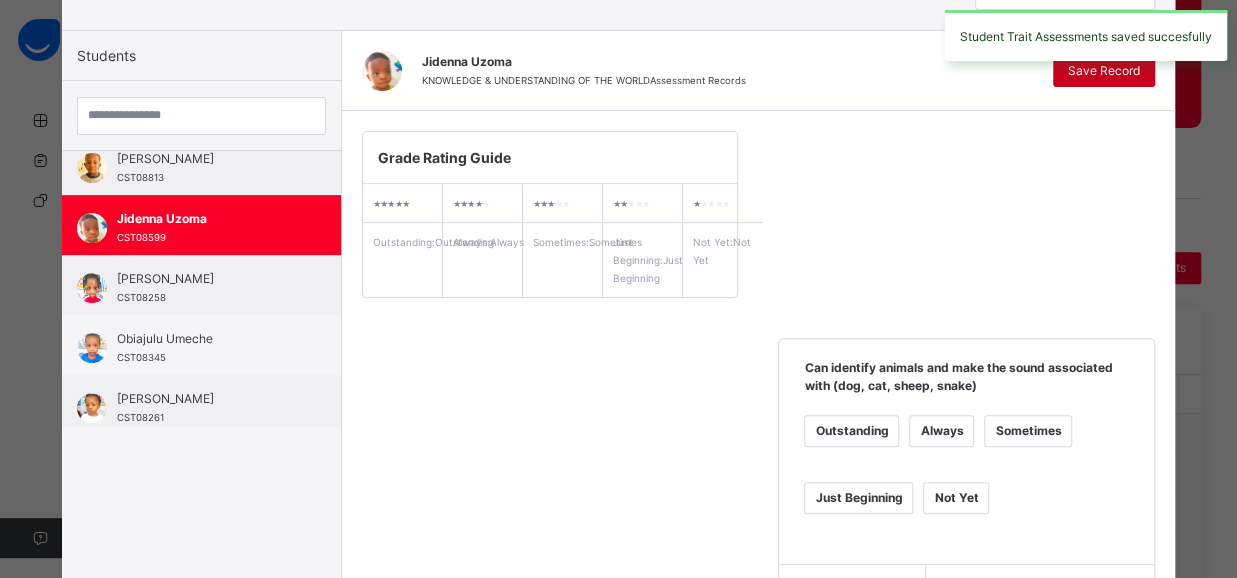 click on "Save Record" at bounding box center (1104, 71) 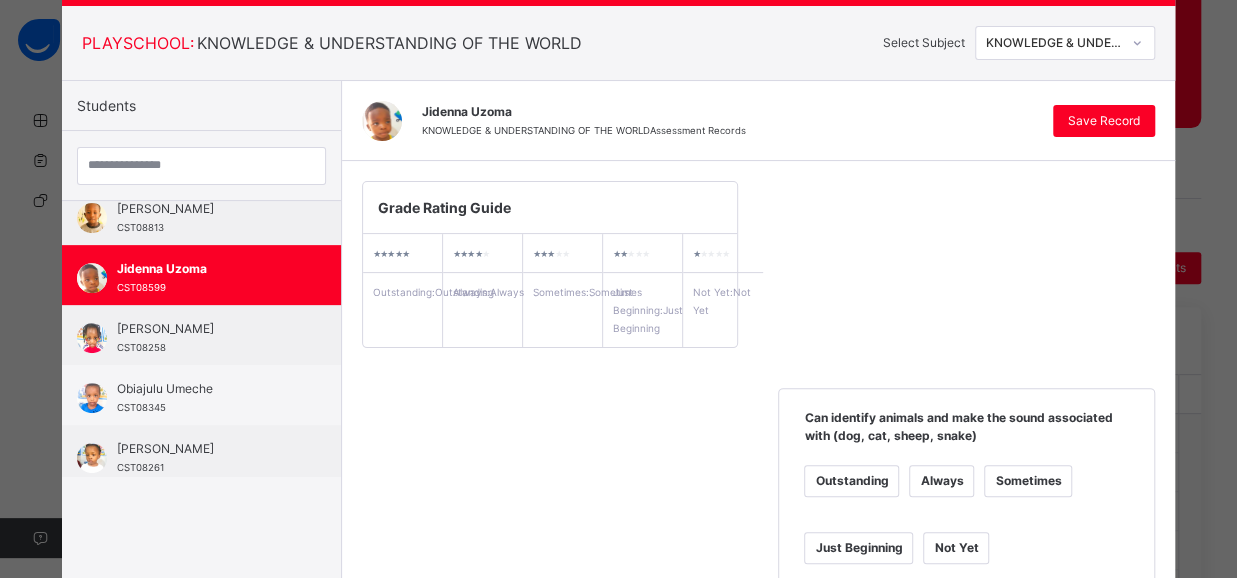 scroll, scrollTop: 48, scrollLeft: 0, axis: vertical 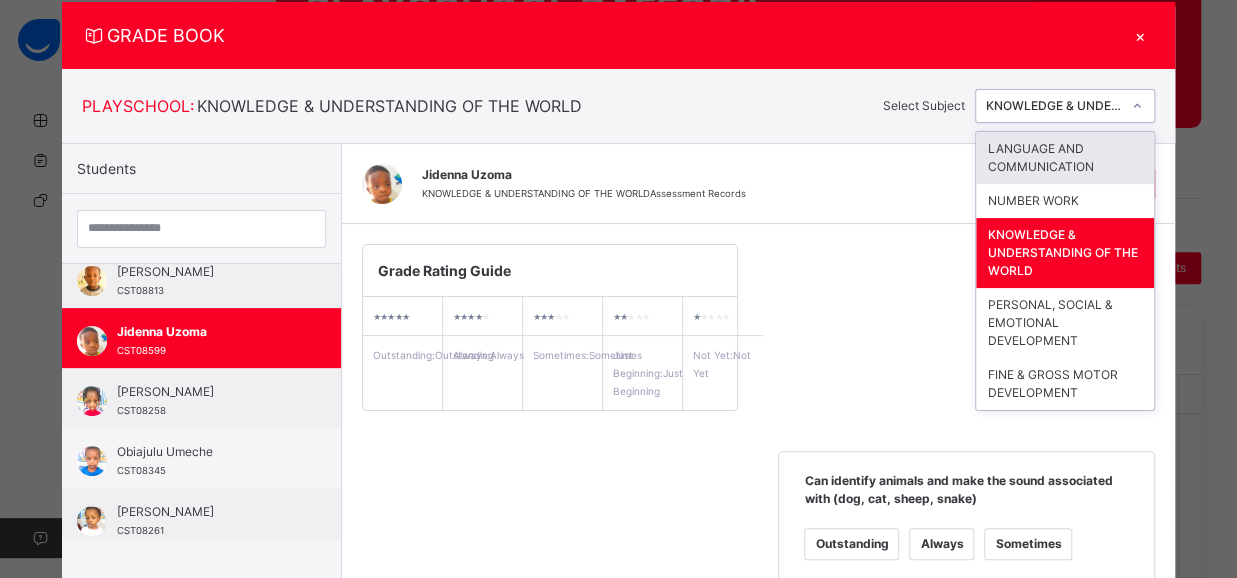 click at bounding box center (1137, 106) 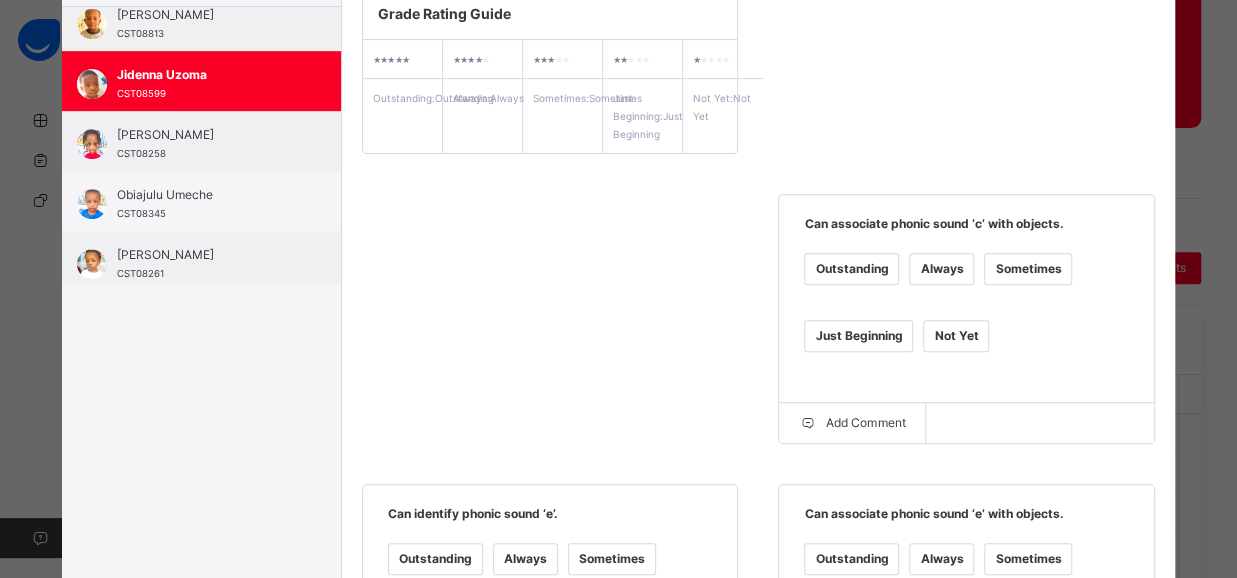 scroll, scrollTop: 81, scrollLeft: 0, axis: vertical 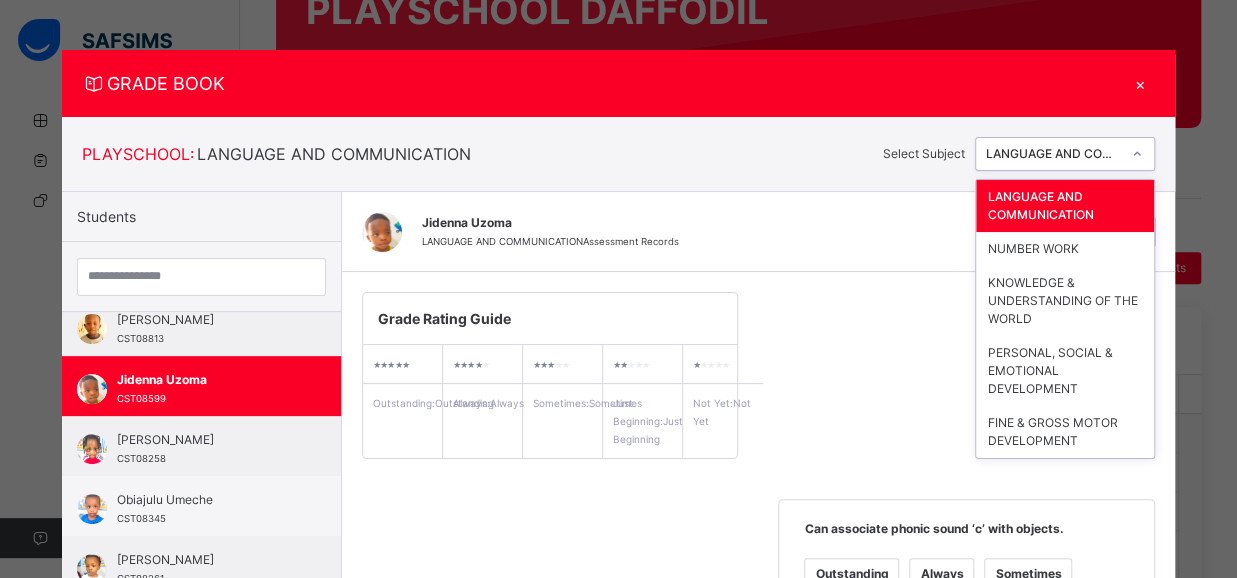 click 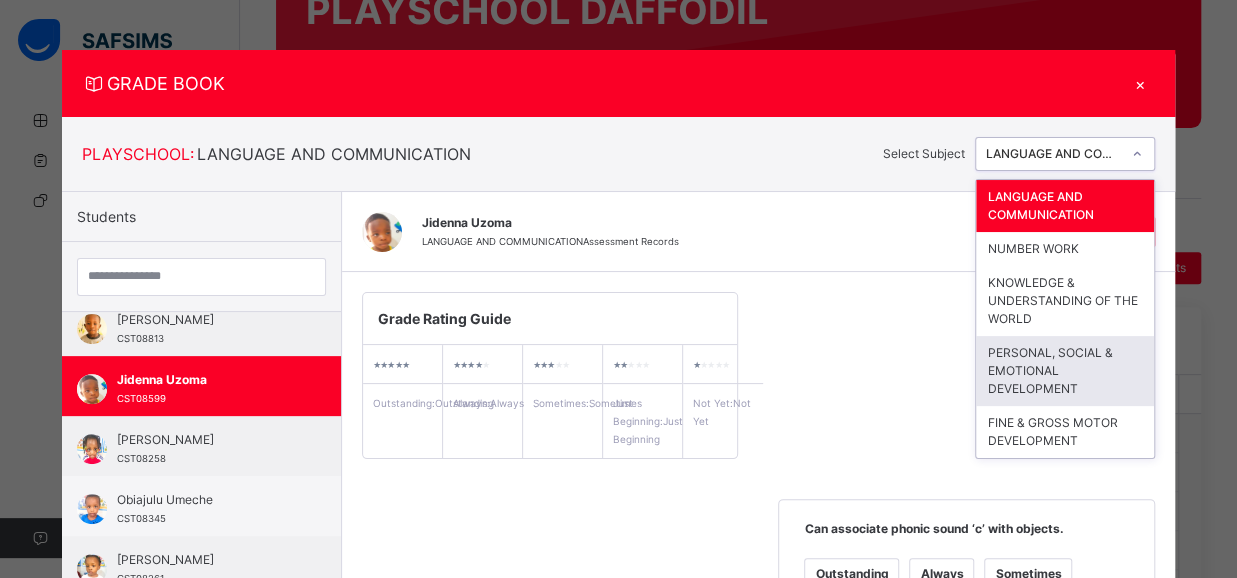 click on "PERSONAL, SOCIAL & EMOTIONAL DEVELOPMENT" at bounding box center (1065, 371) 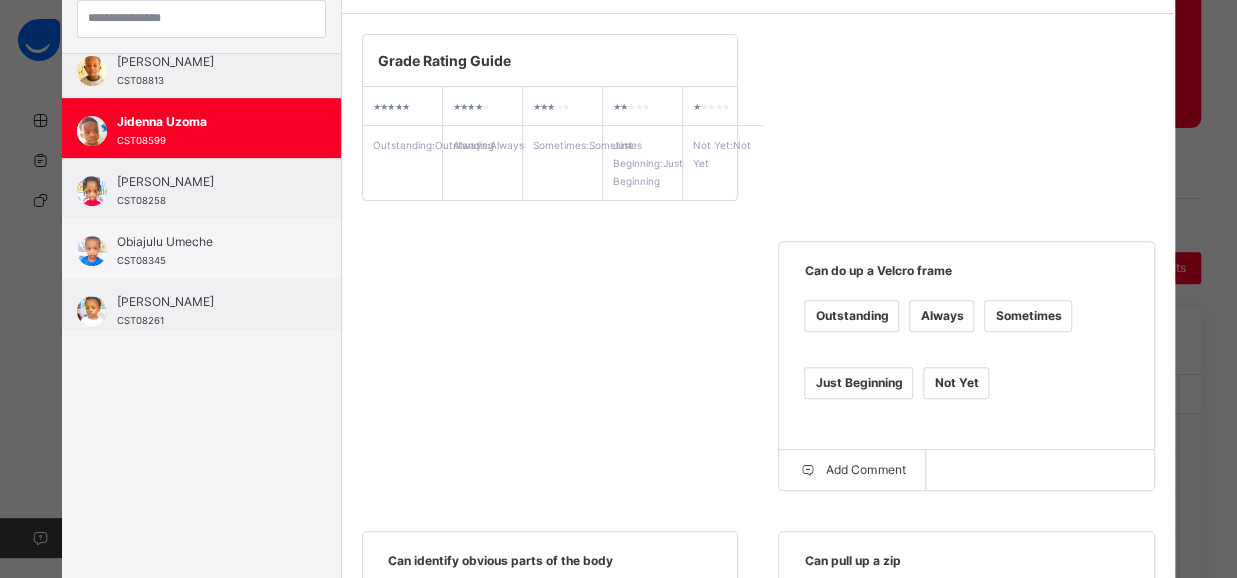 scroll, scrollTop: 259, scrollLeft: 0, axis: vertical 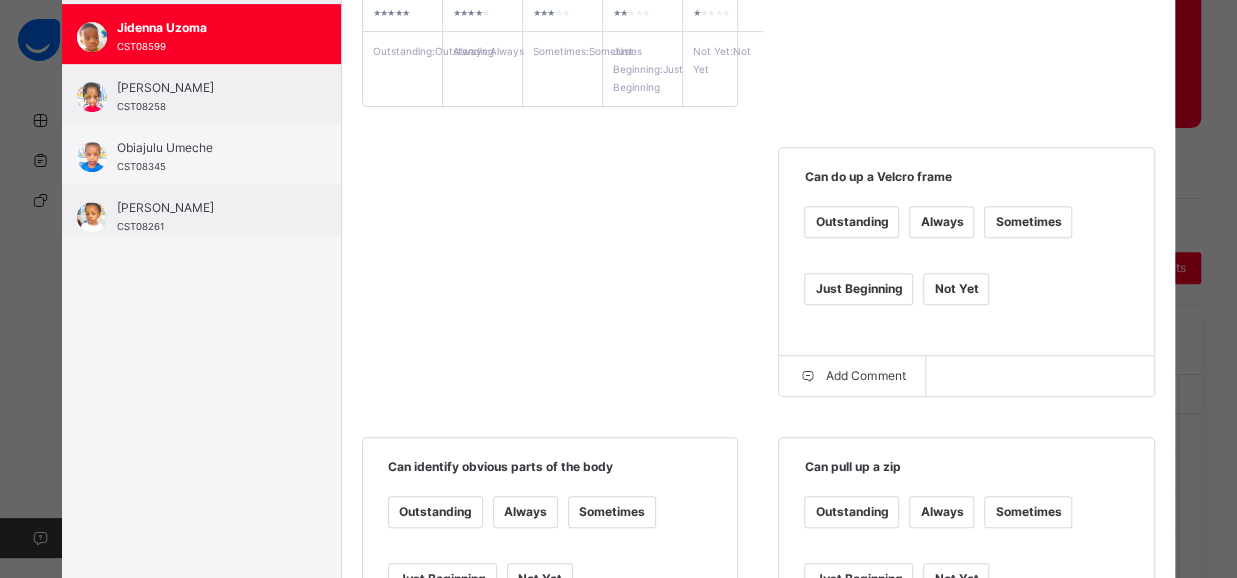 click on "Always" at bounding box center [941, 222] 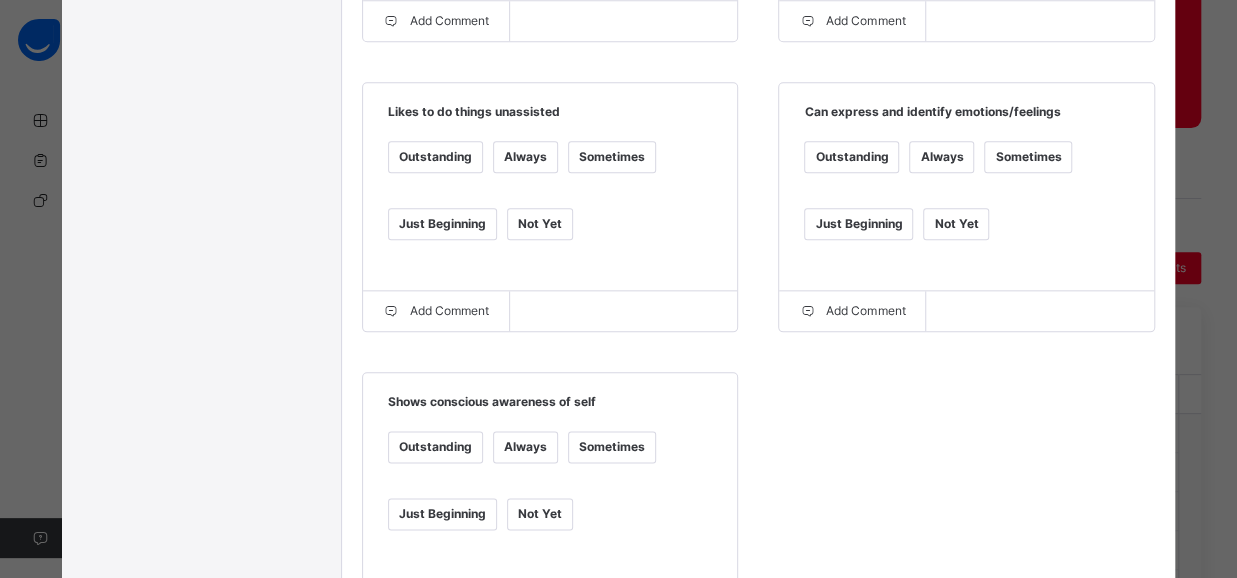 scroll, scrollTop: 922, scrollLeft: 0, axis: vertical 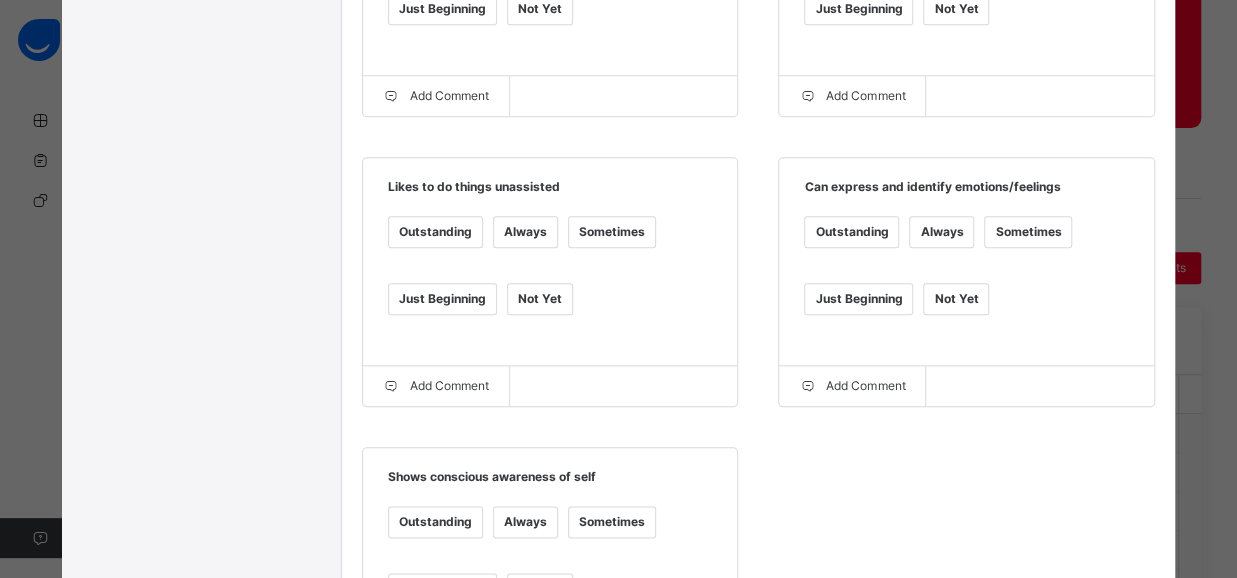 click on "Sometimes" at bounding box center (612, 232) 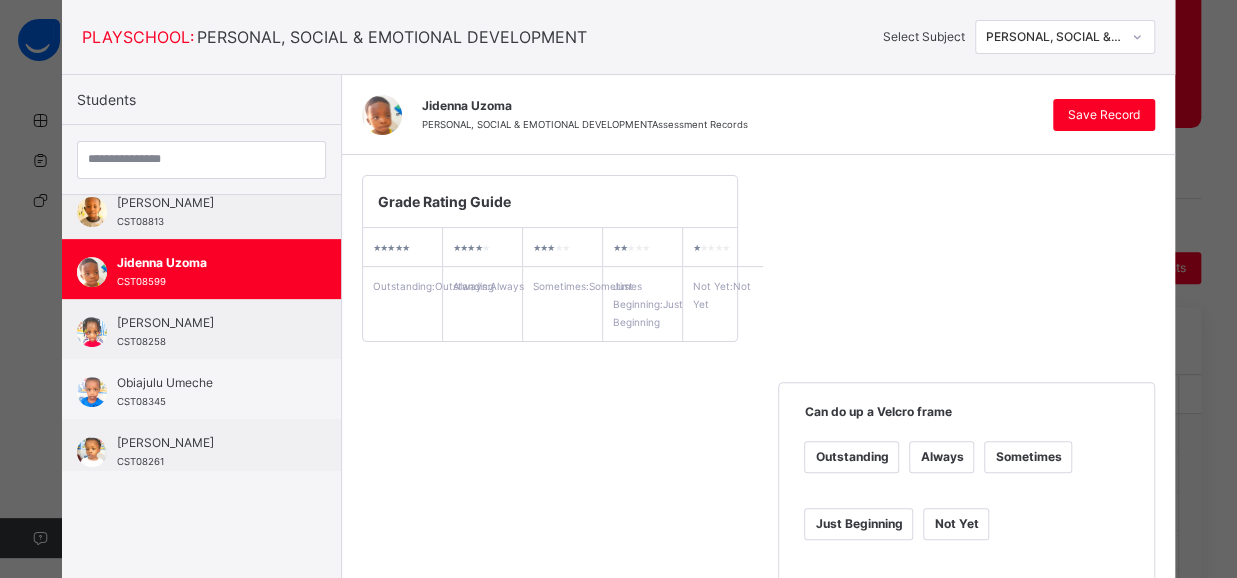 scroll, scrollTop: 52, scrollLeft: 0, axis: vertical 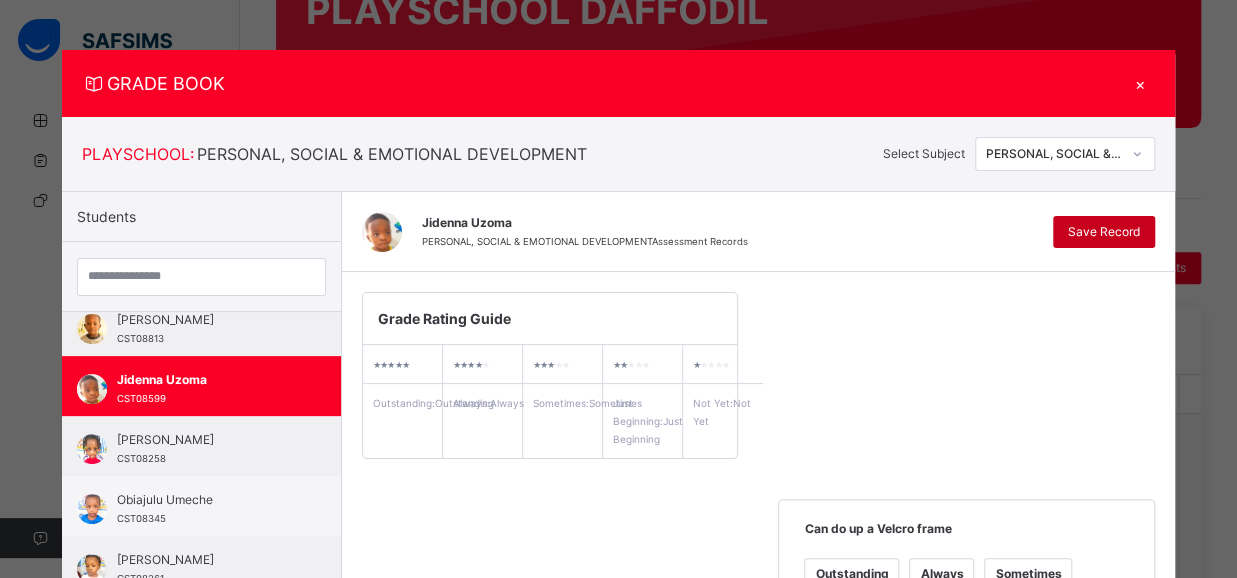click on "Save Record" at bounding box center (1104, 232) 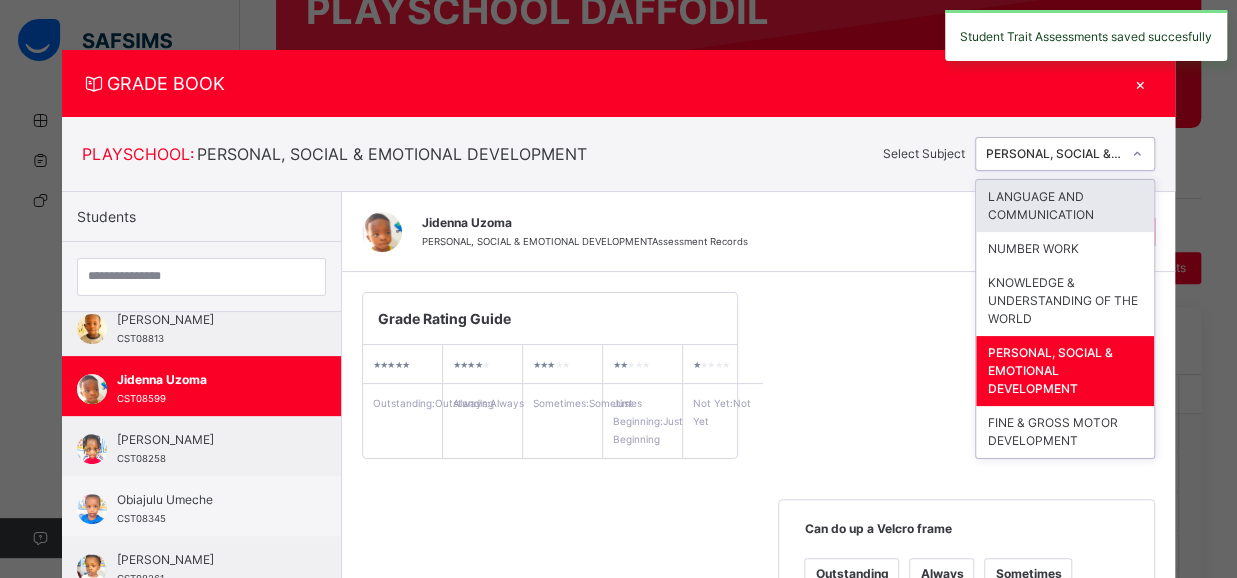 click 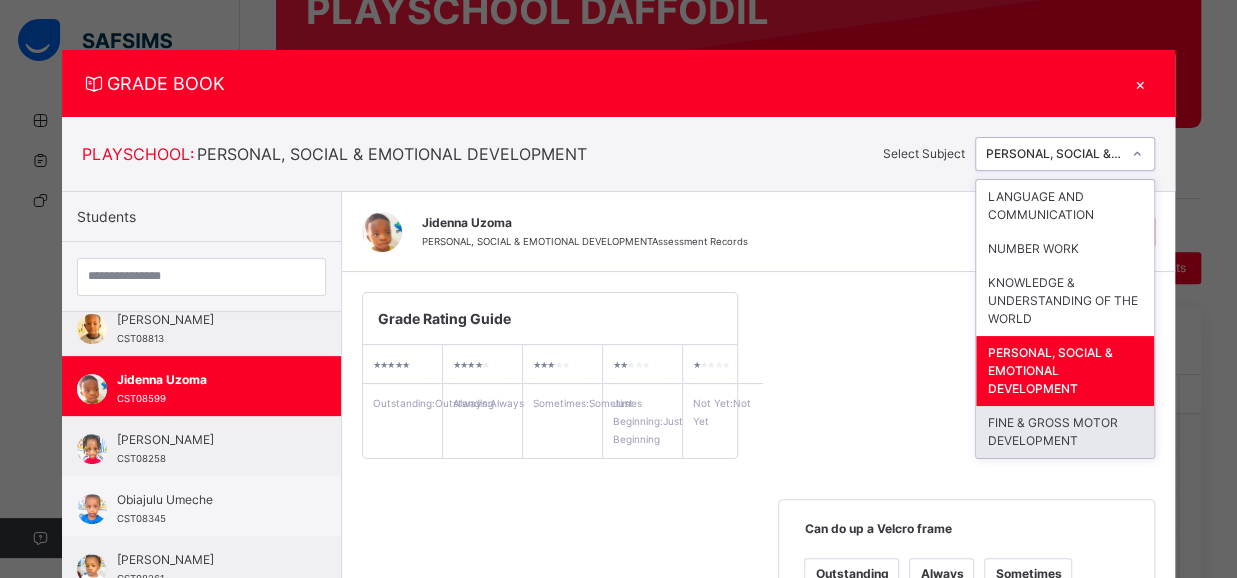 click on "FINE & GROSS MOTOR DEVELOPMENT" at bounding box center (1065, 432) 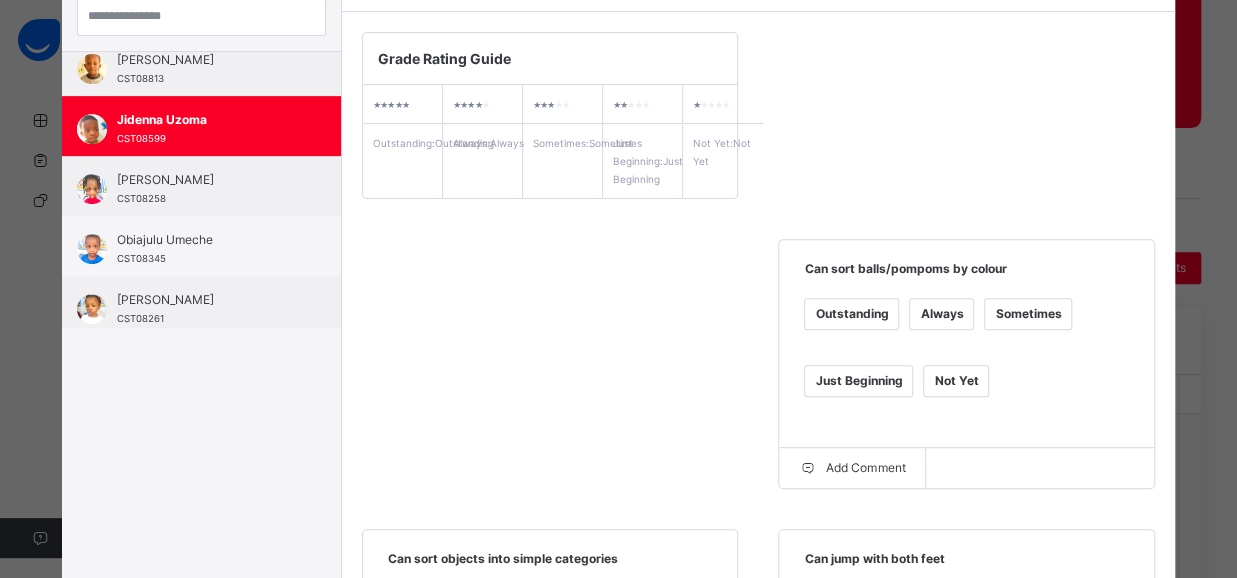 scroll, scrollTop: 264, scrollLeft: 0, axis: vertical 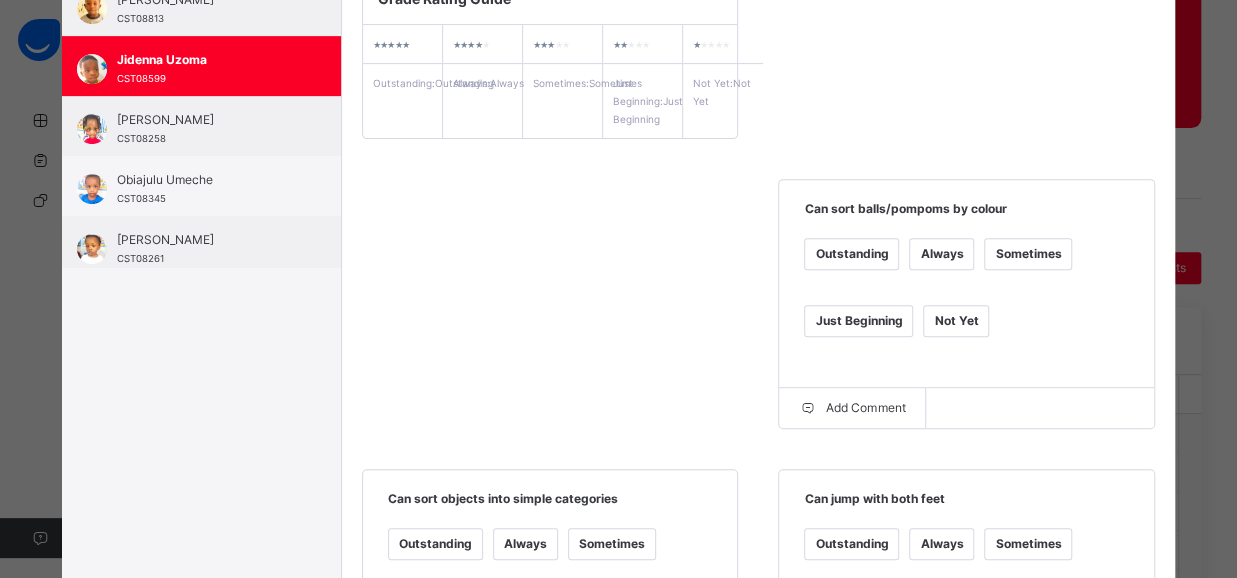 click on "Always" at bounding box center (941, 254) 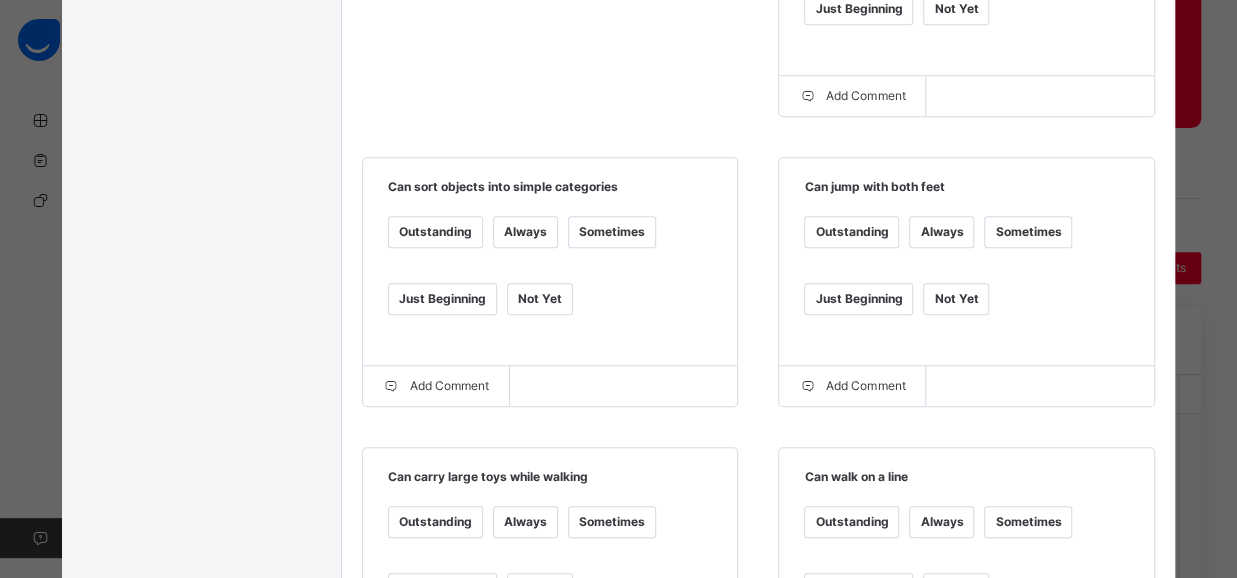 scroll, scrollTop: 647, scrollLeft: 0, axis: vertical 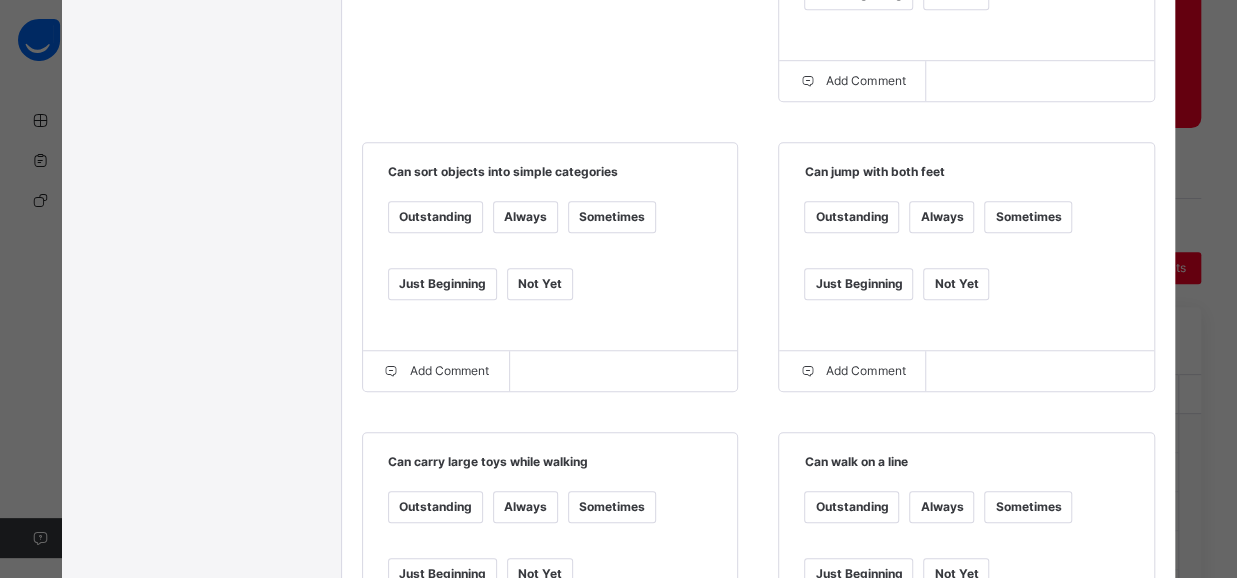 click on "Always" at bounding box center [941, 217] 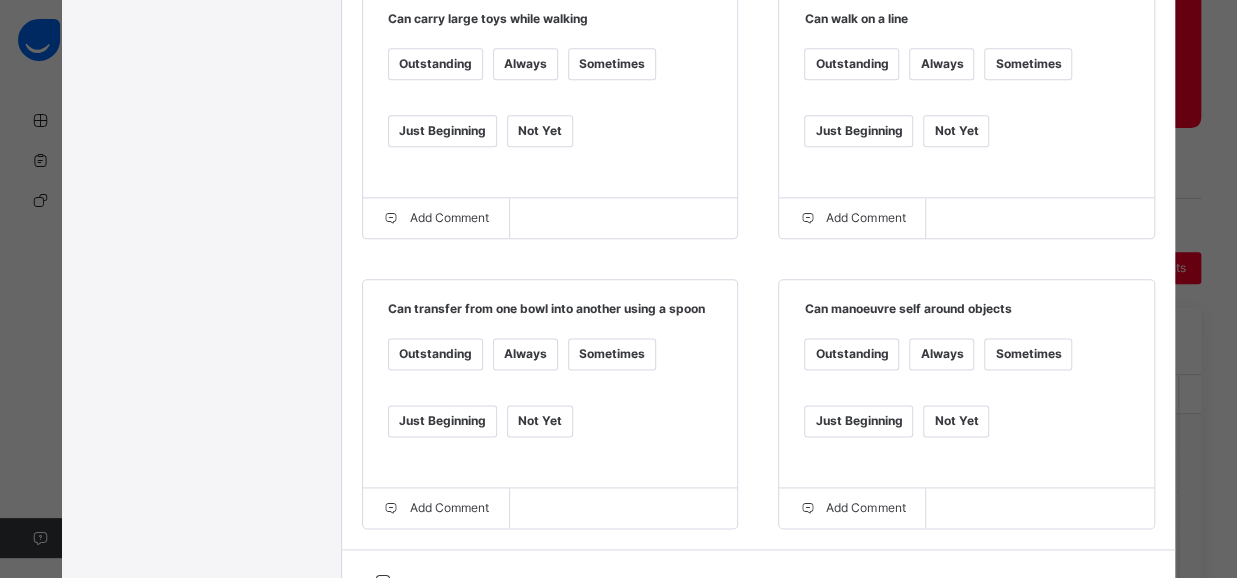 scroll, scrollTop: 1096, scrollLeft: 0, axis: vertical 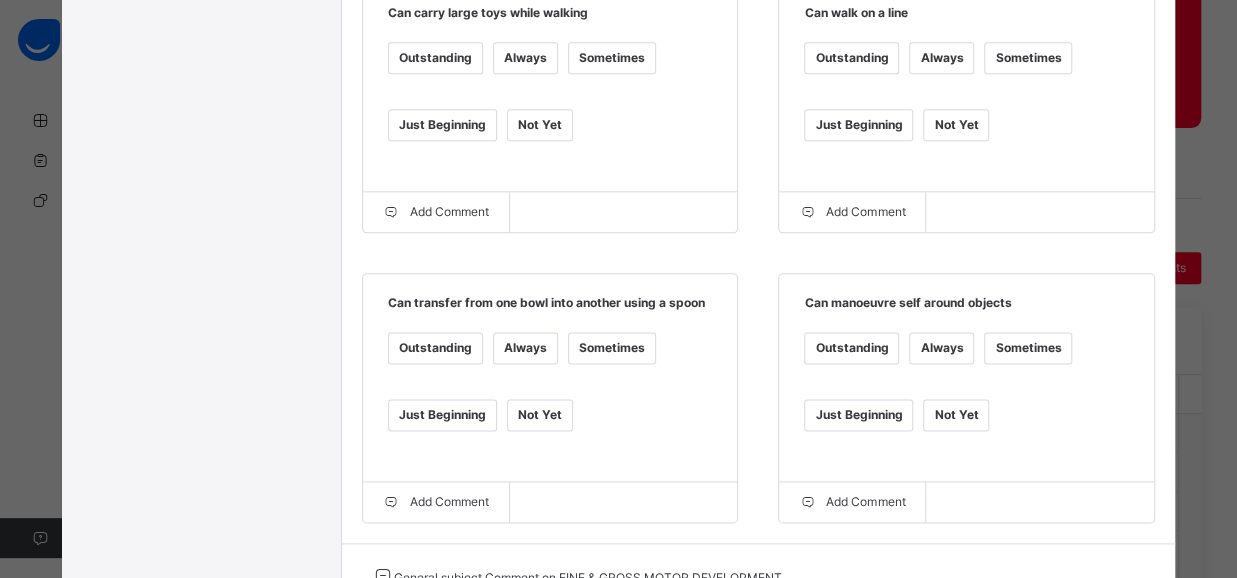 click on "Always" at bounding box center (525, 348) 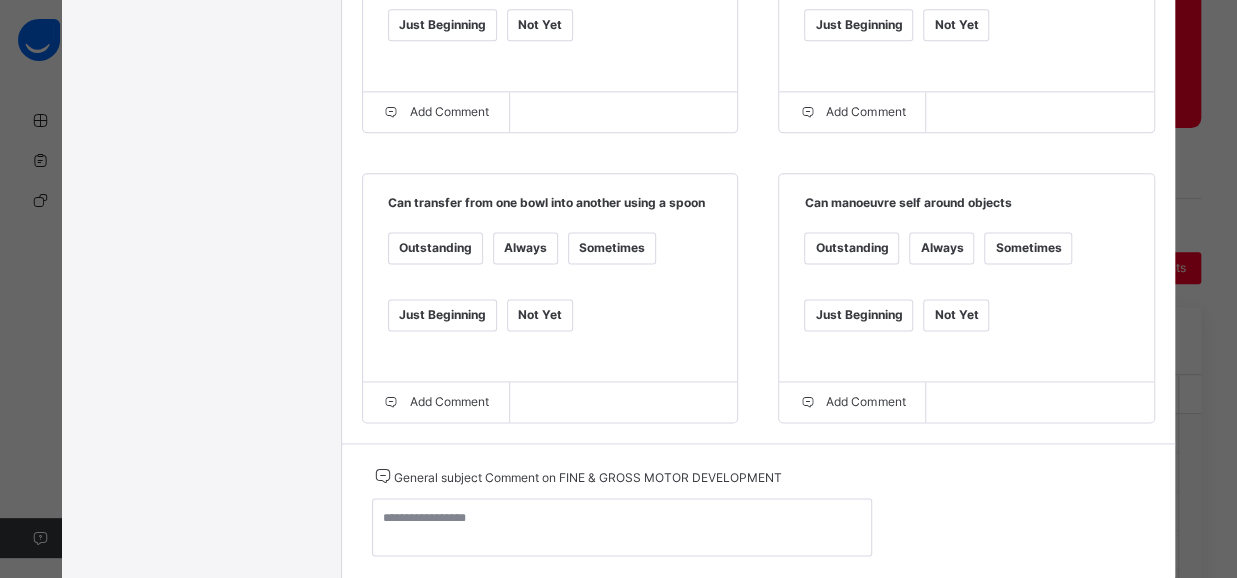 scroll, scrollTop: 1266, scrollLeft: 0, axis: vertical 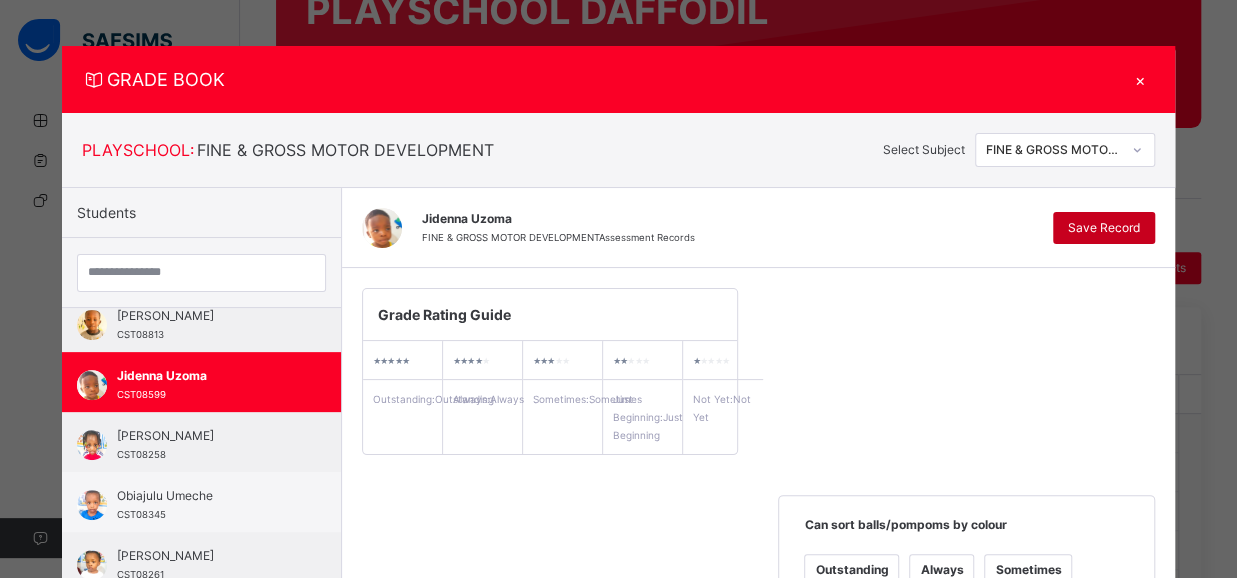 click on "Save Record" at bounding box center [1104, 228] 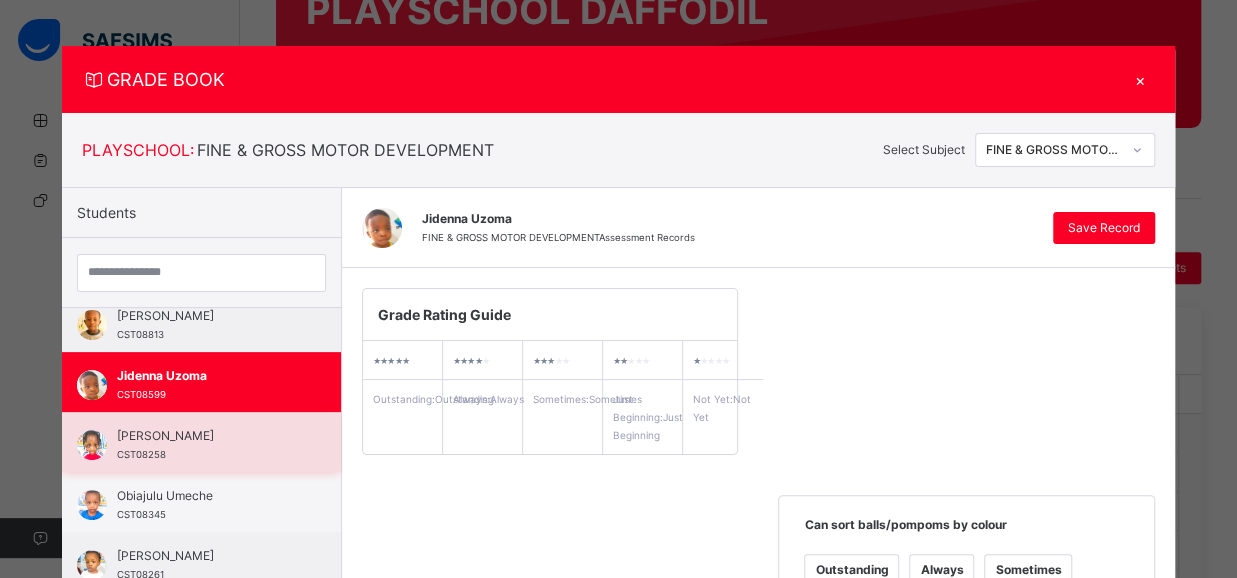 click on "[PERSON_NAME] CST08258" at bounding box center [206, 445] 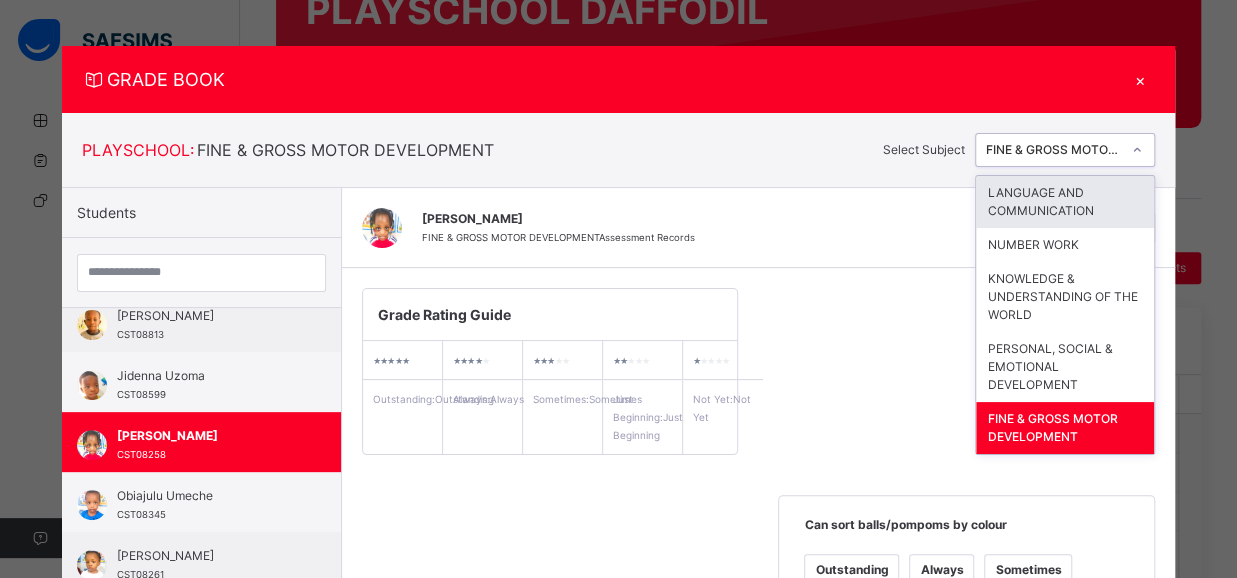 click 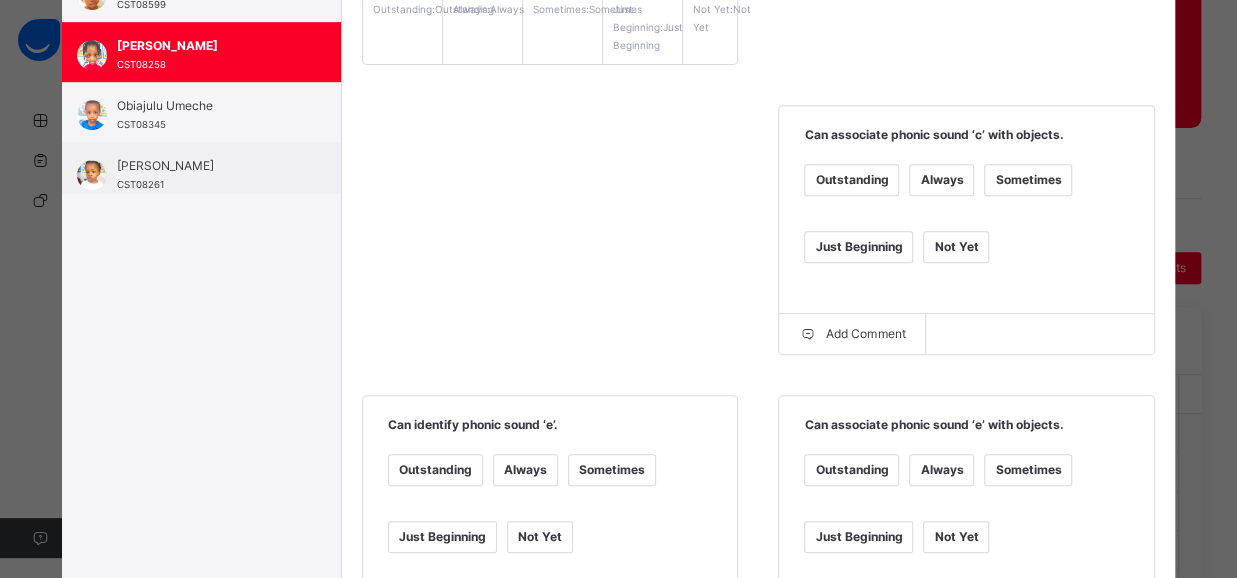 scroll, scrollTop: 397, scrollLeft: 0, axis: vertical 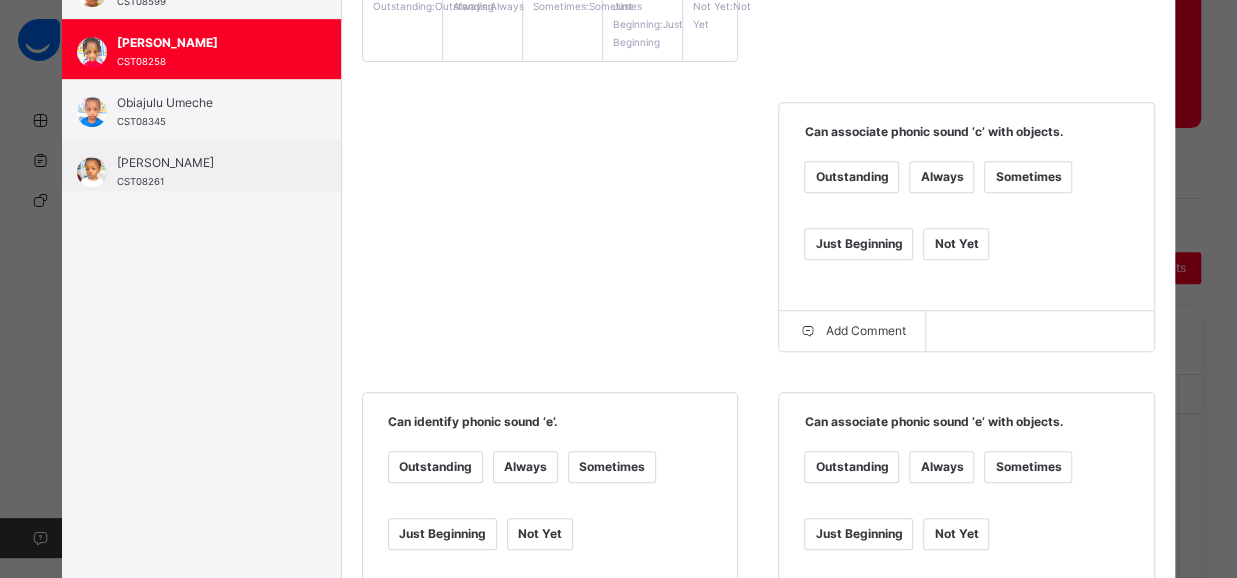 click on "Always" at bounding box center (941, 177) 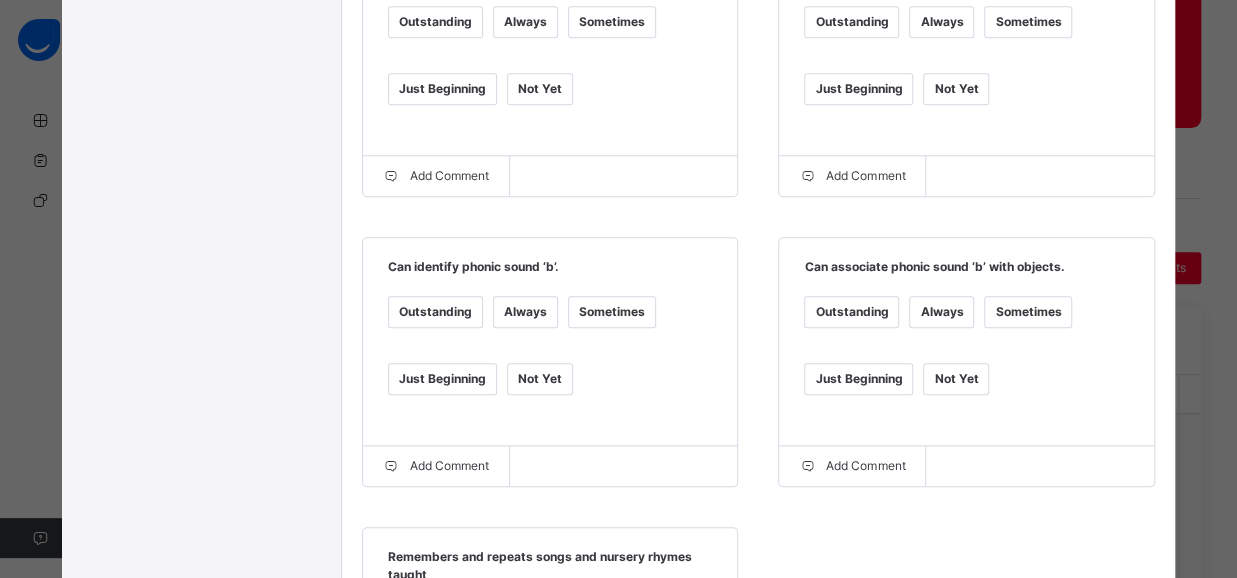 scroll, scrollTop: 861, scrollLeft: 0, axis: vertical 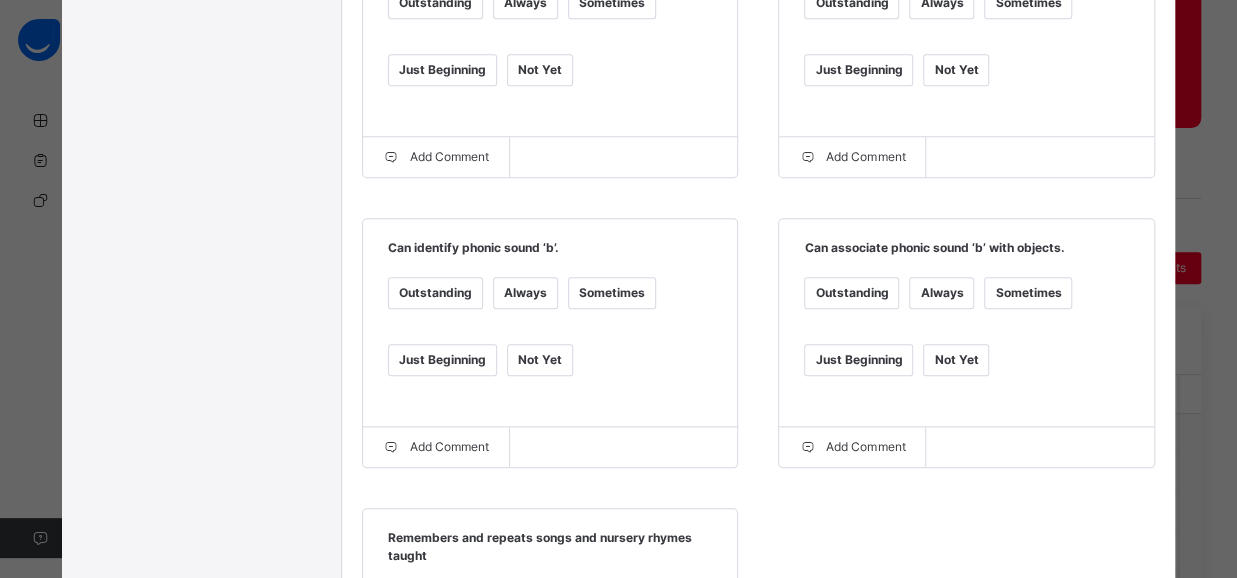 click on "Always" at bounding box center (525, 293) 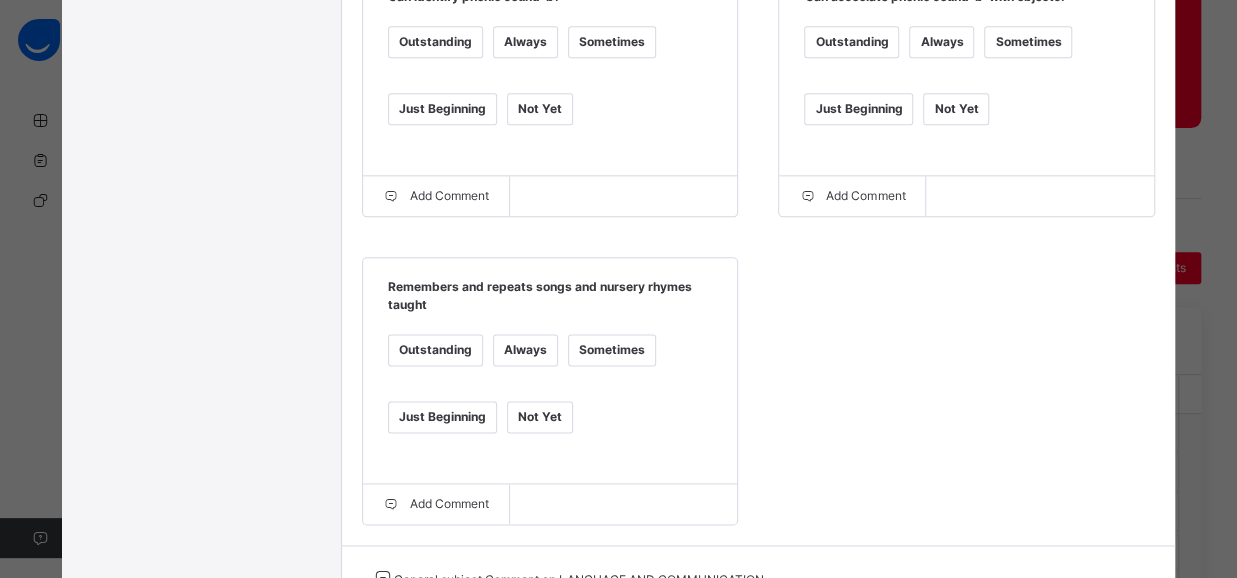 scroll, scrollTop: 1142, scrollLeft: 0, axis: vertical 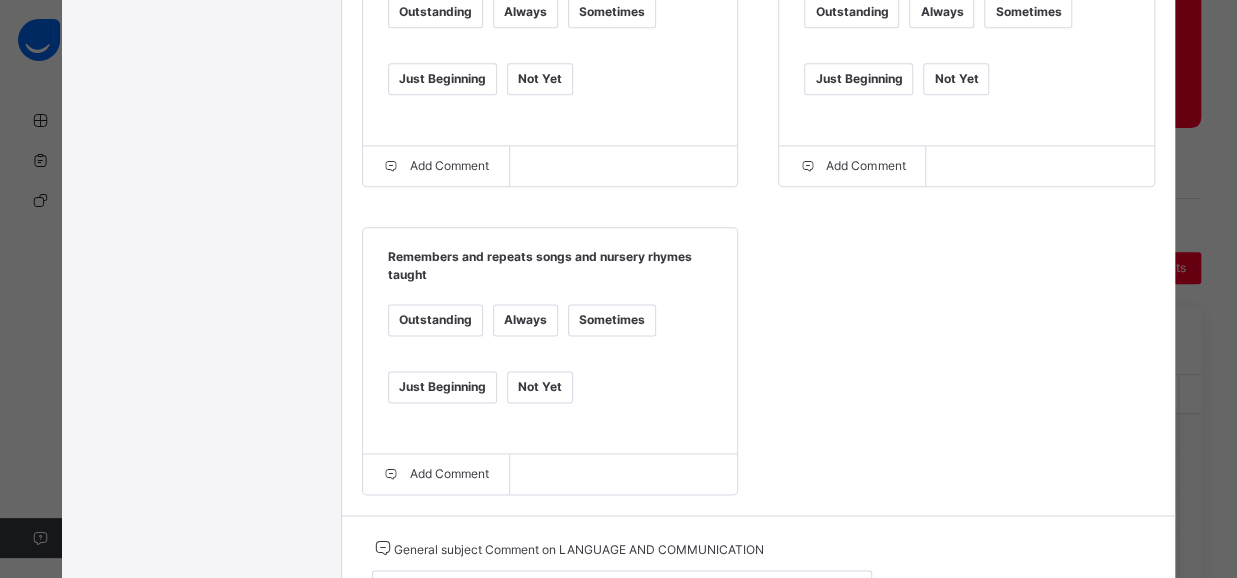 click on "Always" at bounding box center [525, 320] 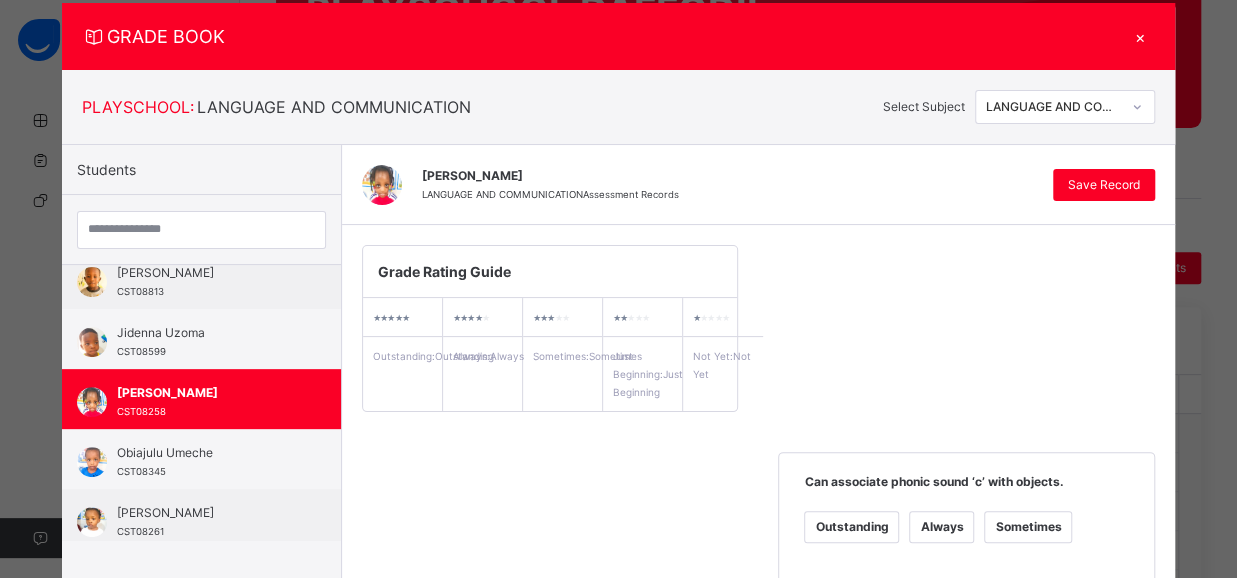 scroll, scrollTop: 0, scrollLeft: 0, axis: both 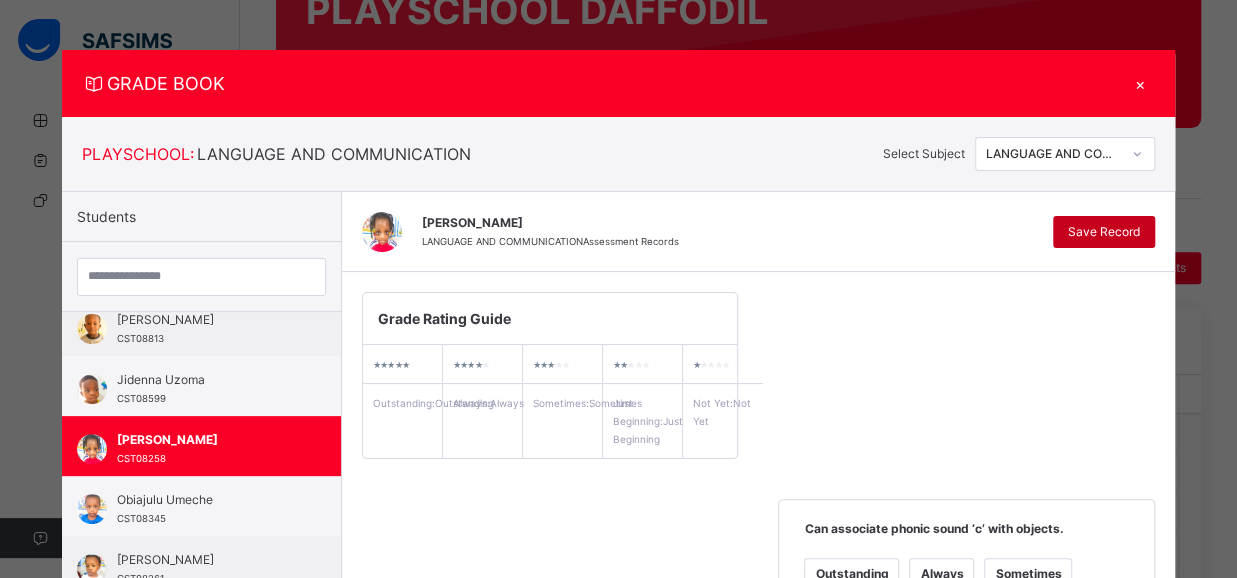 click on "Save Record" at bounding box center (1104, 232) 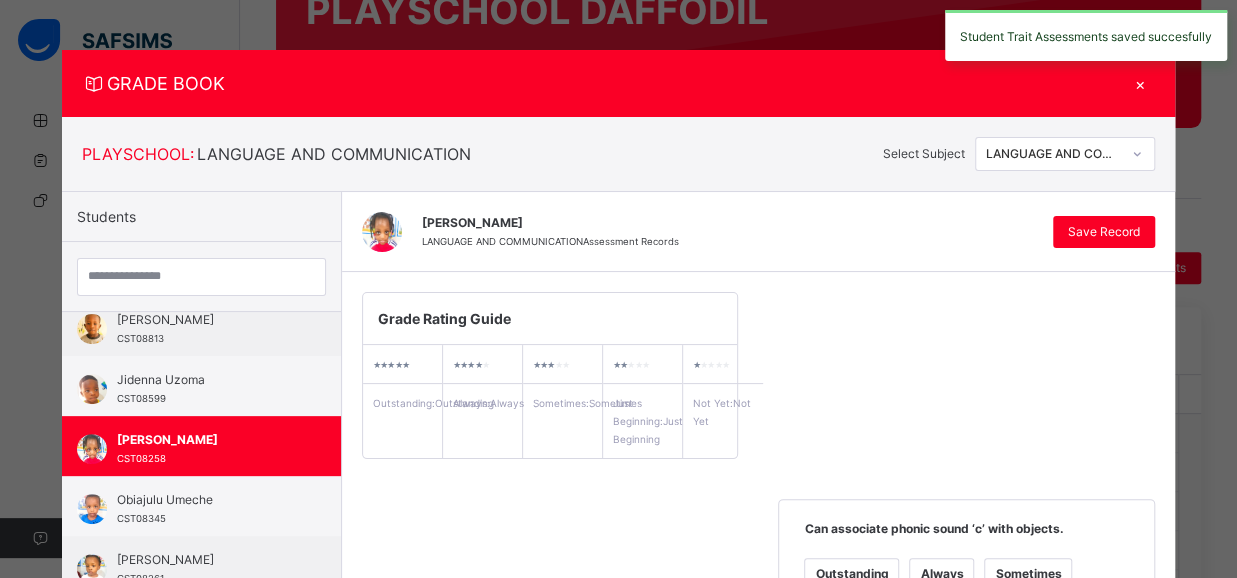click 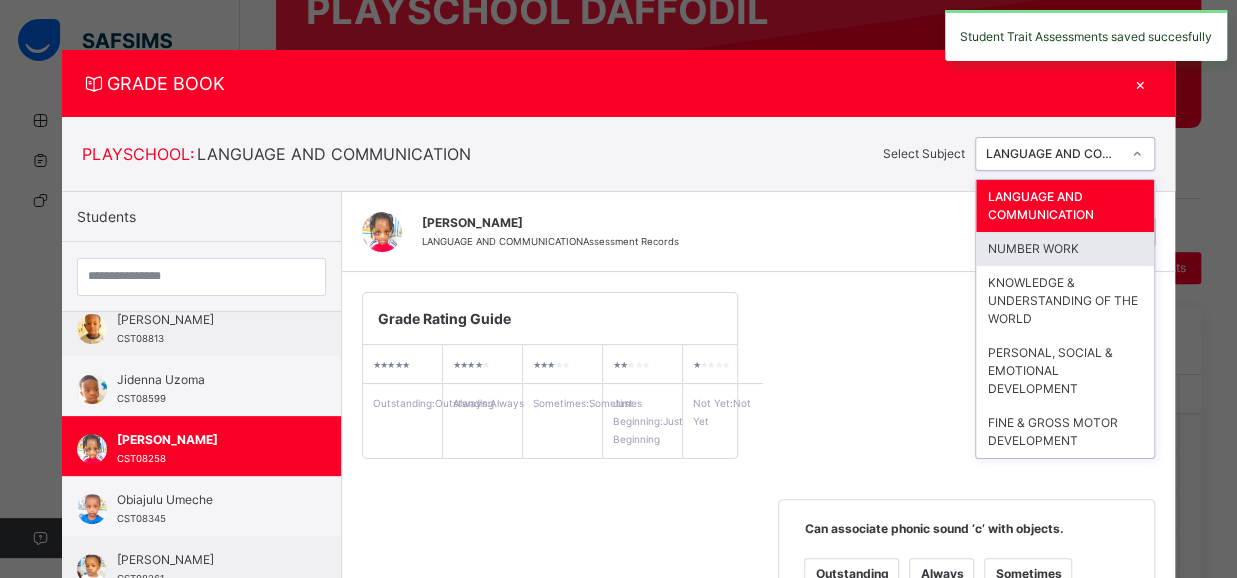 click on "NUMBER WORK" at bounding box center (1065, 249) 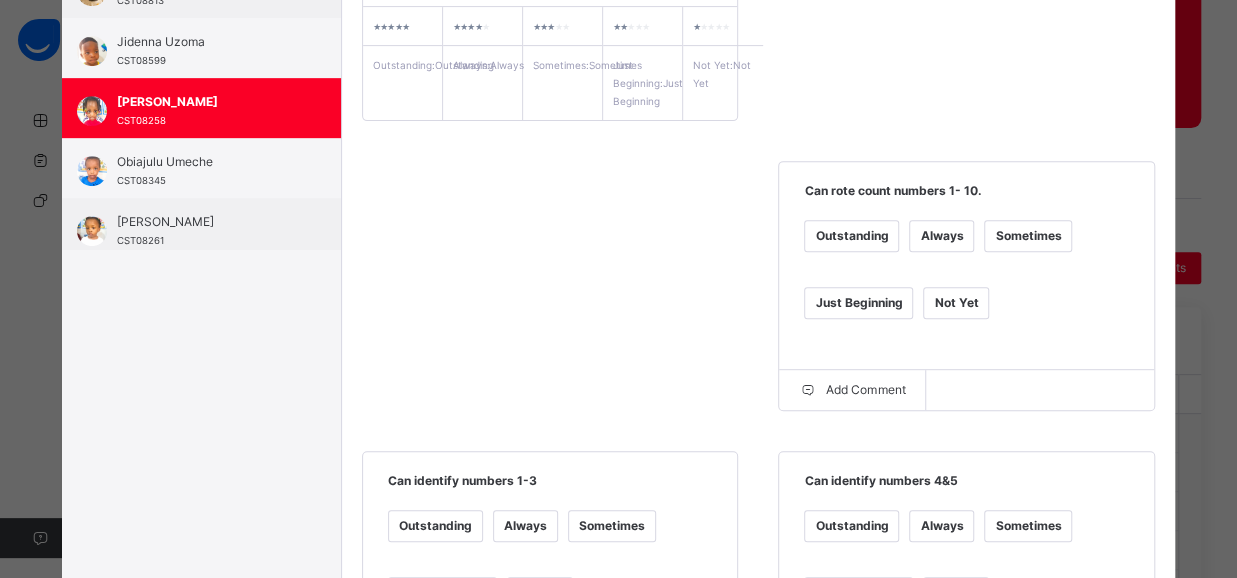 scroll, scrollTop: 340, scrollLeft: 0, axis: vertical 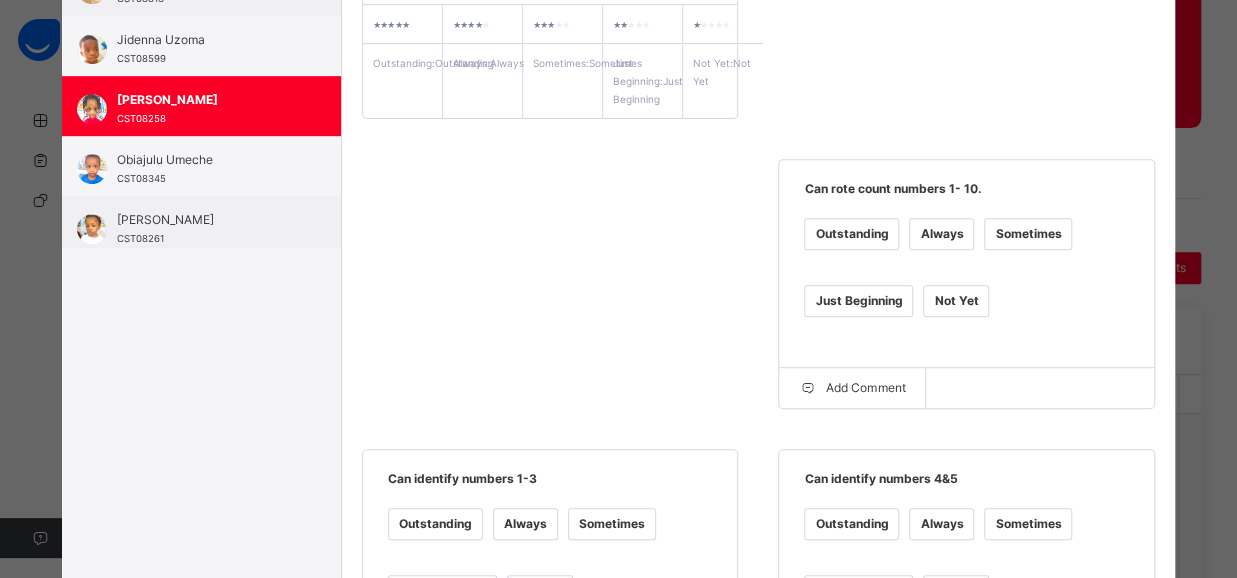 click on "Always" at bounding box center (941, 234) 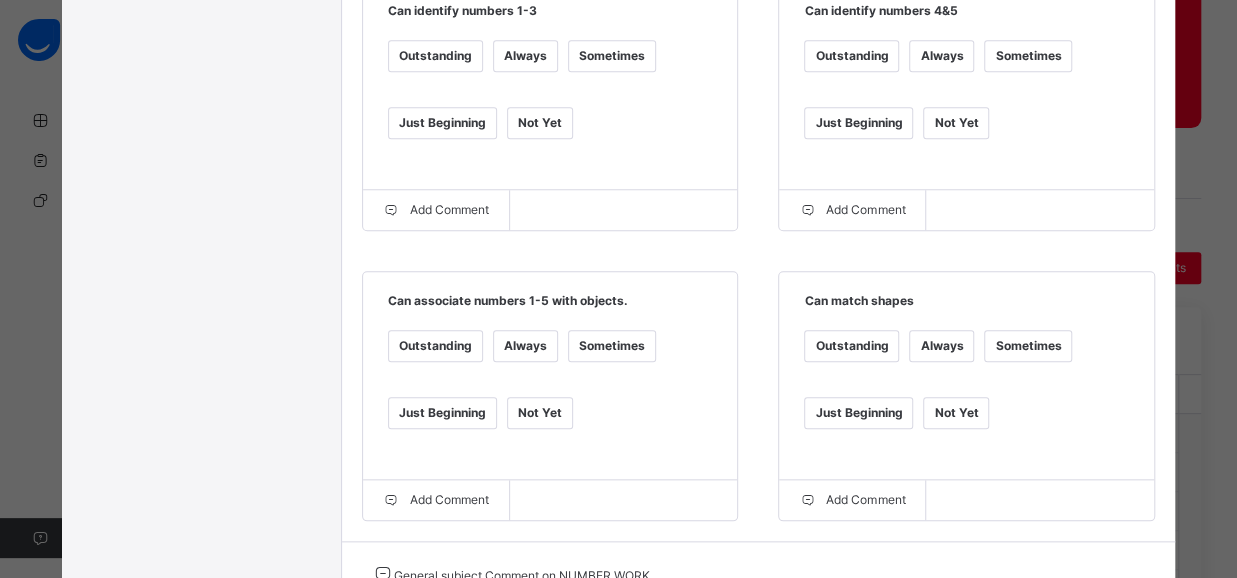scroll, scrollTop: 812, scrollLeft: 0, axis: vertical 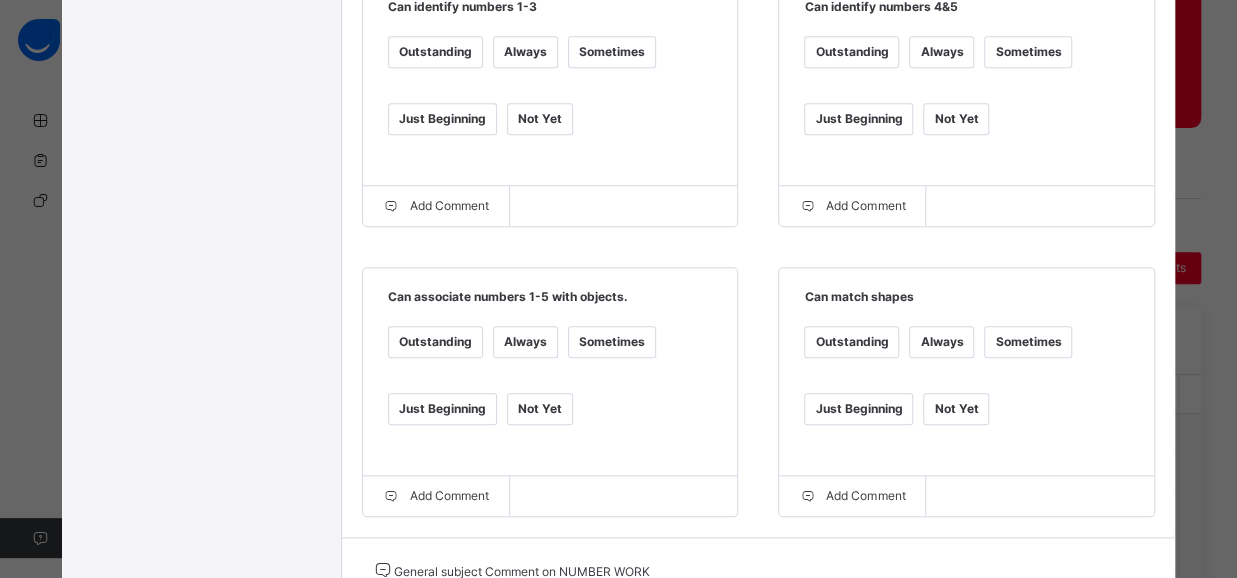 click on "Always" at bounding box center (525, 342) 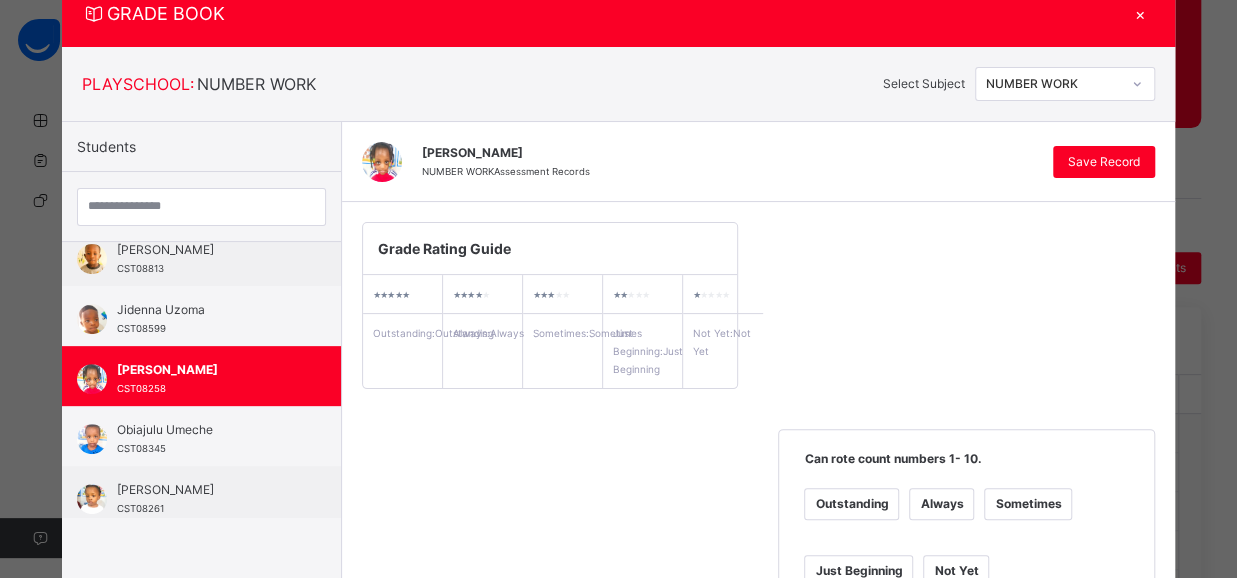 scroll, scrollTop: 2, scrollLeft: 0, axis: vertical 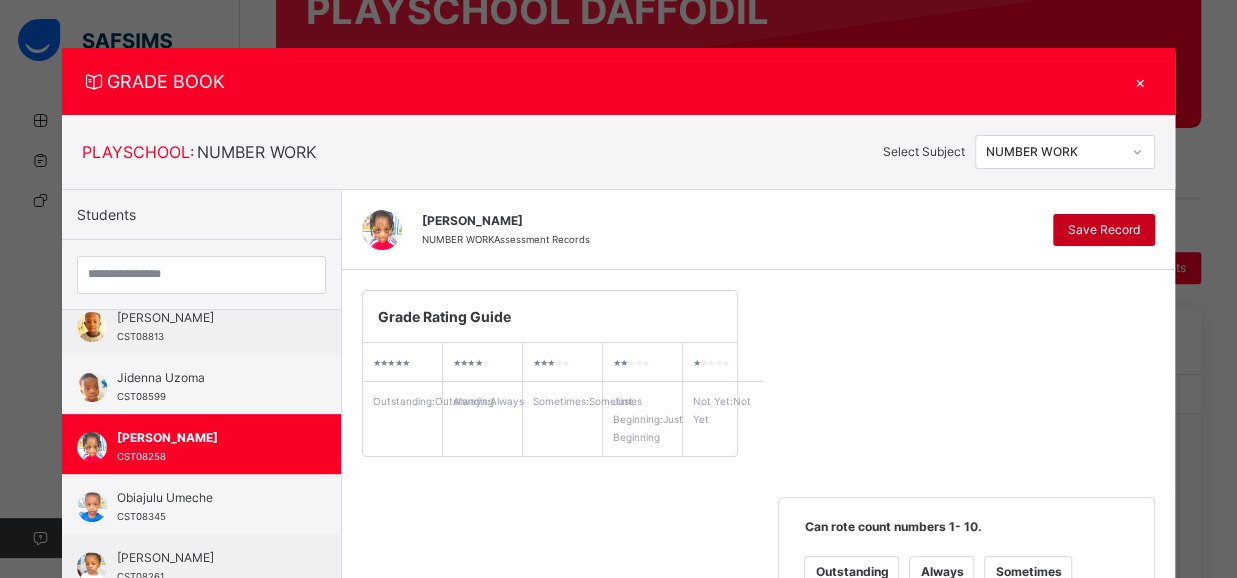 click on "Save Record" at bounding box center (1104, 230) 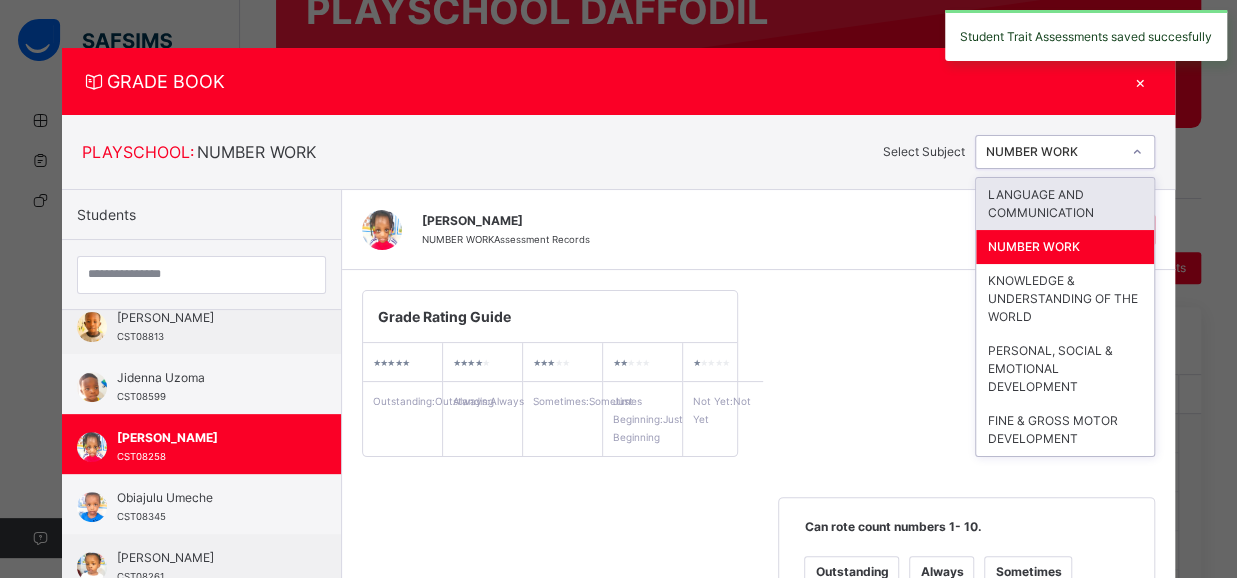 click 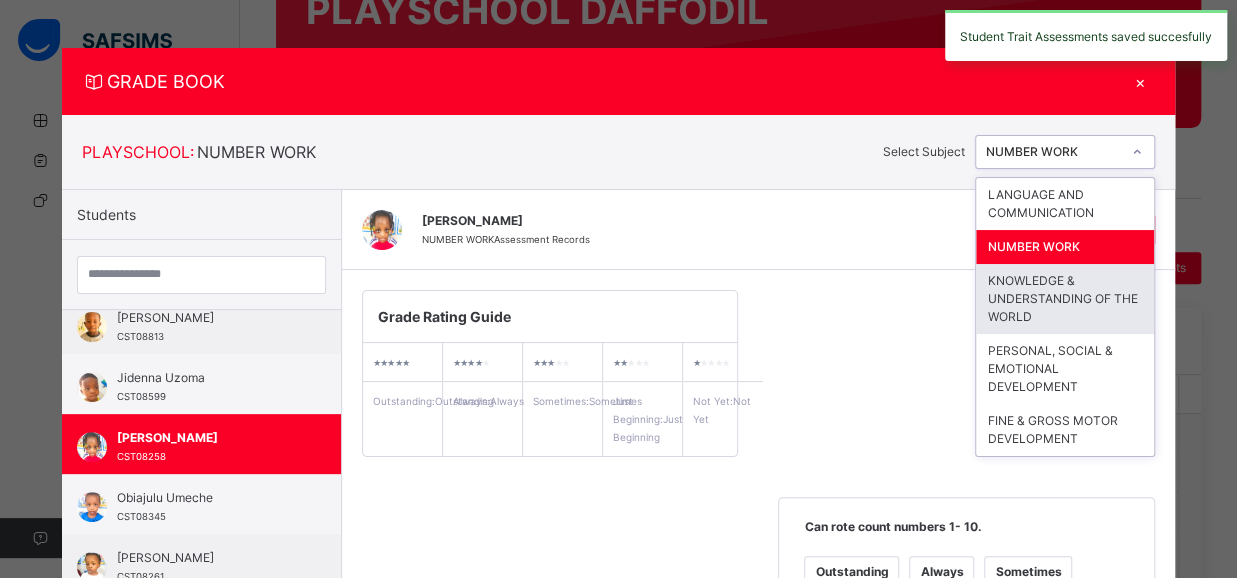 click on "KNOWLEDGE & UNDERSTANDING OF THE WORLD" at bounding box center [1065, 299] 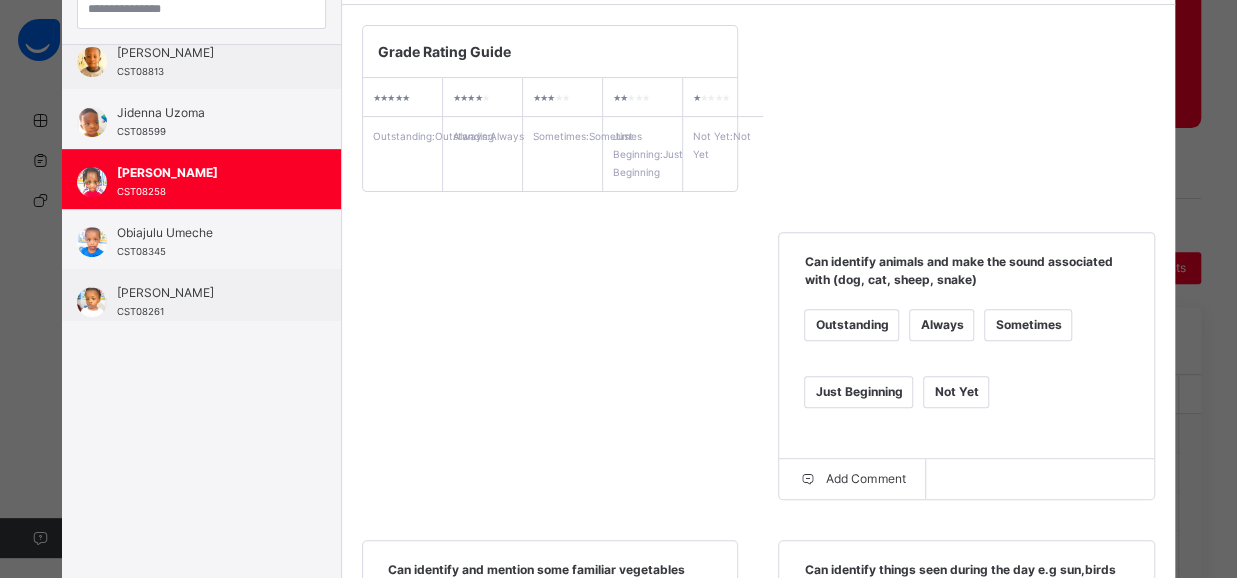 scroll, scrollTop: 272, scrollLeft: 0, axis: vertical 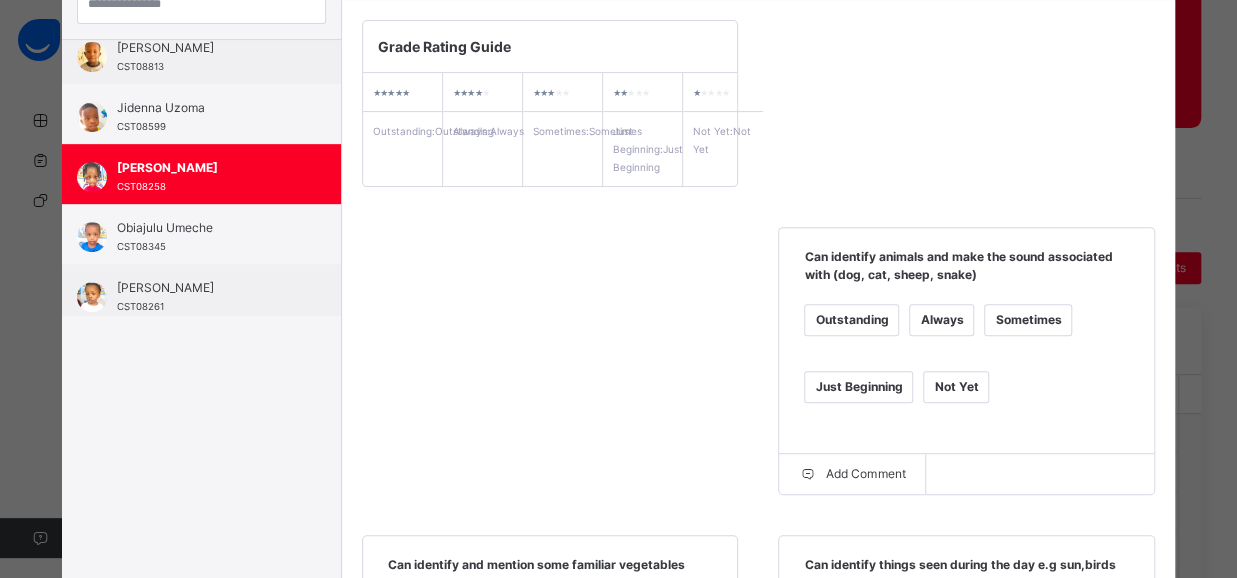 click on "Always" at bounding box center [941, 320] 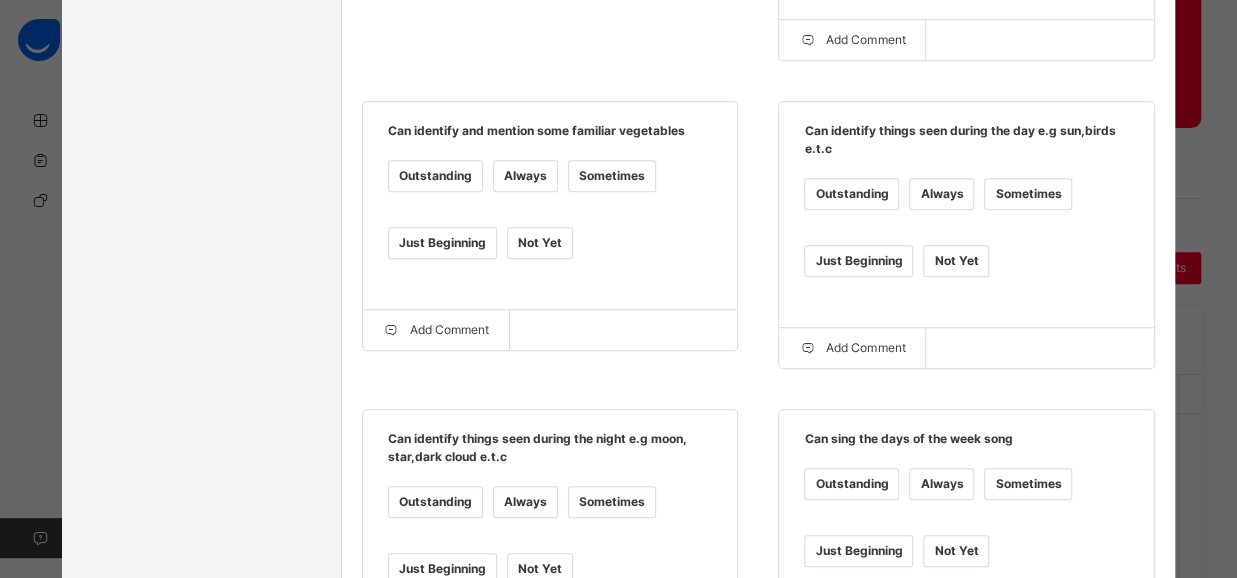 scroll, scrollTop: 728, scrollLeft: 0, axis: vertical 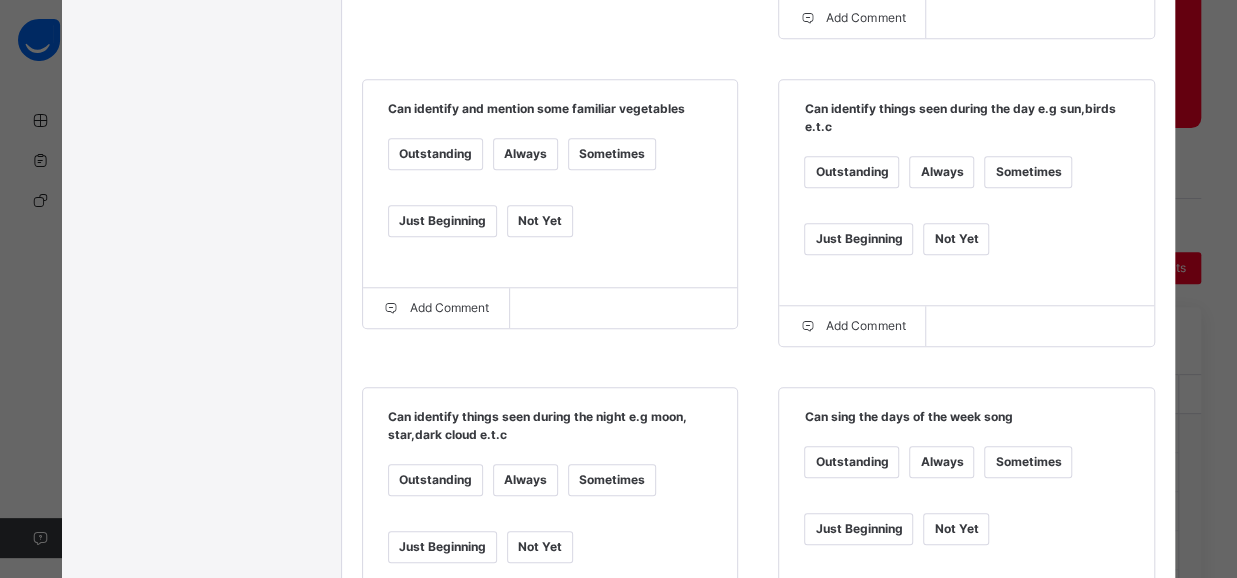click on "Always" at bounding box center [525, 154] 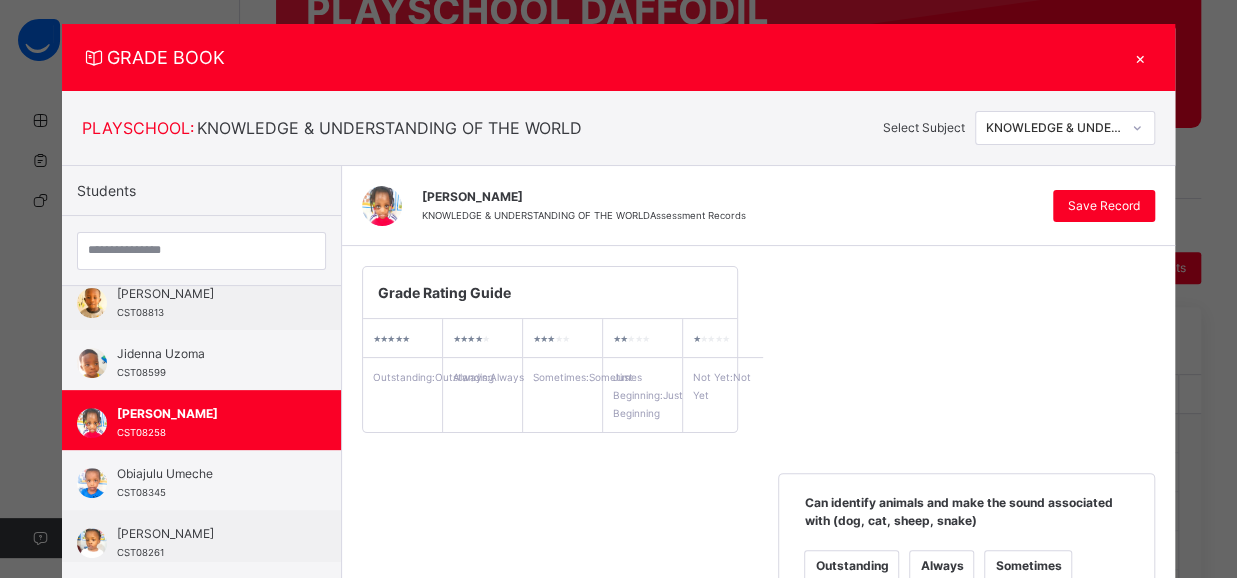 scroll, scrollTop: 0, scrollLeft: 0, axis: both 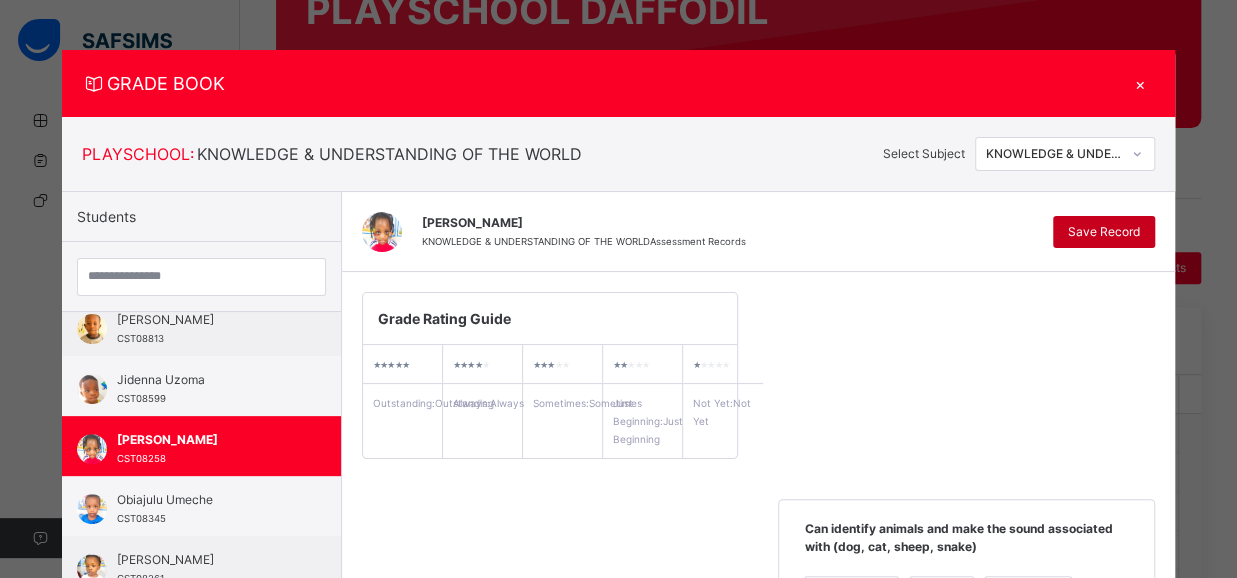 click on "Save Record" at bounding box center (1104, 232) 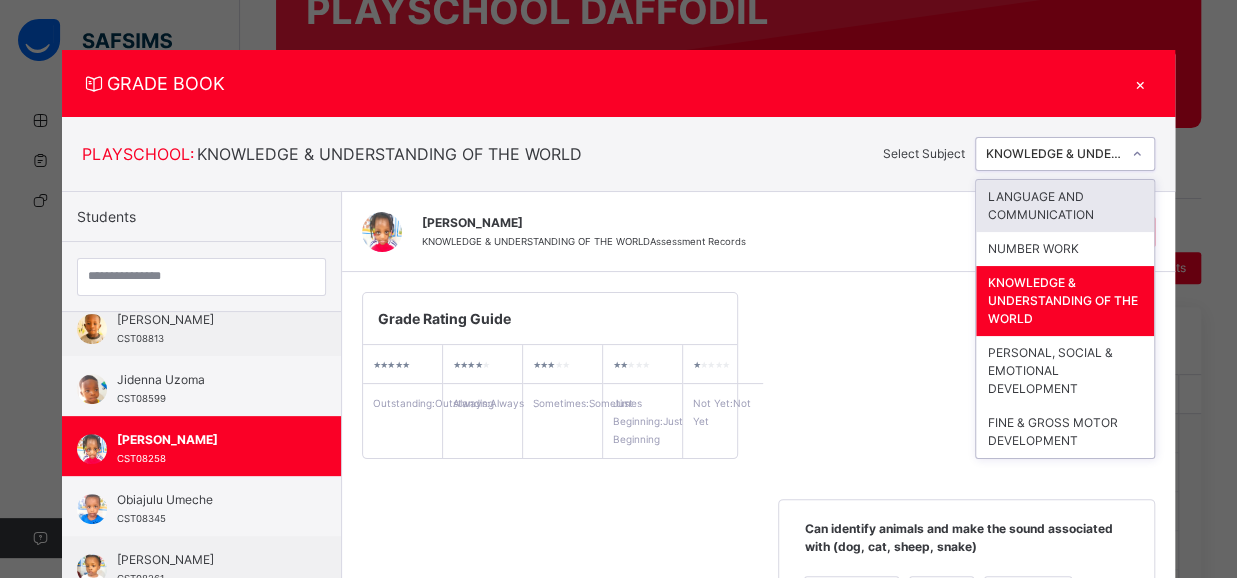 click 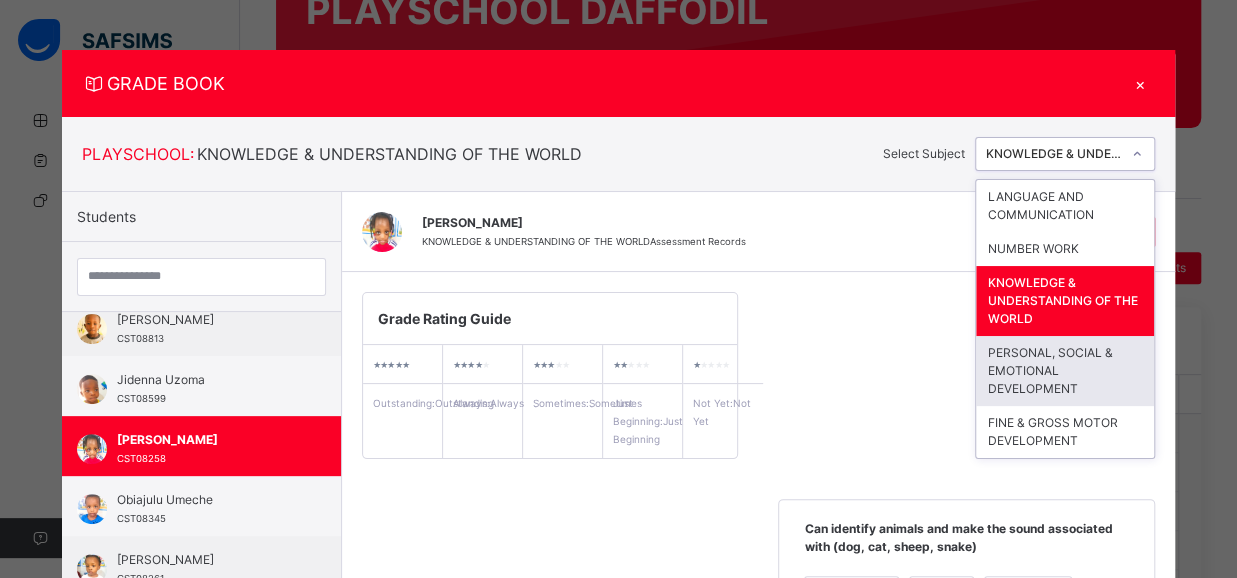 click on "PERSONAL, SOCIAL & EMOTIONAL DEVELOPMENT" at bounding box center [1065, 371] 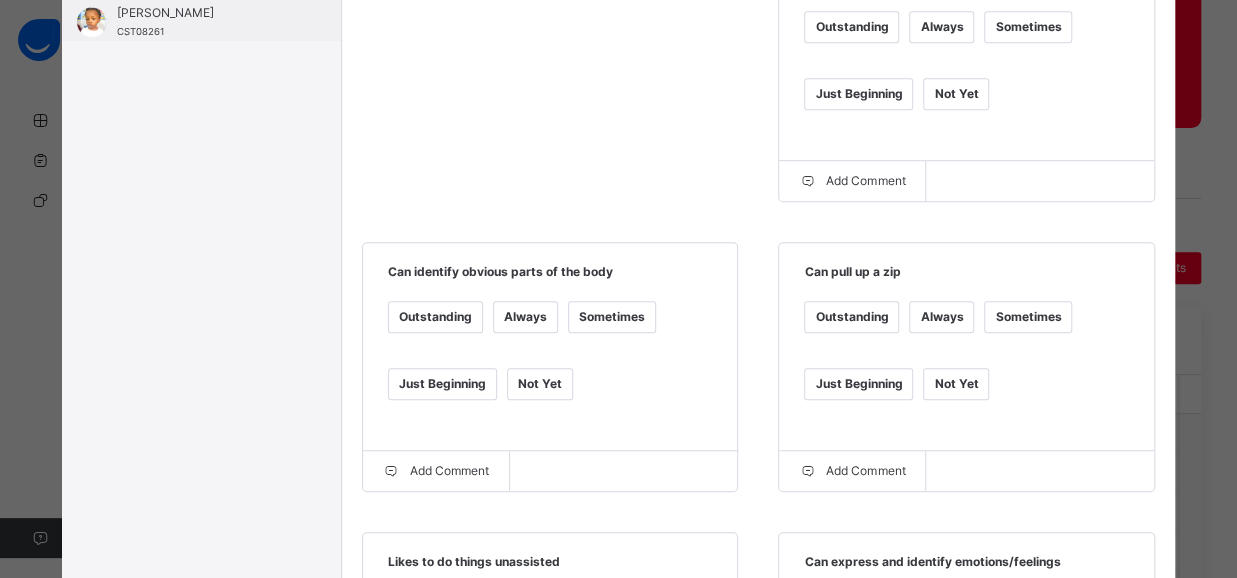 scroll, scrollTop: 481, scrollLeft: 0, axis: vertical 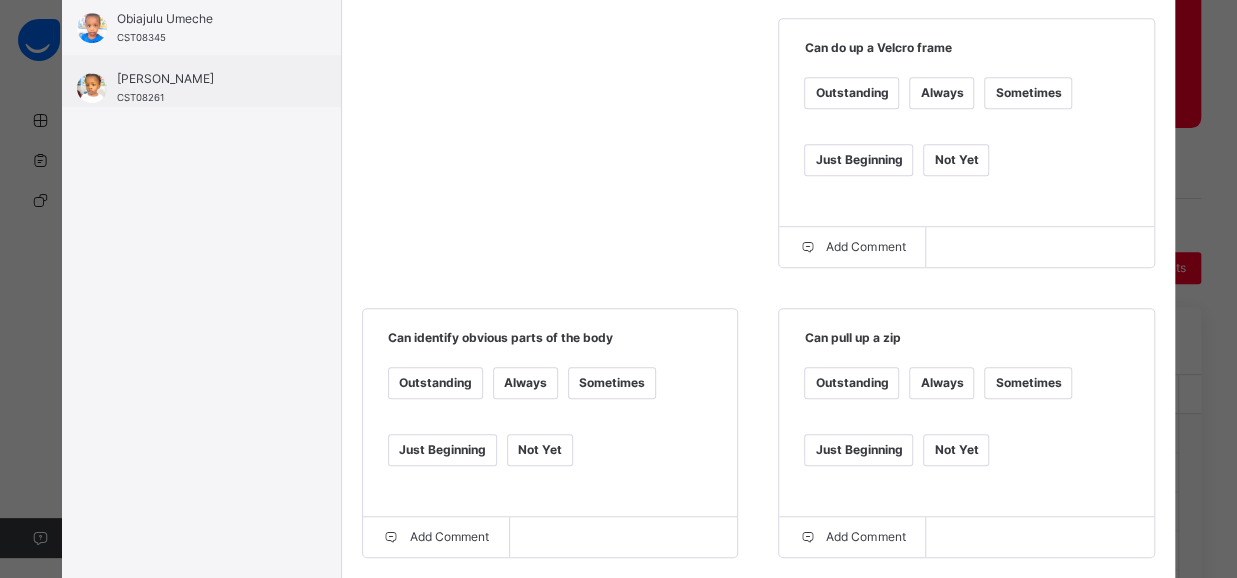 click on "Always" at bounding box center (941, 93) 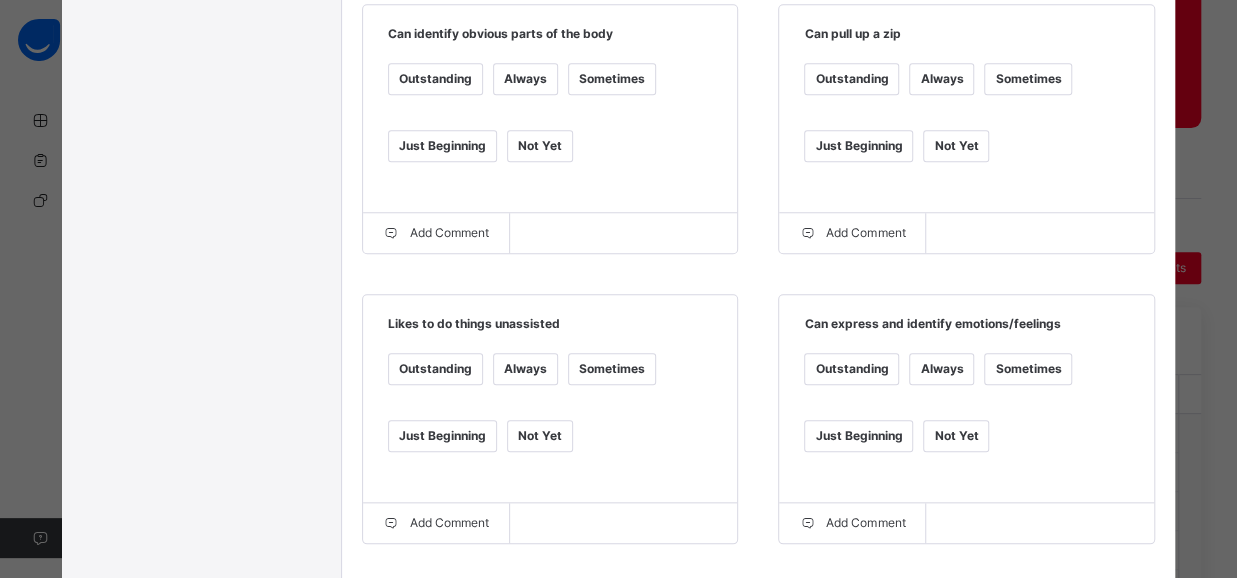 scroll, scrollTop: 798, scrollLeft: 0, axis: vertical 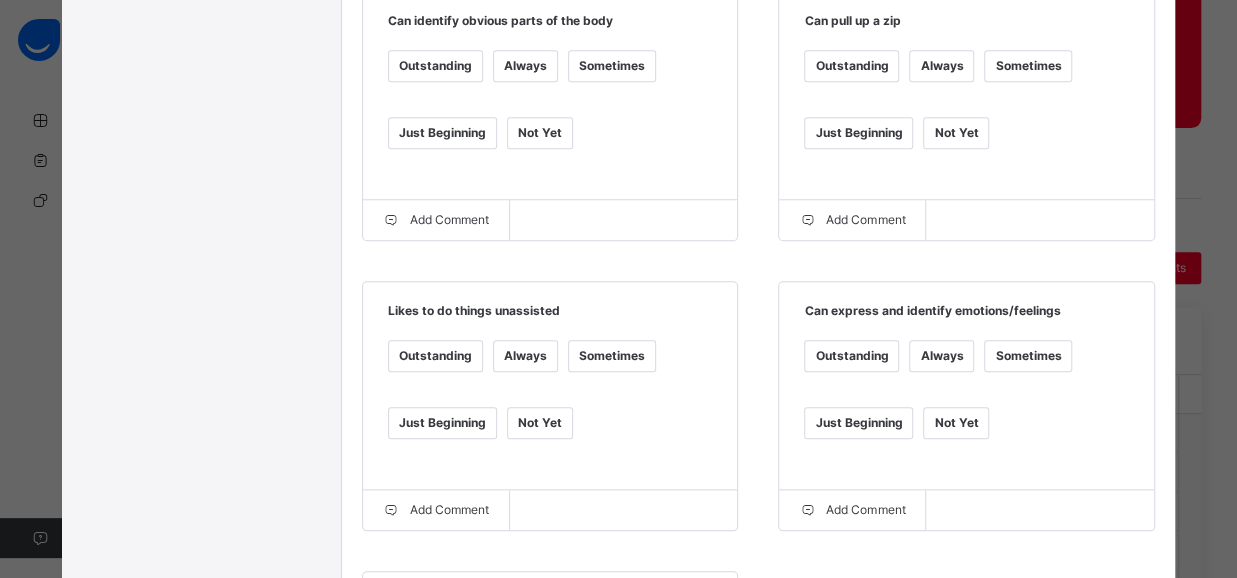 click on "Always" at bounding box center (525, 356) 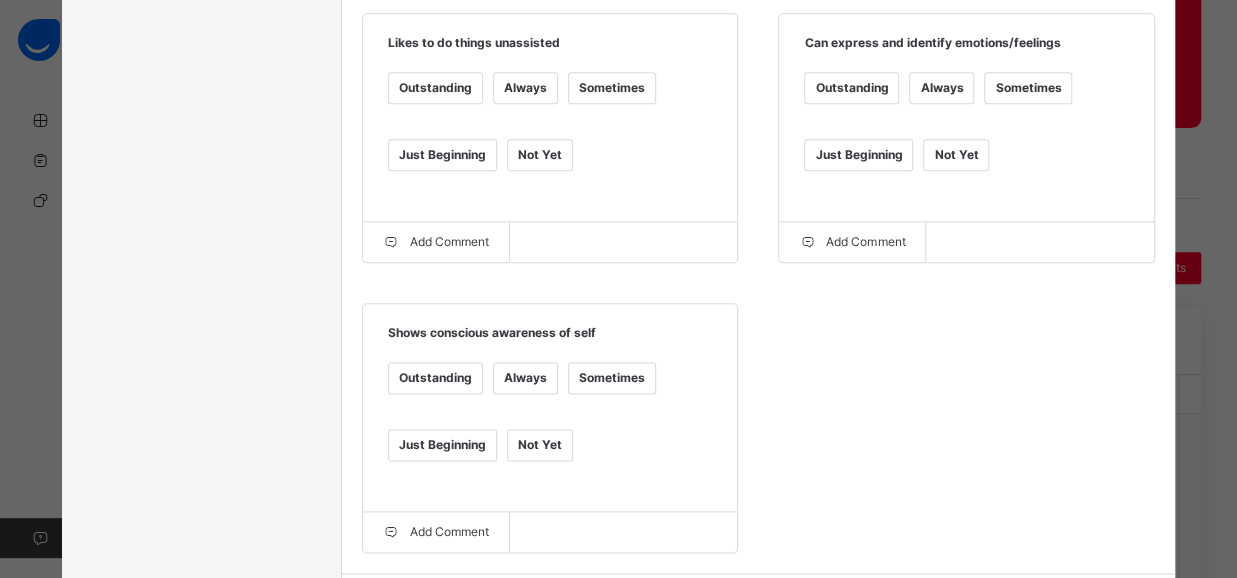 scroll, scrollTop: 1136, scrollLeft: 0, axis: vertical 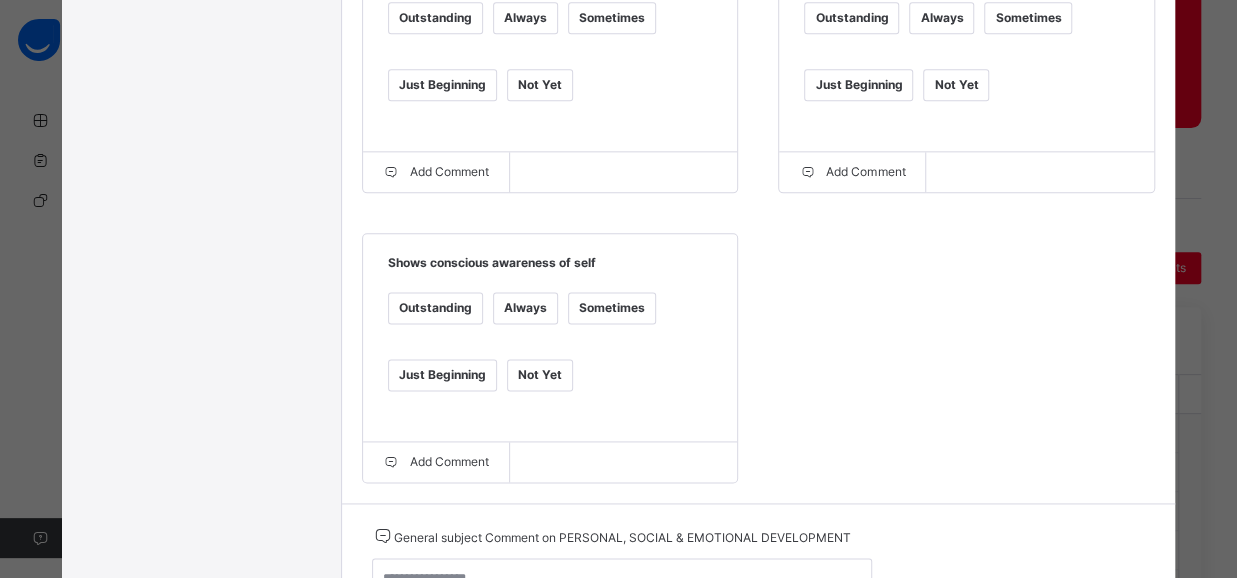 click on "Always" at bounding box center [525, 308] 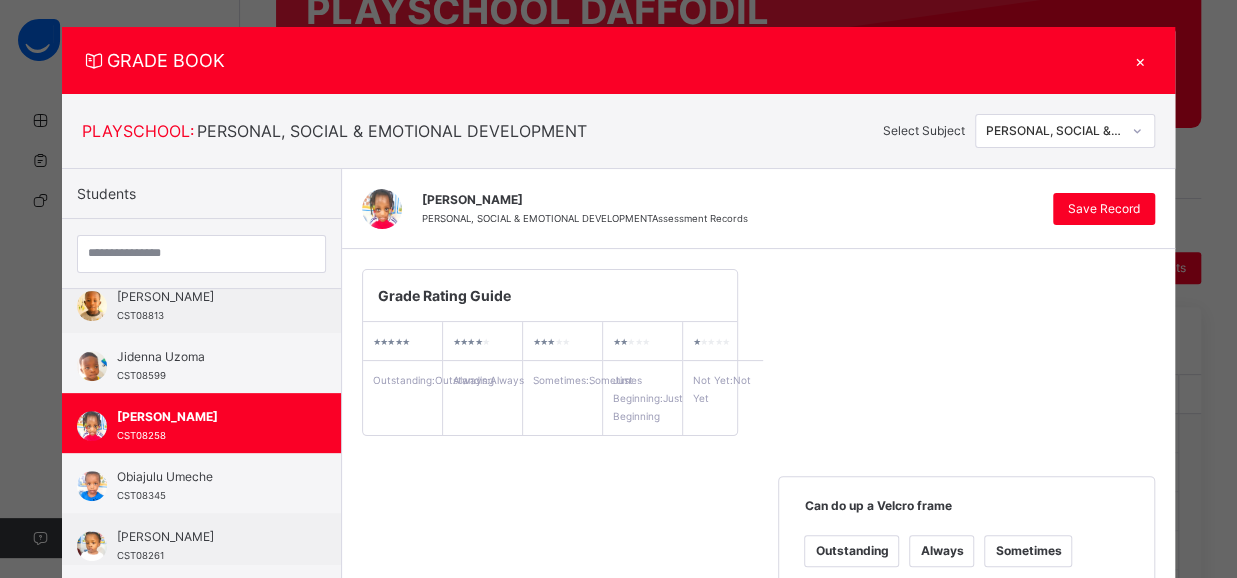 scroll, scrollTop: 0, scrollLeft: 0, axis: both 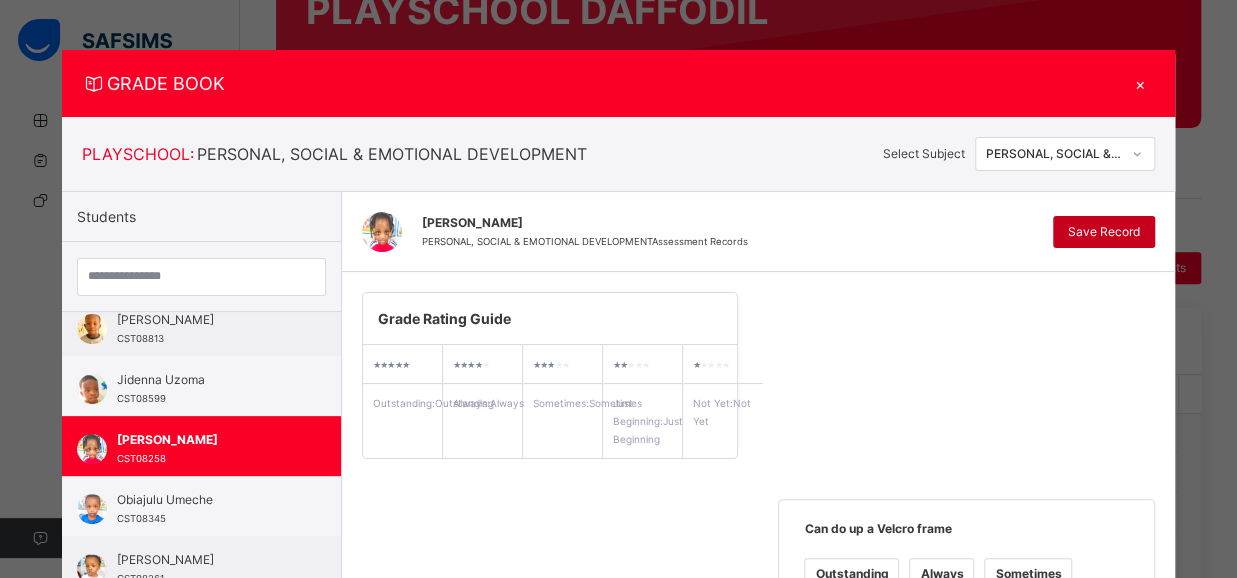 click on "Save Record" at bounding box center [1104, 232] 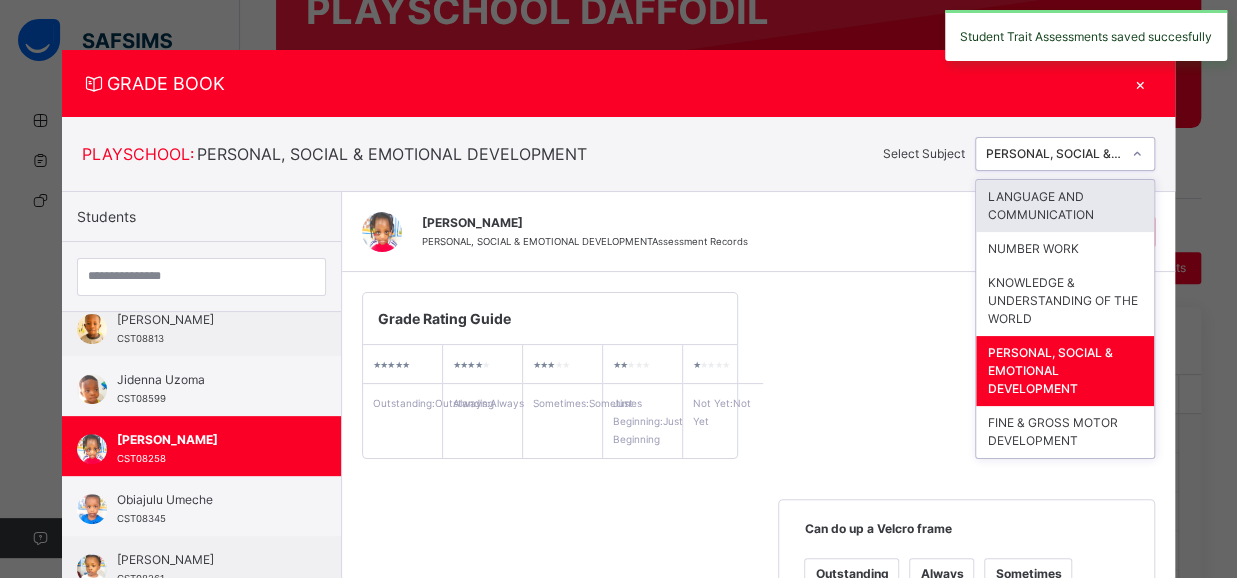 click at bounding box center (1137, 154) 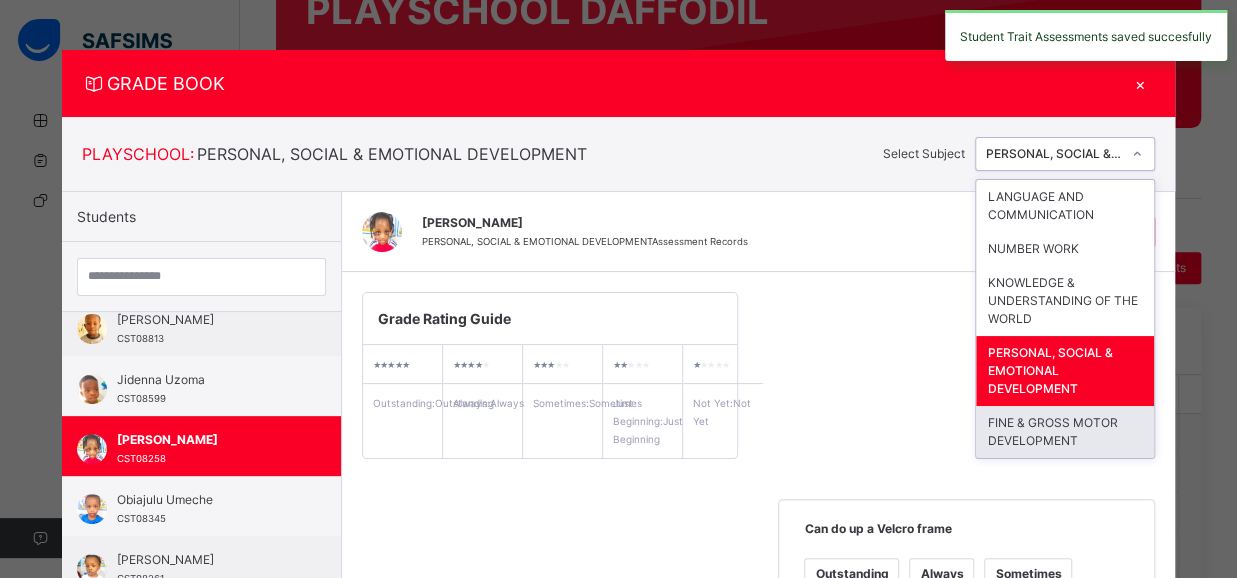 click on "FINE & GROSS MOTOR DEVELOPMENT" at bounding box center (1065, 432) 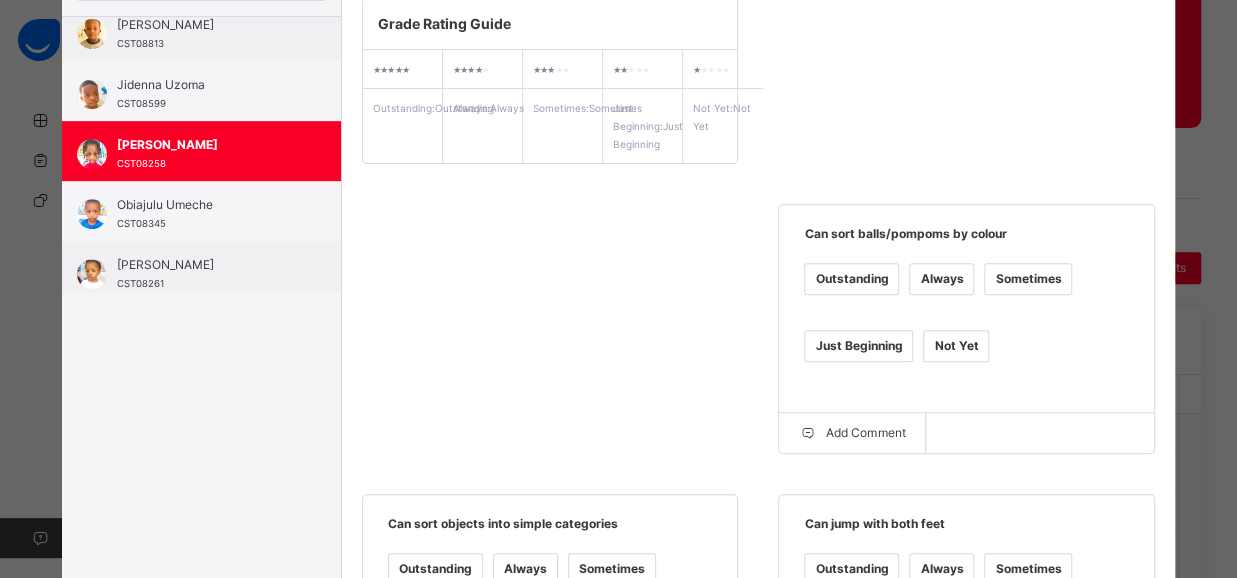 scroll, scrollTop: 342, scrollLeft: 0, axis: vertical 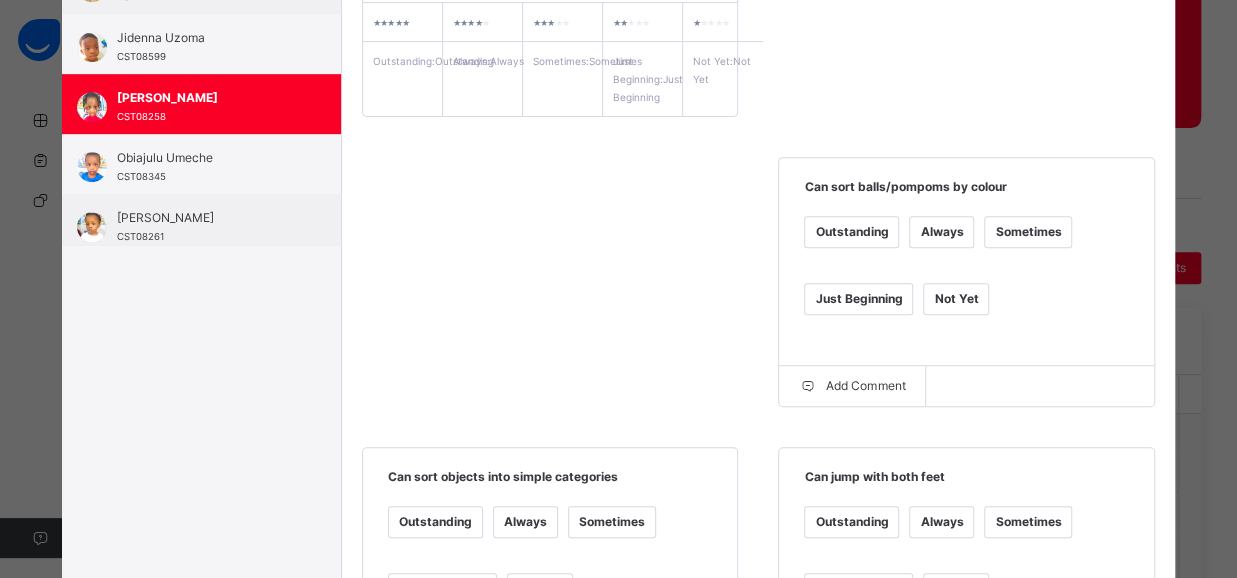 click on "Always" at bounding box center [941, 232] 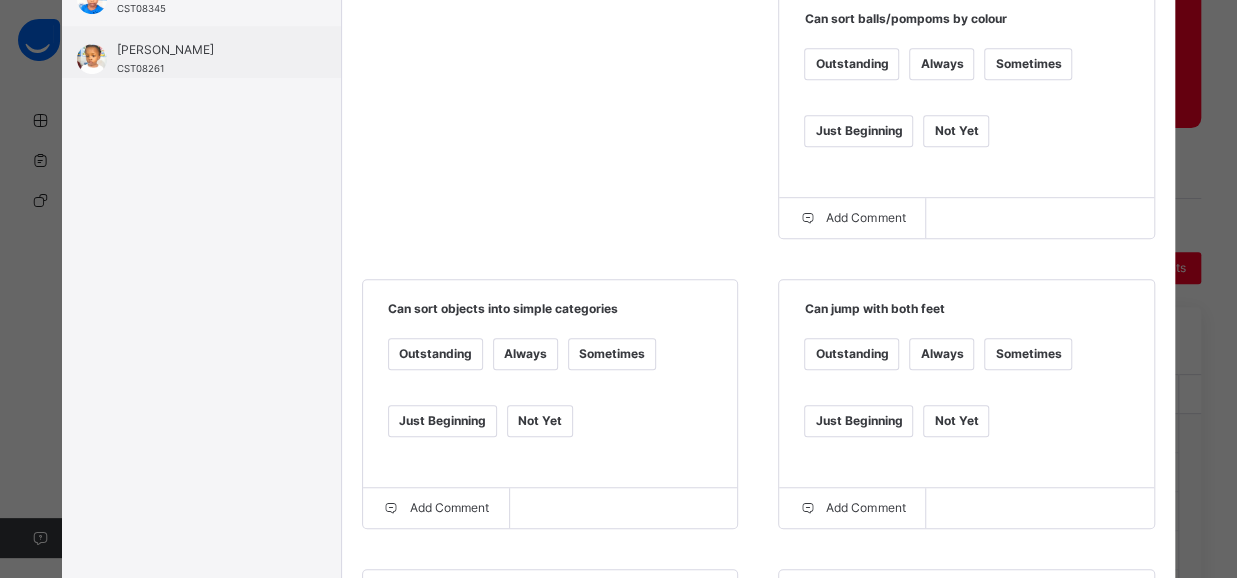 scroll, scrollTop: 516, scrollLeft: 0, axis: vertical 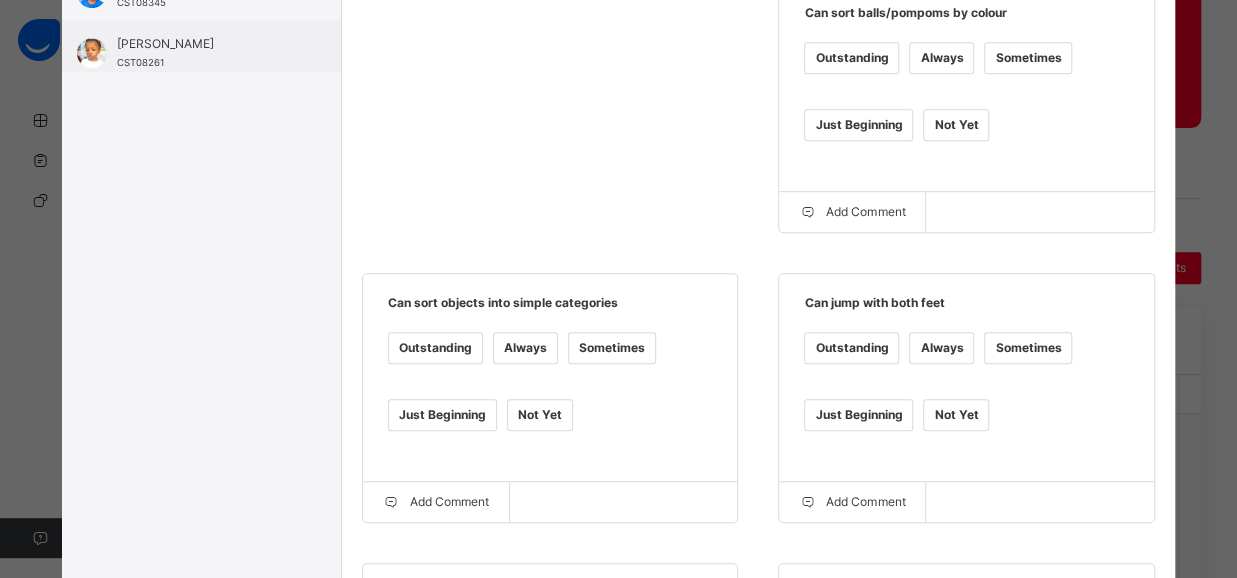 click on "Always" at bounding box center (525, 348) 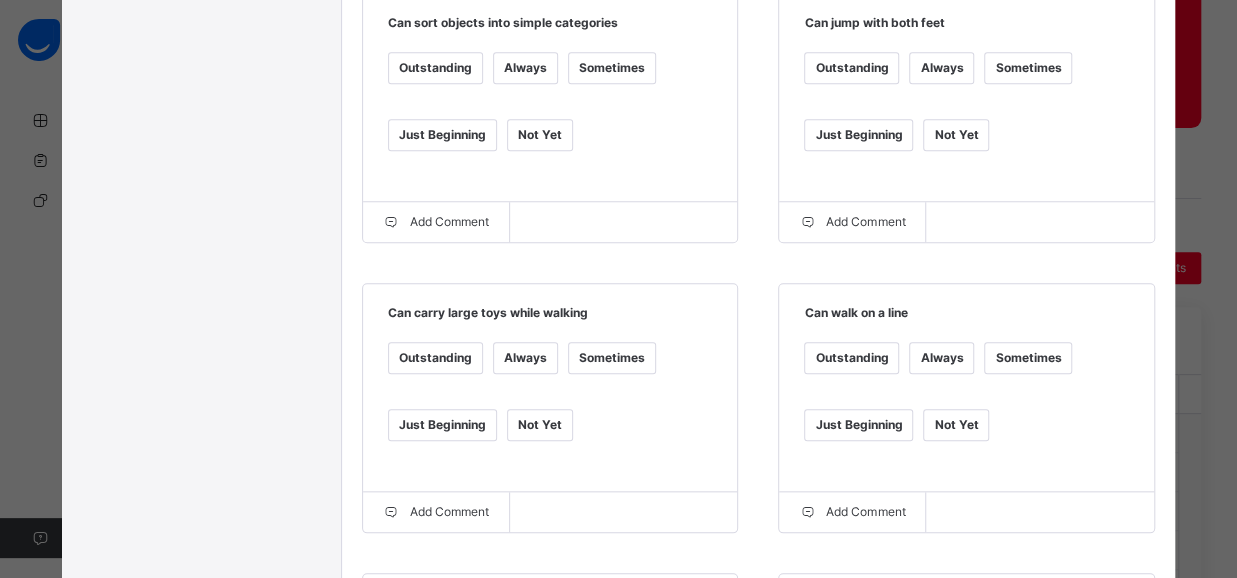 scroll, scrollTop: 802, scrollLeft: 0, axis: vertical 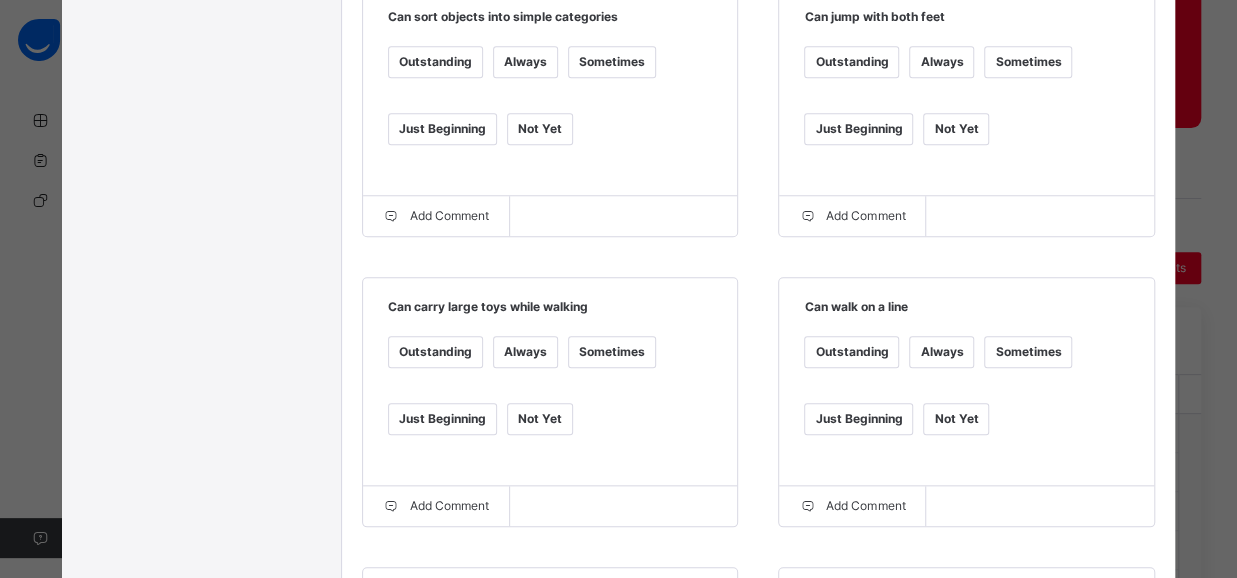 click on "Always" at bounding box center [525, 352] 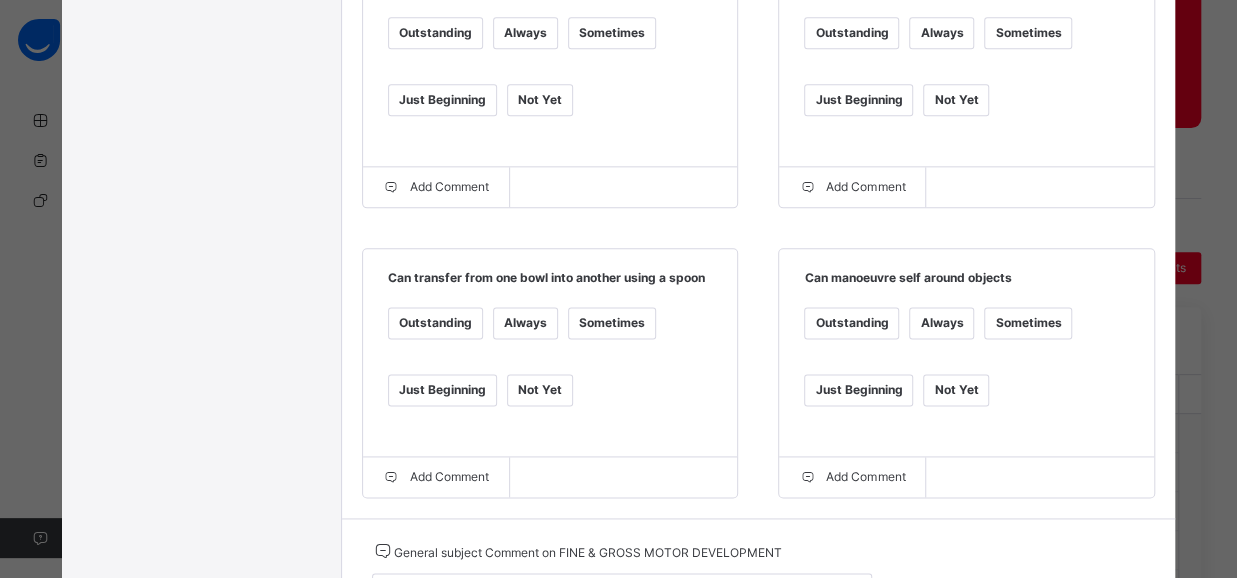 scroll, scrollTop: 1138, scrollLeft: 0, axis: vertical 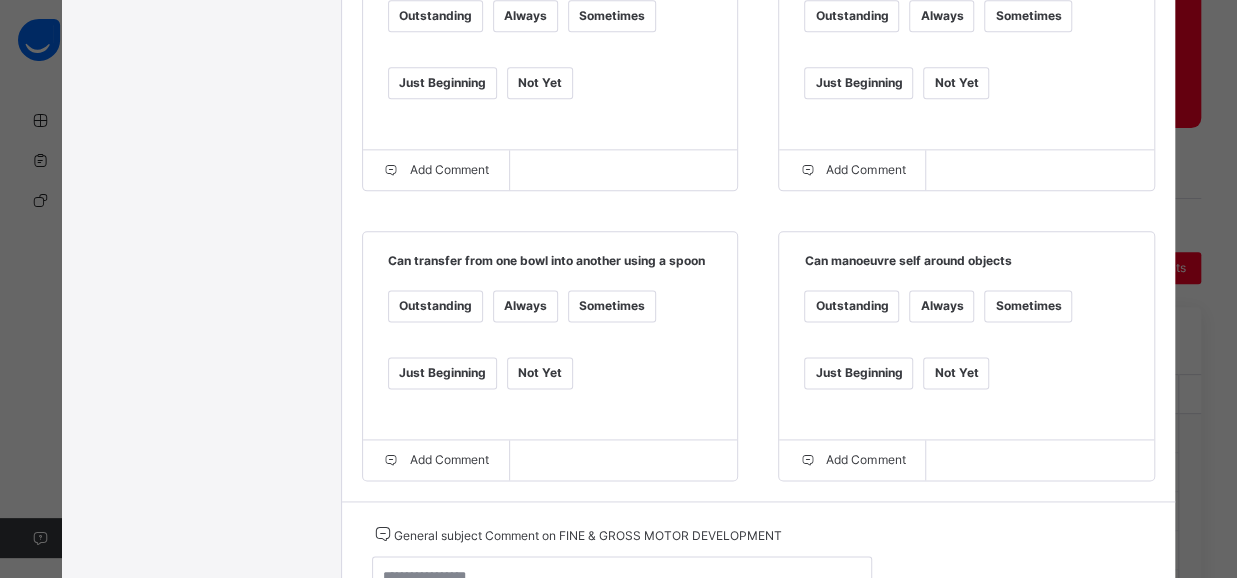 click on "Always" at bounding box center [525, 306] 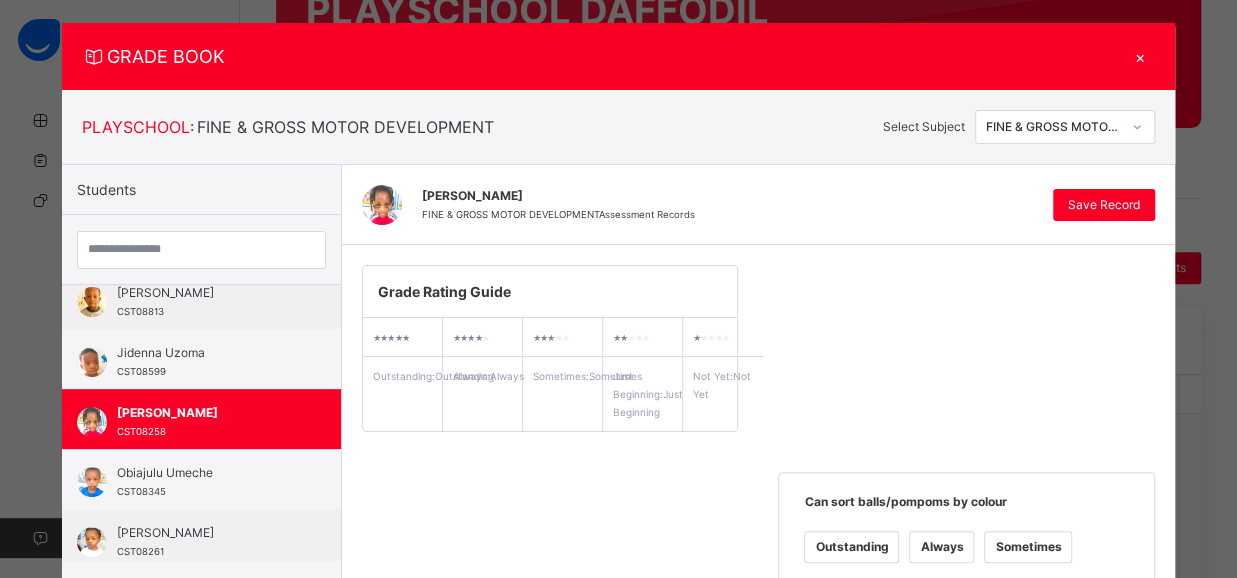 scroll, scrollTop: 0, scrollLeft: 0, axis: both 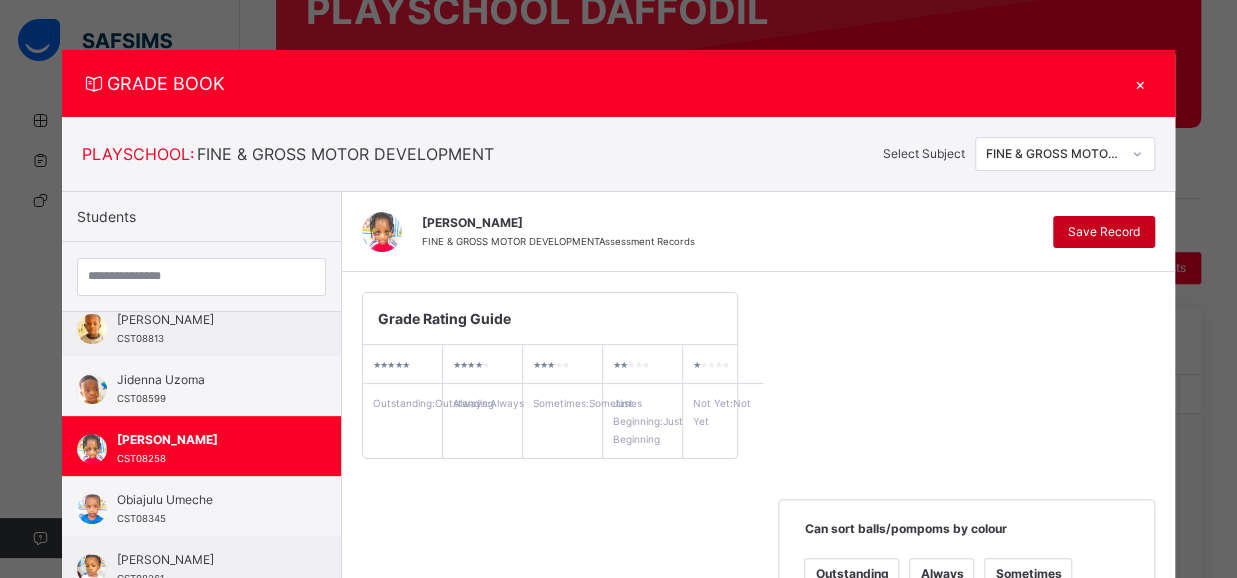 click on "Save Record" at bounding box center [1104, 232] 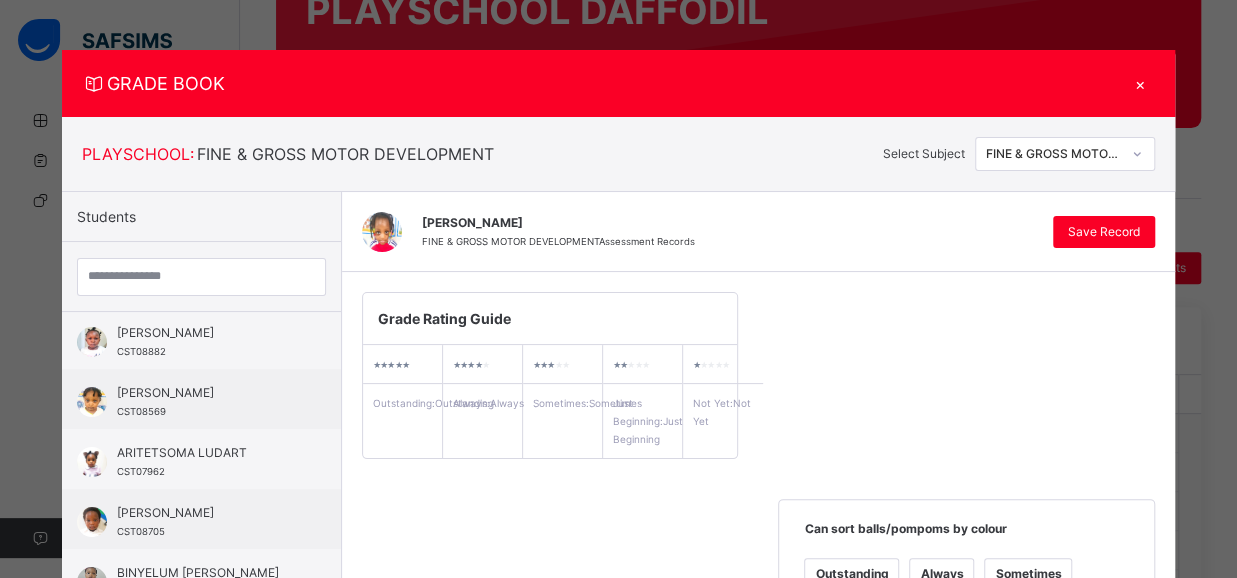 scroll, scrollTop: 0, scrollLeft: 0, axis: both 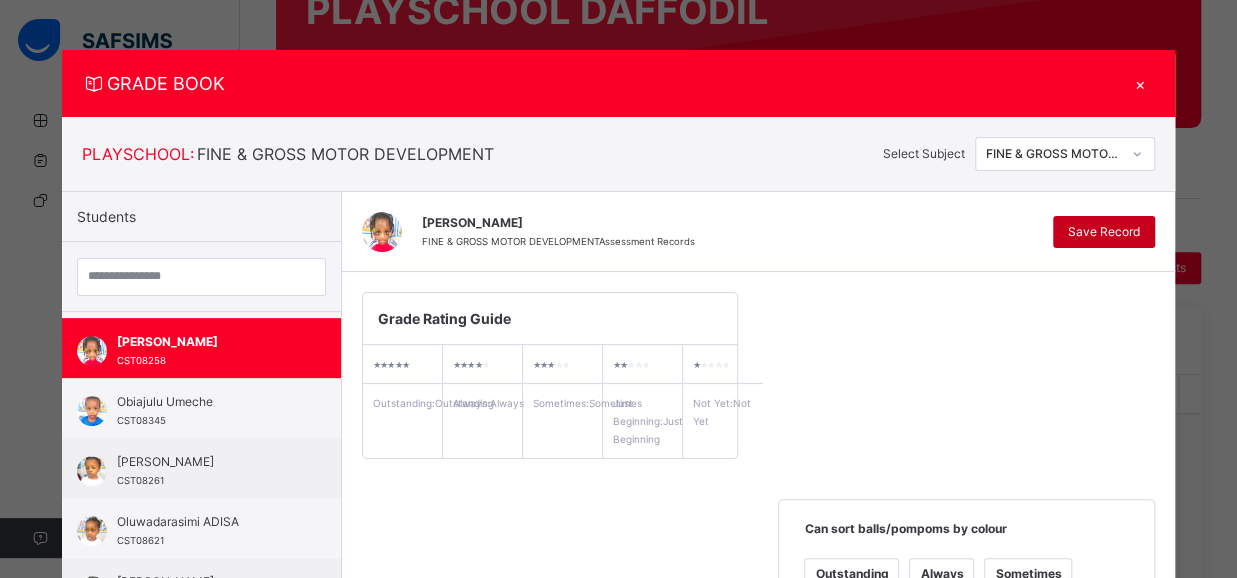 click on "Save Record" at bounding box center (1104, 232) 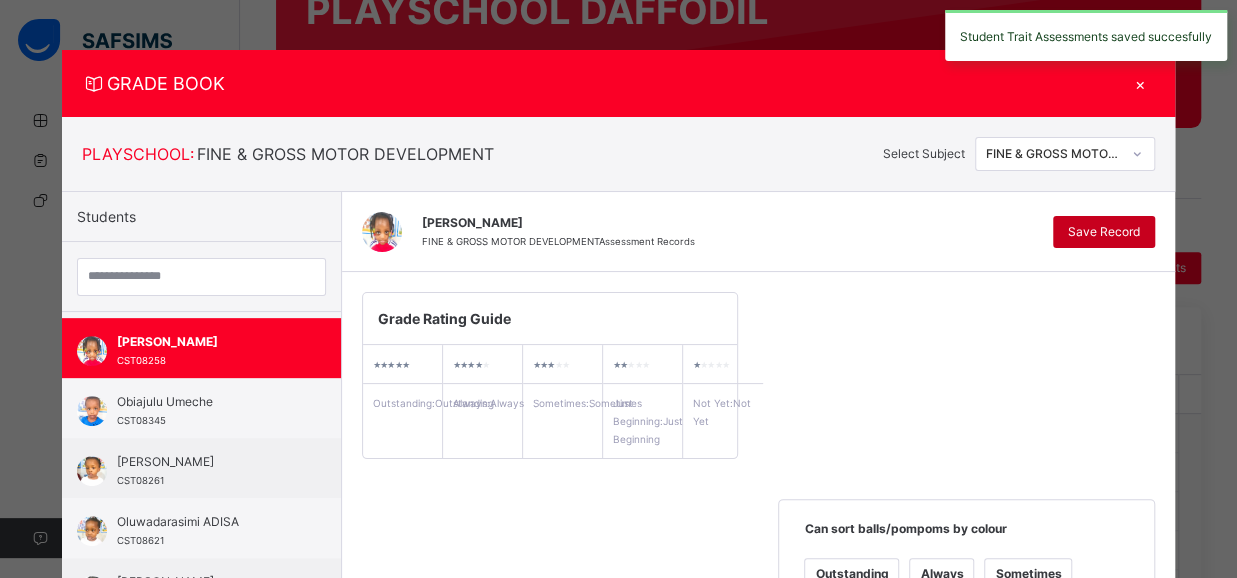 click on "Save Record" at bounding box center (1104, 232) 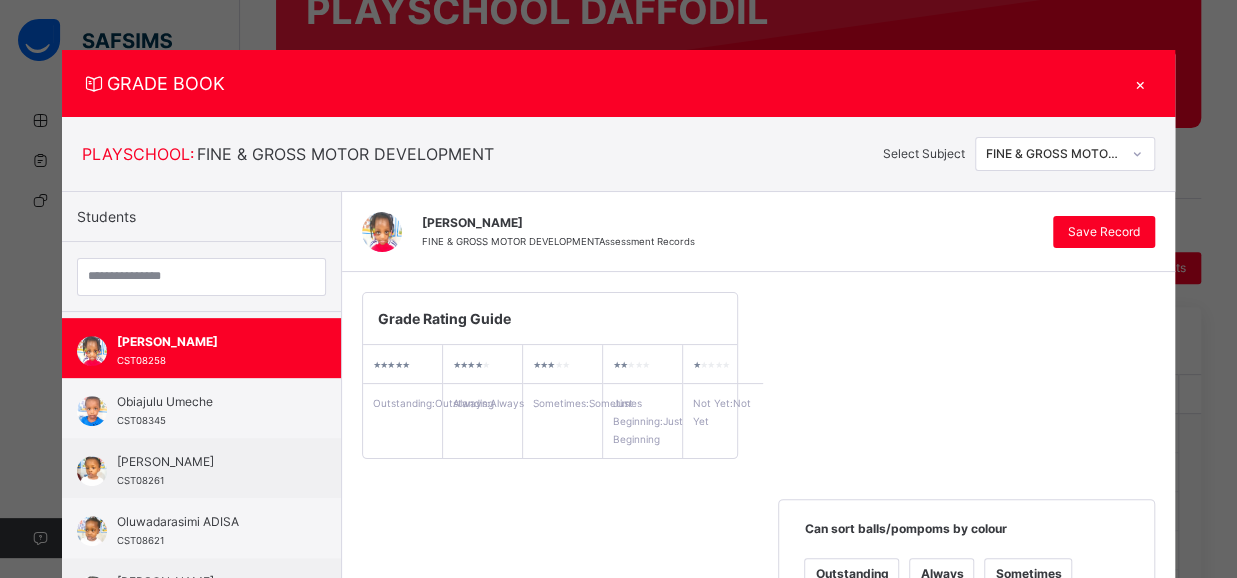click on "×" at bounding box center (1140, 83) 